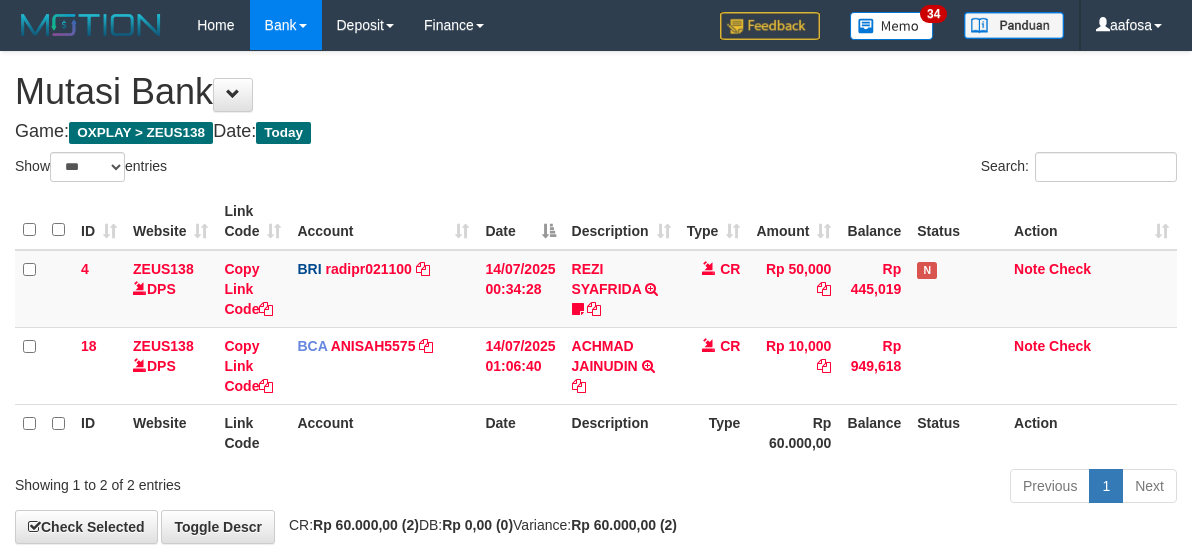 select on "***" 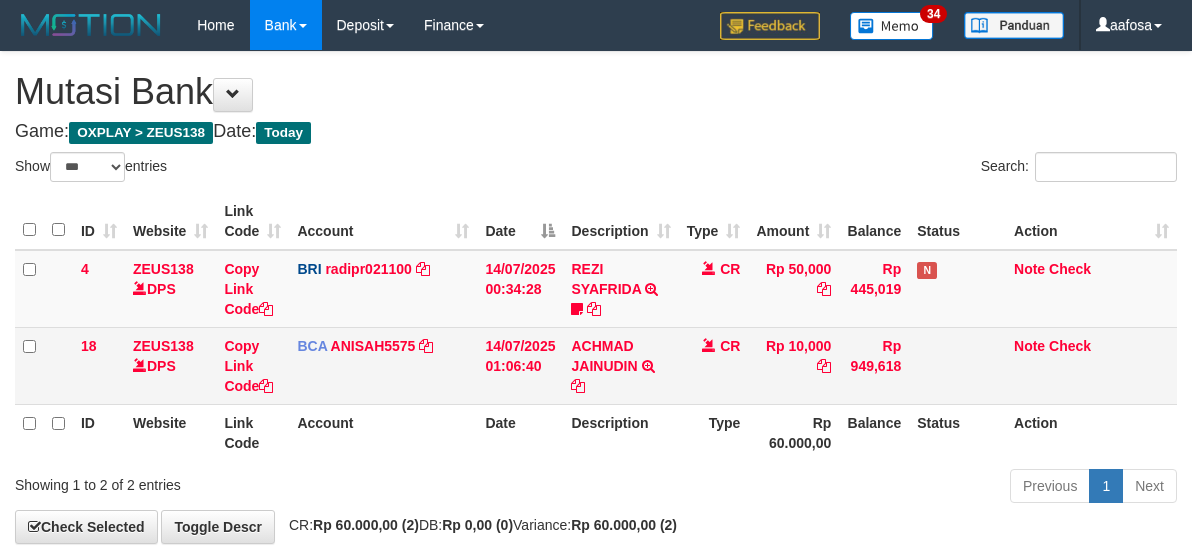 scroll, scrollTop: 100, scrollLeft: 0, axis: vertical 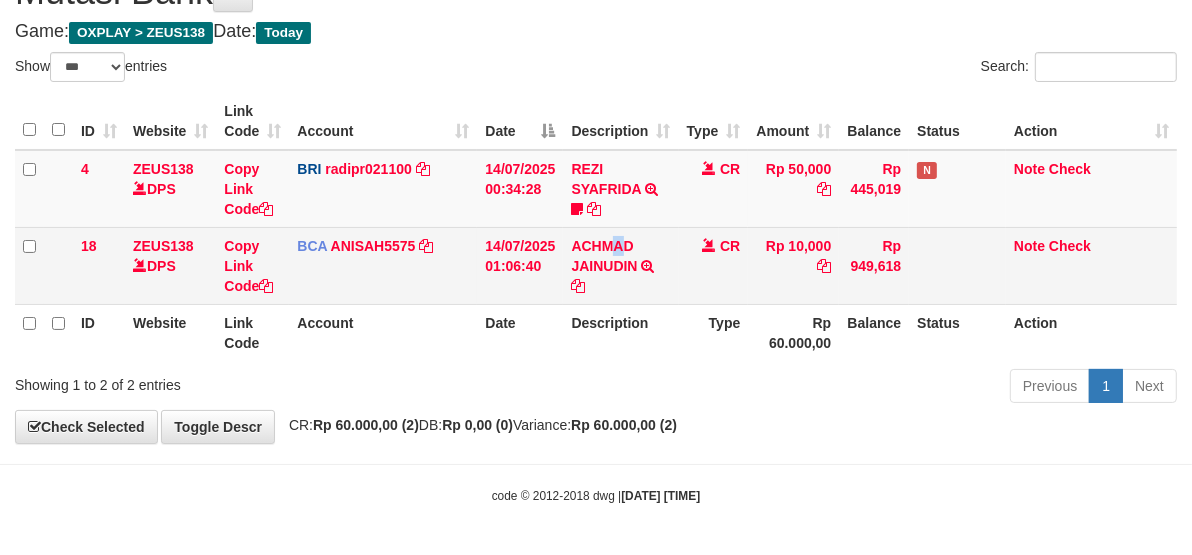 click on "ACHMAD JAINUDIN         TRSF E-BANKING CR 1407/FTSCY/WS95031
10000.00ACHMAD JAINUDIN" at bounding box center (620, 265) 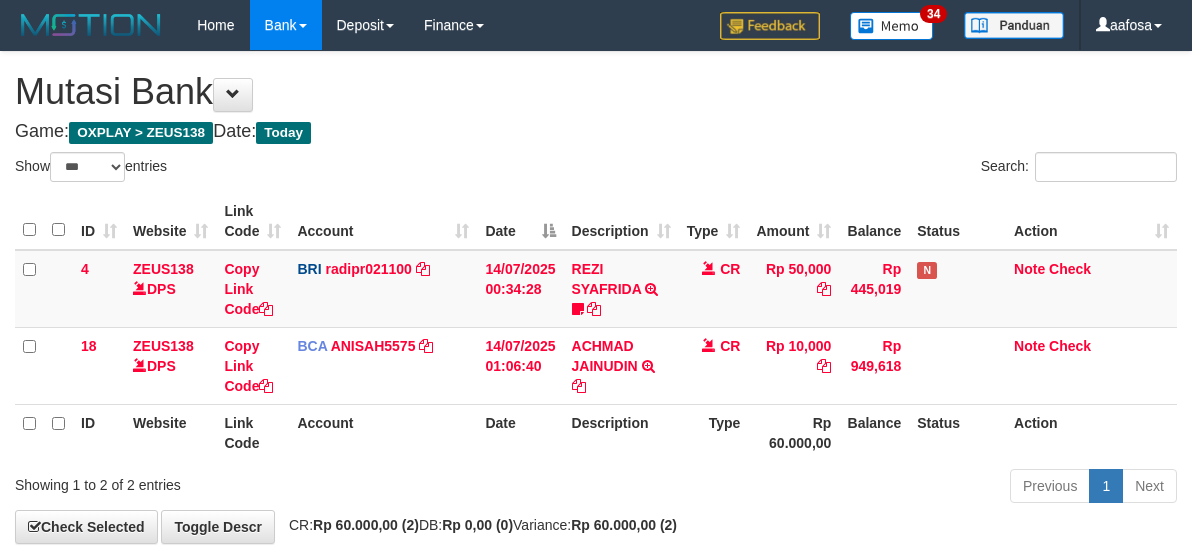 select on "***" 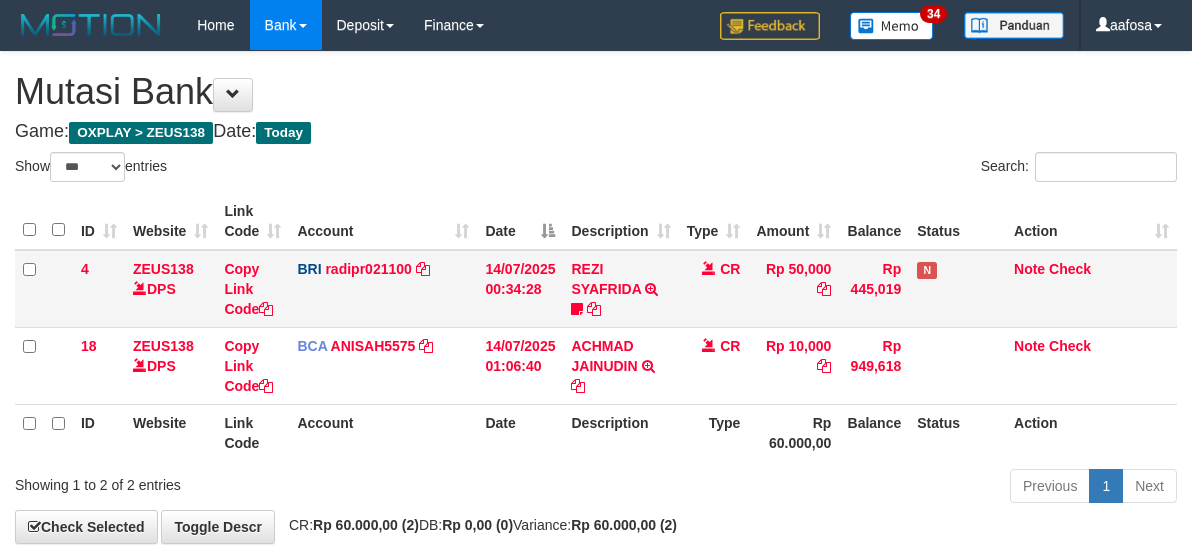 scroll, scrollTop: 100, scrollLeft: 0, axis: vertical 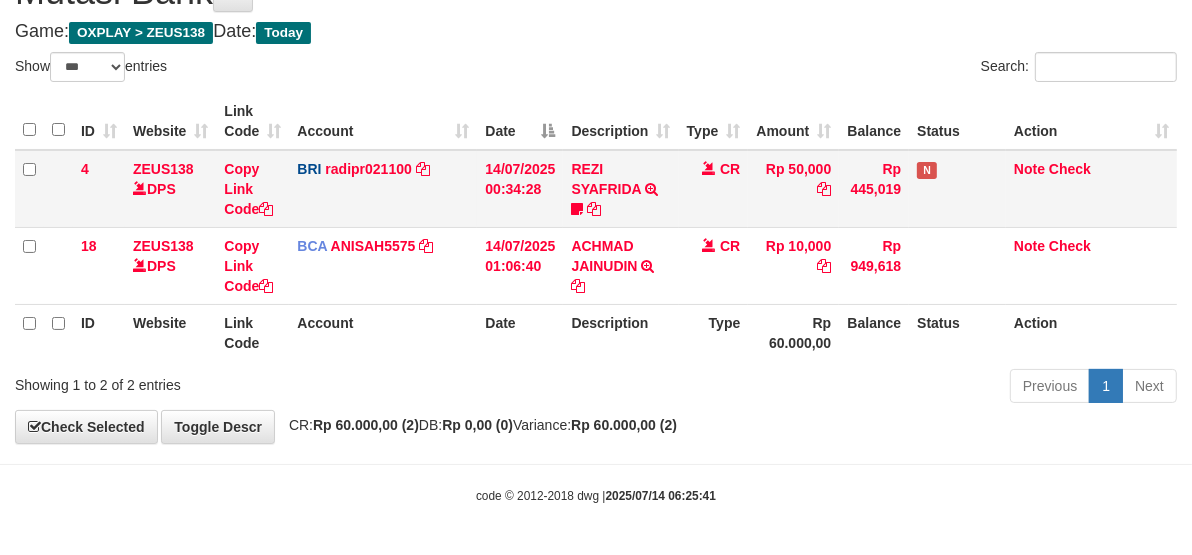 click on "REZI SYAFRIDA            TRANSFER NBMB REZI SYAFRIDA TO REYNALDI ADI PRATAMA    808801023311535" at bounding box center [620, 189] 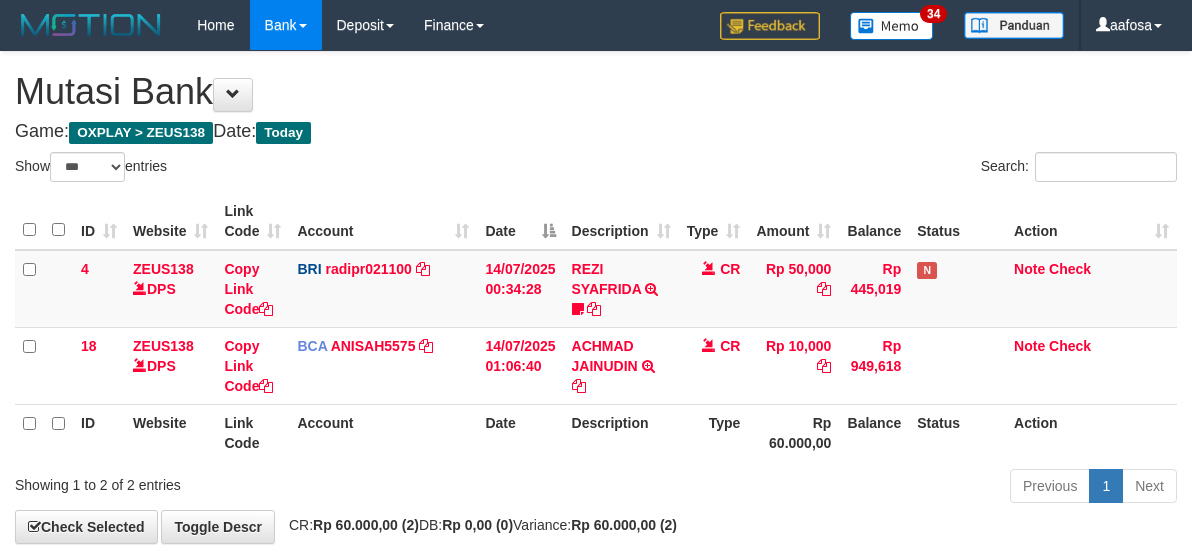 select on "***" 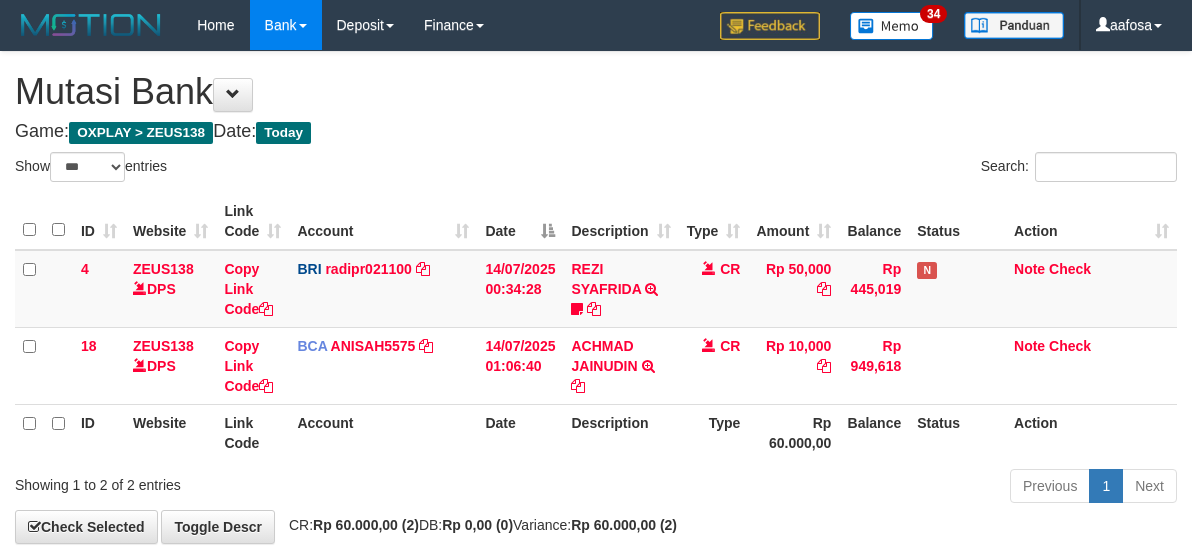 scroll, scrollTop: 100, scrollLeft: 0, axis: vertical 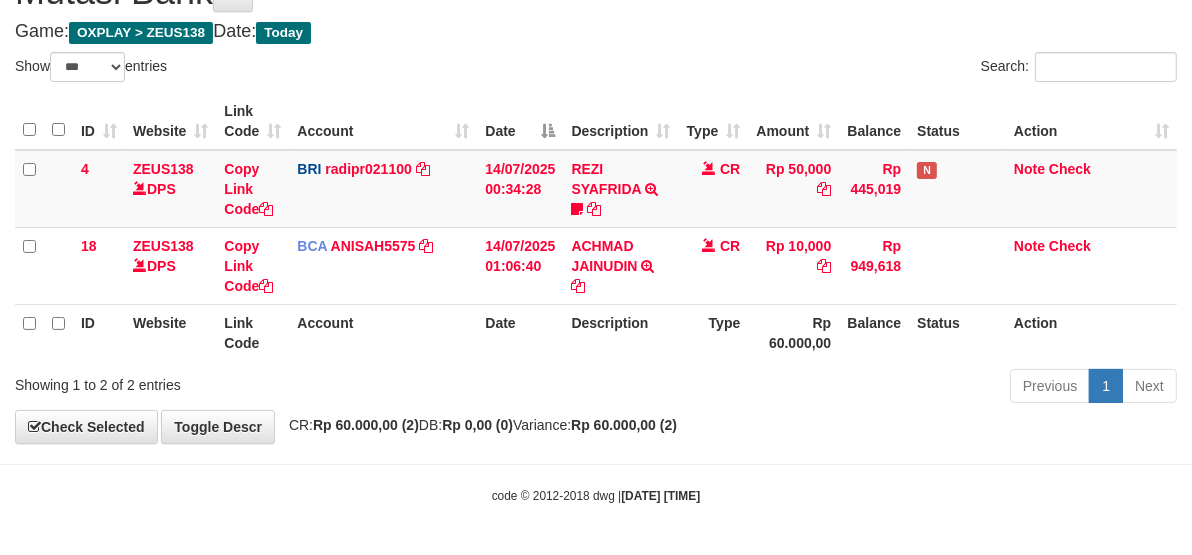 drag, startPoint x: 704, startPoint y: 33, endPoint x: 700, endPoint y: 48, distance: 15.524175 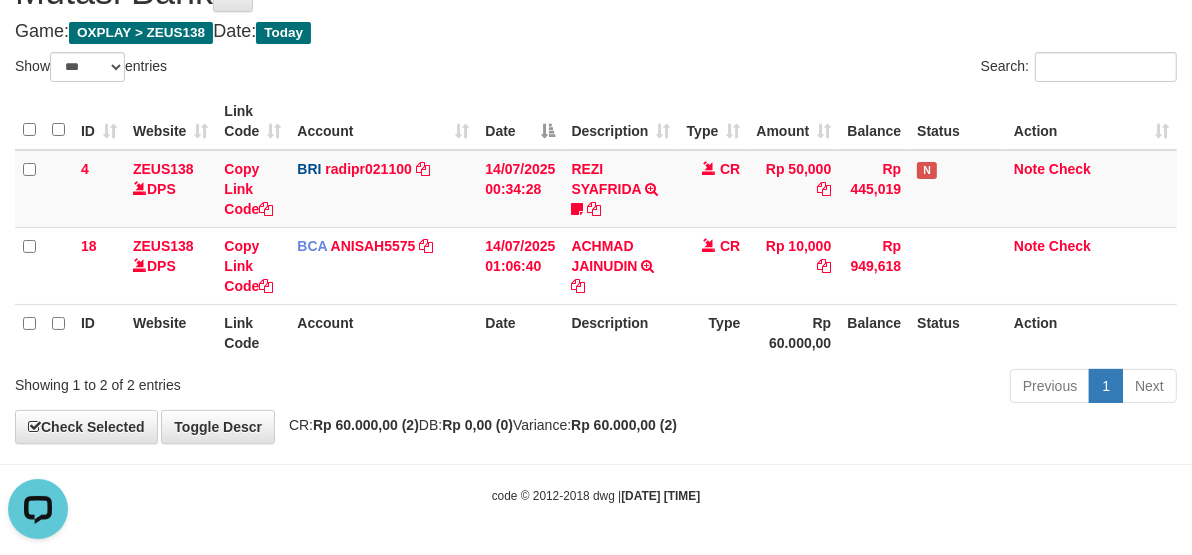 scroll, scrollTop: 0, scrollLeft: 0, axis: both 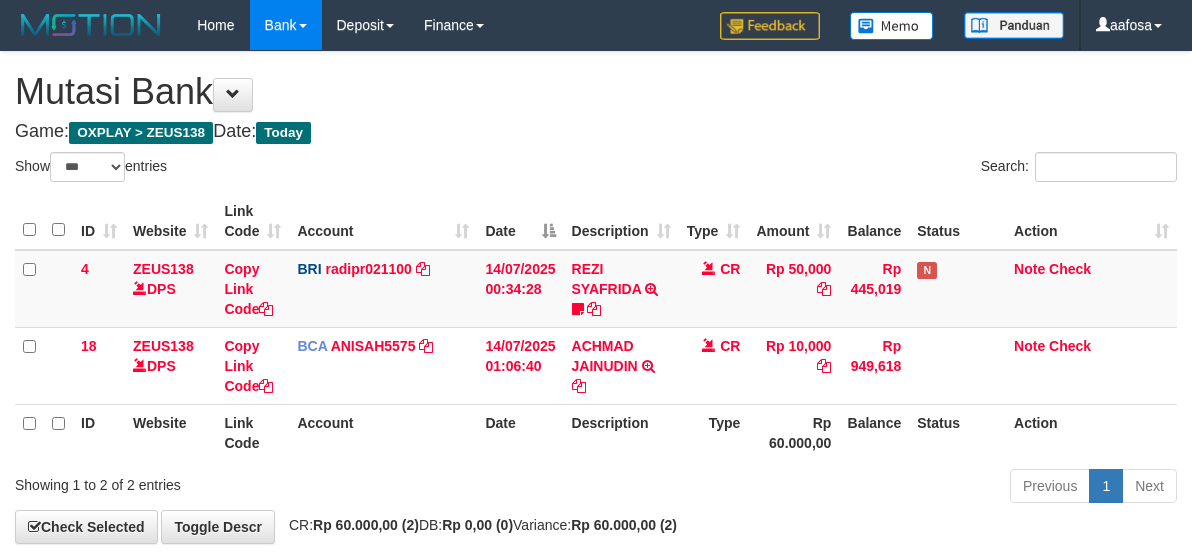 select on "***" 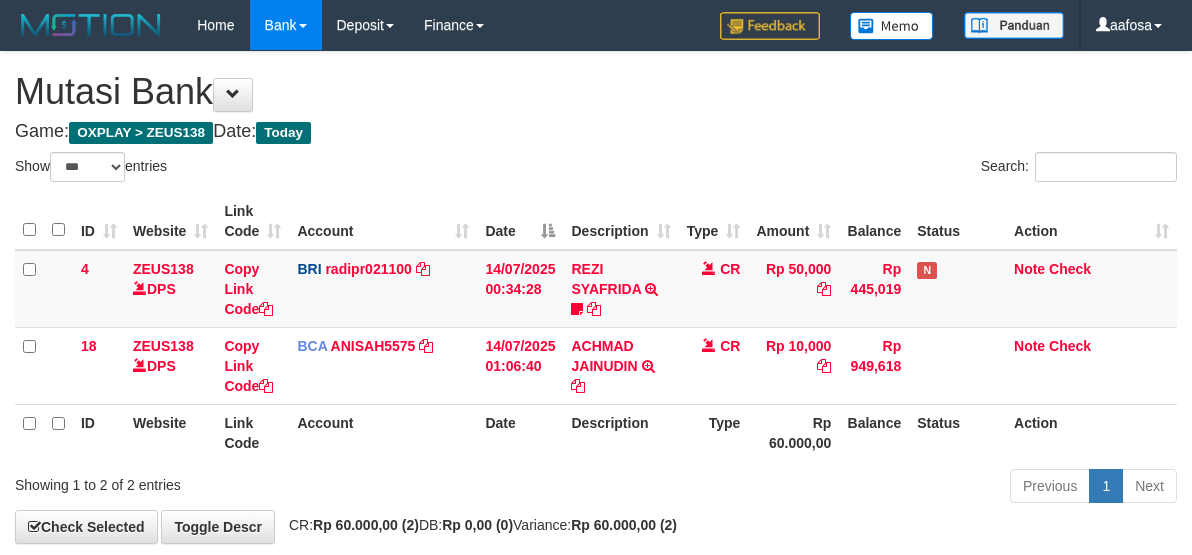 scroll, scrollTop: 100, scrollLeft: 0, axis: vertical 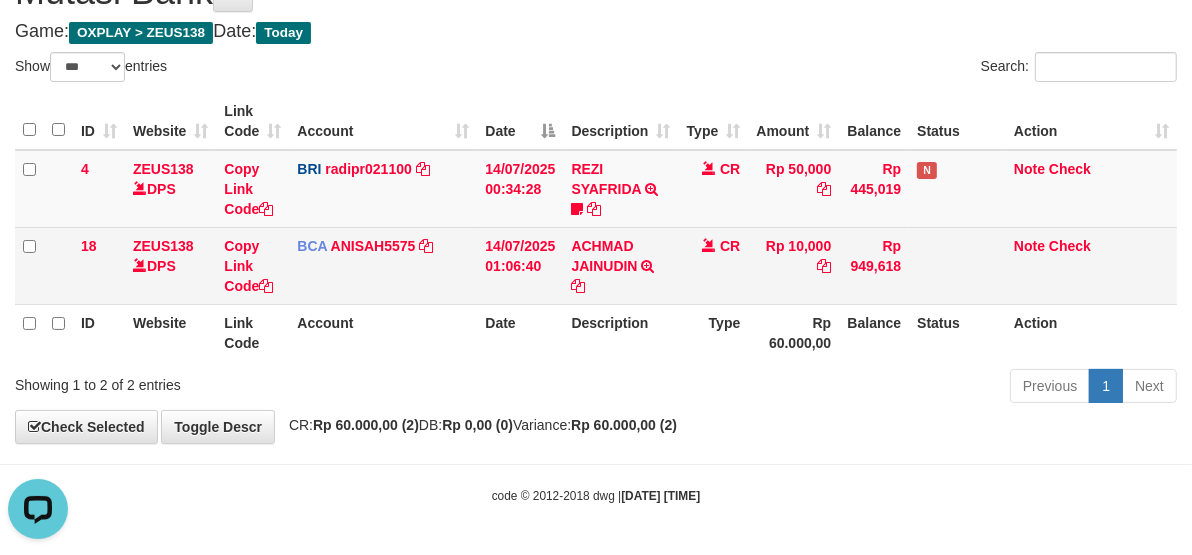 click on "CR" at bounding box center (714, 265) 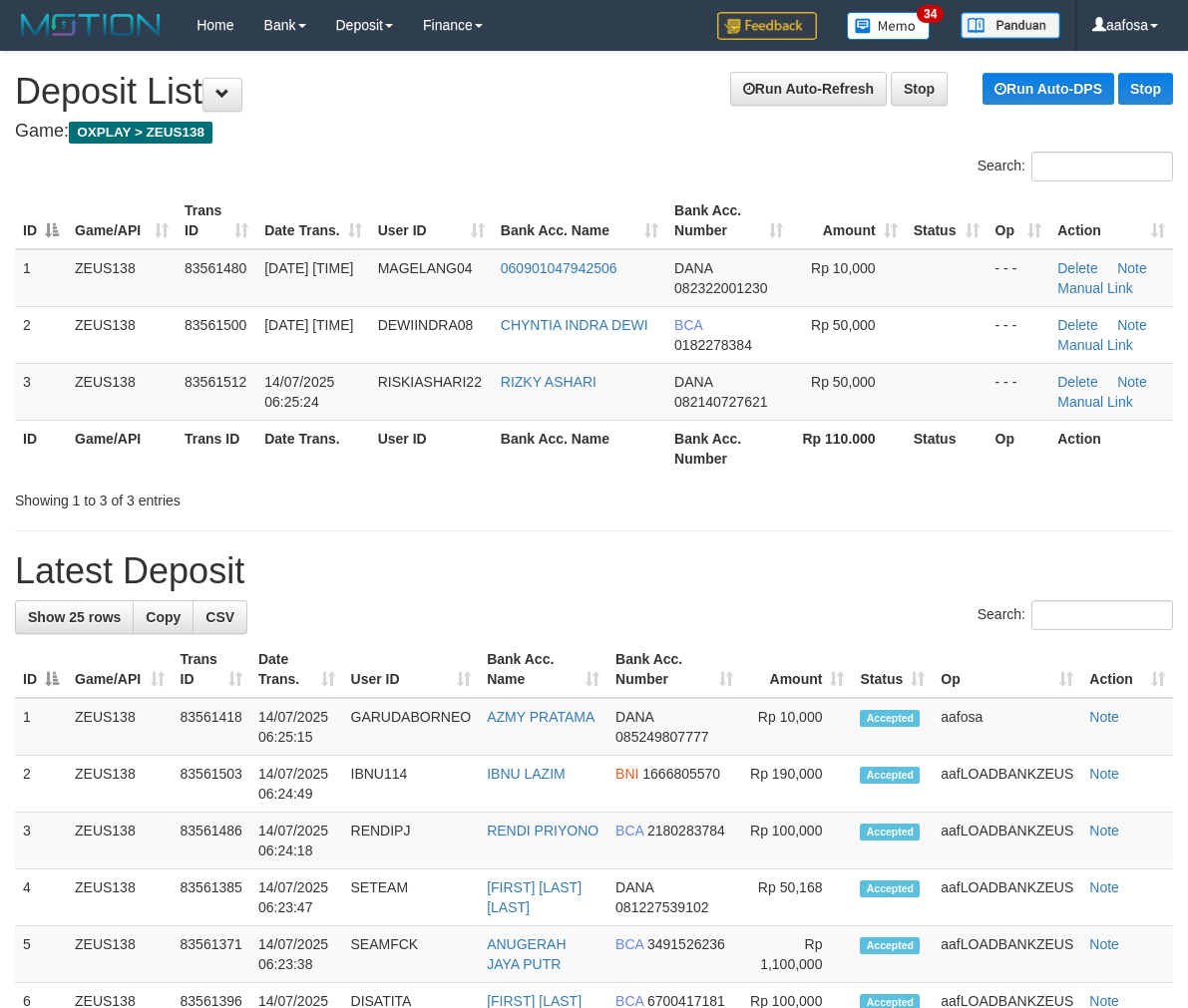 scroll, scrollTop: 0, scrollLeft: 0, axis: both 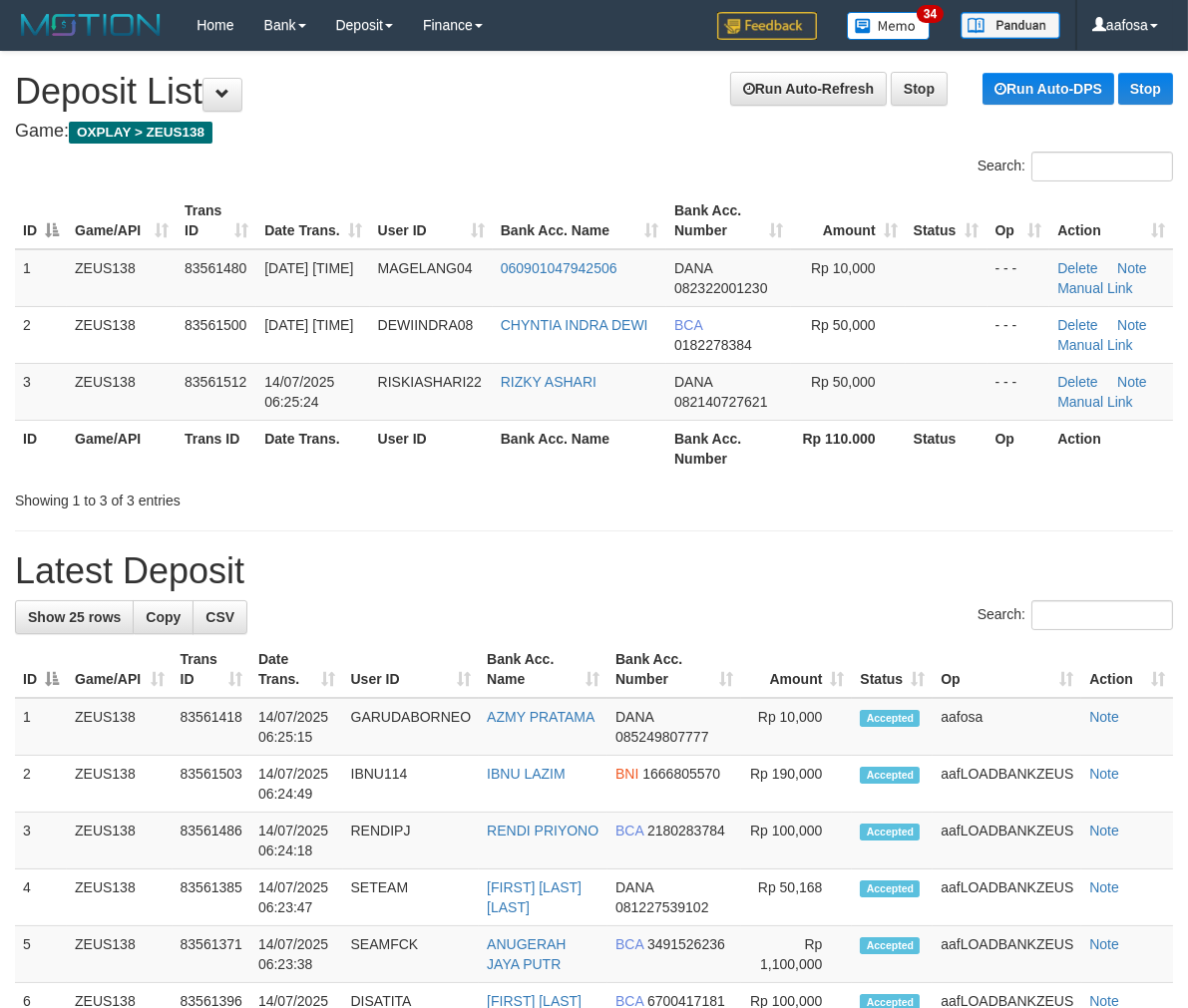 click on "Run Auto-Refresh
Stop
Run Auto-DPS
Stop
Deposit List" at bounding box center (594, 92) 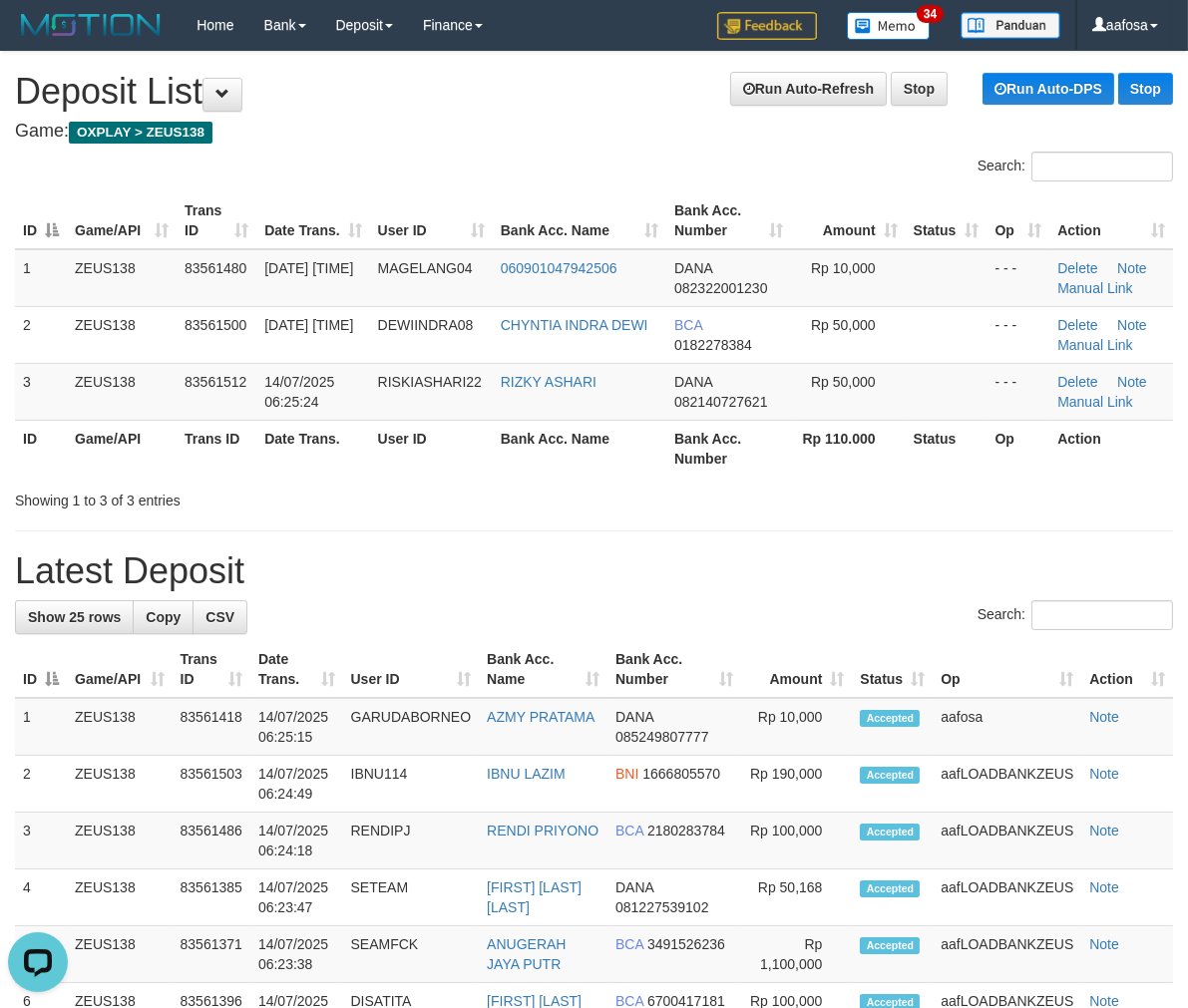 scroll, scrollTop: 0, scrollLeft: 0, axis: both 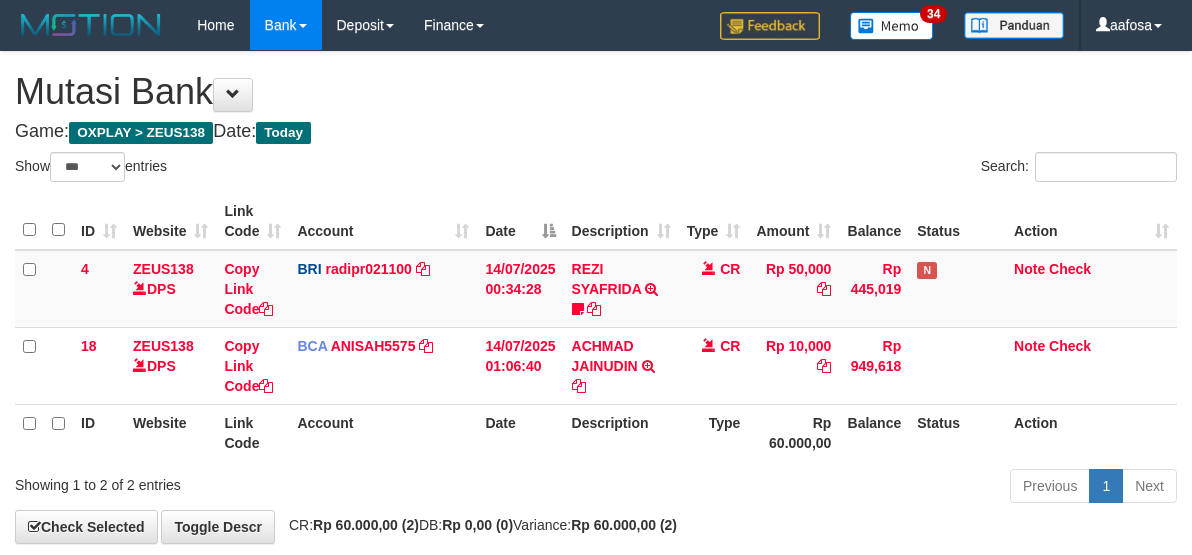 select on "***" 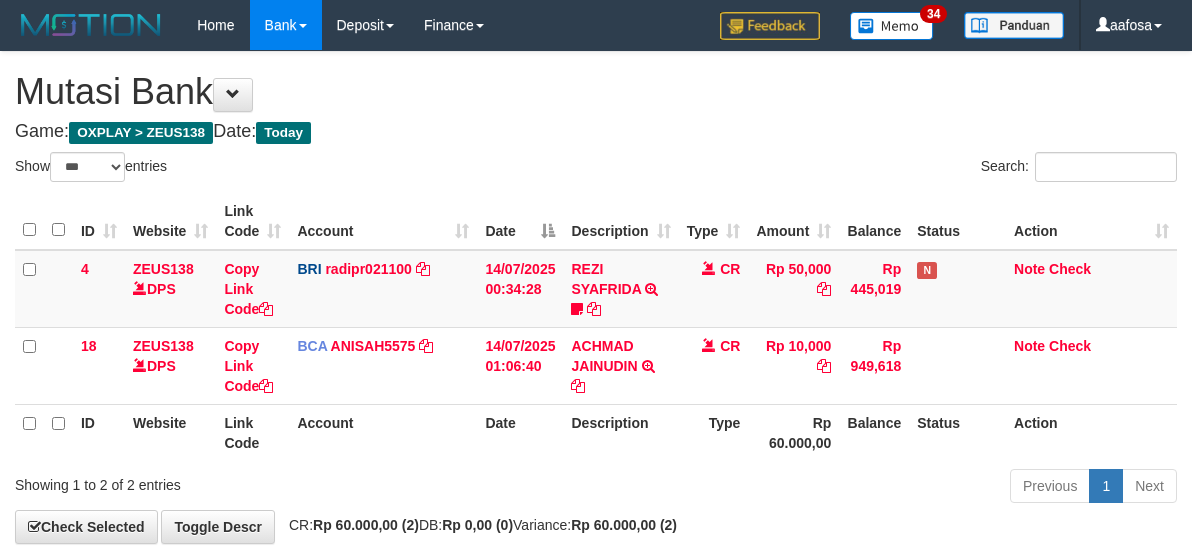 scroll, scrollTop: 100, scrollLeft: 0, axis: vertical 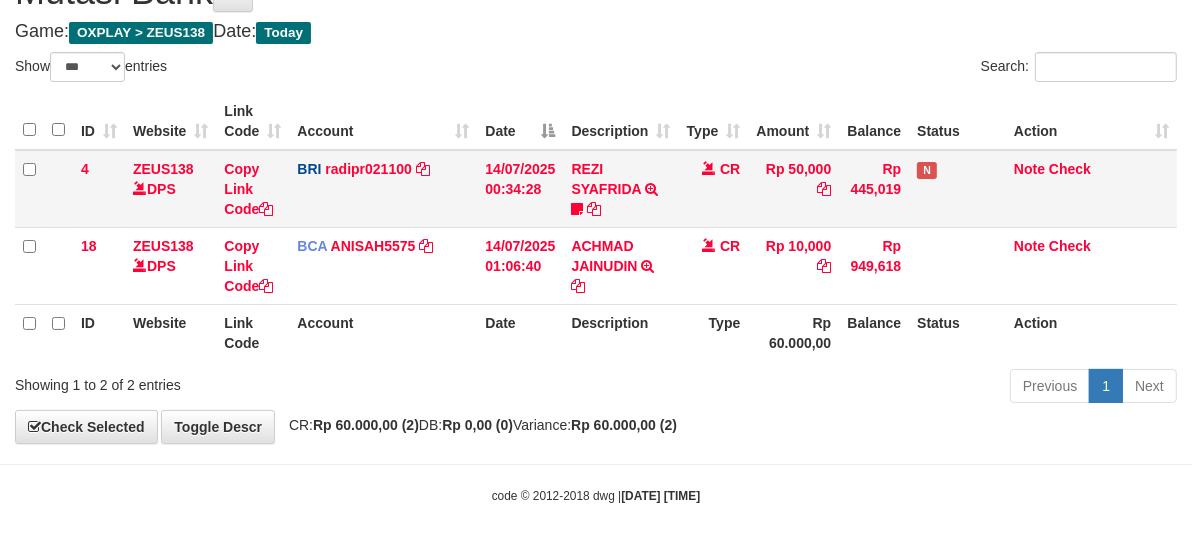 click on "Rp 50,000" at bounding box center (793, 189) 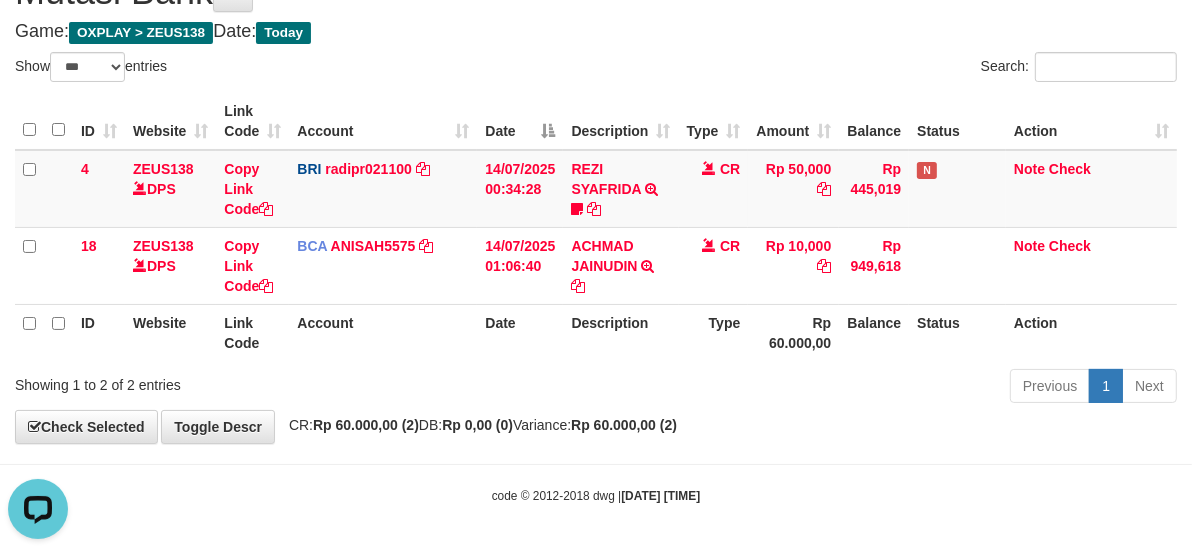 scroll, scrollTop: 0, scrollLeft: 0, axis: both 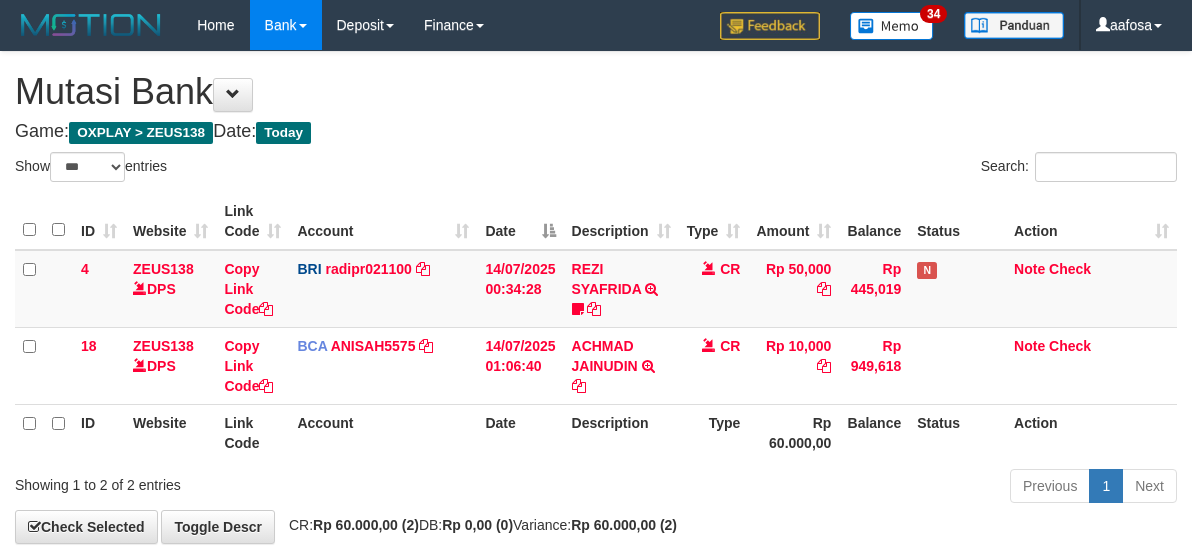 select on "***" 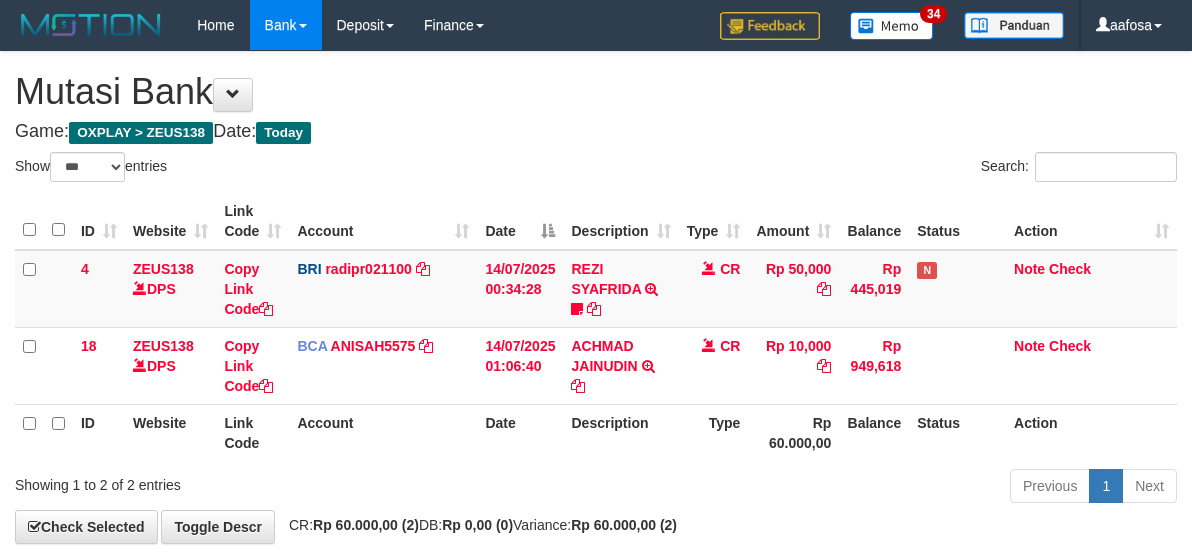 scroll, scrollTop: 100, scrollLeft: 0, axis: vertical 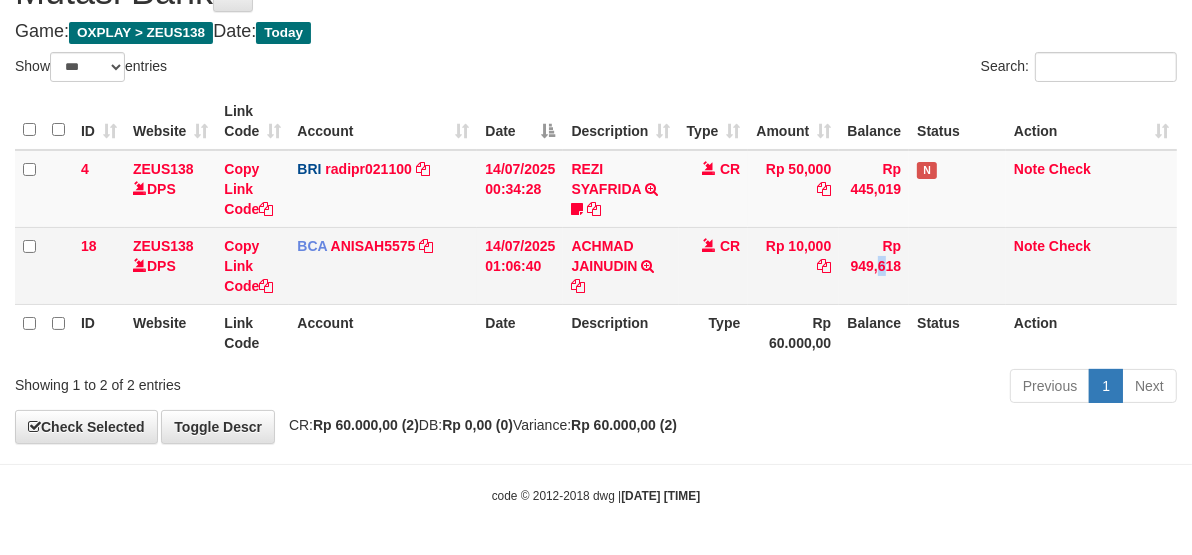 click on "Rp 949,618" at bounding box center [874, 265] 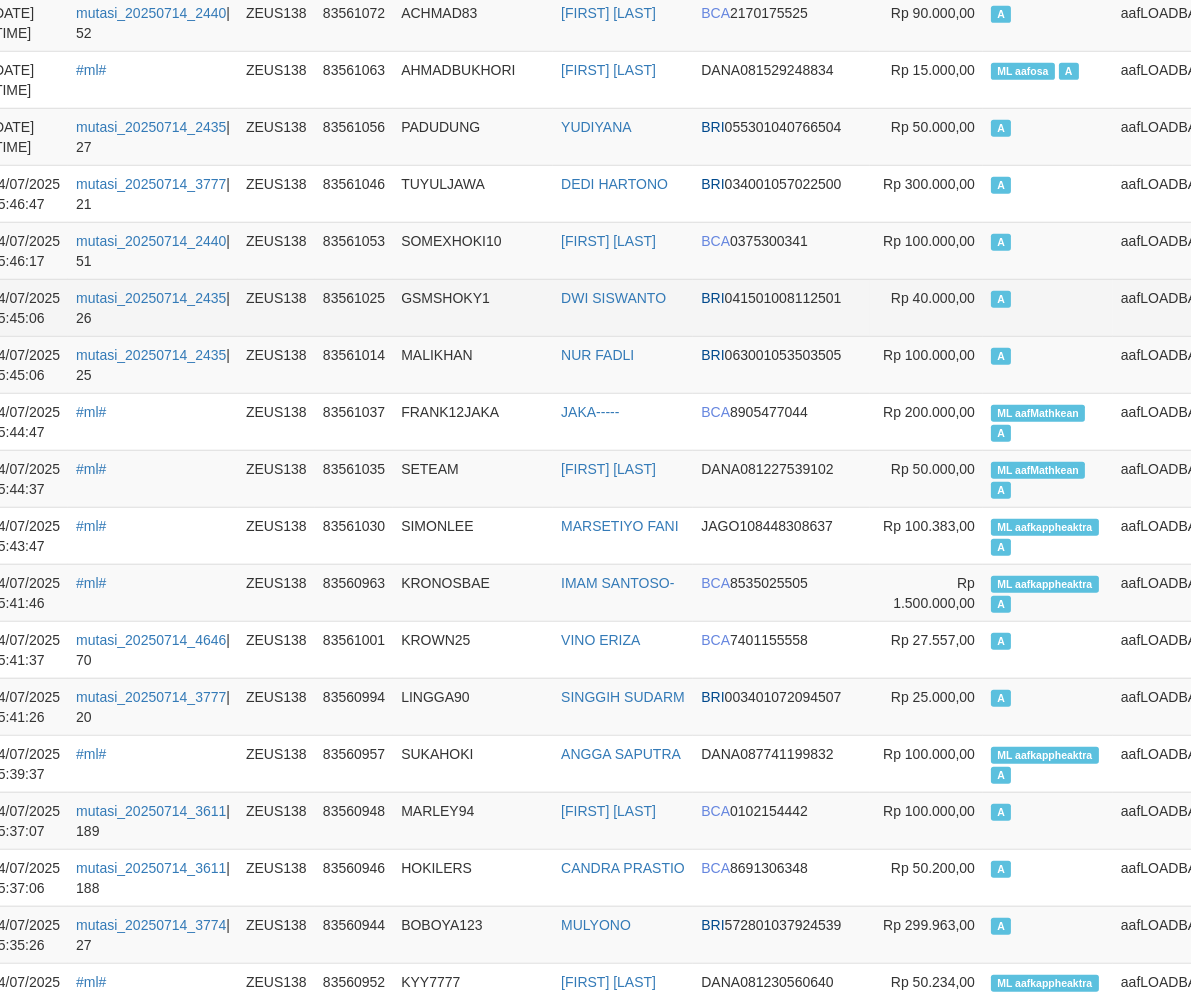 scroll, scrollTop: 2492, scrollLeft: 85, axis: both 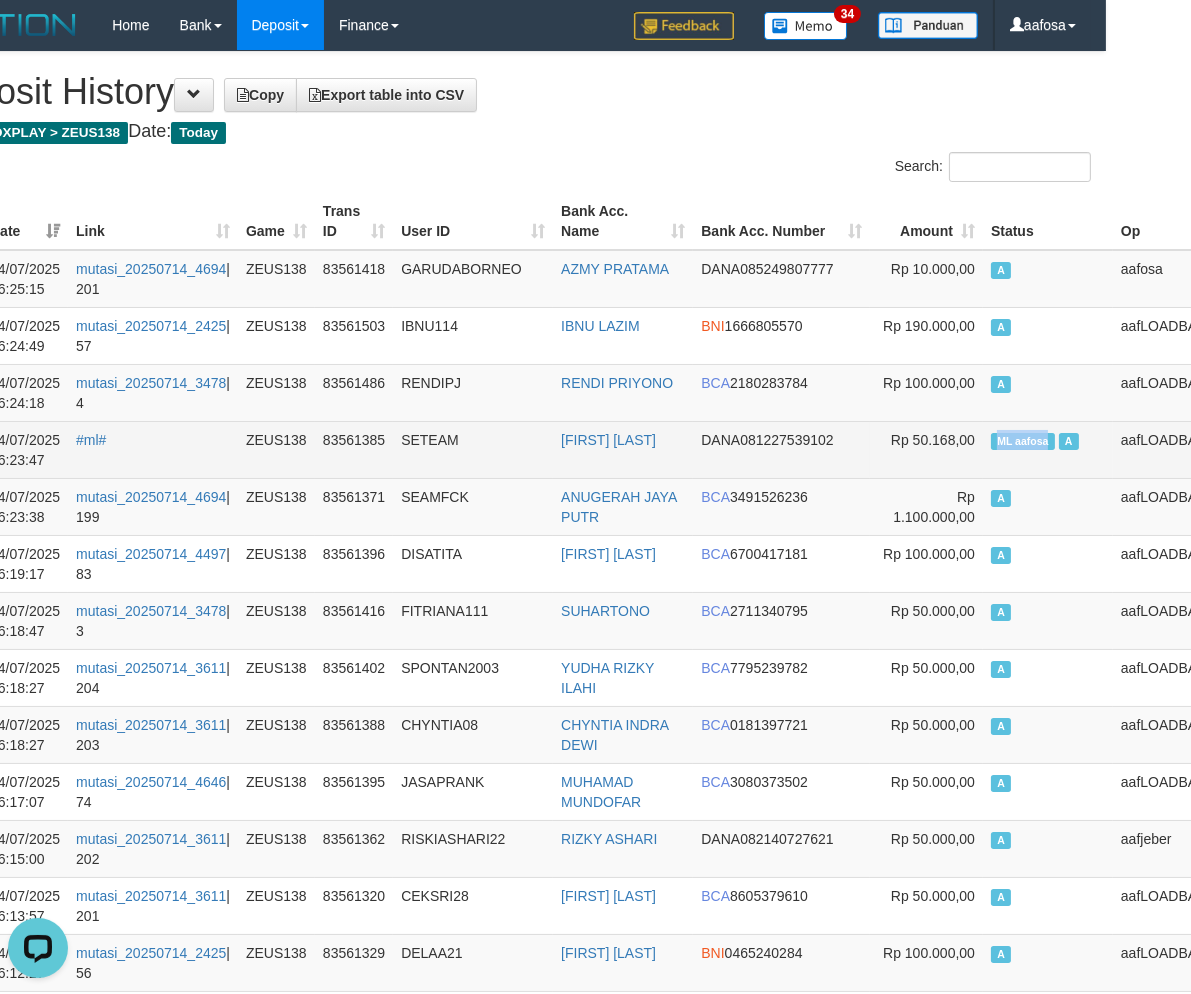drag, startPoint x: 935, startPoint y: 445, endPoint x: 1000, endPoint y: 446, distance: 65.00769 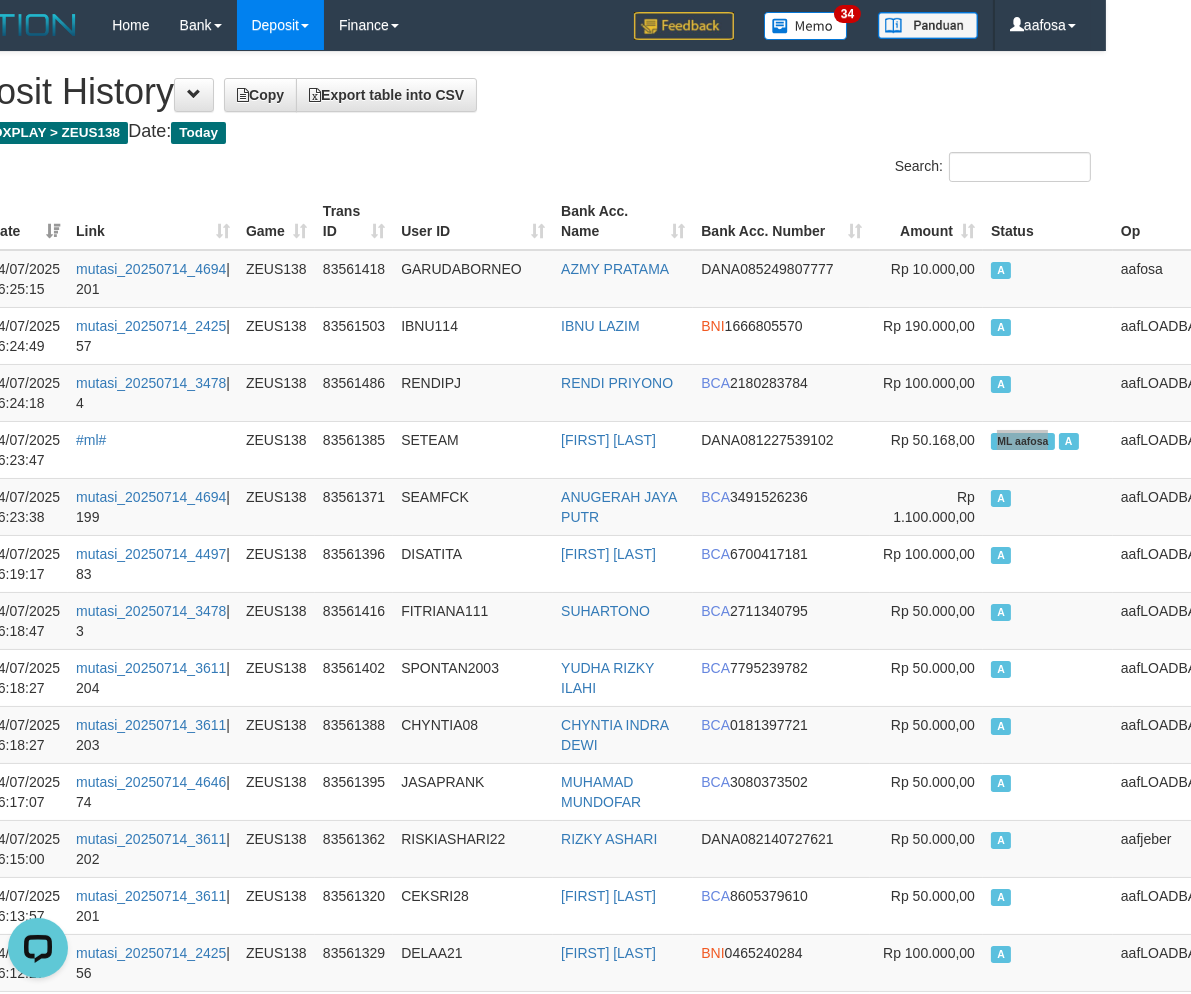 scroll, scrollTop: 1807, scrollLeft: 85, axis: both 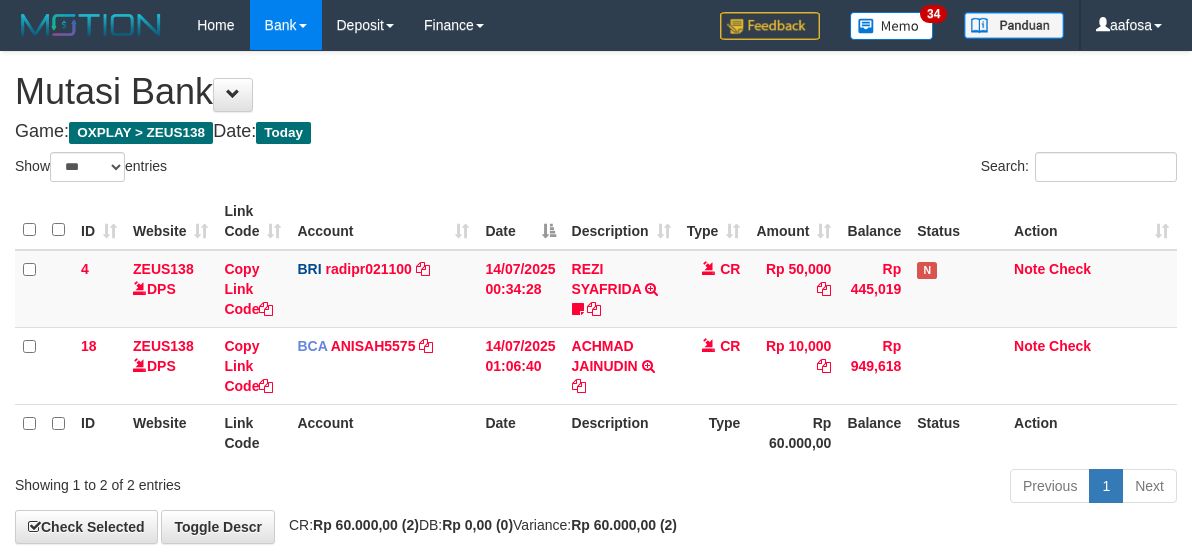 select on "***" 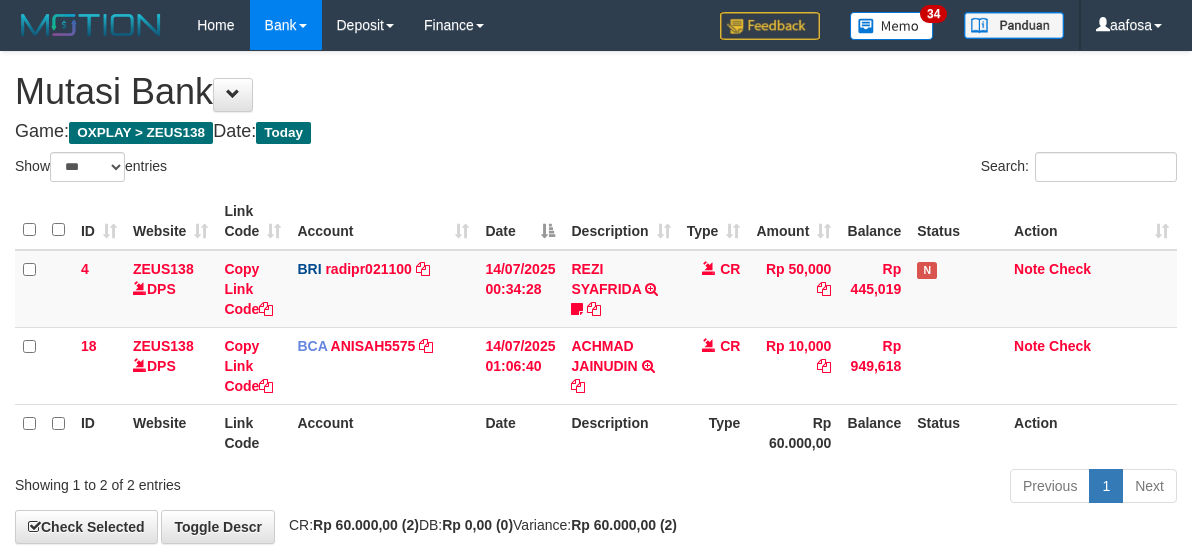 scroll, scrollTop: 100, scrollLeft: 0, axis: vertical 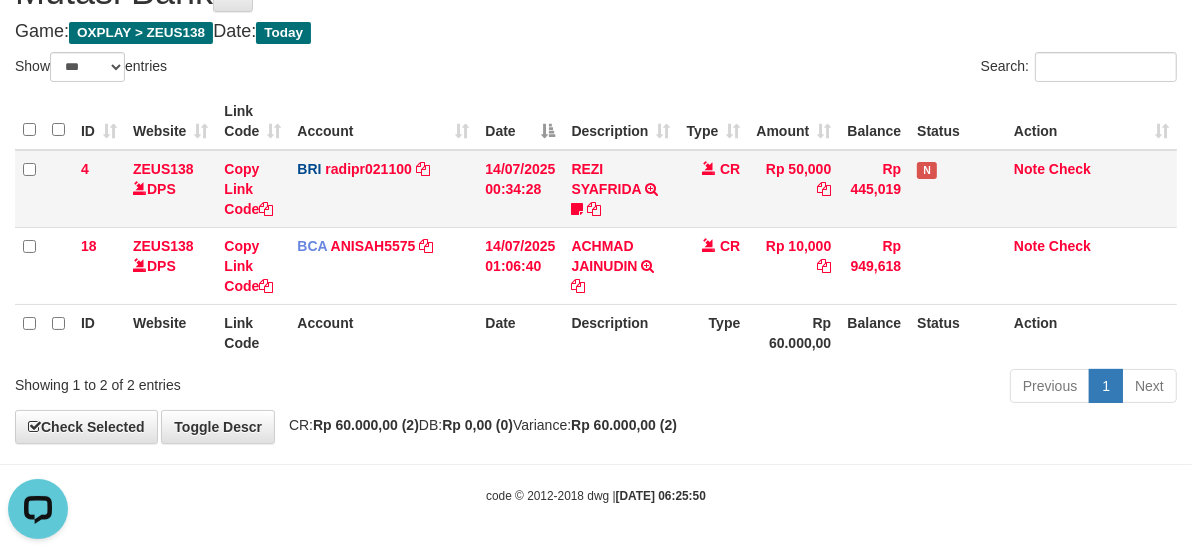 click on "4
ZEUS138    DPS
Copy Link Code
BRI
radipr021100
DPS
REYNALDI ADI PRATAMA
mutasi_20250714_3774 | 4
mutasi_20250714_3774 | 4
14/07/2025 00:34:28
REZI SYAFRIDA            TRANSFER NBMB REZI SYAFRIDA TO REYNALDI ADI PRATAMA    808801023311535
CR
Rp 50,000
Rp 445,019
N
Note
Check" at bounding box center [596, 189] 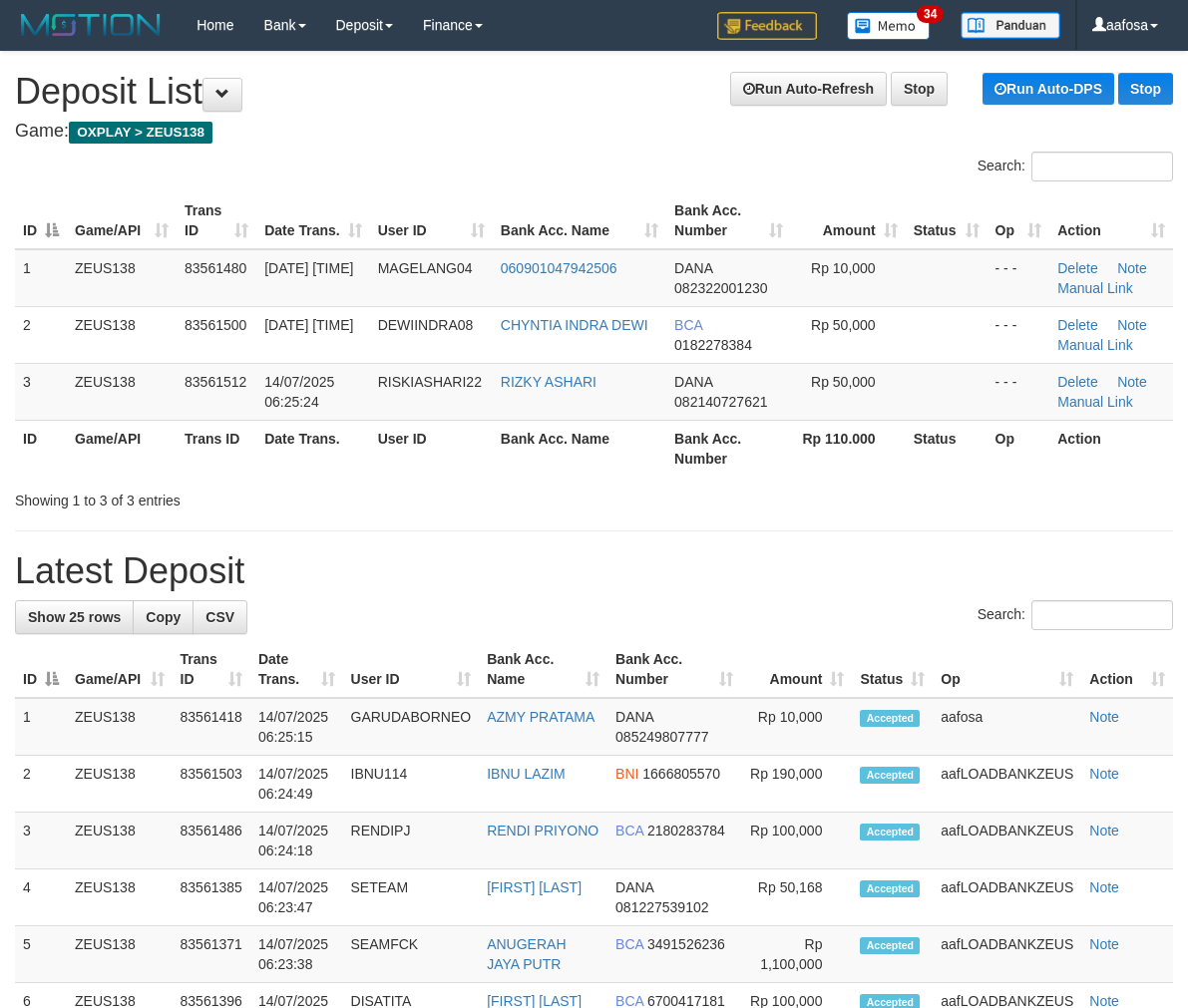 scroll, scrollTop: 0, scrollLeft: 0, axis: both 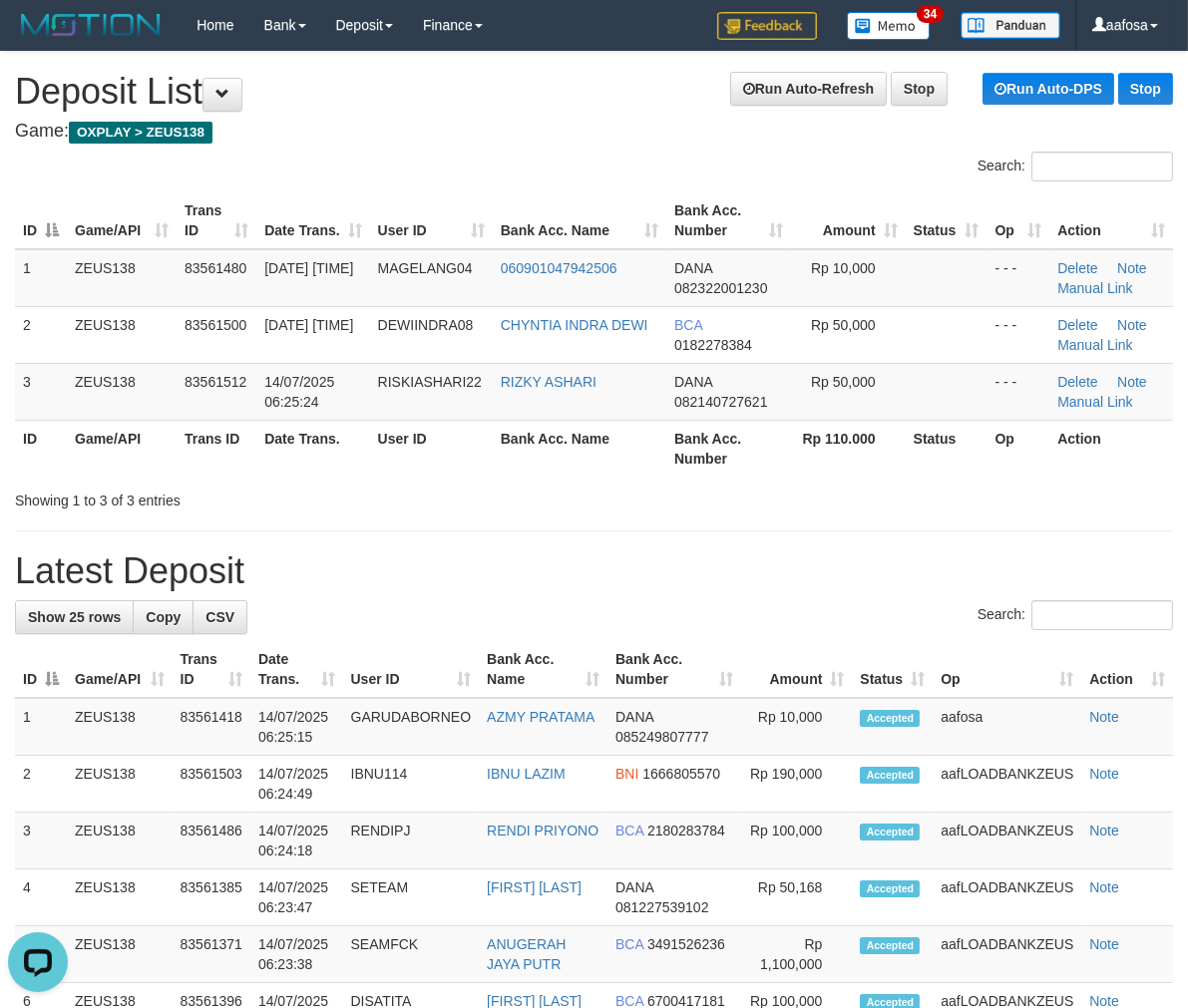 click on "Search:" at bounding box center (594, 168) 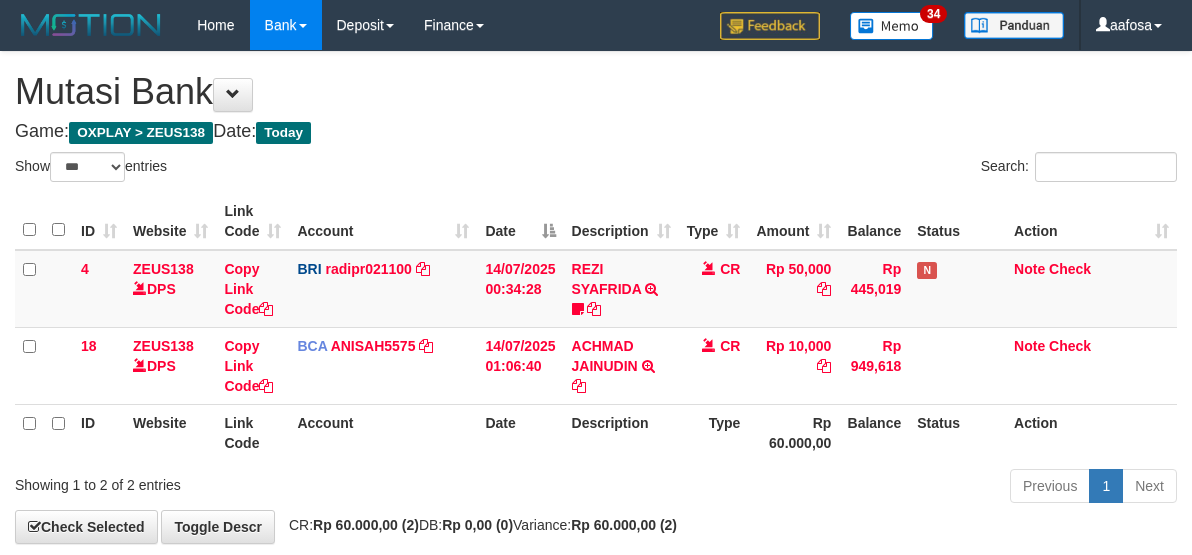 select on "***" 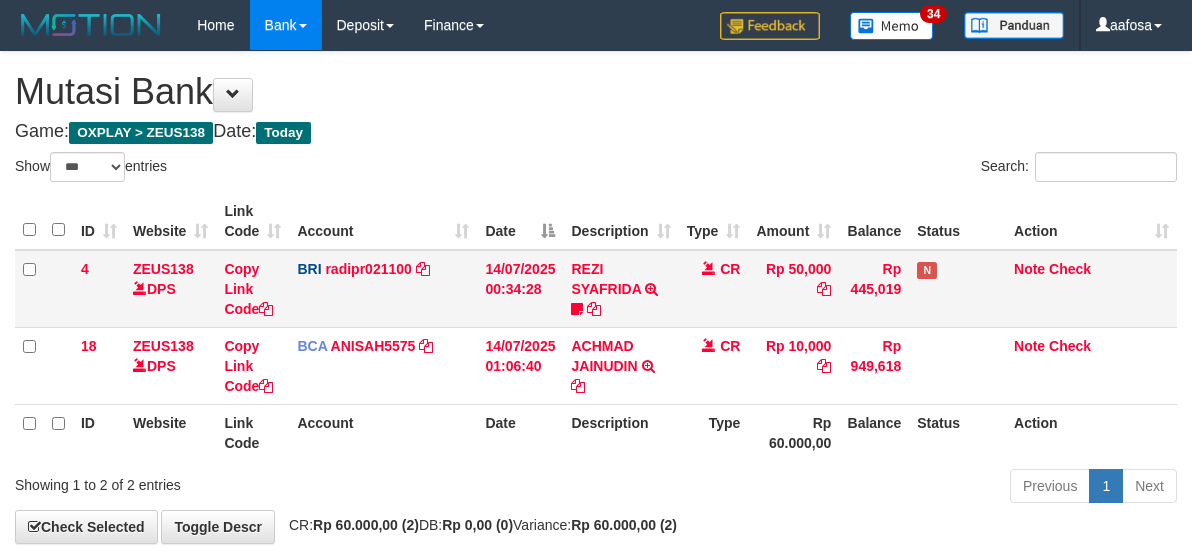 scroll, scrollTop: 100, scrollLeft: 0, axis: vertical 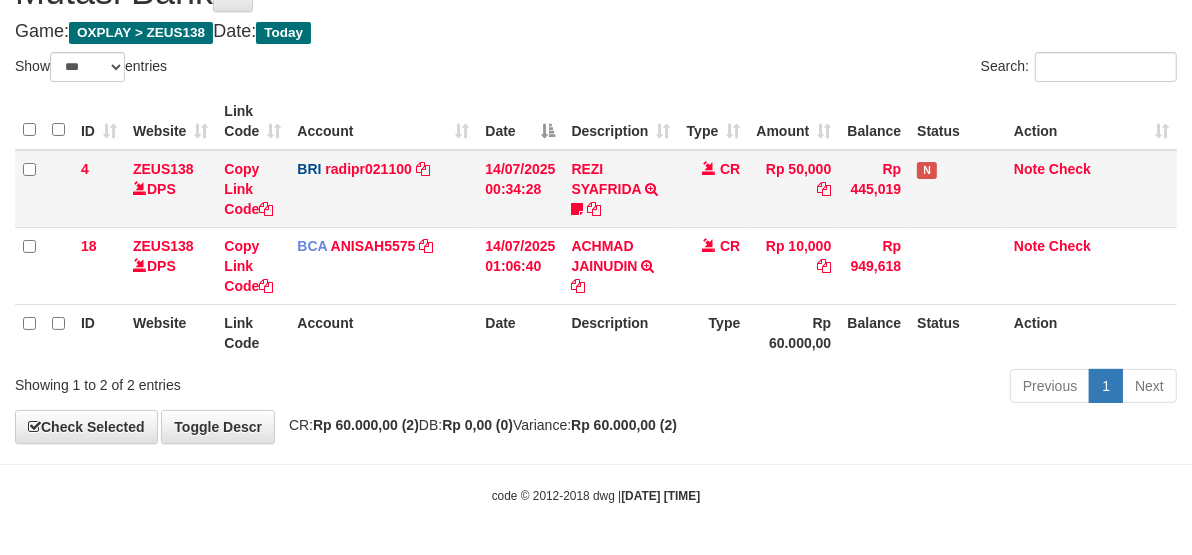 click on "CR" at bounding box center (714, 189) 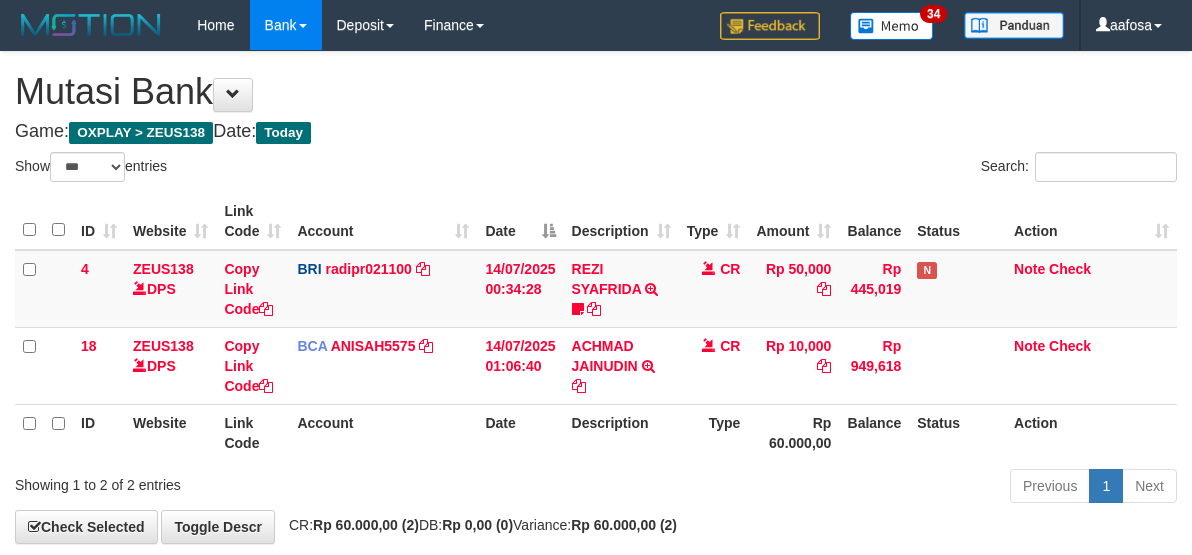select on "***" 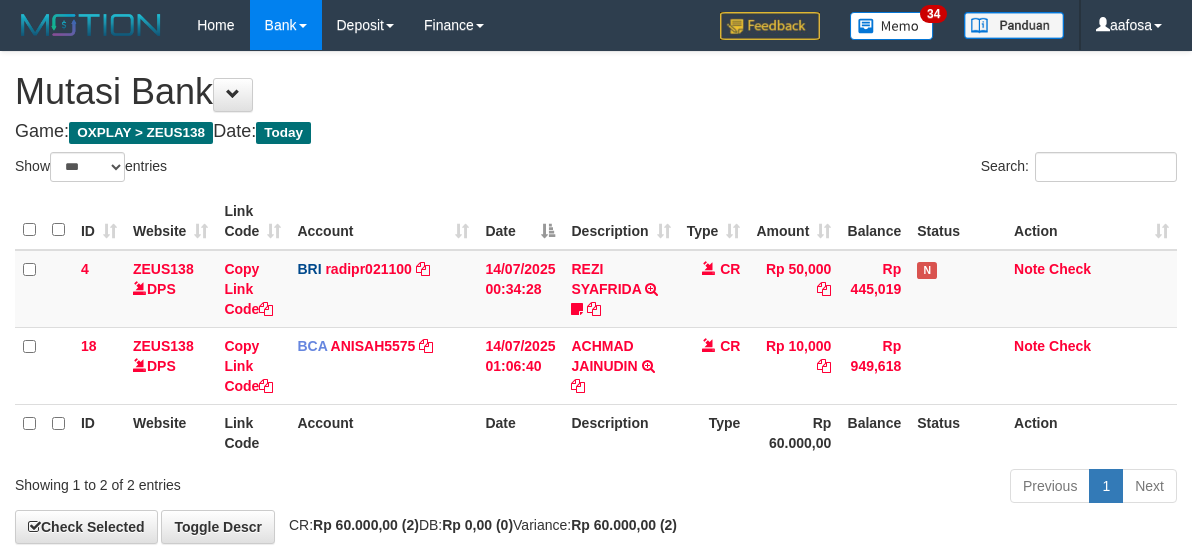 scroll, scrollTop: 100, scrollLeft: 0, axis: vertical 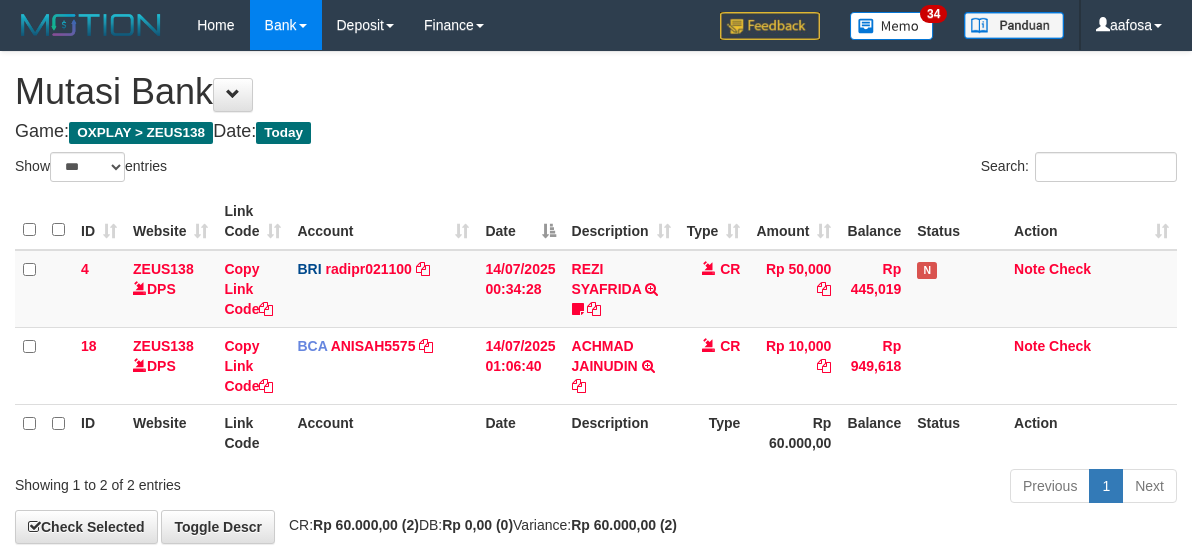 select on "***" 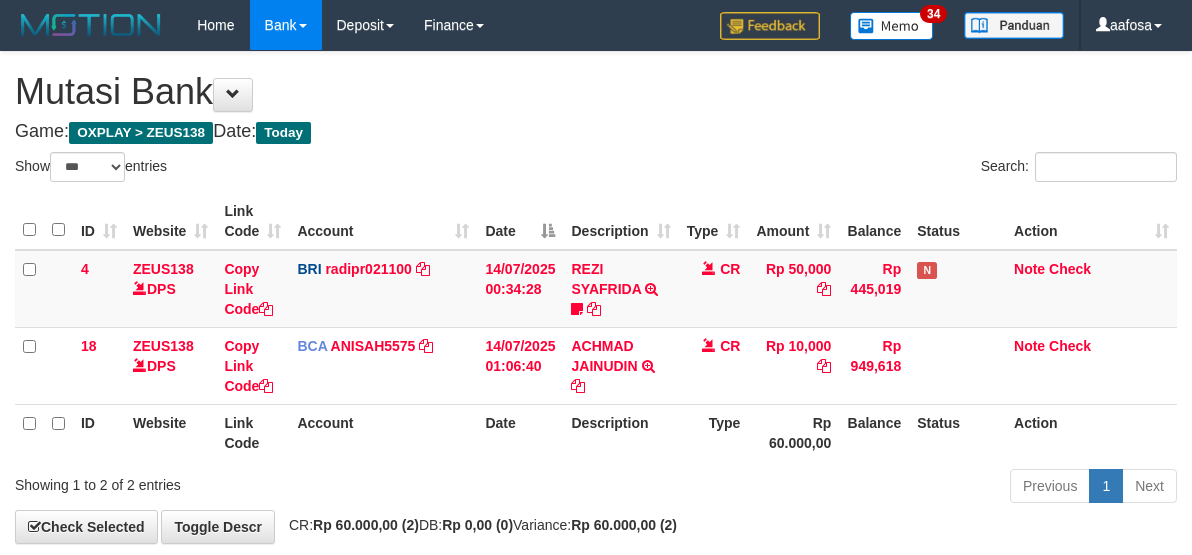 scroll, scrollTop: 100, scrollLeft: 0, axis: vertical 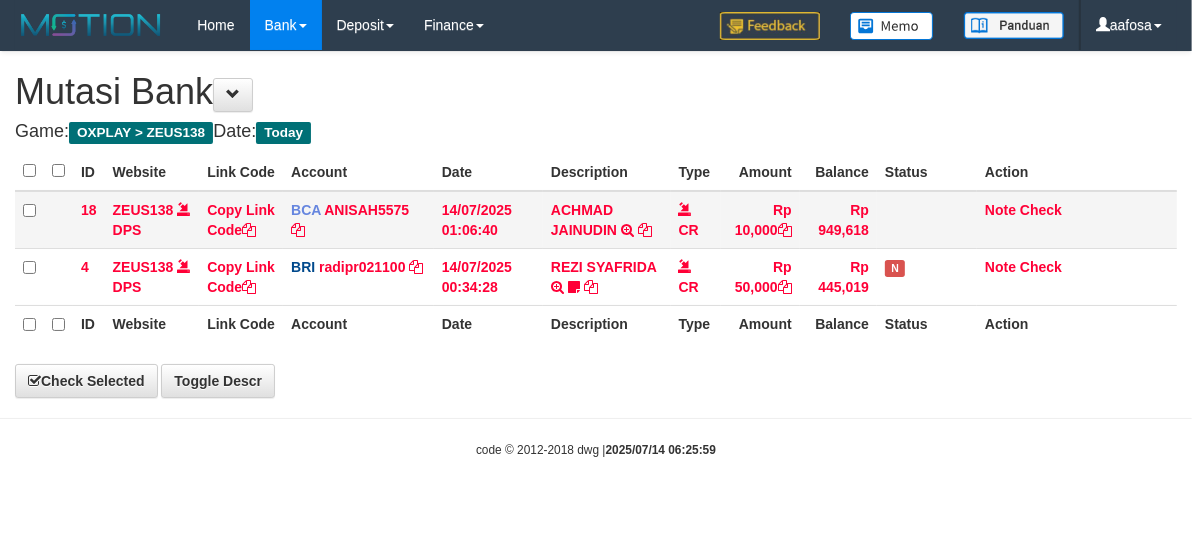 select on "***" 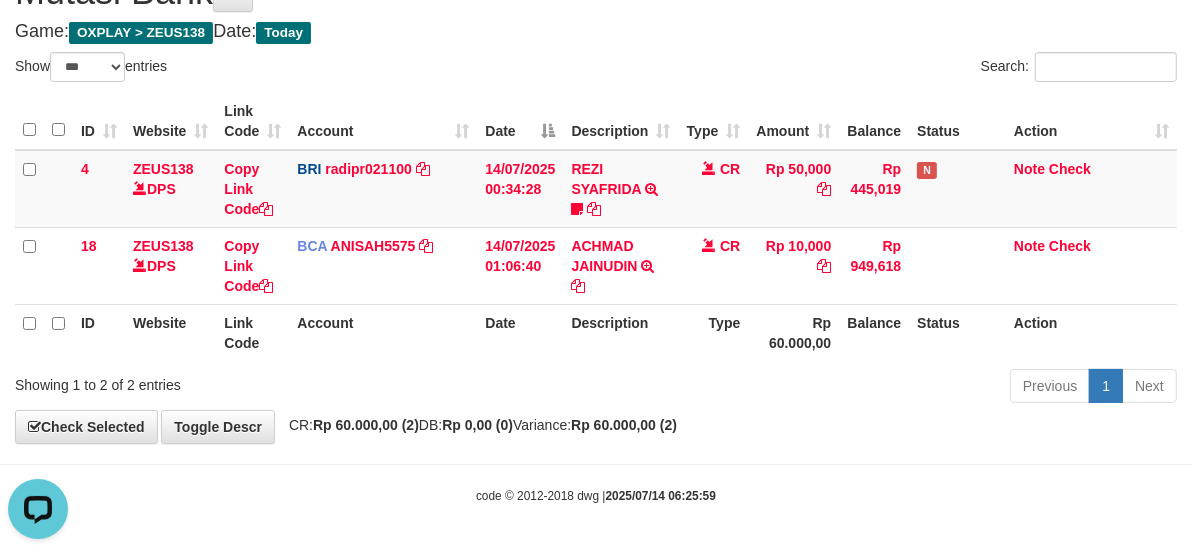 scroll, scrollTop: 0, scrollLeft: 0, axis: both 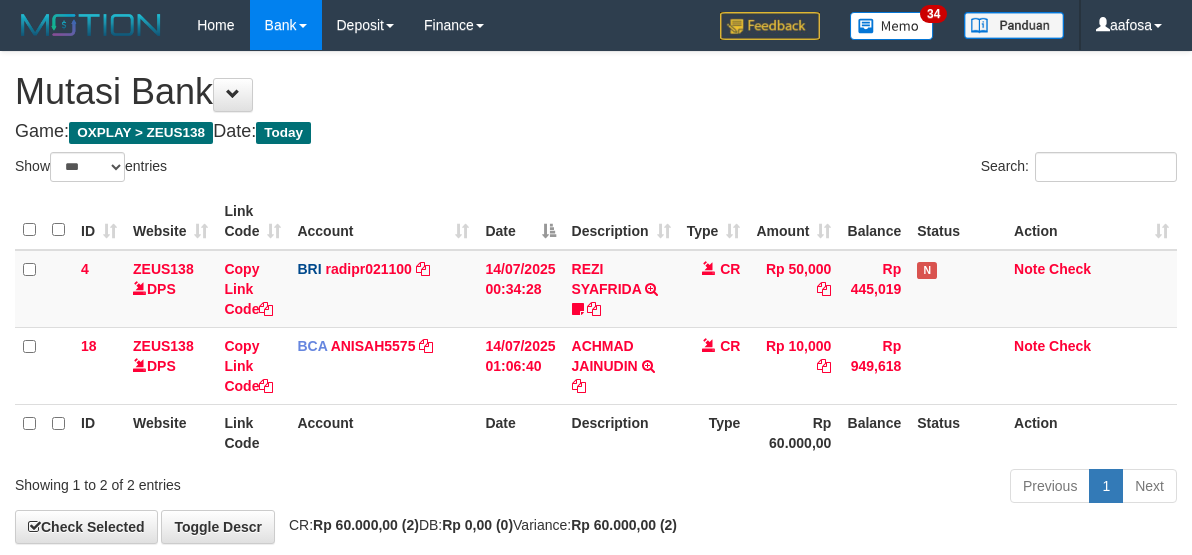 select on "***" 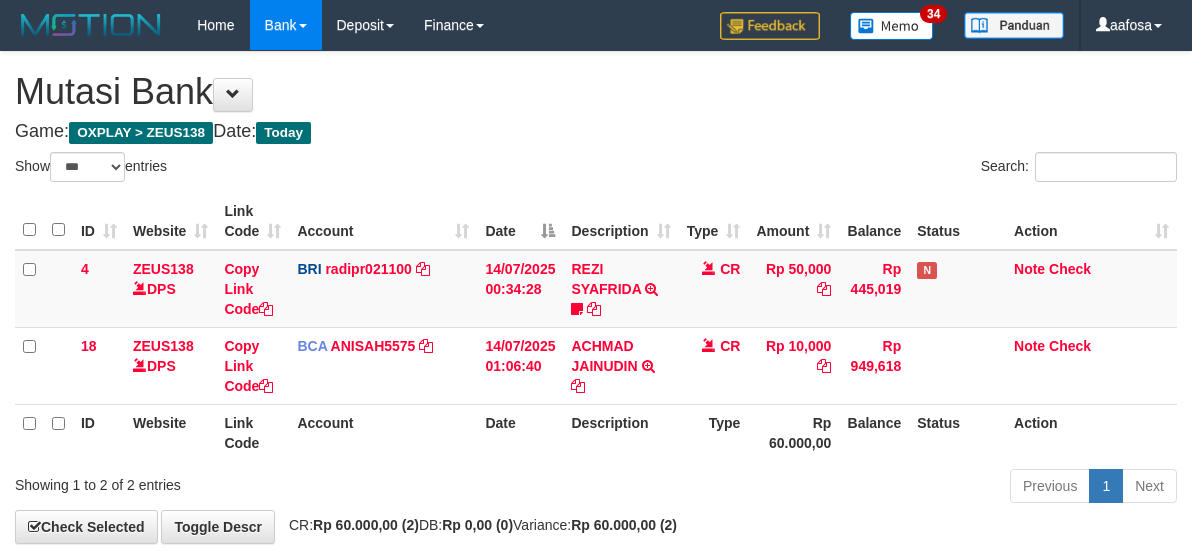 scroll, scrollTop: 100, scrollLeft: 0, axis: vertical 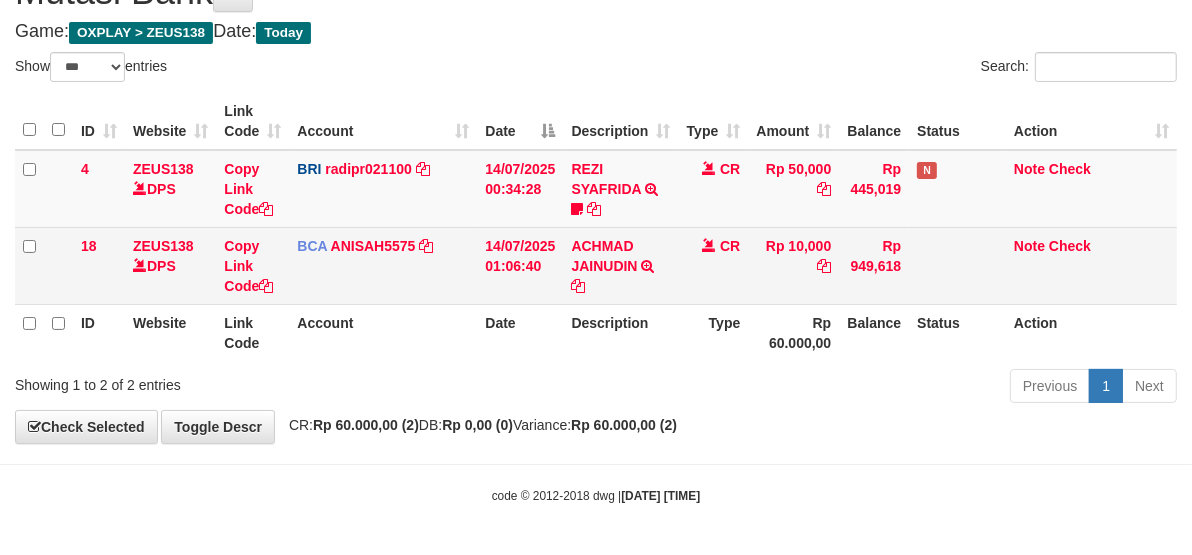click on "Rp 10,000" at bounding box center (793, 265) 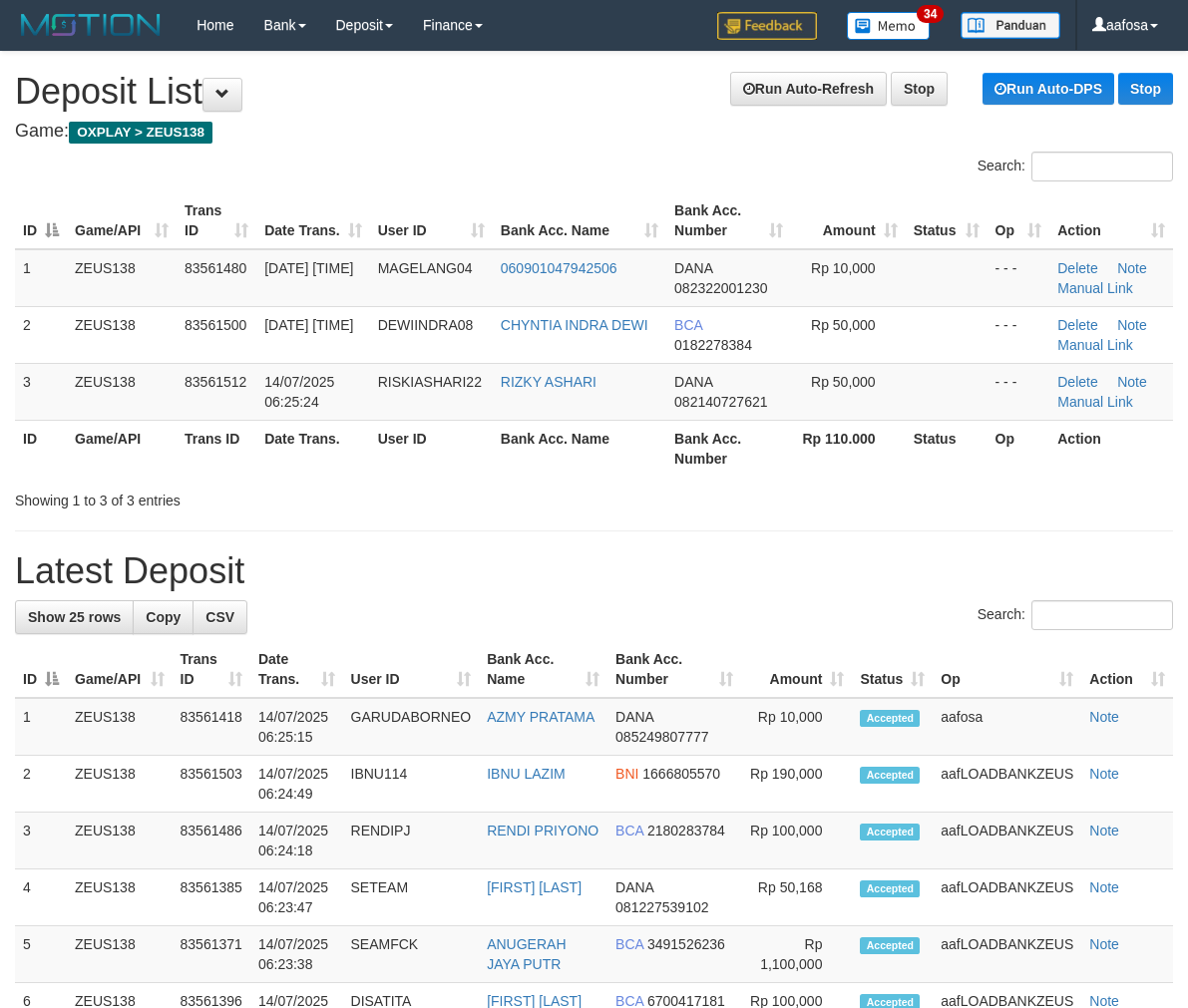 scroll, scrollTop: 0, scrollLeft: 0, axis: both 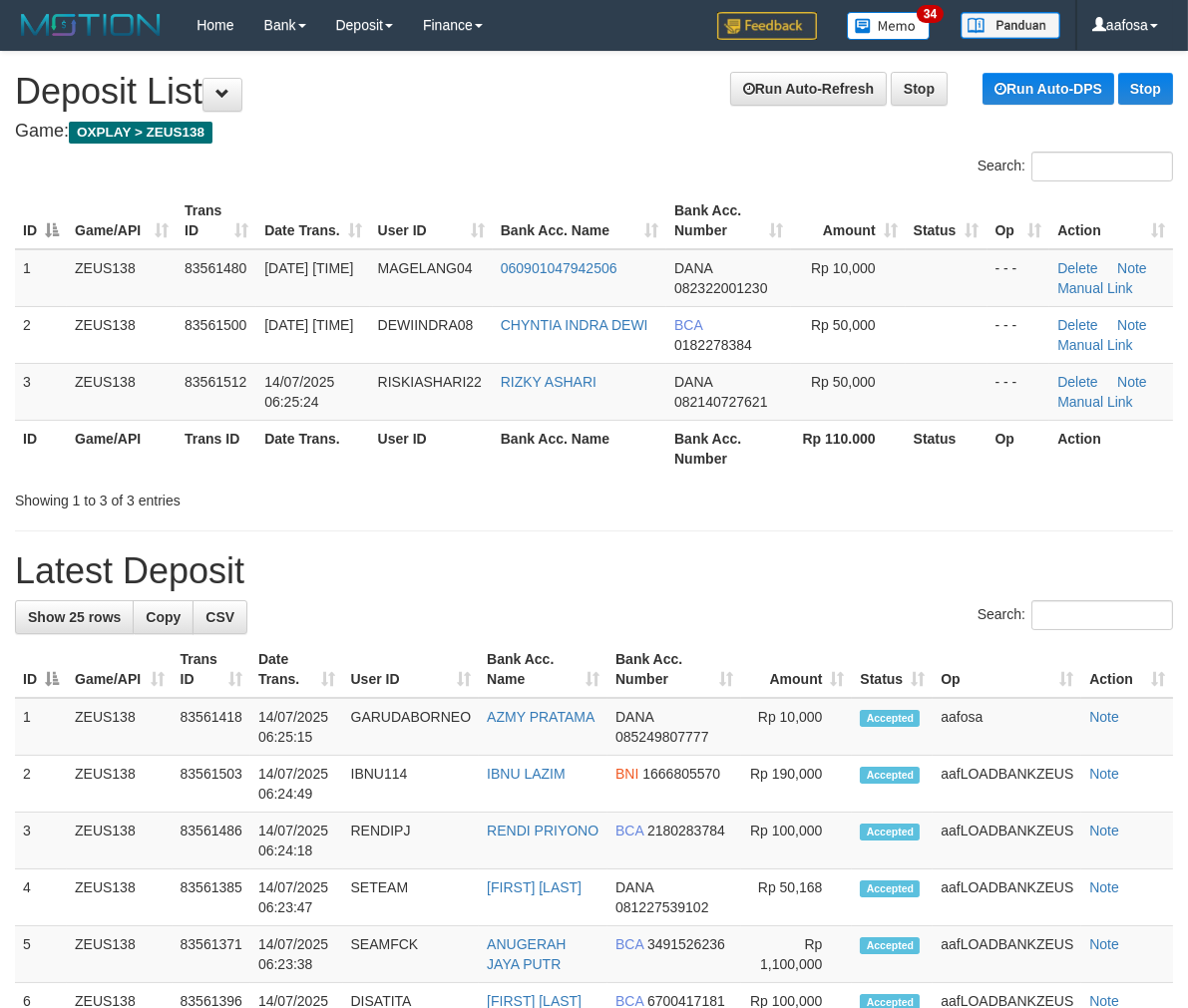 drag, startPoint x: 595, startPoint y: 125, endPoint x: 2, endPoint y: 275, distance: 611.6772 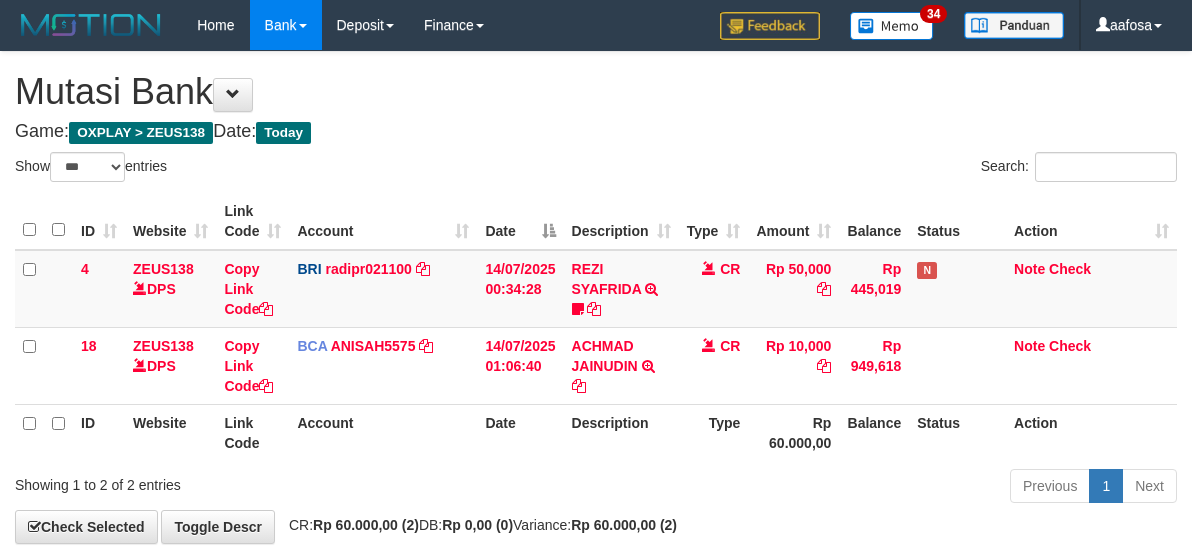 select on "***" 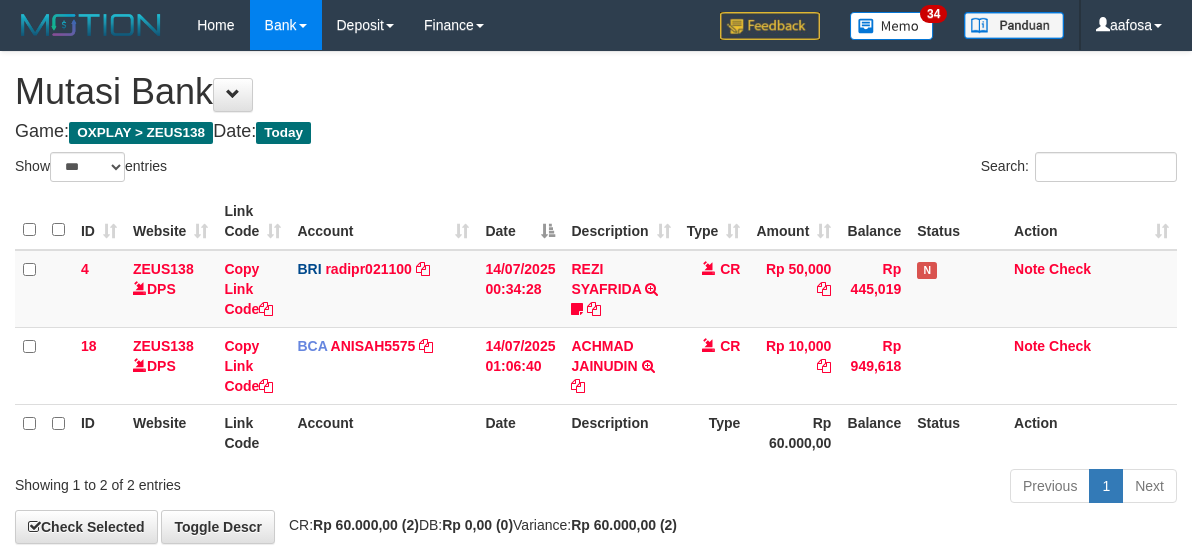 scroll, scrollTop: 100, scrollLeft: 0, axis: vertical 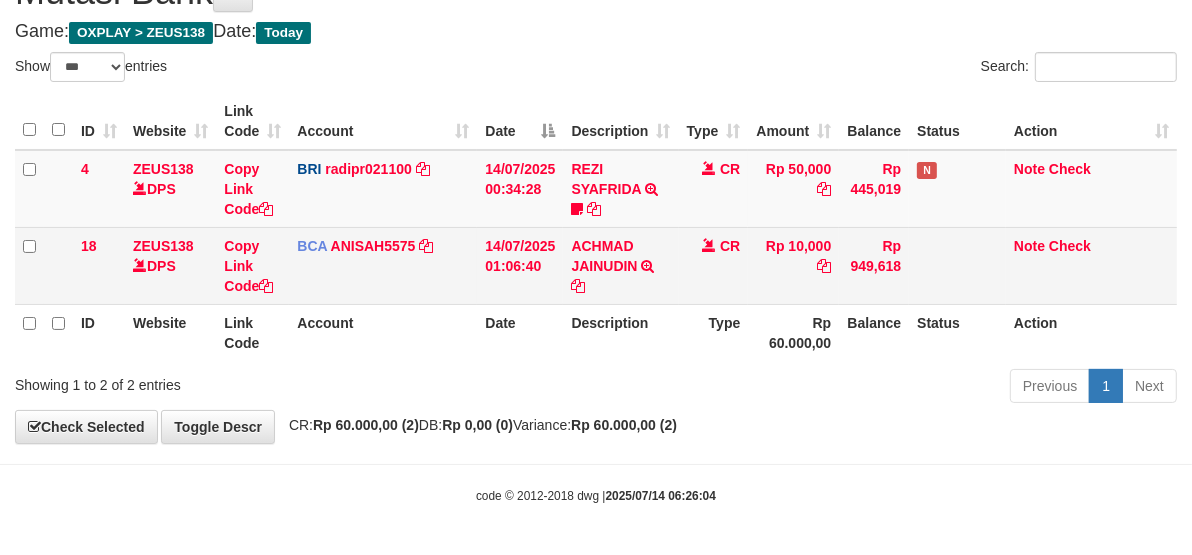 click on "CR" at bounding box center [714, 265] 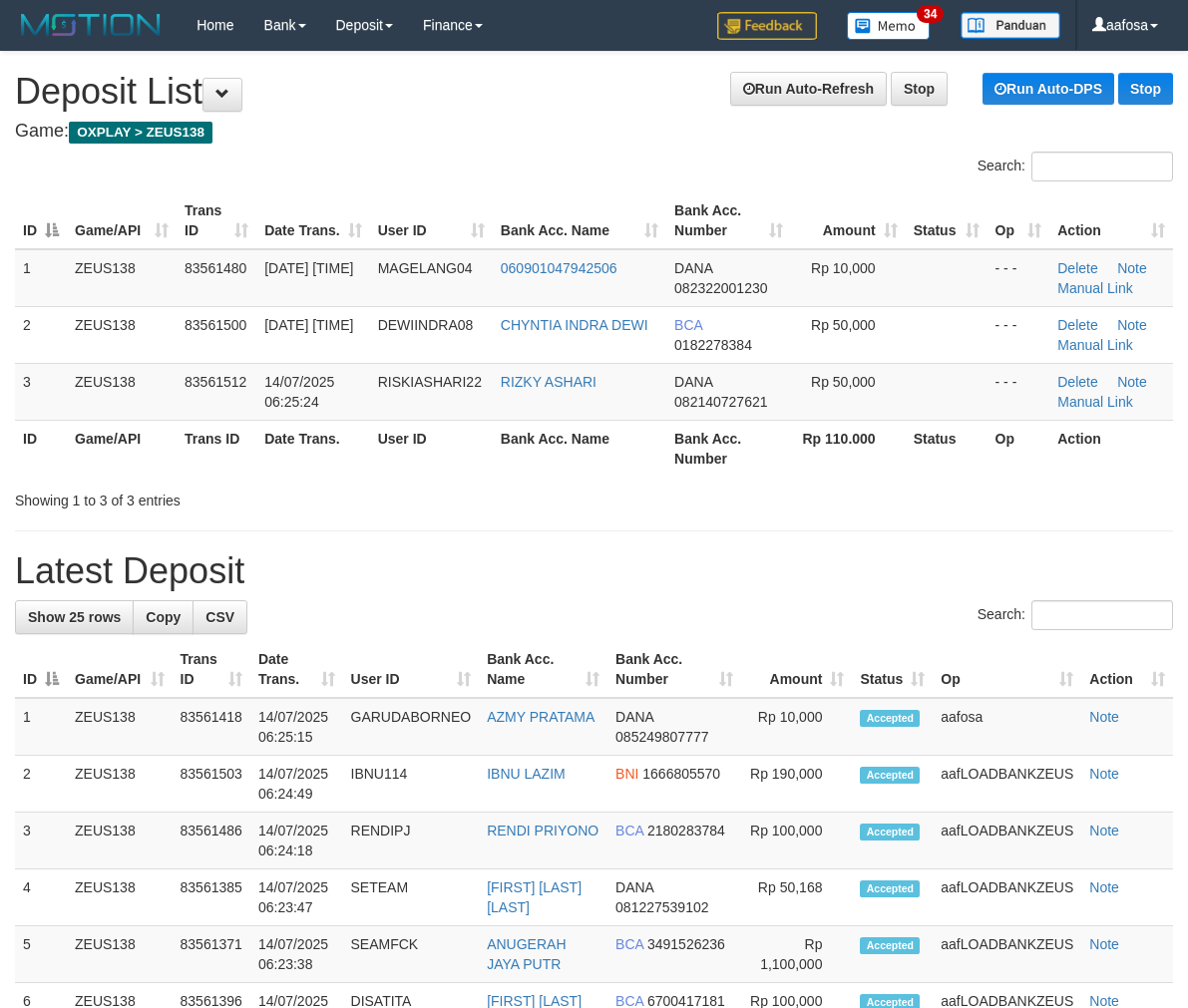 scroll, scrollTop: 0, scrollLeft: 0, axis: both 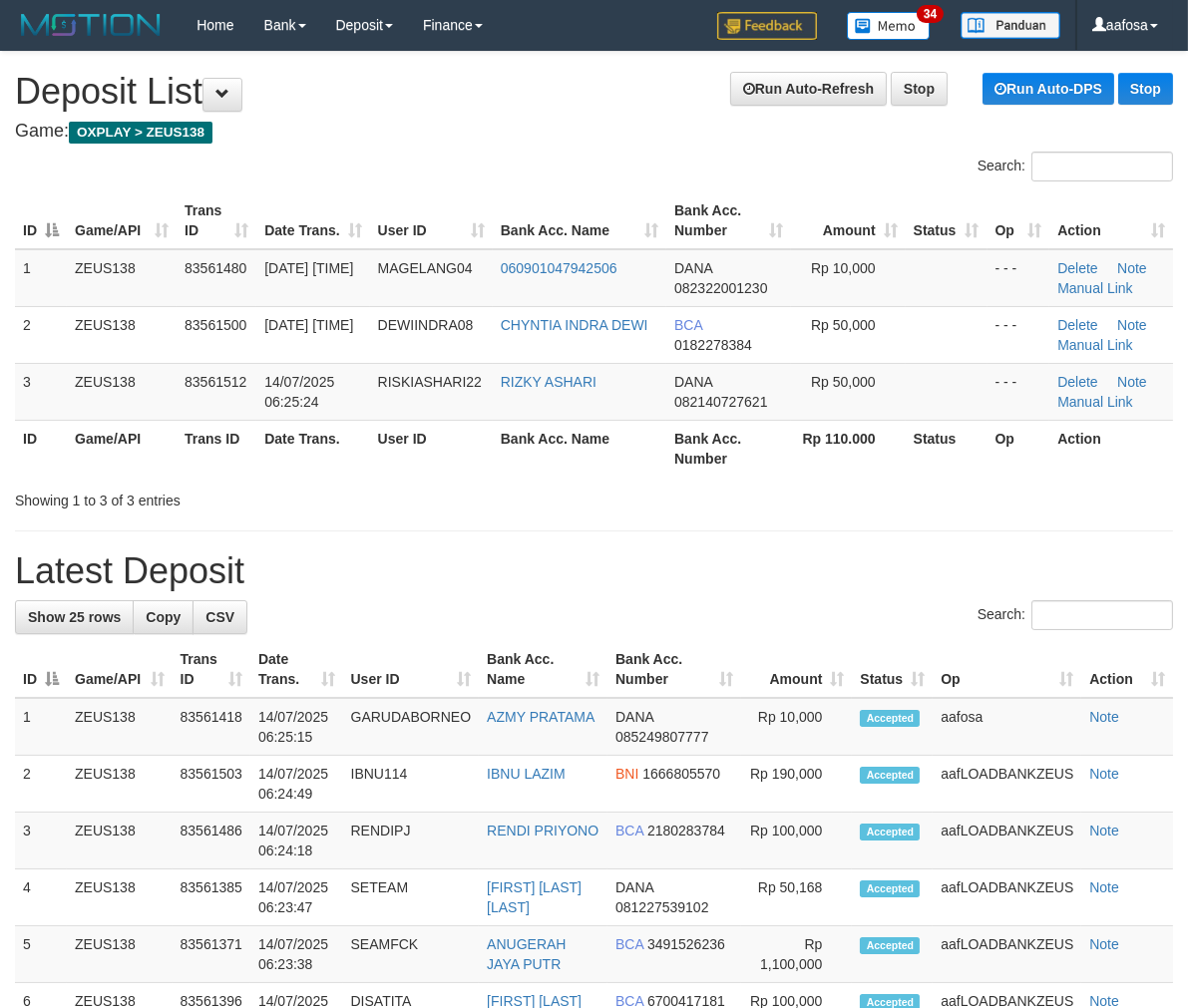 drag, startPoint x: 536, startPoint y: 156, endPoint x: 520, endPoint y: 157, distance: 16.03122 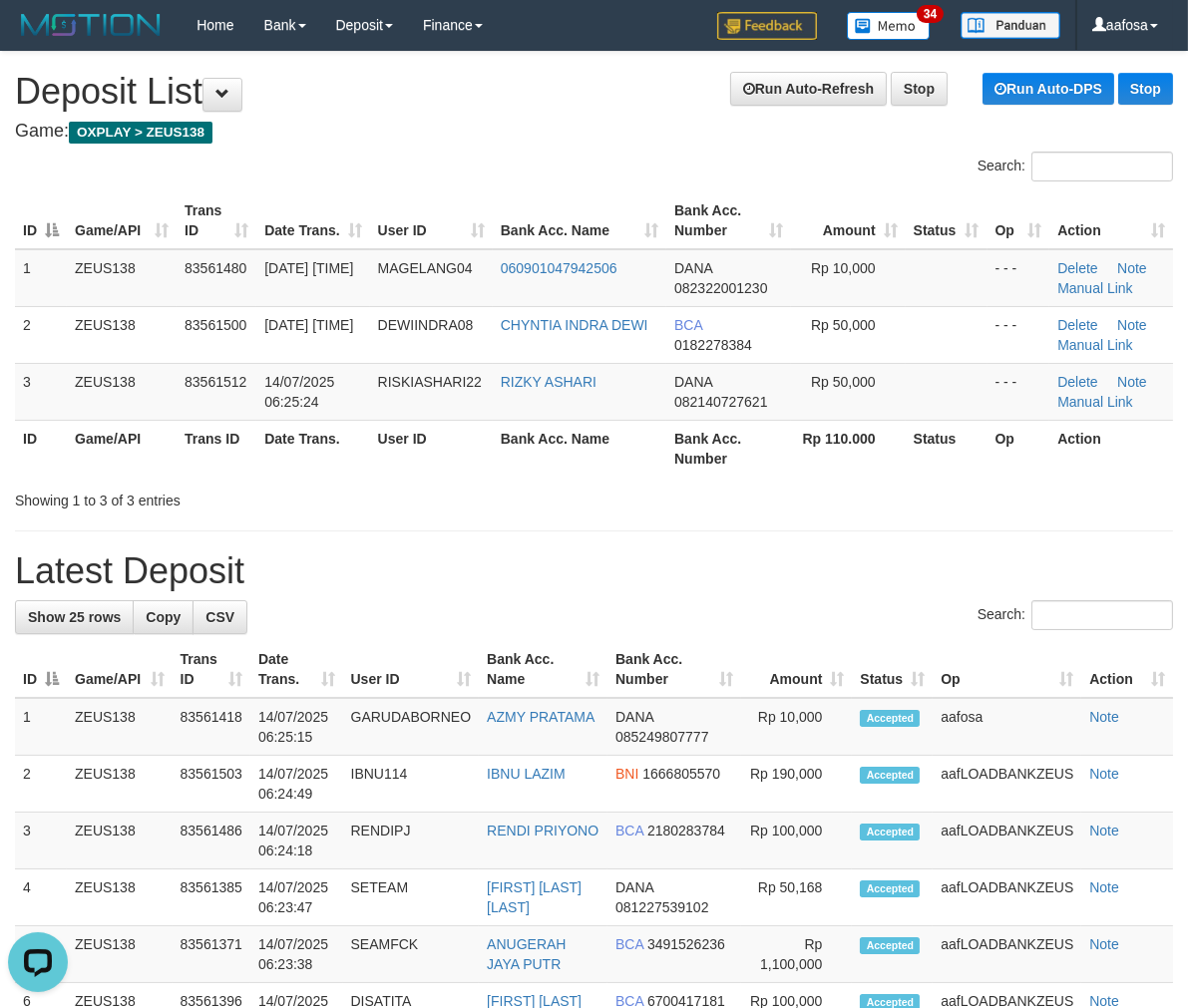 scroll, scrollTop: 0, scrollLeft: 0, axis: both 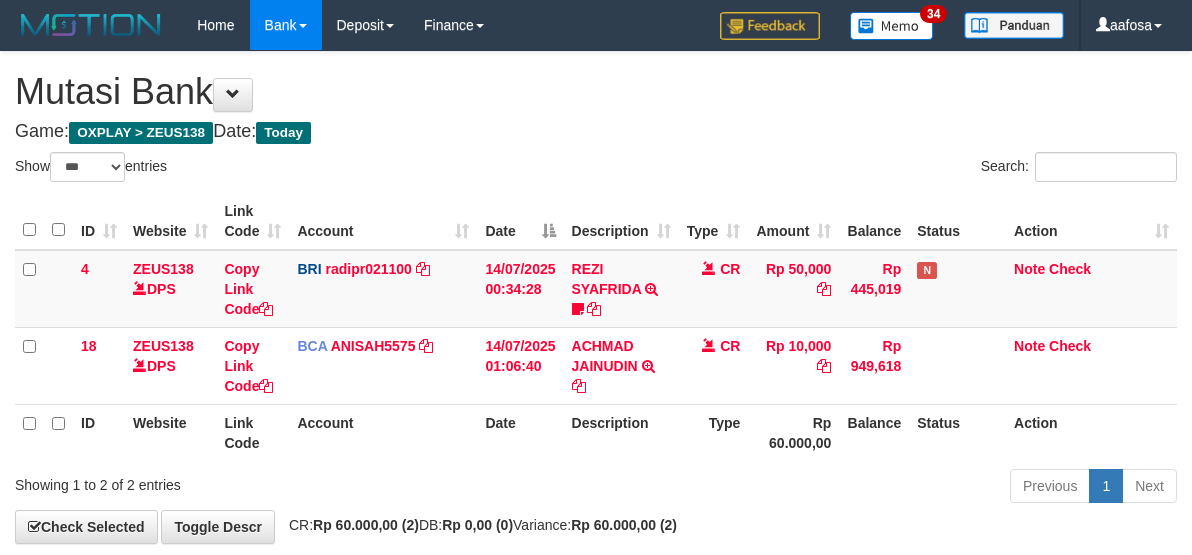 select on "***" 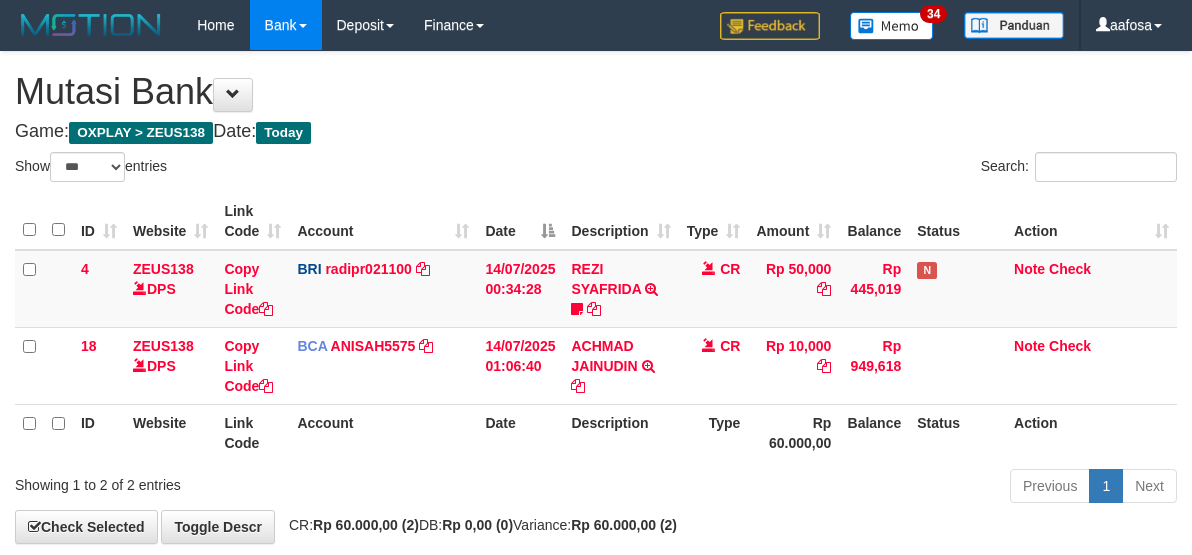 scroll, scrollTop: 100, scrollLeft: 0, axis: vertical 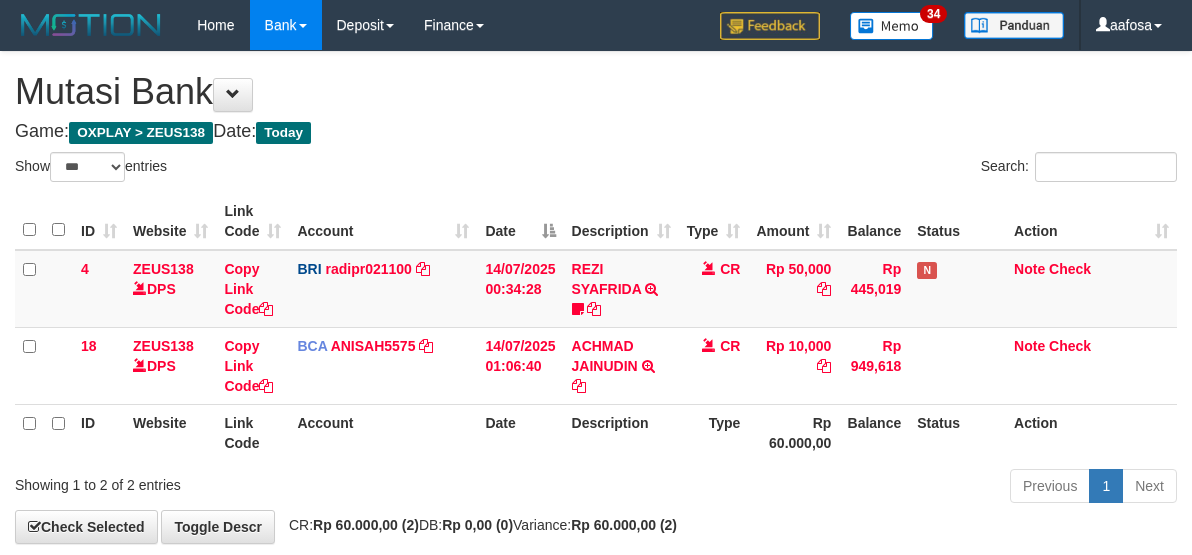 select on "***" 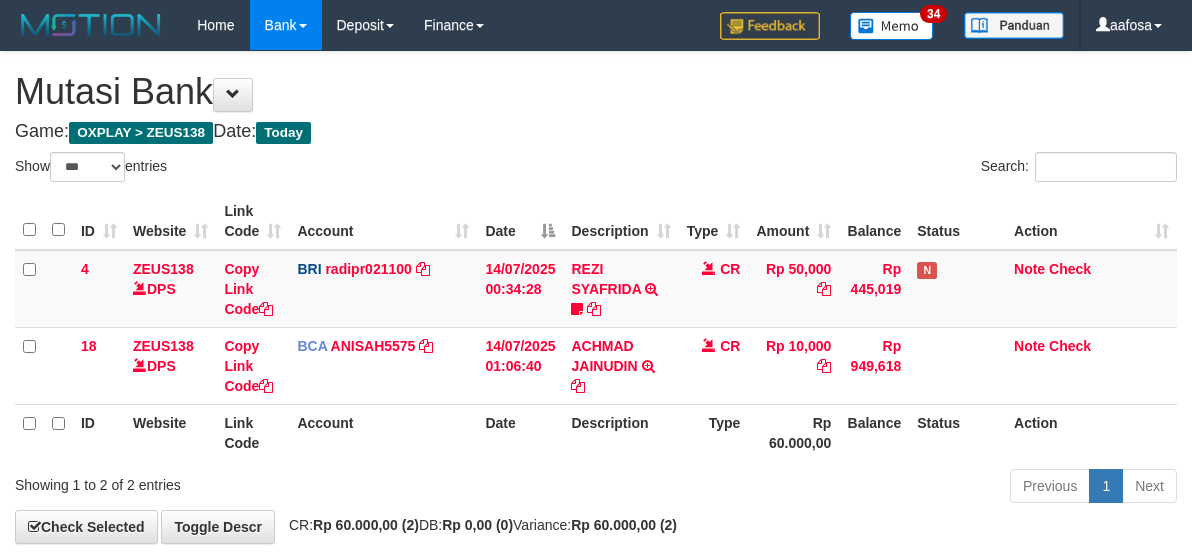 scroll, scrollTop: 100, scrollLeft: 0, axis: vertical 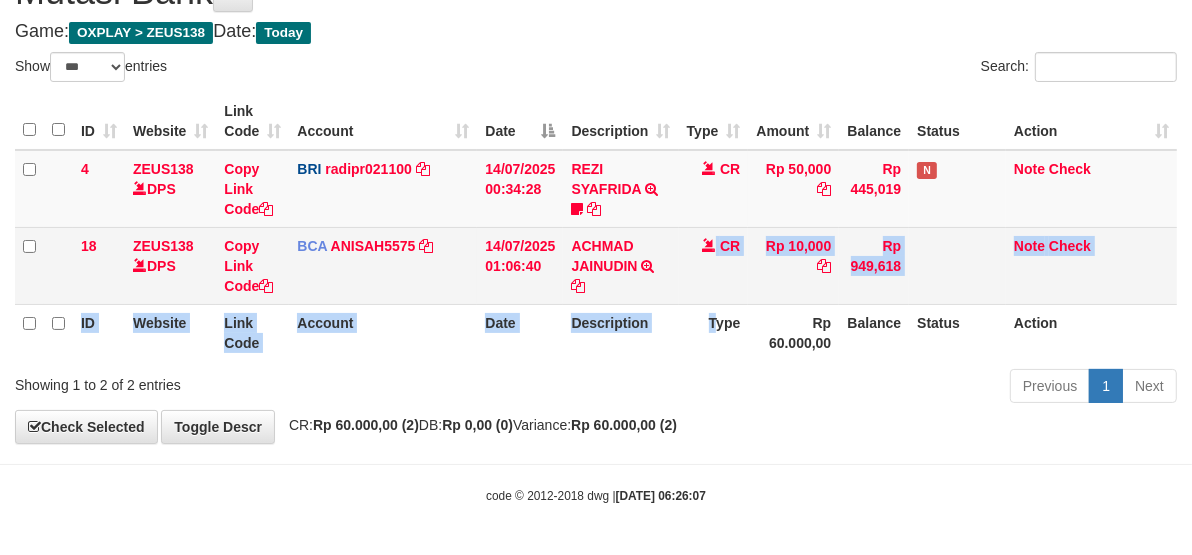 drag, startPoint x: 714, startPoint y: 302, endPoint x: 732, endPoint y: 302, distance: 18 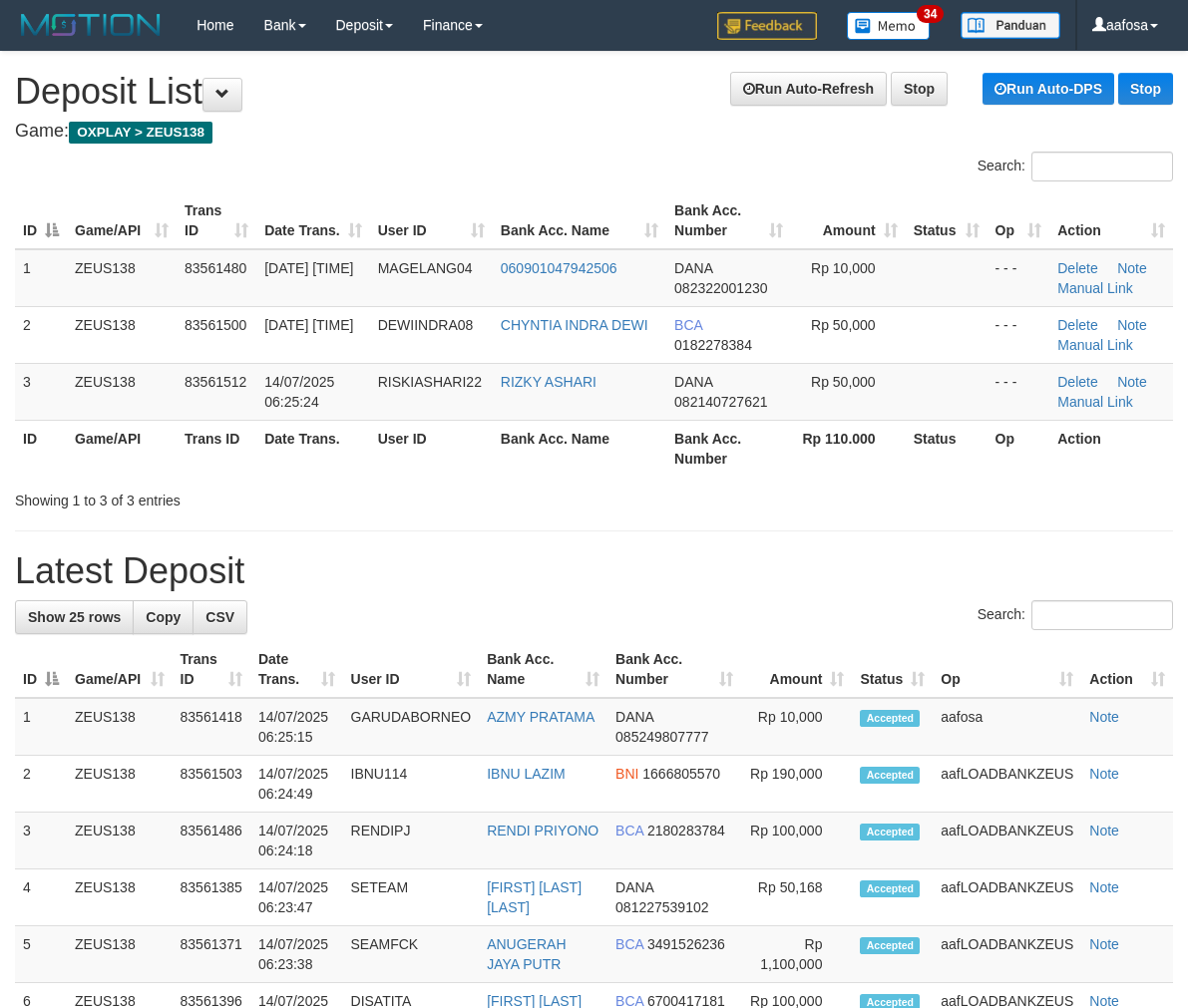 scroll, scrollTop: 0, scrollLeft: 0, axis: both 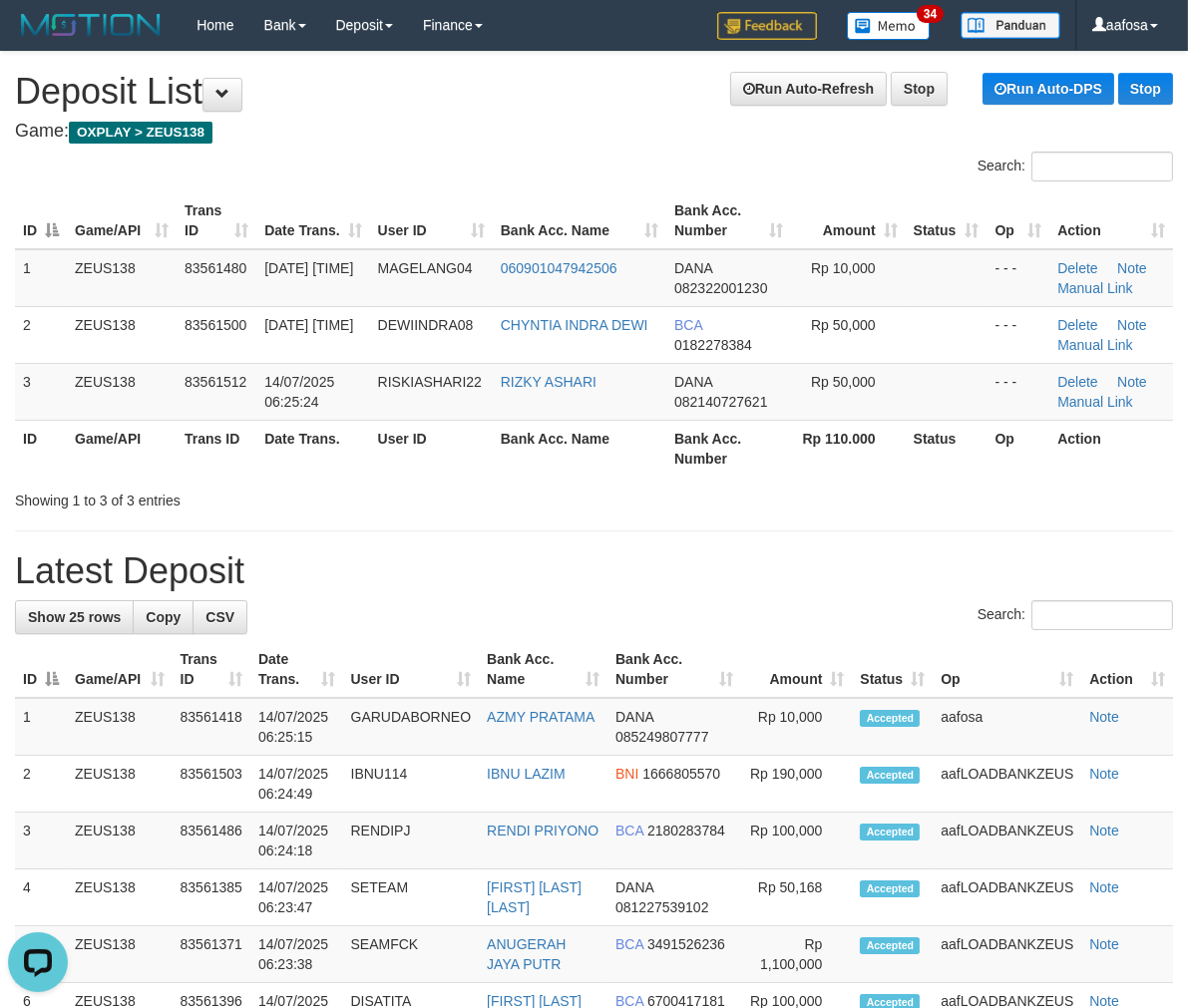 drag, startPoint x: 482, startPoint y: 142, endPoint x: 1, endPoint y: 206, distance: 485.23912 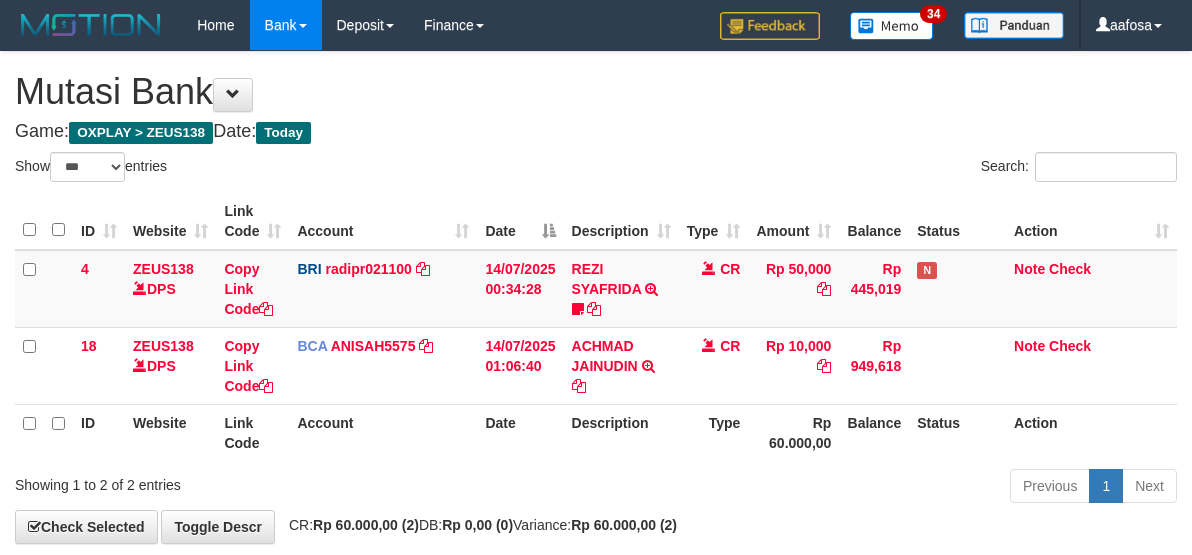 select on "***" 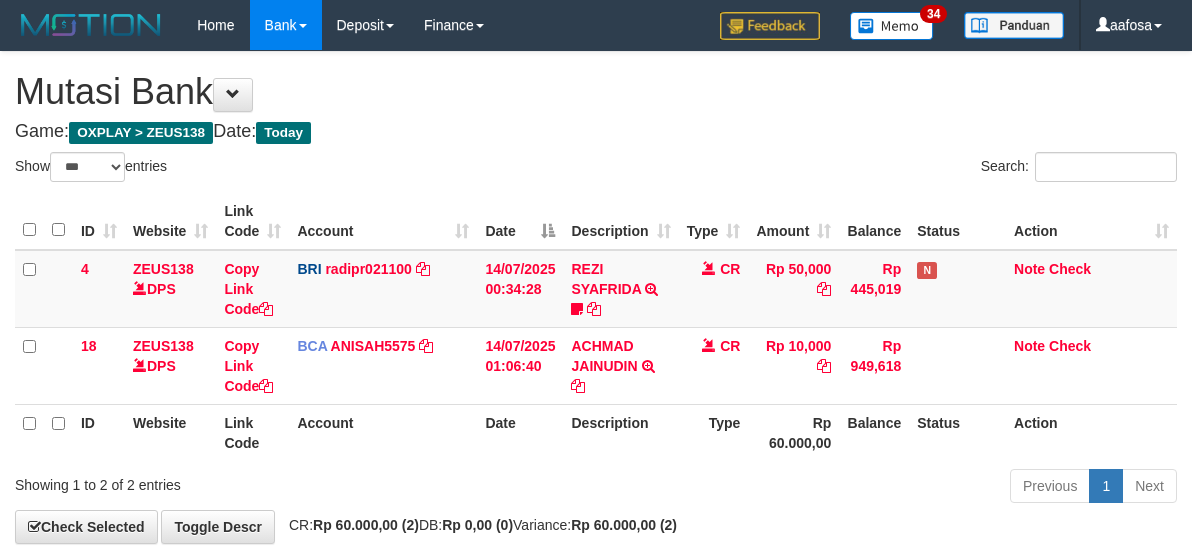 scroll, scrollTop: 100, scrollLeft: 0, axis: vertical 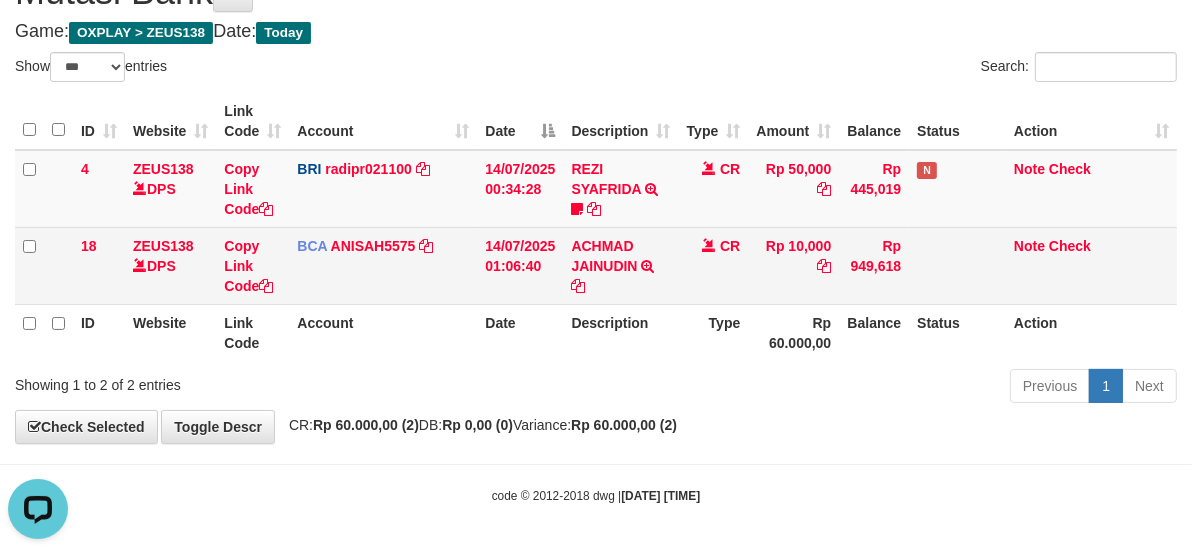 click on "CR" at bounding box center (714, 265) 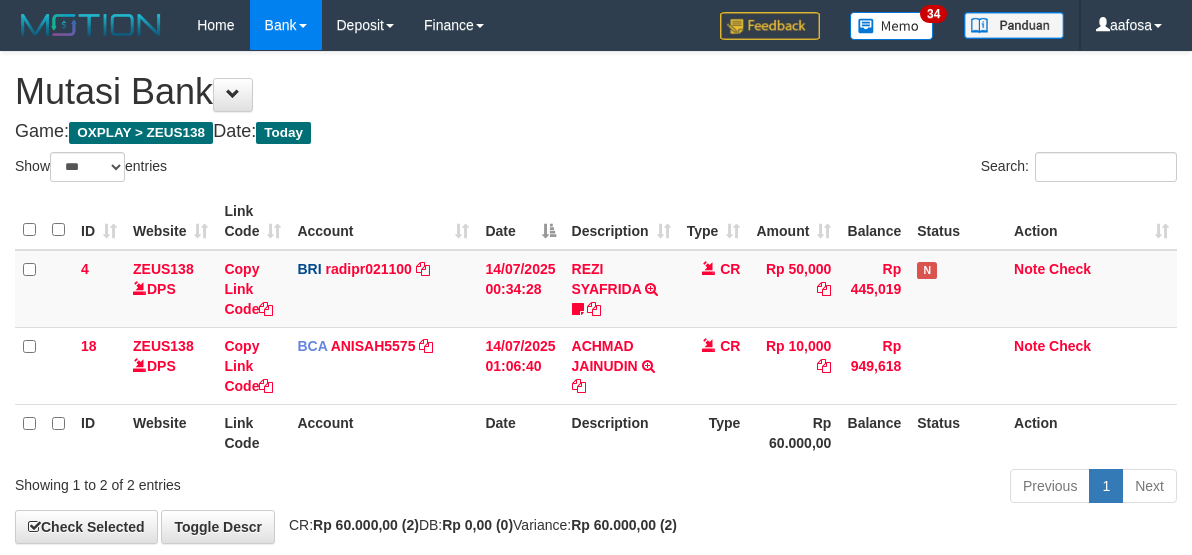 select on "***" 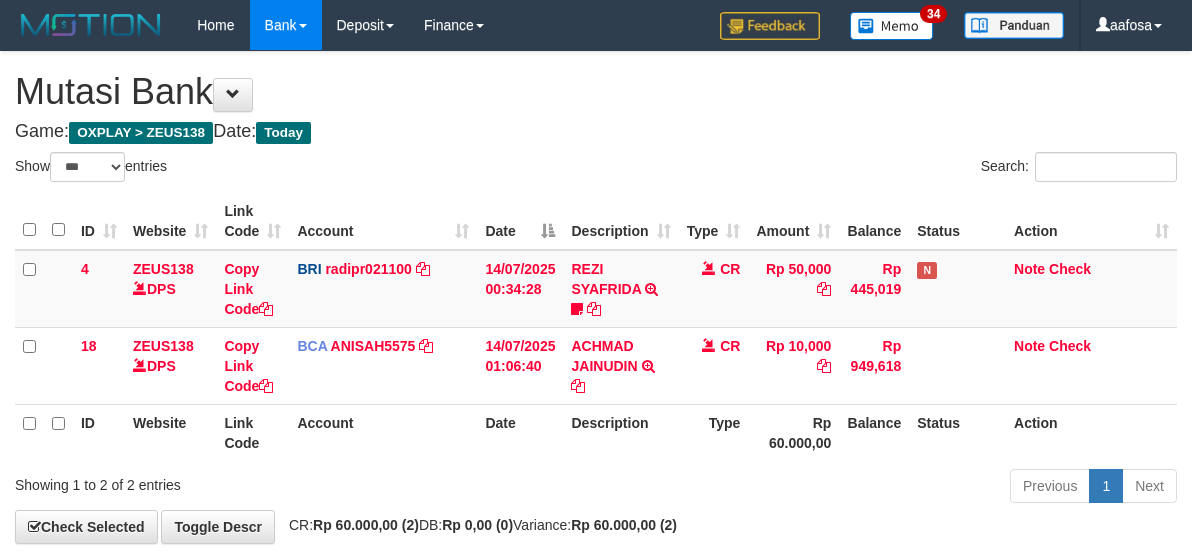 scroll, scrollTop: 100, scrollLeft: 0, axis: vertical 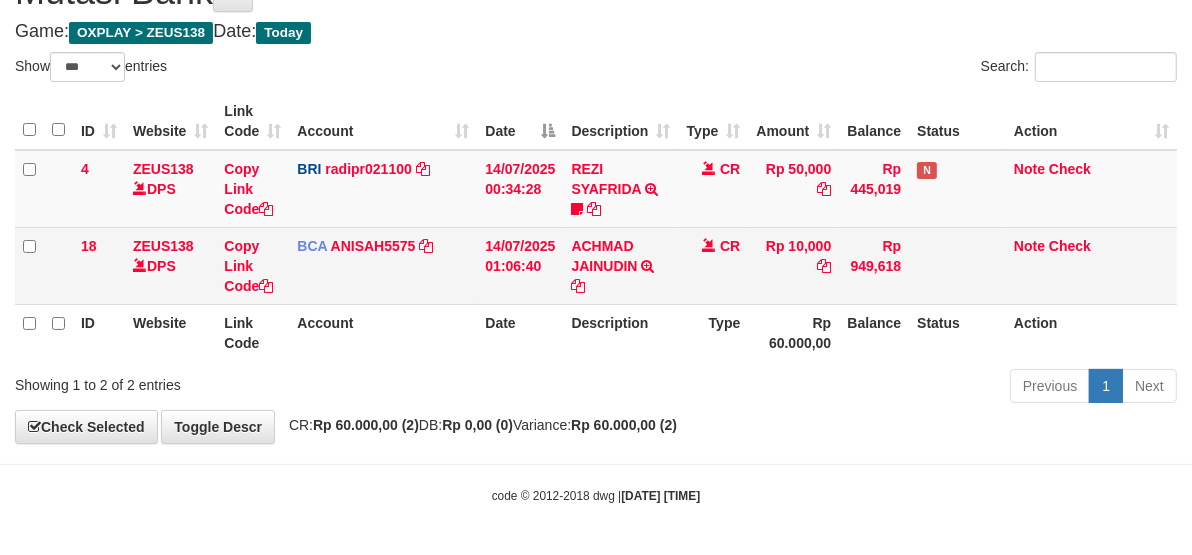 click on "CR" at bounding box center [714, 265] 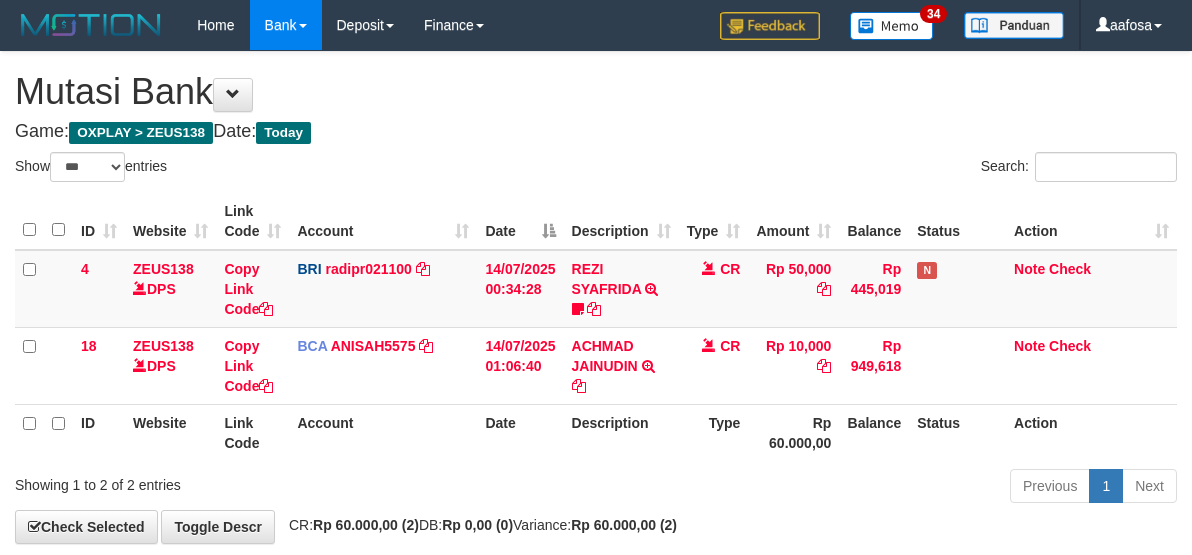 select on "***" 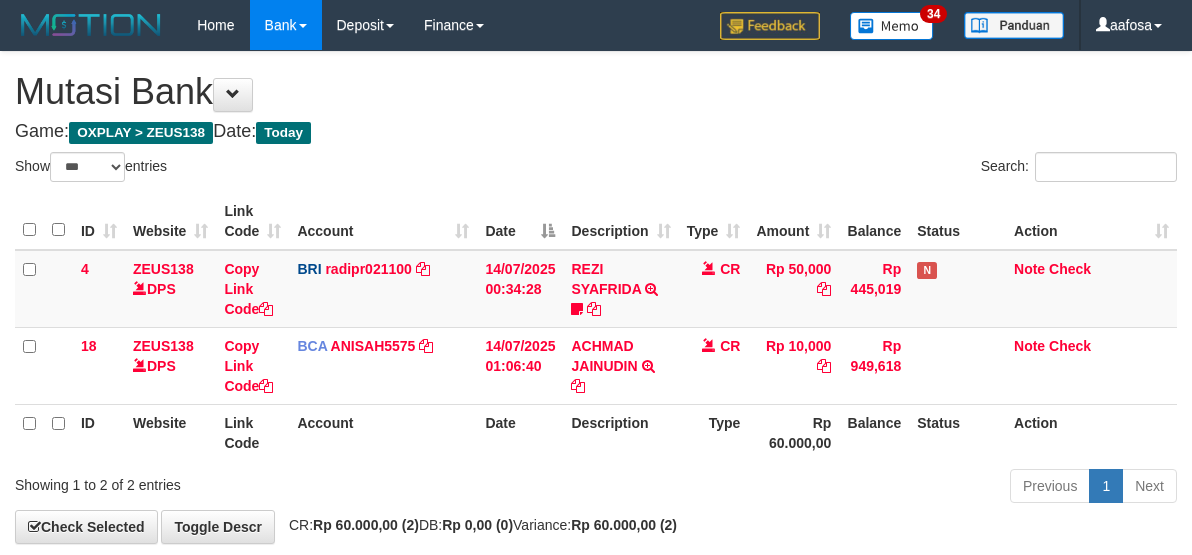 scroll, scrollTop: 100, scrollLeft: 0, axis: vertical 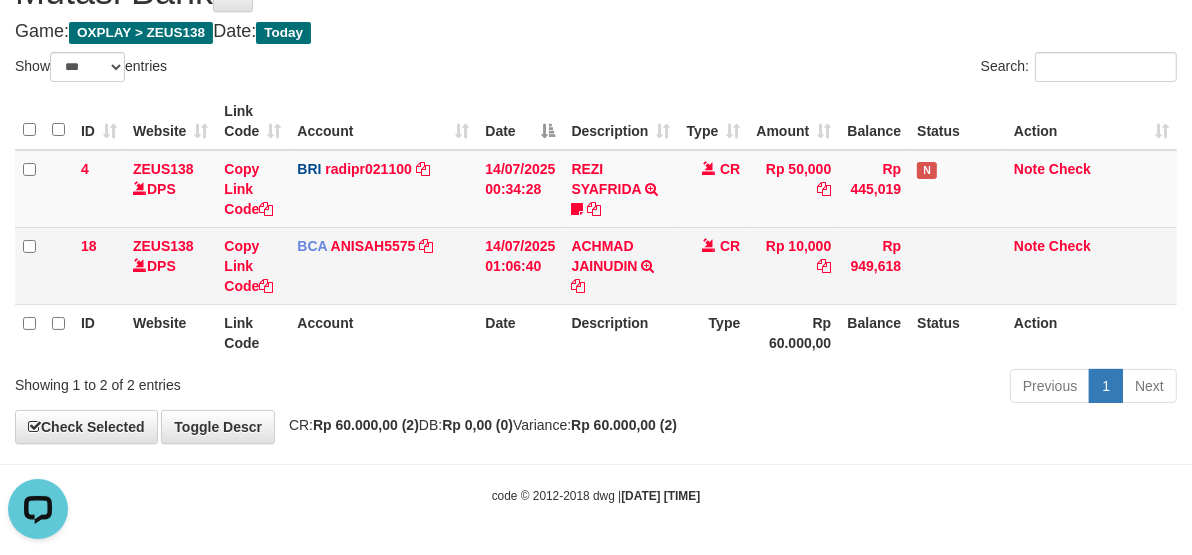 click on "Rp 10,000" at bounding box center (793, 265) 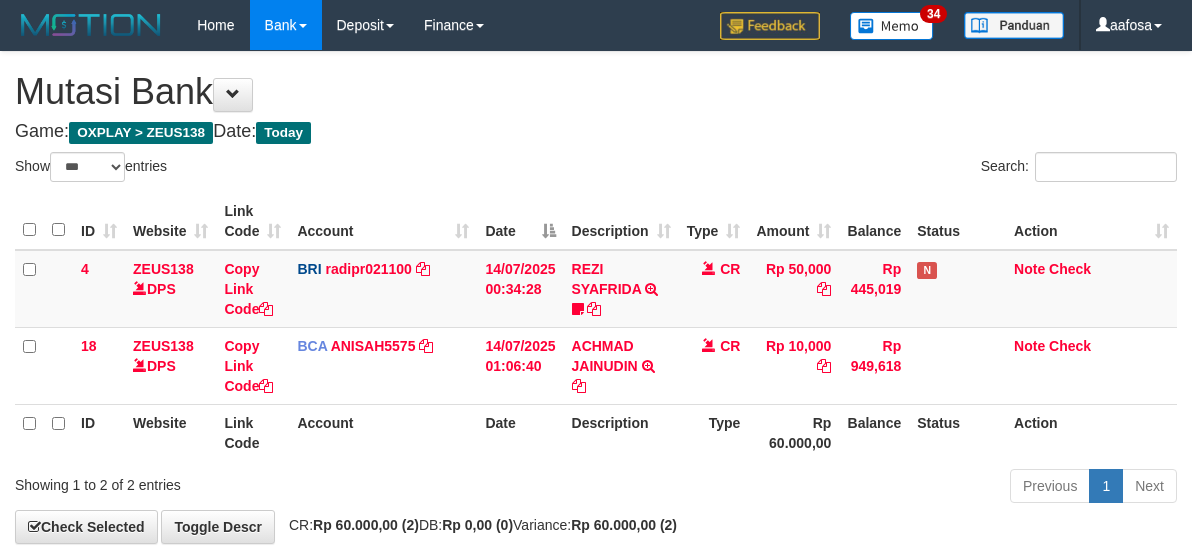 select on "***" 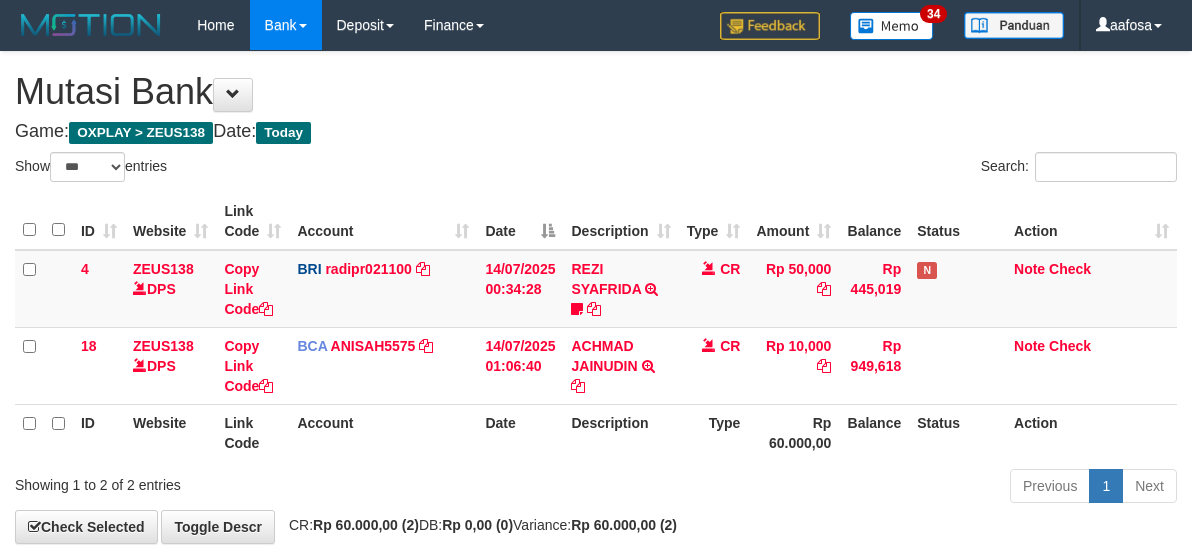 scroll, scrollTop: 100, scrollLeft: 0, axis: vertical 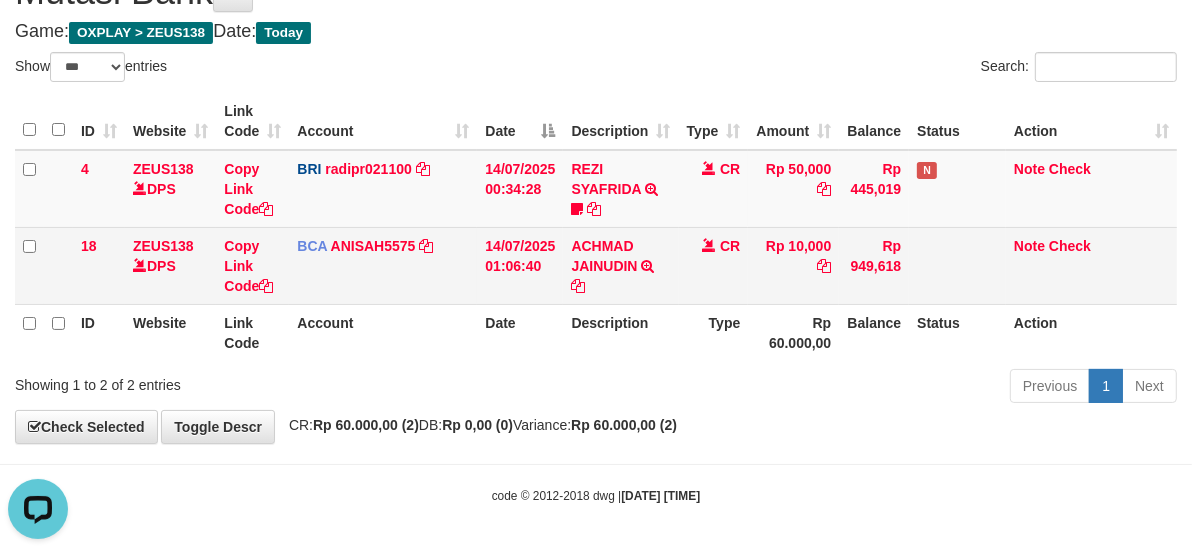 click on "CR" at bounding box center (714, 265) 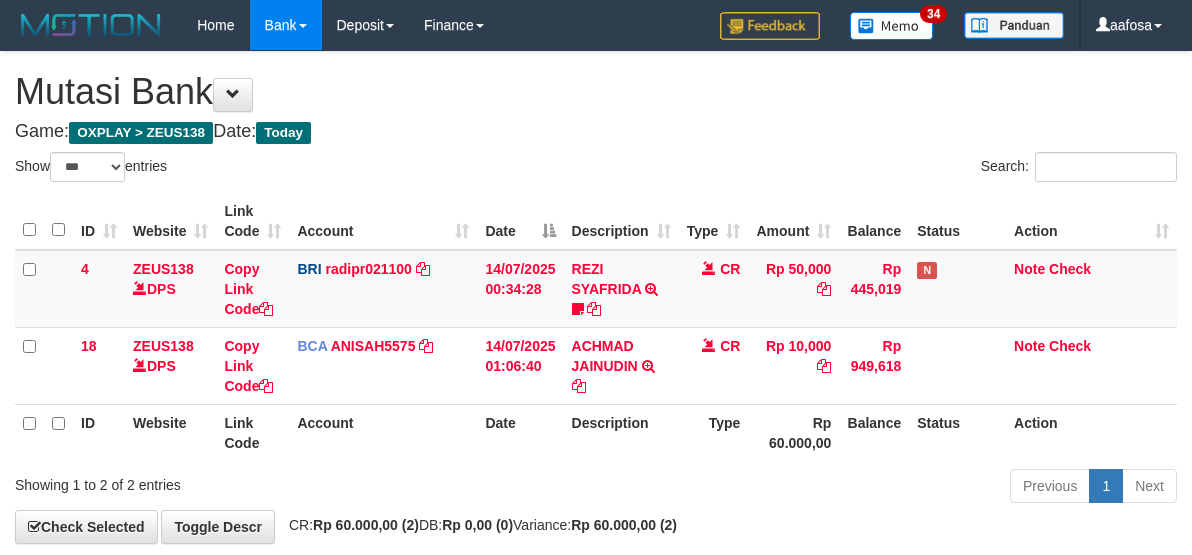 select on "***" 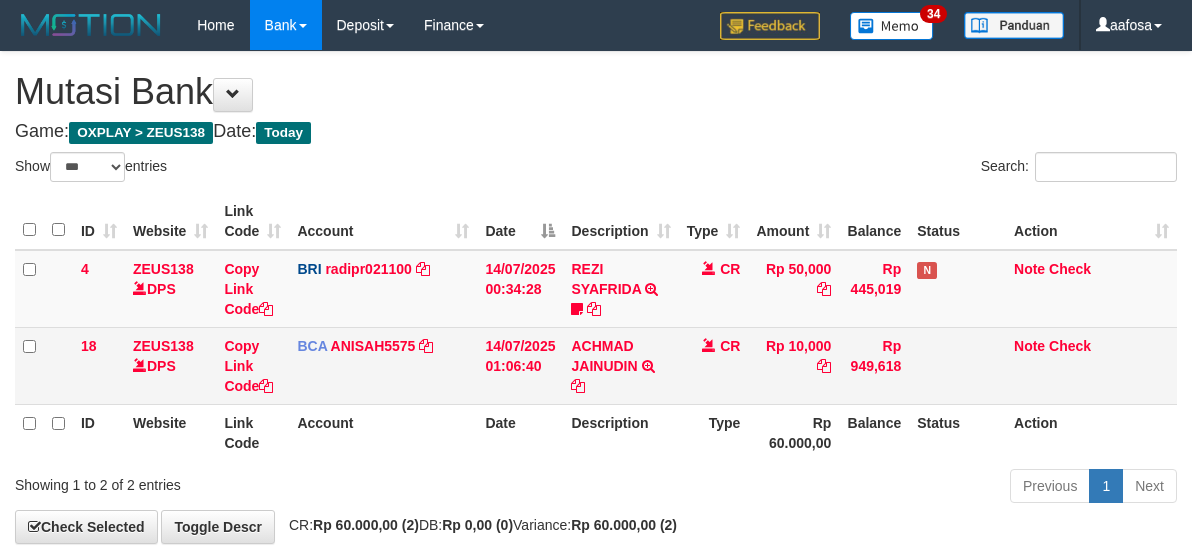 scroll, scrollTop: 100, scrollLeft: 0, axis: vertical 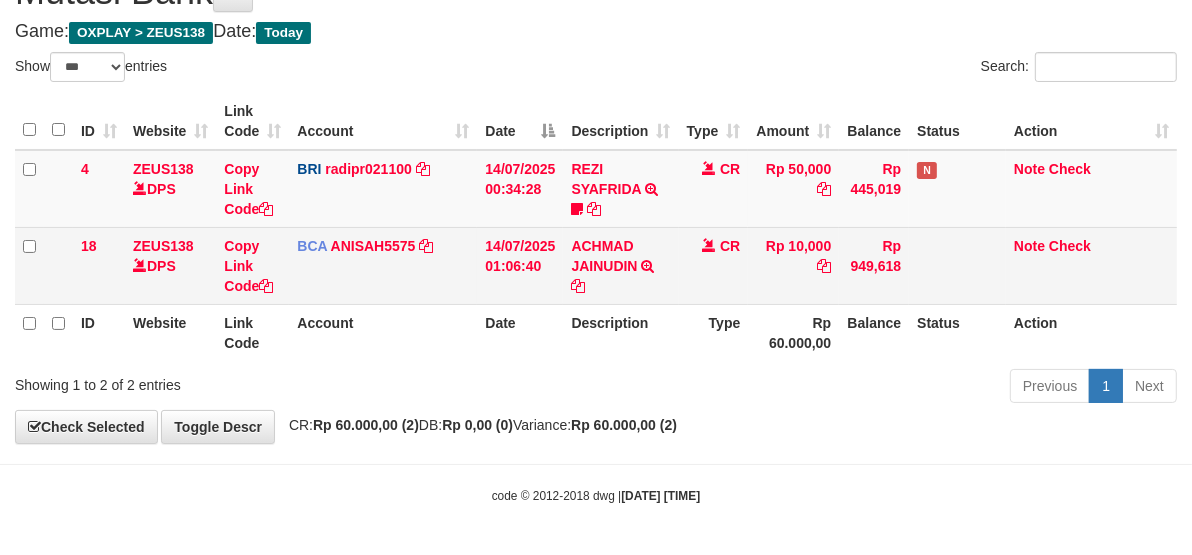 click on "CR" at bounding box center (714, 265) 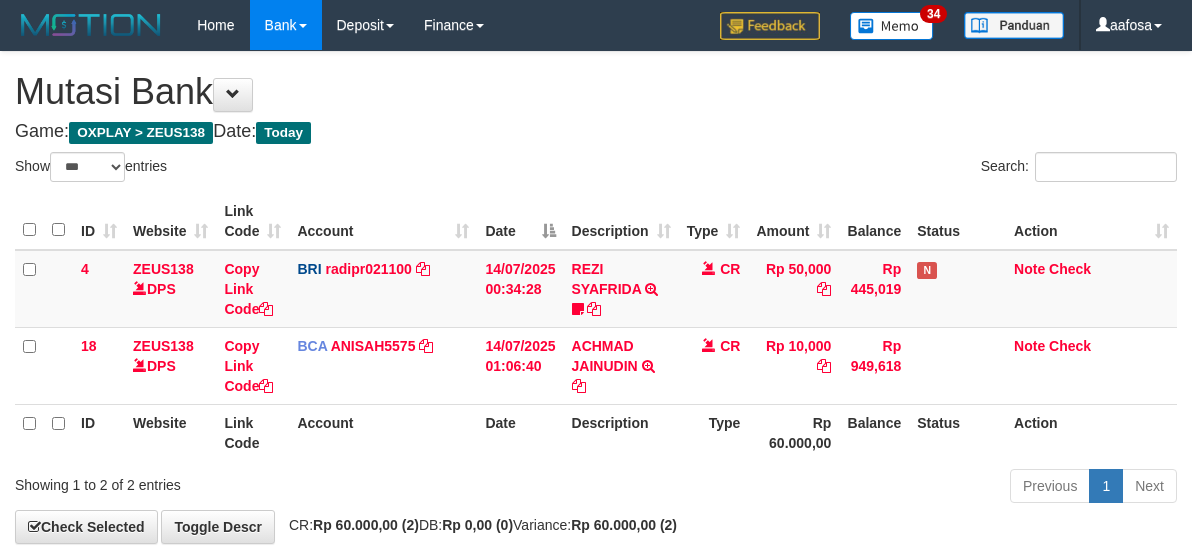 select on "***" 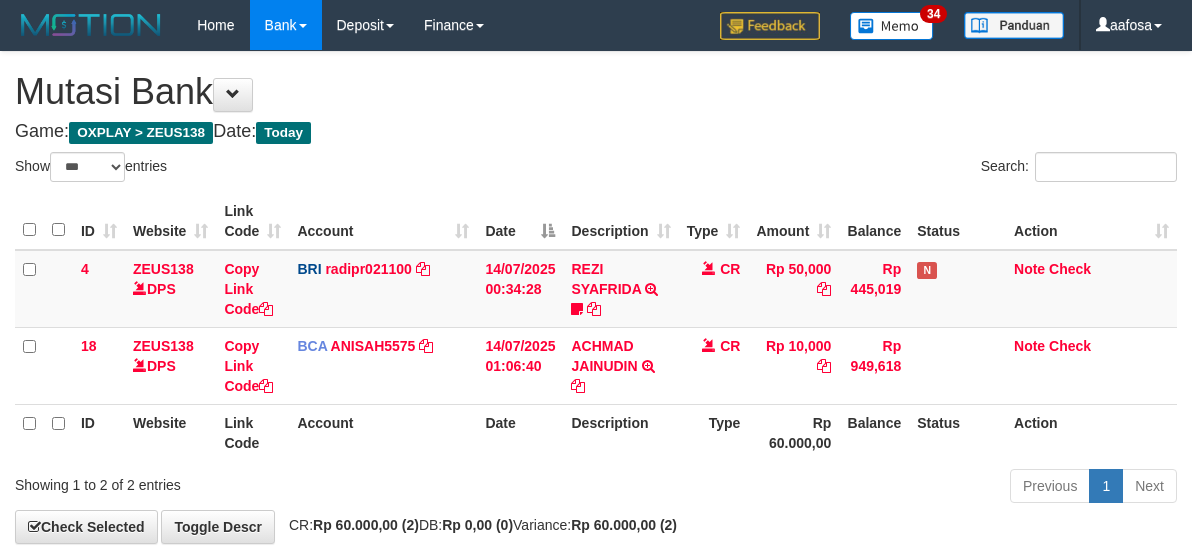 scroll, scrollTop: 100, scrollLeft: 0, axis: vertical 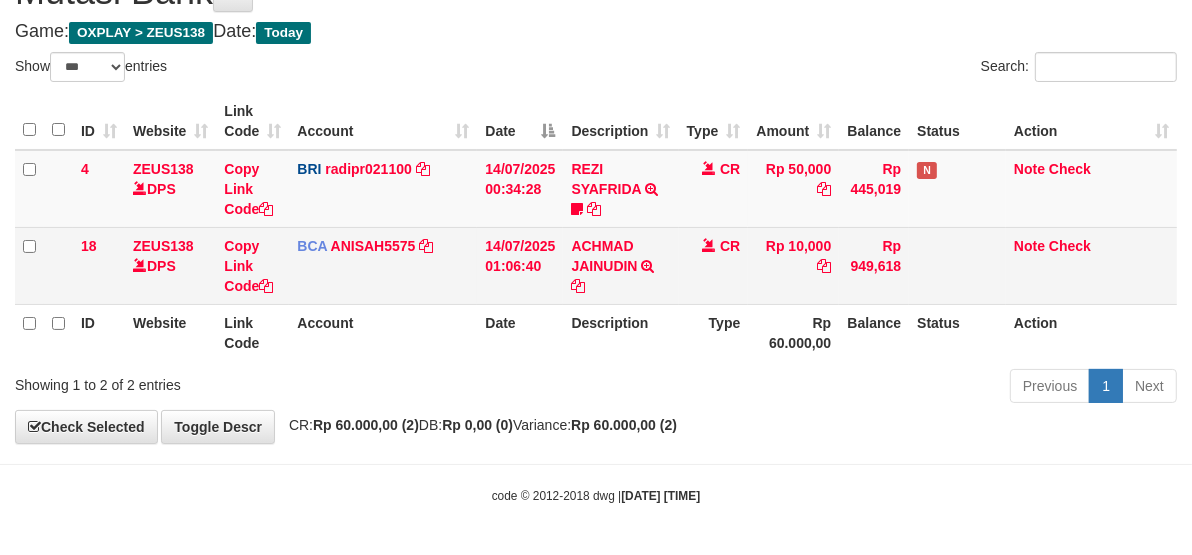 click on "CR" at bounding box center [714, 265] 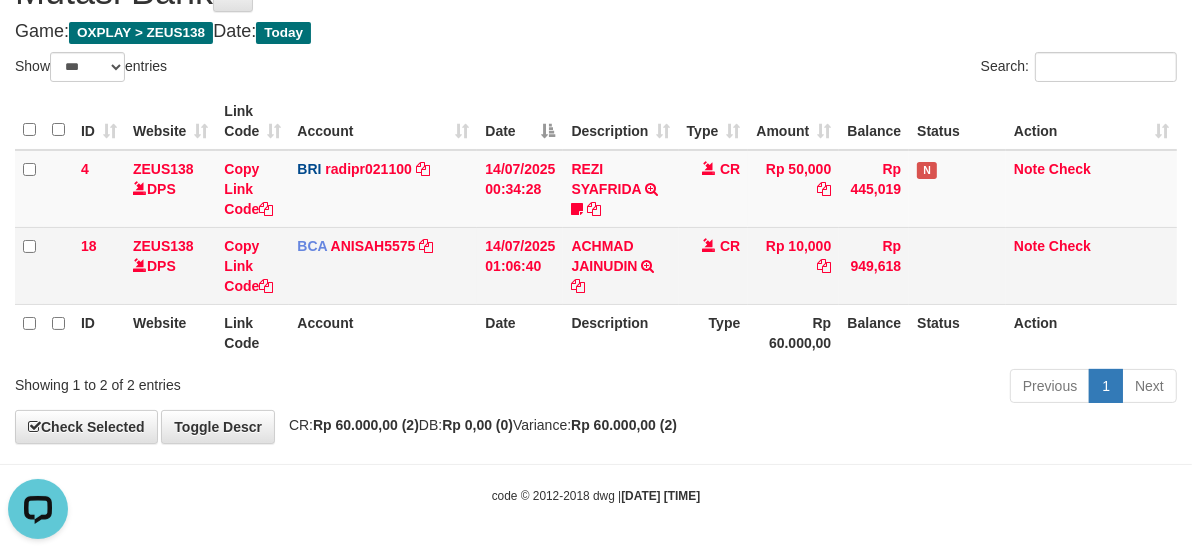 scroll, scrollTop: 0, scrollLeft: 0, axis: both 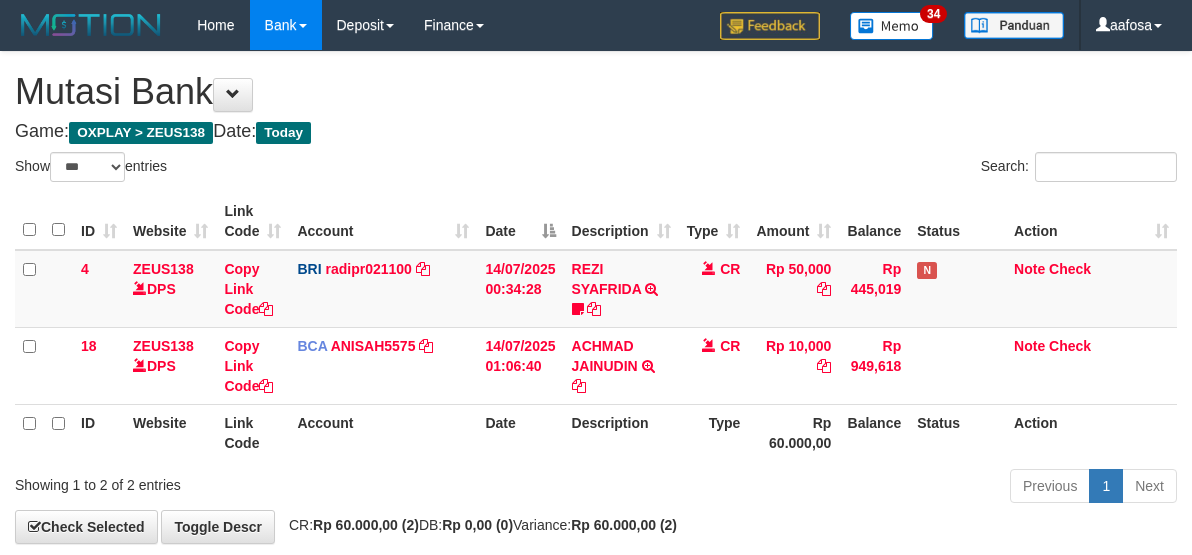 select on "***" 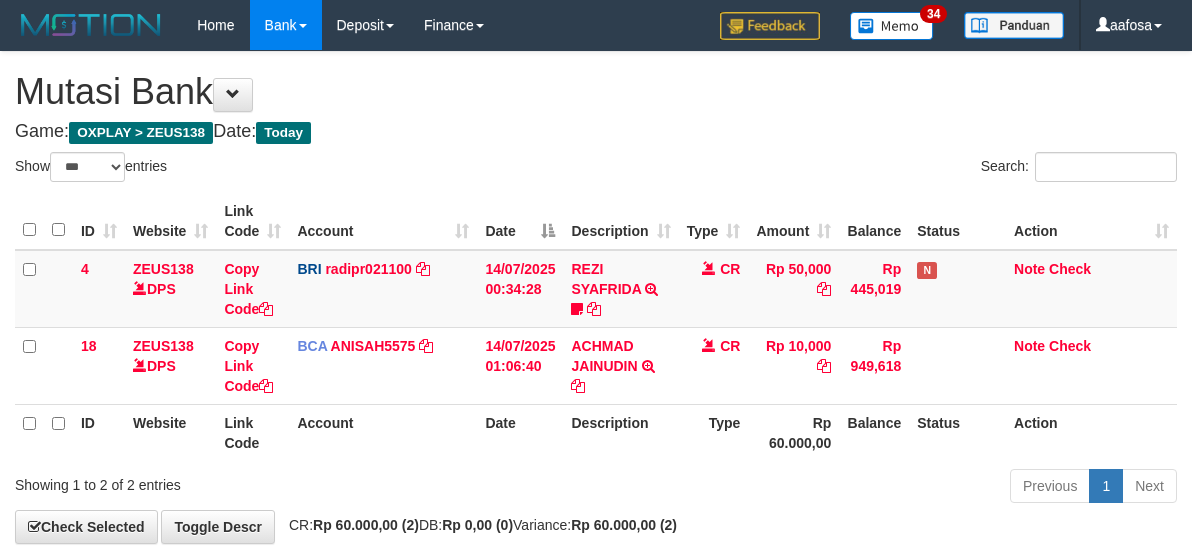 scroll, scrollTop: 100, scrollLeft: 0, axis: vertical 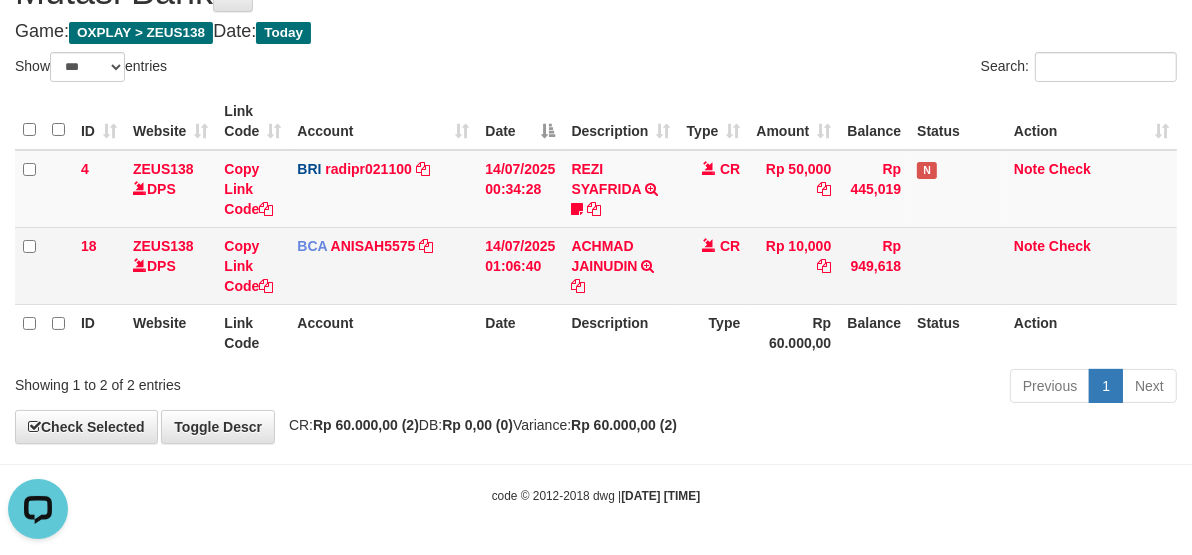 click on "CR" at bounding box center [714, 265] 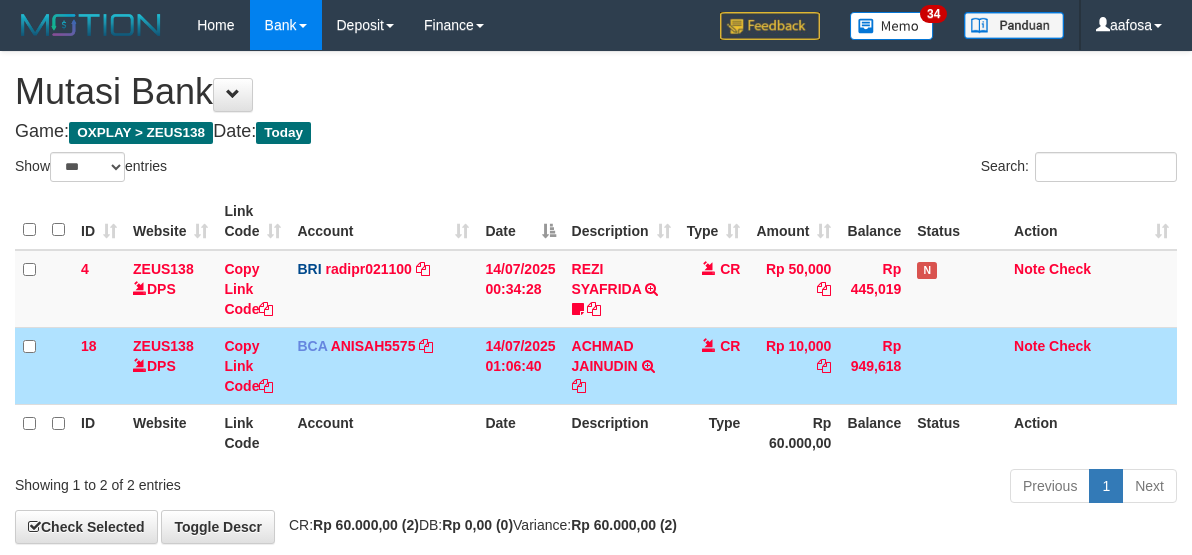 select on "***" 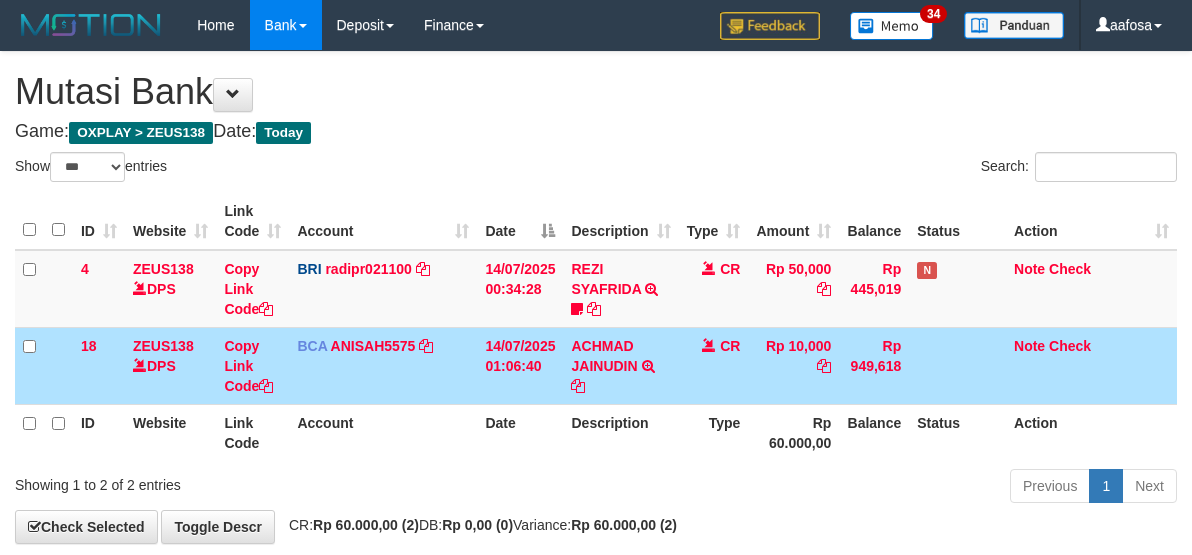 scroll, scrollTop: 100, scrollLeft: 0, axis: vertical 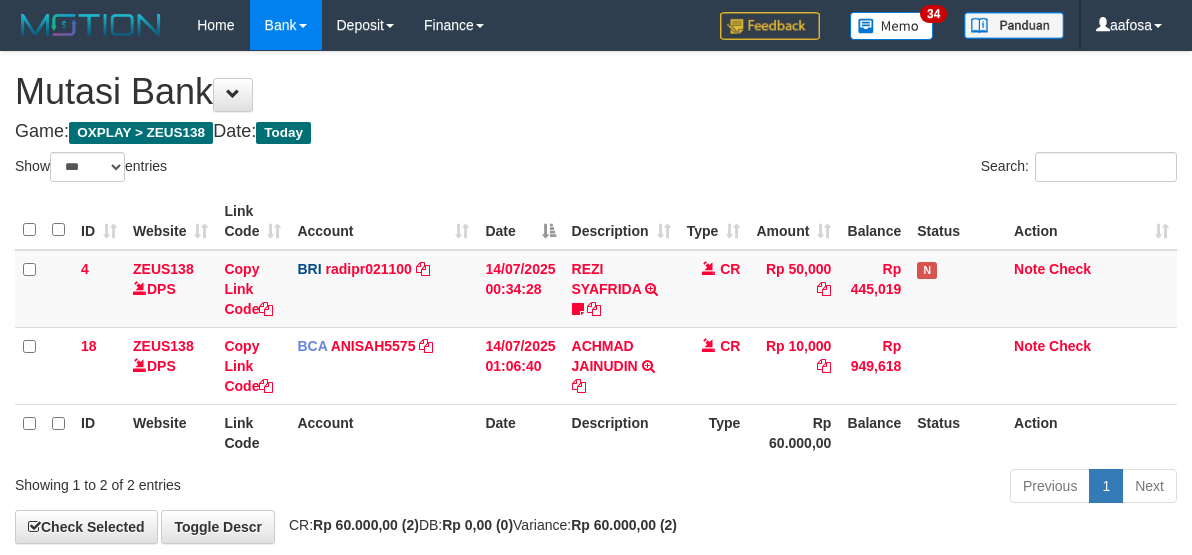 select on "***" 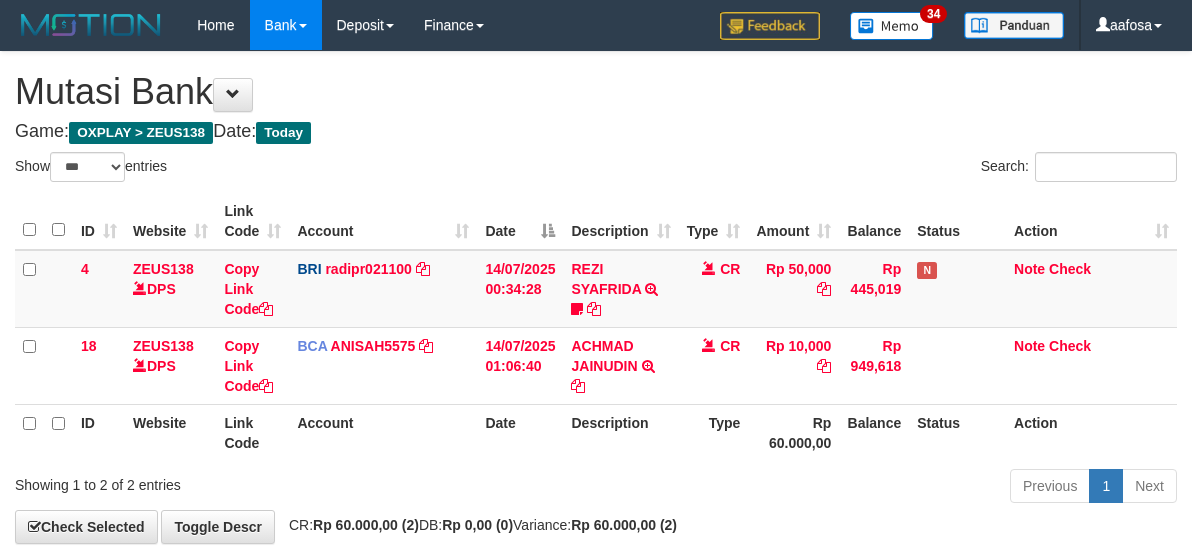 scroll, scrollTop: 100, scrollLeft: 0, axis: vertical 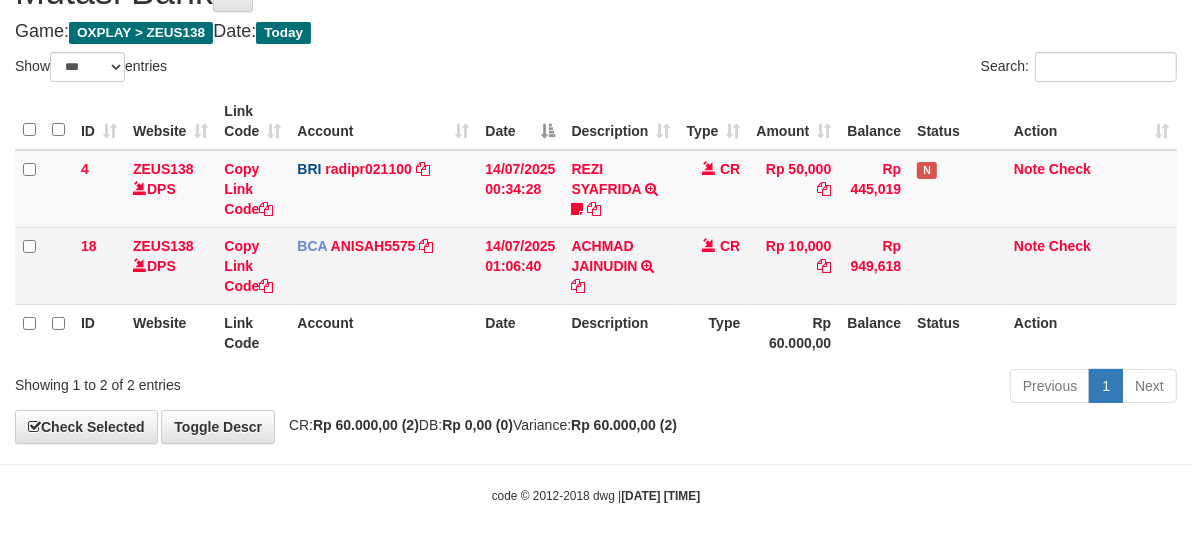 click on "CR" at bounding box center (714, 265) 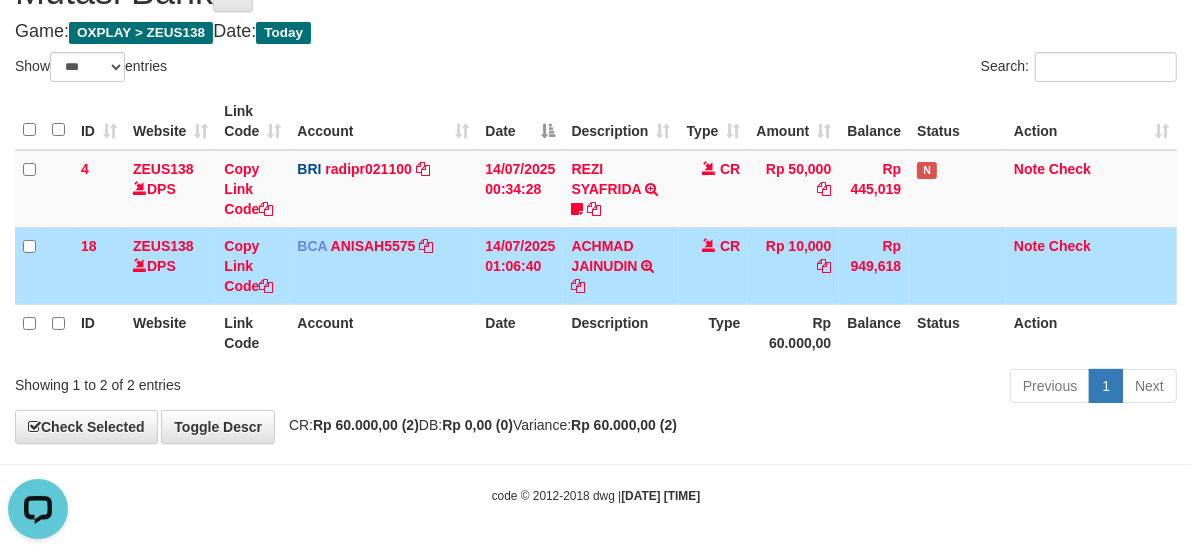 scroll, scrollTop: 0, scrollLeft: 0, axis: both 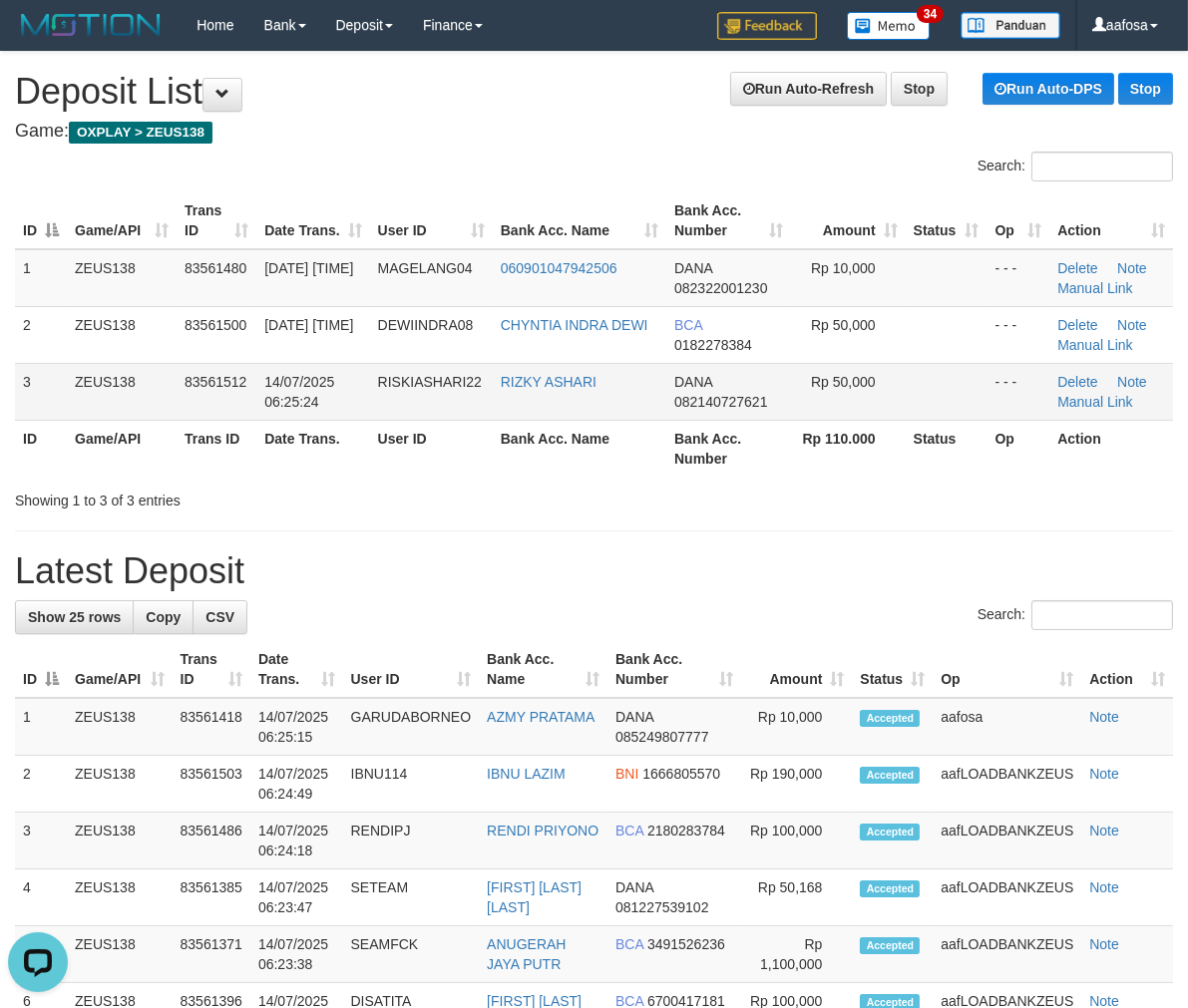 click at bounding box center (947, 391) 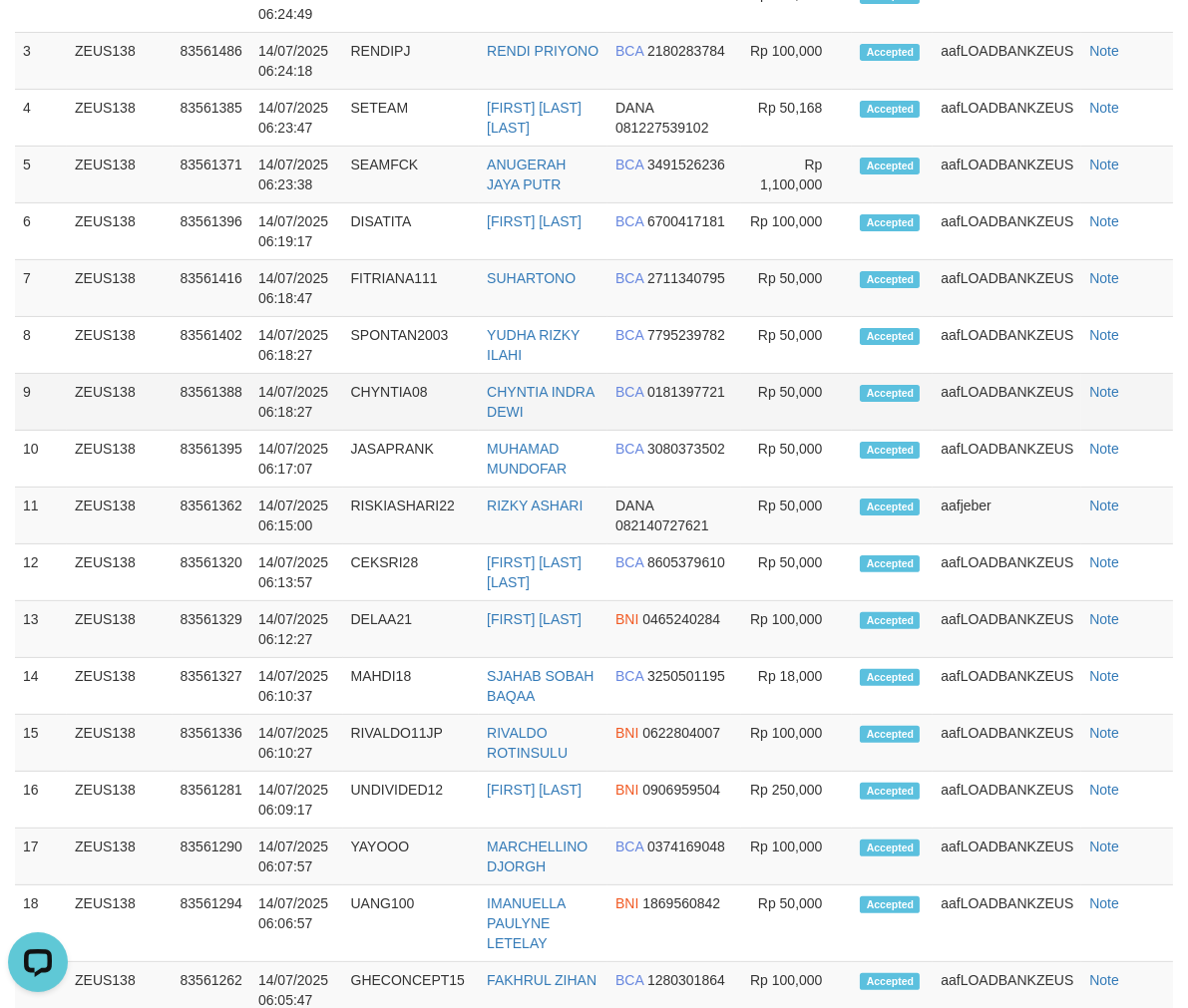 scroll, scrollTop: 0, scrollLeft: 0, axis: both 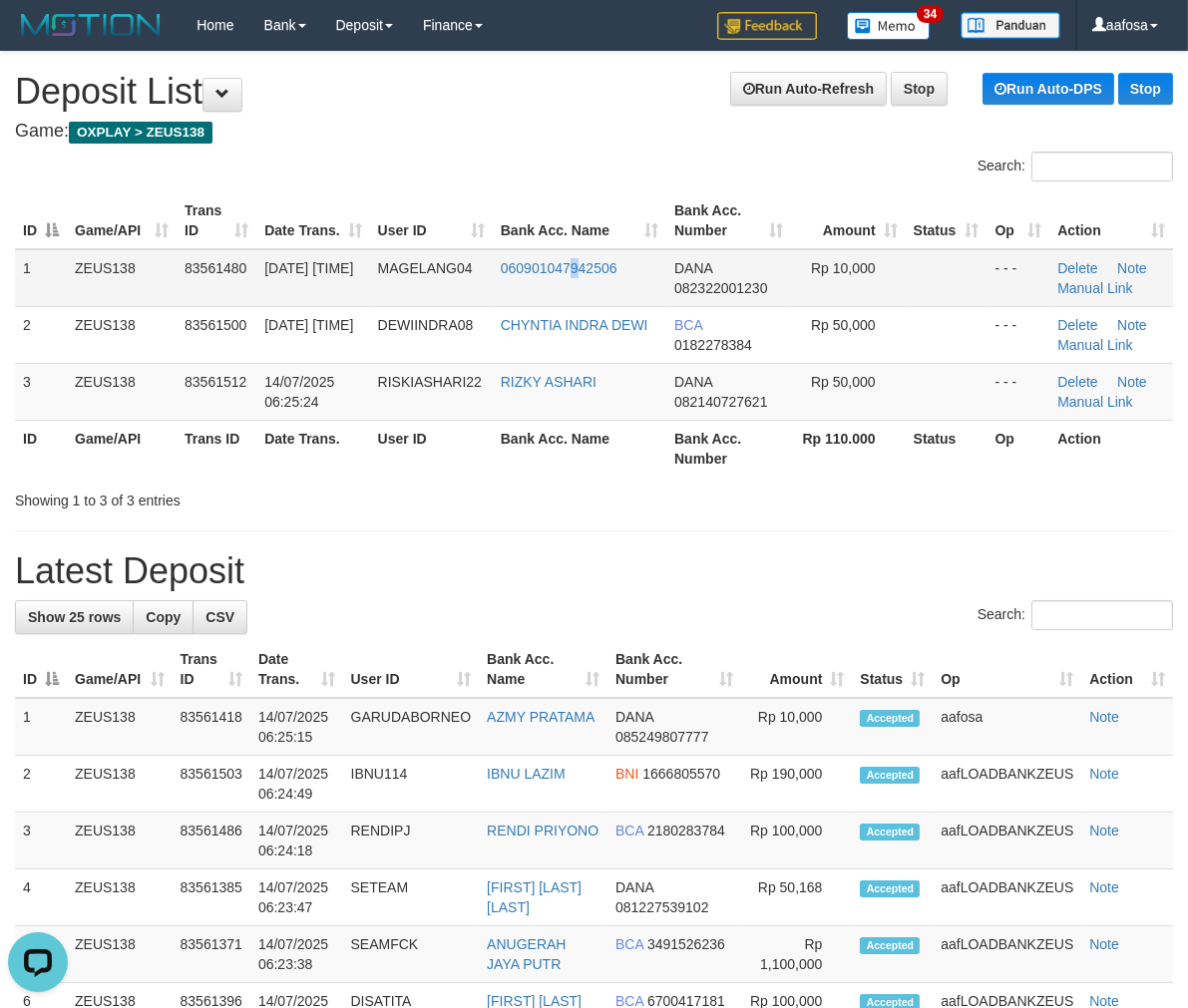 click on "060901047942506" at bounding box center (580, 278) 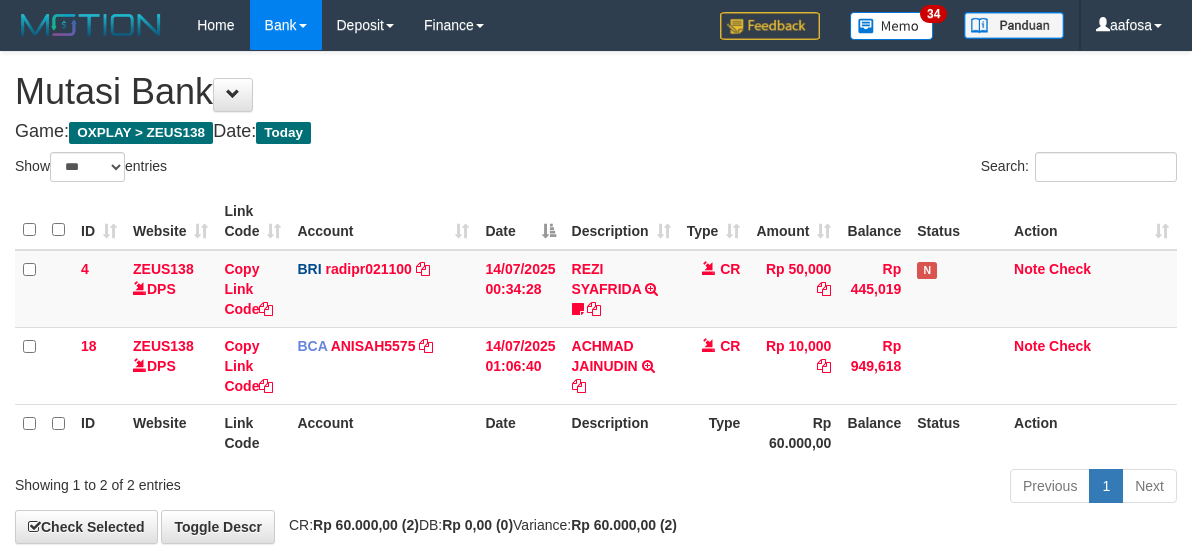 select on "***" 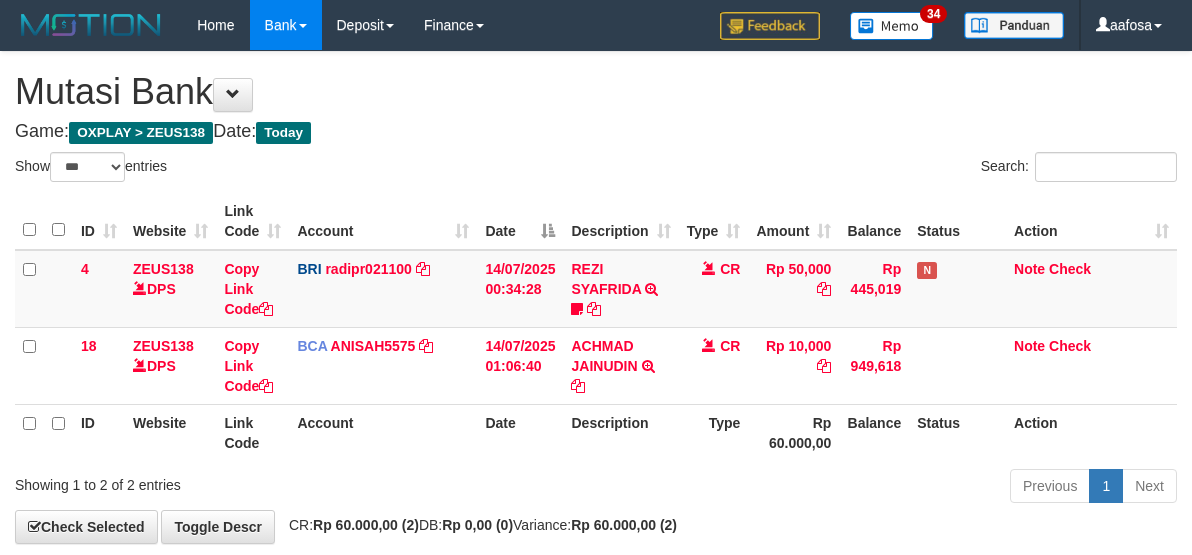 scroll, scrollTop: 100, scrollLeft: 0, axis: vertical 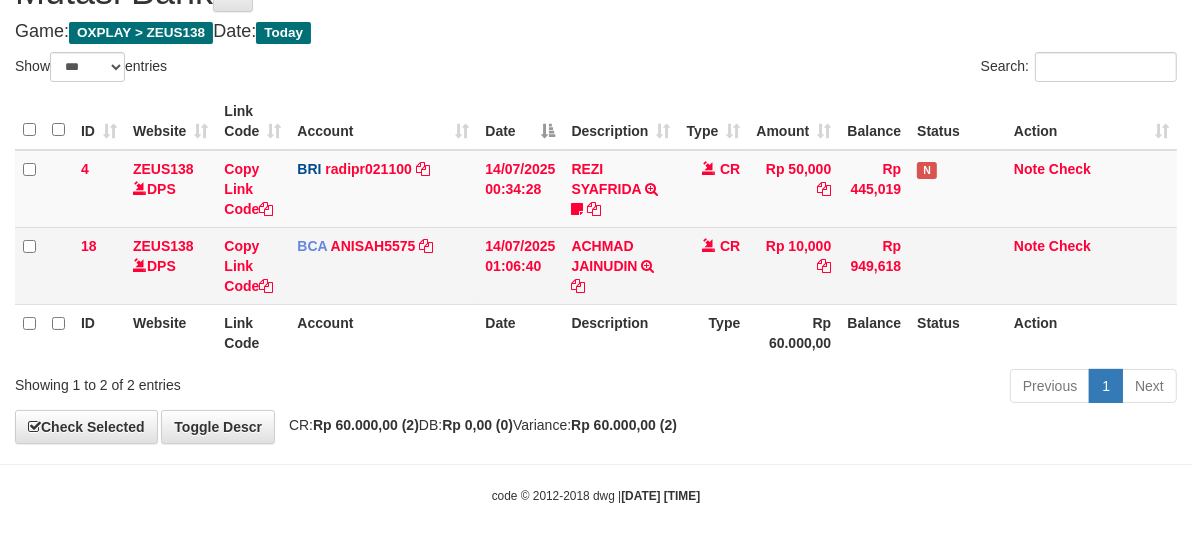 drag, startPoint x: 0, startPoint y: 0, endPoint x: 688, endPoint y: 276, distance: 741.29614 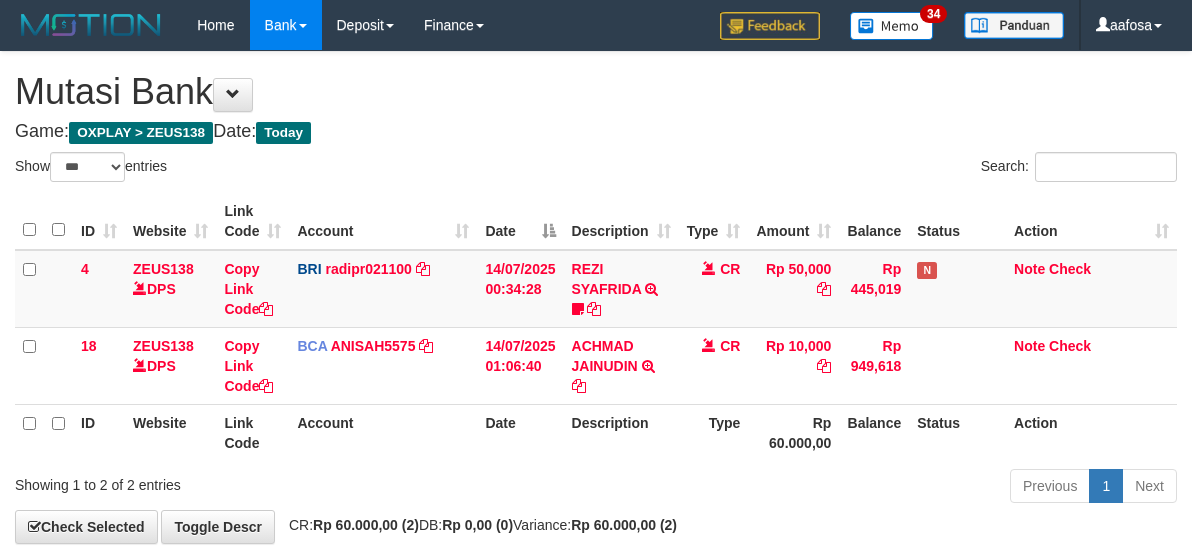 select on "***" 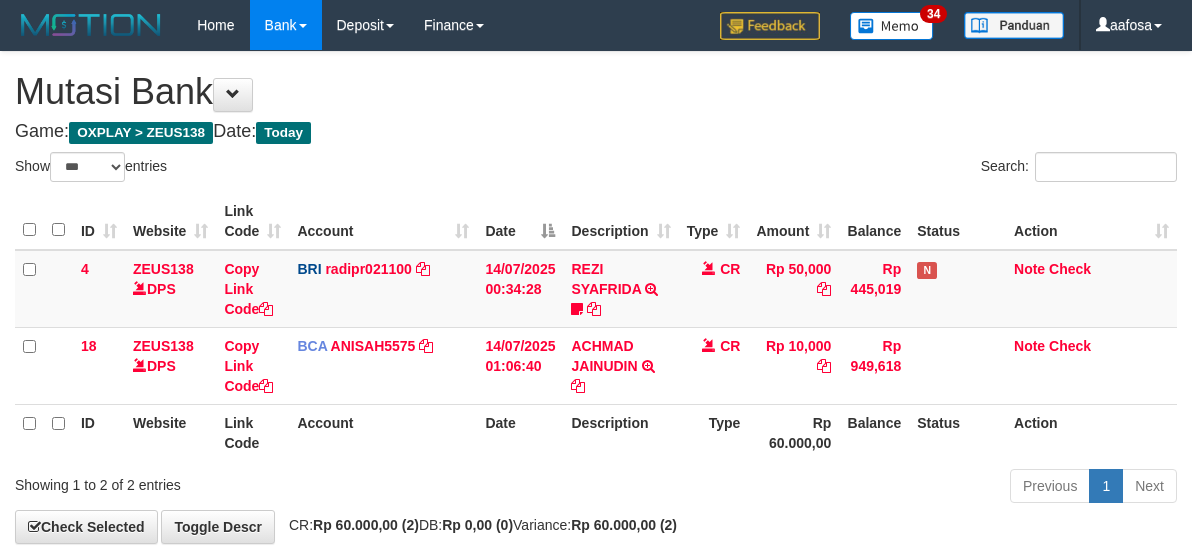 scroll, scrollTop: 100, scrollLeft: 0, axis: vertical 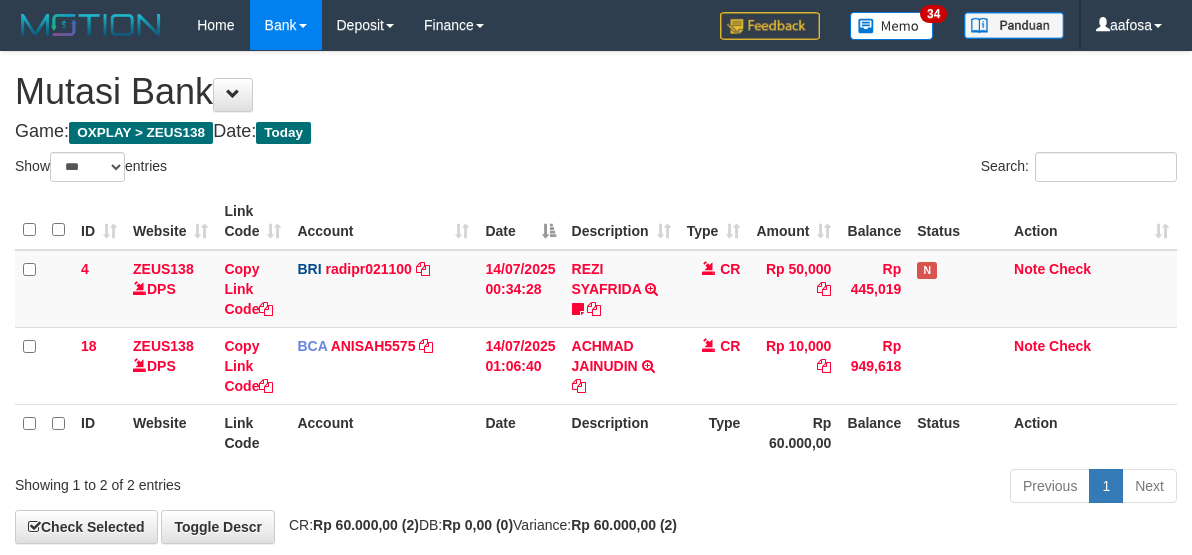 select on "***" 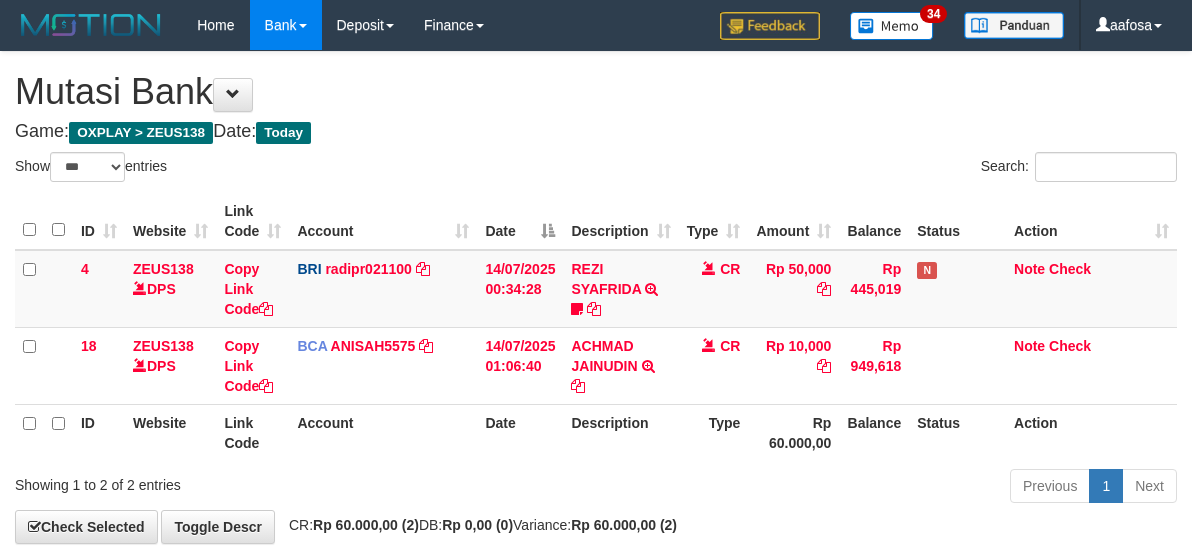 scroll, scrollTop: 100, scrollLeft: 0, axis: vertical 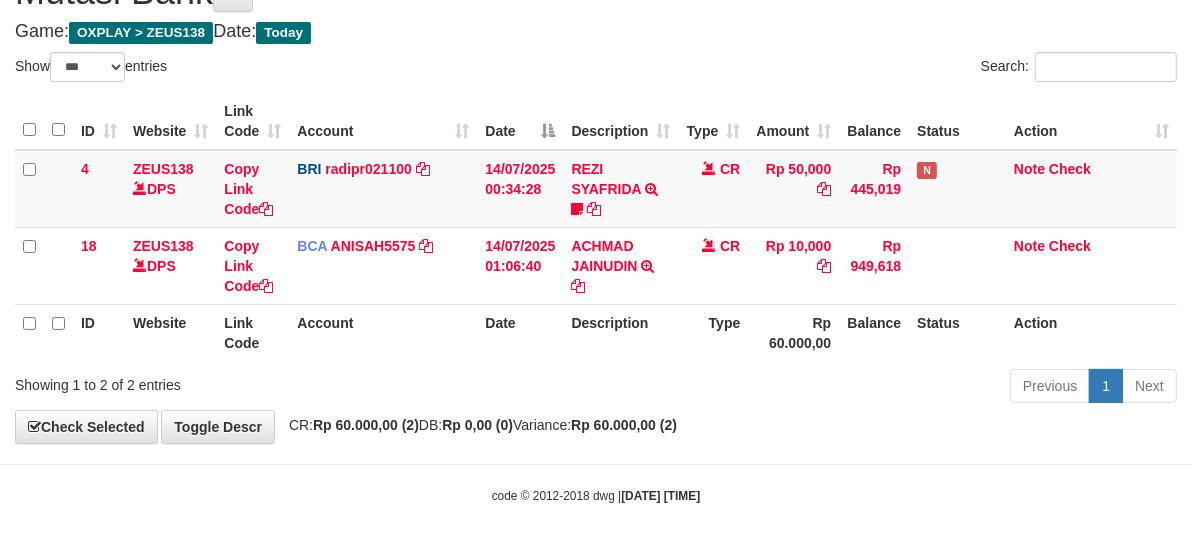 click on "CR" at bounding box center [714, 265] 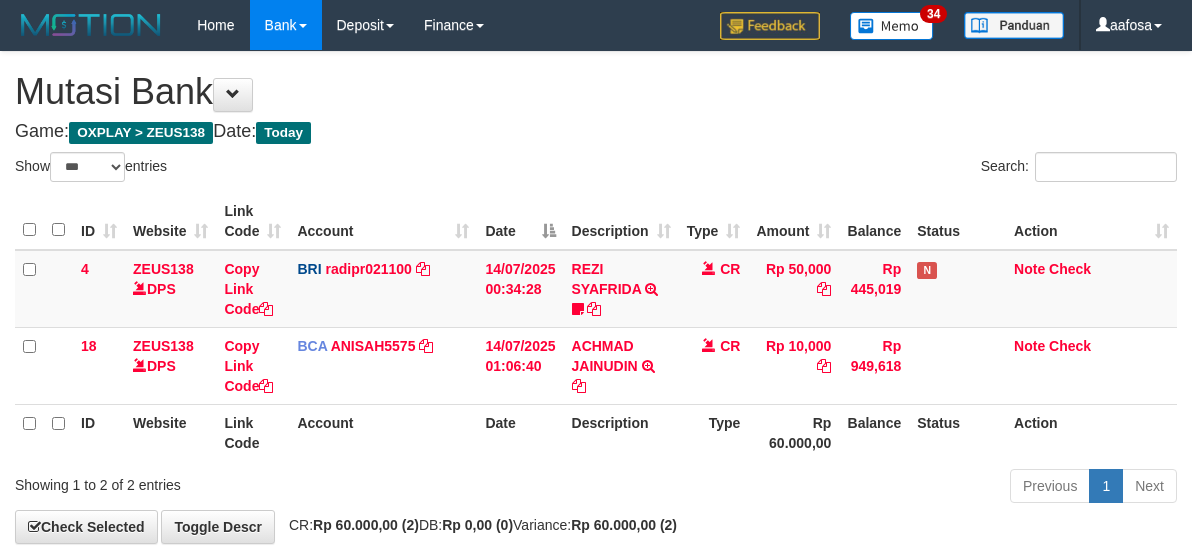 select on "***" 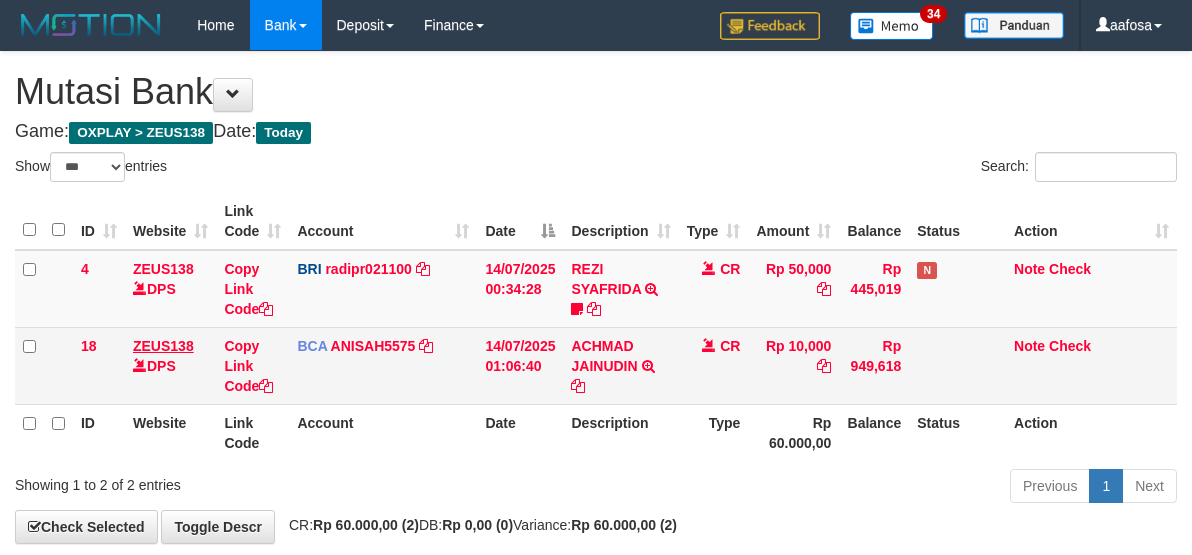 scroll, scrollTop: 100, scrollLeft: 0, axis: vertical 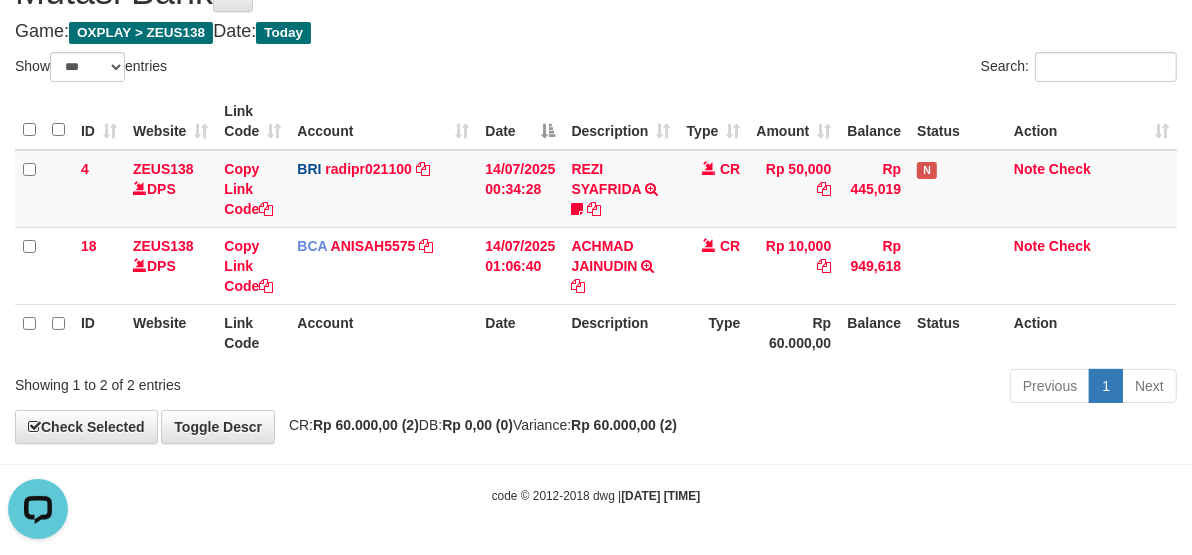 click on "Search:" at bounding box center [894, 69] 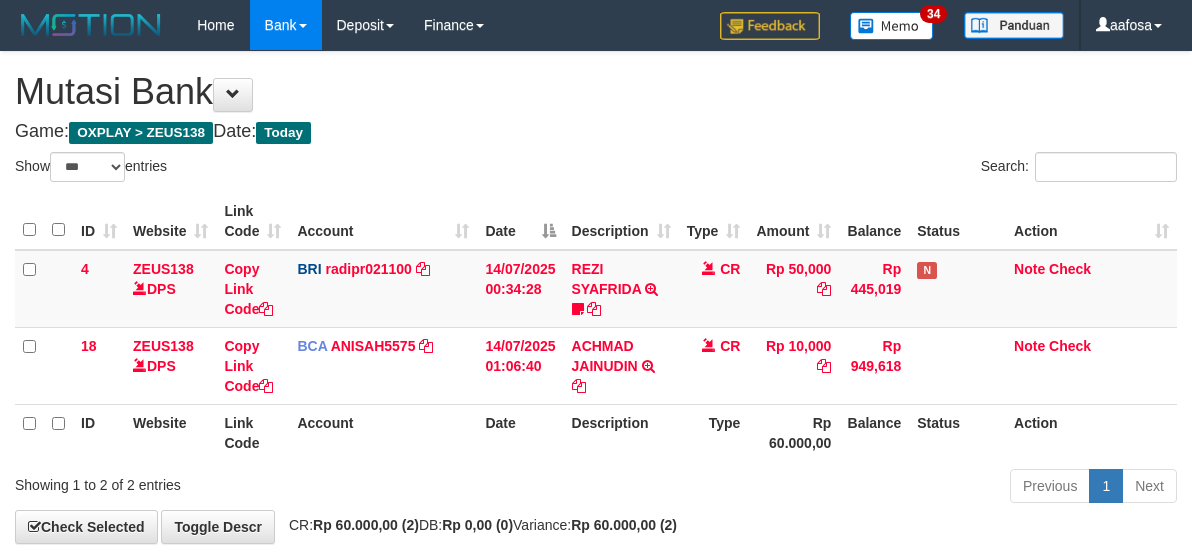 select on "***" 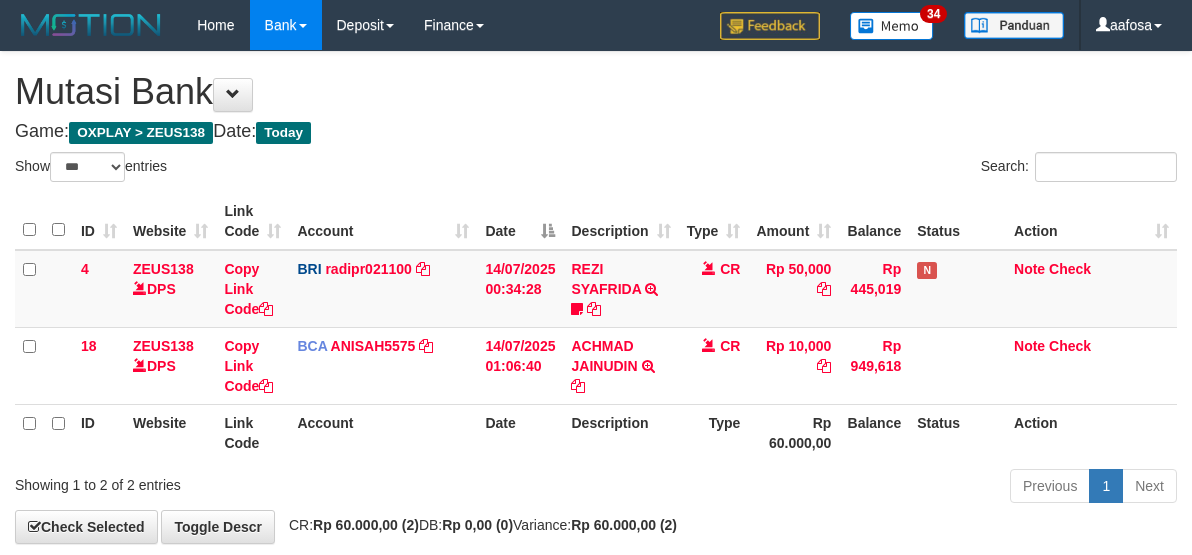 scroll, scrollTop: 100, scrollLeft: 0, axis: vertical 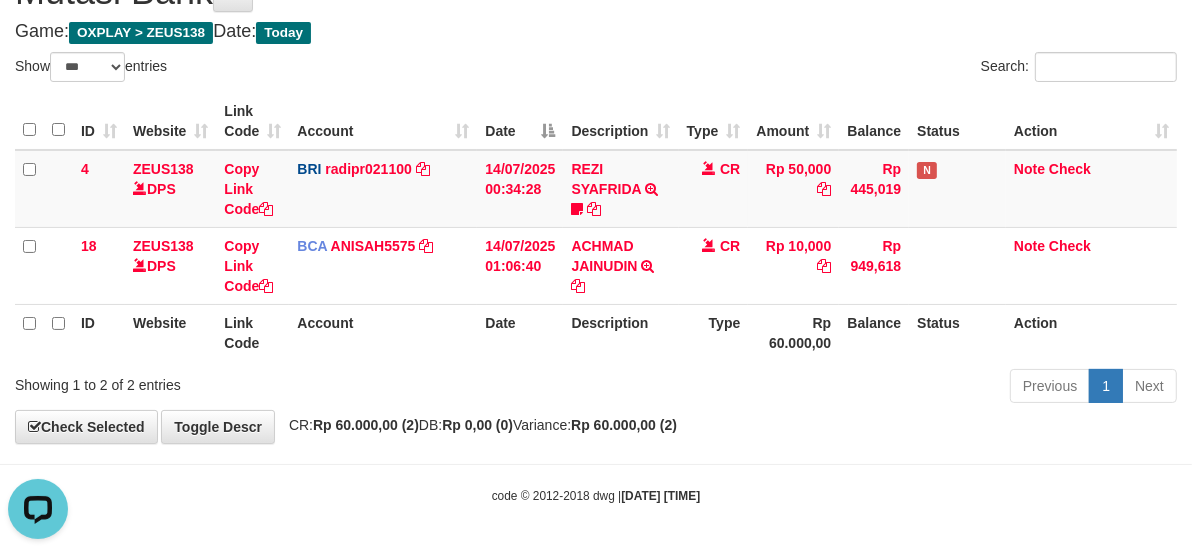 drag, startPoint x: 622, startPoint y: 36, endPoint x: 545, endPoint y: 62, distance: 81.27115 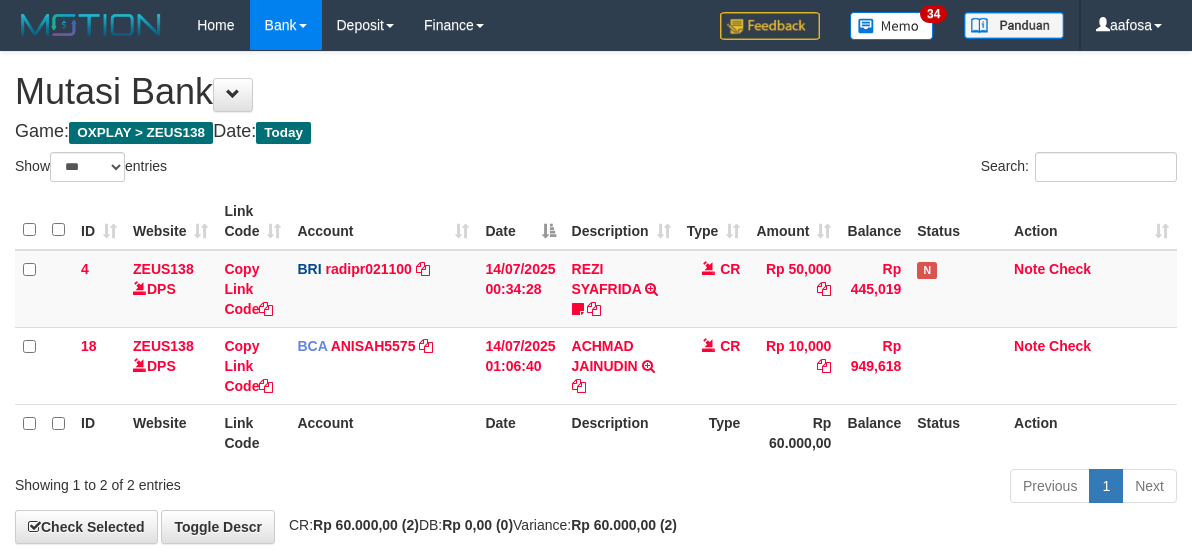 select on "***" 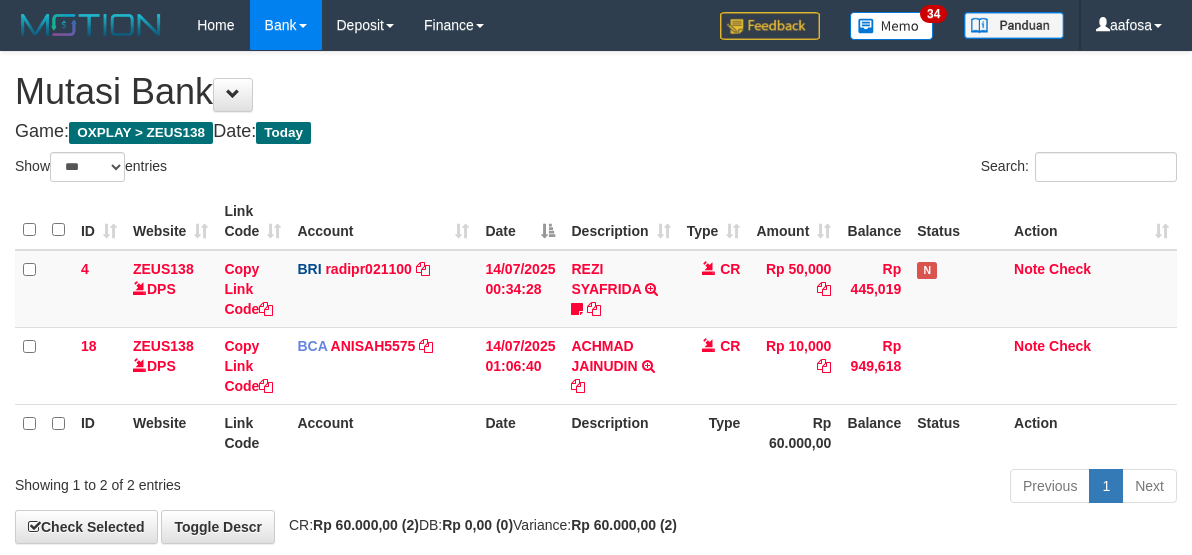 scroll, scrollTop: 100, scrollLeft: 0, axis: vertical 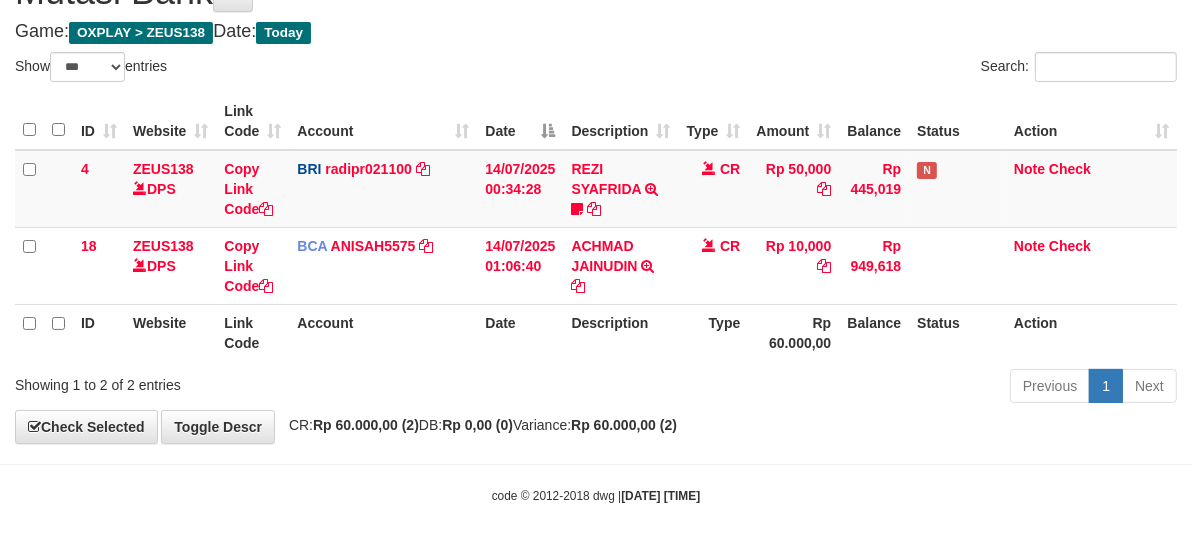 click on "Search:" at bounding box center [894, 69] 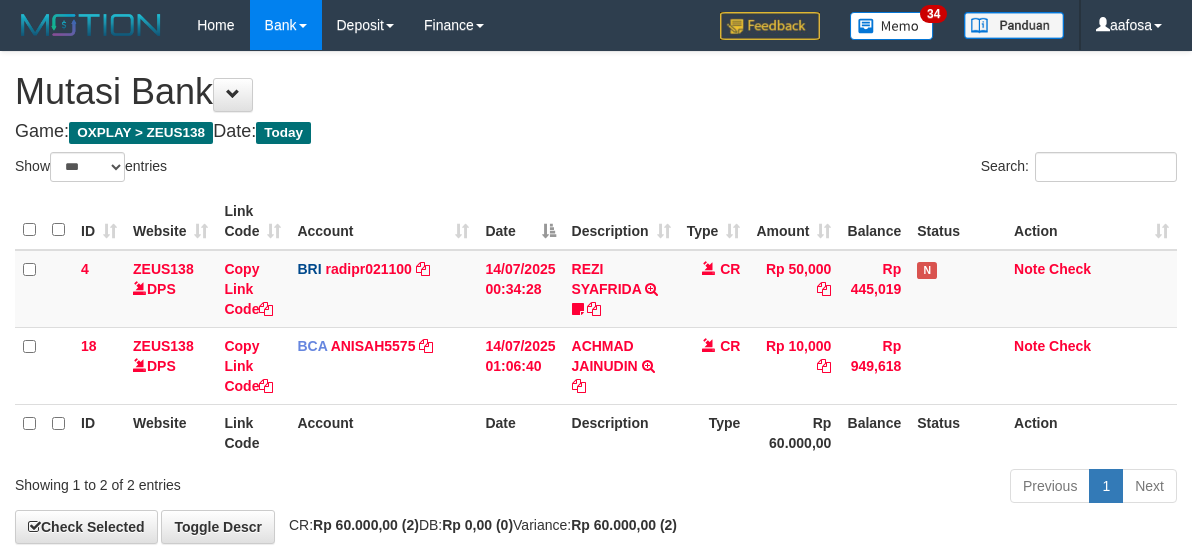 select on "***" 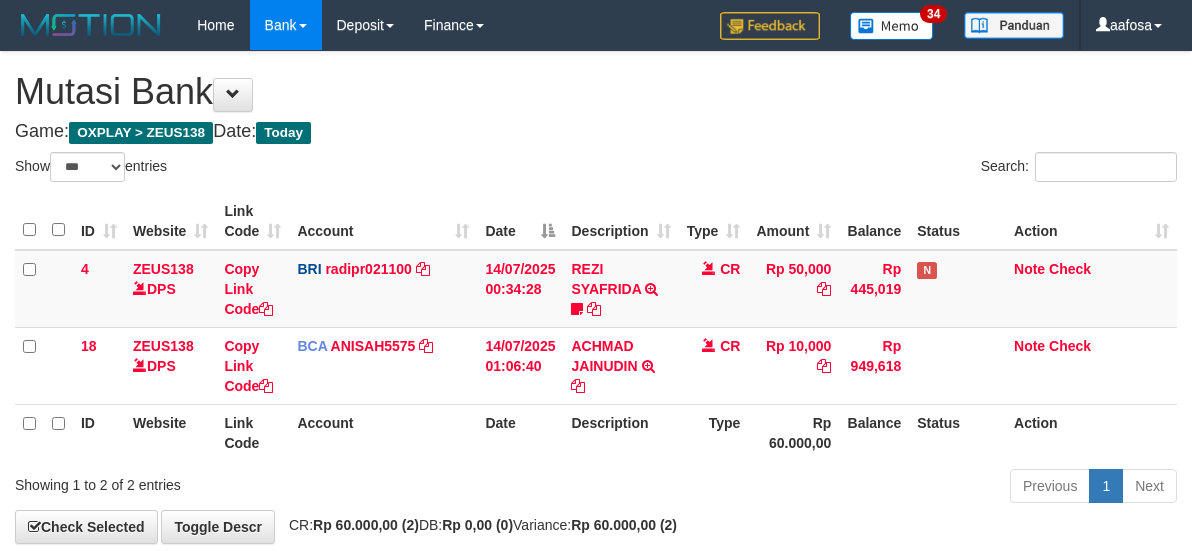 scroll, scrollTop: 100, scrollLeft: 0, axis: vertical 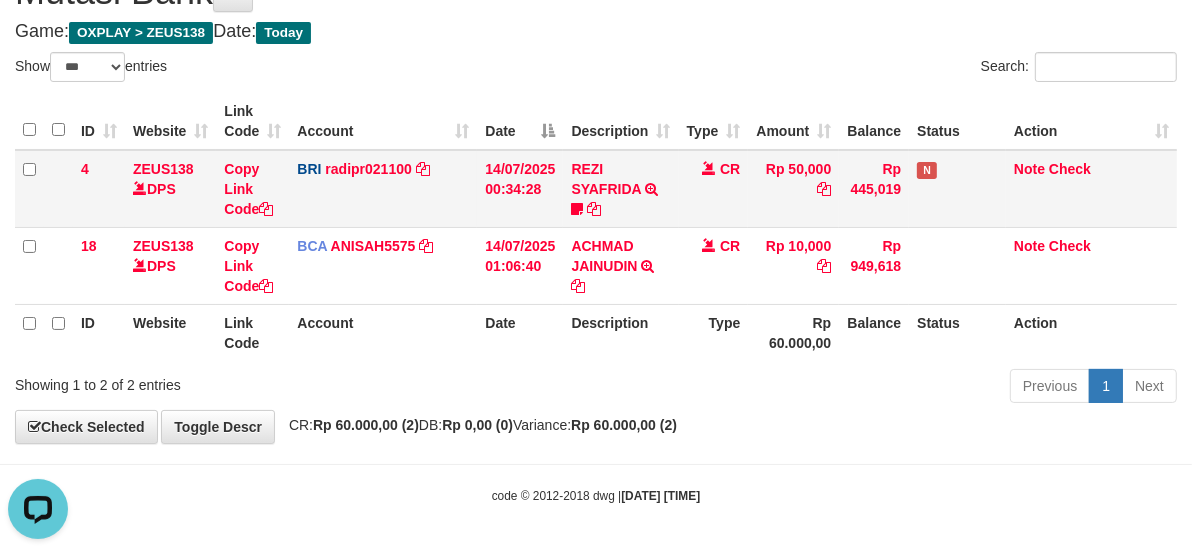 click on "CR" at bounding box center (714, 189) 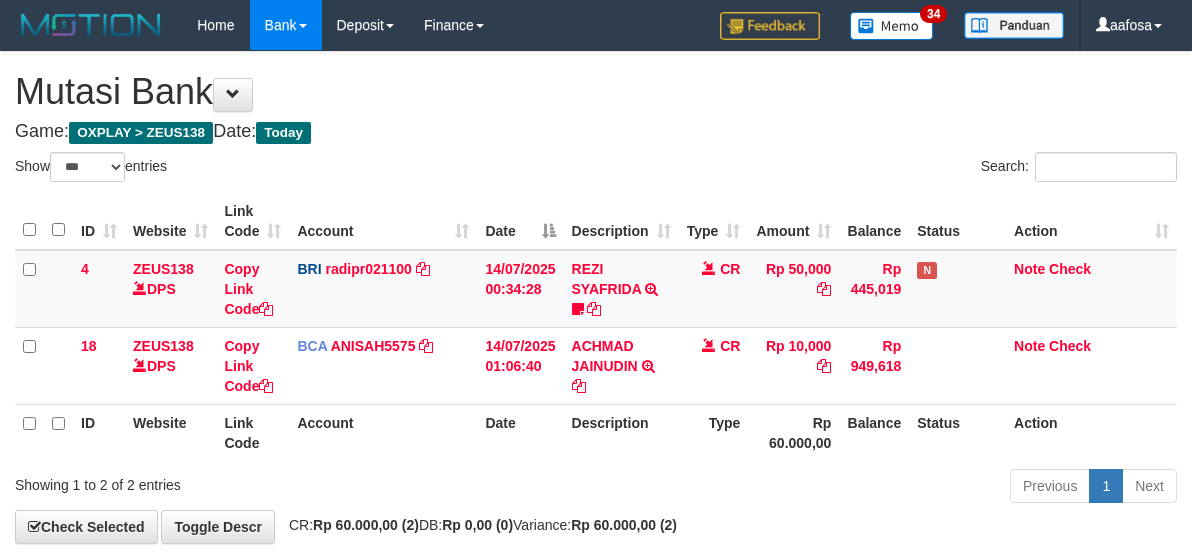 select on "***" 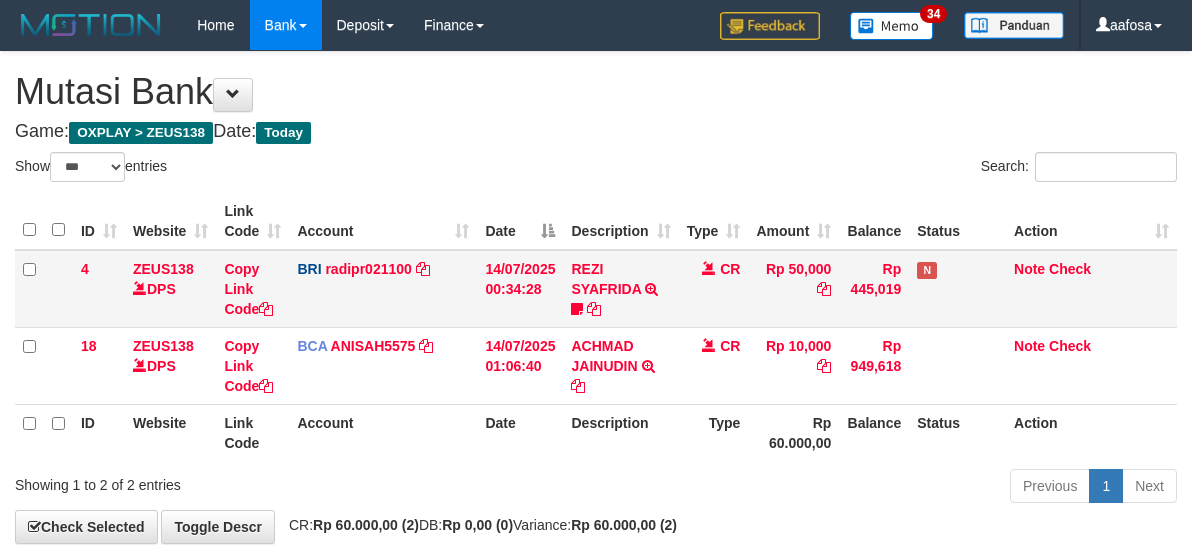scroll, scrollTop: 100, scrollLeft: 0, axis: vertical 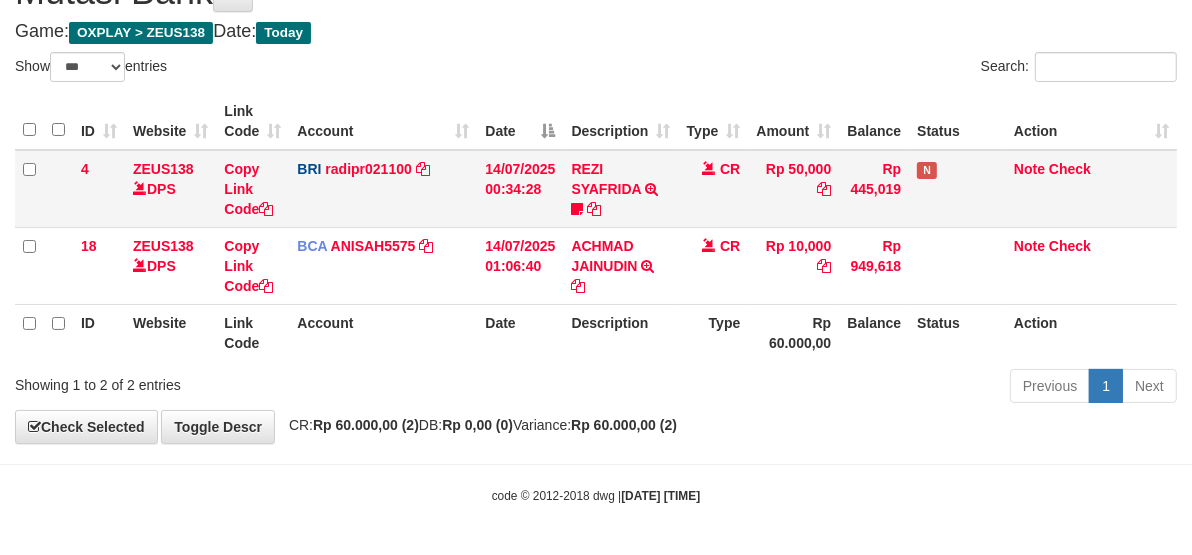 click on "CR" at bounding box center [714, 189] 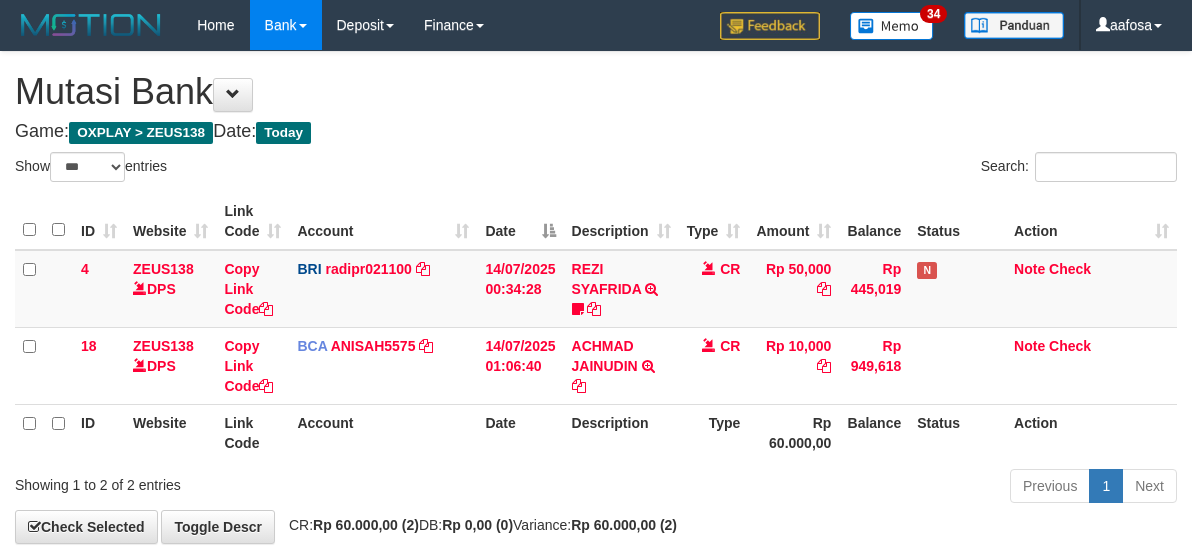 select on "***" 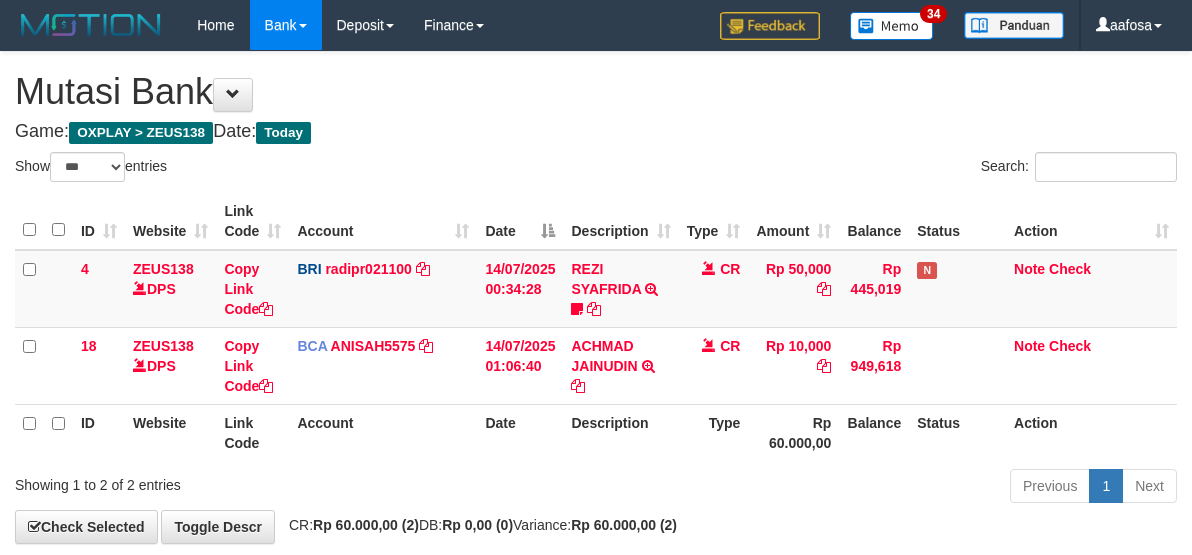 scroll, scrollTop: 100, scrollLeft: 0, axis: vertical 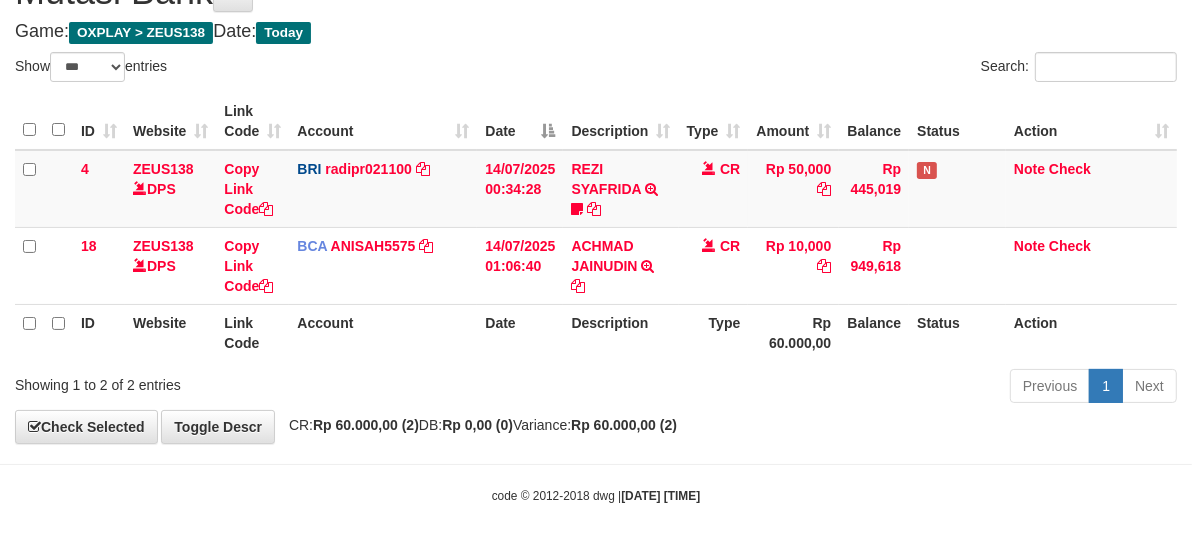 click on "CR" at bounding box center [714, 189] 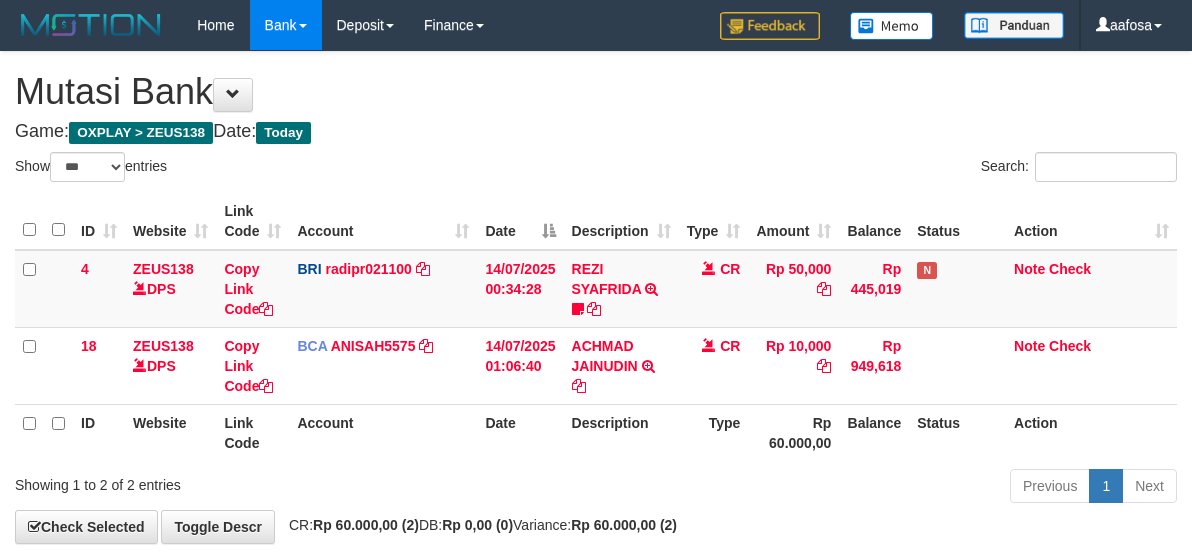 select on "***" 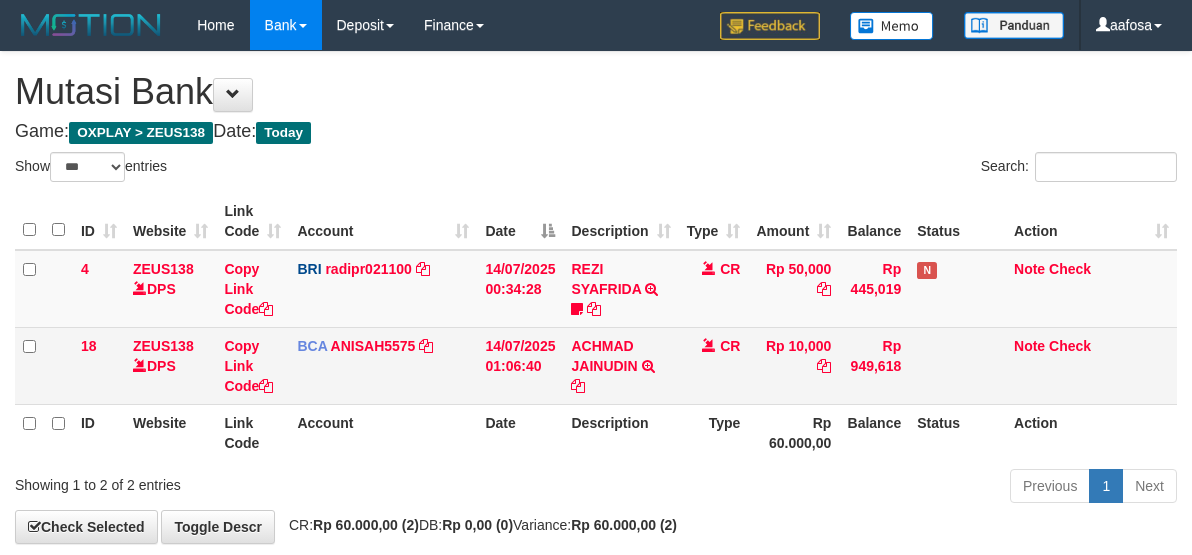 scroll, scrollTop: 100, scrollLeft: 0, axis: vertical 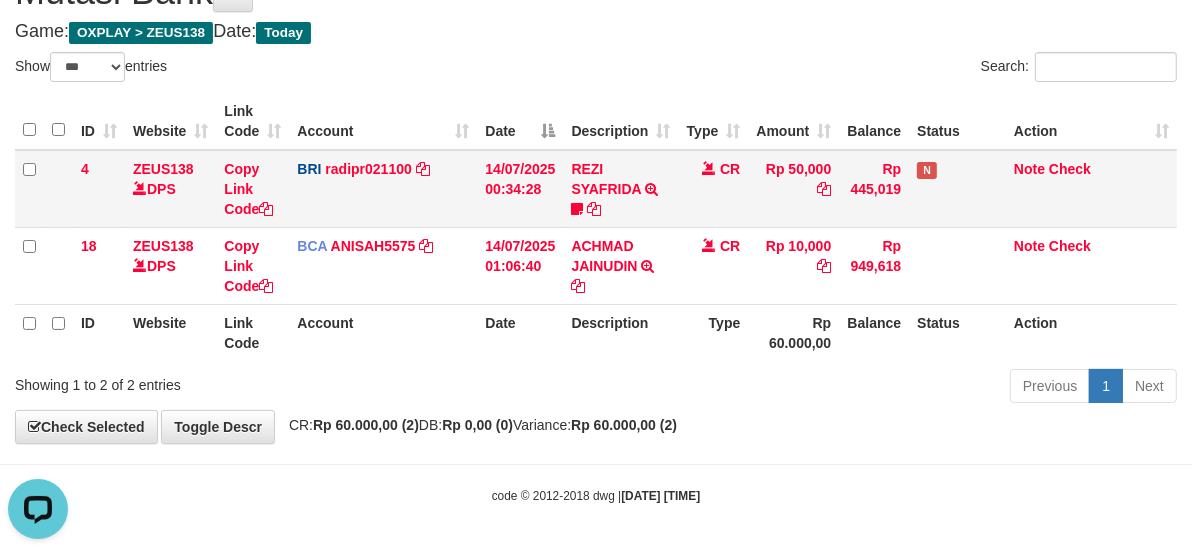click on "CR" at bounding box center (714, 189) 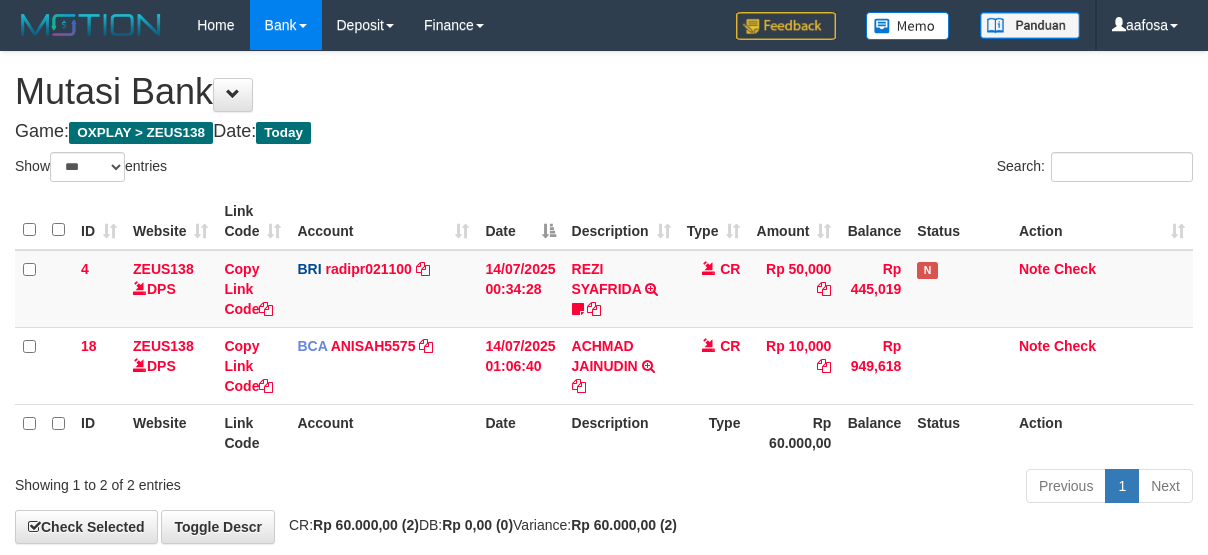 select on "***" 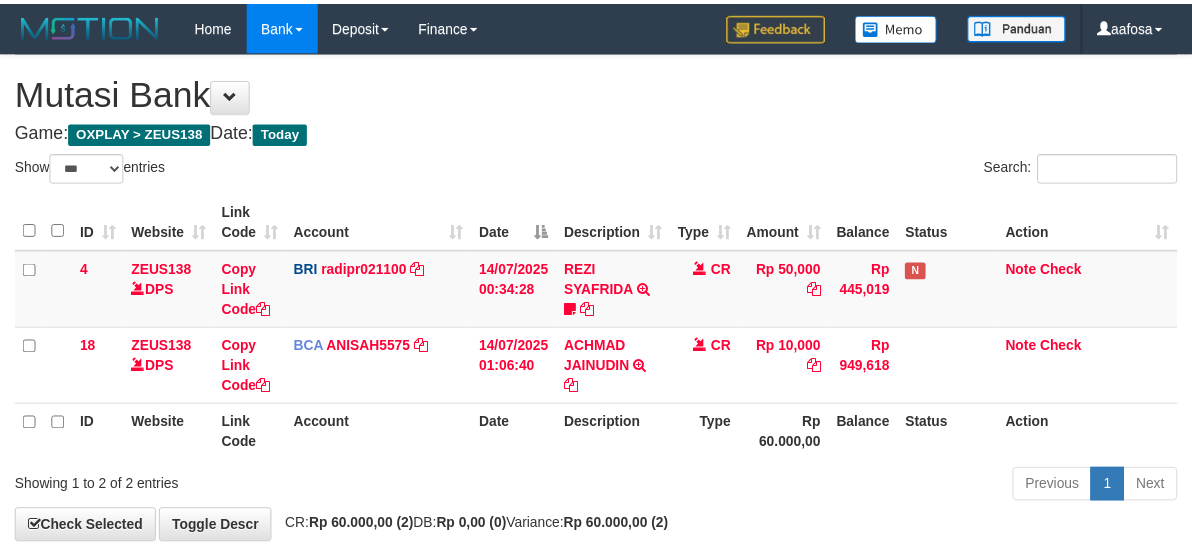 scroll, scrollTop: 100, scrollLeft: 0, axis: vertical 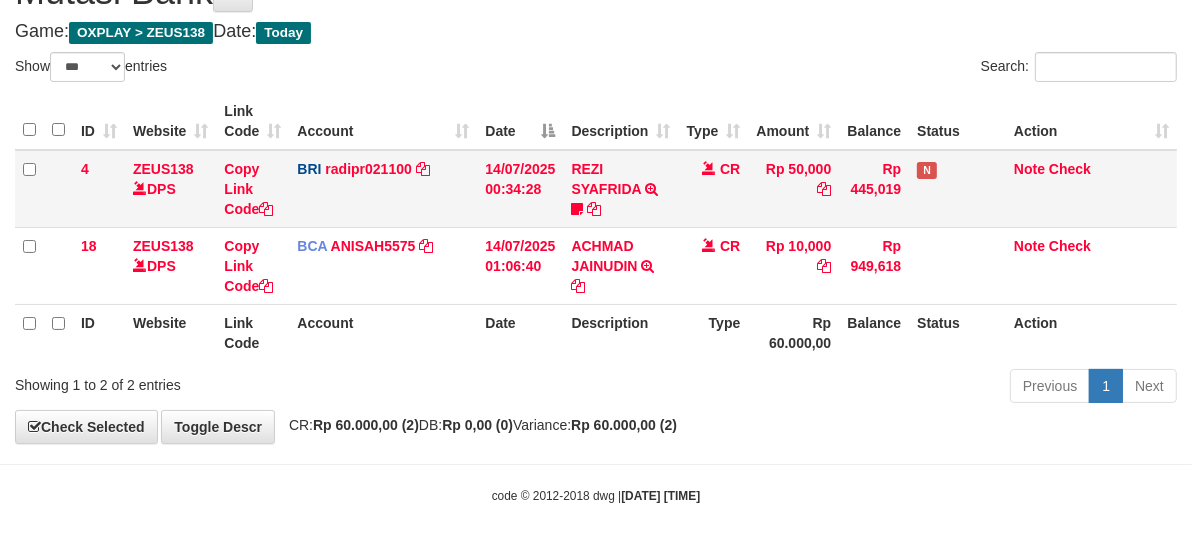 drag, startPoint x: 0, startPoint y: 0, endPoint x: 726, endPoint y: 195, distance: 751.732 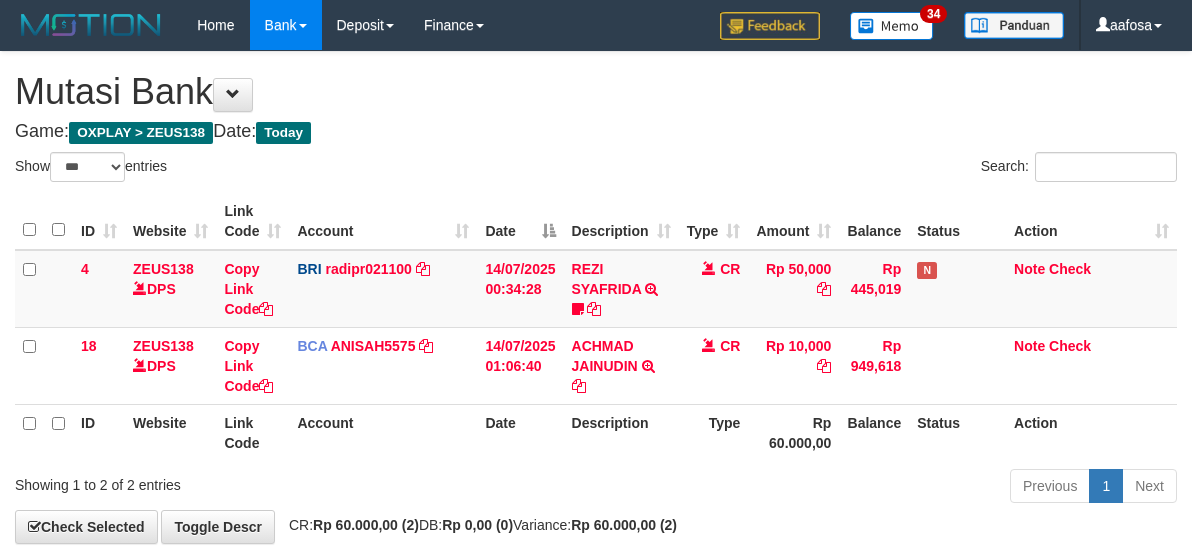 select on "***" 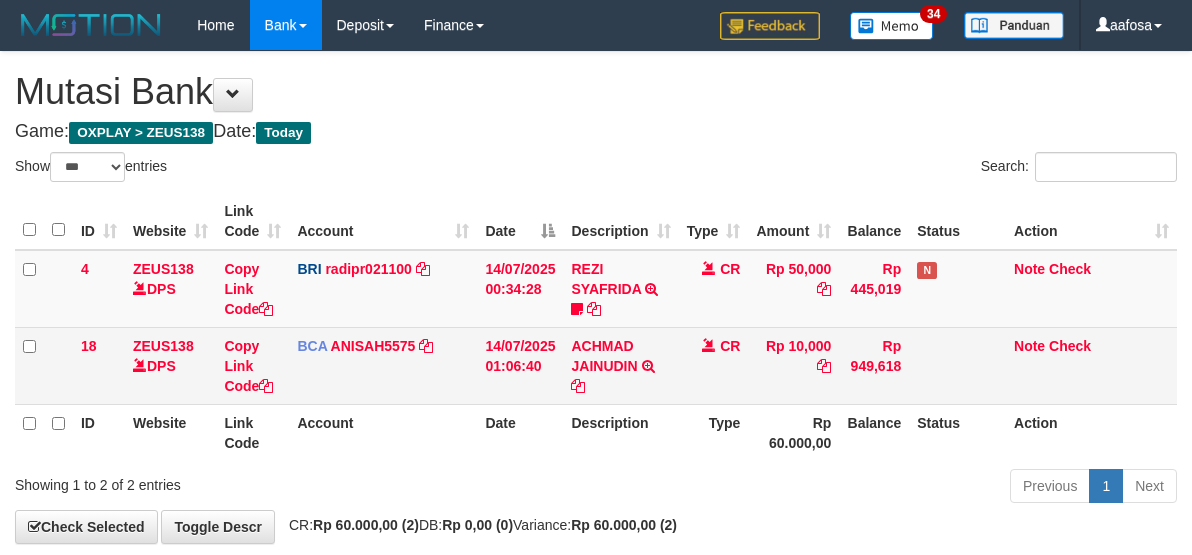 scroll, scrollTop: 100, scrollLeft: 0, axis: vertical 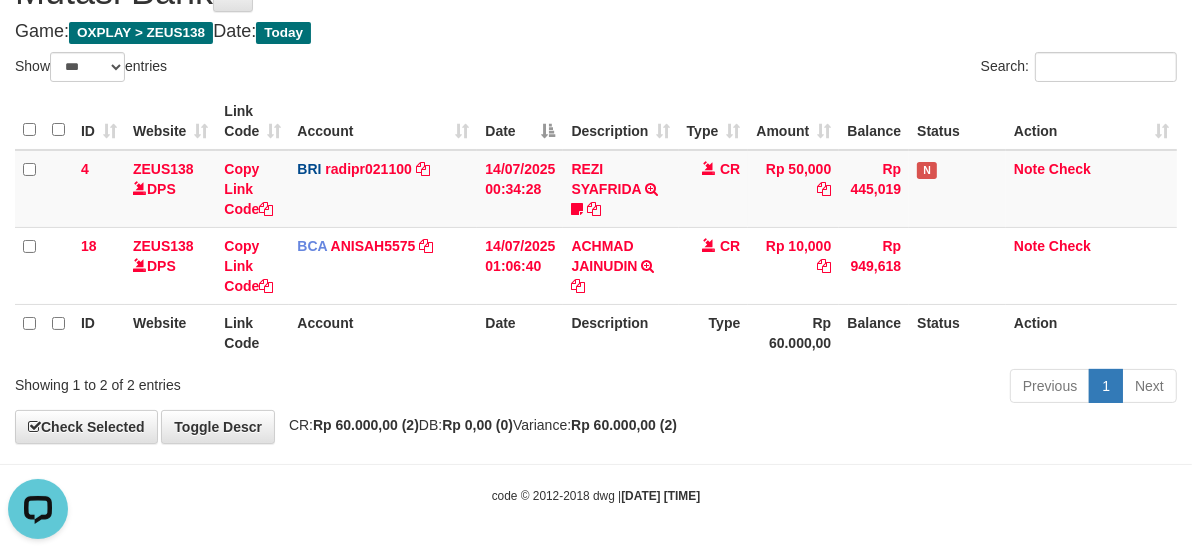 click on "Type" at bounding box center (714, 332) 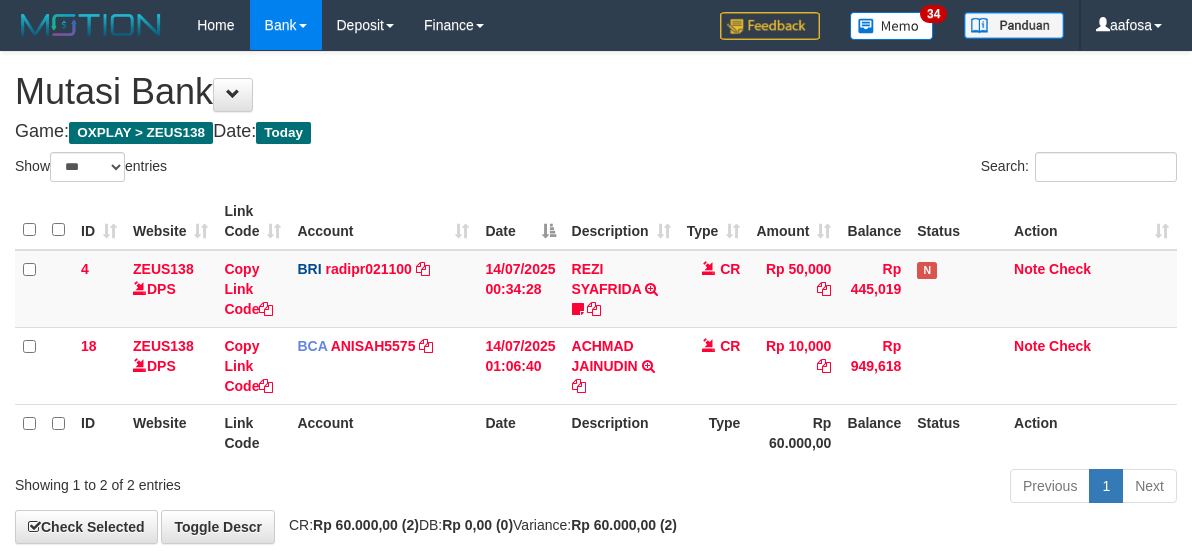 select on "***" 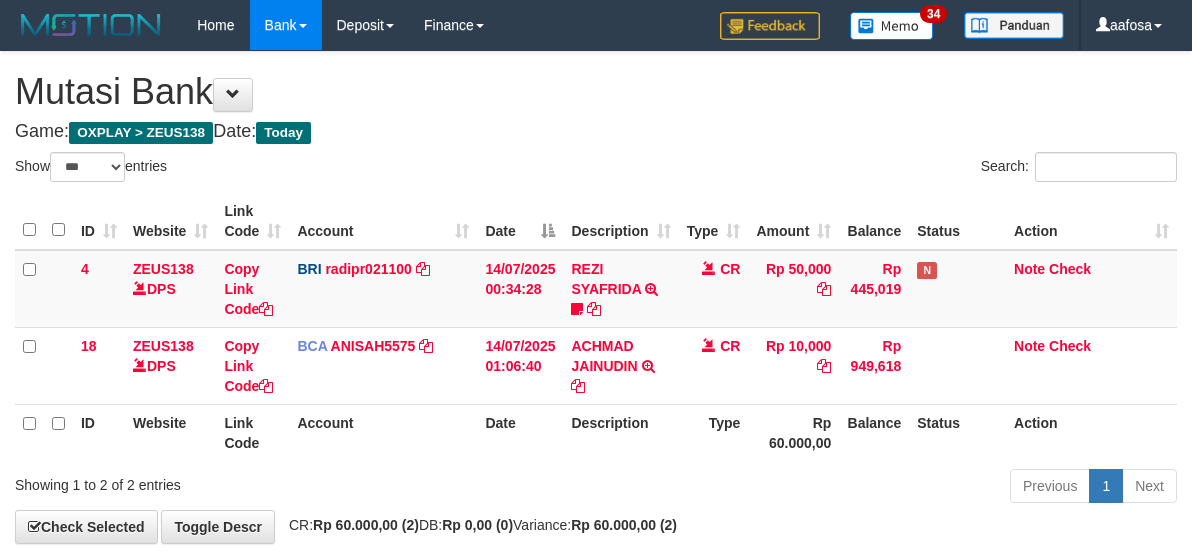 scroll, scrollTop: 100, scrollLeft: 0, axis: vertical 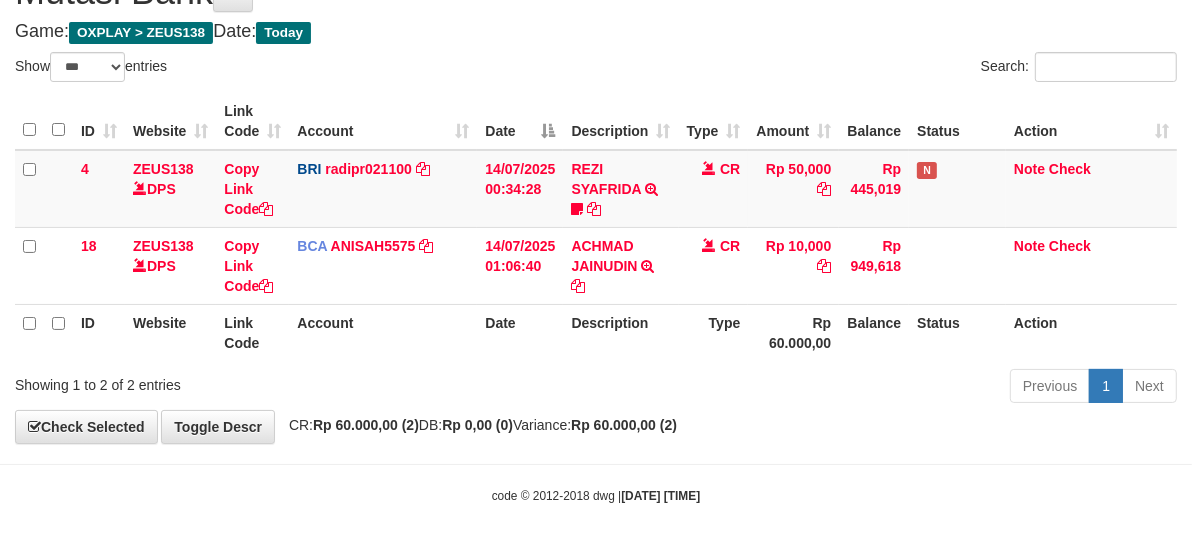 click on "Description" at bounding box center (620, 332) 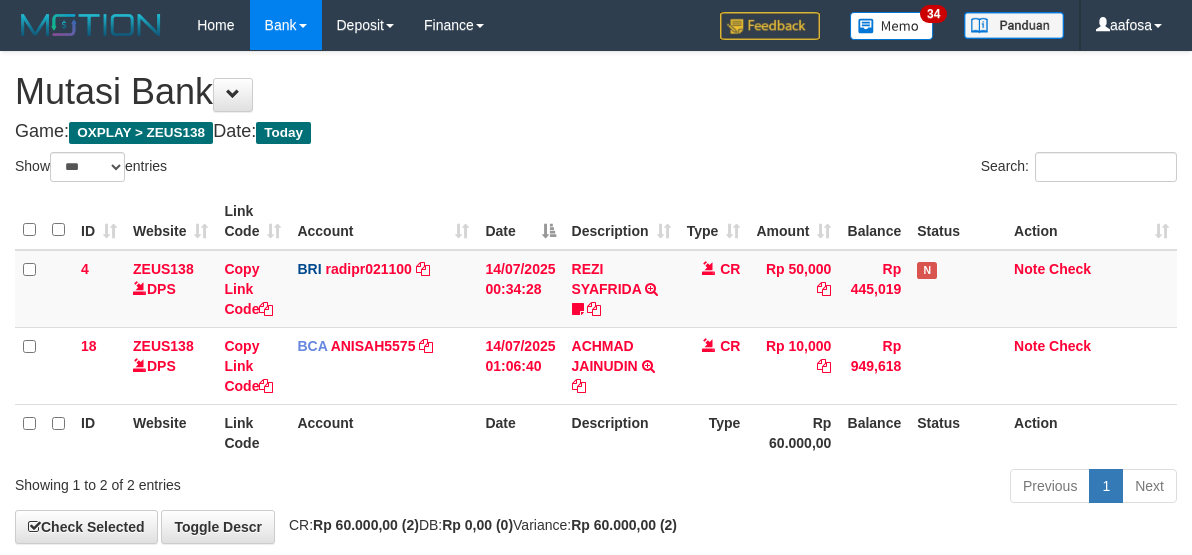 select on "***" 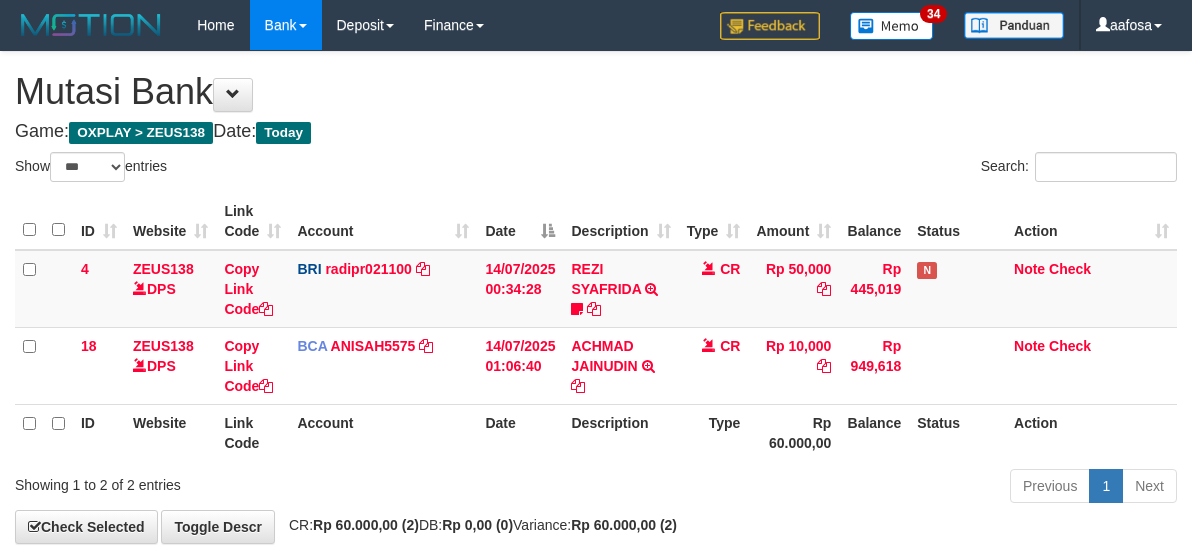 scroll, scrollTop: 100, scrollLeft: 0, axis: vertical 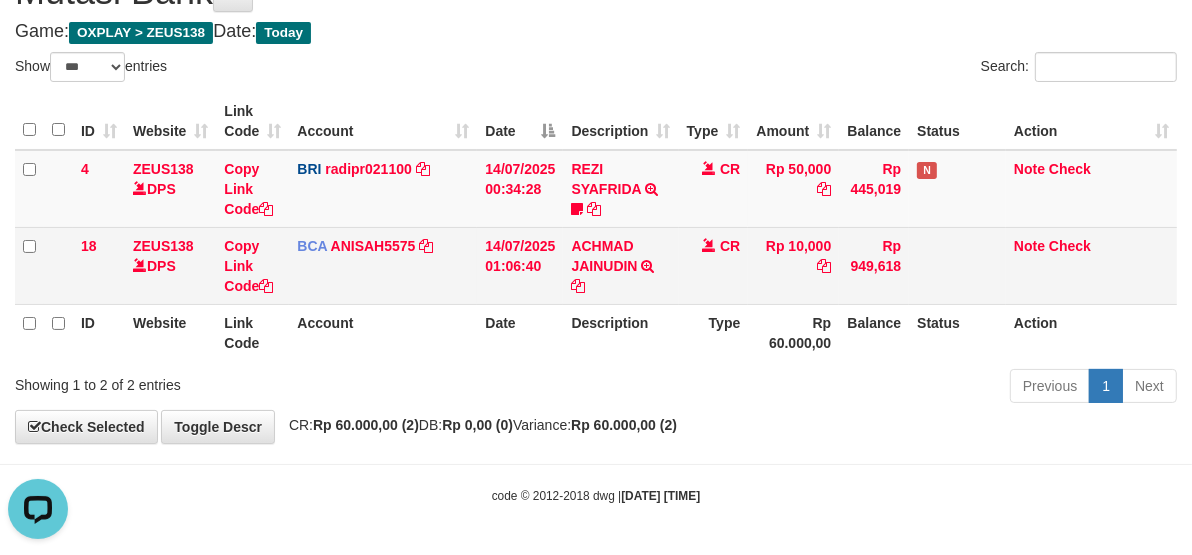 click on "CR" at bounding box center (714, 265) 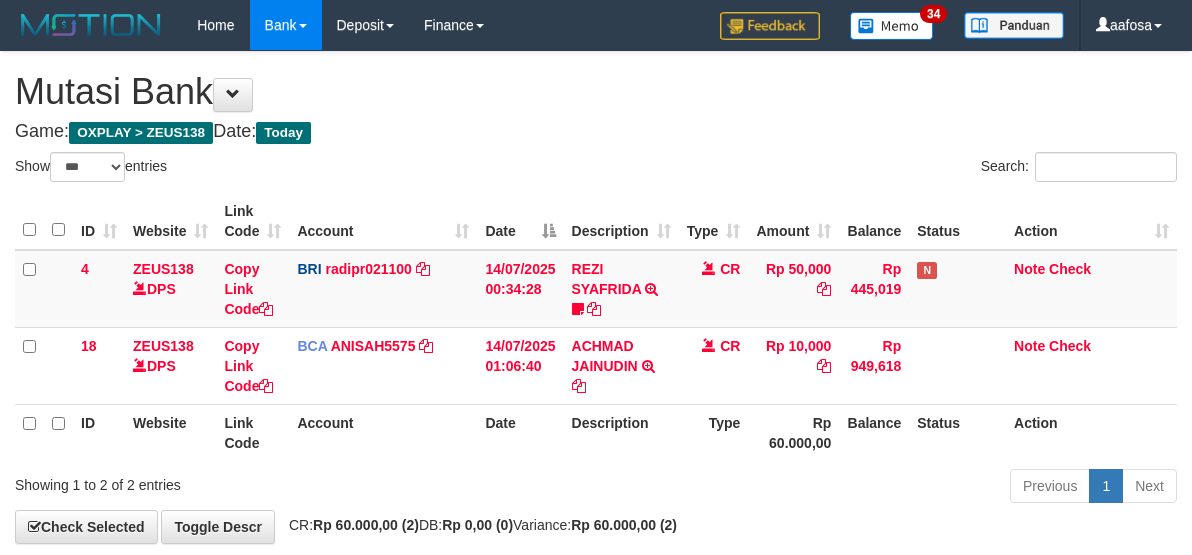 select on "***" 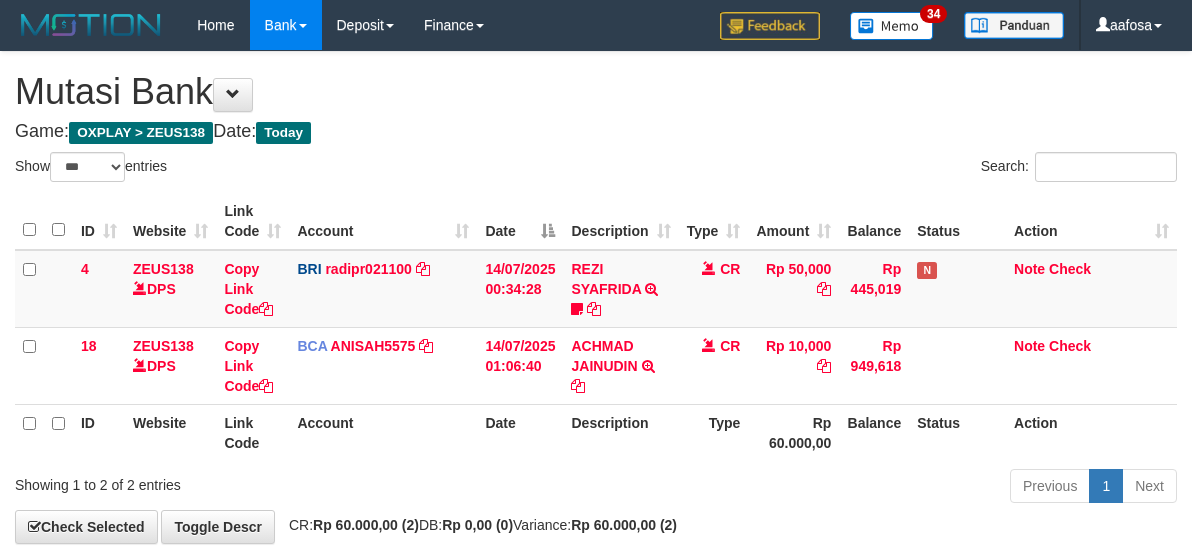 scroll, scrollTop: 100, scrollLeft: 0, axis: vertical 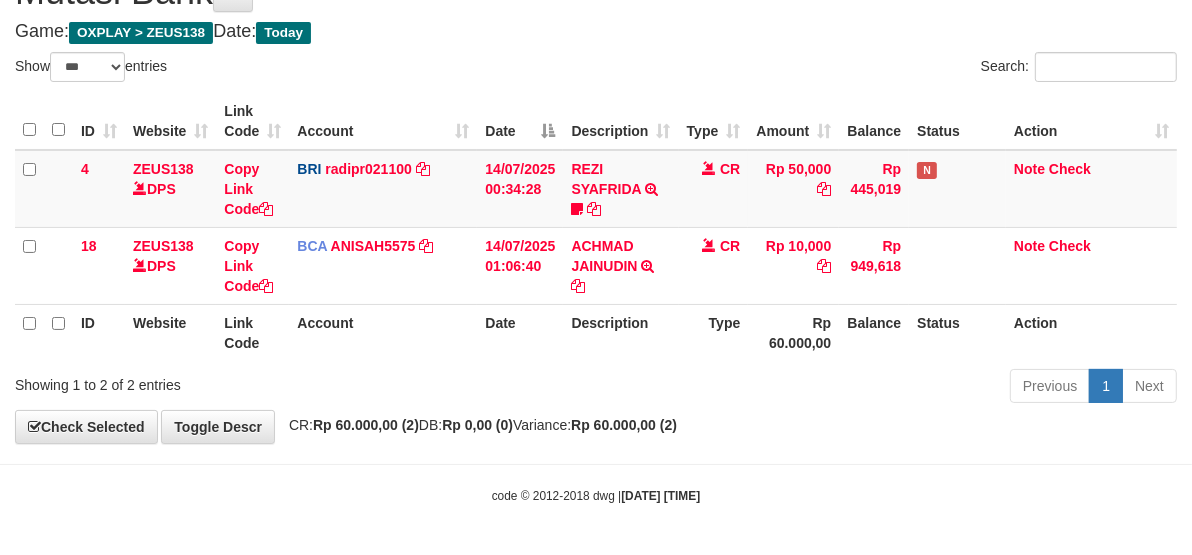 drag, startPoint x: 684, startPoint y: 340, endPoint x: 378, endPoint y: 315, distance: 307.01953 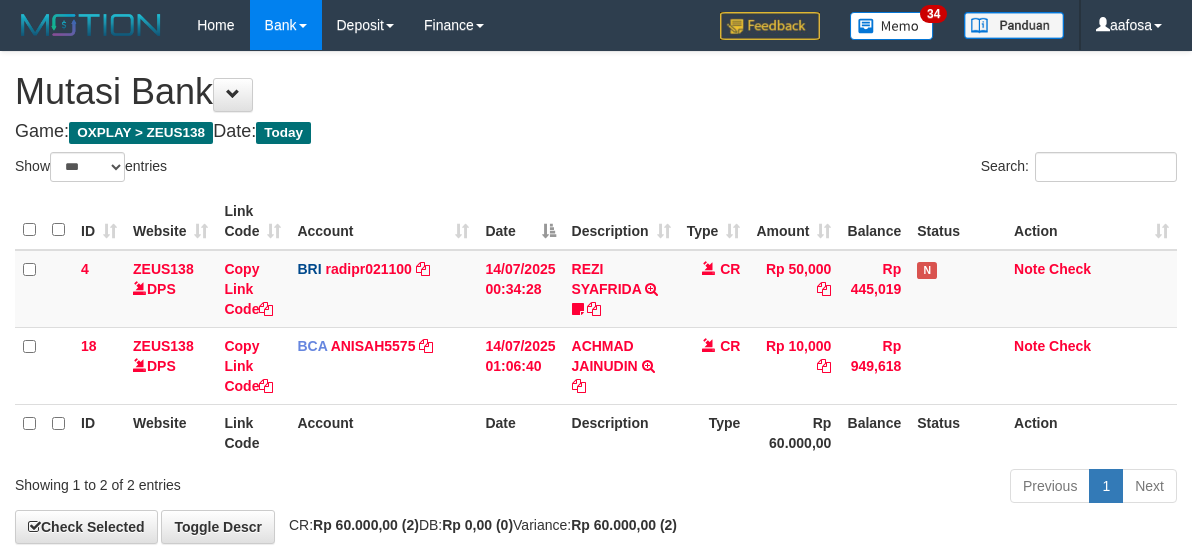 select on "***" 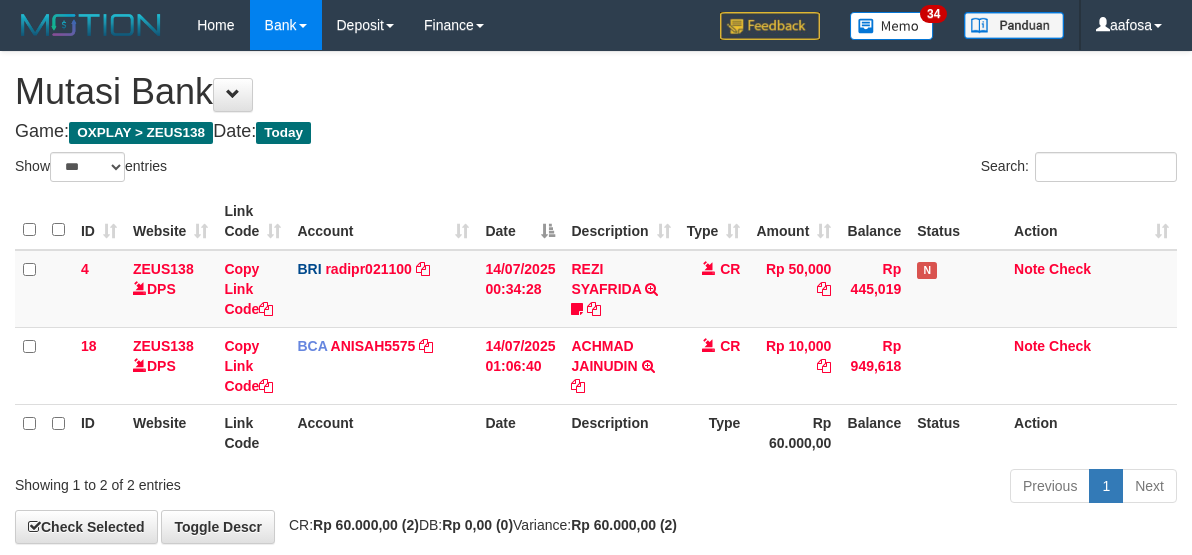 scroll, scrollTop: 100, scrollLeft: 0, axis: vertical 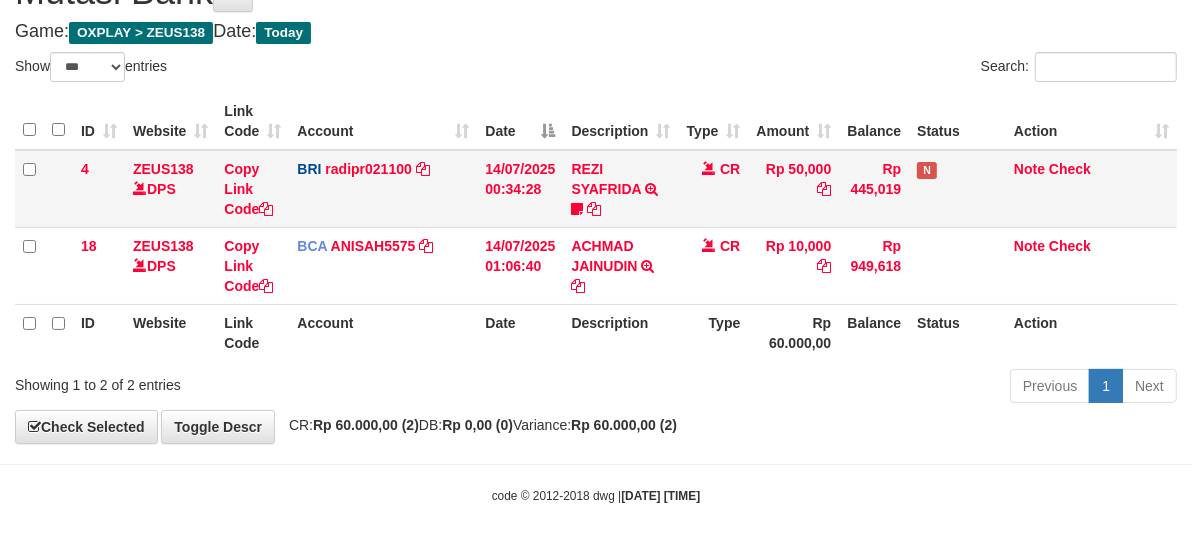 click on "BRI
radipr021100
DPS
REYNALDI ADI PRATAMA
mutasi_20250714_3774 | 4
mutasi_20250714_3774 | 4" at bounding box center [383, 189] 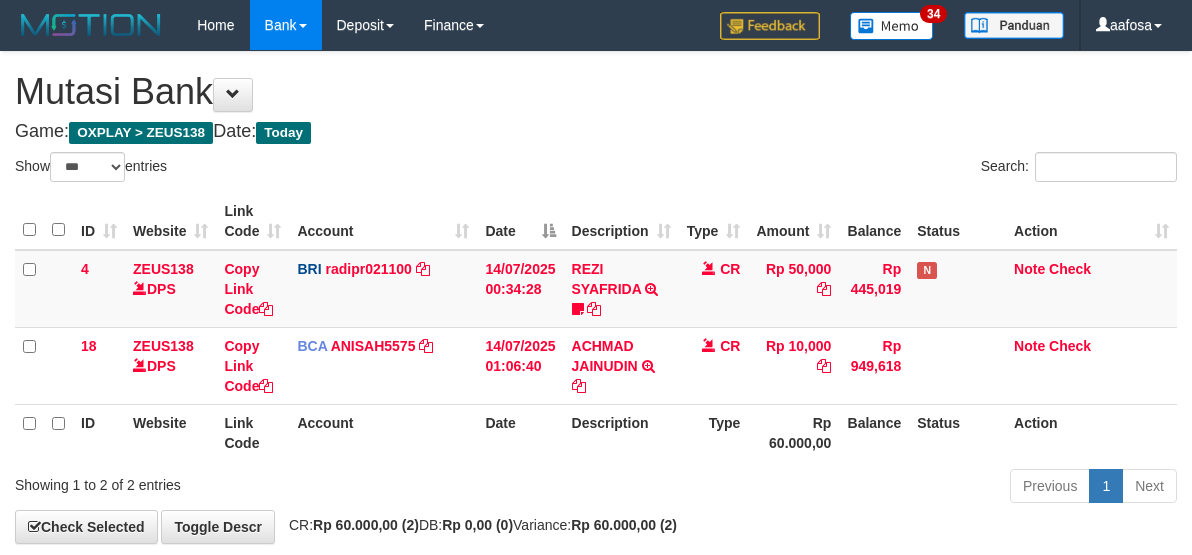 select on "***" 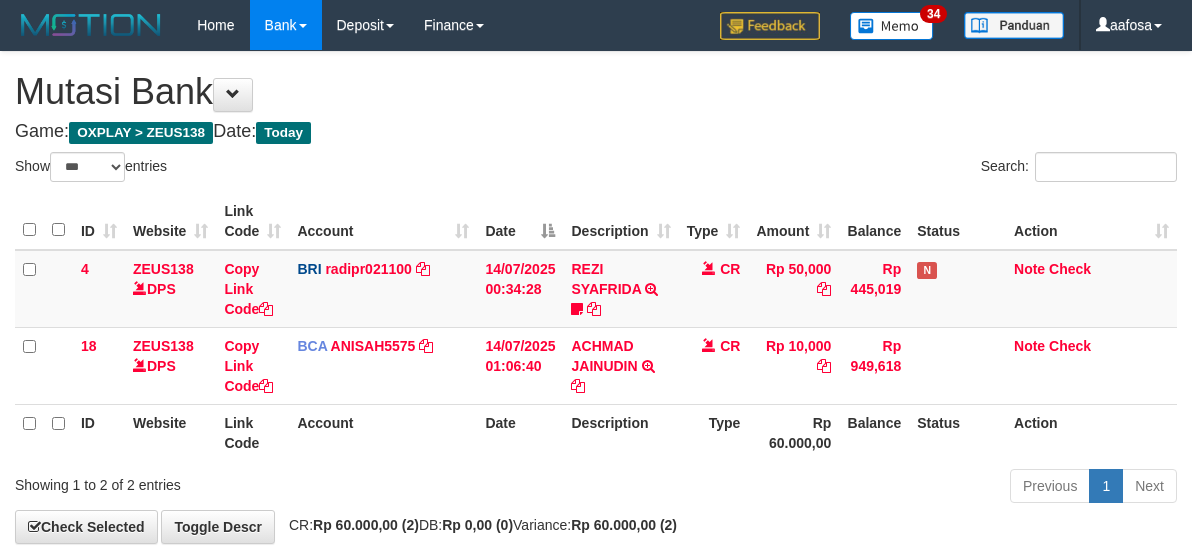 scroll, scrollTop: 100, scrollLeft: 0, axis: vertical 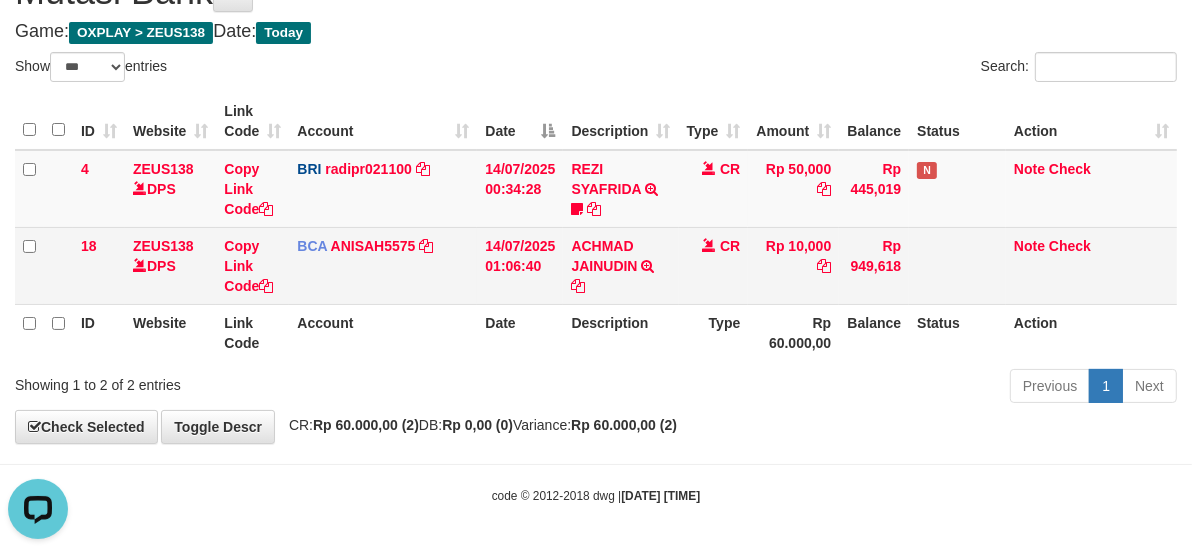 click on "ACHMAD JAINUDIN         TRSF E-BANKING CR 1407/FTSCY/WS95031
10000.00ACHMAD JAINUDIN" at bounding box center [620, 265] 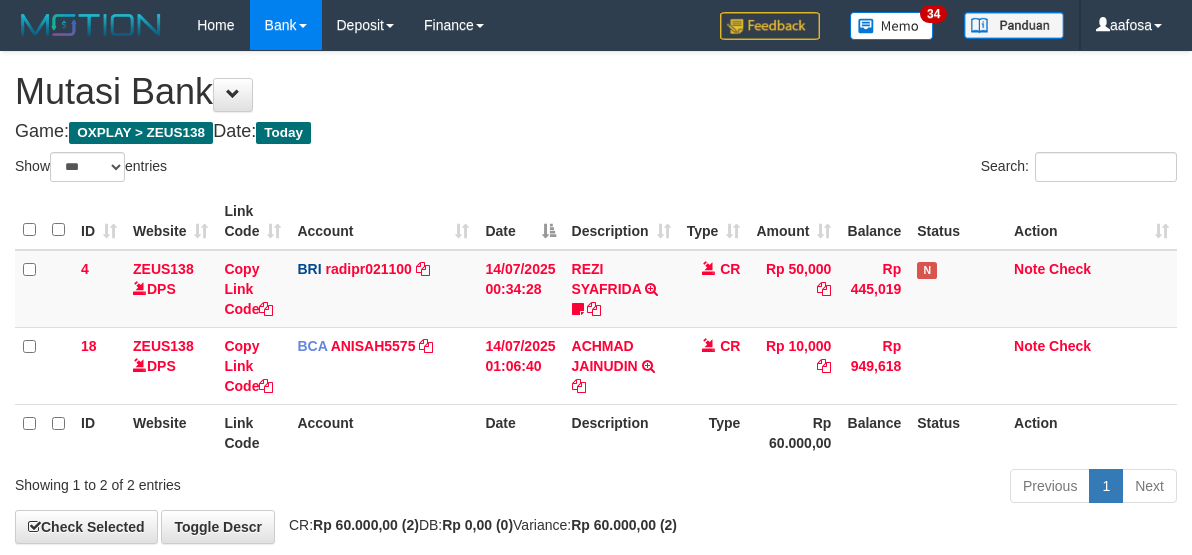 select on "***" 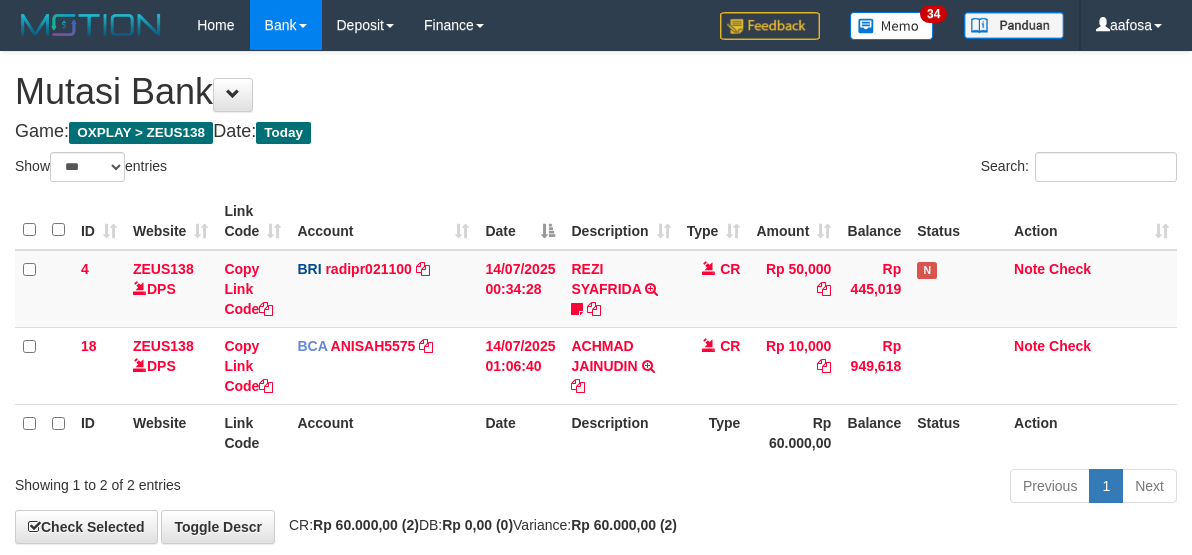 scroll, scrollTop: 100, scrollLeft: 0, axis: vertical 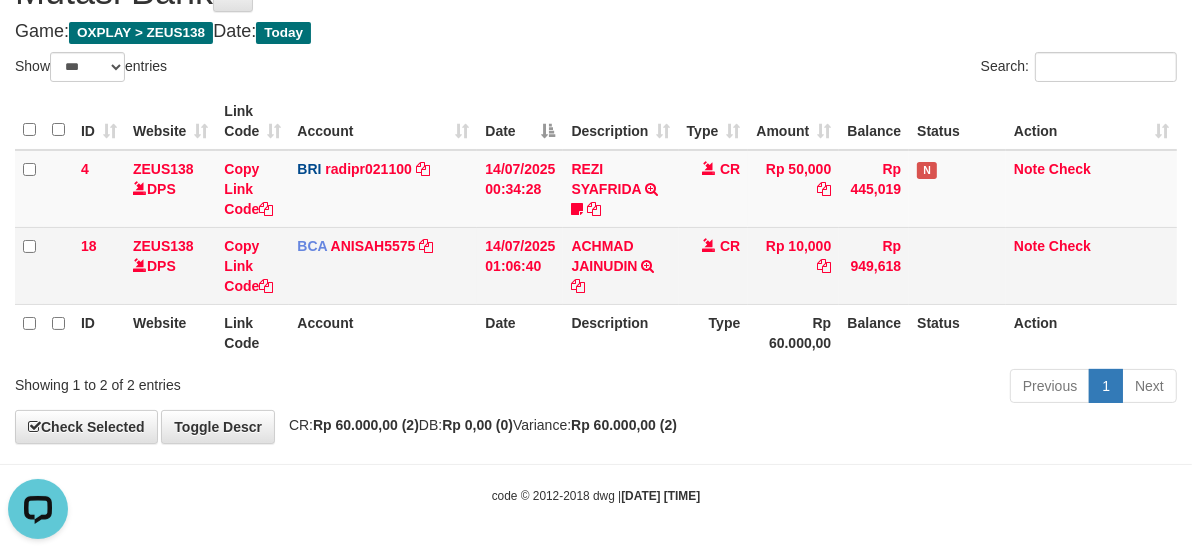 click on "Rp 10,000" at bounding box center (793, 265) 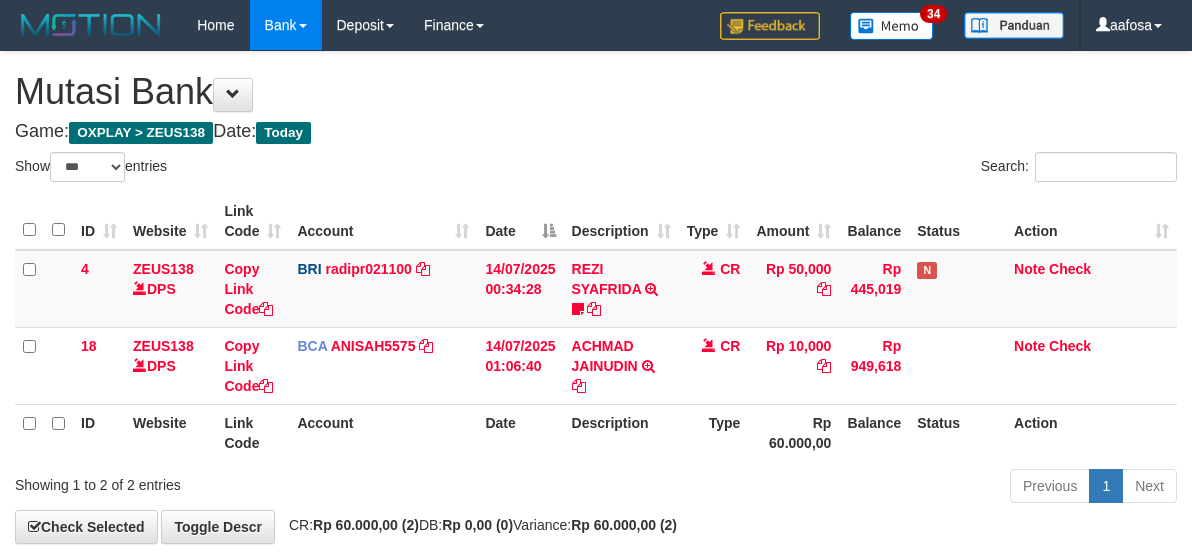 select on "***" 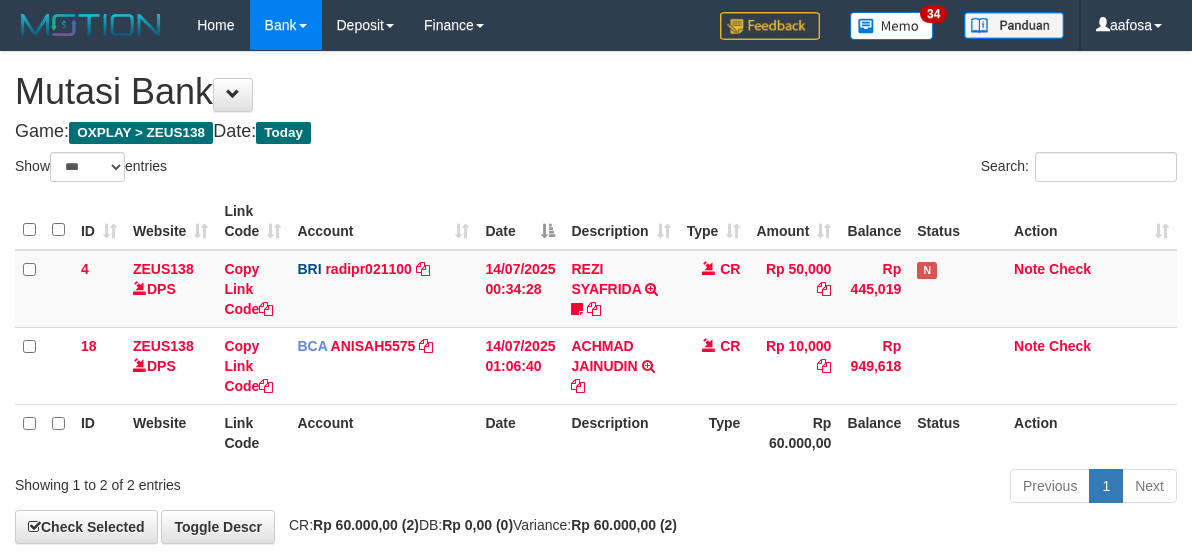 scroll, scrollTop: 100, scrollLeft: 0, axis: vertical 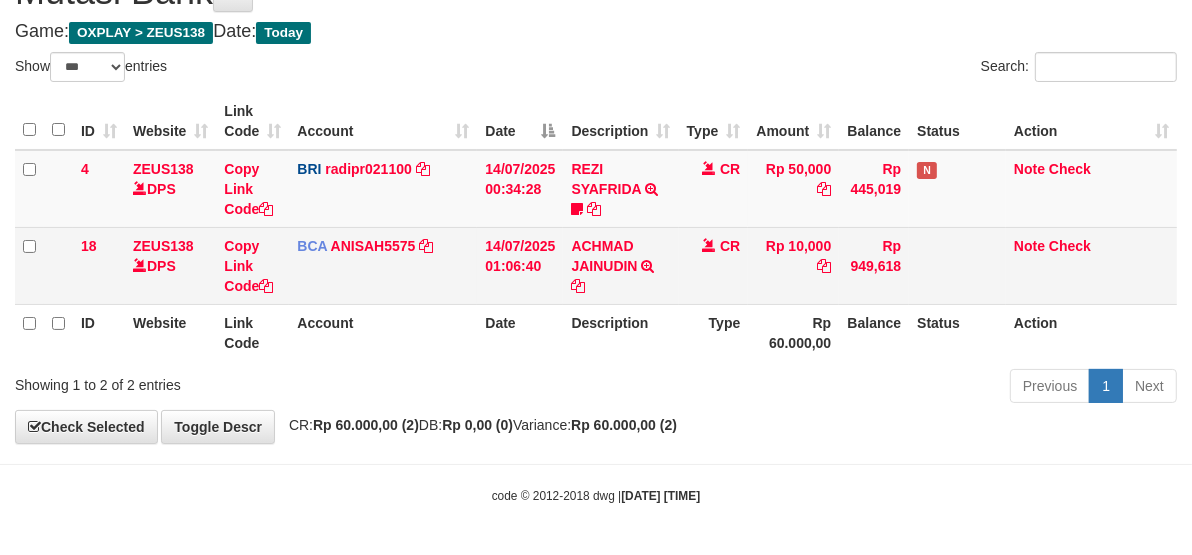click on "Rp 10,000" at bounding box center (793, 265) 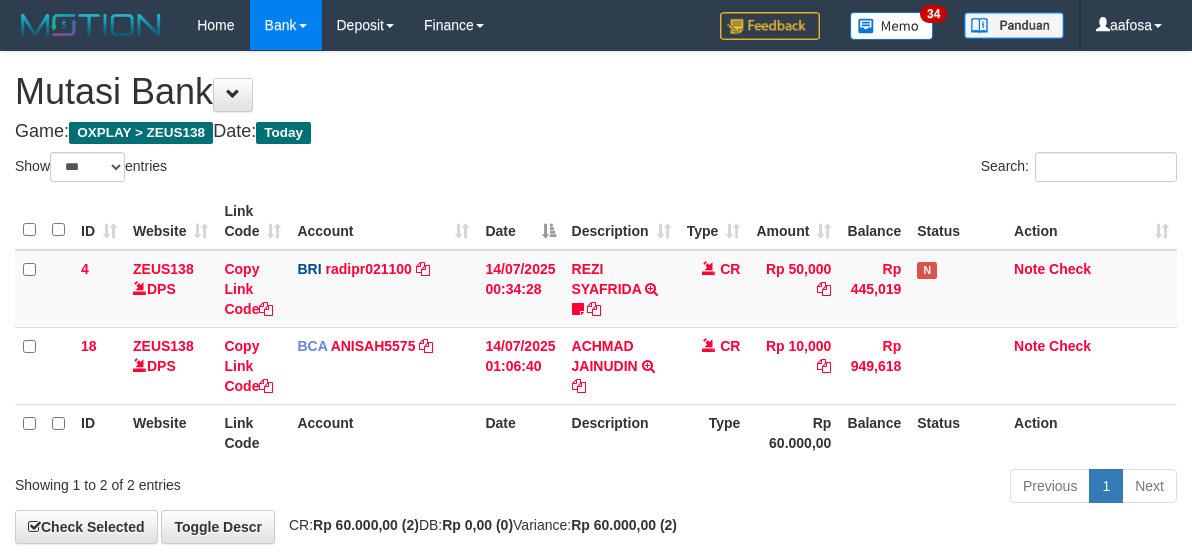 select on "***" 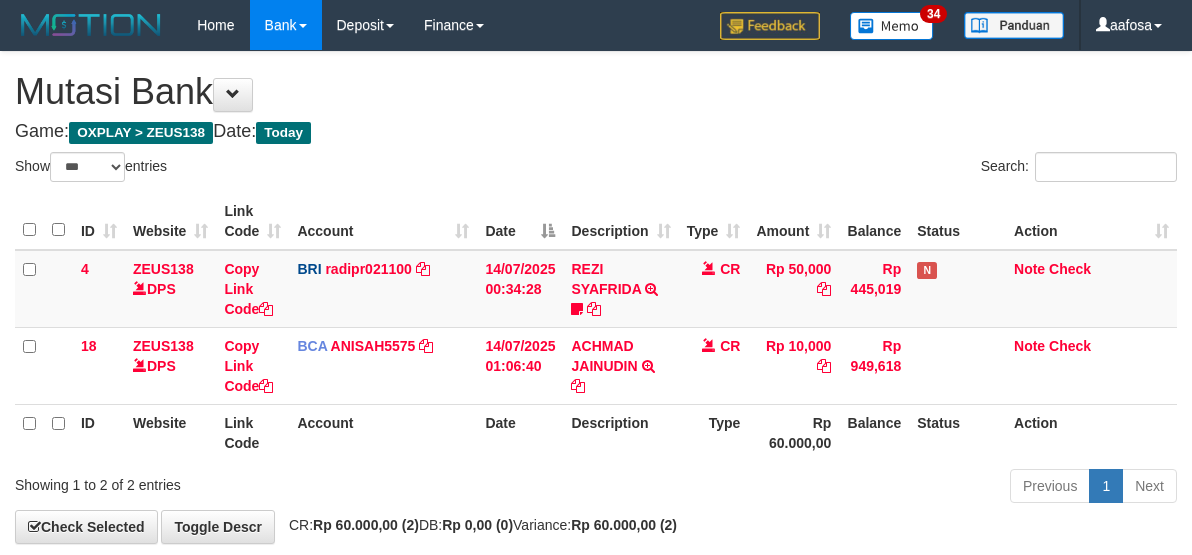 scroll, scrollTop: 100, scrollLeft: 0, axis: vertical 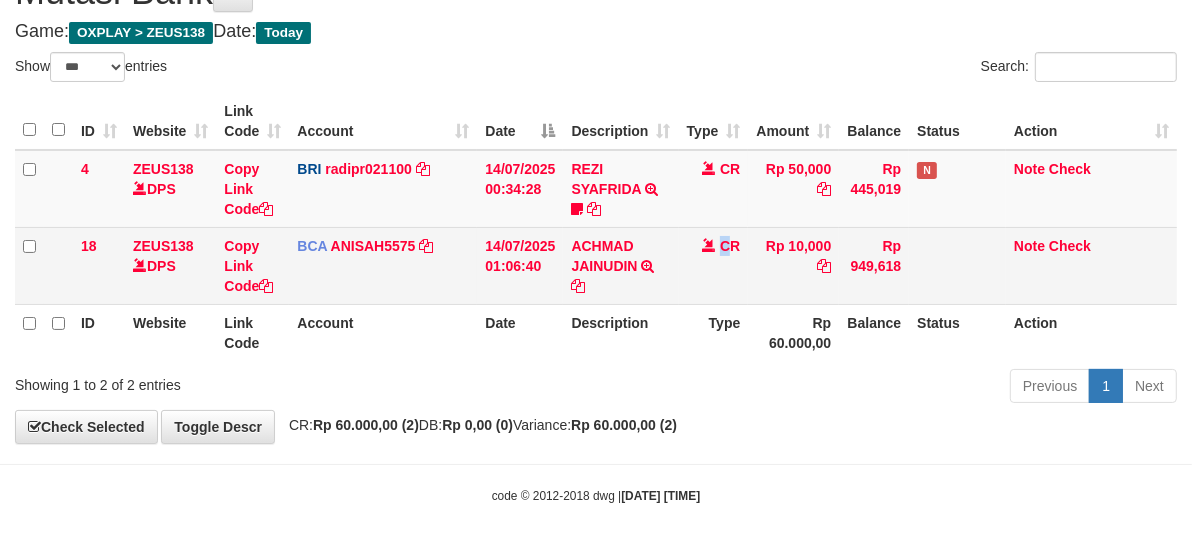 click on "CR" at bounding box center [714, 265] 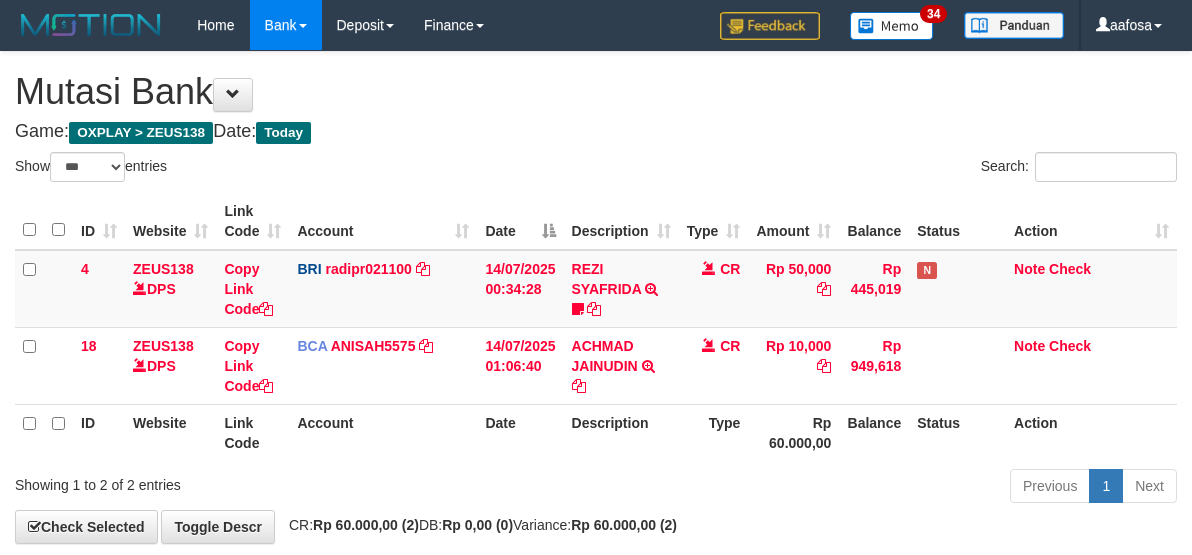 select on "***" 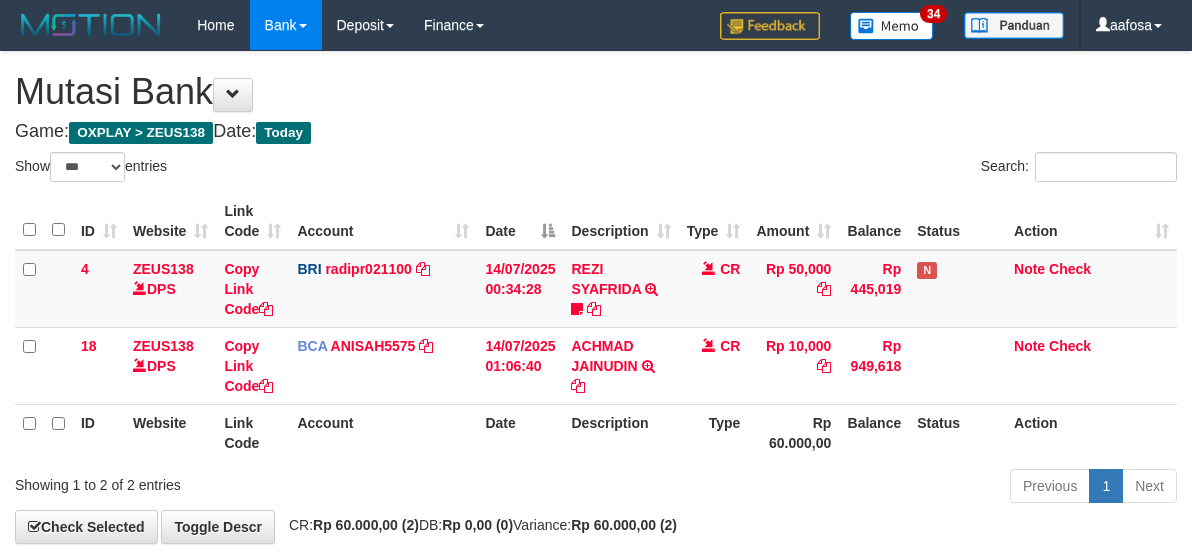 scroll, scrollTop: 100, scrollLeft: 0, axis: vertical 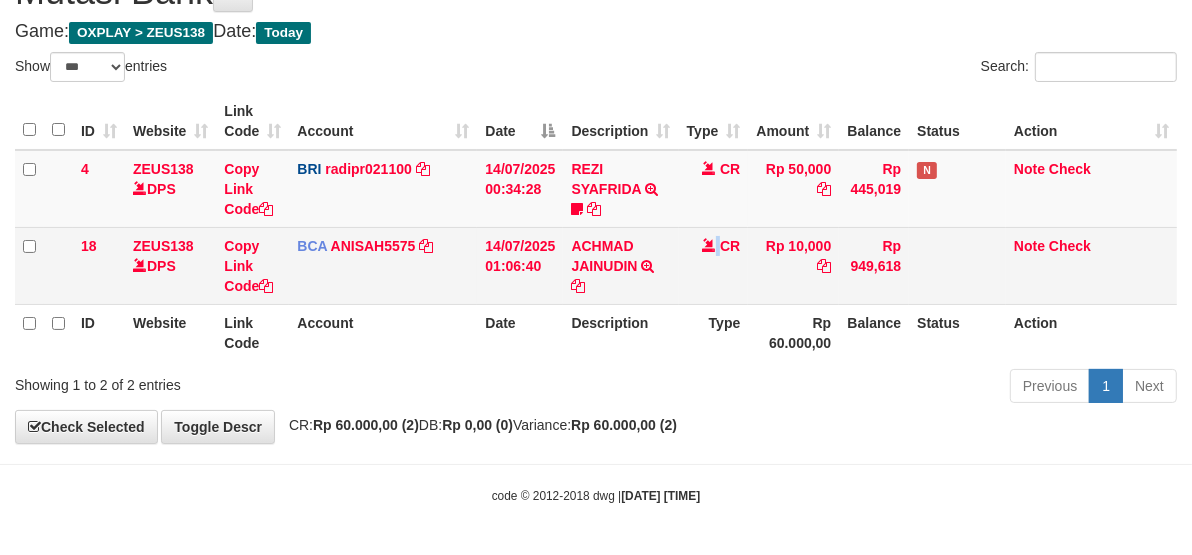 drag, startPoint x: 0, startPoint y: 0, endPoint x: 717, endPoint y: 288, distance: 772.6791 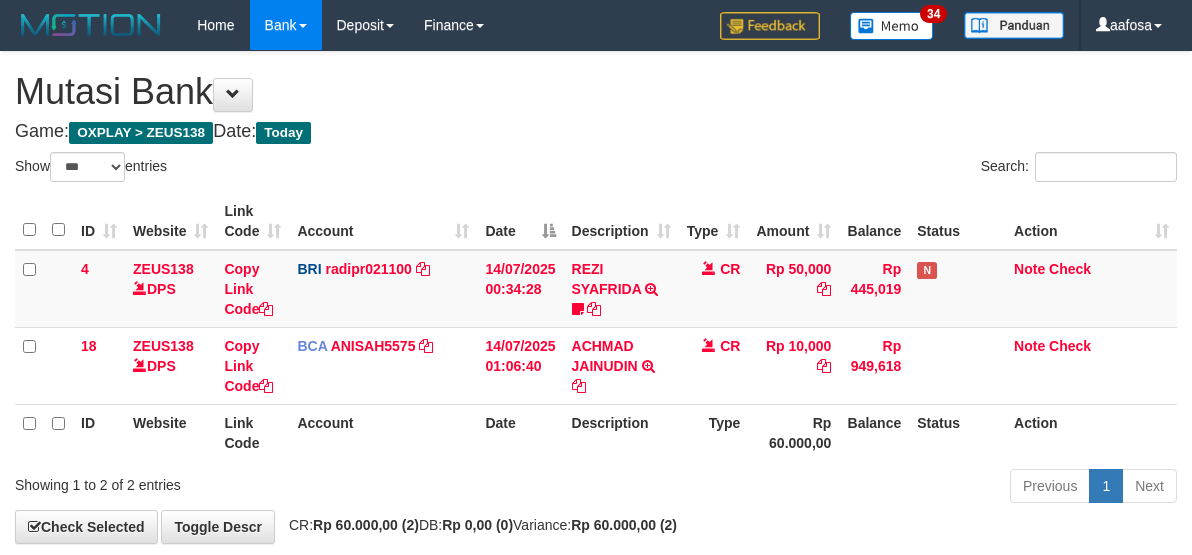 select on "***" 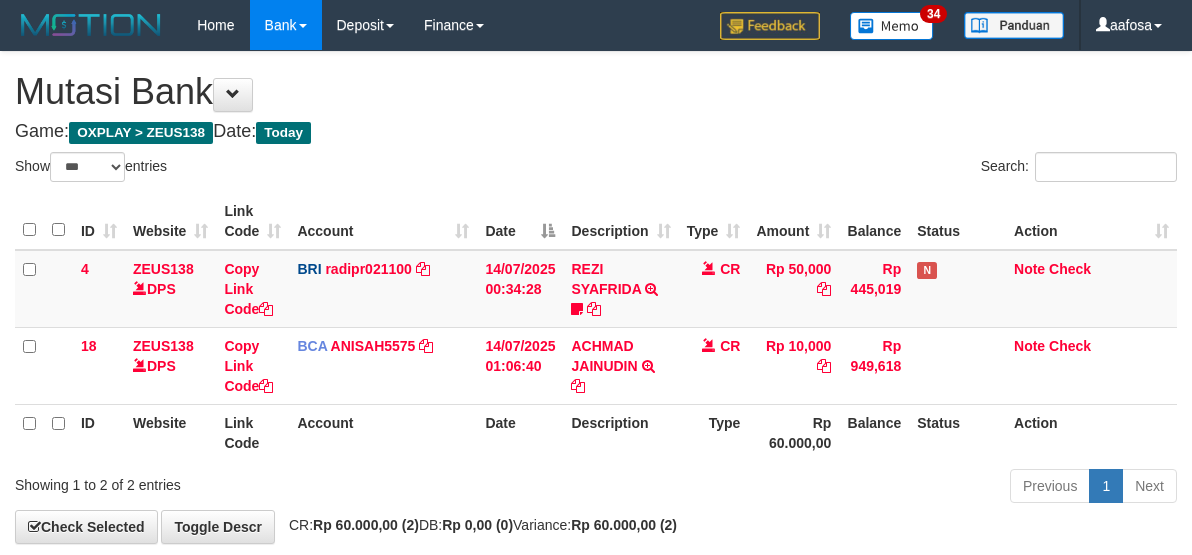 scroll, scrollTop: 100, scrollLeft: 0, axis: vertical 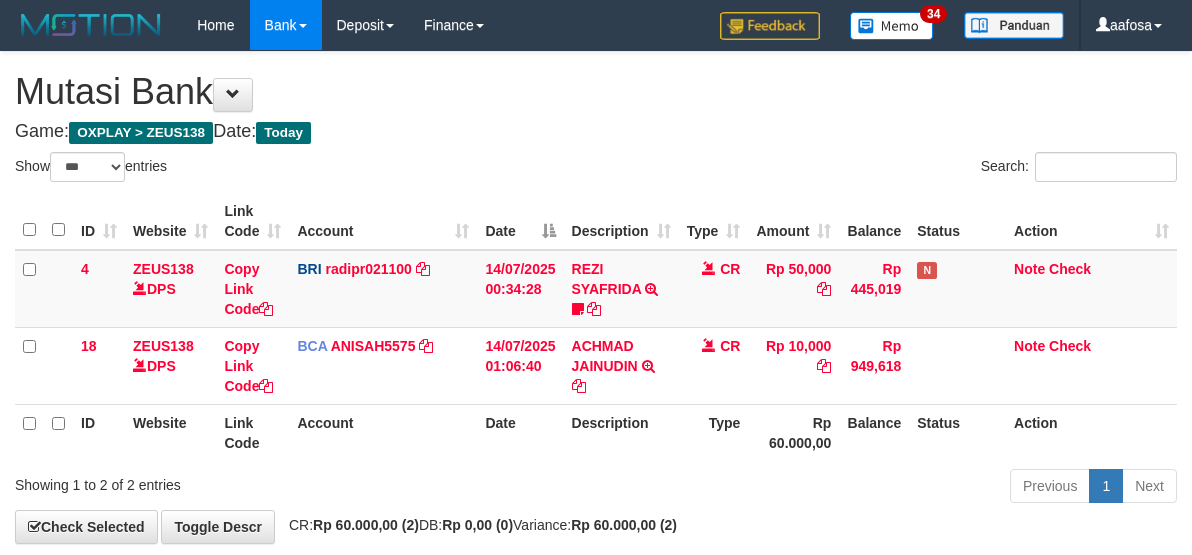 select on "***" 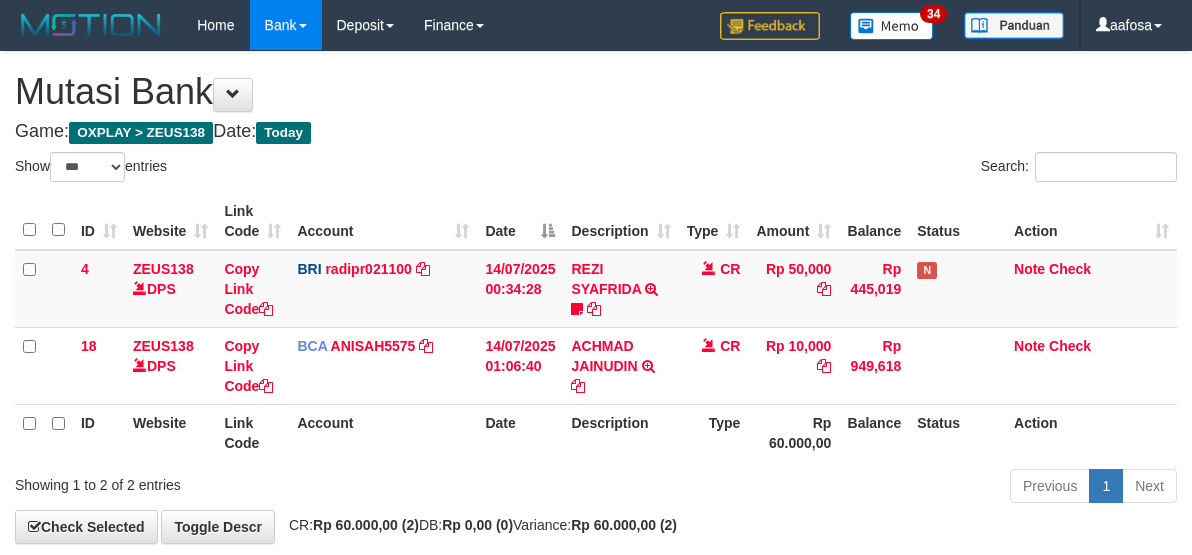 scroll, scrollTop: 100, scrollLeft: 0, axis: vertical 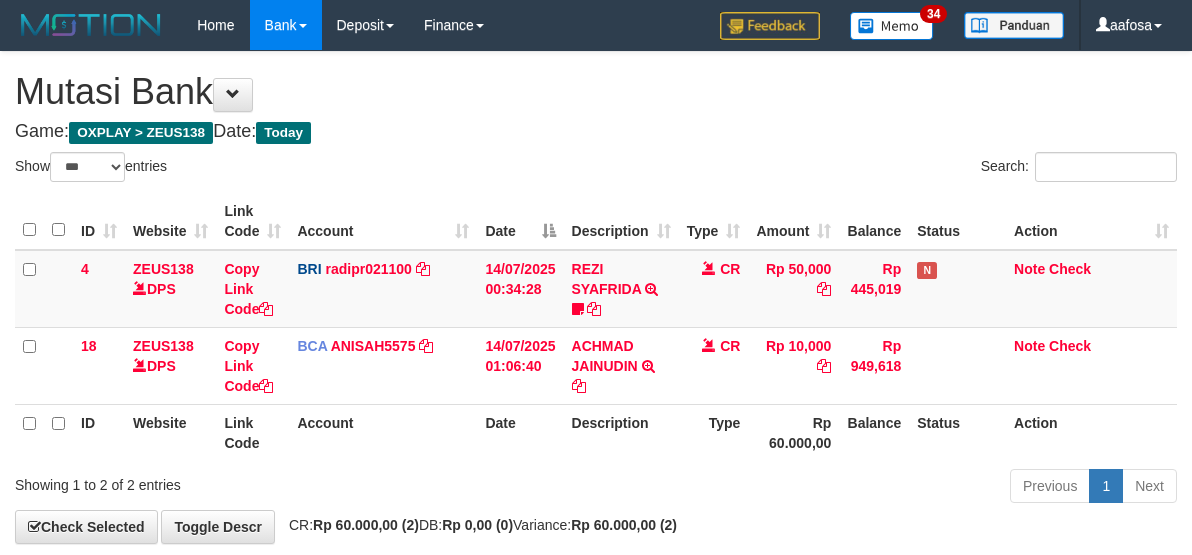 select on "***" 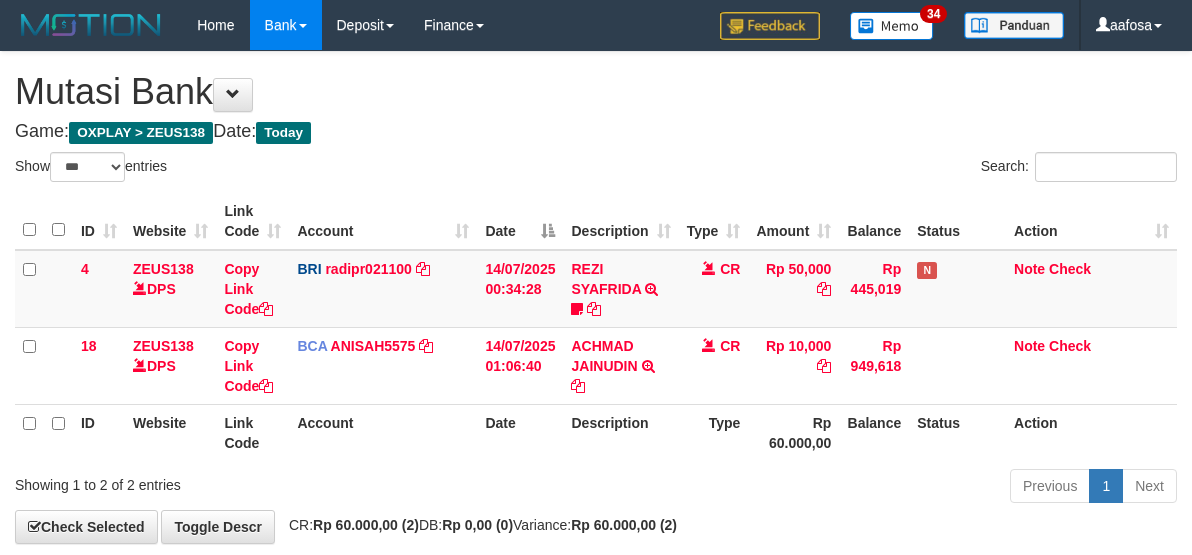 scroll, scrollTop: 100, scrollLeft: 0, axis: vertical 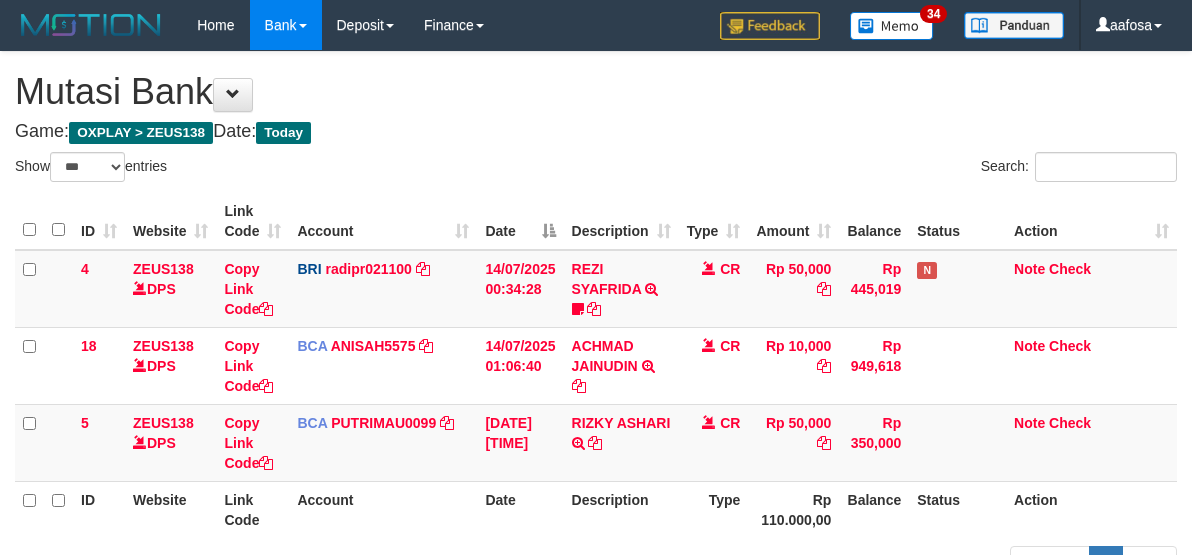 select on "***" 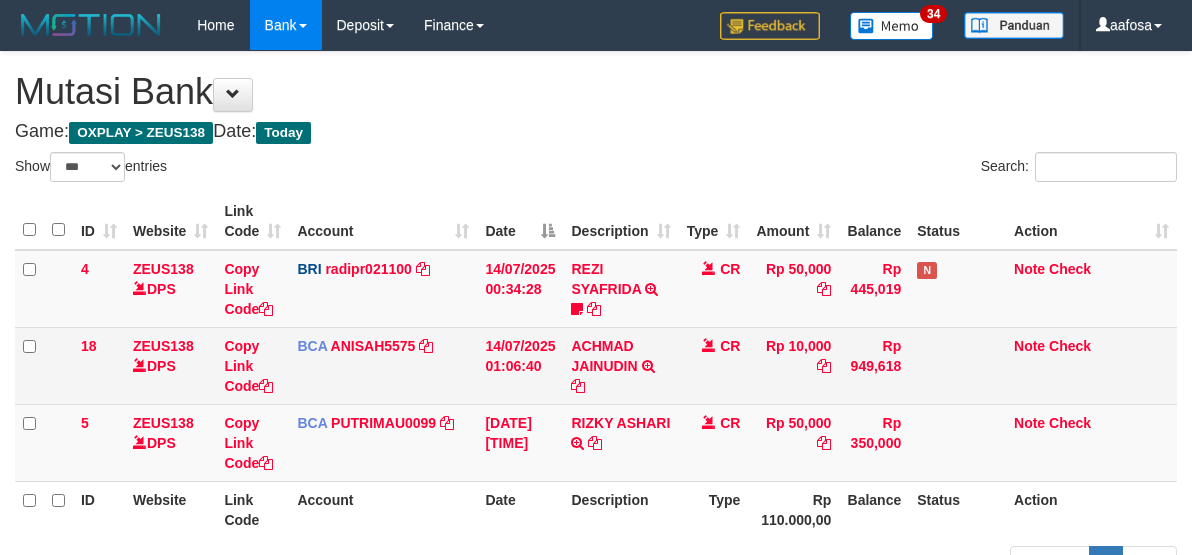 scroll, scrollTop: 100, scrollLeft: 0, axis: vertical 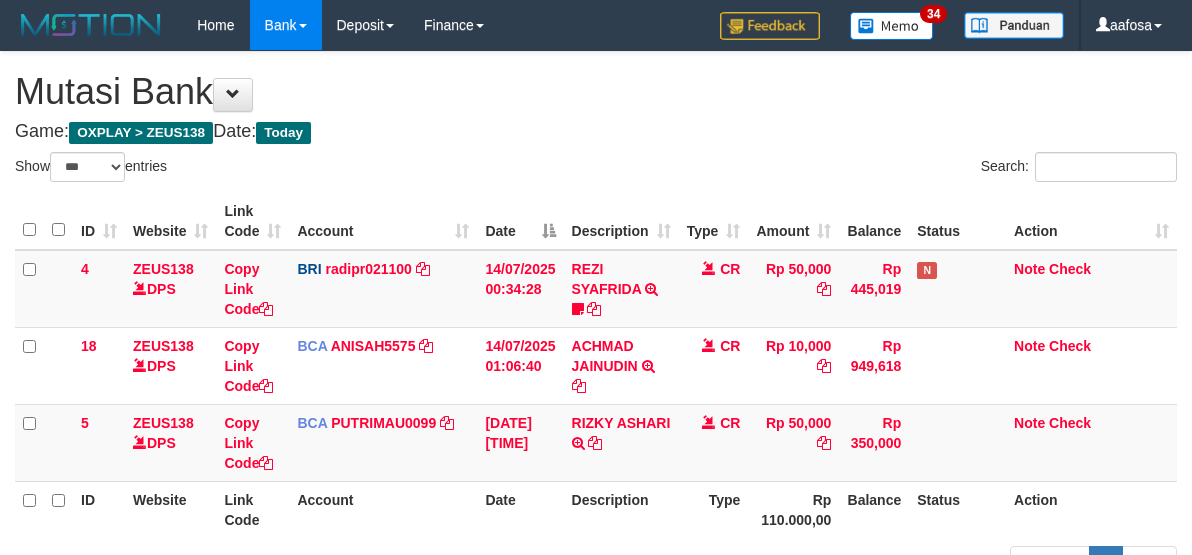 select on "***" 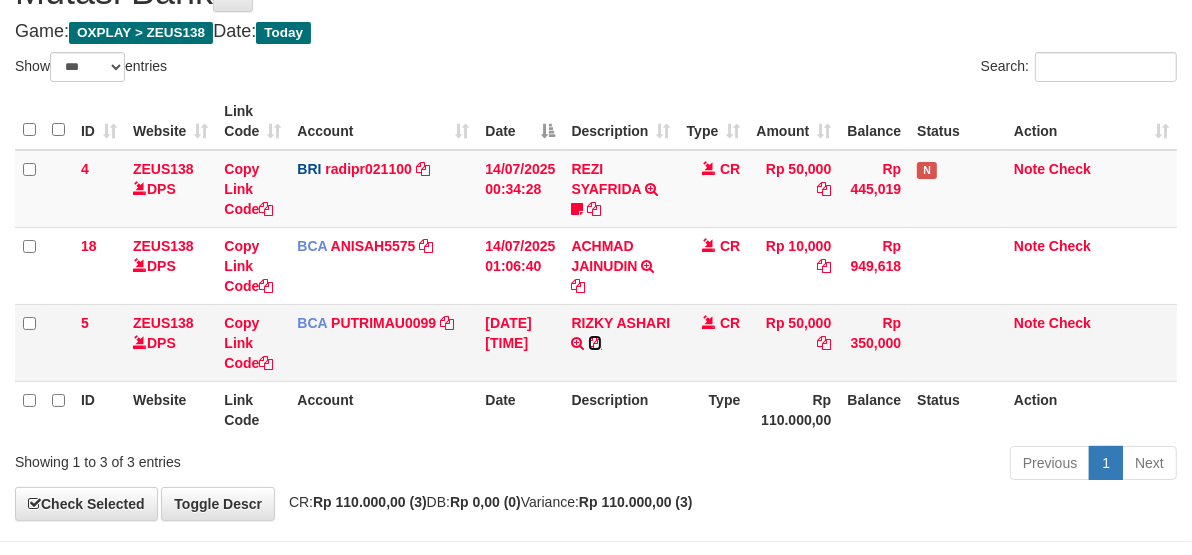 scroll, scrollTop: 177, scrollLeft: 0, axis: vertical 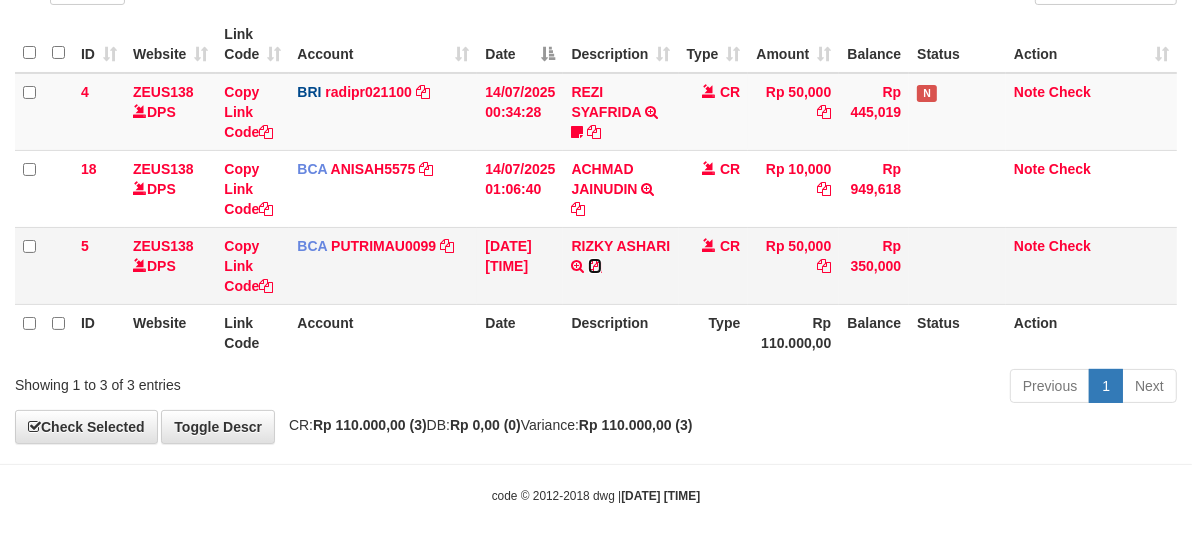 click on "ID Website Link Code Account Date Description Type Amount Balance Status Action
4
ZEUS138    DPS
Copy Link Code
BRI
radipr021100
DPS
REYNALDI ADI PRATAMA
mutasi_20250714_3774 | 4
mutasi_20250714_3774 | 4
14/07/2025 00:34:28
REZI SYAFRIDA            TRANSFER NBMB REZI SYAFRIDA TO REYNALDI ADI PRATAMA    808801023311535
CR
Rp 50,000
Rp 445,019
N
Note
Check
18
ZEUS138    DPS
Copy Link Code
BCA
ANISAH5575
DPS" at bounding box center (596, 188) 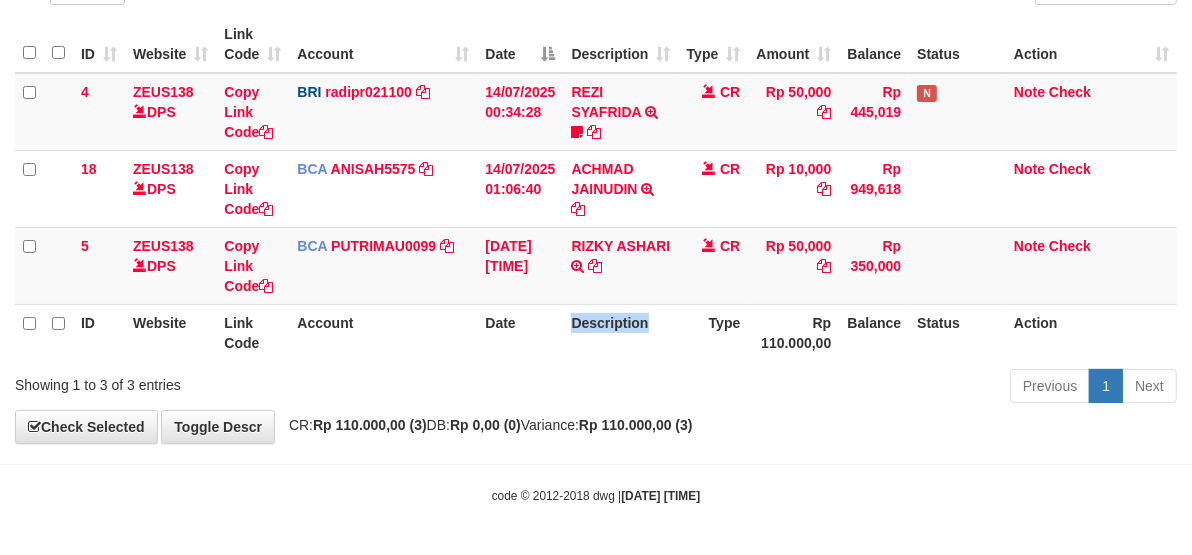 click on "Description" at bounding box center [620, 332] 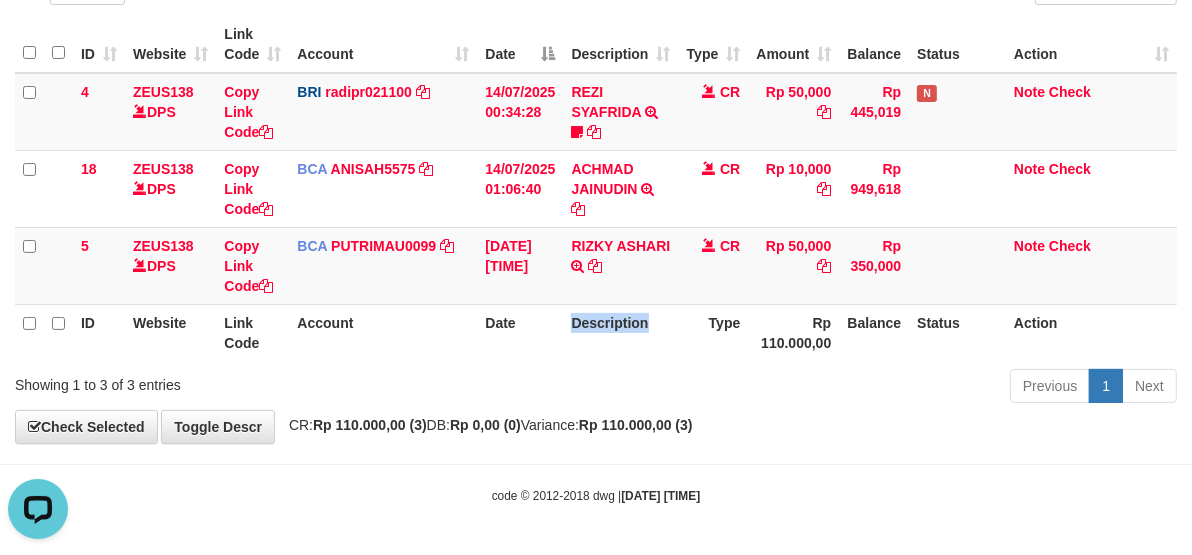 scroll, scrollTop: 0, scrollLeft: 0, axis: both 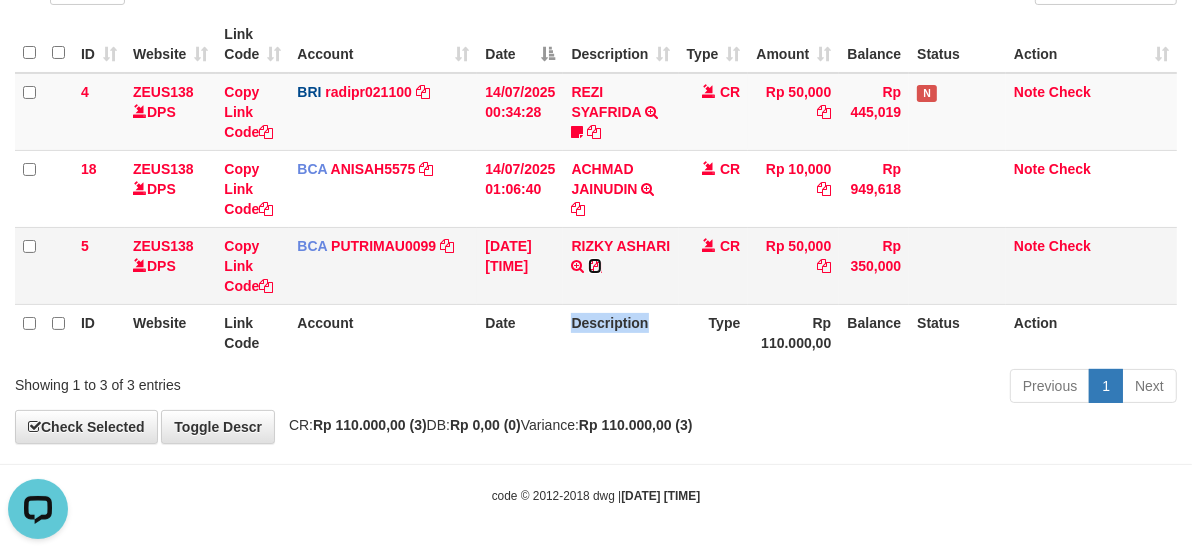 click at bounding box center (595, 266) 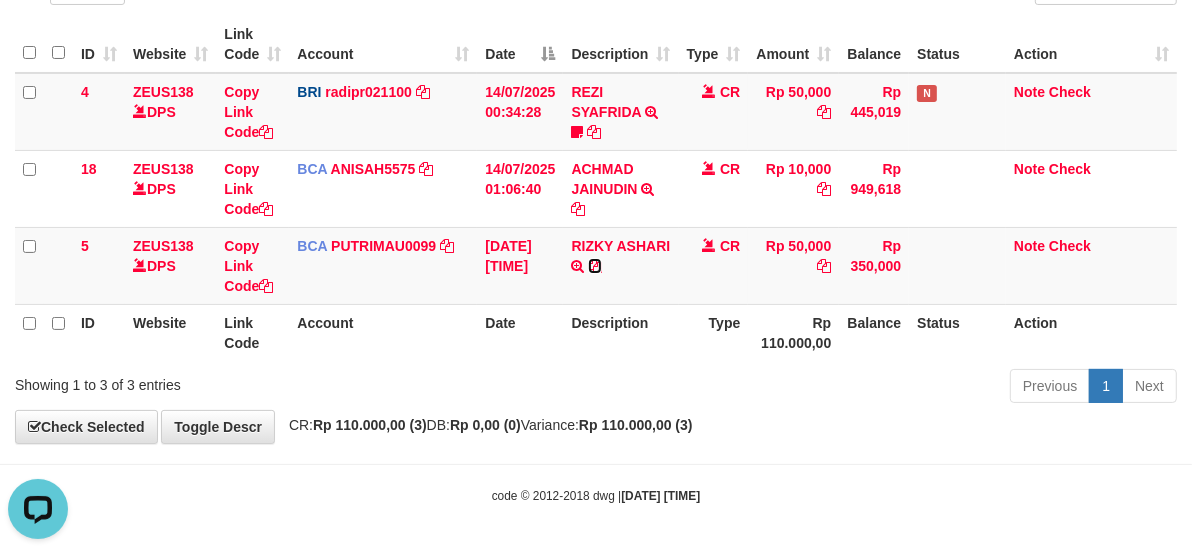 drag, startPoint x: 600, startPoint y: 261, endPoint x: 1205, endPoint y: 302, distance: 606.38763 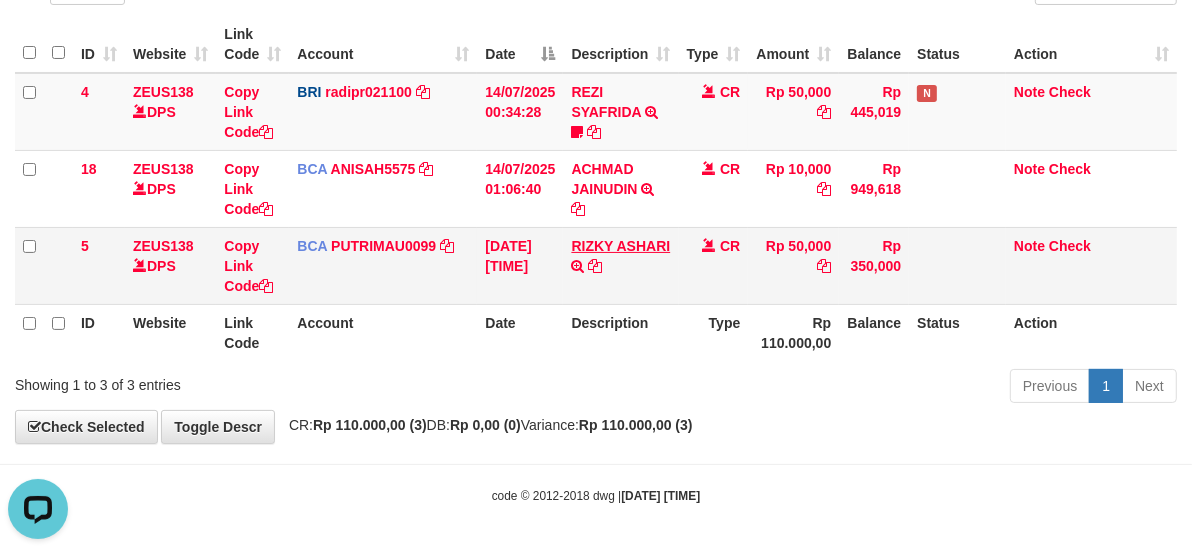 click on "RIZKY ASHARI" at bounding box center (620, 246) 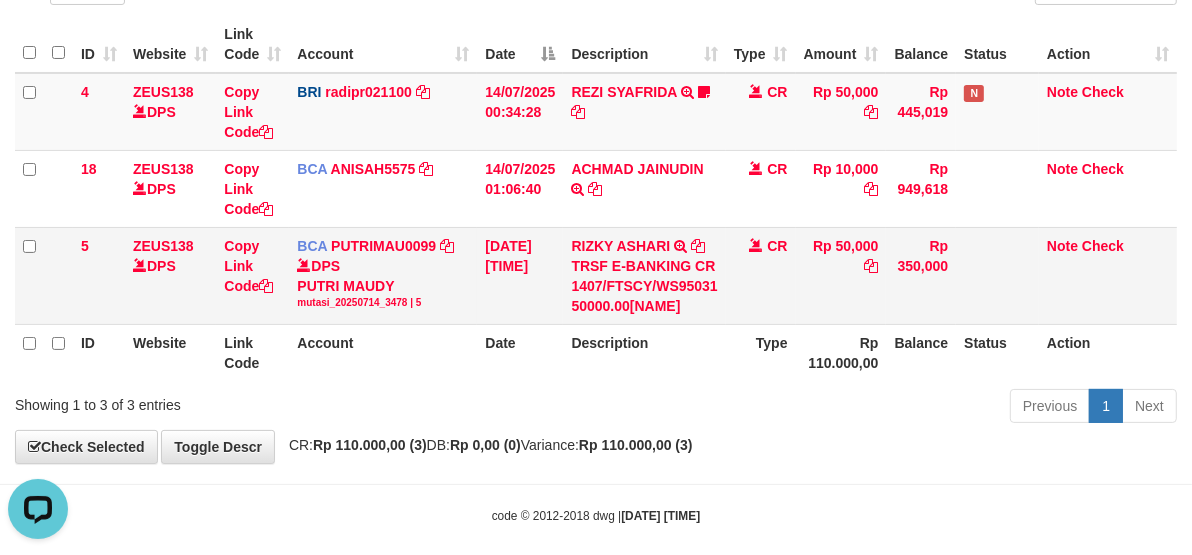 click at bounding box center [997, 275] 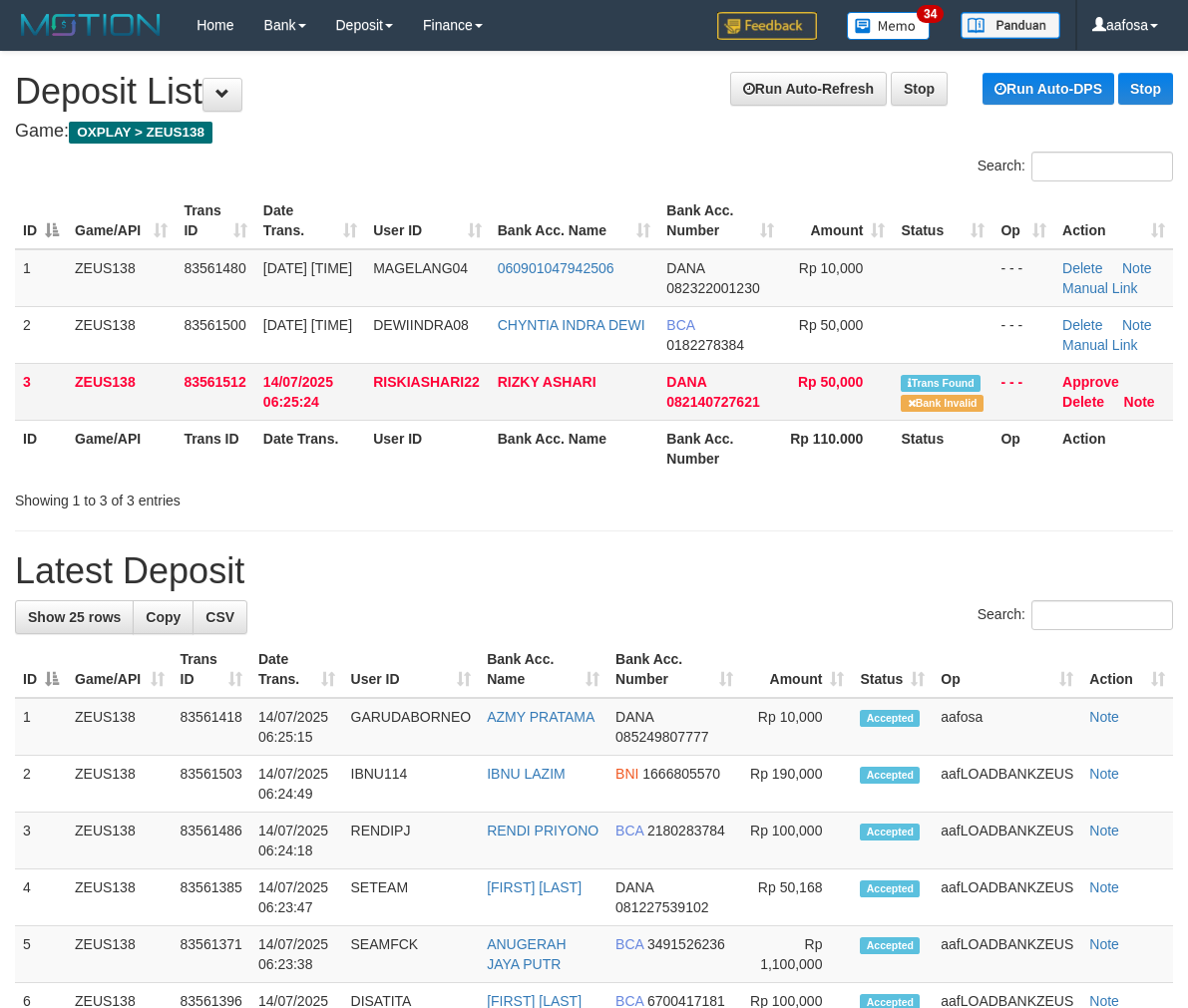 scroll, scrollTop: 0, scrollLeft: 0, axis: both 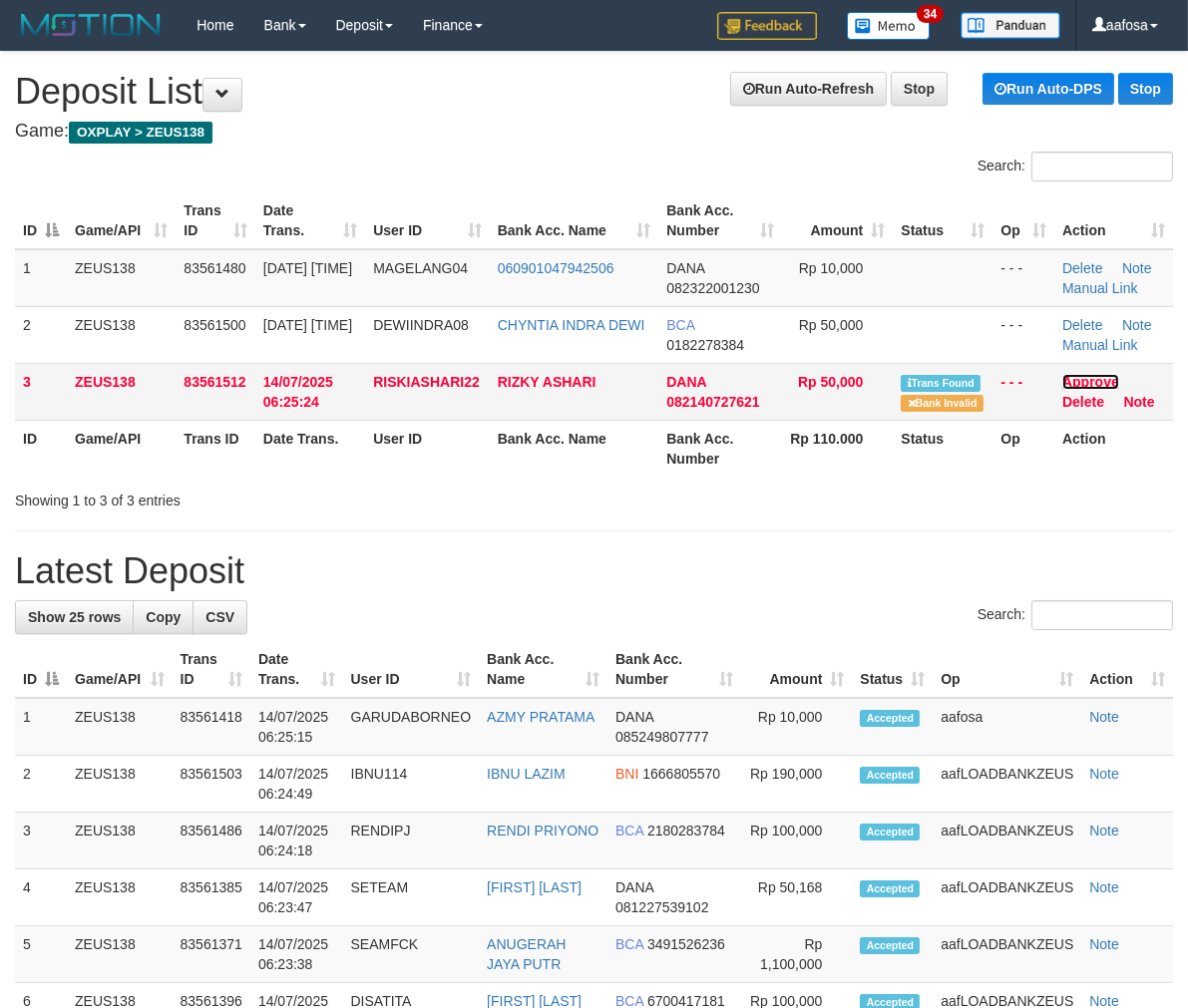 click on "Approve" at bounding box center (1090, 382) 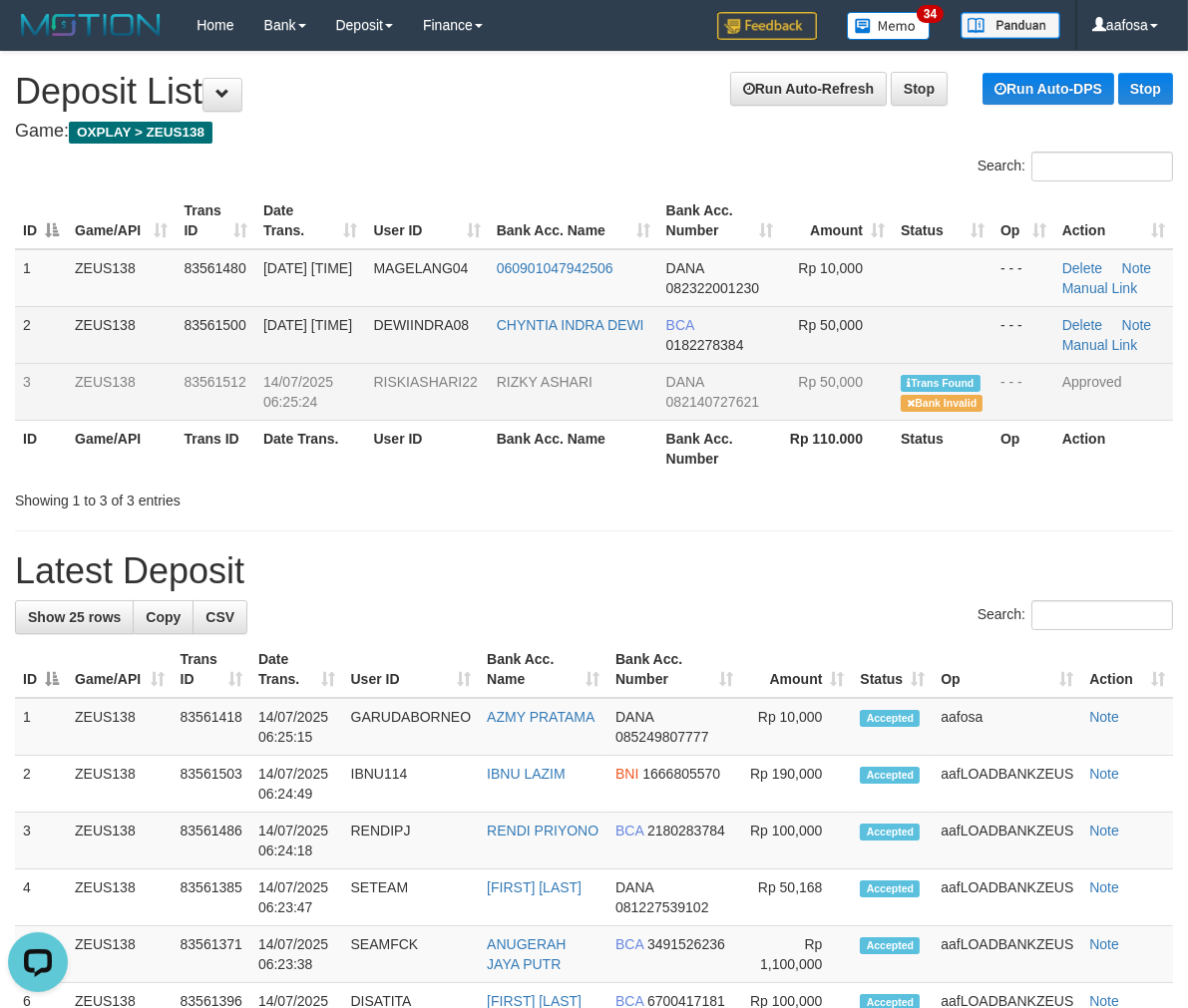scroll, scrollTop: 0, scrollLeft: 0, axis: both 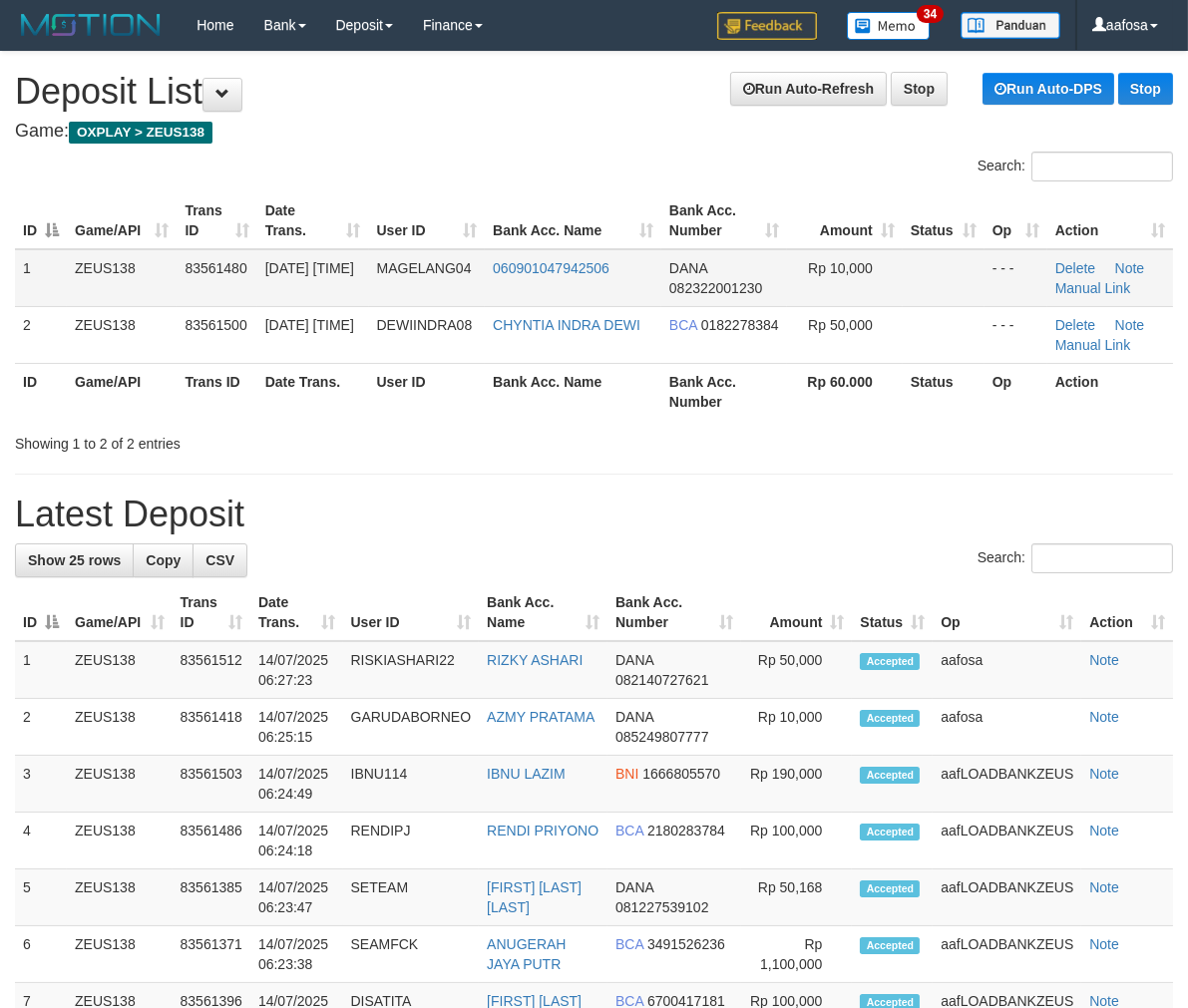 click at bounding box center (944, 278) 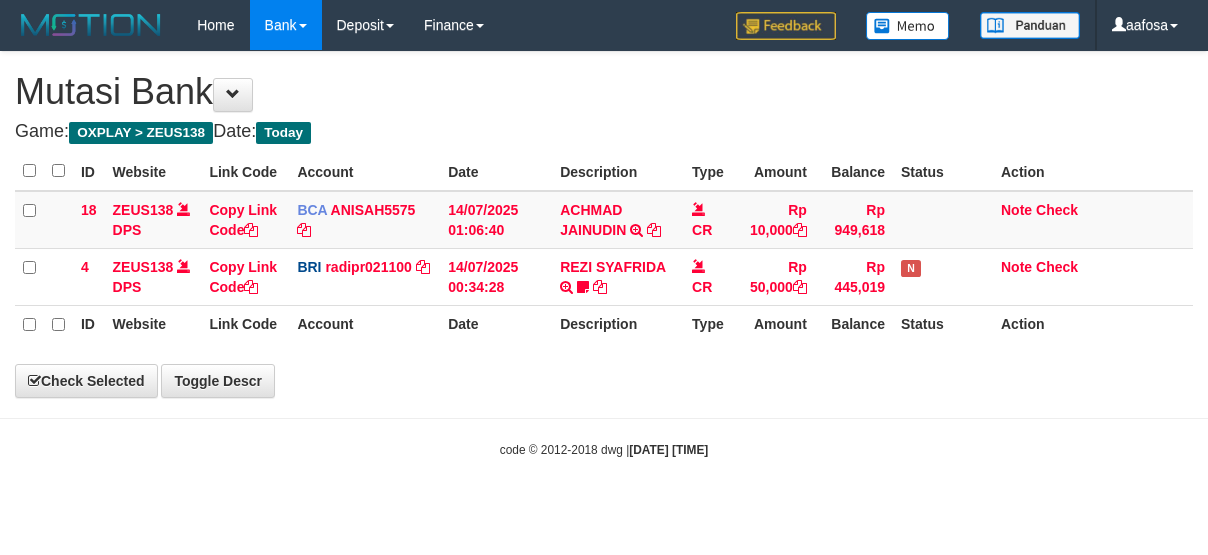 scroll, scrollTop: 0, scrollLeft: 0, axis: both 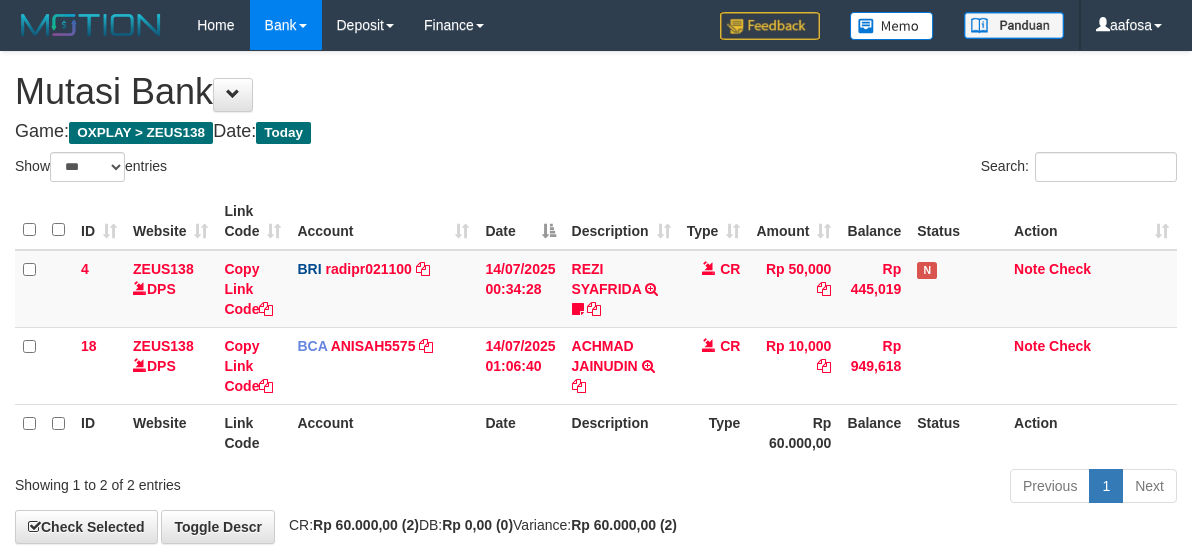 select on "***" 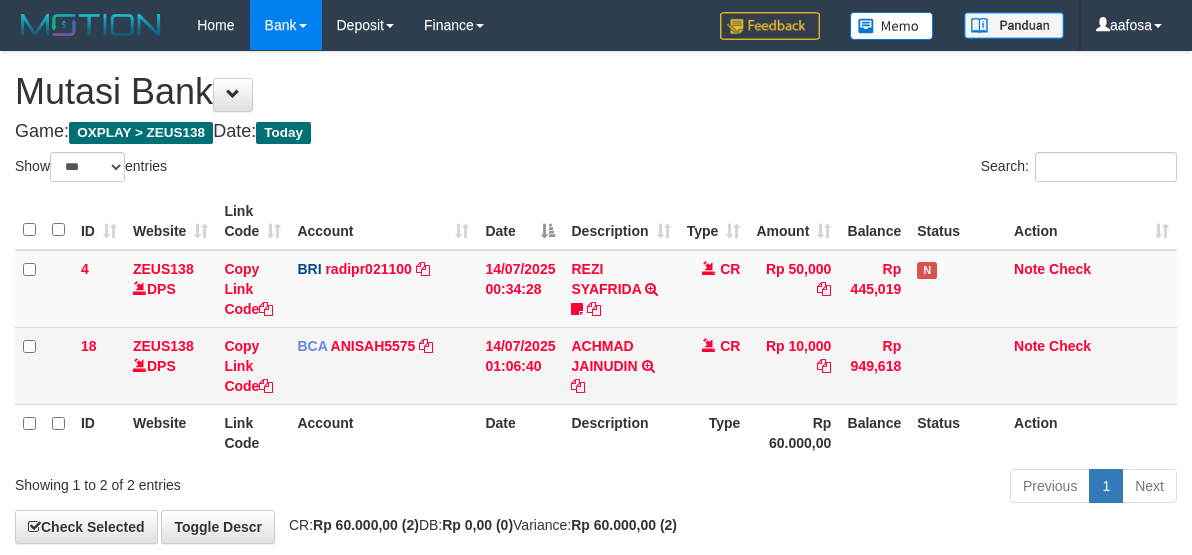 scroll, scrollTop: 0, scrollLeft: 0, axis: both 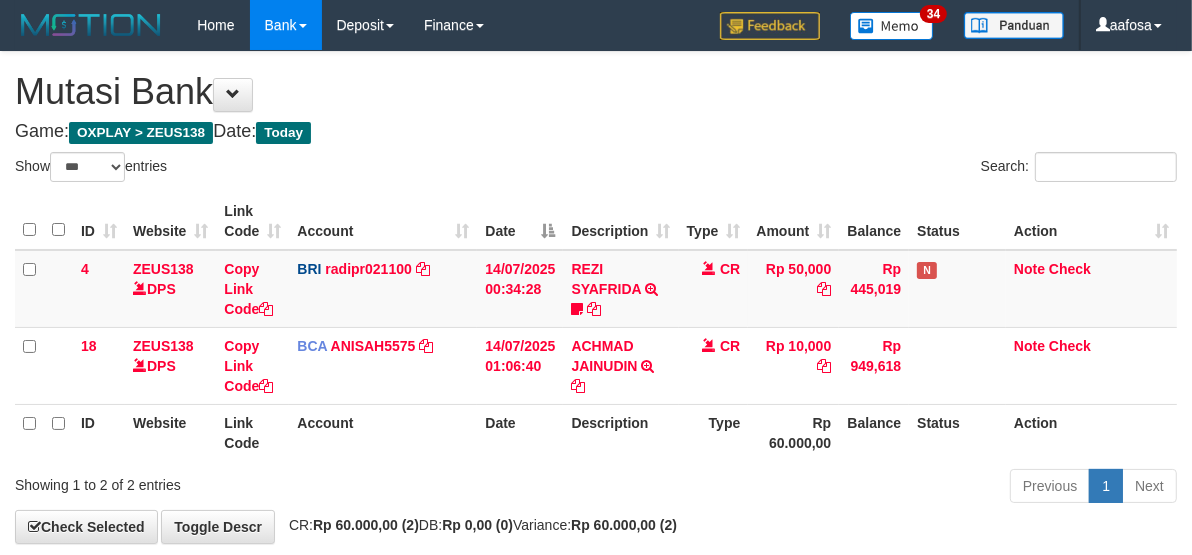 drag, startPoint x: 693, startPoint y: 368, endPoint x: 868, endPoint y: 363, distance: 175.07141 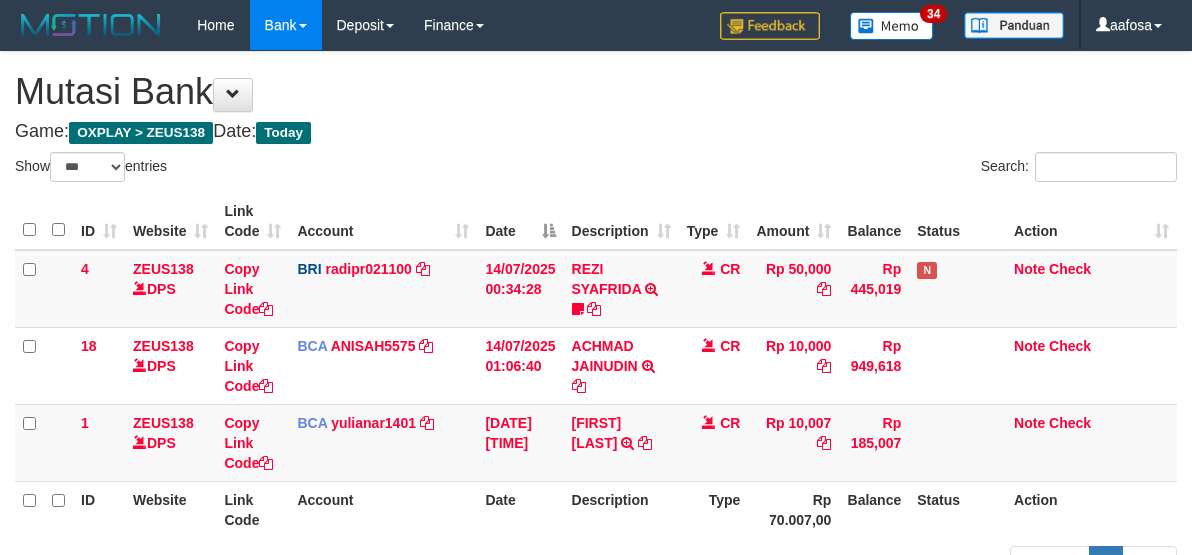 select on "***" 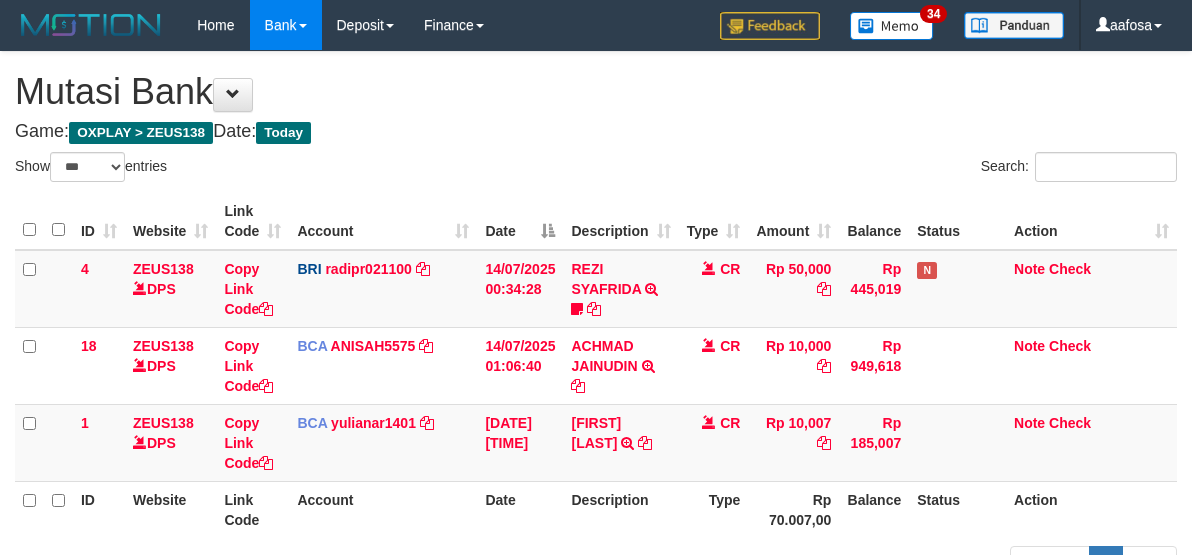 scroll, scrollTop: 141, scrollLeft: 0, axis: vertical 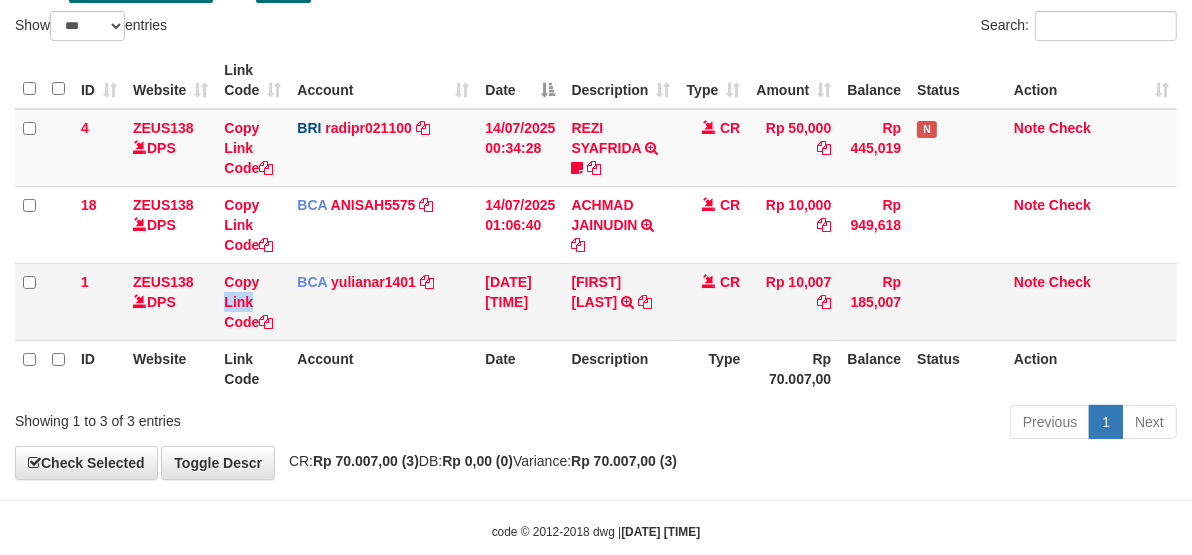 drag, startPoint x: 0, startPoint y: 0, endPoint x: 275, endPoint y: 294, distance: 402.568 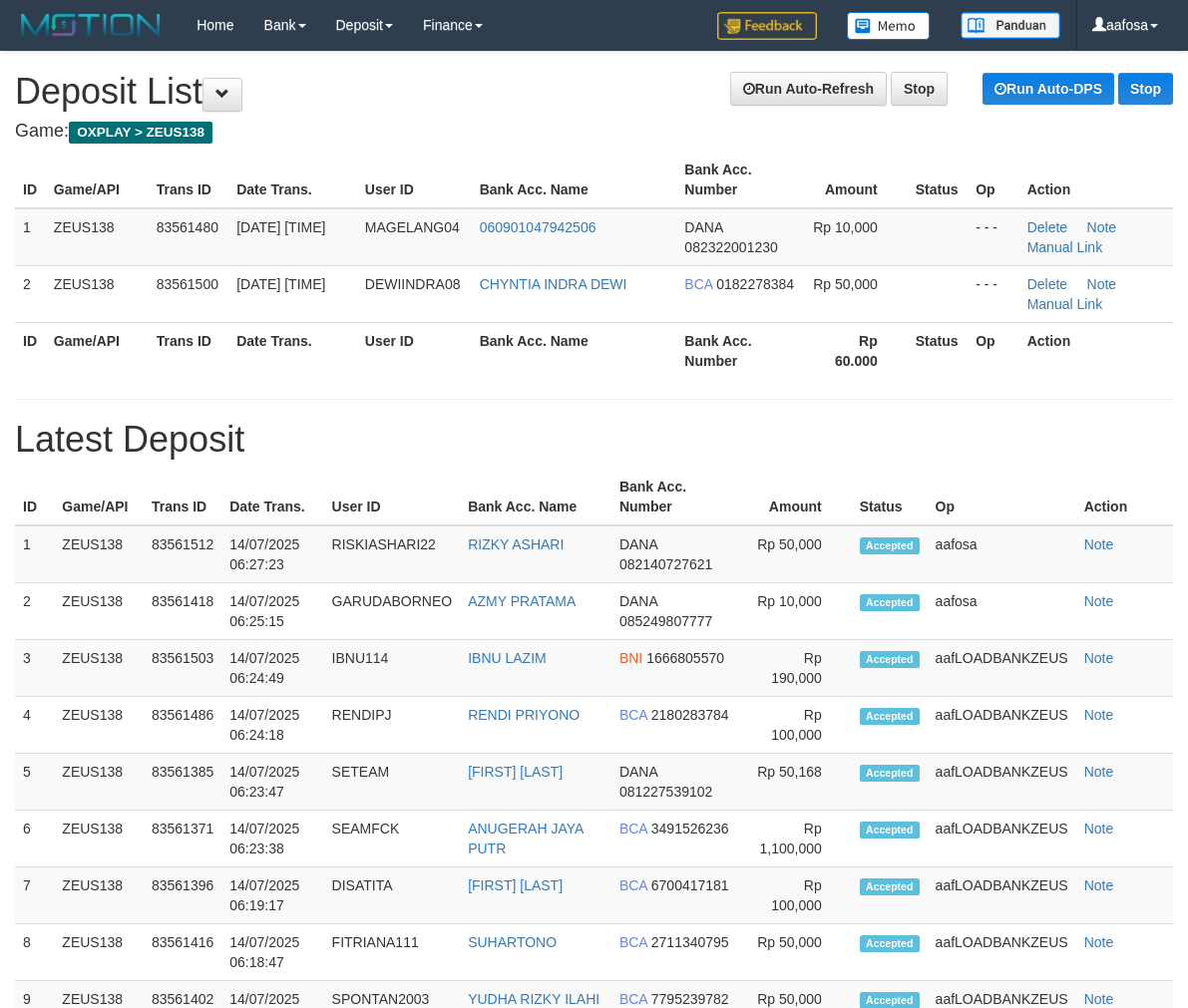 scroll, scrollTop: 0, scrollLeft: 0, axis: both 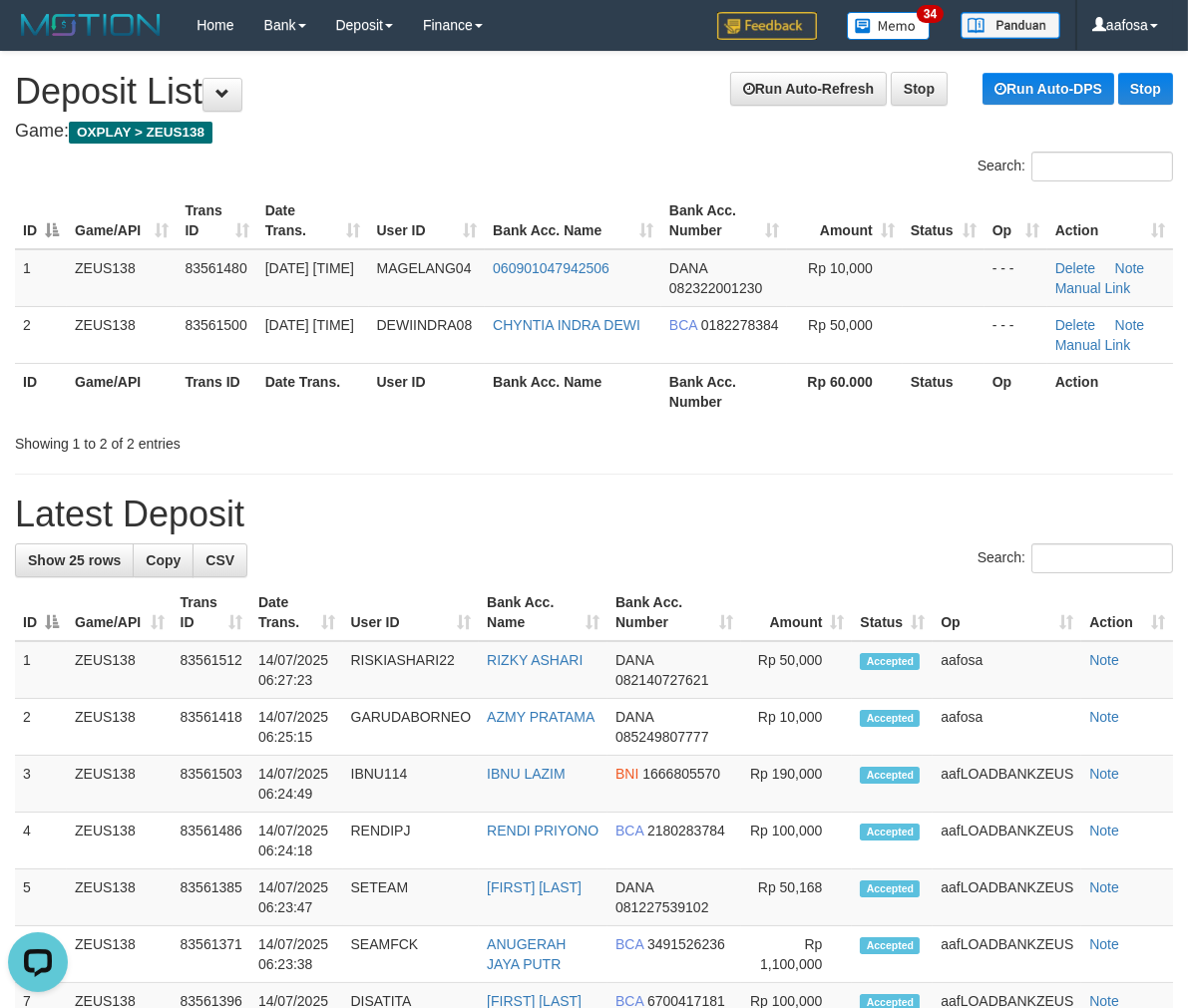click on "Bank Acc. Number" at bounding box center (724, 391) 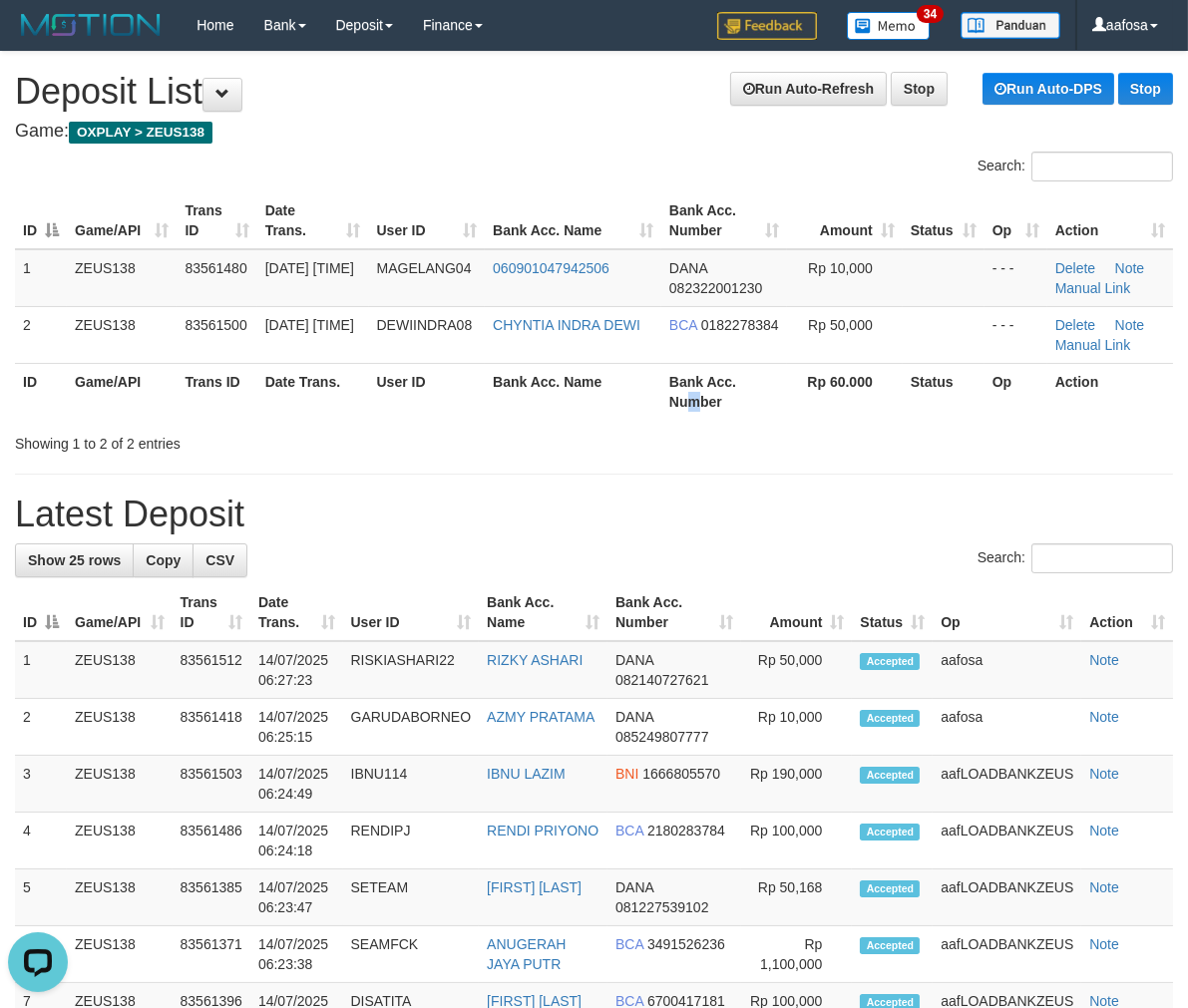 click on "Bank Acc. Number" at bounding box center [724, 391] 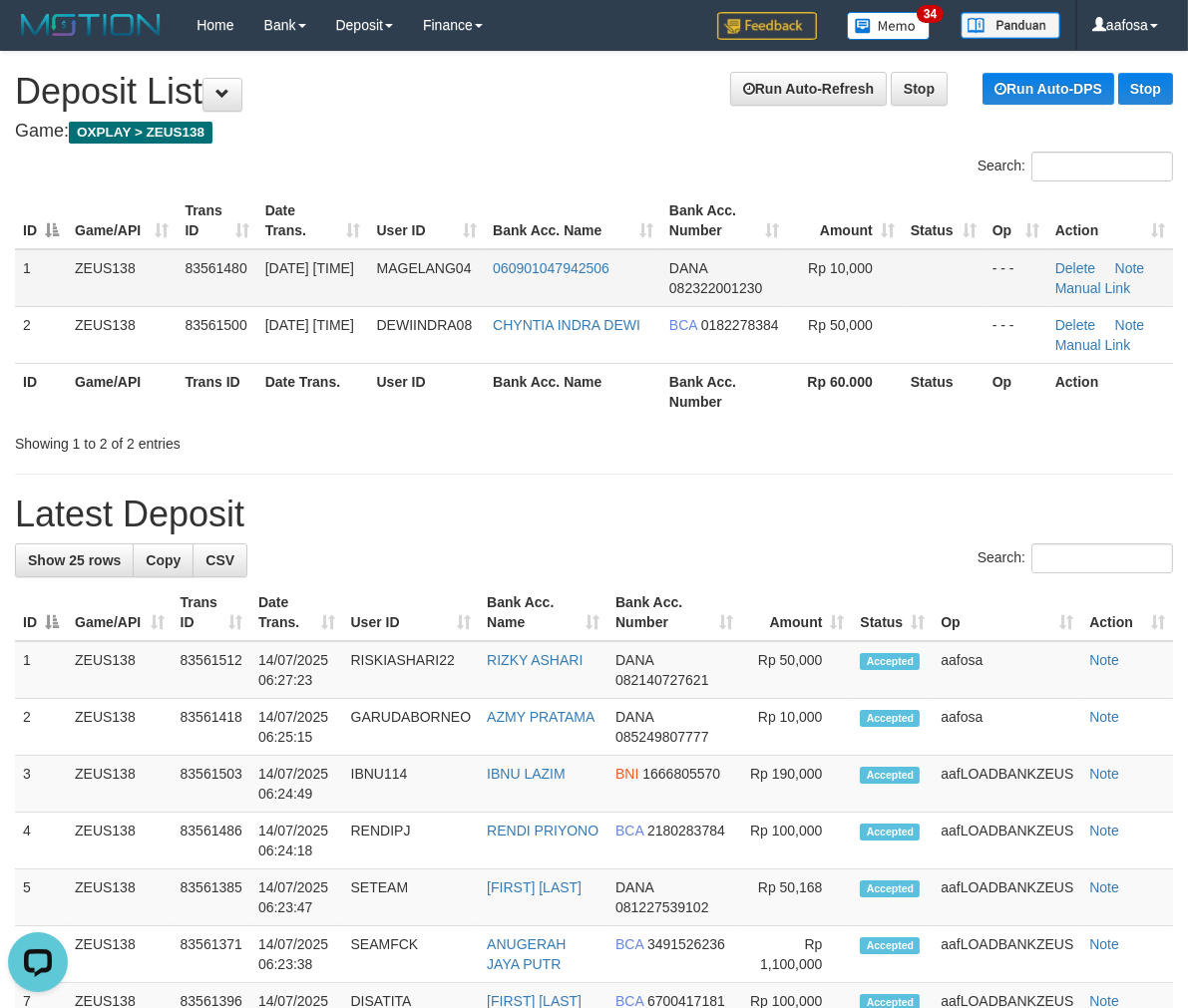 click on "MAGELANG04" at bounding box center (427, 278) 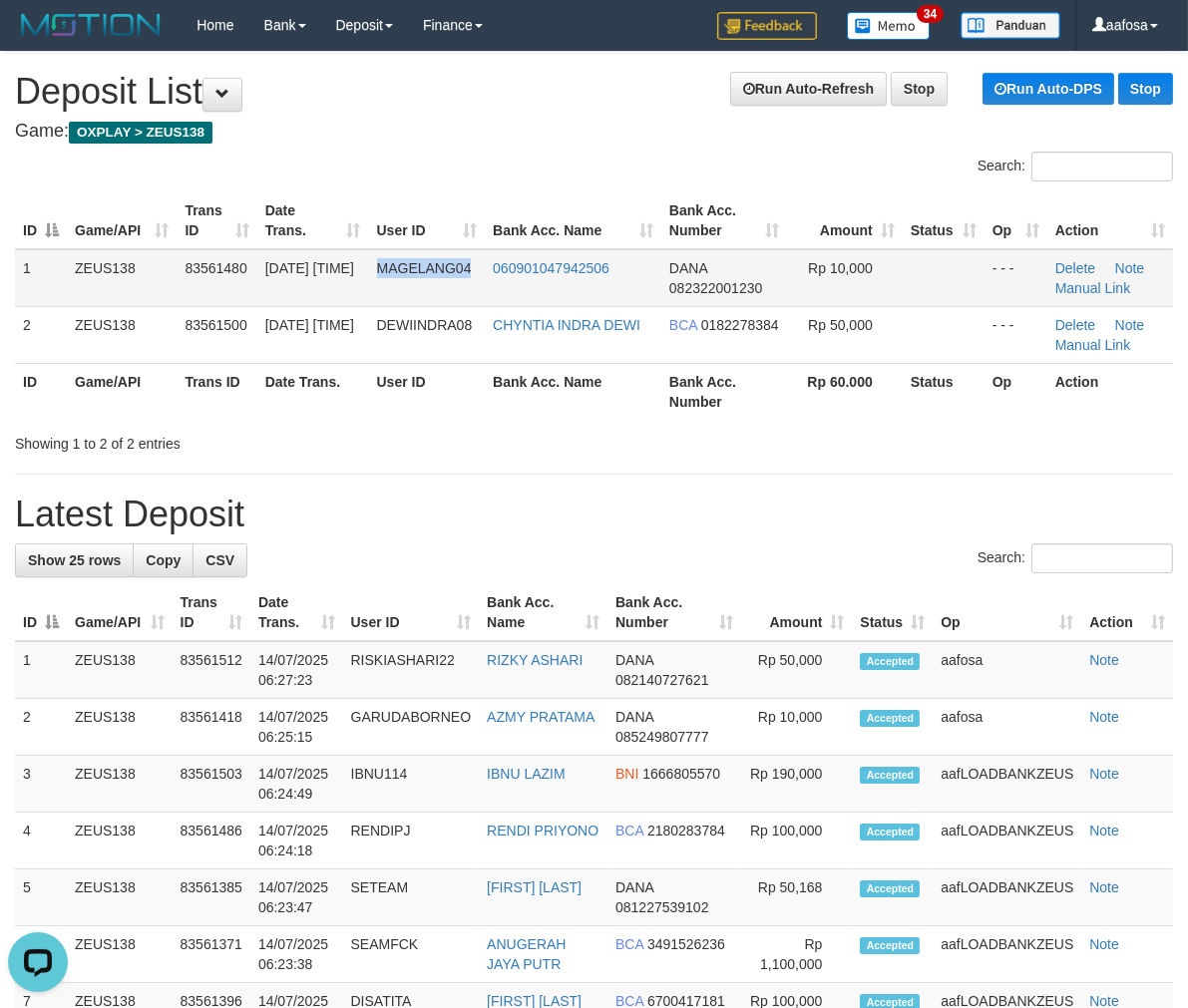 click on "MAGELANG04" at bounding box center [427, 278] 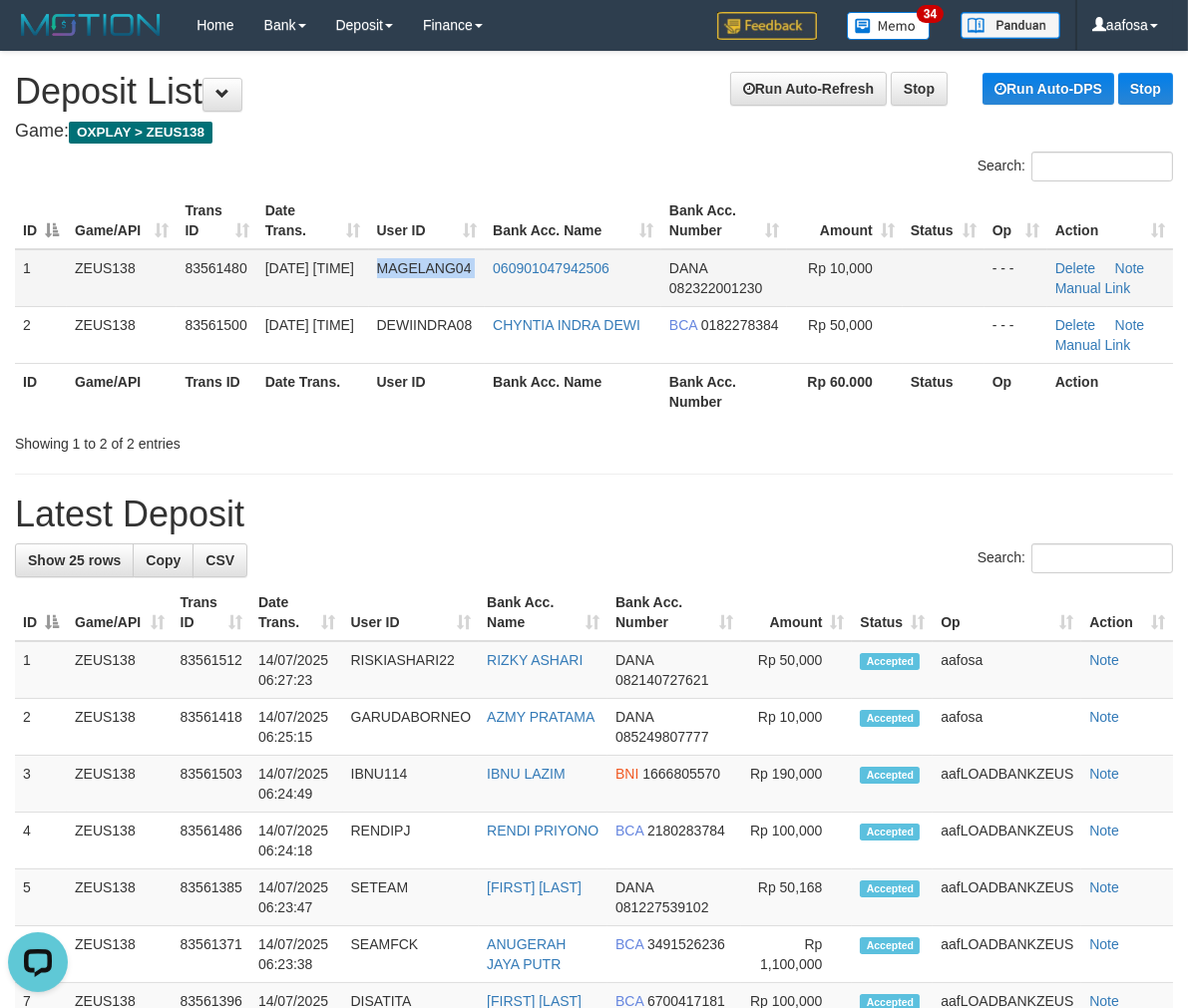click on "MAGELANG04" at bounding box center [427, 278] 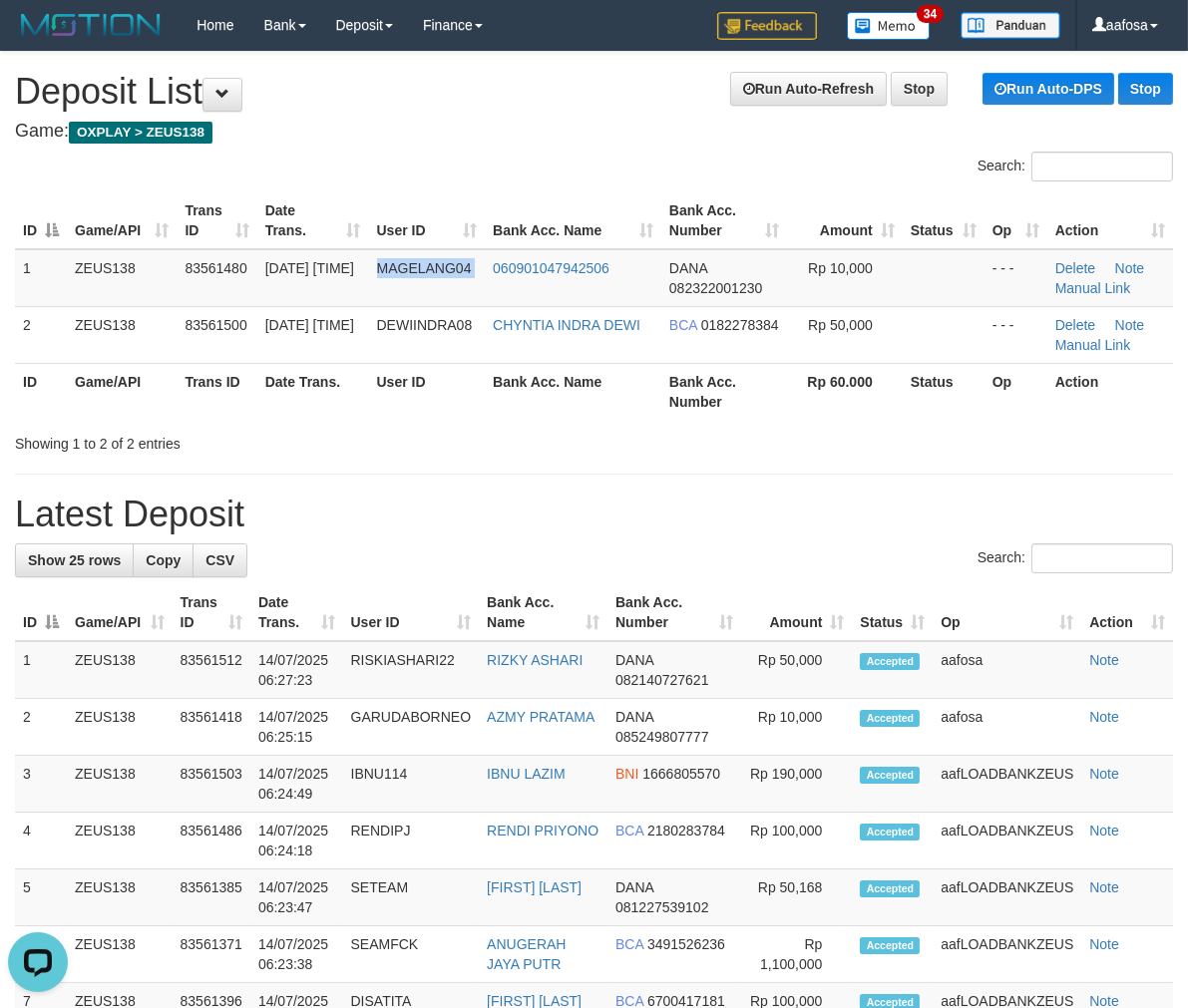 copy on "MAGELANG04" 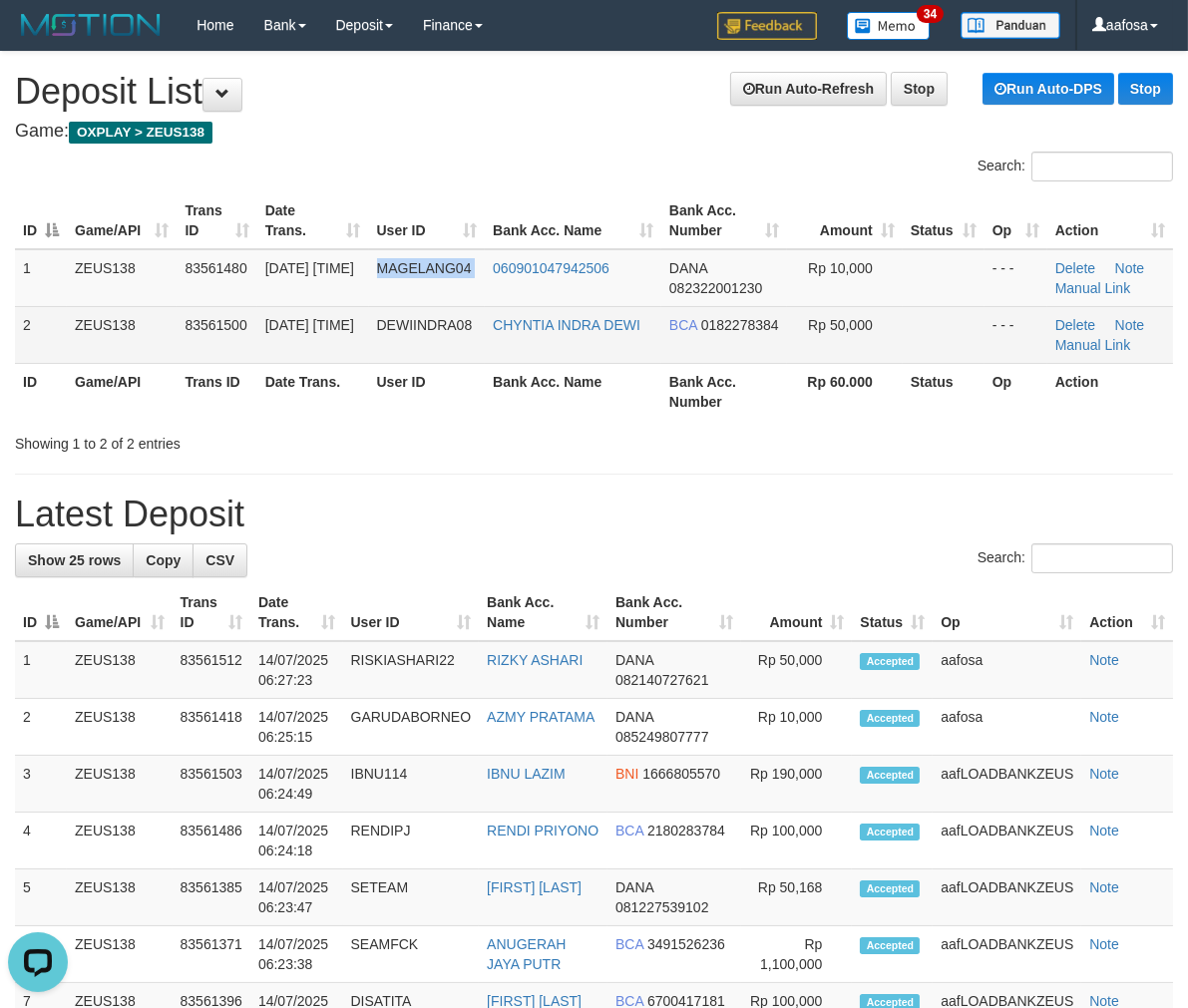 click on "CHYNTIA INDRA DEWI" at bounding box center (573, 334) 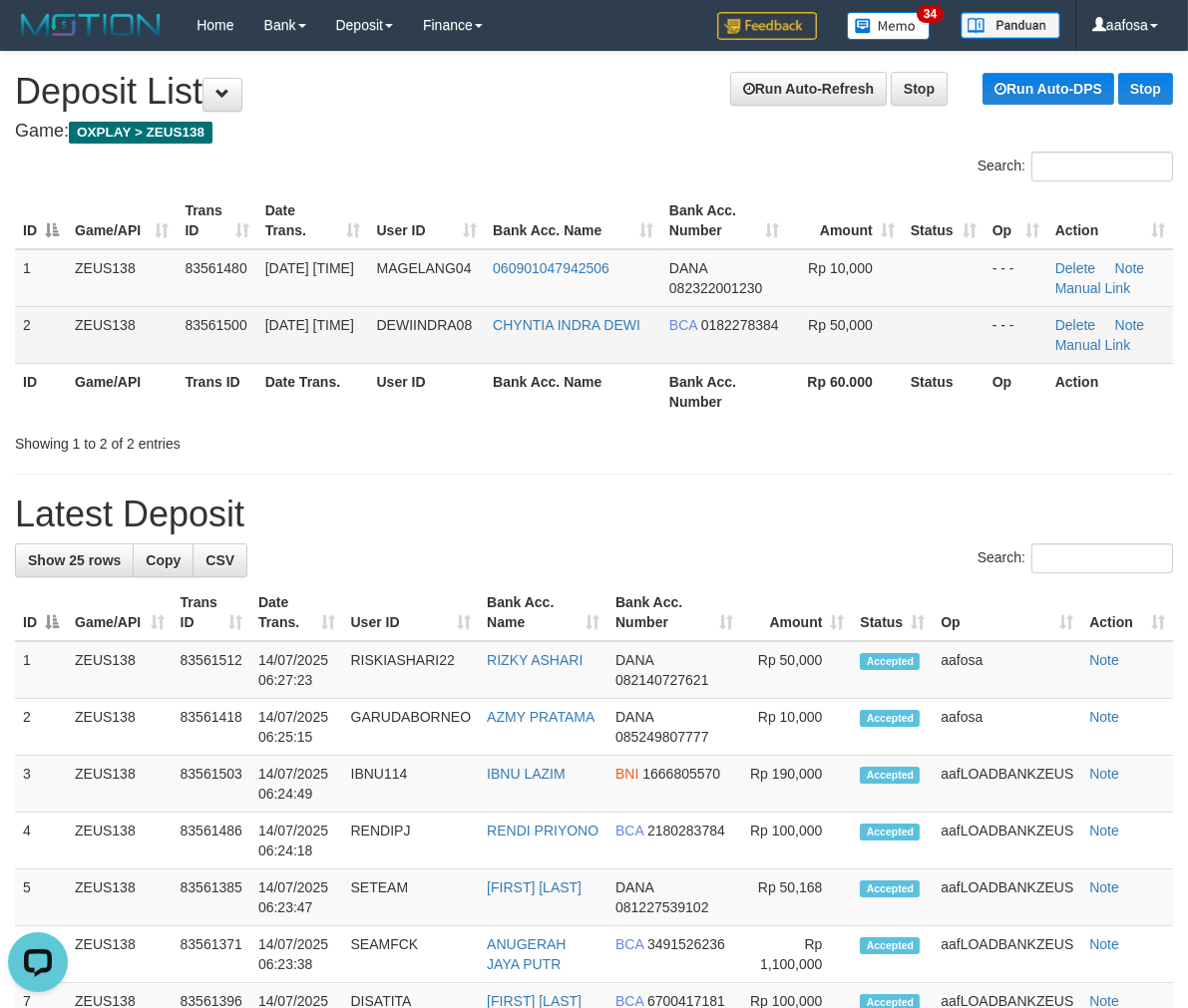 drag, startPoint x: 492, startPoint y: 350, endPoint x: 459, endPoint y: 346, distance: 33.24154 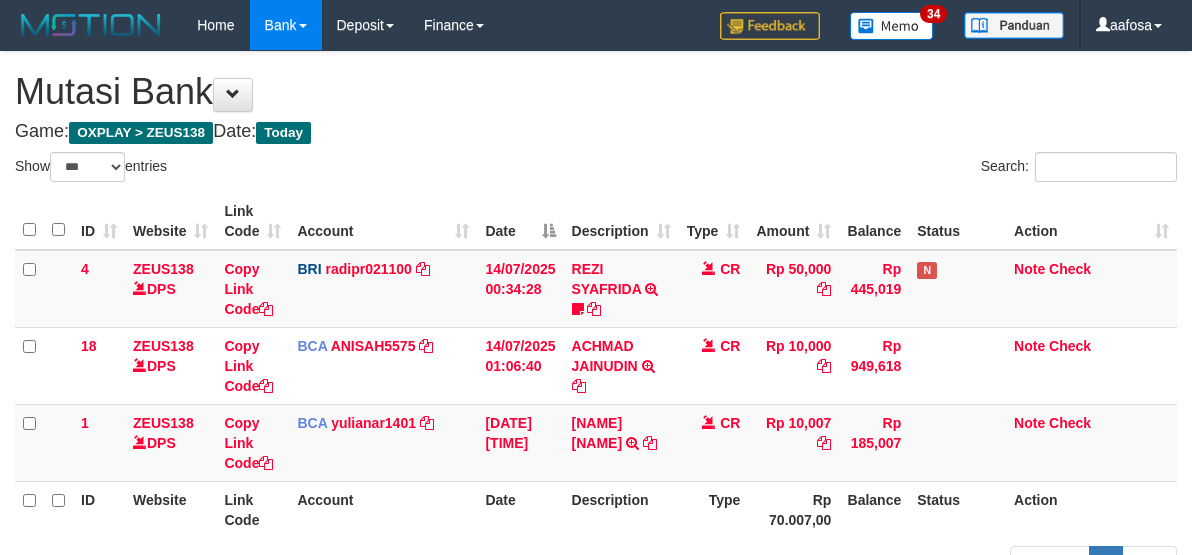 select on "***" 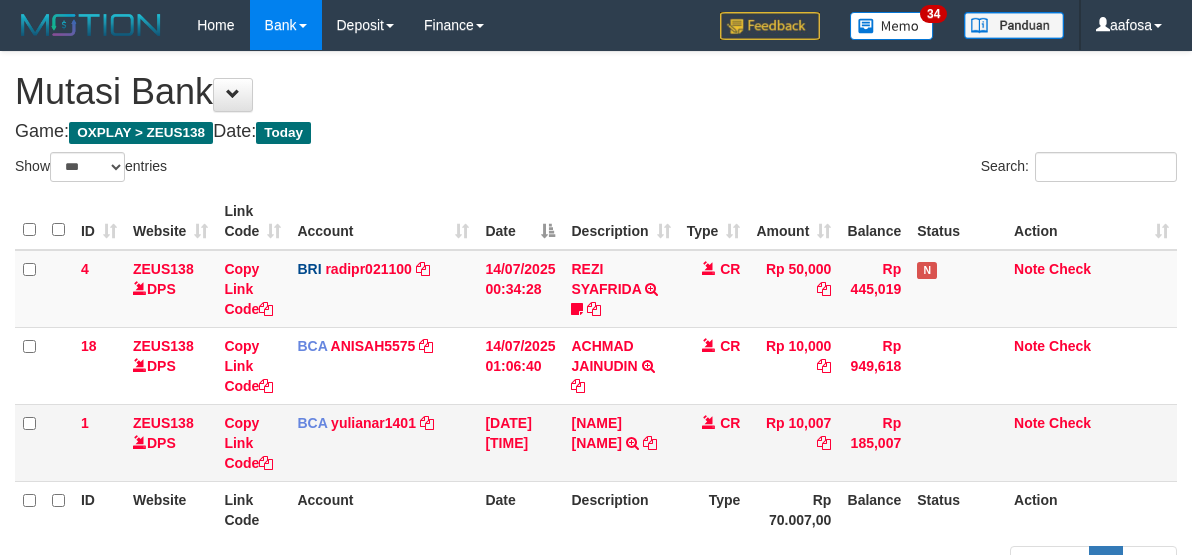 scroll, scrollTop: 141, scrollLeft: 0, axis: vertical 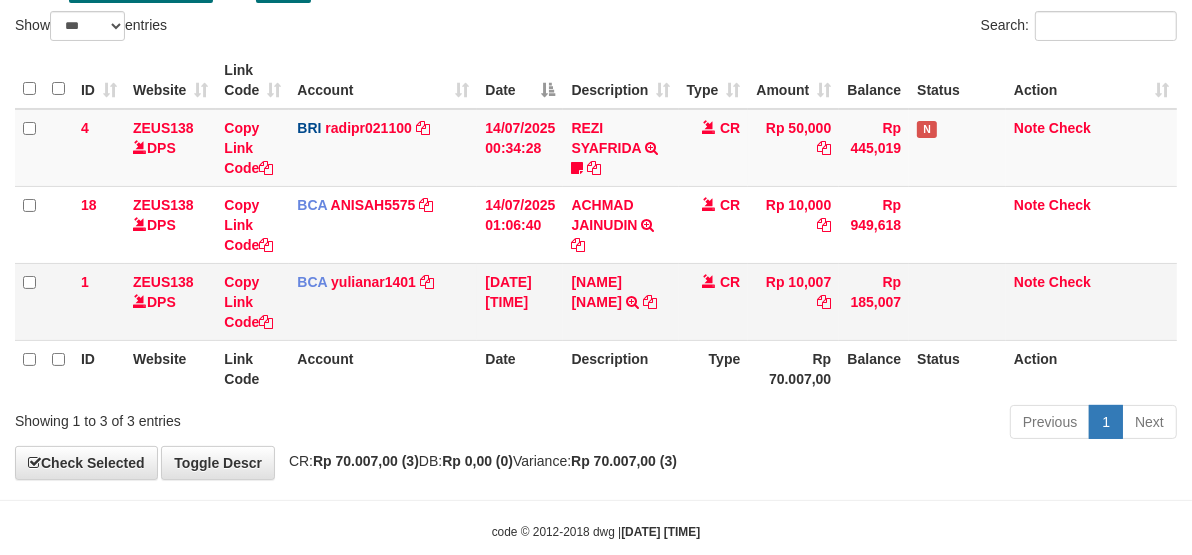 click on "JAJANG LUKMAN         TRSF E-BANKING CR 1407/FTSCY/WS95031
10007.00JAJANG LUKMAN" at bounding box center (620, 301) 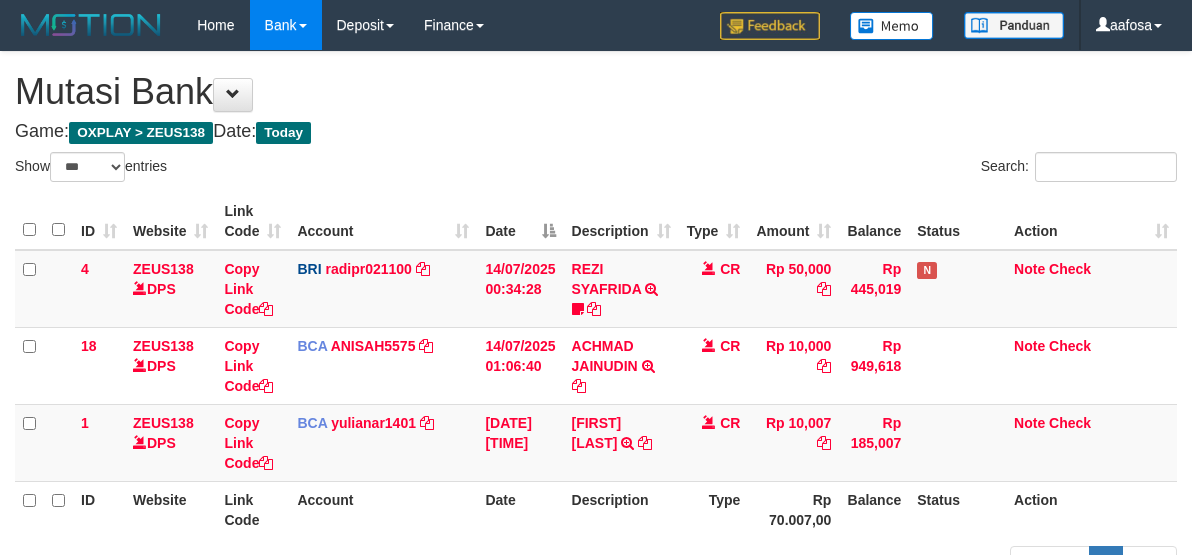 select on "***" 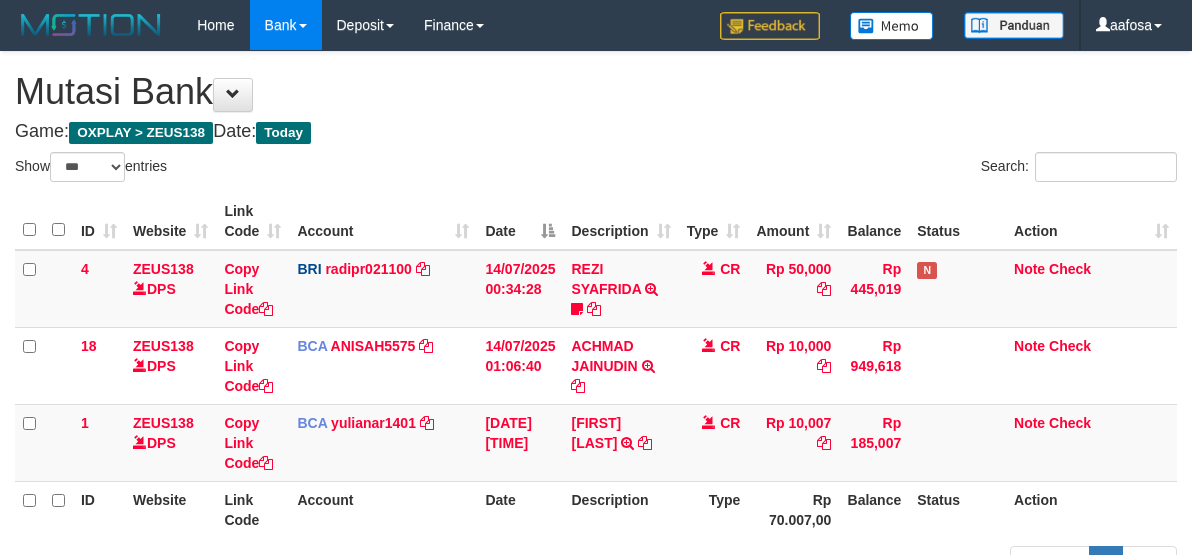 scroll, scrollTop: 141, scrollLeft: 0, axis: vertical 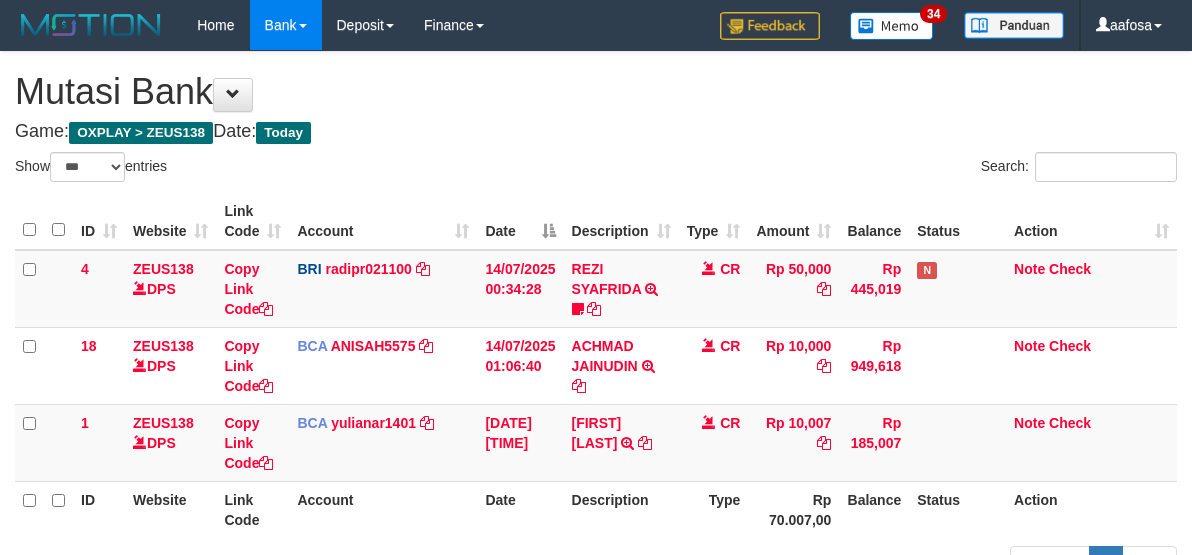 select on "***" 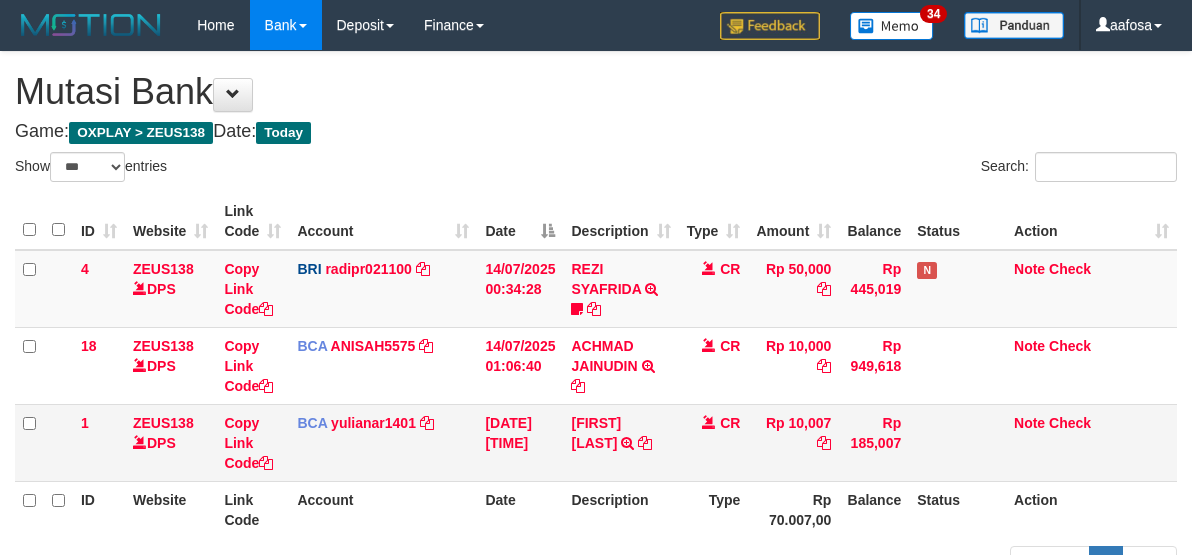 scroll, scrollTop: 141, scrollLeft: 0, axis: vertical 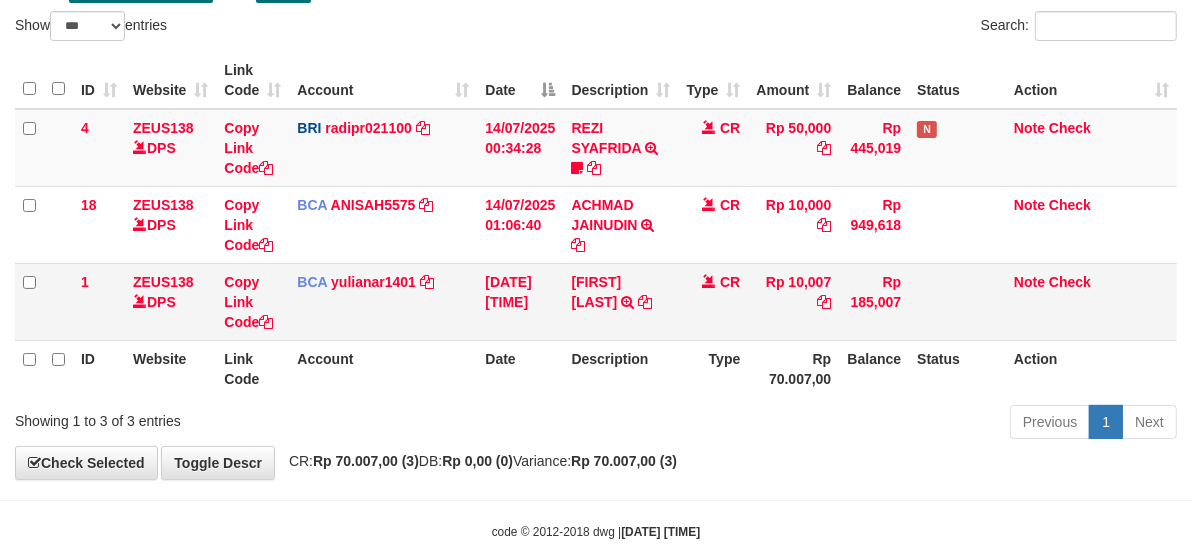 click on "CR" at bounding box center (714, 301) 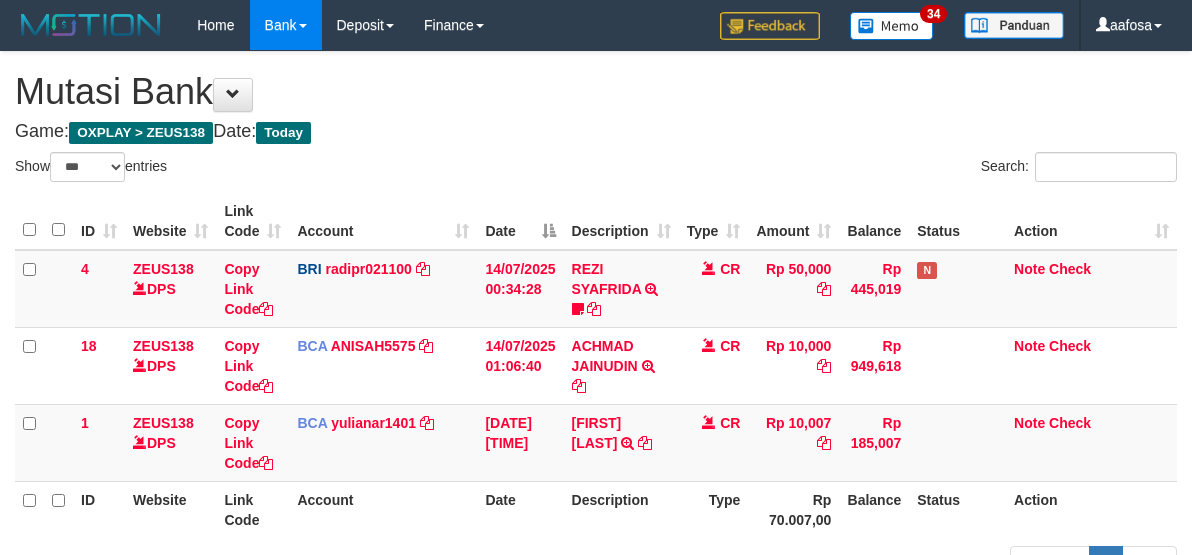 select on "***" 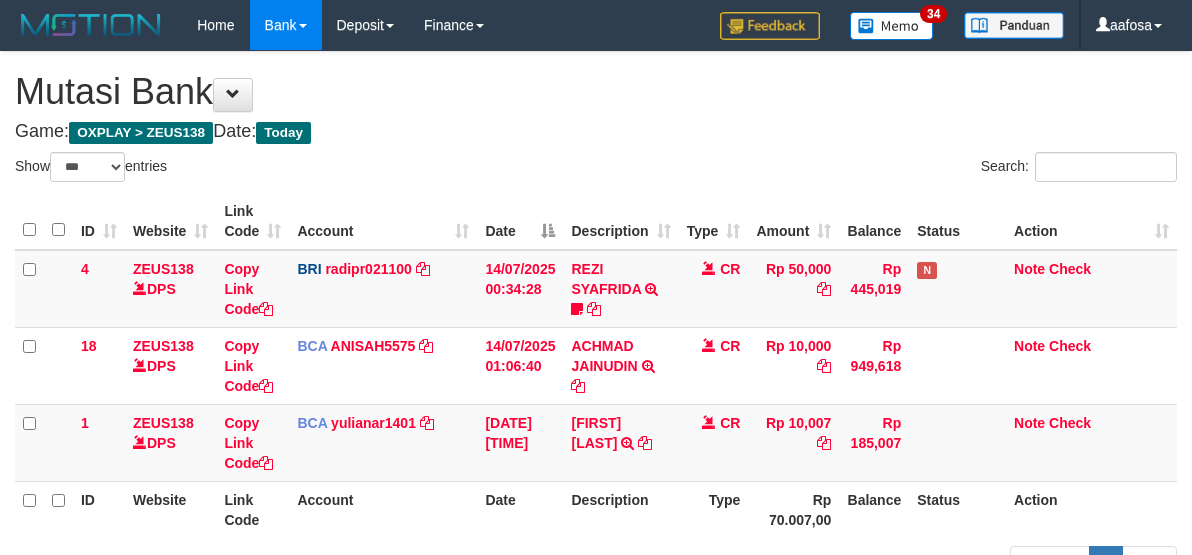 scroll, scrollTop: 141, scrollLeft: 0, axis: vertical 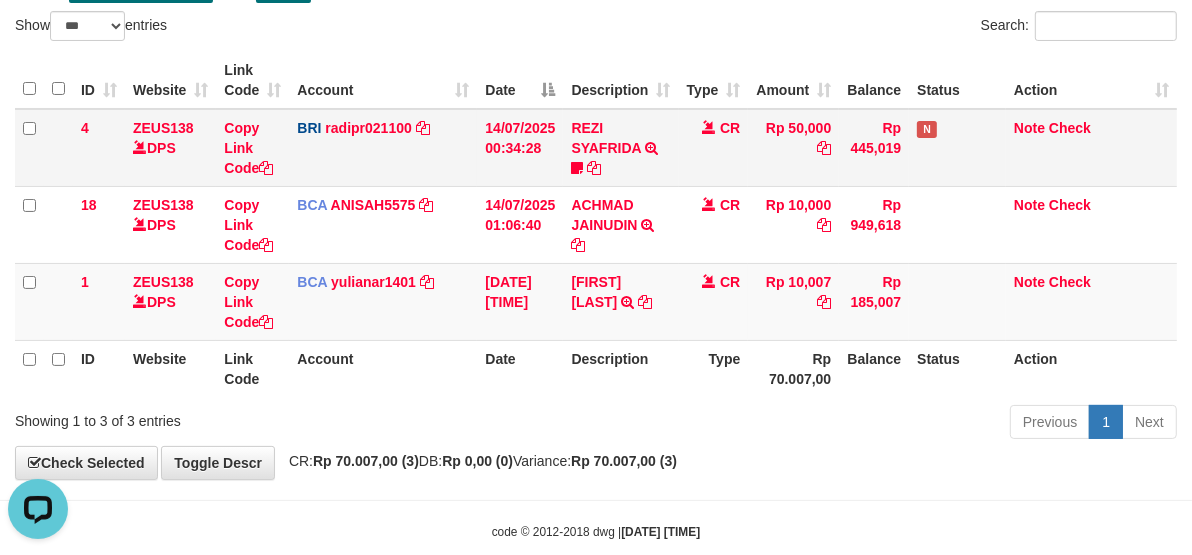 click on "Rp 50,000" at bounding box center (793, 148) 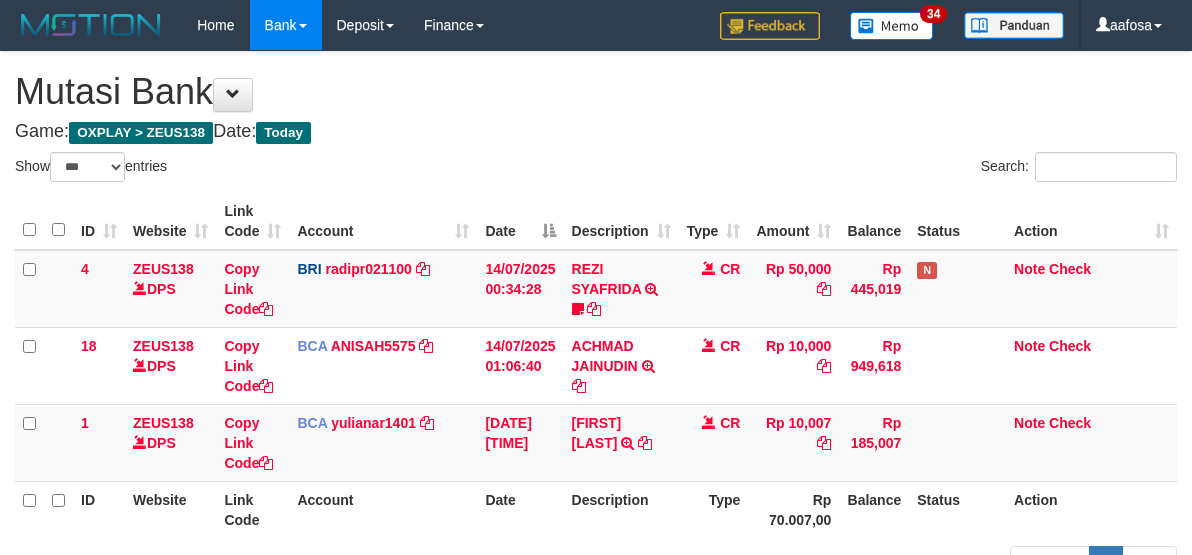 select on "***" 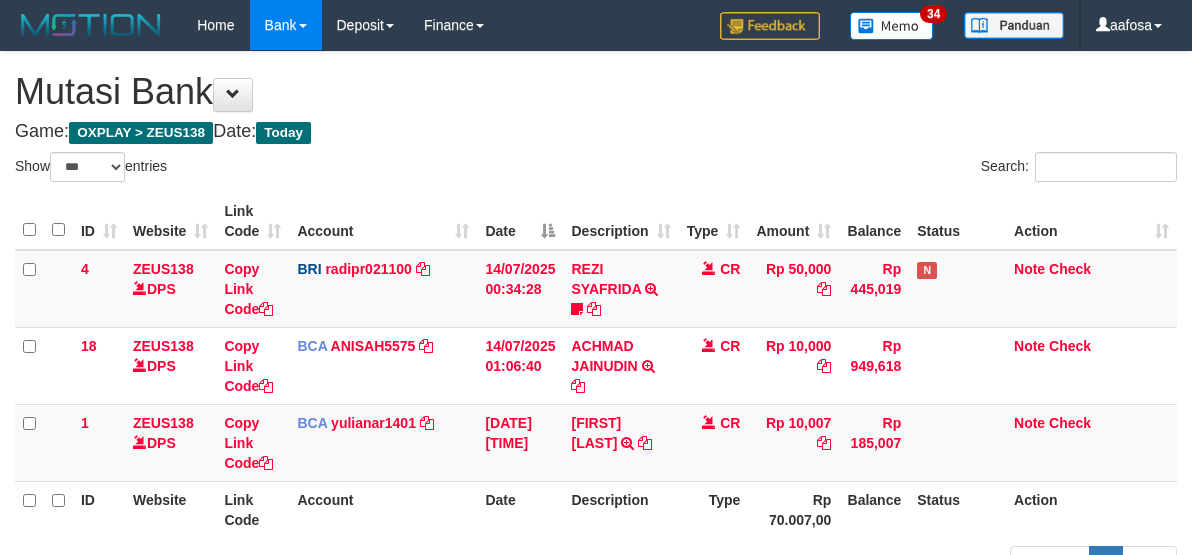 scroll, scrollTop: 141, scrollLeft: 0, axis: vertical 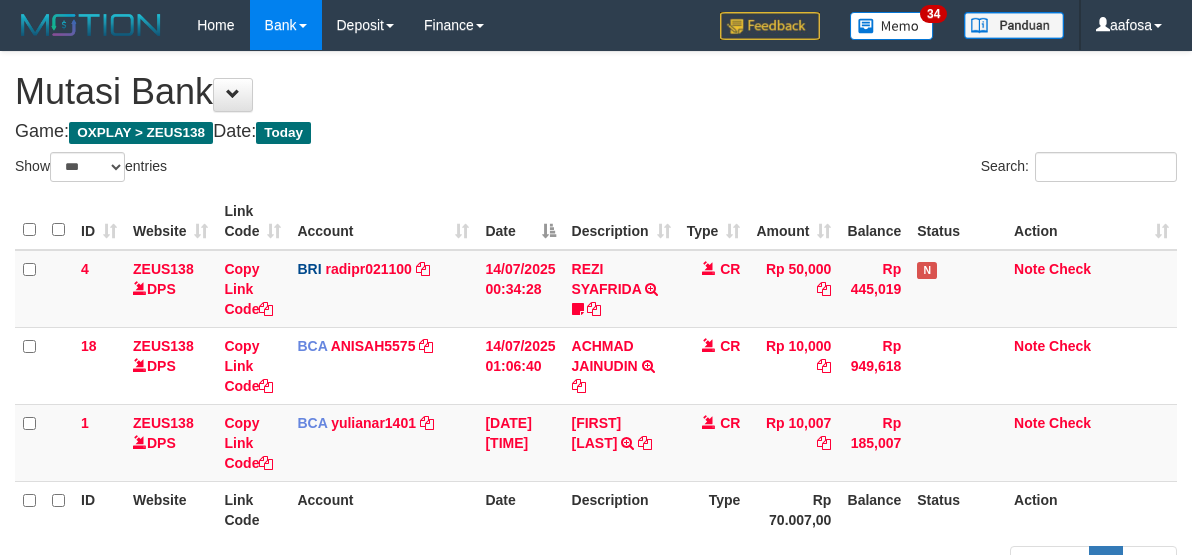 select on "***" 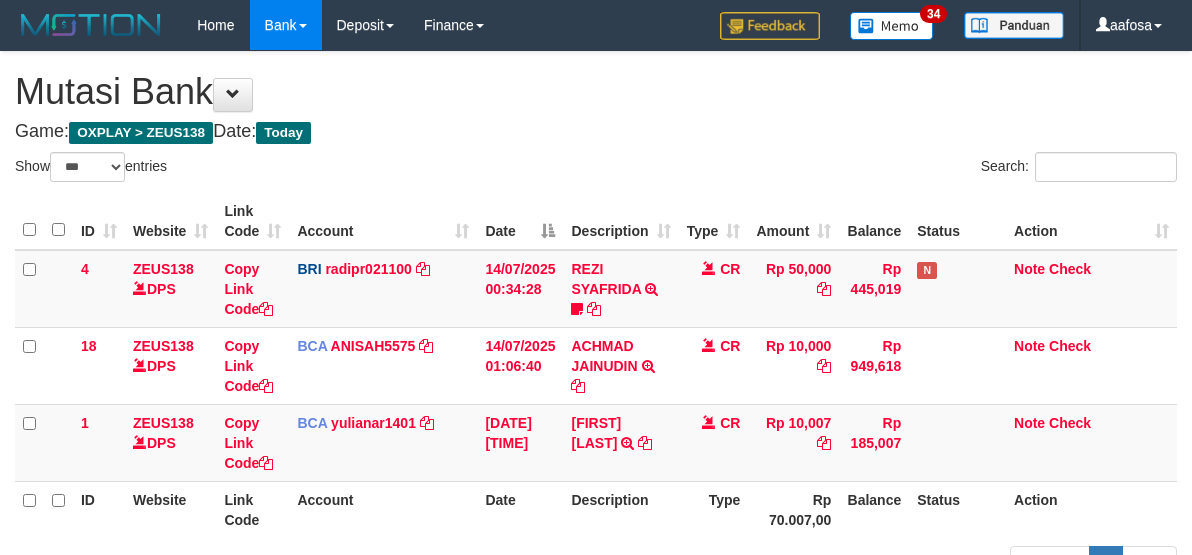 scroll, scrollTop: 141, scrollLeft: 0, axis: vertical 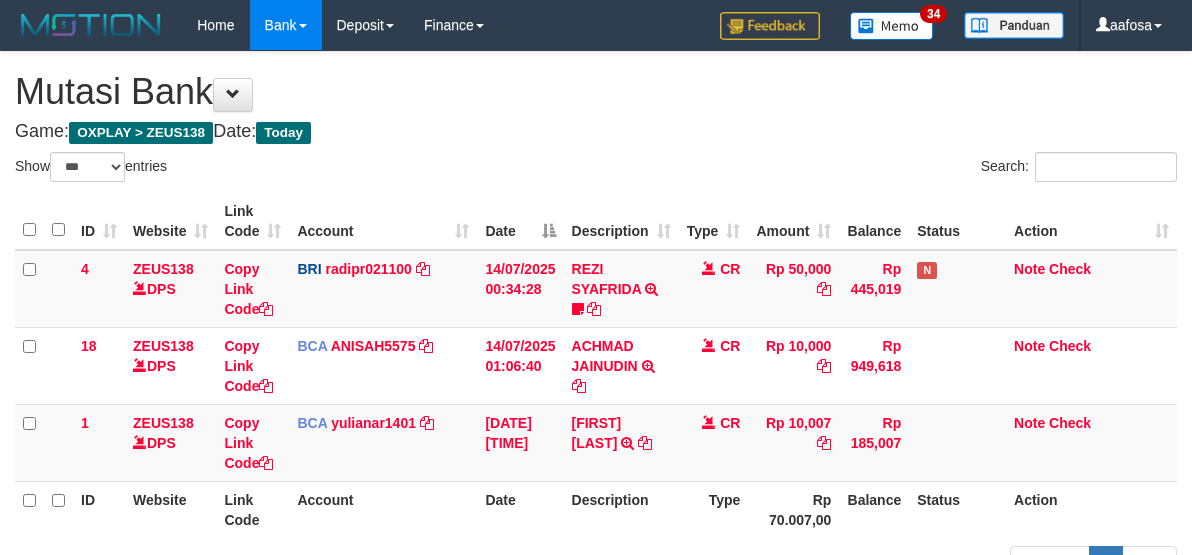 select on "***" 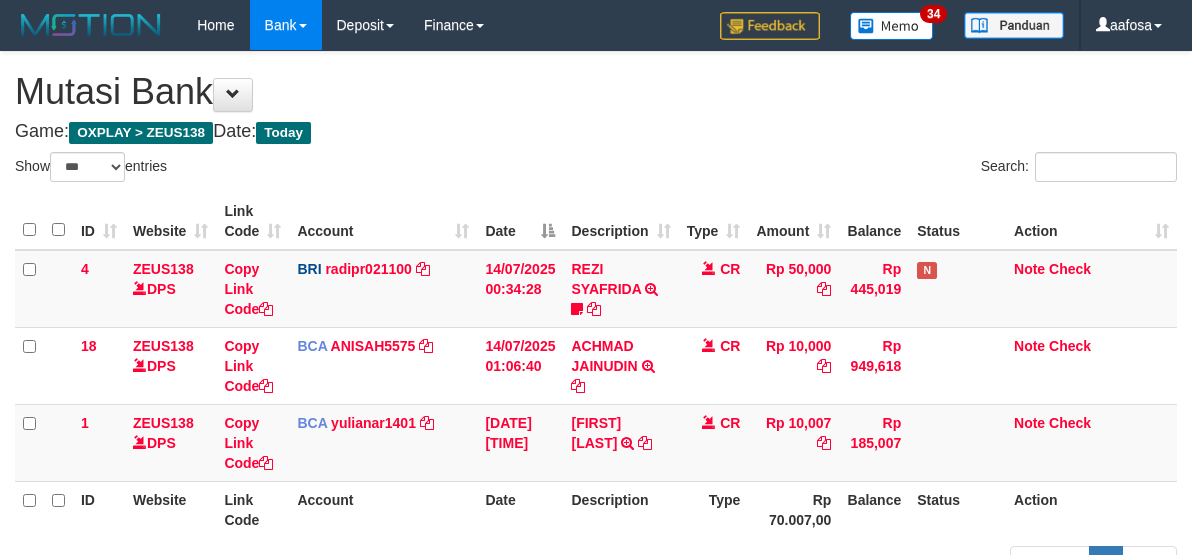 scroll, scrollTop: 141, scrollLeft: 0, axis: vertical 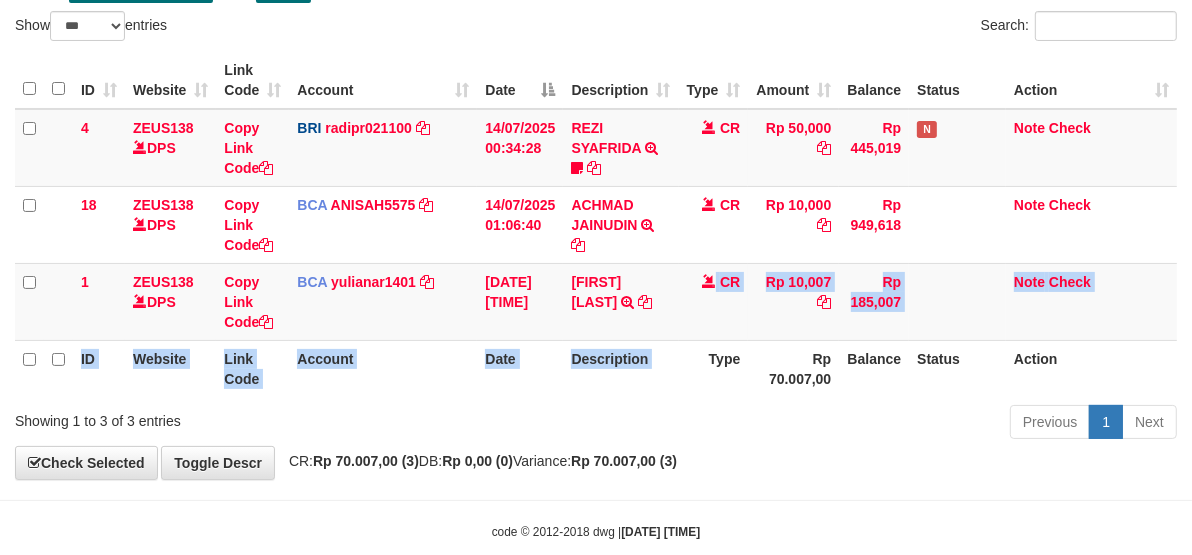 click on "ID Website Link Code Account Date Description Type Amount Balance Status Action
4
ZEUS138    DPS
Copy Link Code
BRI
radipr021100
DPS
[FIRST] [LAST]
mutasi_20250714_3774 | 4
mutasi_20250714_3774 | 4
14/07/2025 00:34:28
[NAME]            TRANSFER NBMB [NAME] TO [NAME]    808801023311535
CR
Rp 50,000
Rp 445,019
N
Note
Check
18
ZEUS138    DPS
Copy Link Code
BCA
ANISAH5575
DPS" at bounding box center [596, 224] 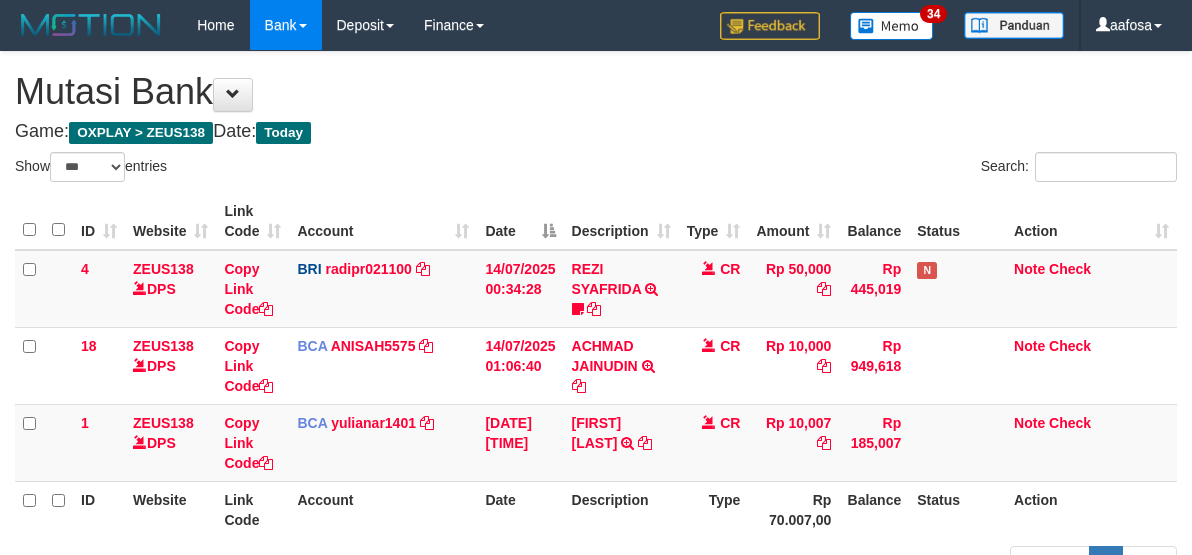 select on "***" 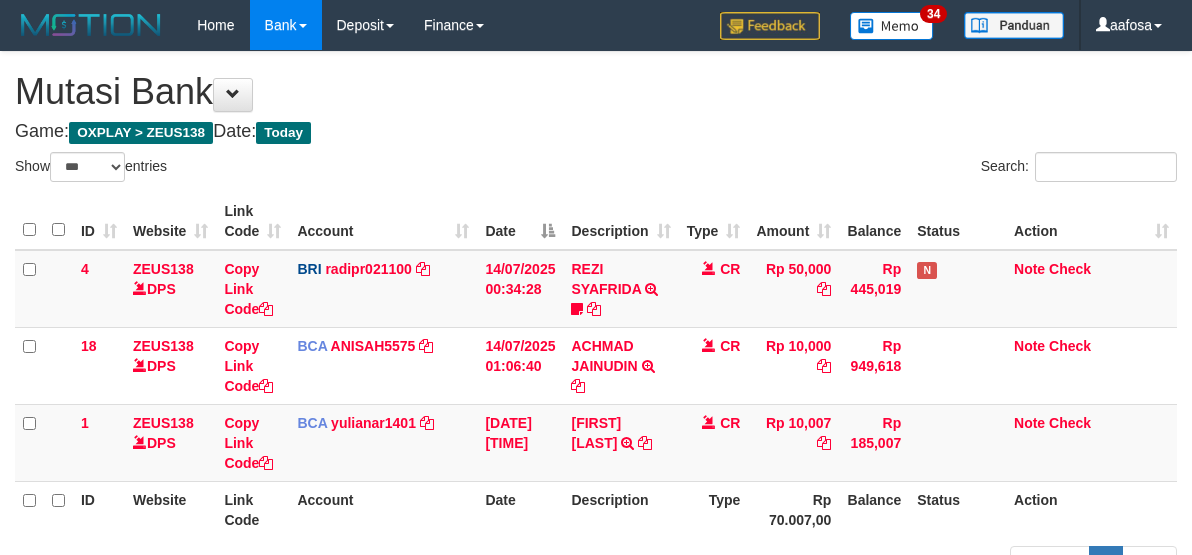 scroll, scrollTop: 141, scrollLeft: 0, axis: vertical 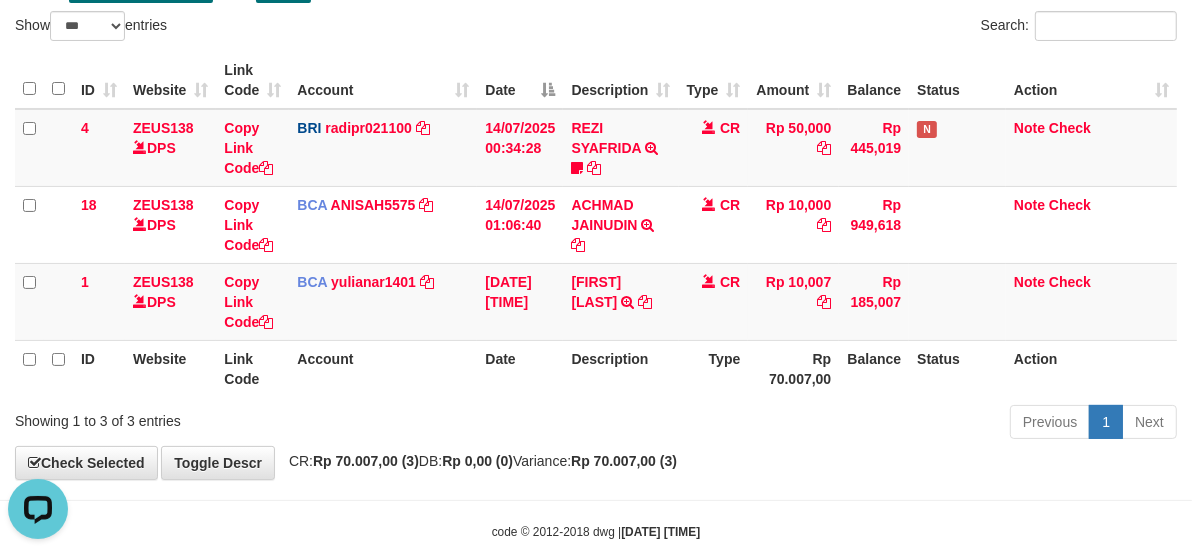 click on "Type" at bounding box center (714, 368) 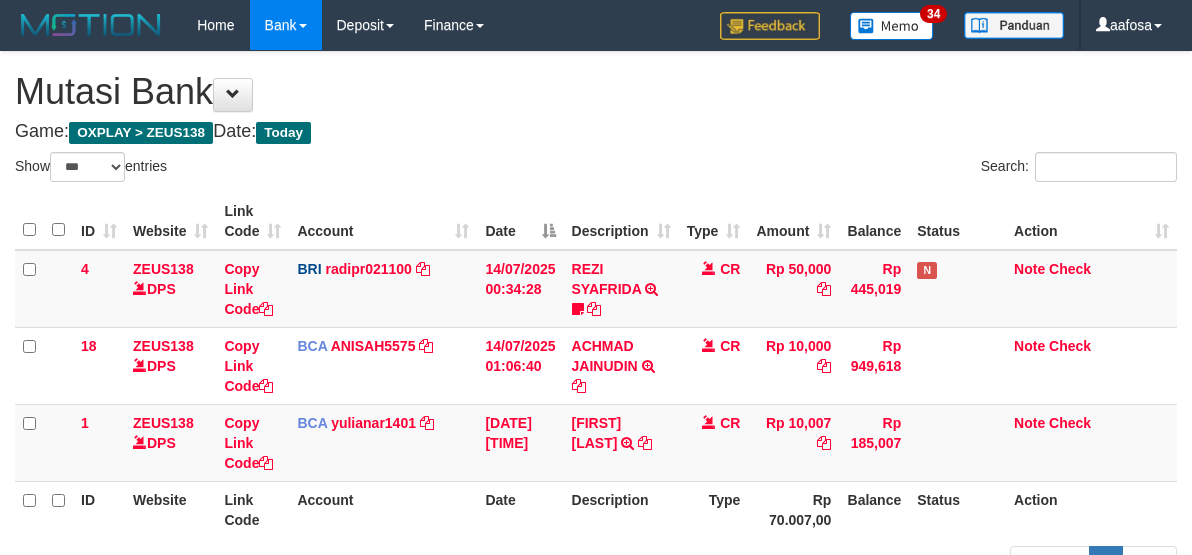 select on "***" 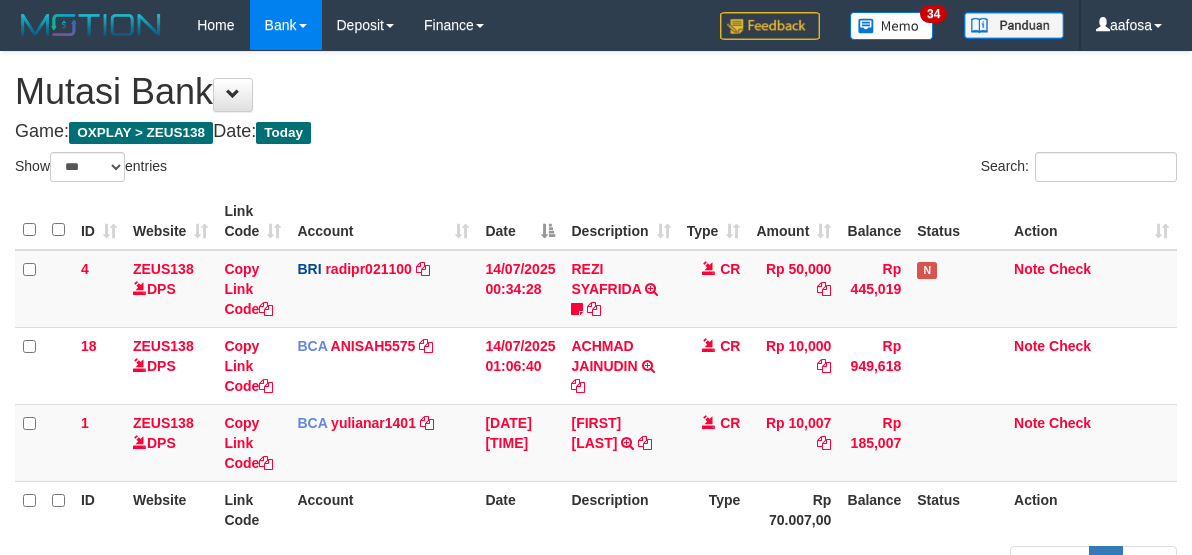 scroll, scrollTop: 141, scrollLeft: 0, axis: vertical 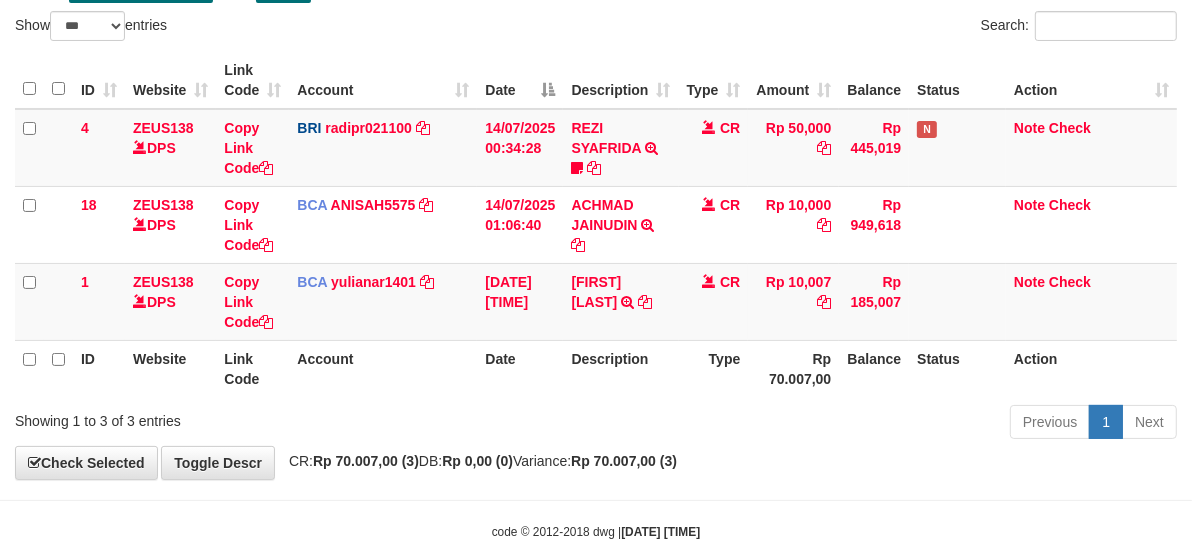 click on "Type" at bounding box center (714, 368) 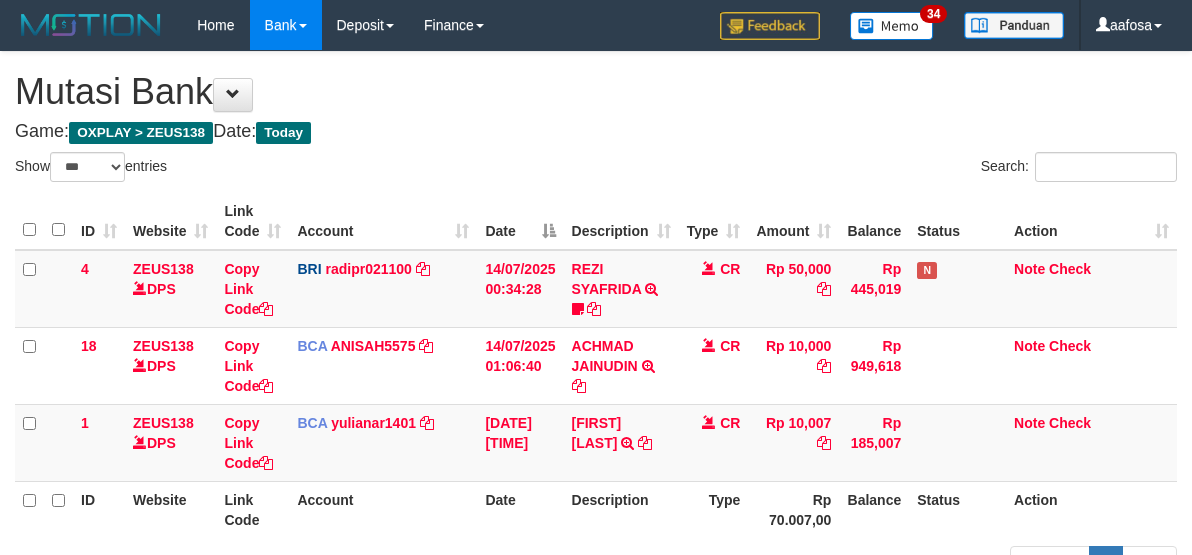 select on "***" 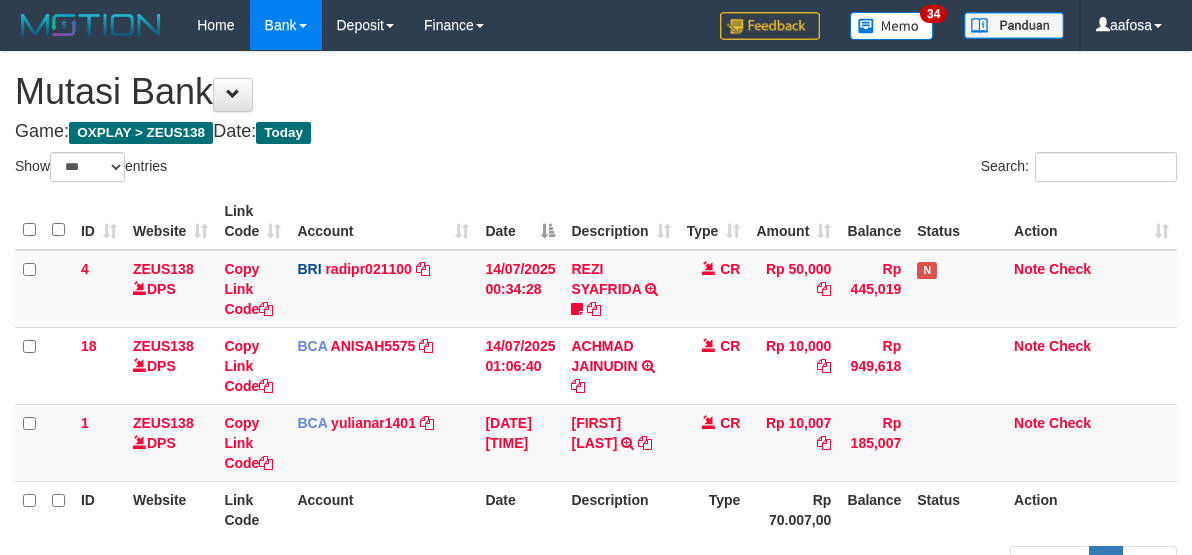 scroll, scrollTop: 141, scrollLeft: 0, axis: vertical 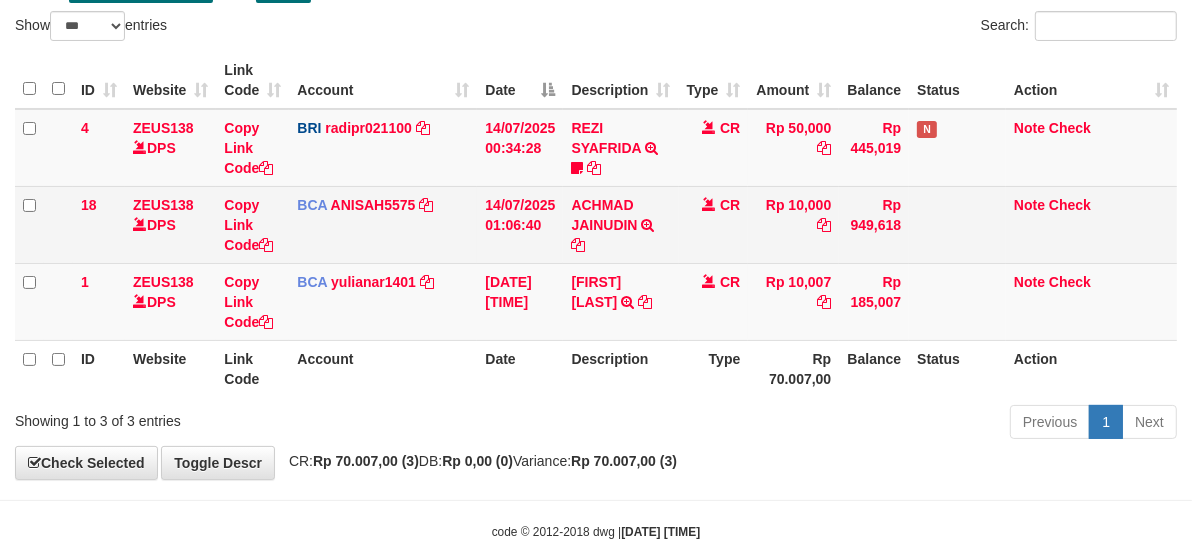 click on "CR" at bounding box center (714, 224) 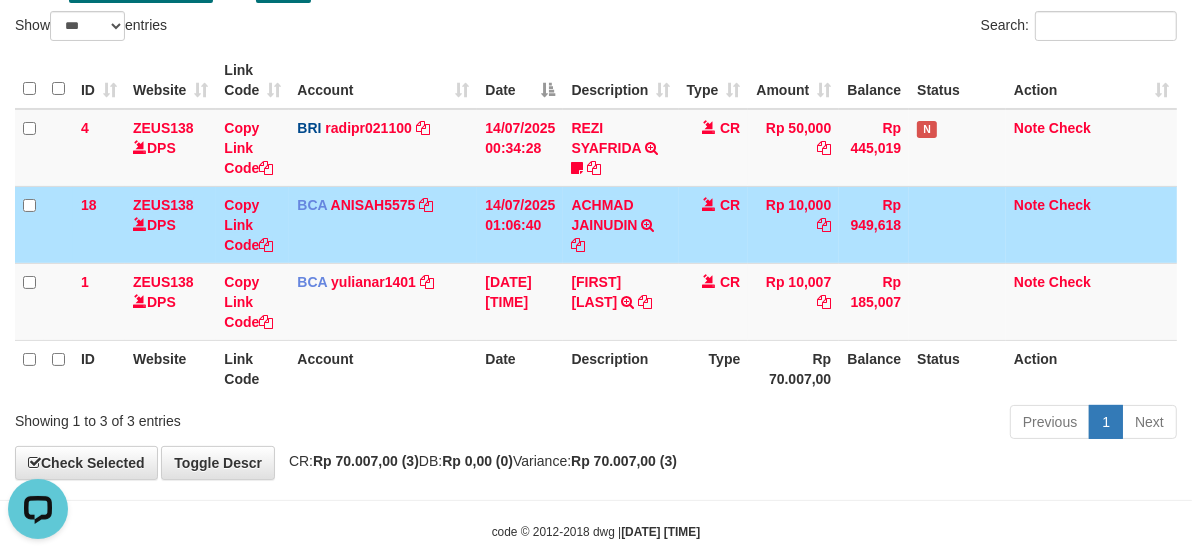 scroll, scrollTop: 0, scrollLeft: 0, axis: both 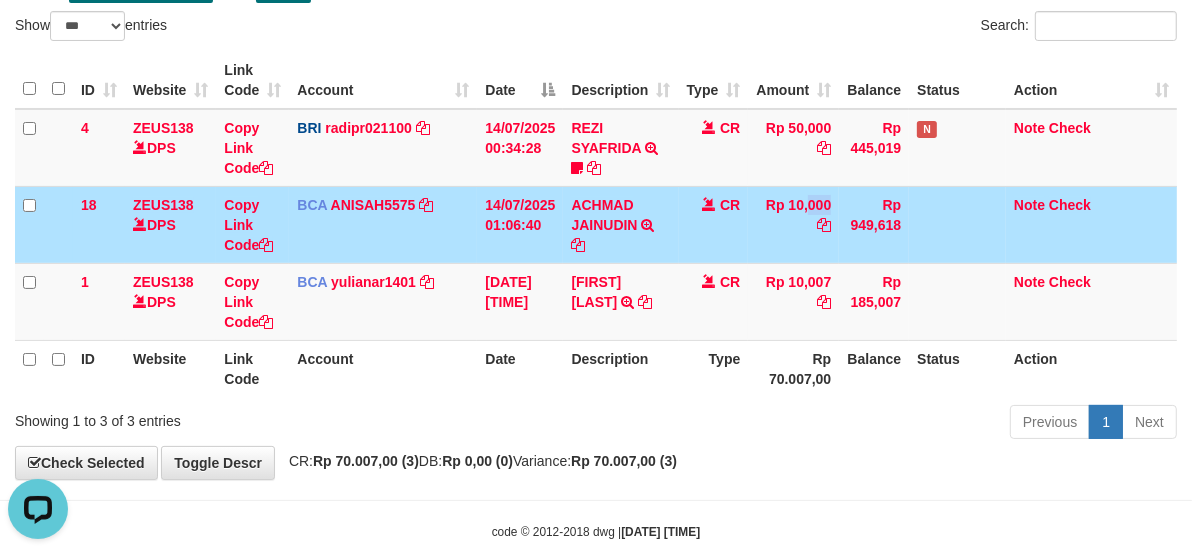 click on "Rp 10,000" at bounding box center [793, 224] 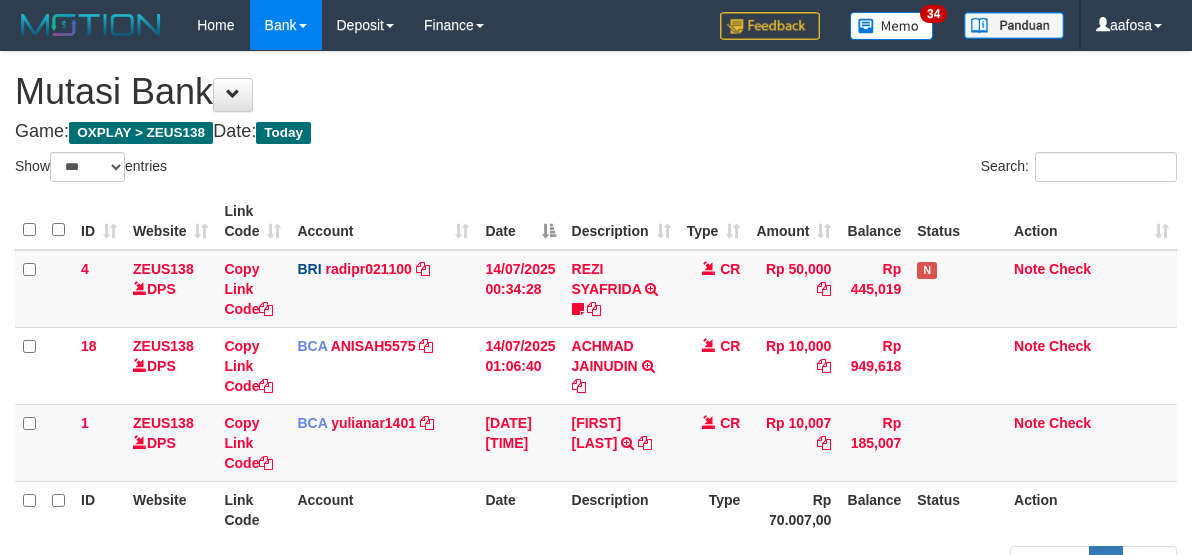 select on "***" 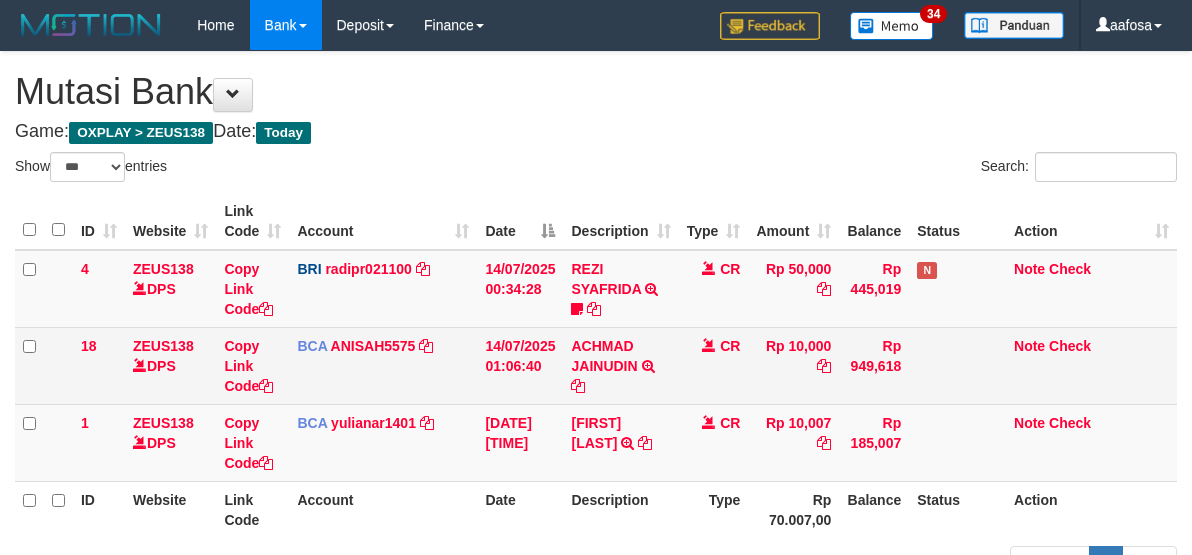 scroll, scrollTop: 141, scrollLeft: 0, axis: vertical 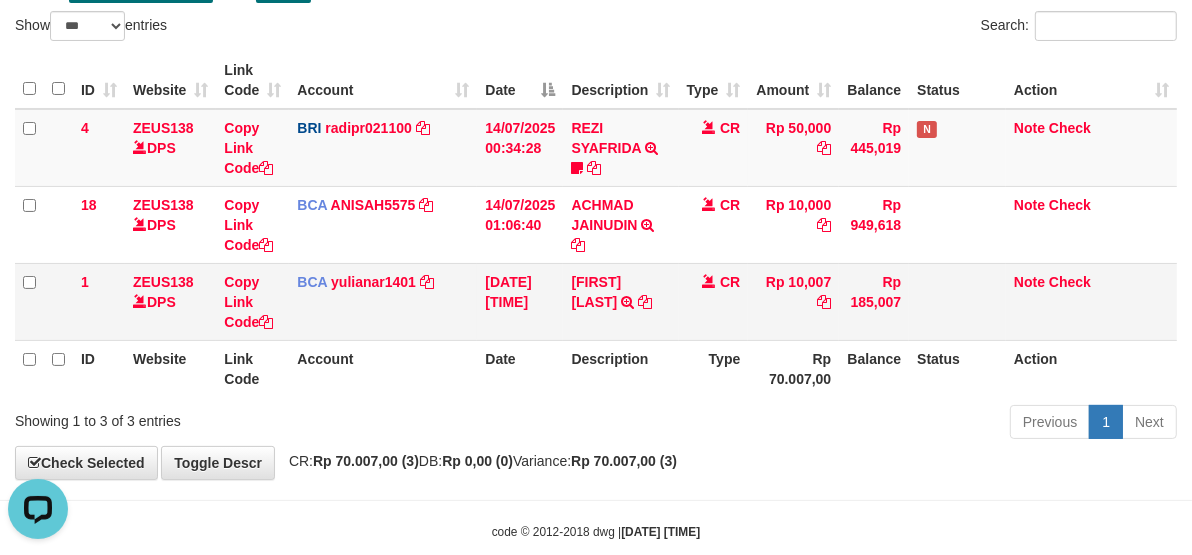 click on "Rp 10,007" at bounding box center [793, 301] 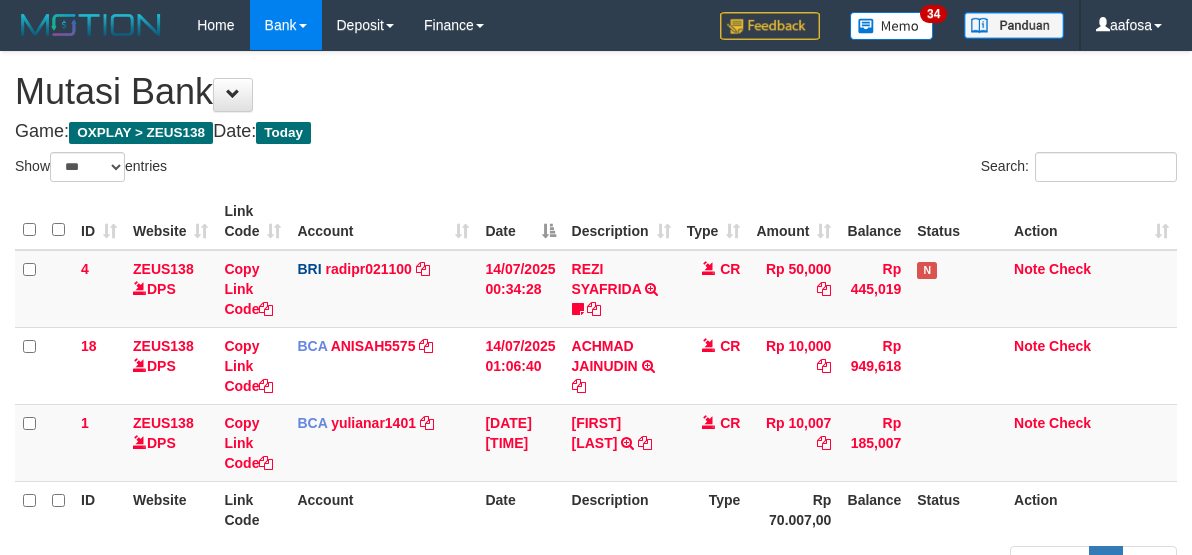 select on "***" 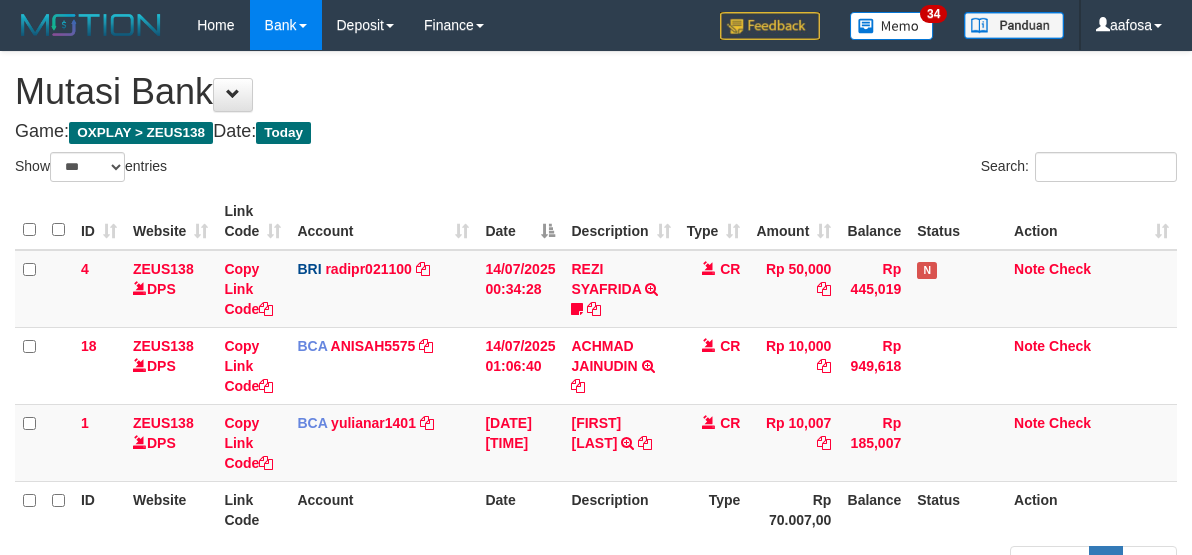 scroll, scrollTop: 141, scrollLeft: 0, axis: vertical 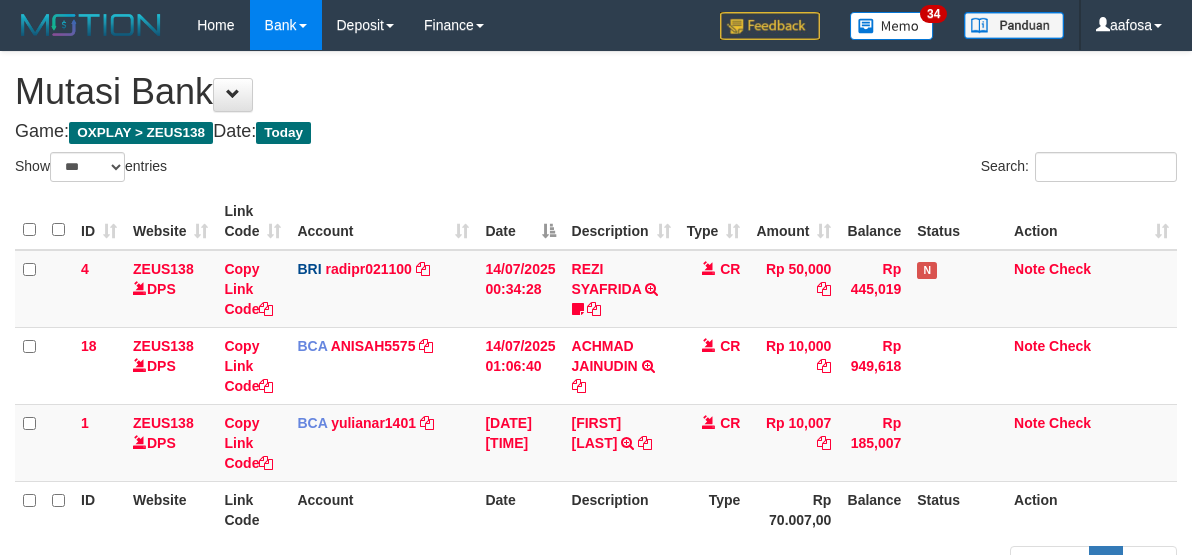 select on "***" 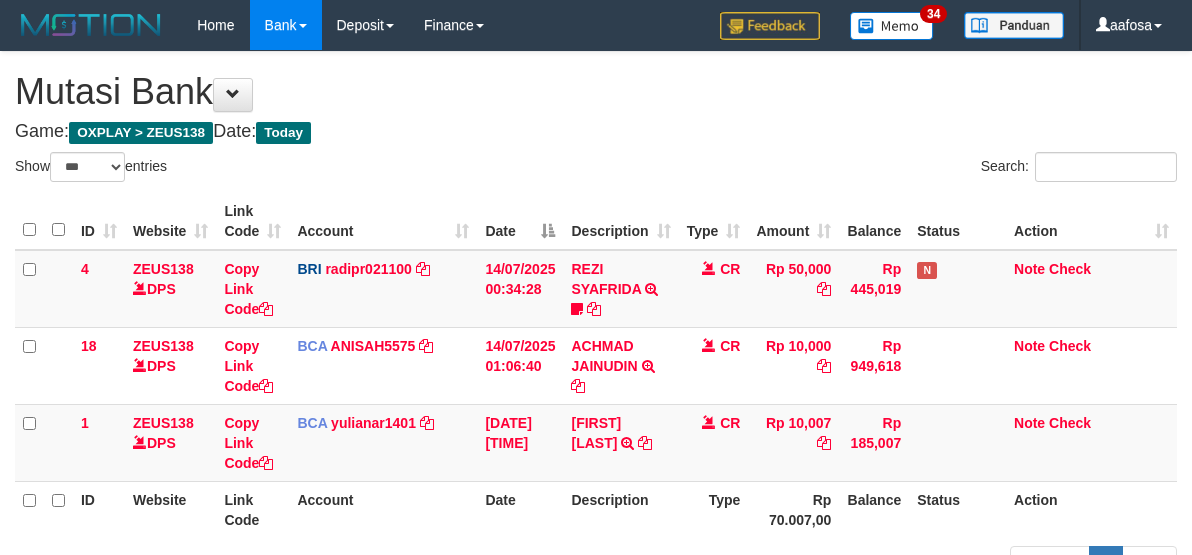 scroll, scrollTop: 141, scrollLeft: 0, axis: vertical 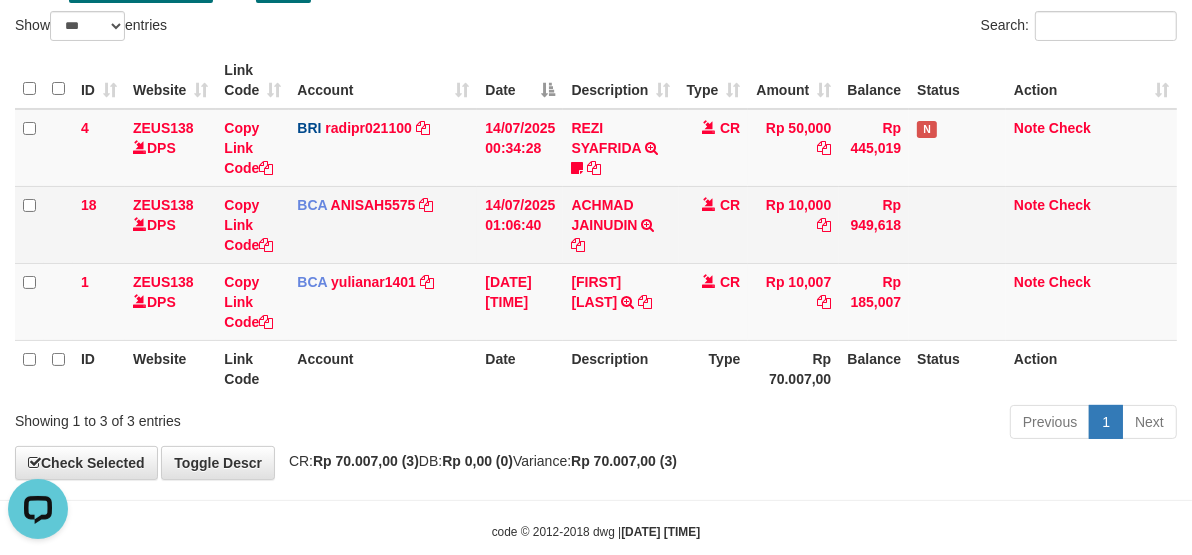 click on "CR" at bounding box center (714, 224) 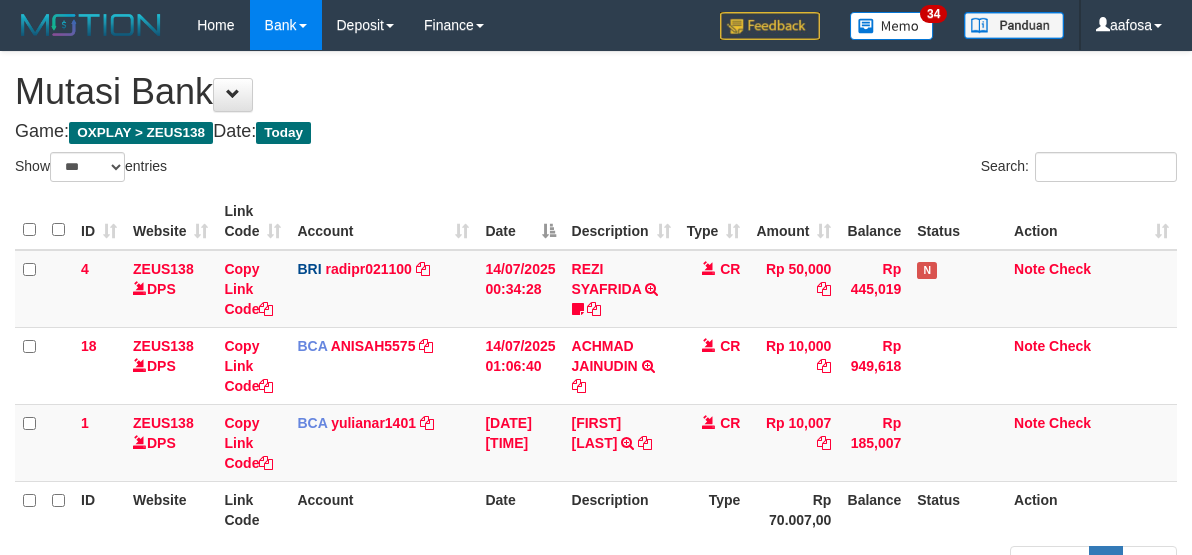 select on "***" 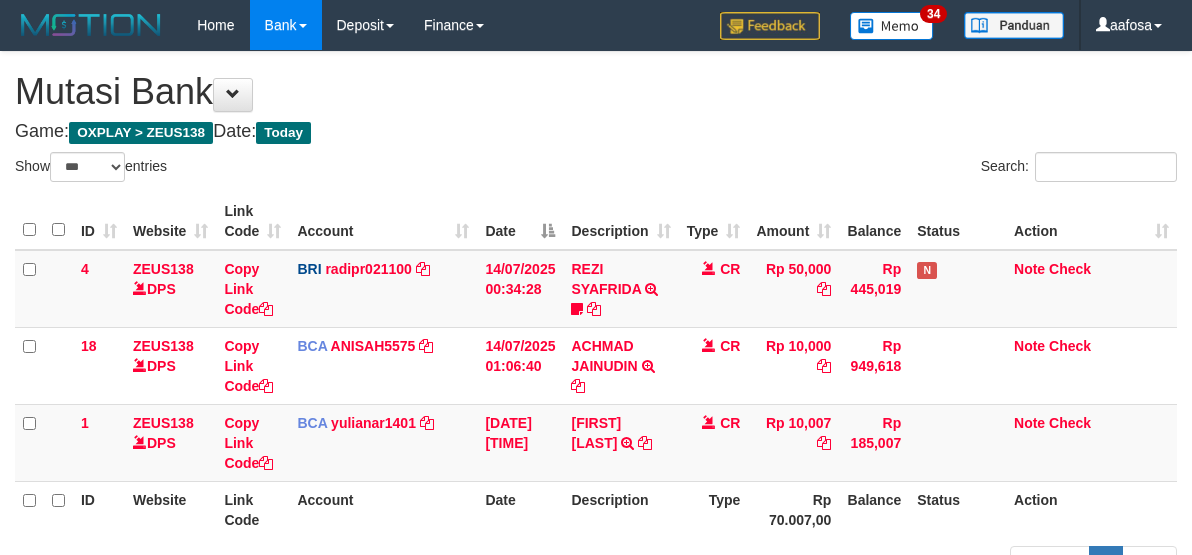 scroll, scrollTop: 141, scrollLeft: 0, axis: vertical 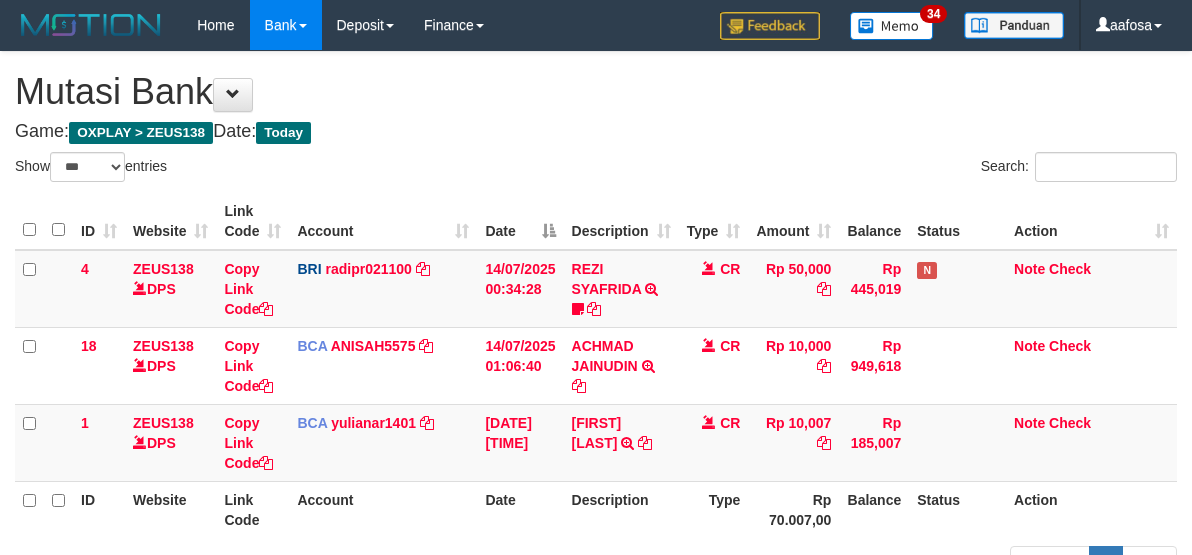 select on "***" 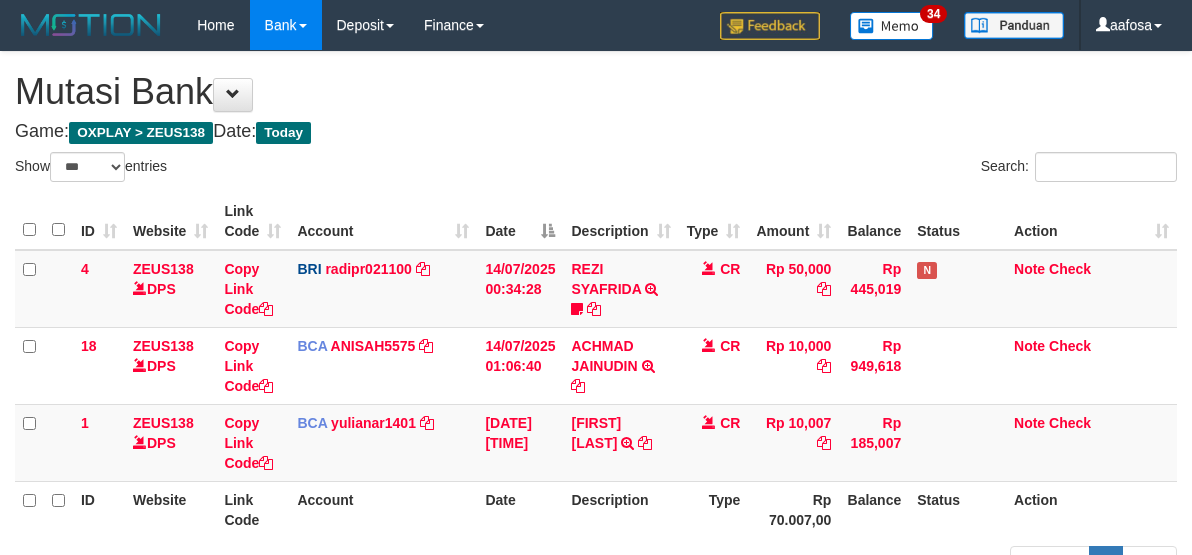 scroll, scrollTop: 141, scrollLeft: 0, axis: vertical 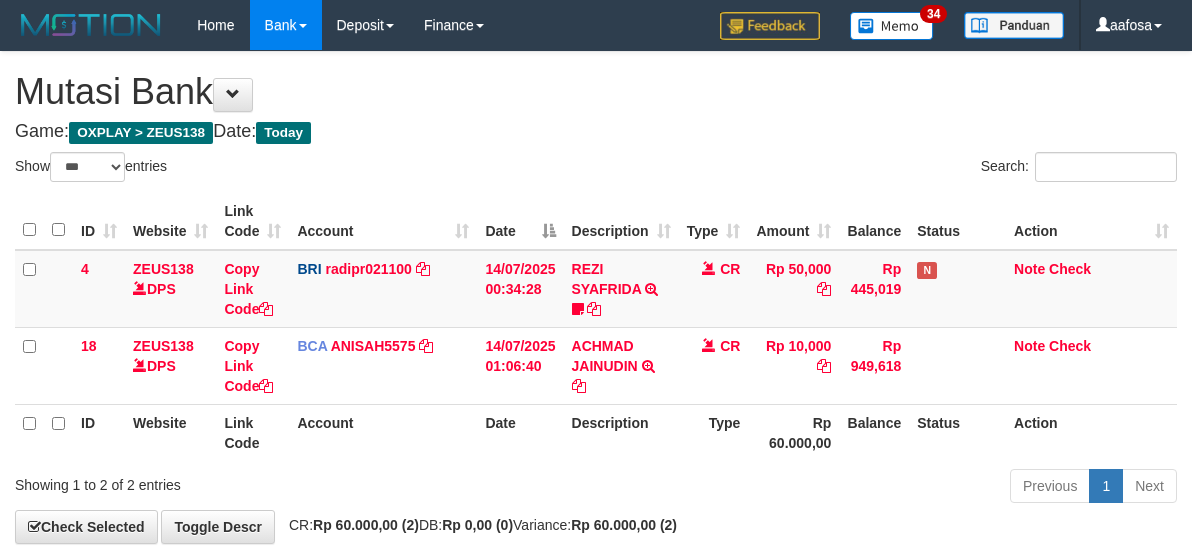 select on "***" 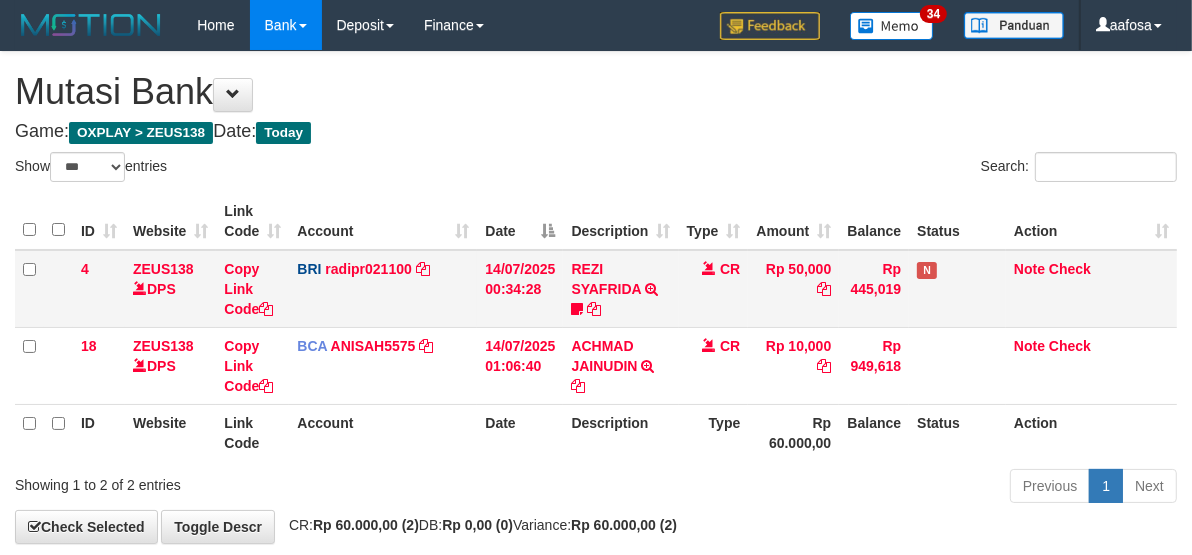 scroll, scrollTop: 100, scrollLeft: 0, axis: vertical 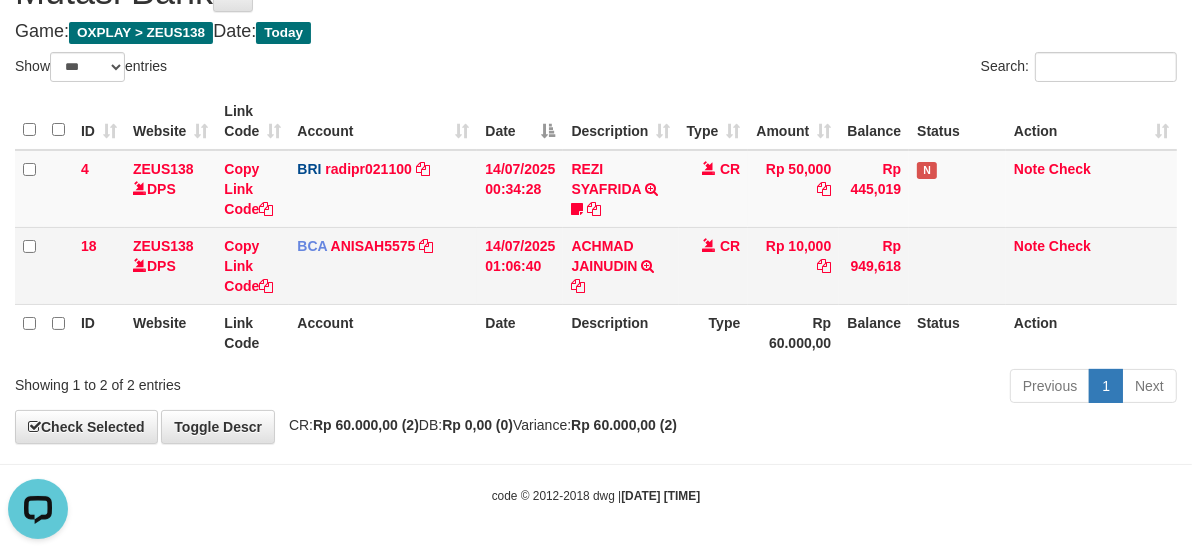 click on "CR" at bounding box center (714, 265) 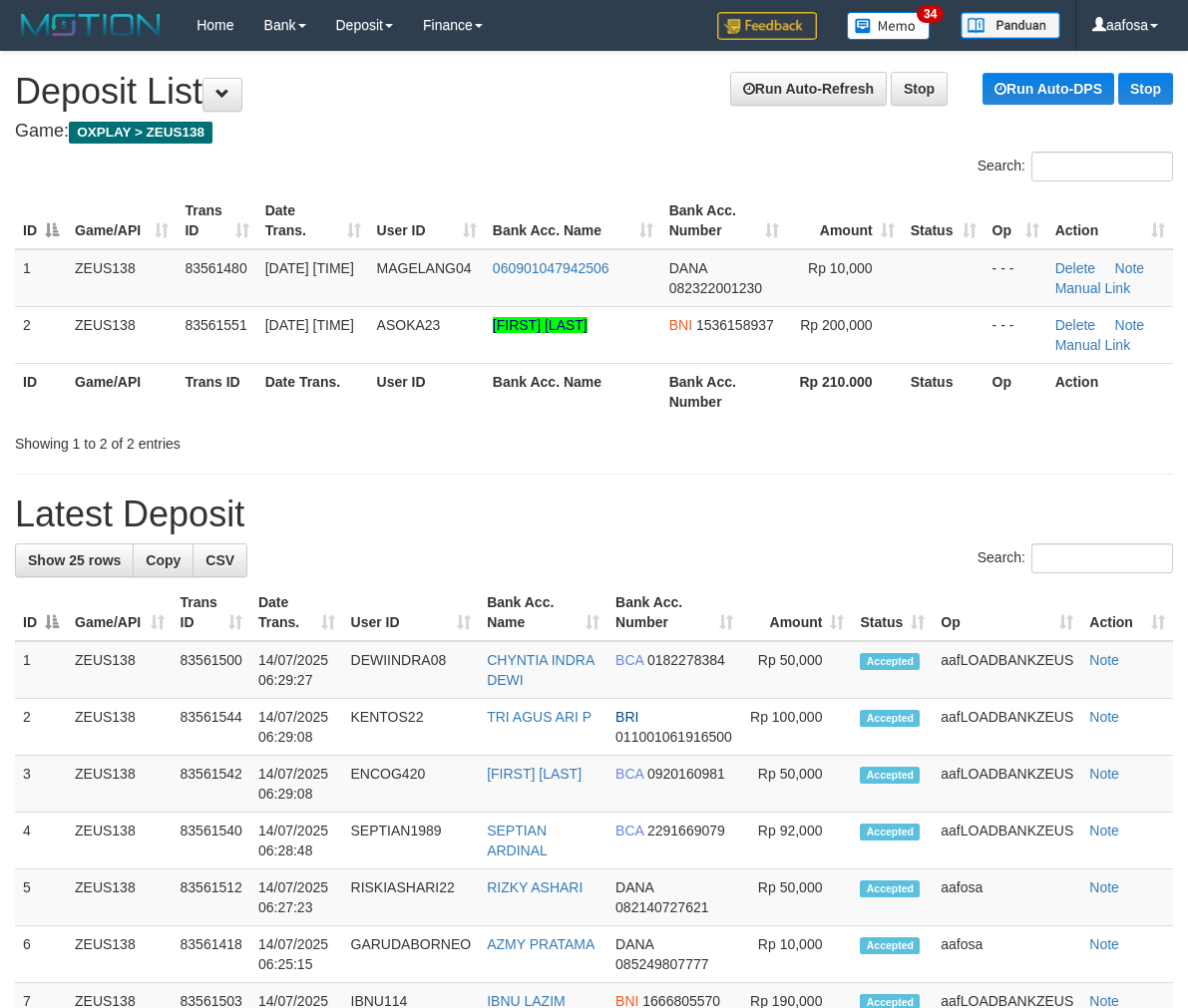 scroll, scrollTop: 0, scrollLeft: 0, axis: both 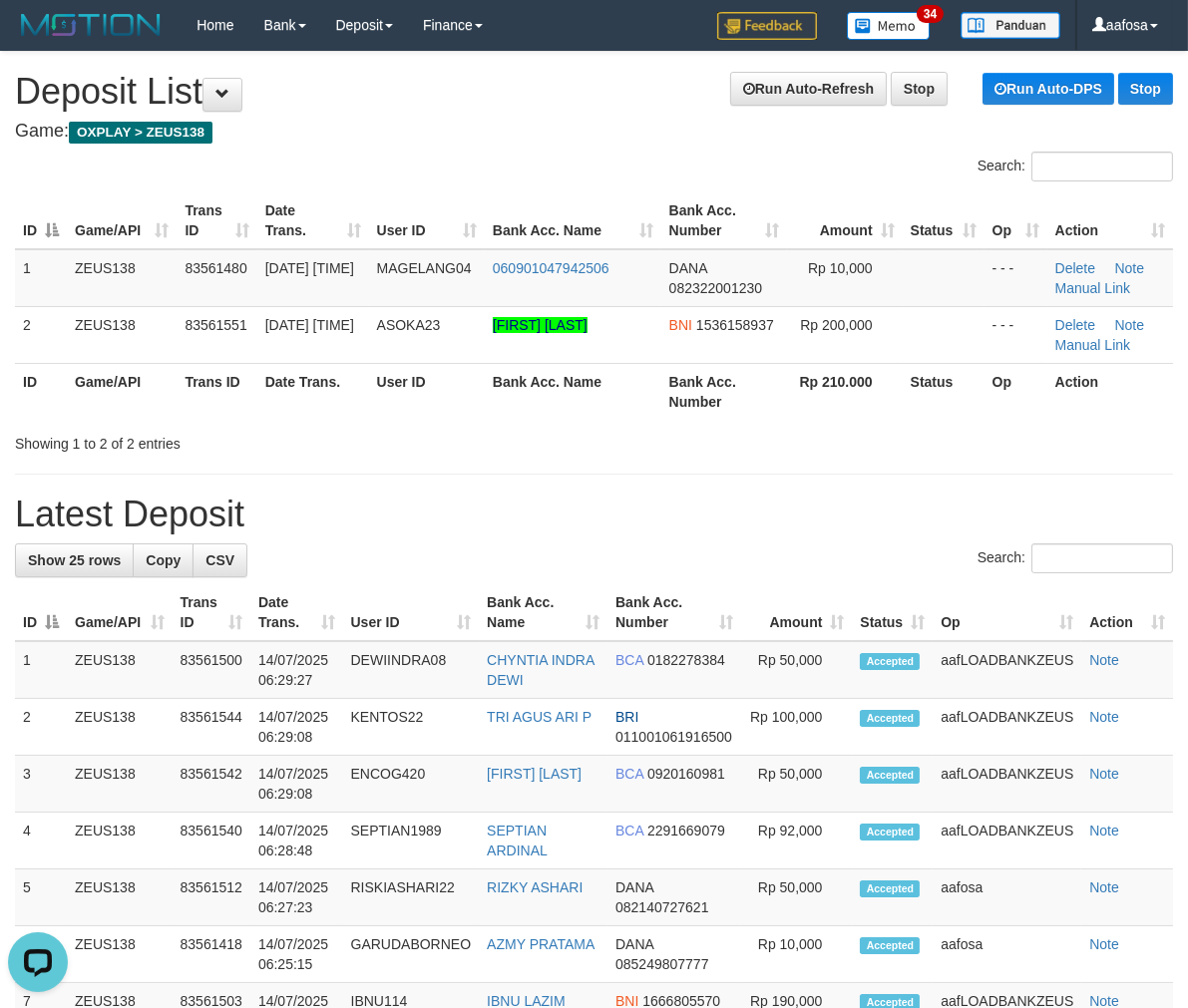drag, startPoint x: 734, startPoint y: 127, endPoint x: 391, endPoint y: 211, distance: 353.136 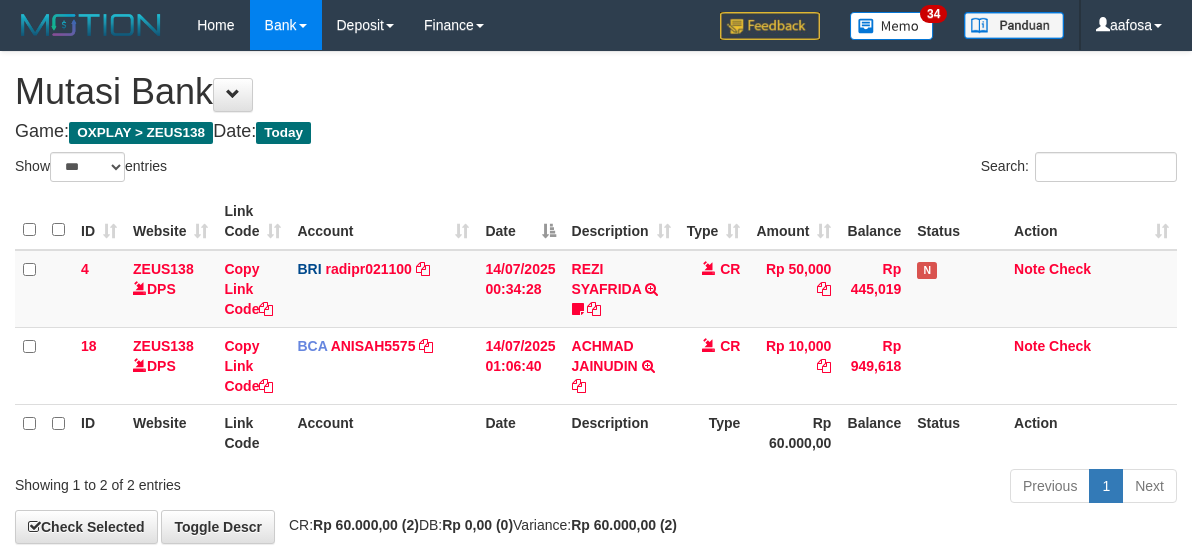 select on "***" 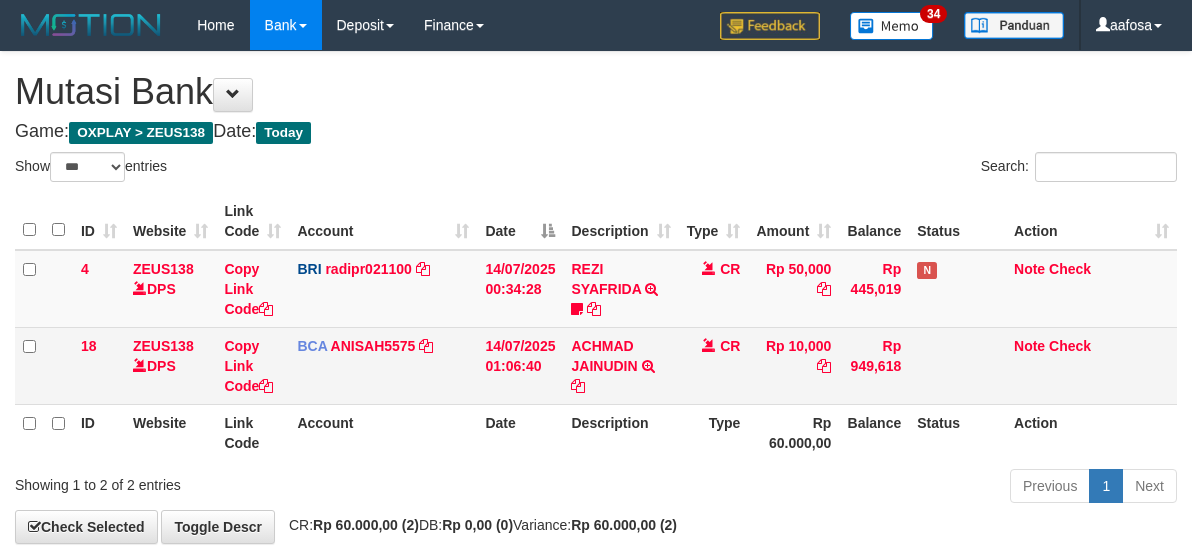 scroll, scrollTop: 100, scrollLeft: 0, axis: vertical 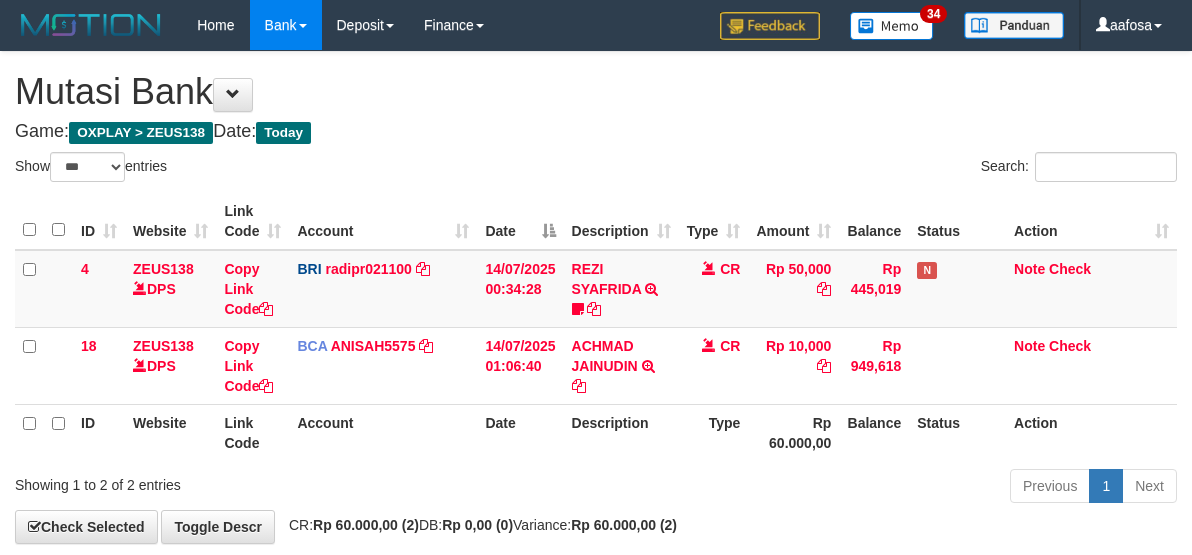 select on "***" 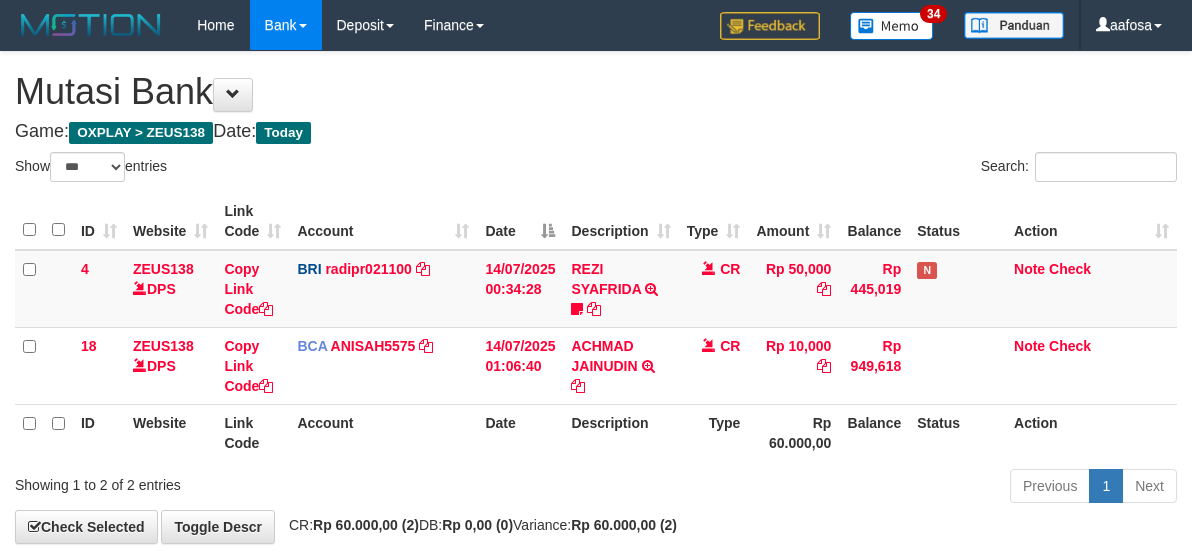 scroll, scrollTop: 100, scrollLeft: 0, axis: vertical 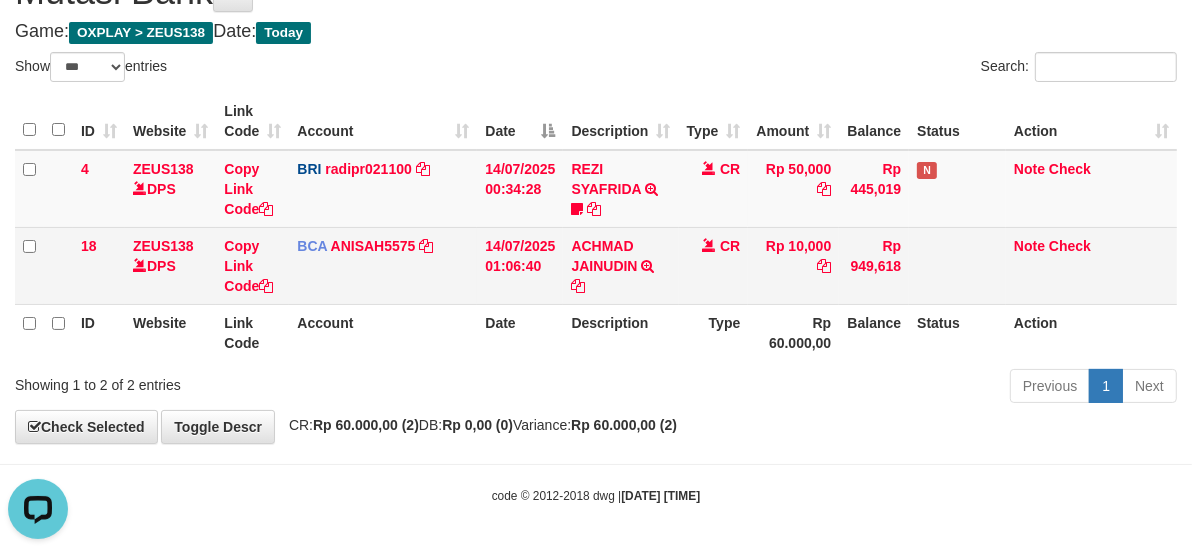 click on "CR" at bounding box center (714, 265) 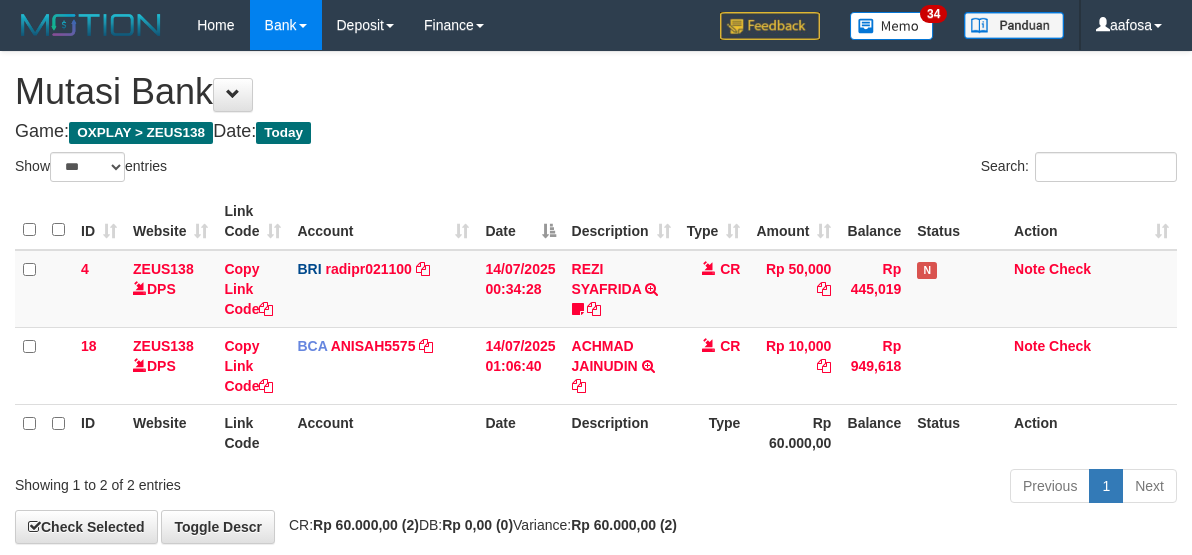 select on "***" 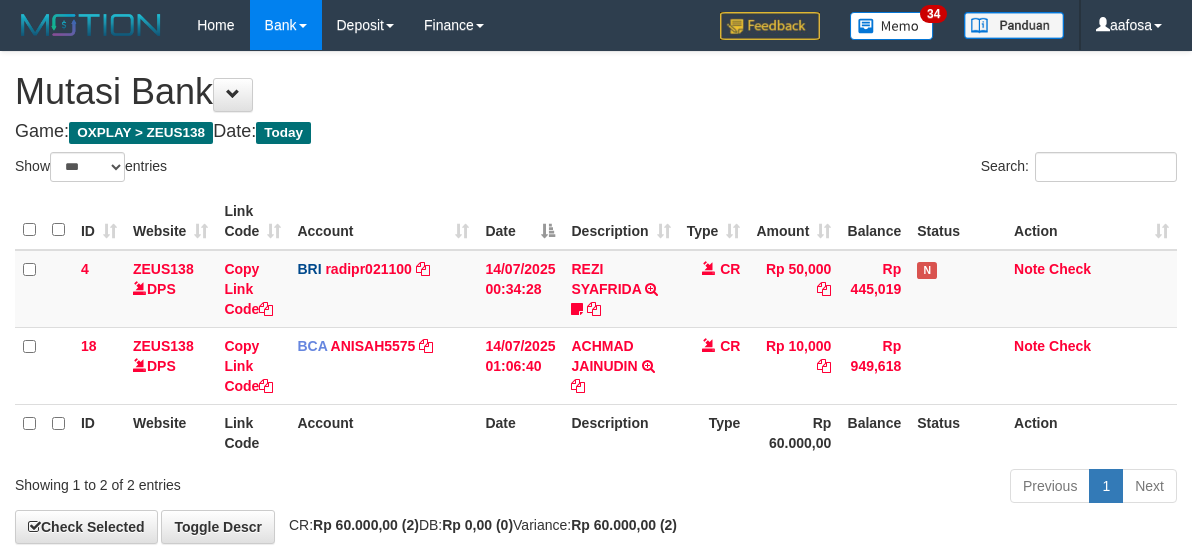 scroll, scrollTop: 100, scrollLeft: 0, axis: vertical 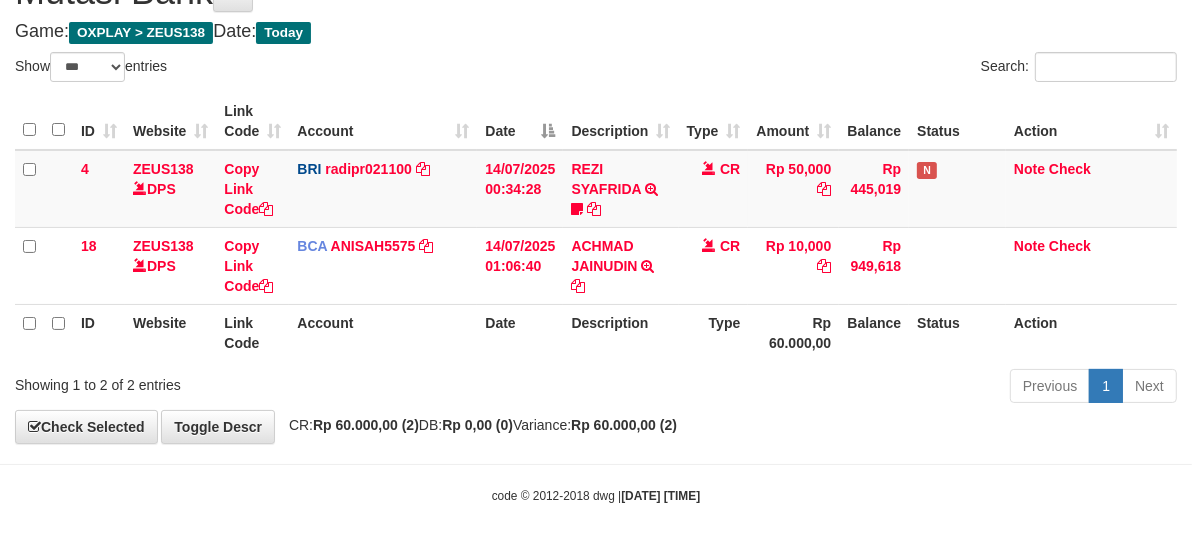 click on "CR" at bounding box center [714, 265] 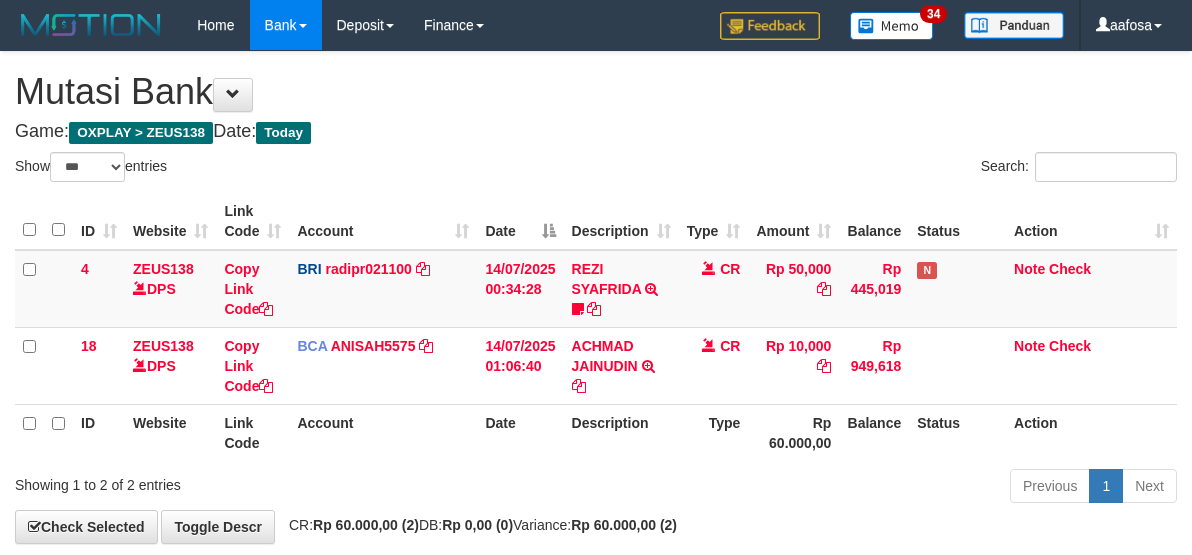 select on "***" 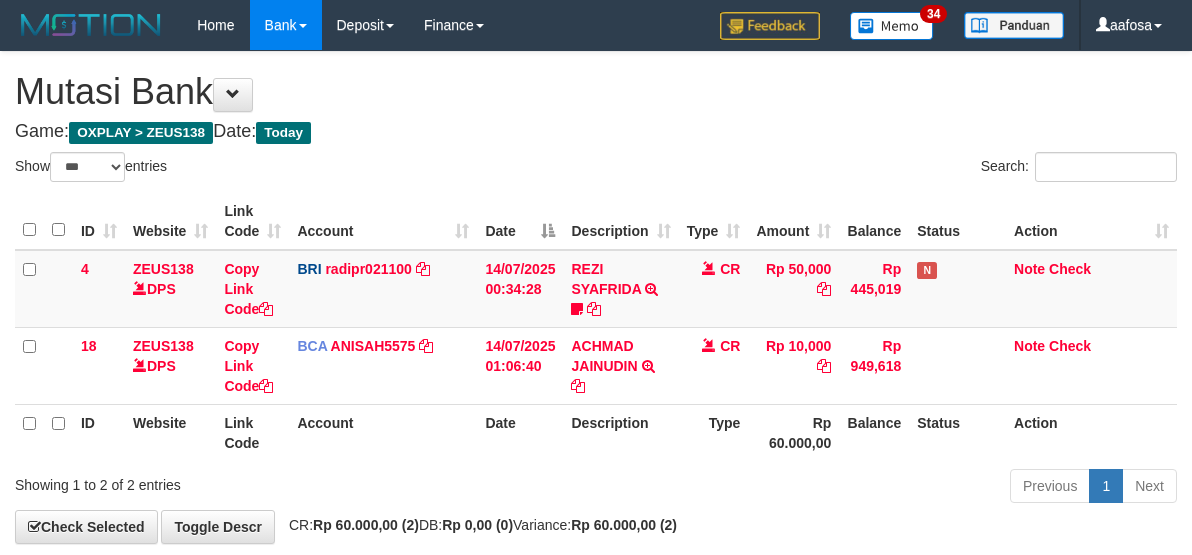 scroll, scrollTop: 100, scrollLeft: 0, axis: vertical 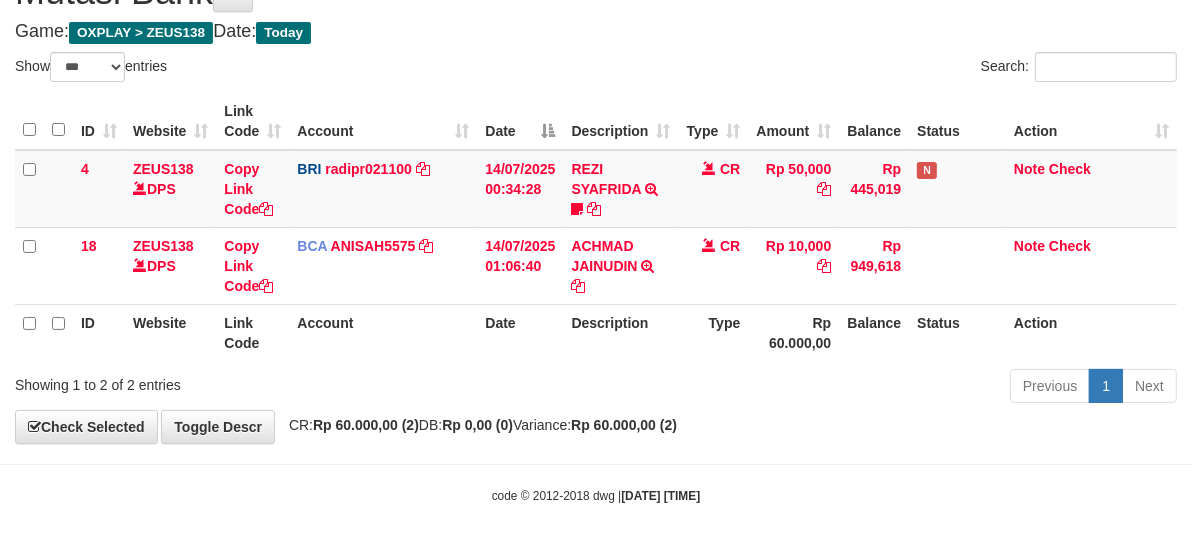 click on "Description" at bounding box center [620, 332] 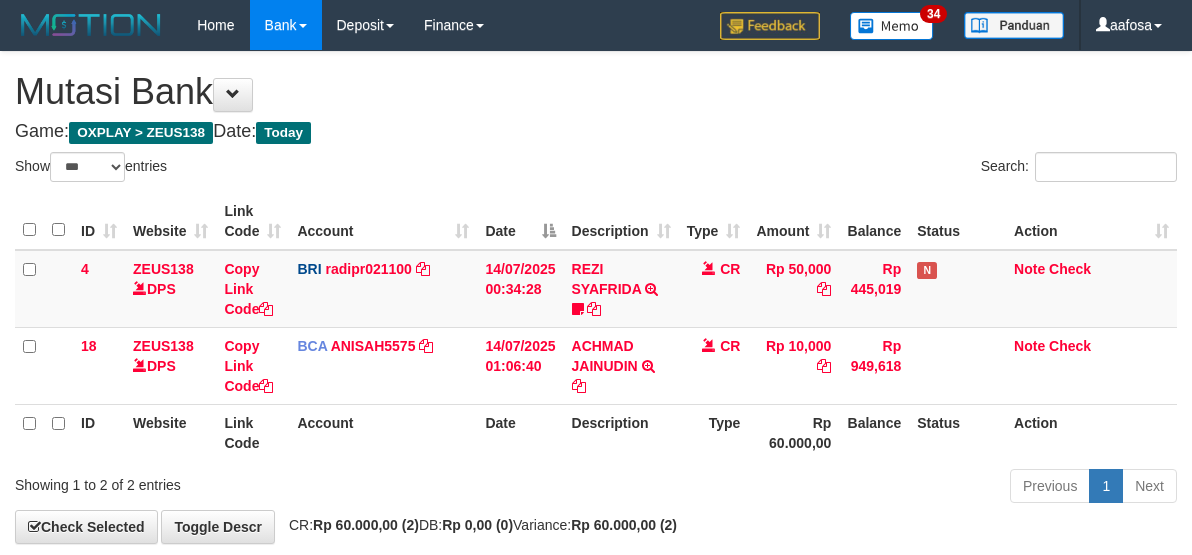 select on "***" 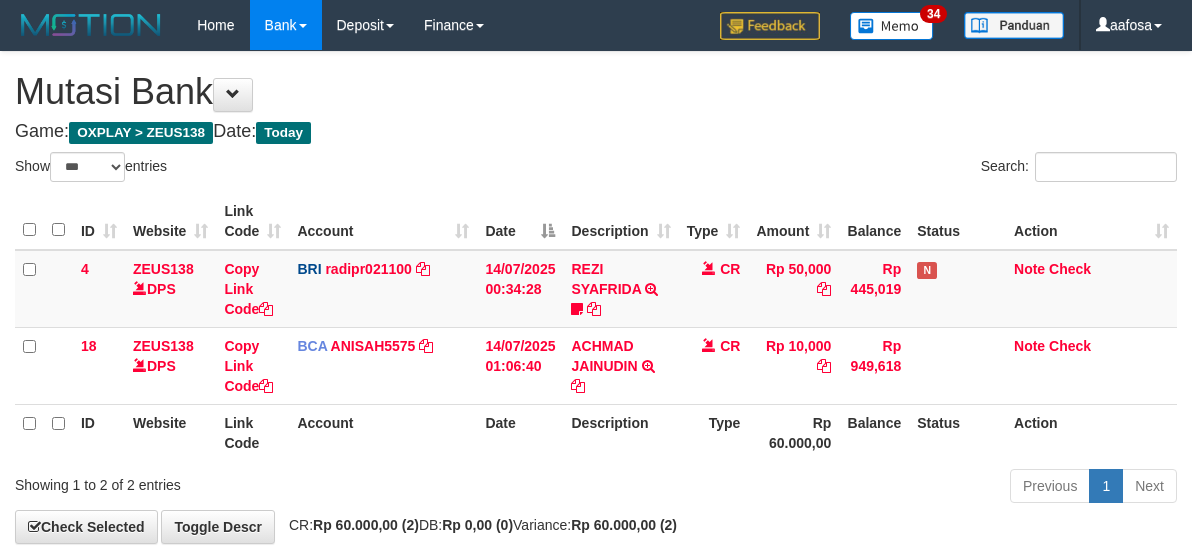 scroll, scrollTop: 100, scrollLeft: 0, axis: vertical 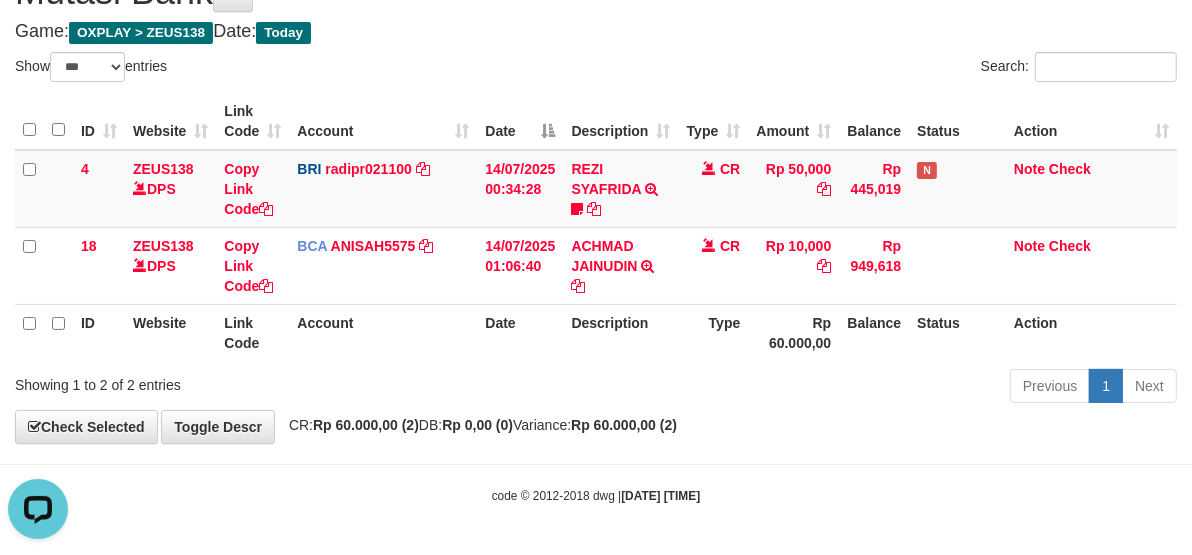 click on "Description" at bounding box center (620, 332) 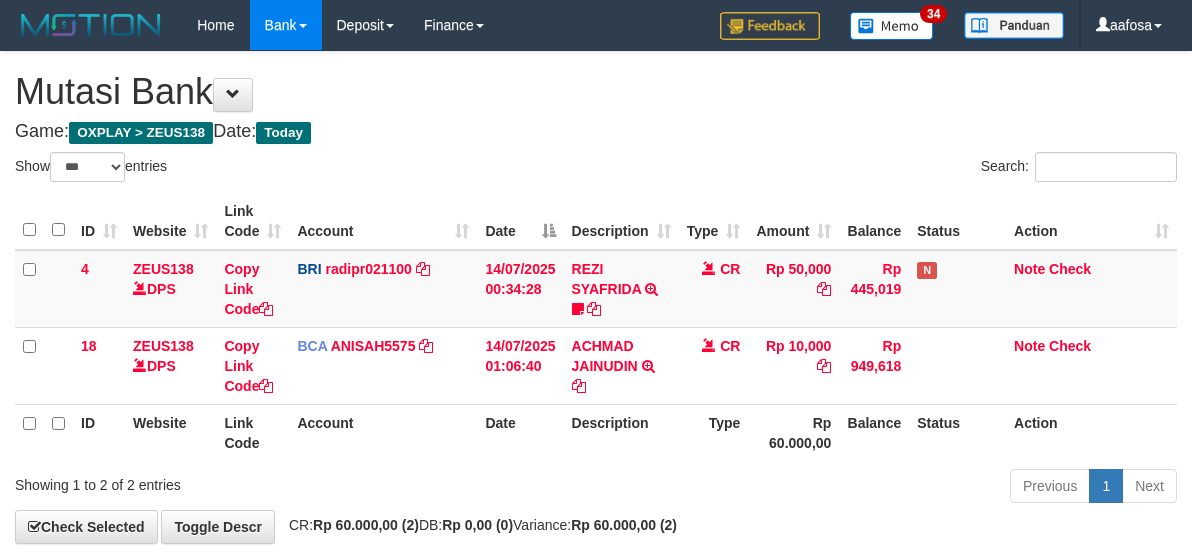 select on "***" 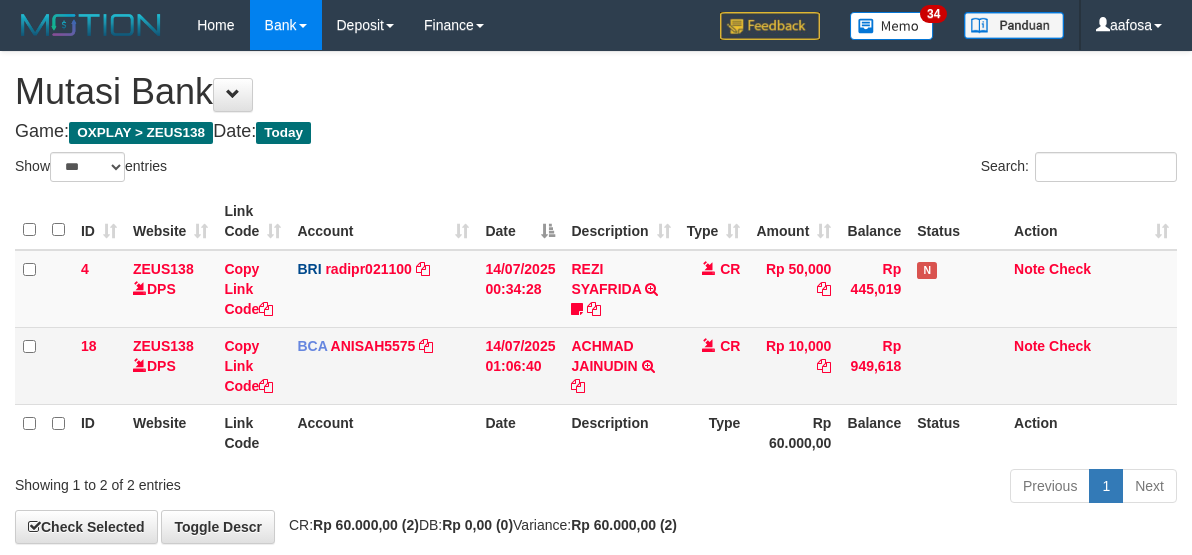 scroll, scrollTop: 100, scrollLeft: 0, axis: vertical 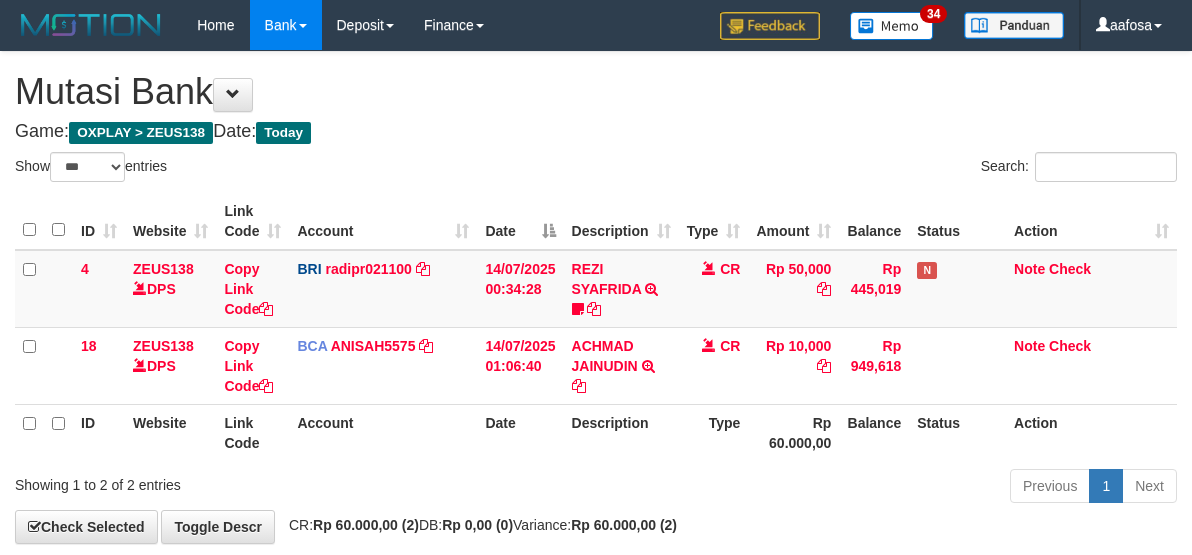 select on "***" 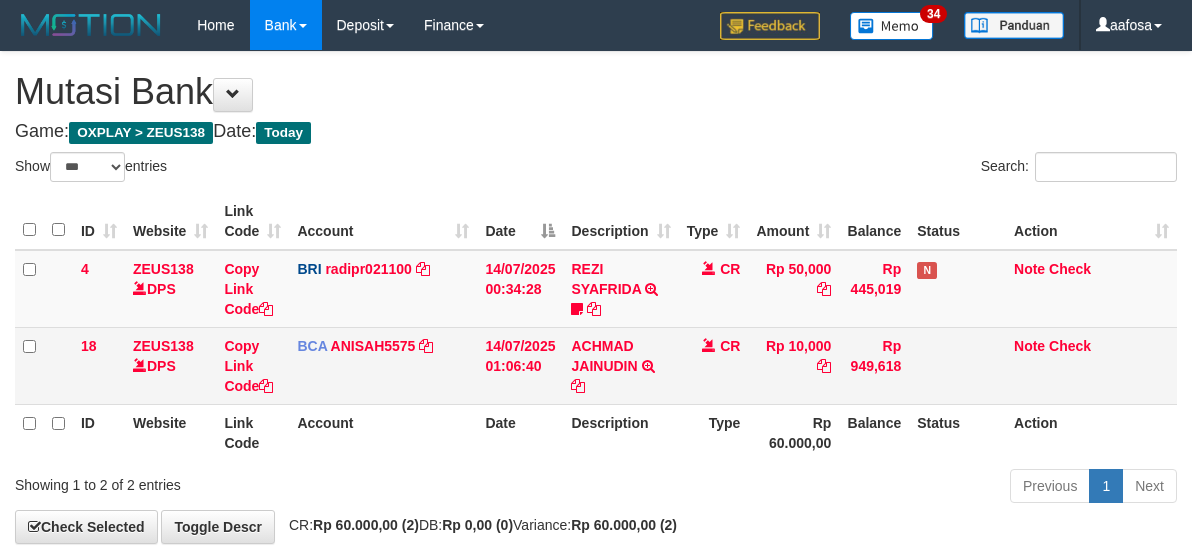 scroll, scrollTop: 100, scrollLeft: 0, axis: vertical 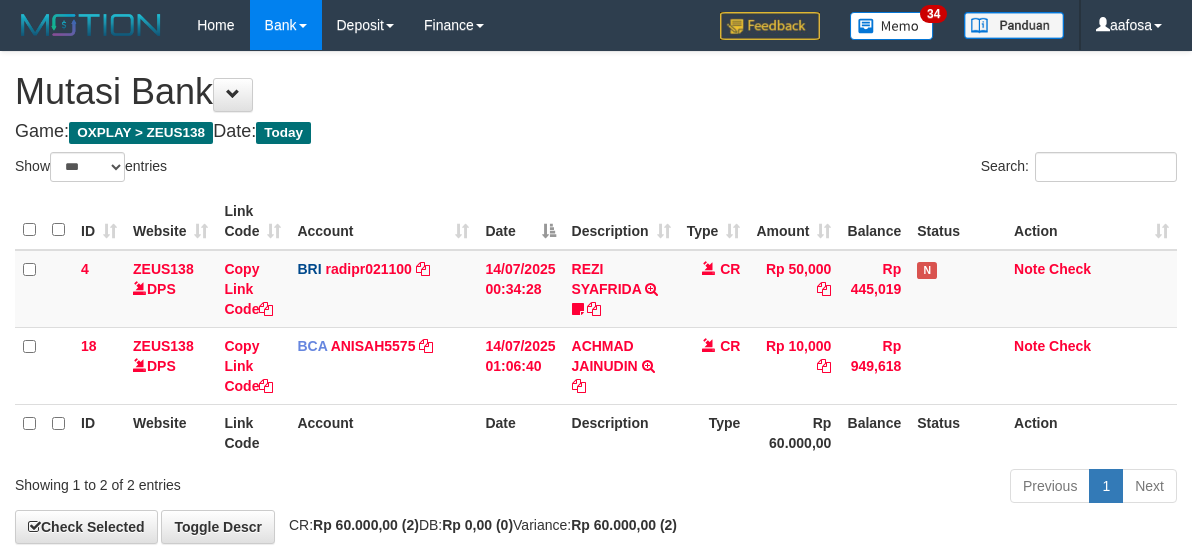 select on "***" 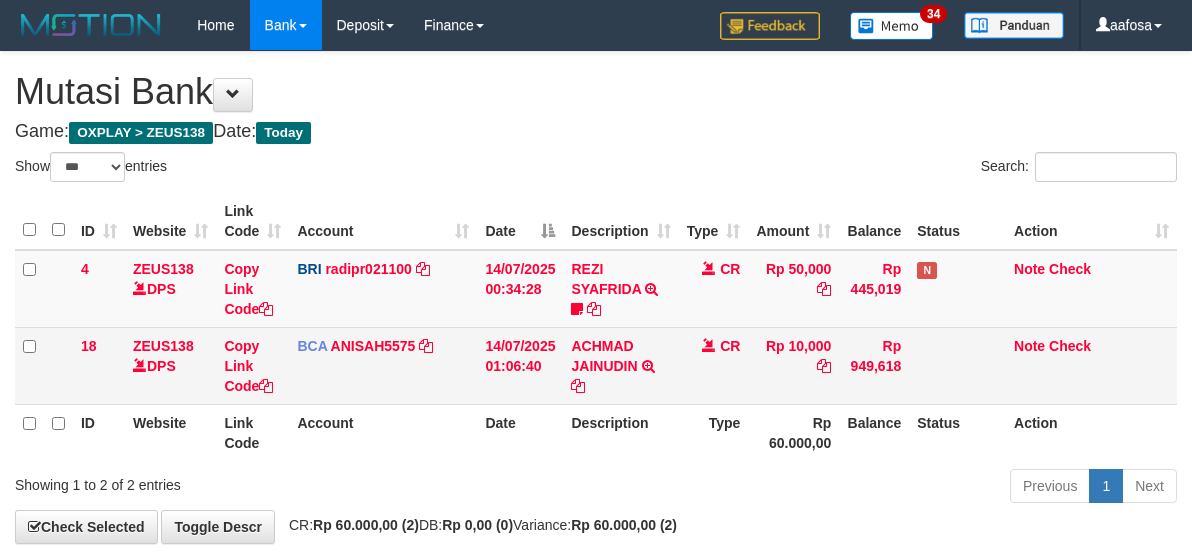 scroll, scrollTop: 100, scrollLeft: 0, axis: vertical 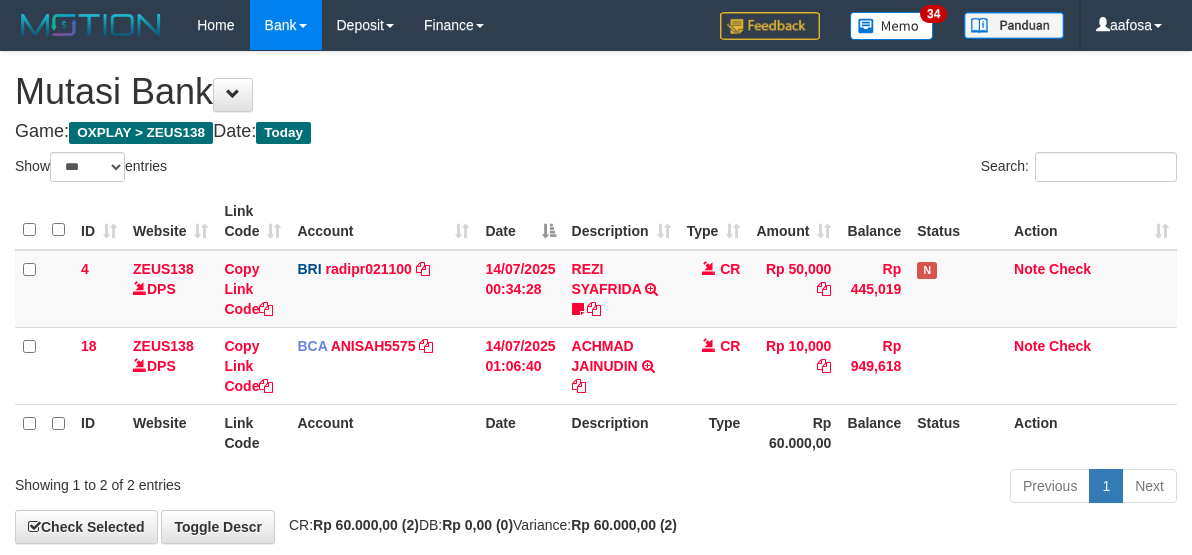 select on "***" 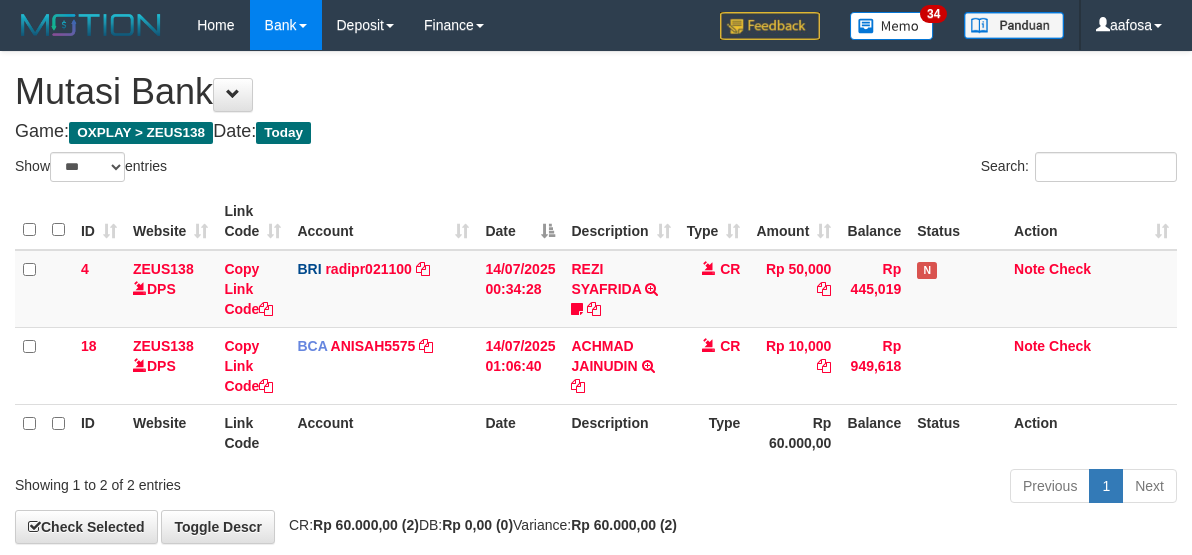 scroll, scrollTop: 100, scrollLeft: 0, axis: vertical 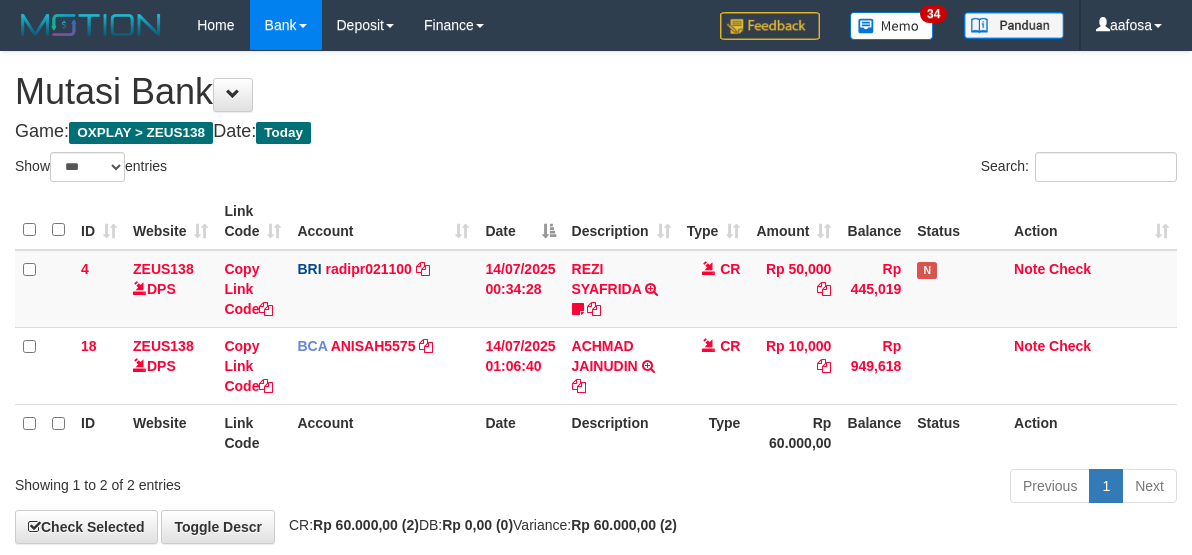 select on "***" 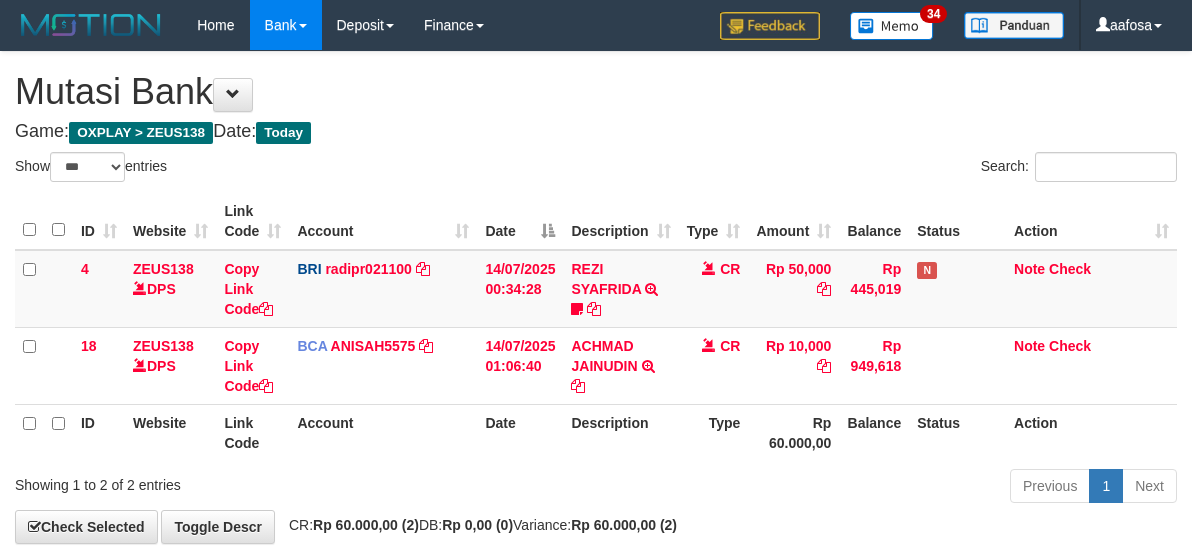 scroll, scrollTop: 100, scrollLeft: 0, axis: vertical 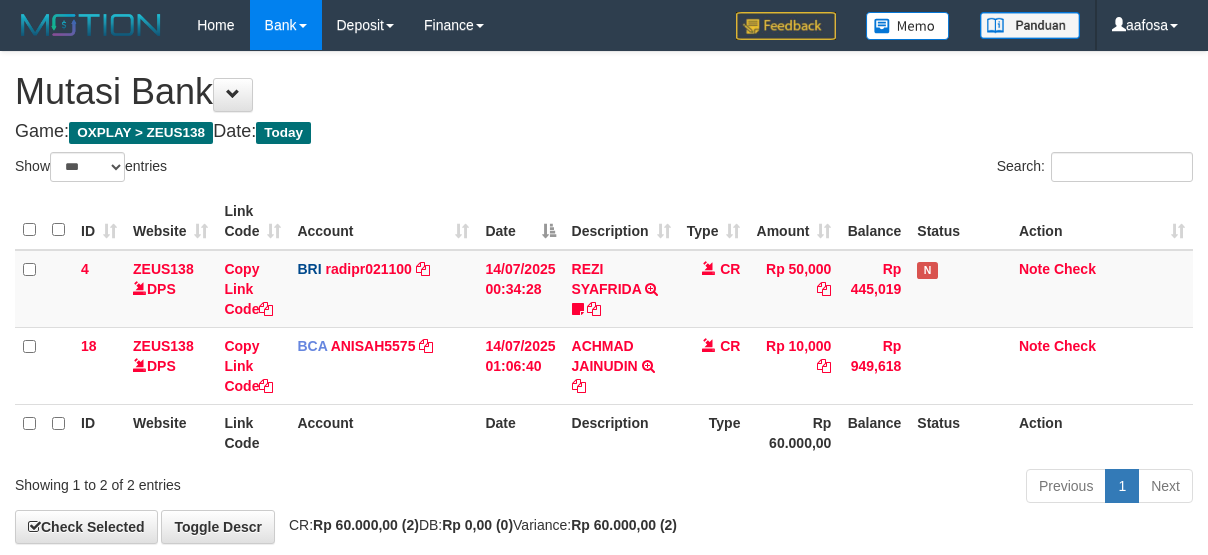 select on "***" 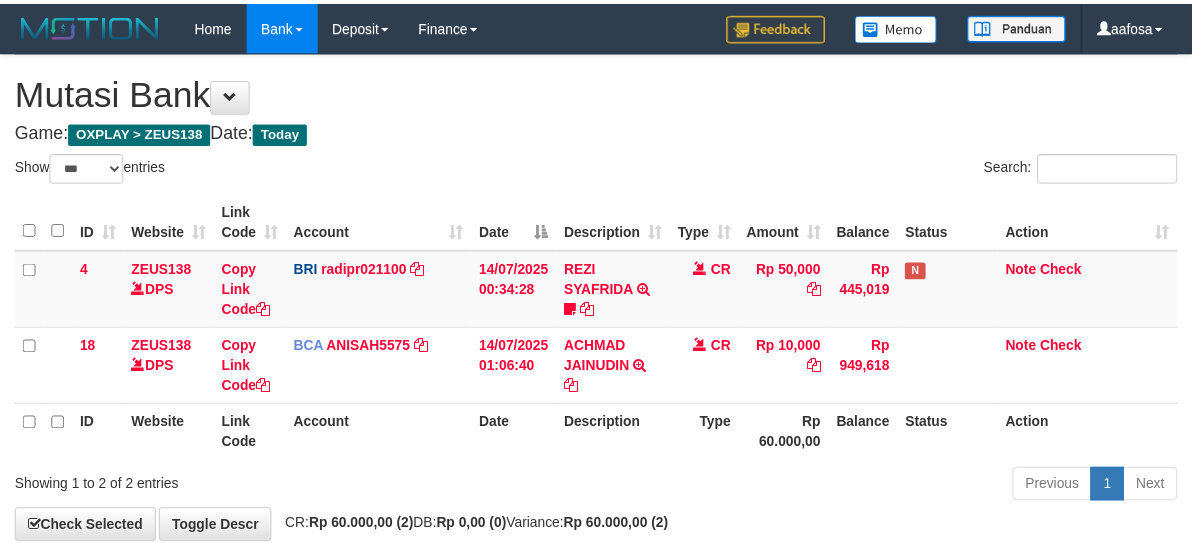scroll, scrollTop: 100, scrollLeft: 0, axis: vertical 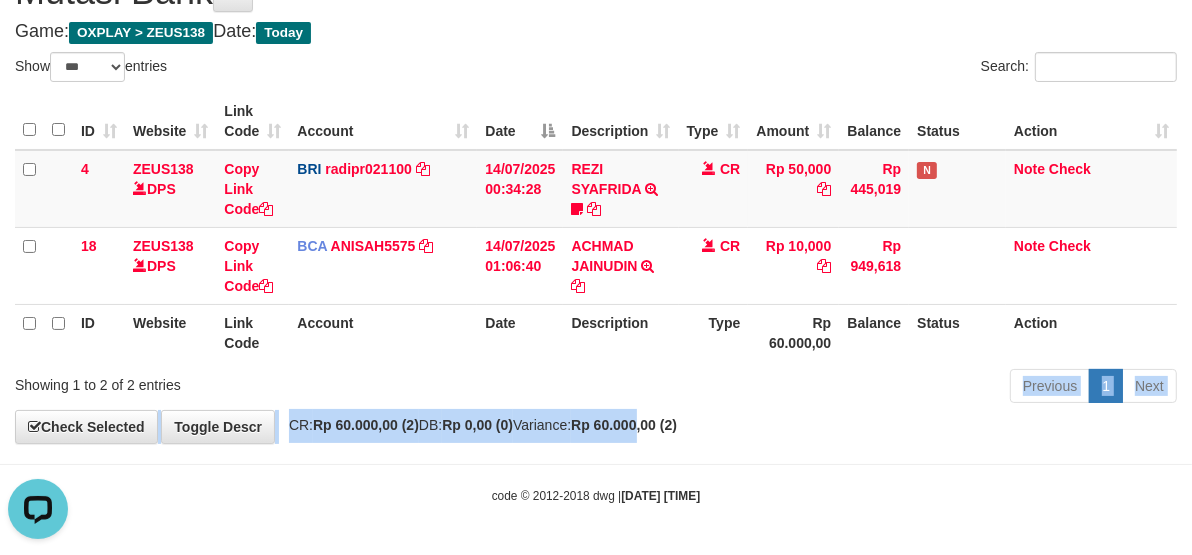 click on "**********" at bounding box center [596, 197] 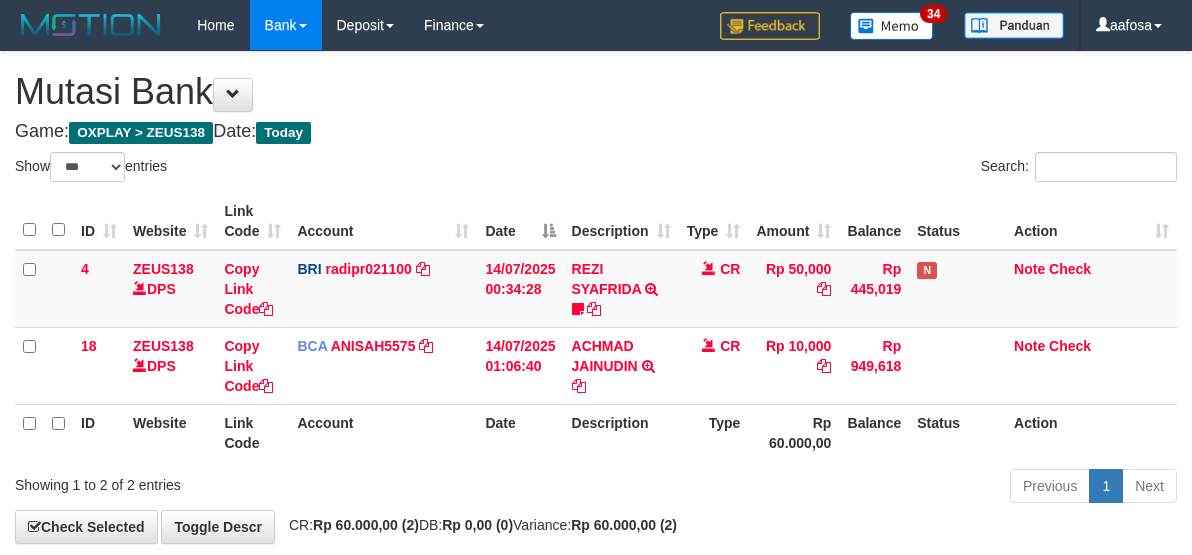 select on "***" 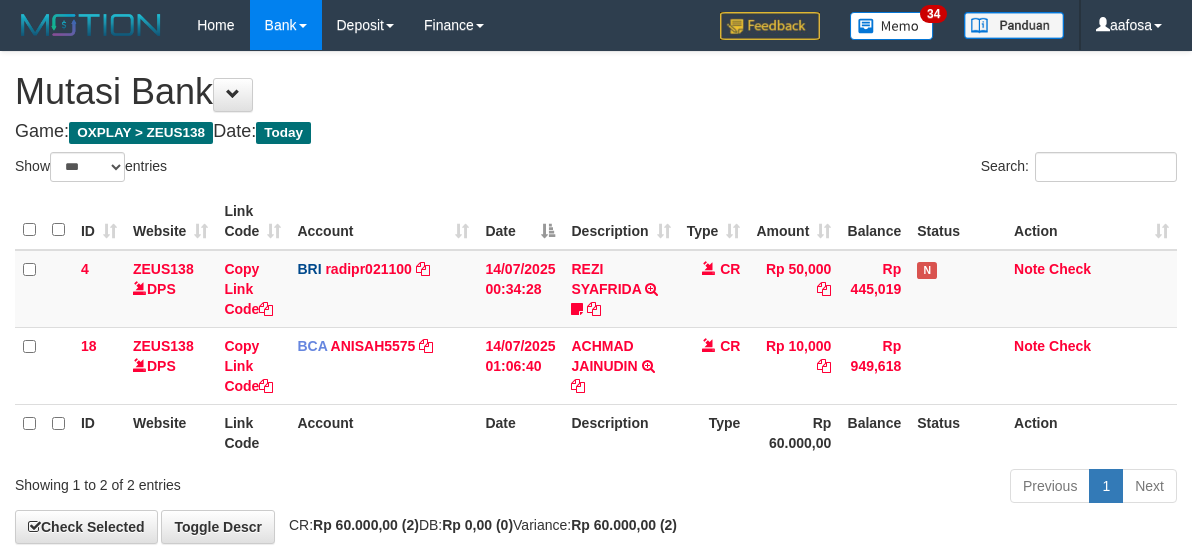 scroll, scrollTop: 100, scrollLeft: 0, axis: vertical 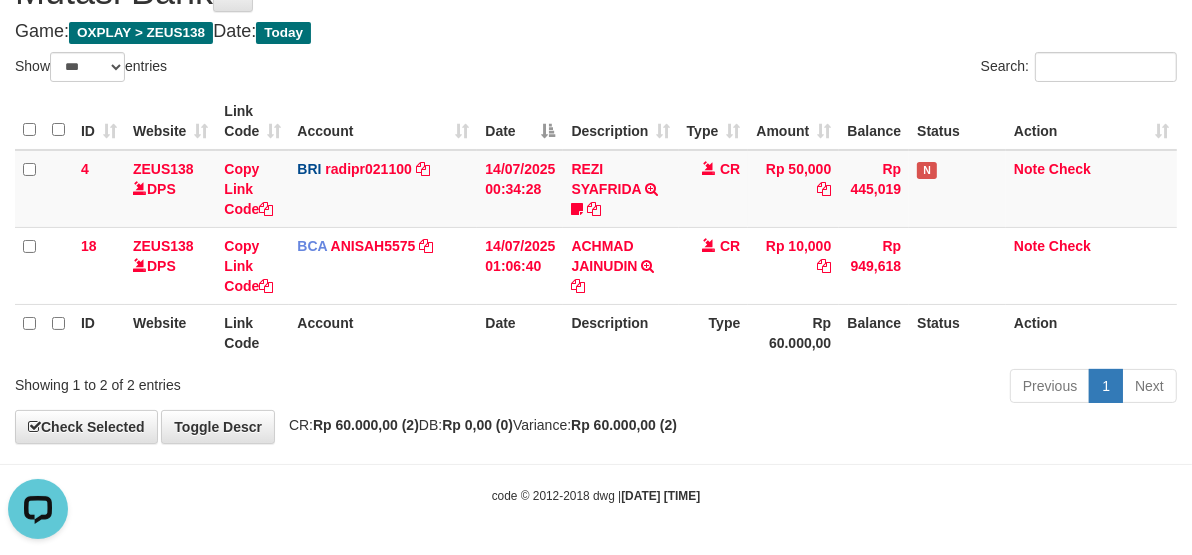 click on "Previous 1 Next" at bounding box center (844, 388) 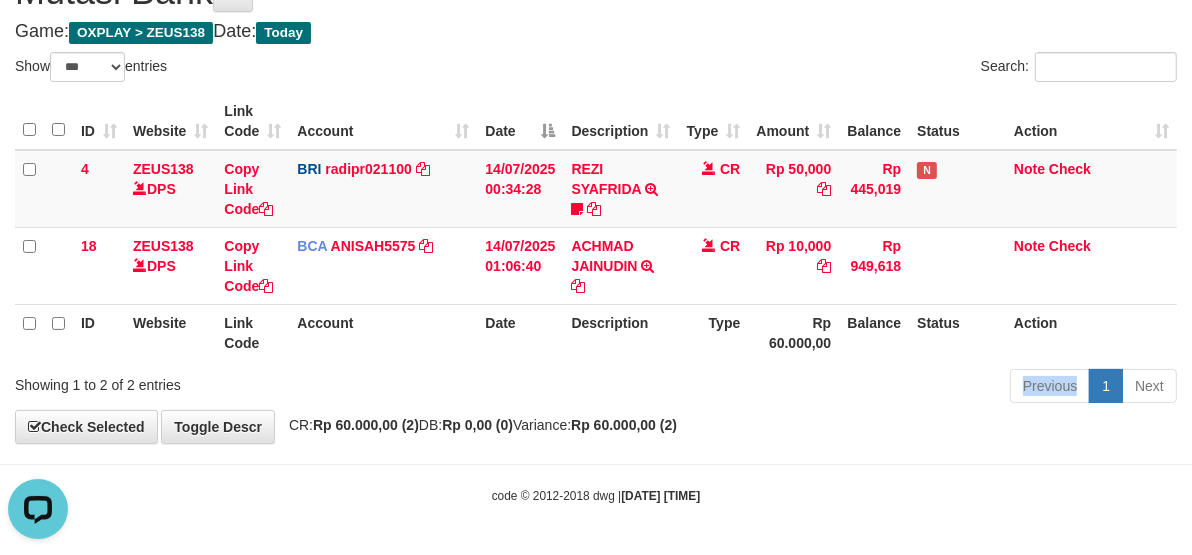 click on "Previous 1 Next" at bounding box center (844, 388) 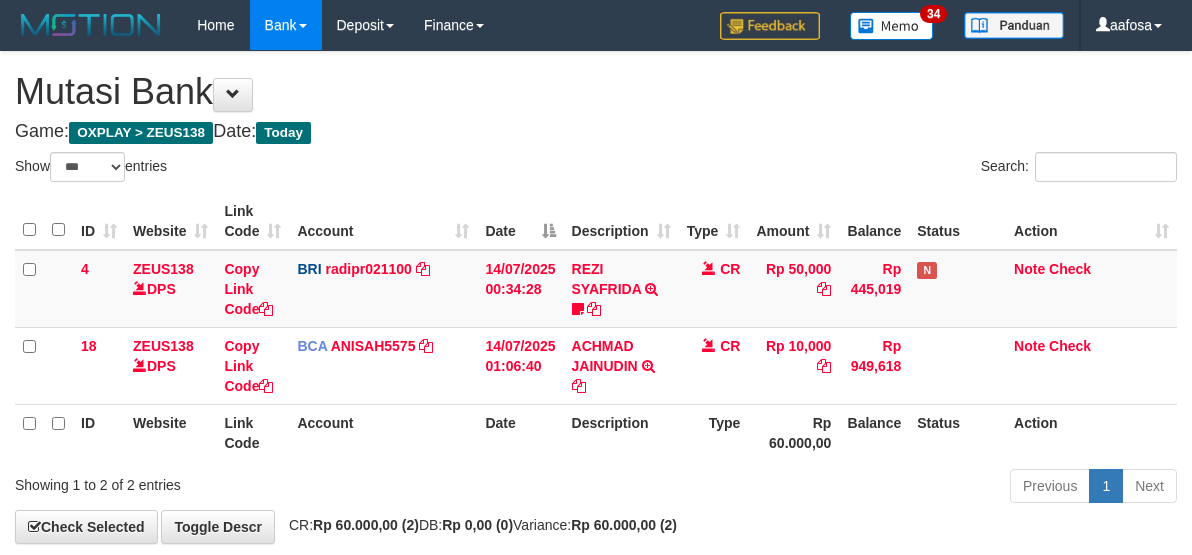 select on "***" 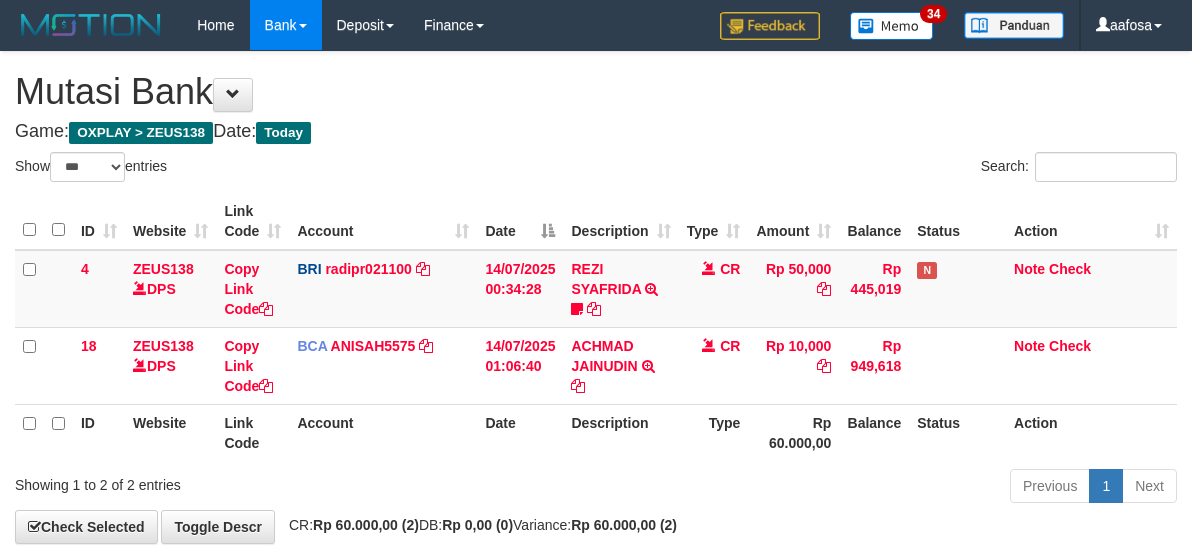 scroll, scrollTop: 100, scrollLeft: 0, axis: vertical 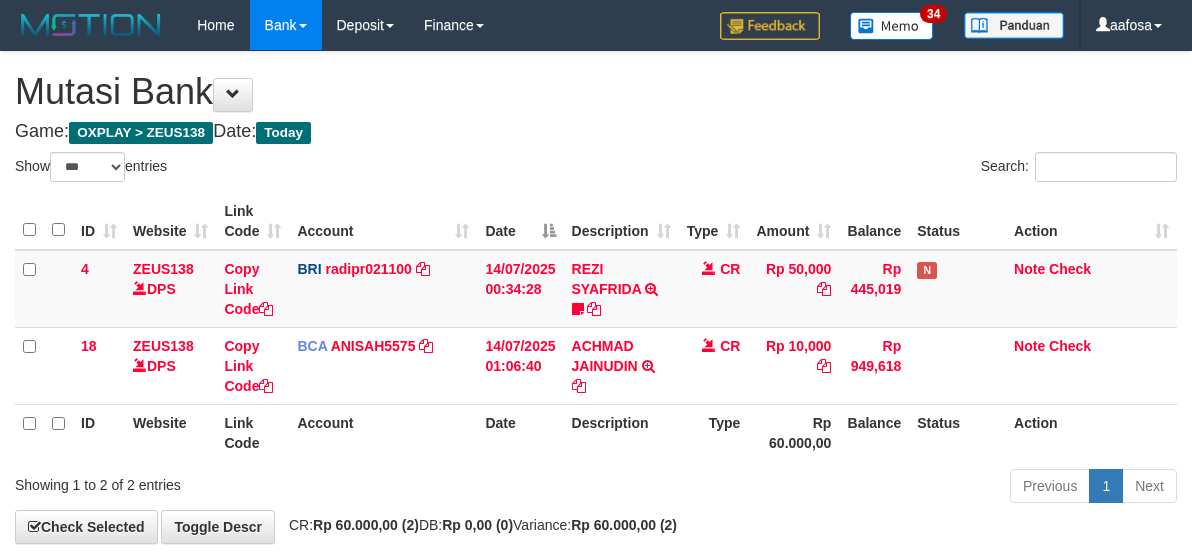 select on "***" 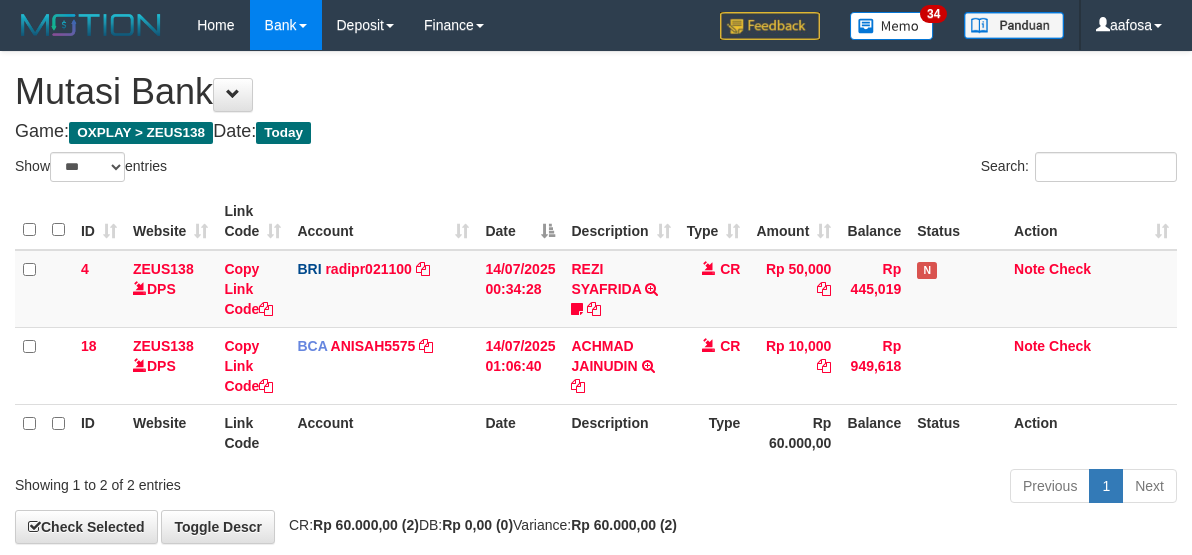 scroll, scrollTop: 100, scrollLeft: 0, axis: vertical 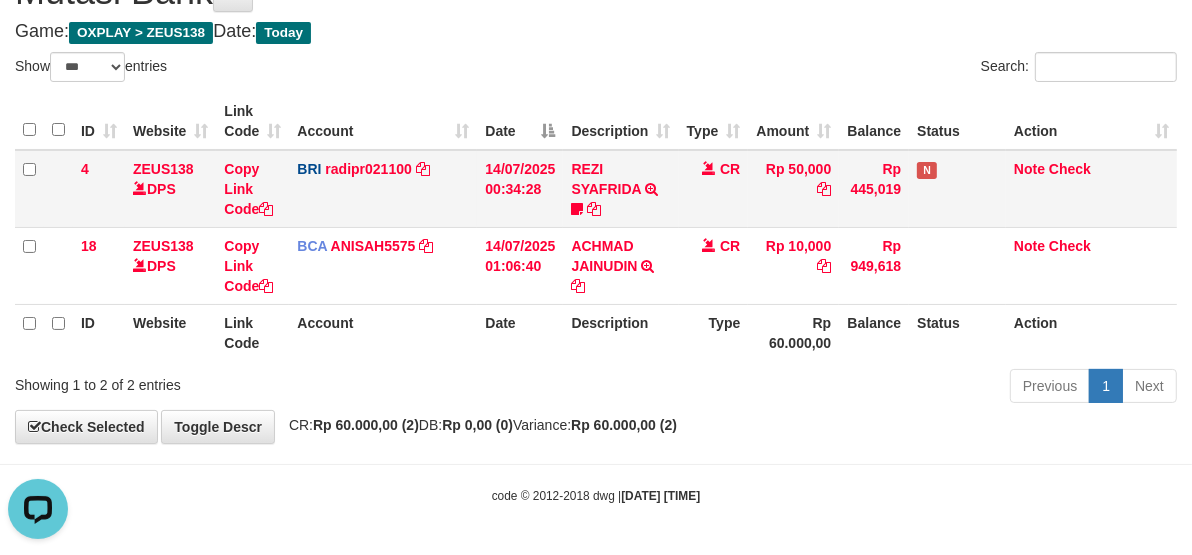 drag, startPoint x: 541, startPoint y: 72, endPoint x: 164, endPoint y: 208, distance: 400.7805 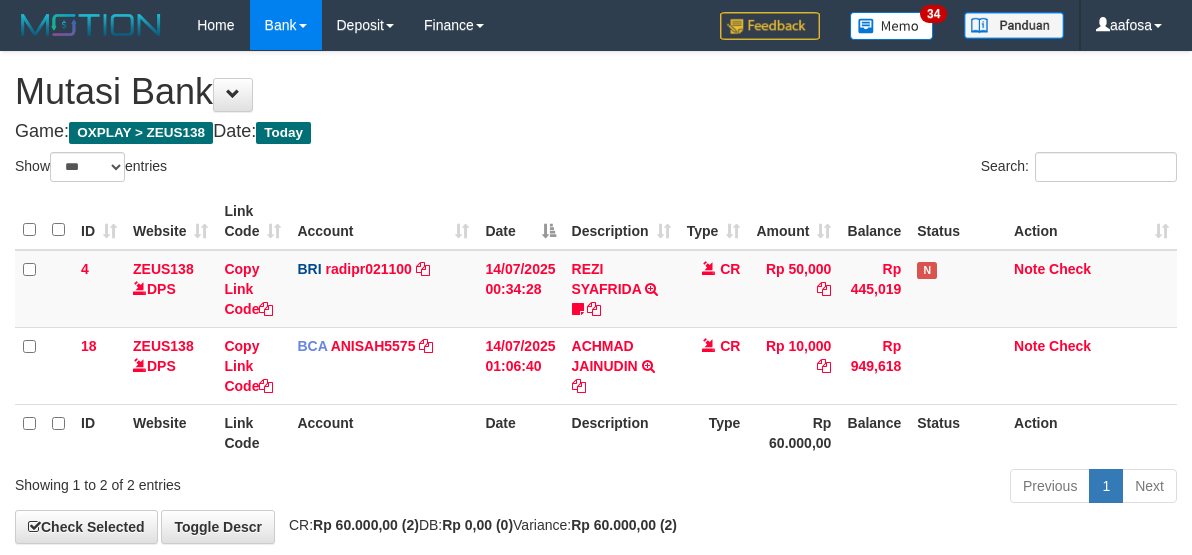 select on "***" 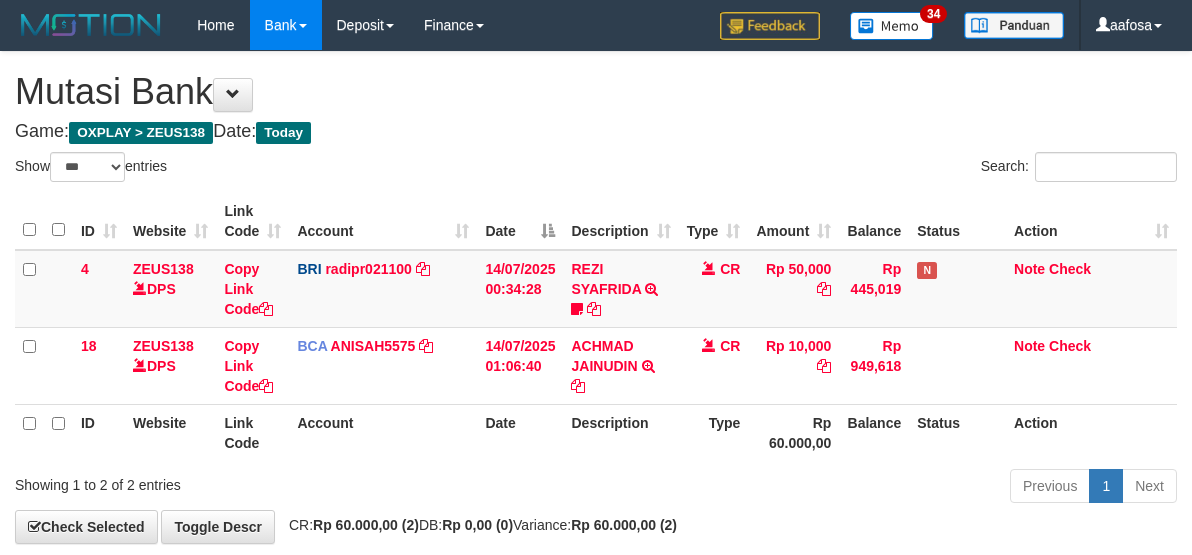 scroll, scrollTop: 100, scrollLeft: 0, axis: vertical 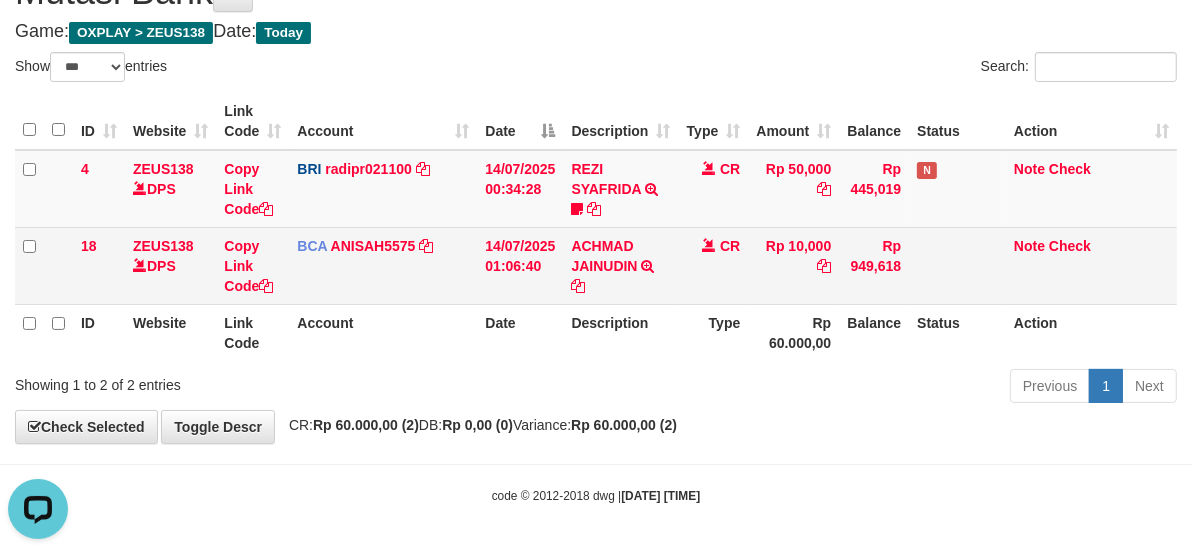 click on "CR" at bounding box center [714, 265] 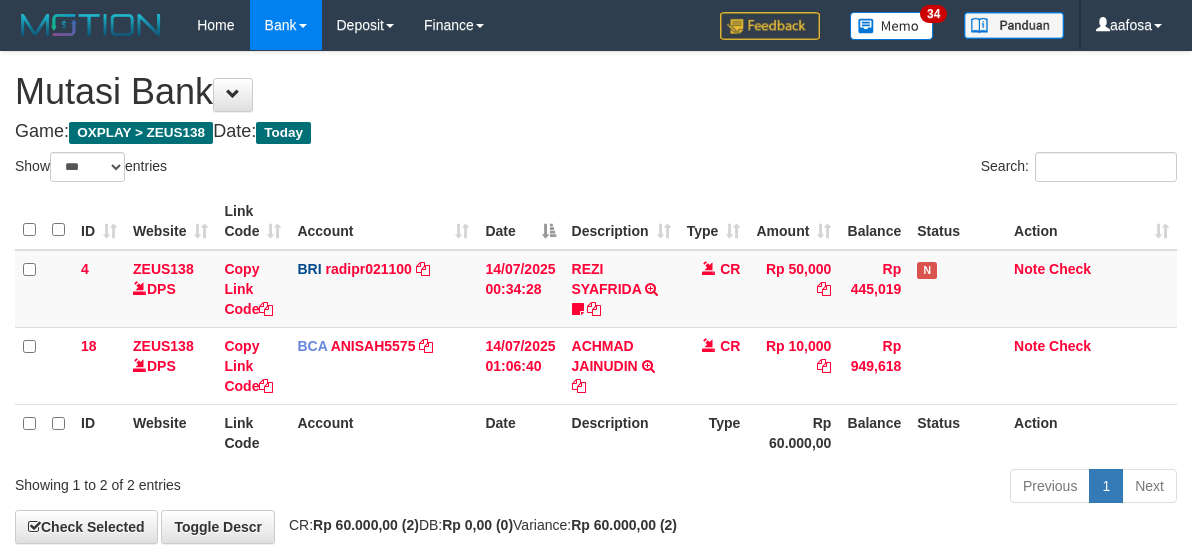 select on "***" 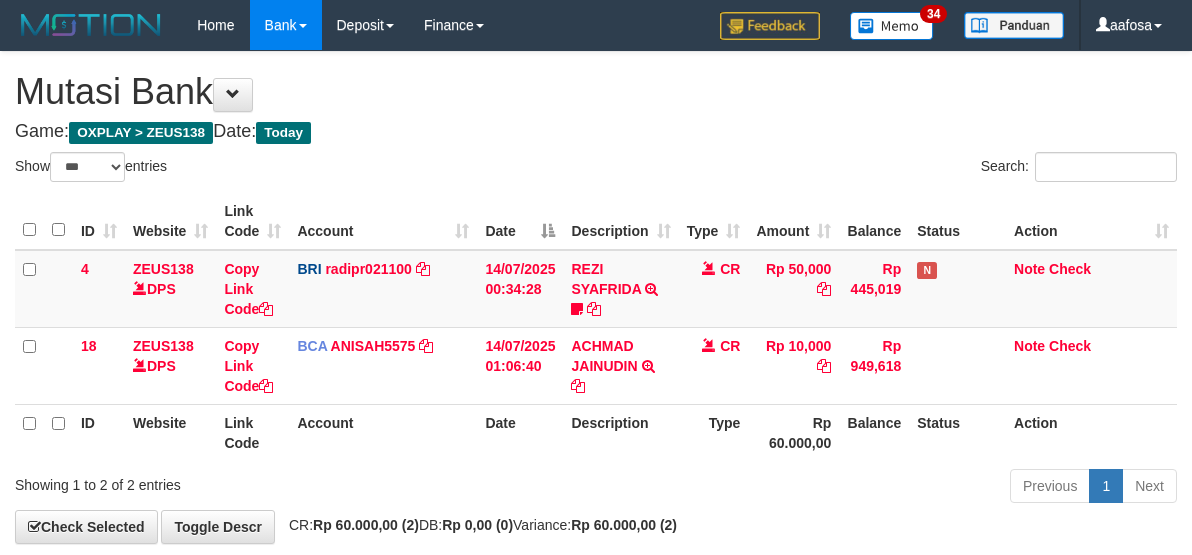 scroll, scrollTop: 100, scrollLeft: 0, axis: vertical 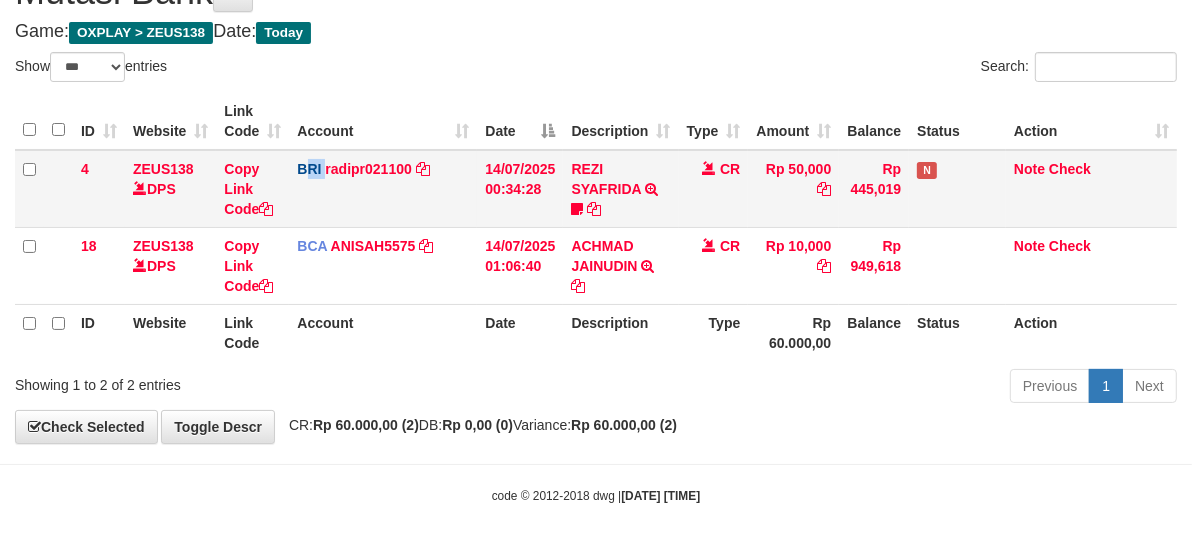 drag, startPoint x: 305, startPoint y: 198, endPoint x: 315, endPoint y: 205, distance: 12.206555 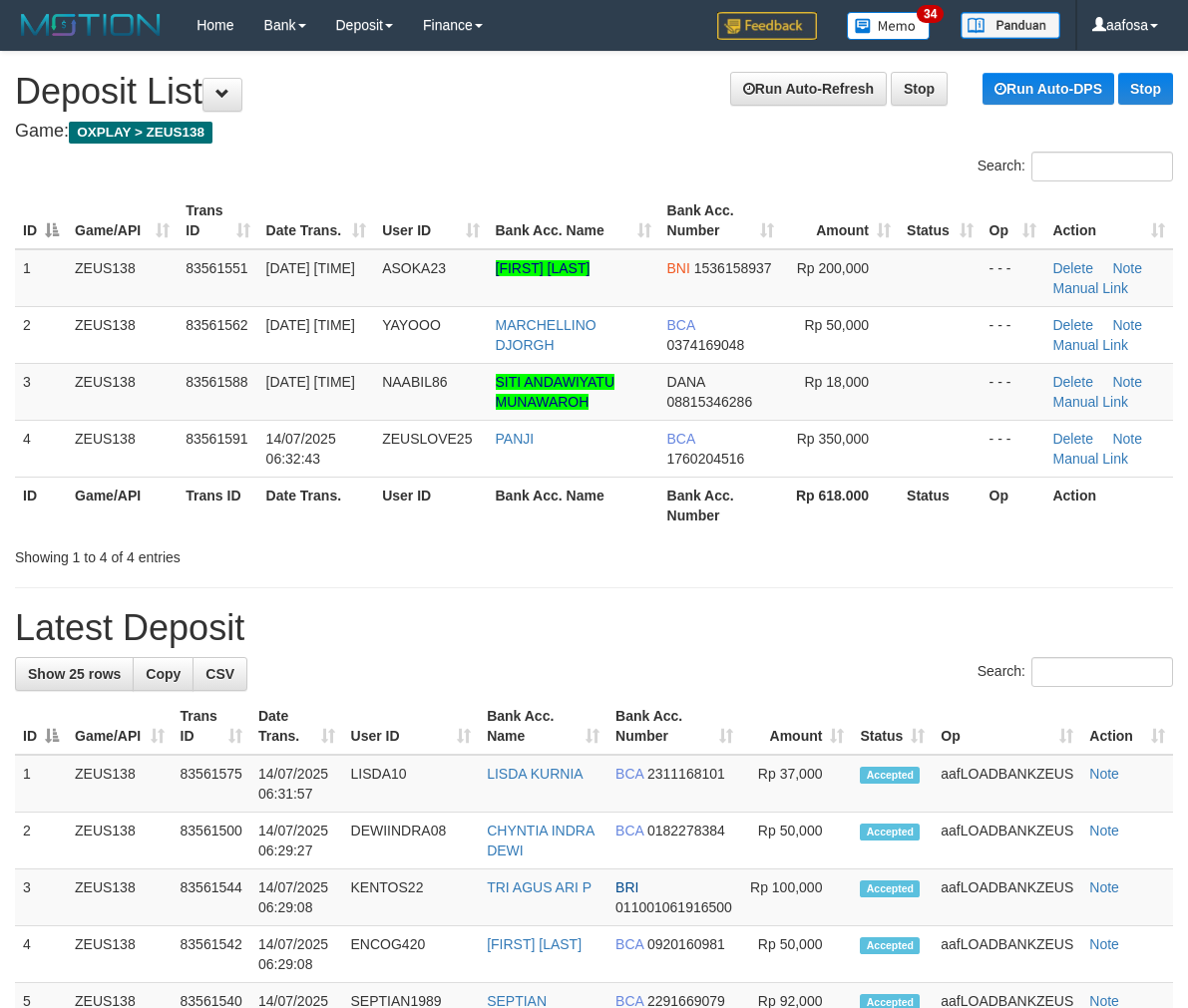 scroll, scrollTop: 0, scrollLeft: 0, axis: both 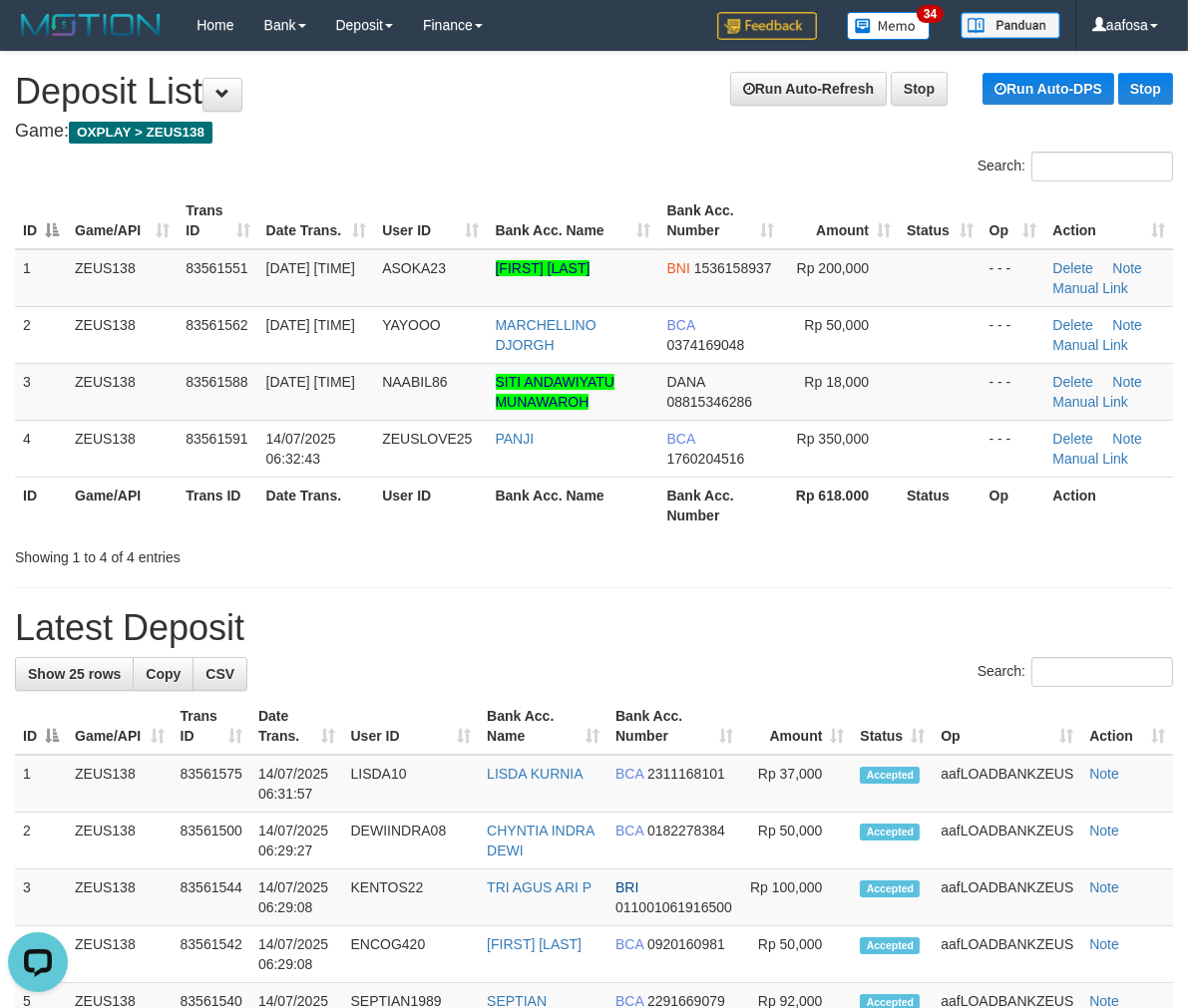 drag, startPoint x: 312, startPoint y: 136, endPoint x: 1, endPoint y: 135, distance: 311.00161 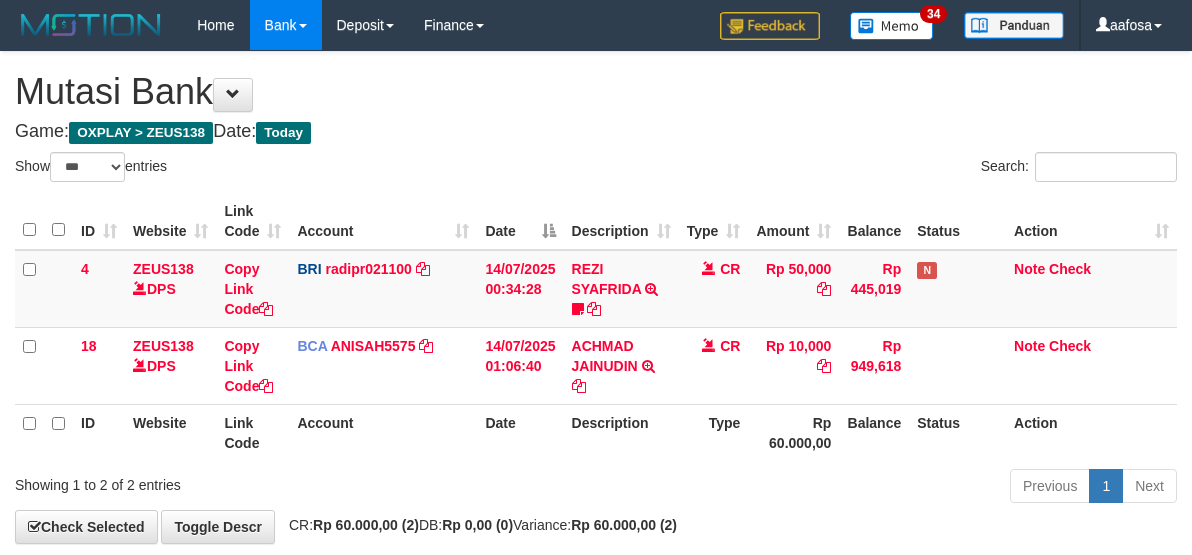 select on "***" 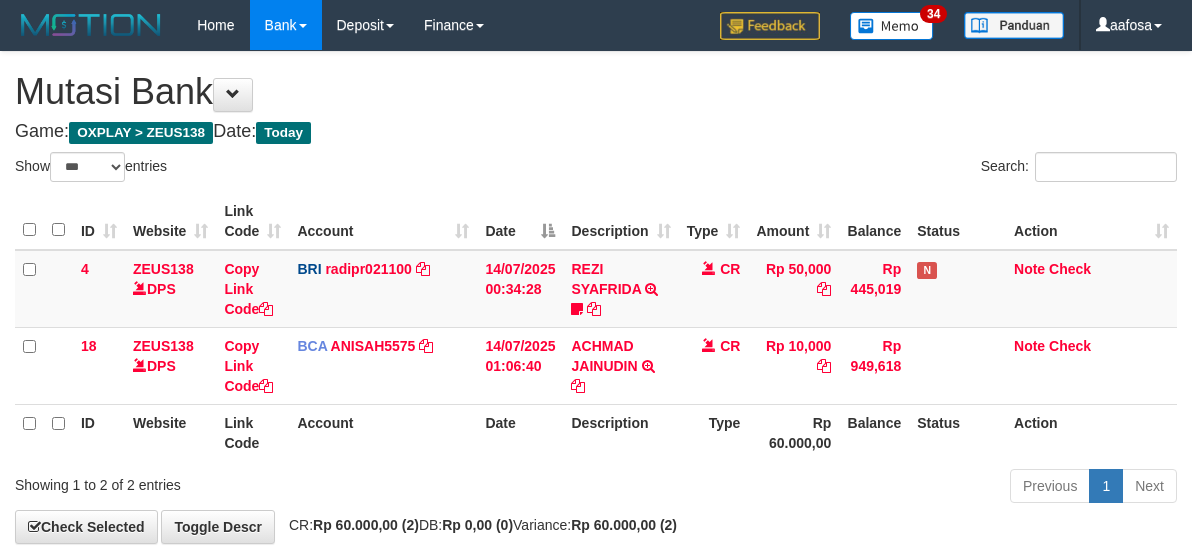 scroll, scrollTop: 100, scrollLeft: 0, axis: vertical 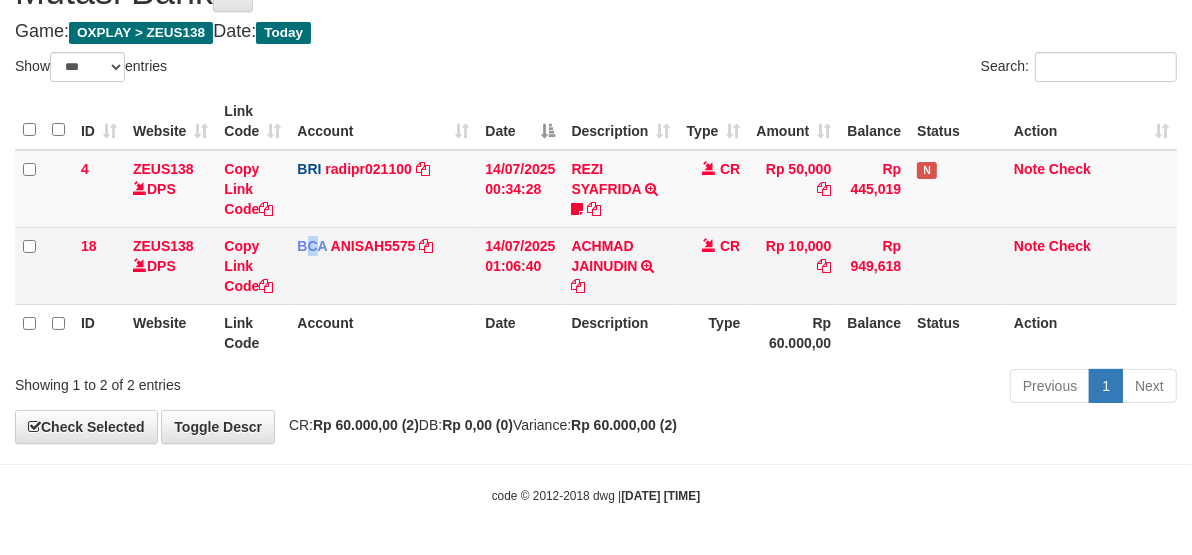click on "BCA
ANISAH5575
DPS
ANISAH
mutasi_20250714_3827 | 18
mutasi_20250714_3827 | 18" at bounding box center (383, 265) 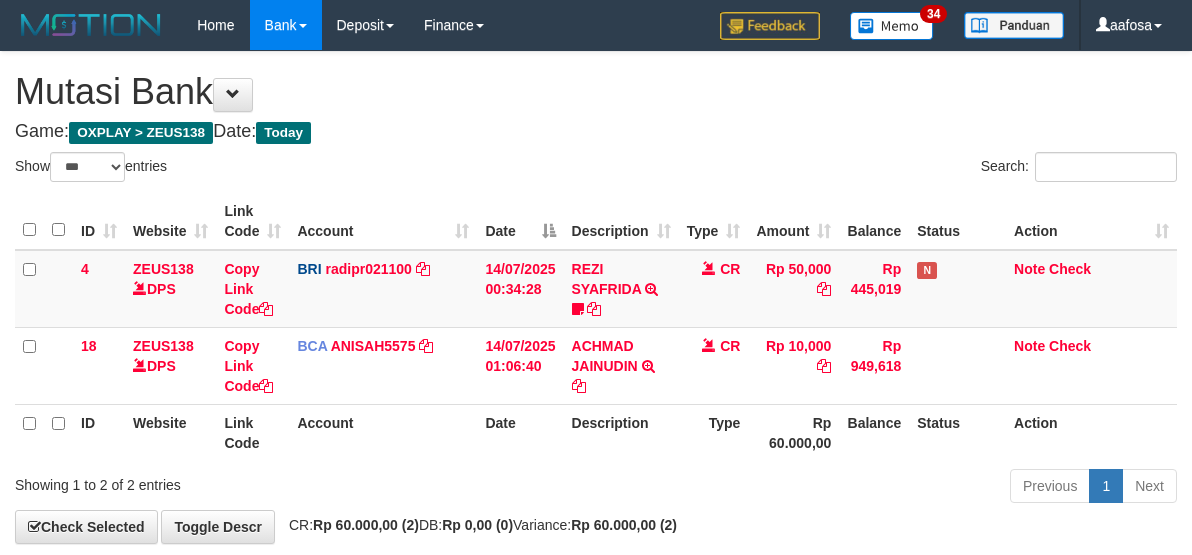 select on "***" 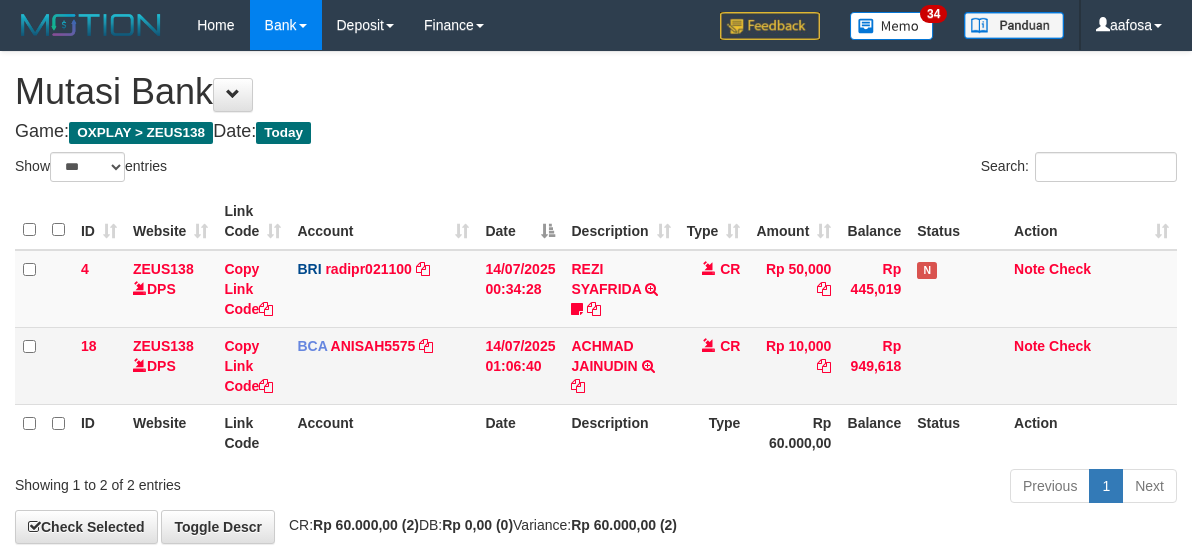 scroll, scrollTop: 100, scrollLeft: 0, axis: vertical 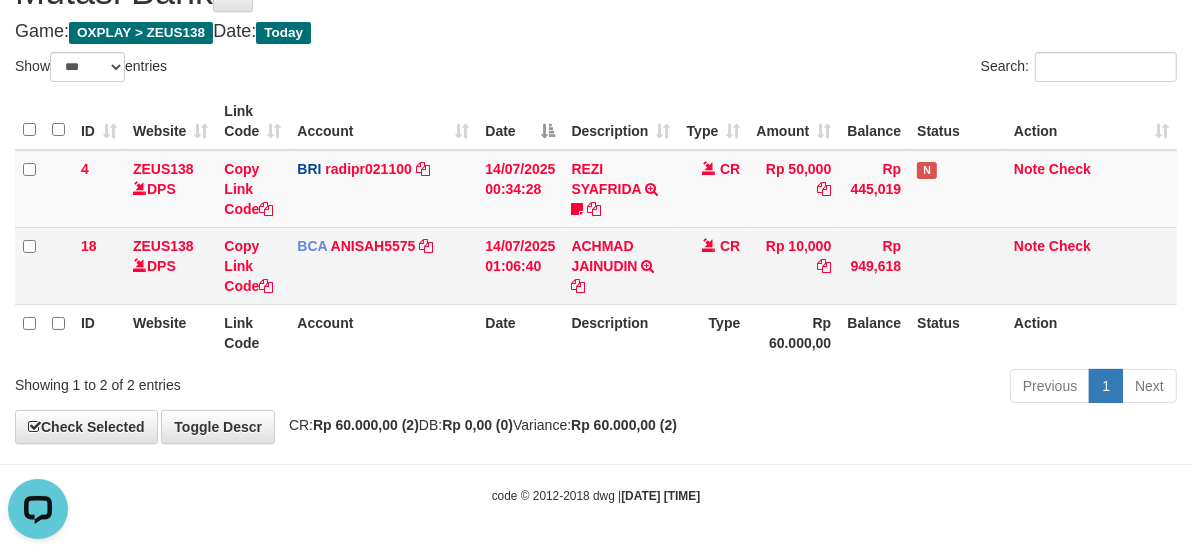 drag, startPoint x: 700, startPoint y: 255, endPoint x: 696, endPoint y: 266, distance: 11.7046995 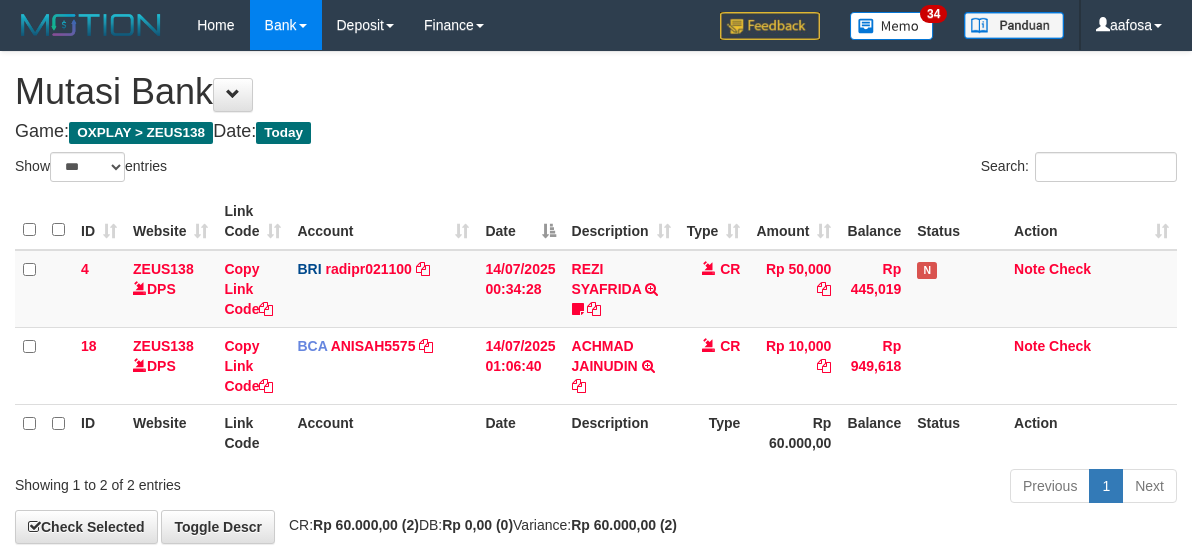 select on "***" 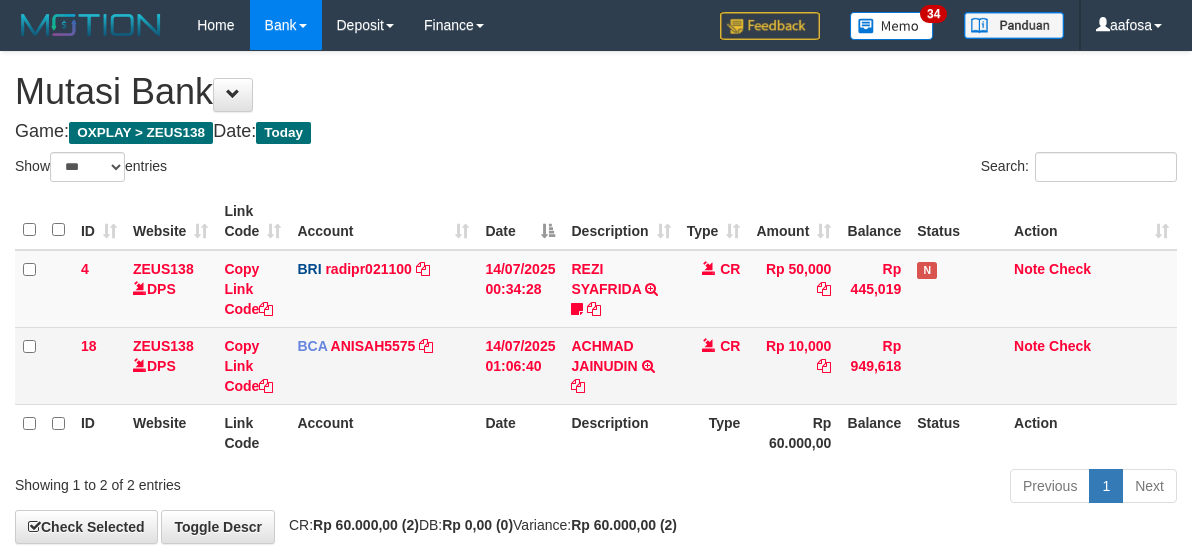 scroll, scrollTop: 100, scrollLeft: 0, axis: vertical 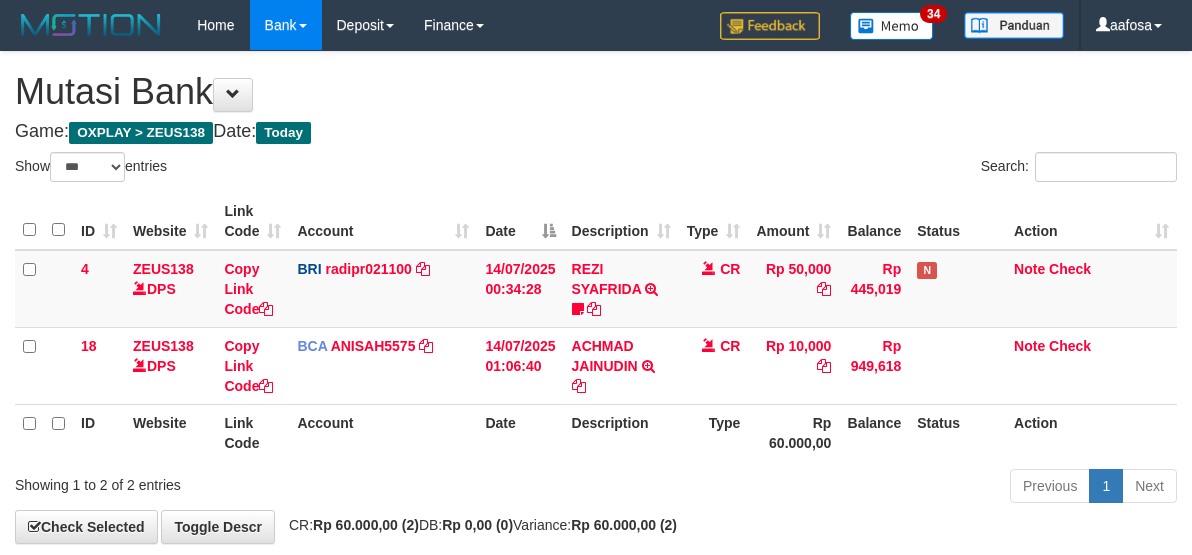 select on "***" 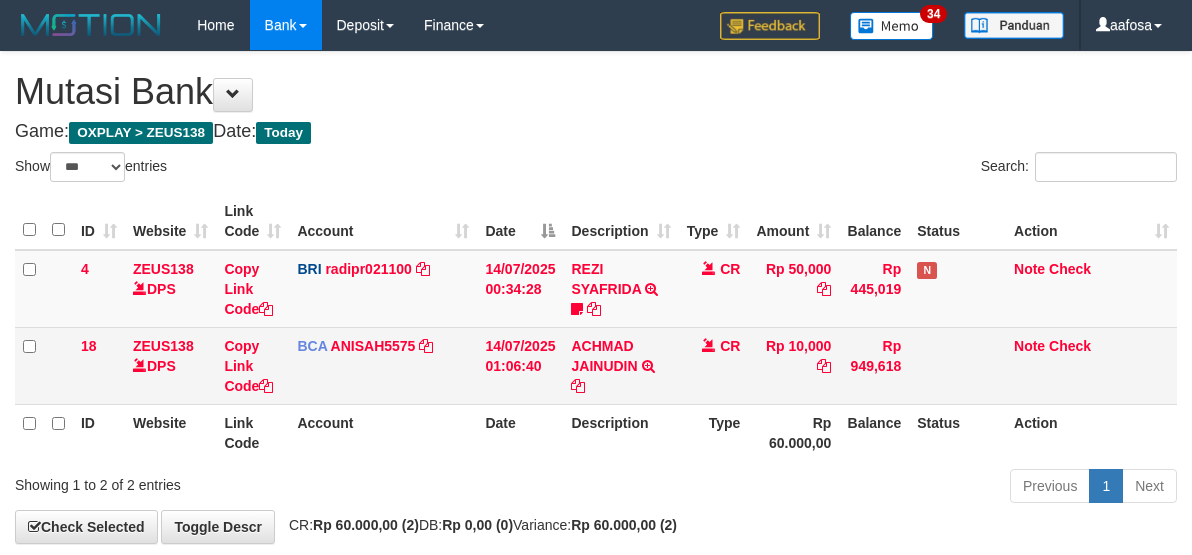 scroll, scrollTop: 100, scrollLeft: 0, axis: vertical 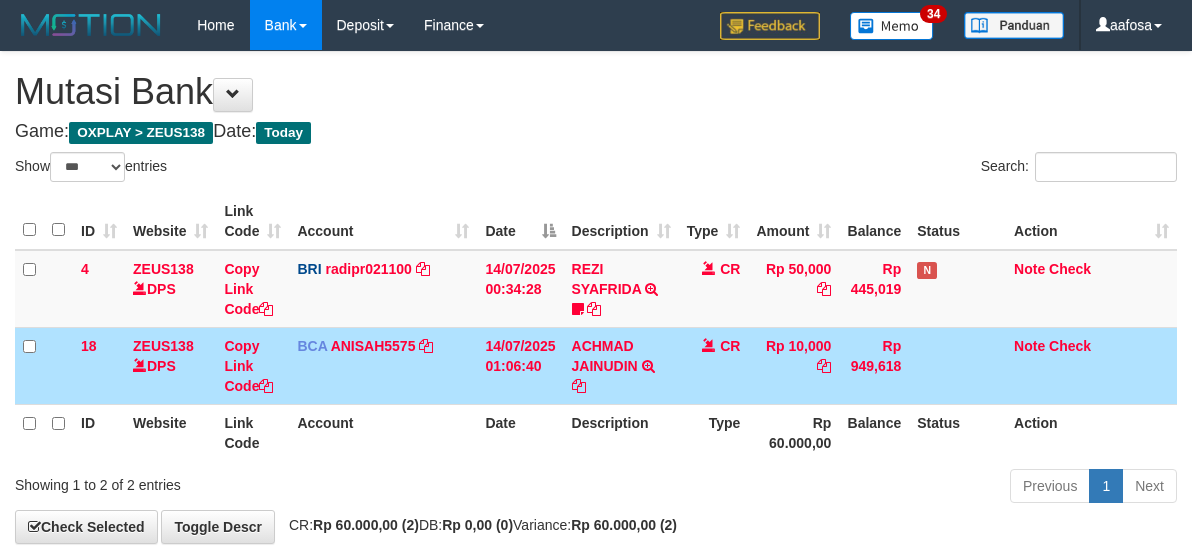 select on "***" 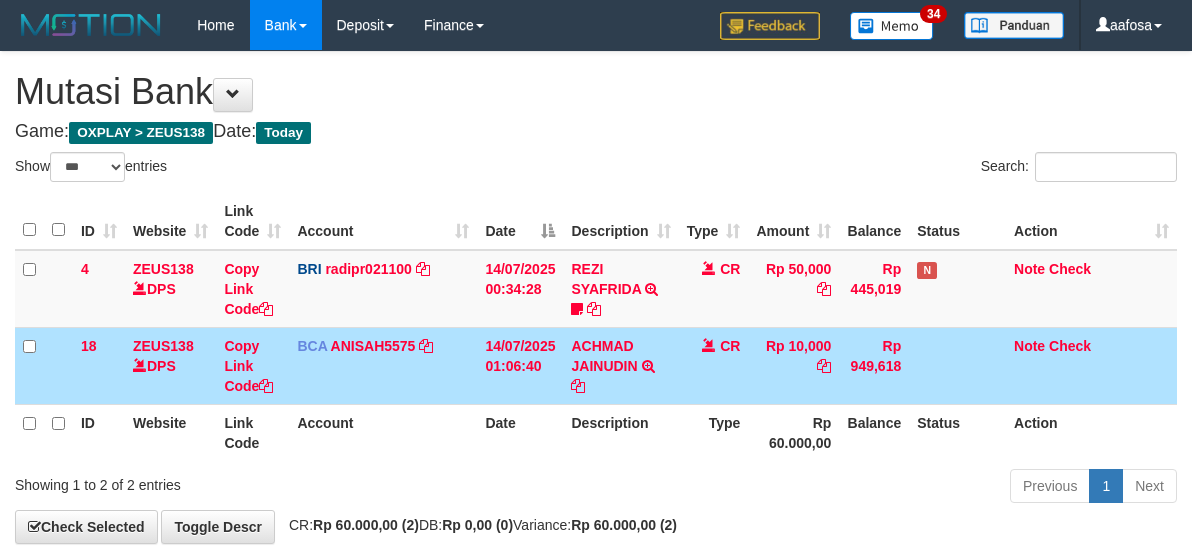 scroll, scrollTop: 100, scrollLeft: 0, axis: vertical 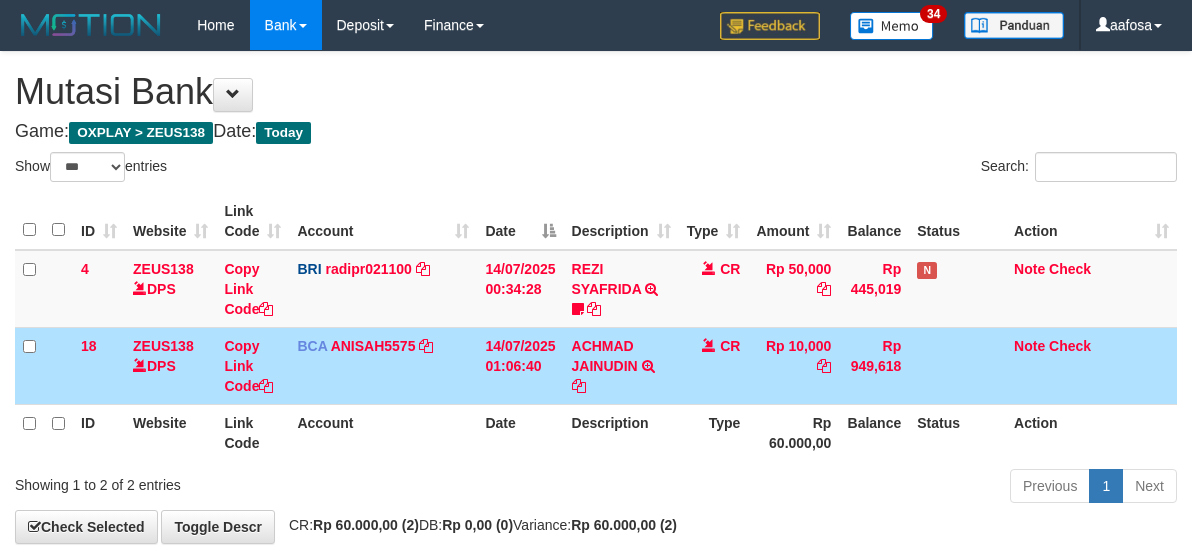 select on "***" 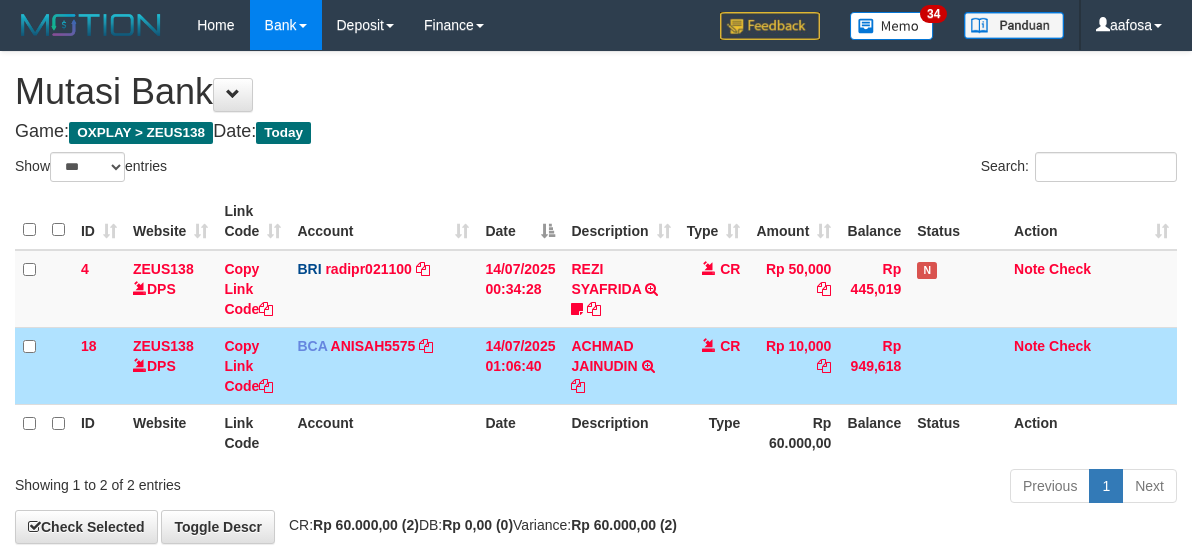 scroll, scrollTop: 100, scrollLeft: 0, axis: vertical 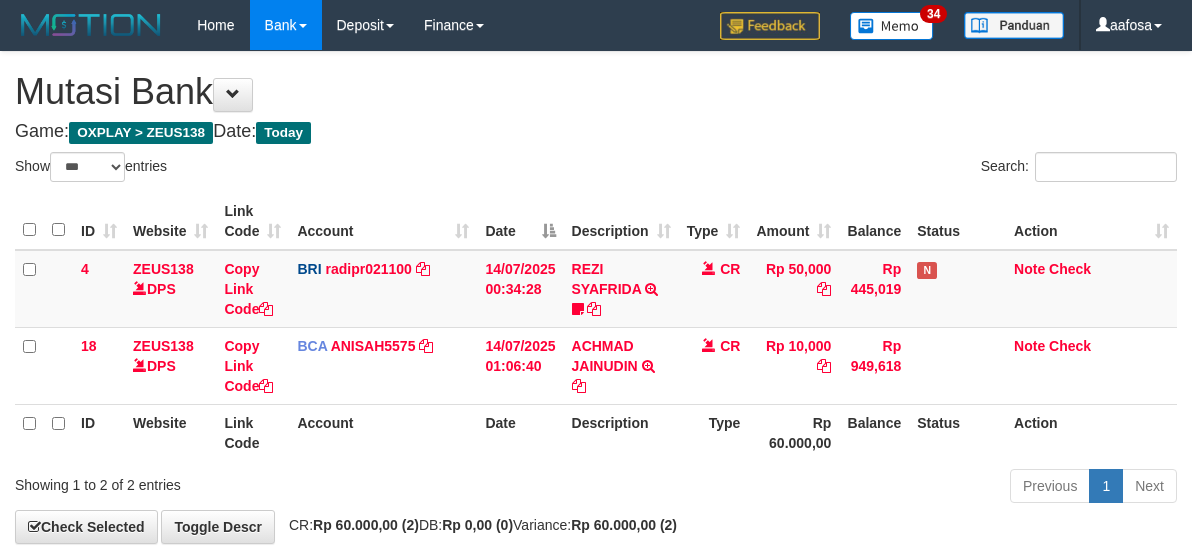 select on "***" 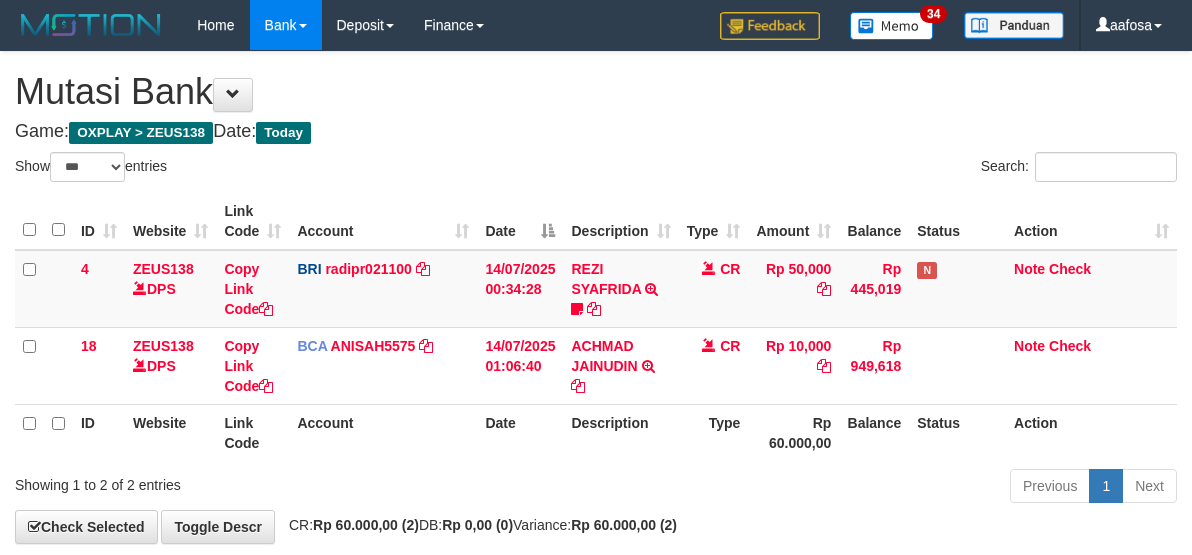 scroll, scrollTop: 100, scrollLeft: 0, axis: vertical 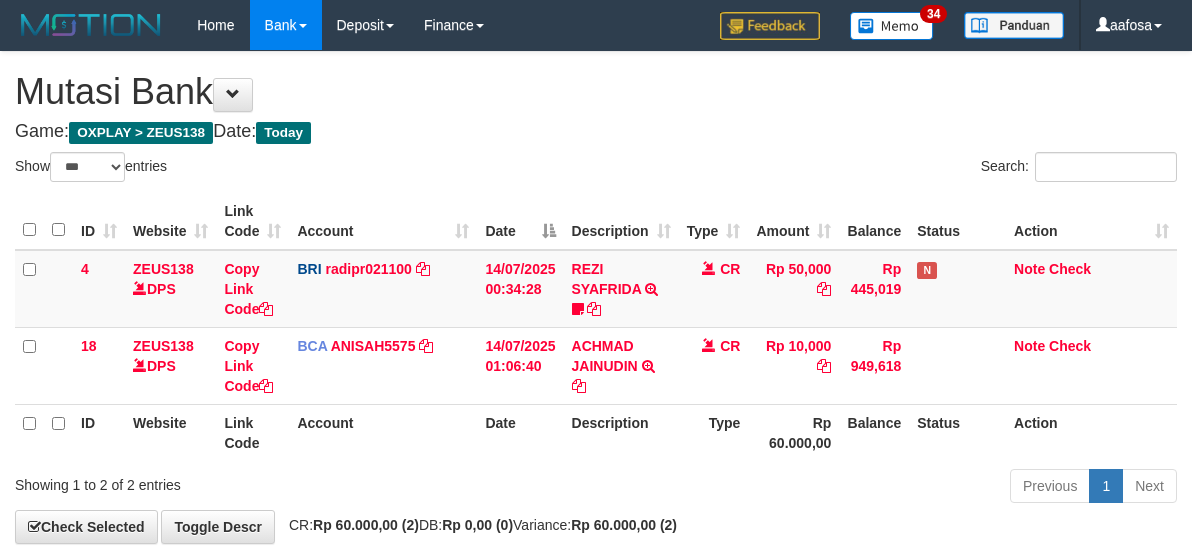 select on "***" 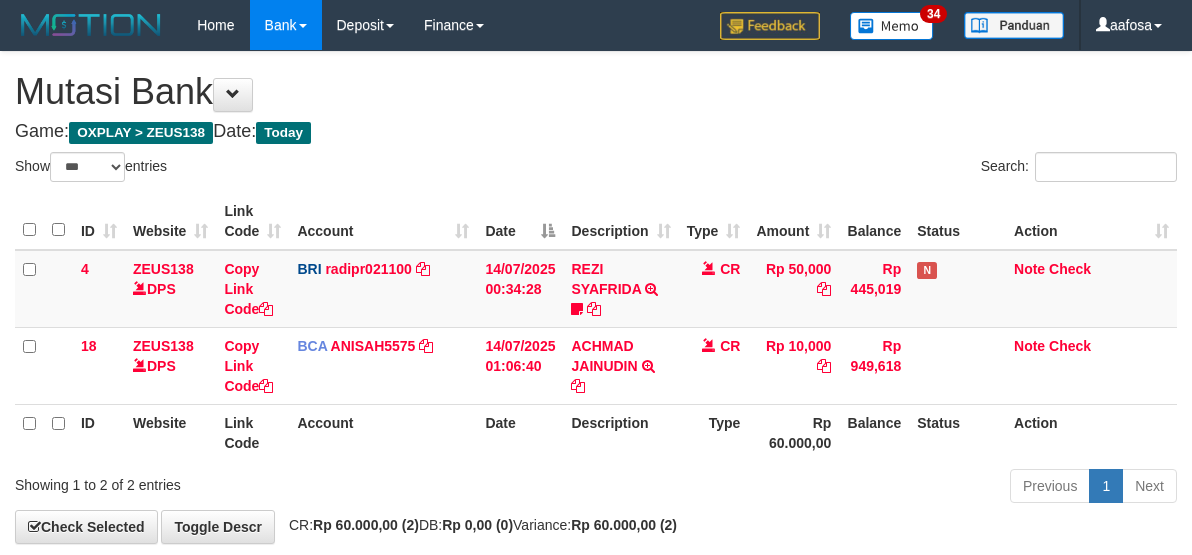 scroll, scrollTop: 100, scrollLeft: 0, axis: vertical 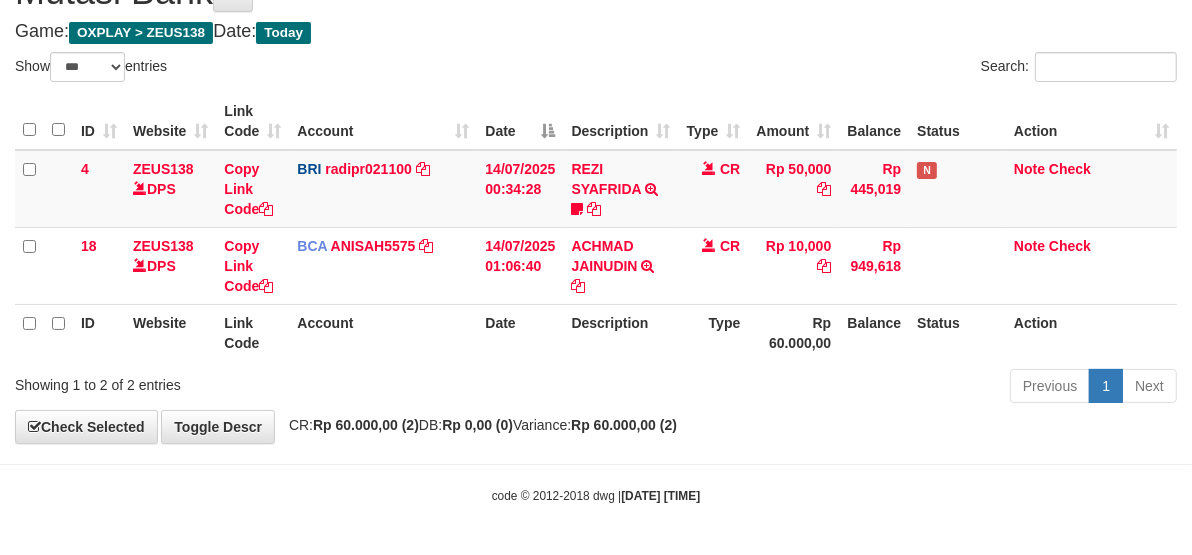 click on "Show  ** ** ** ***  entries" at bounding box center (298, 69) 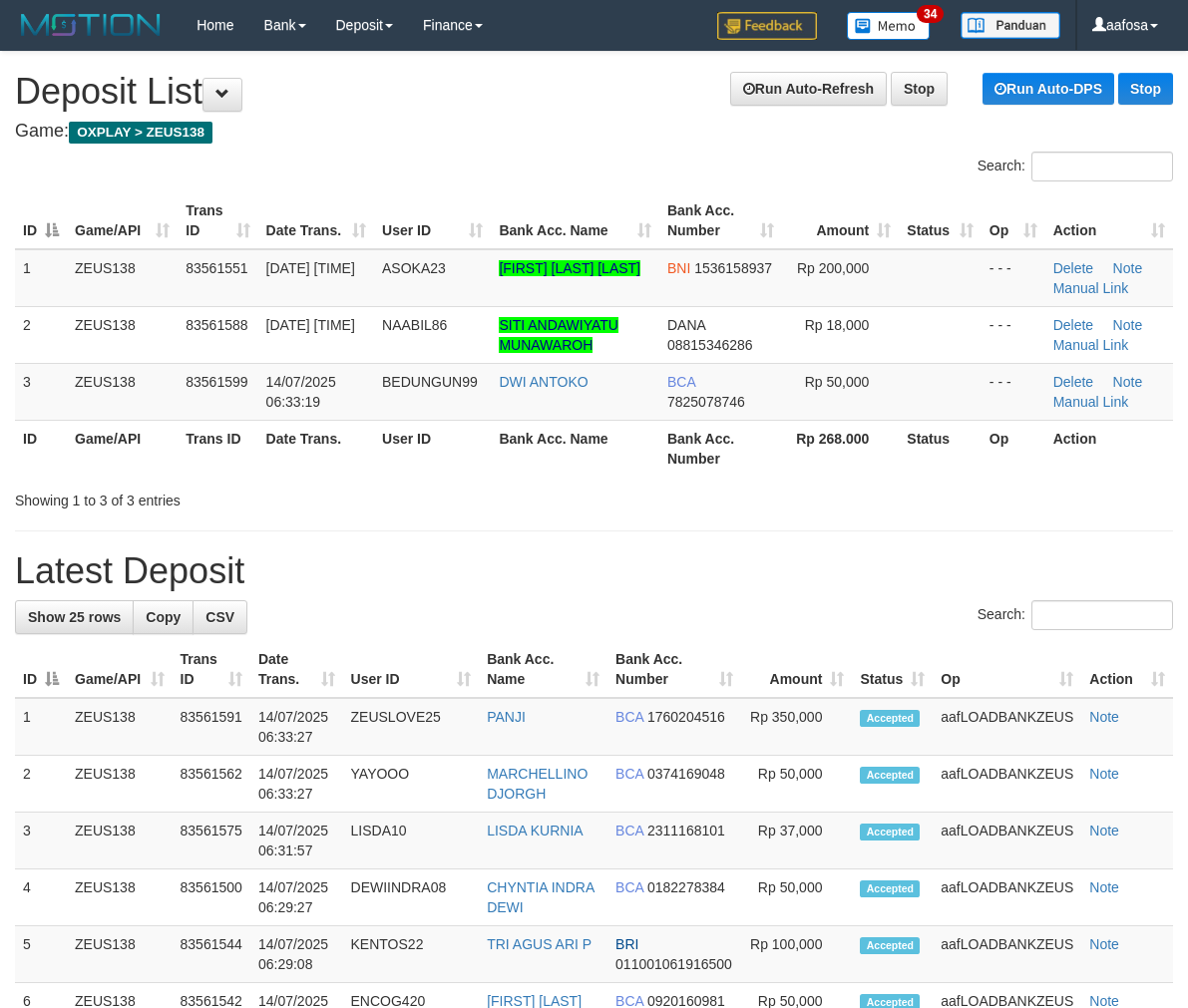 scroll, scrollTop: 0, scrollLeft: 0, axis: both 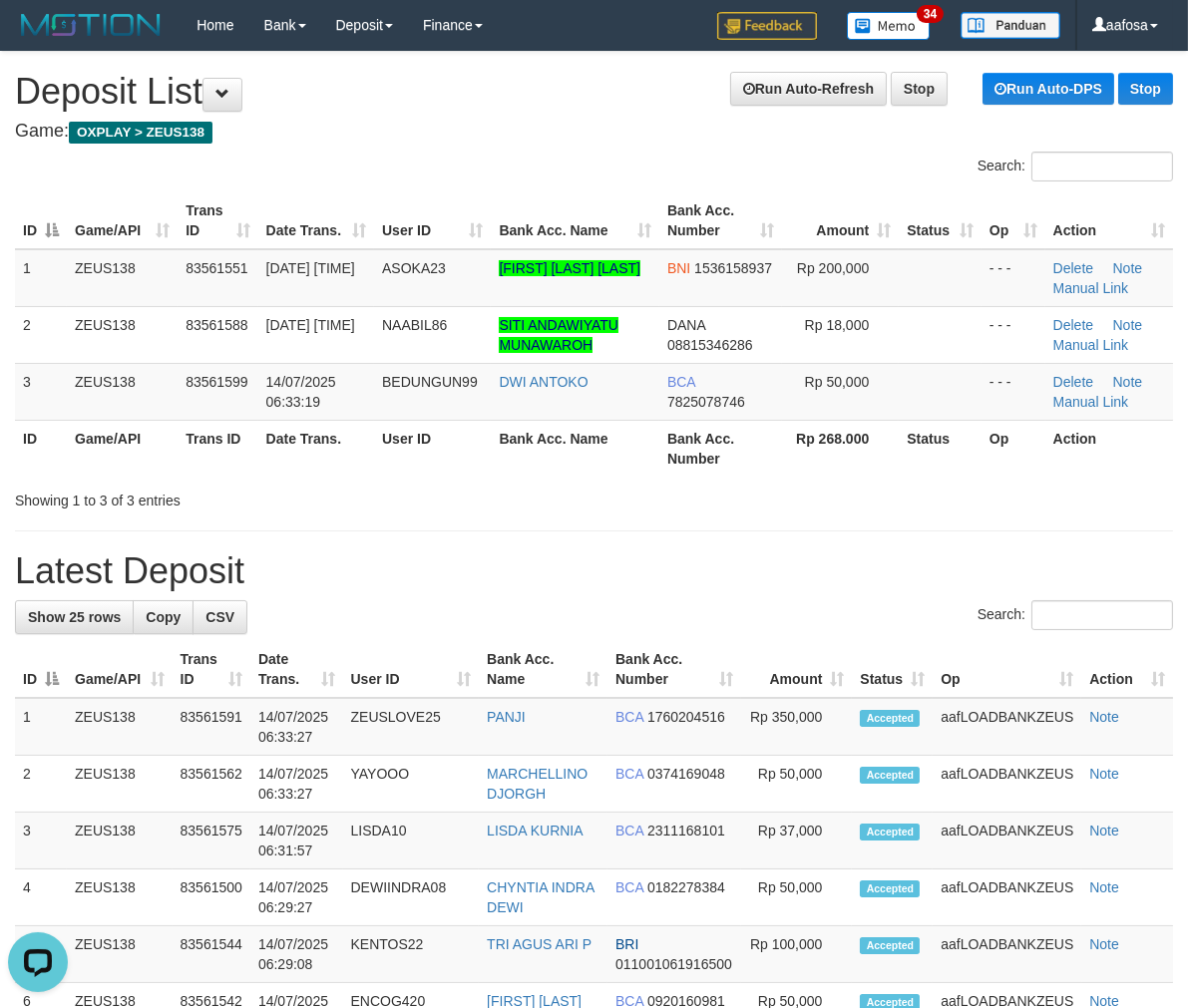 drag, startPoint x: 546, startPoint y: 111, endPoint x: 335, endPoint y: 158, distance: 216.17123 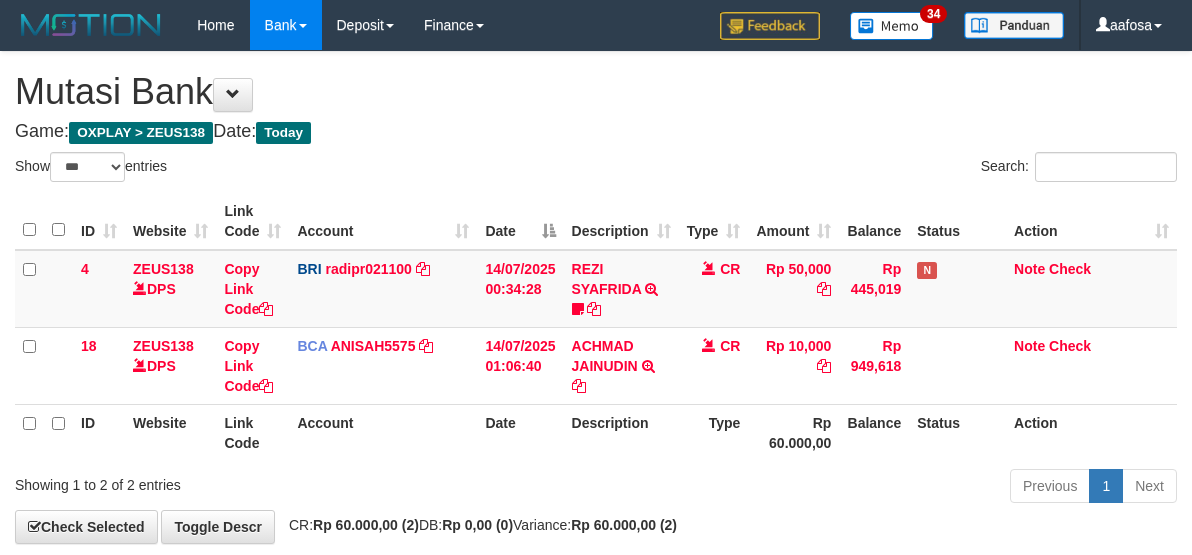 select on "***" 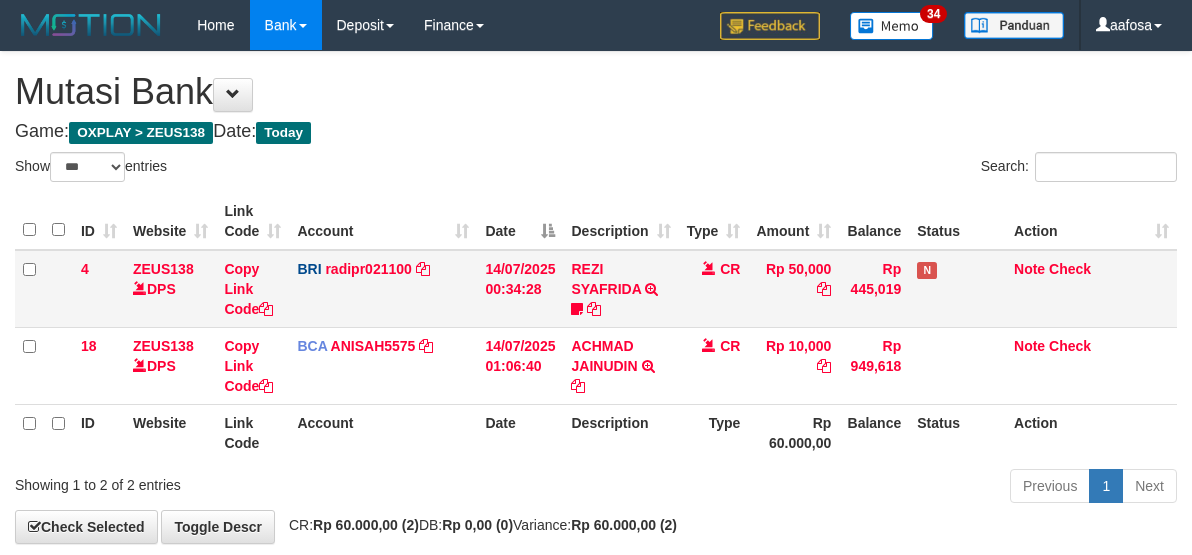scroll, scrollTop: 100, scrollLeft: 0, axis: vertical 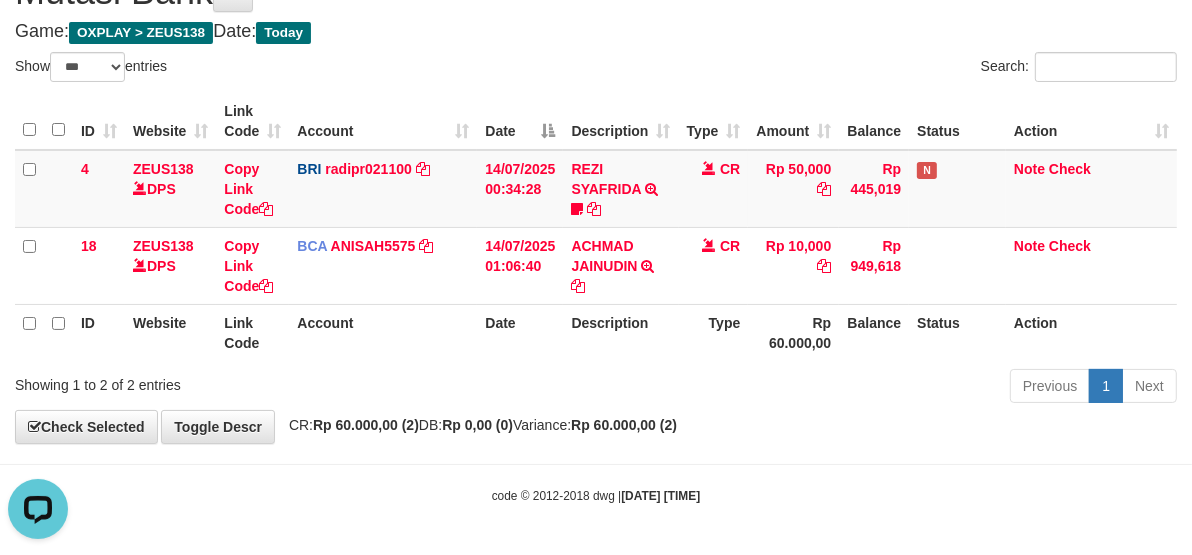 drag, startPoint x: 674, startPoint y: 62, endPoint x: 663, endPoint y: 74, distance: 16.27882 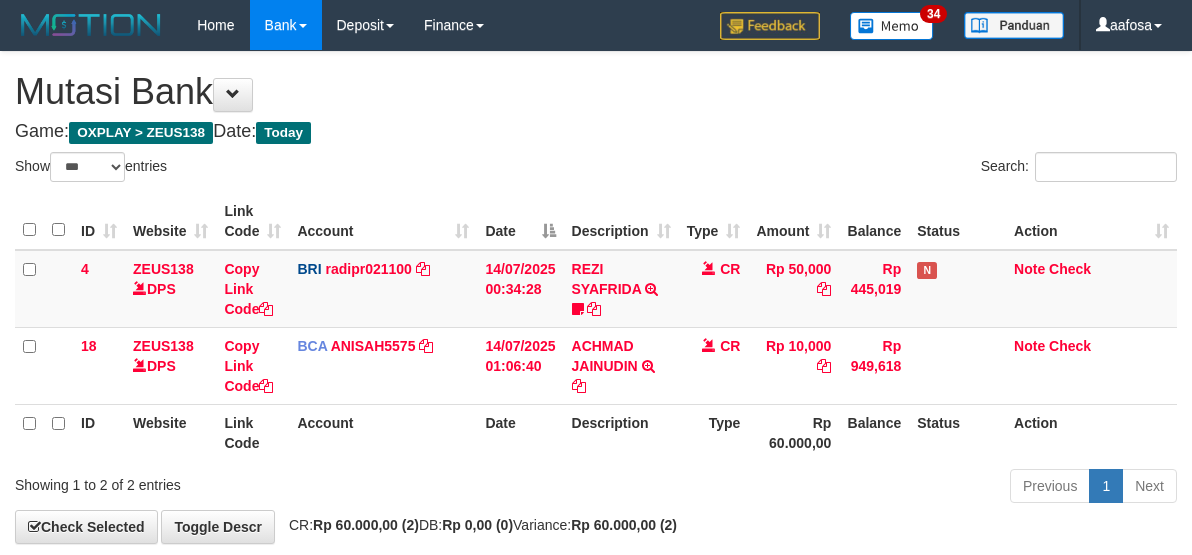 select on "***" 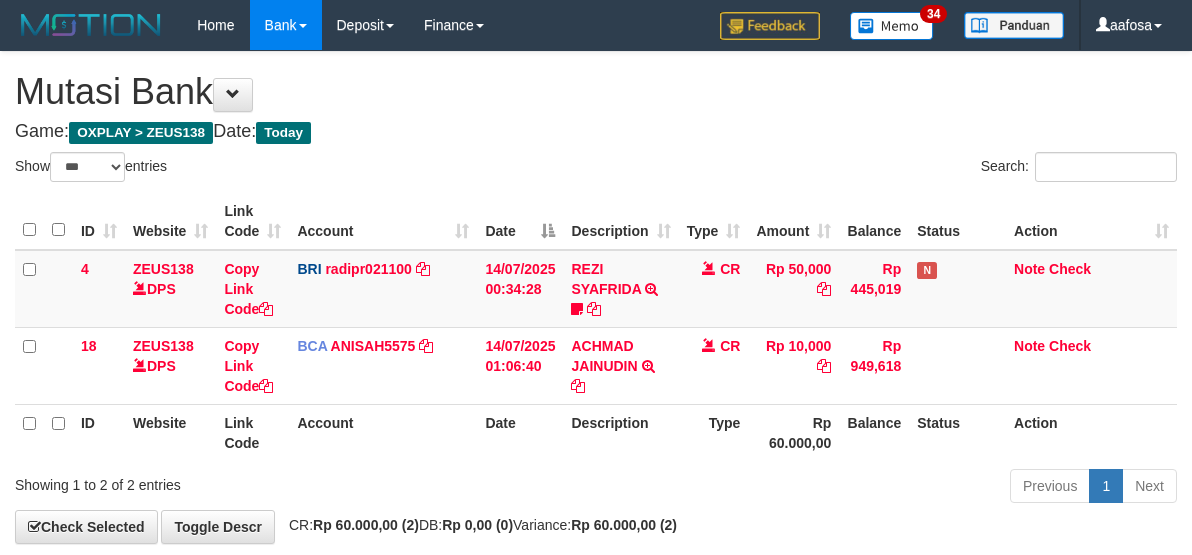 scroll, scrollTop: 100, scrollLeft: 0, axis: vertical 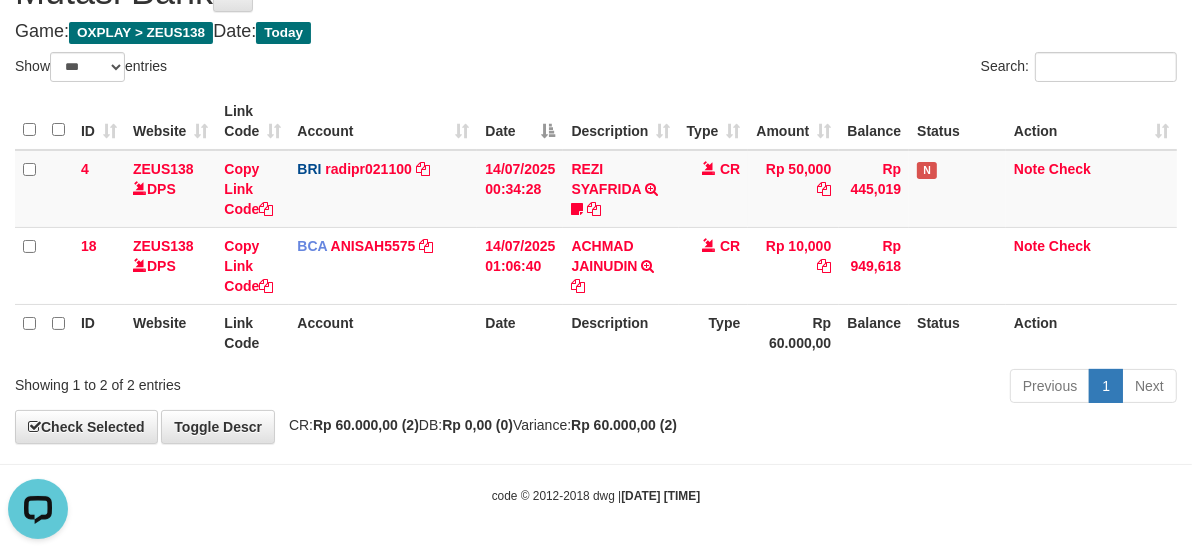 drag, startPoint x: 677, startPoint y: 53, endPoint x: 668, endPoint y: 74, distance: 22.847319 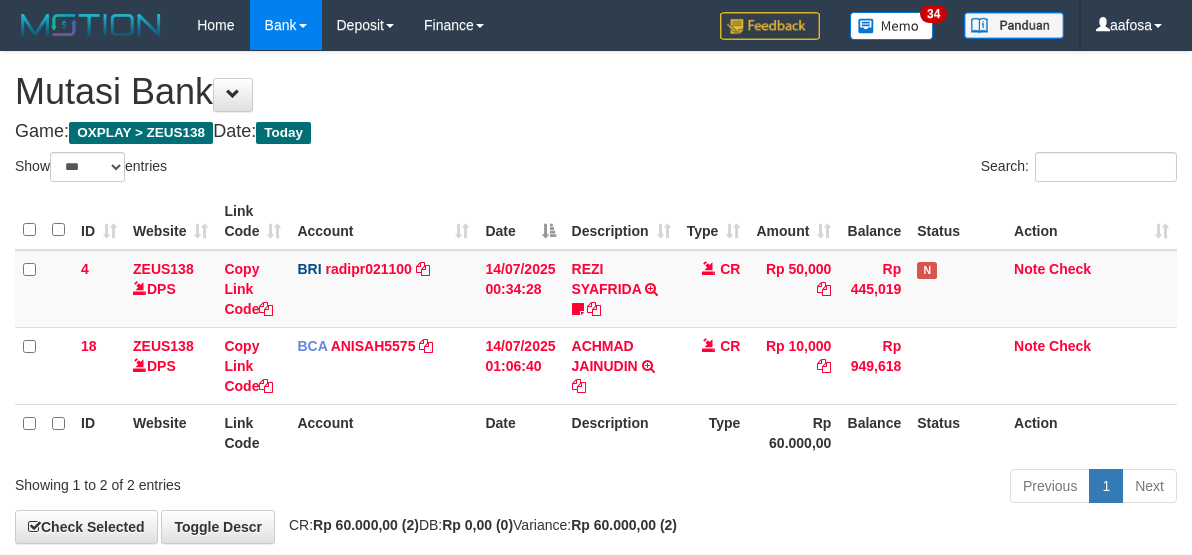 select on "***" 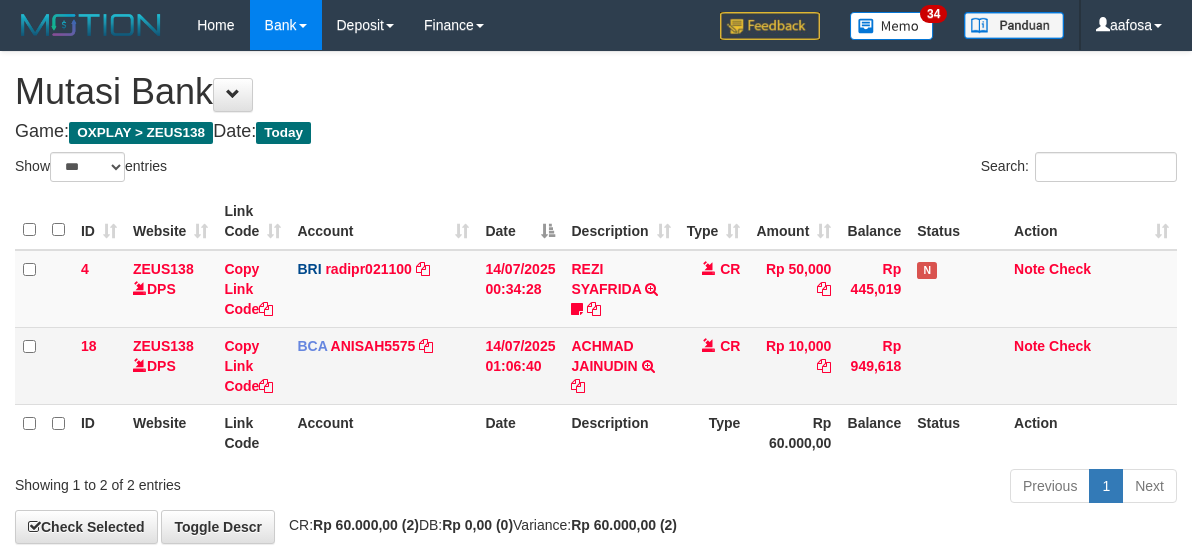 scroll, scrollTop: 100, scrollLeft: 0, axis: vertical 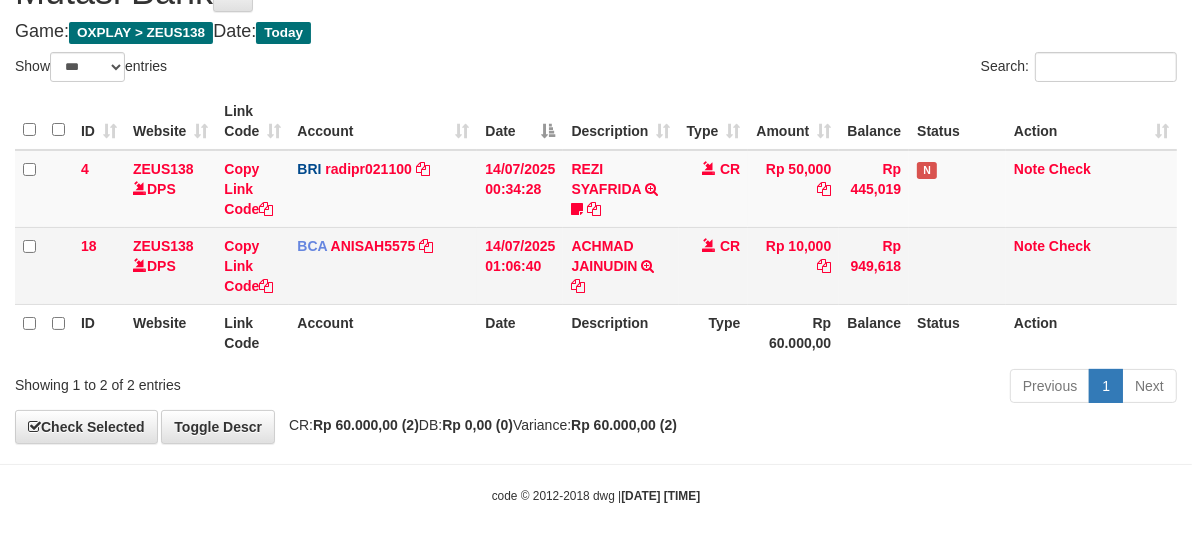 click on "CR" at bounding box center (714, 265) 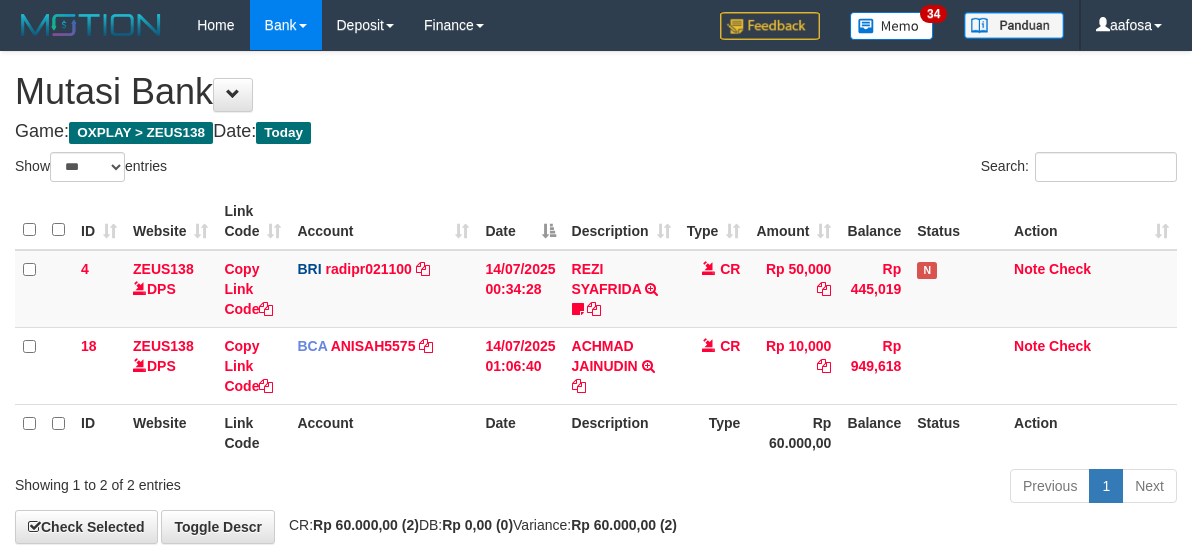 select on "***" 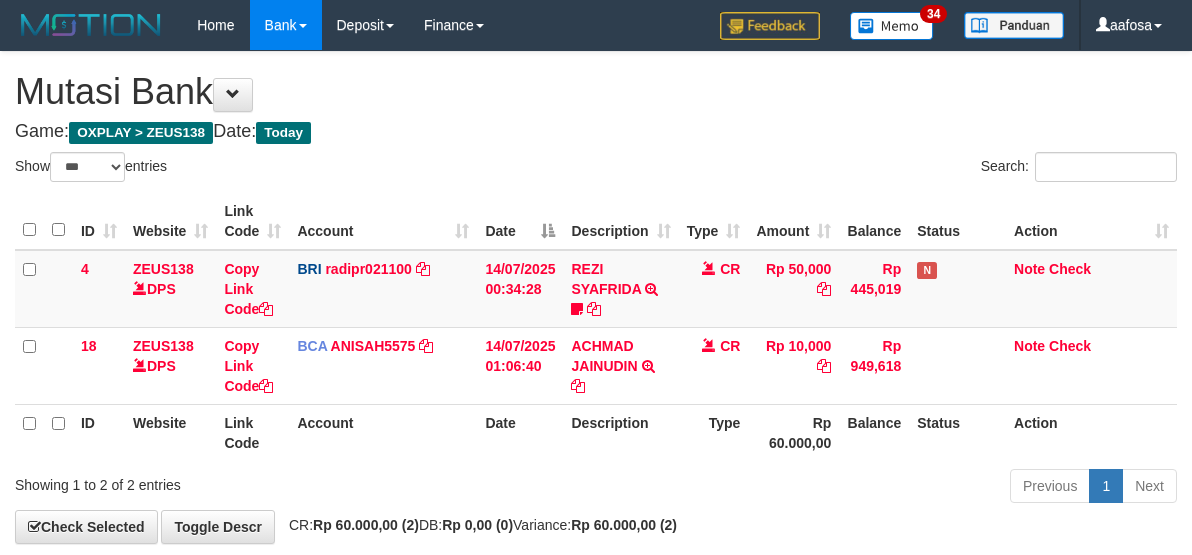 scroll, scrollTop: 100, scrollLeft: 0, axis: vertical 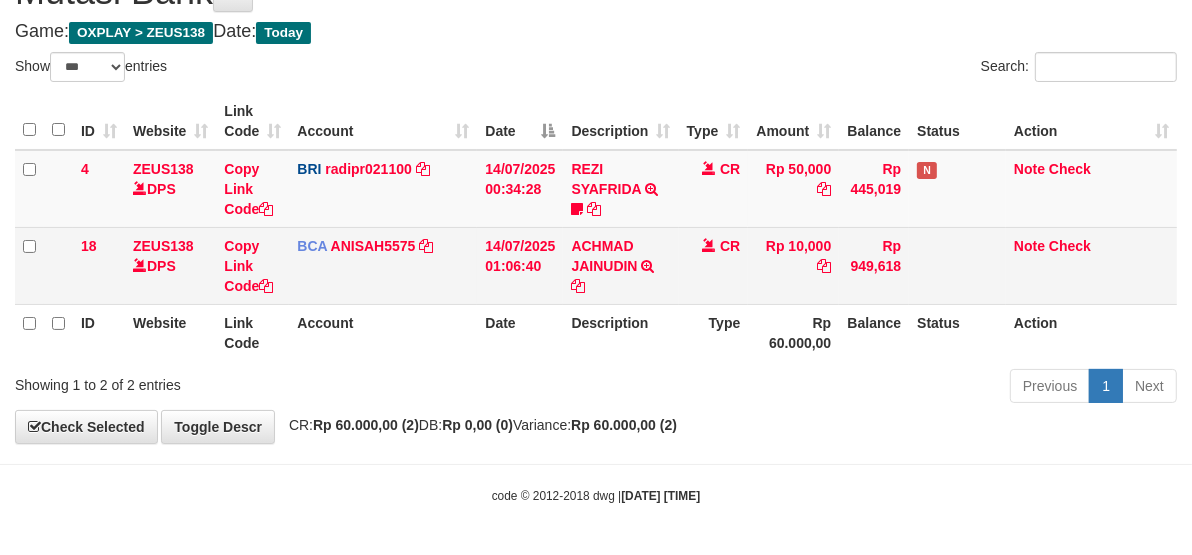 click on "ACHMAD JAINUDIN         TRSF E-BANKING CR 1407/FTSCY/WS95031
10000.00ACHMAD JAINUDIN" at bounding box center [620, 265] 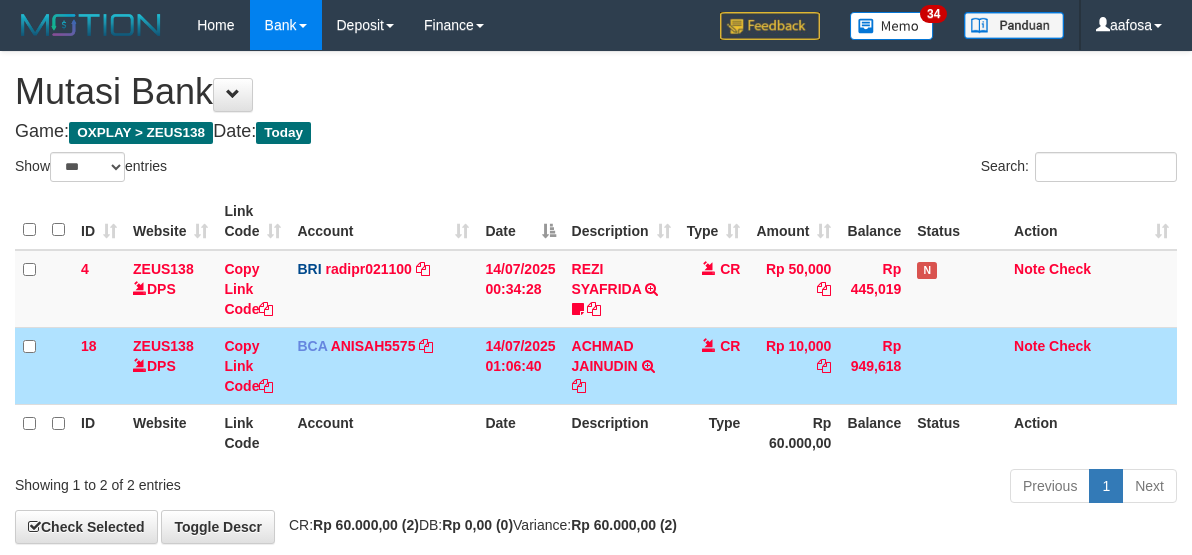 select on "***" 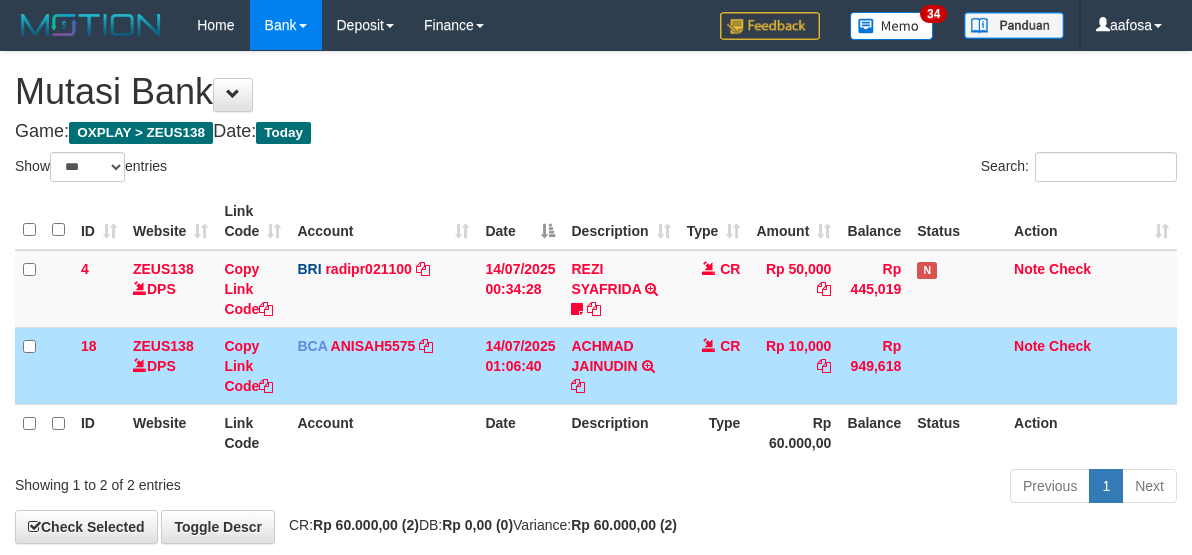 scroll, scrollTop: 100, scrollLeft: 0, axis: vertical 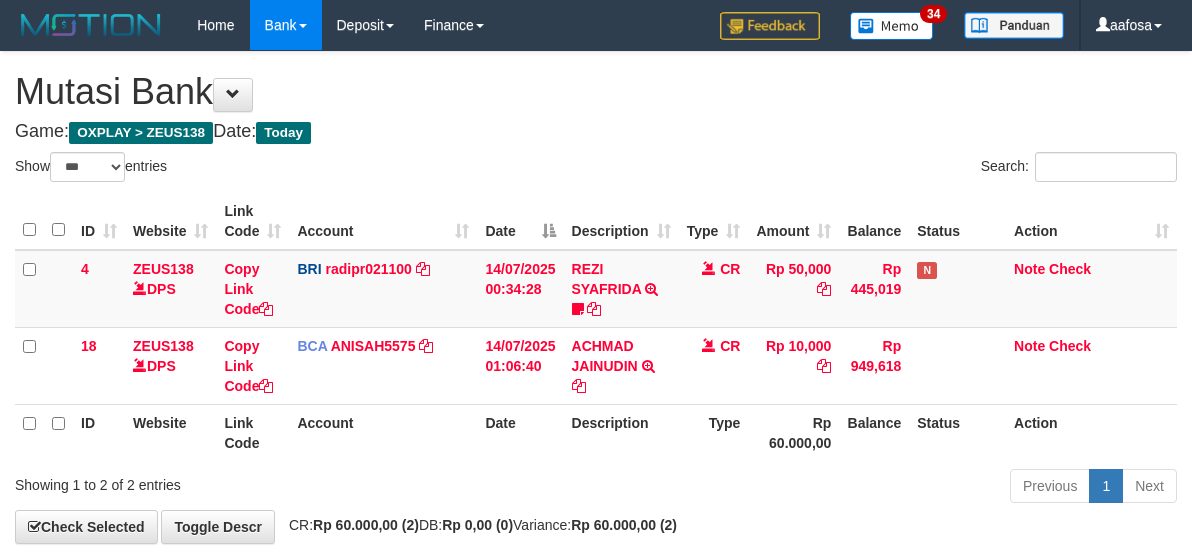 select on "***" 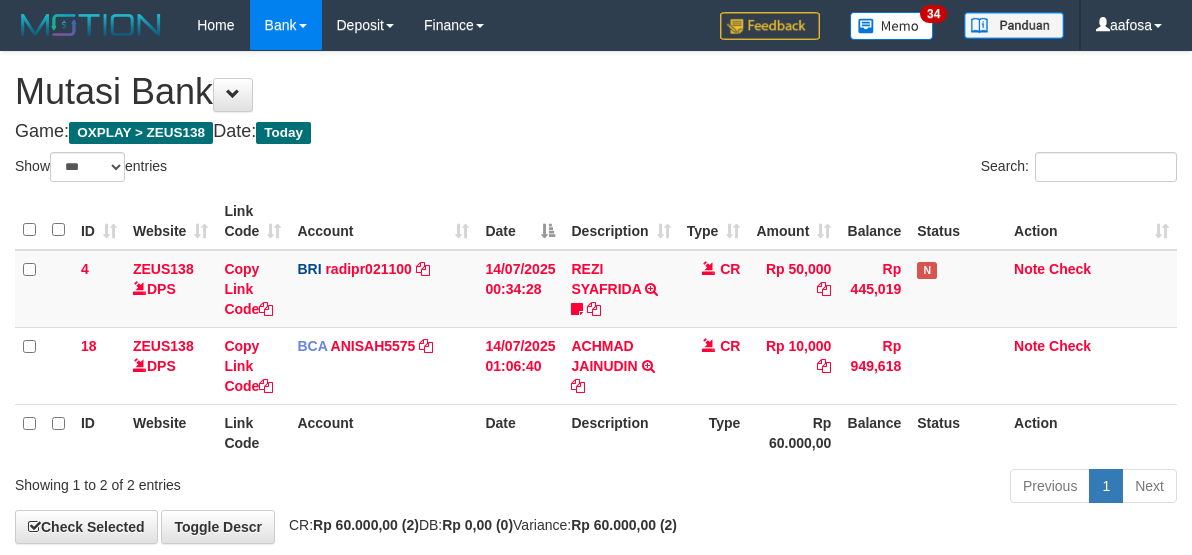 scroll, scrollTop: 100, scrollLeft: 0, axis: vertical 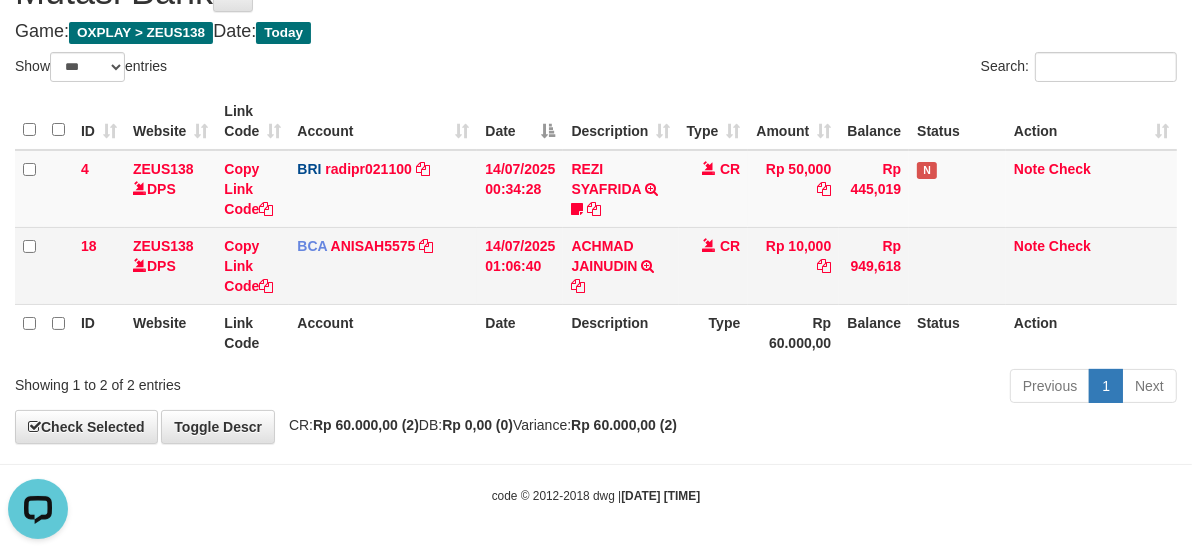 drag, startPoint x: 688, startPoint y: 273, endPoint x: 686, endPoint y: 291, distance: 18.110771 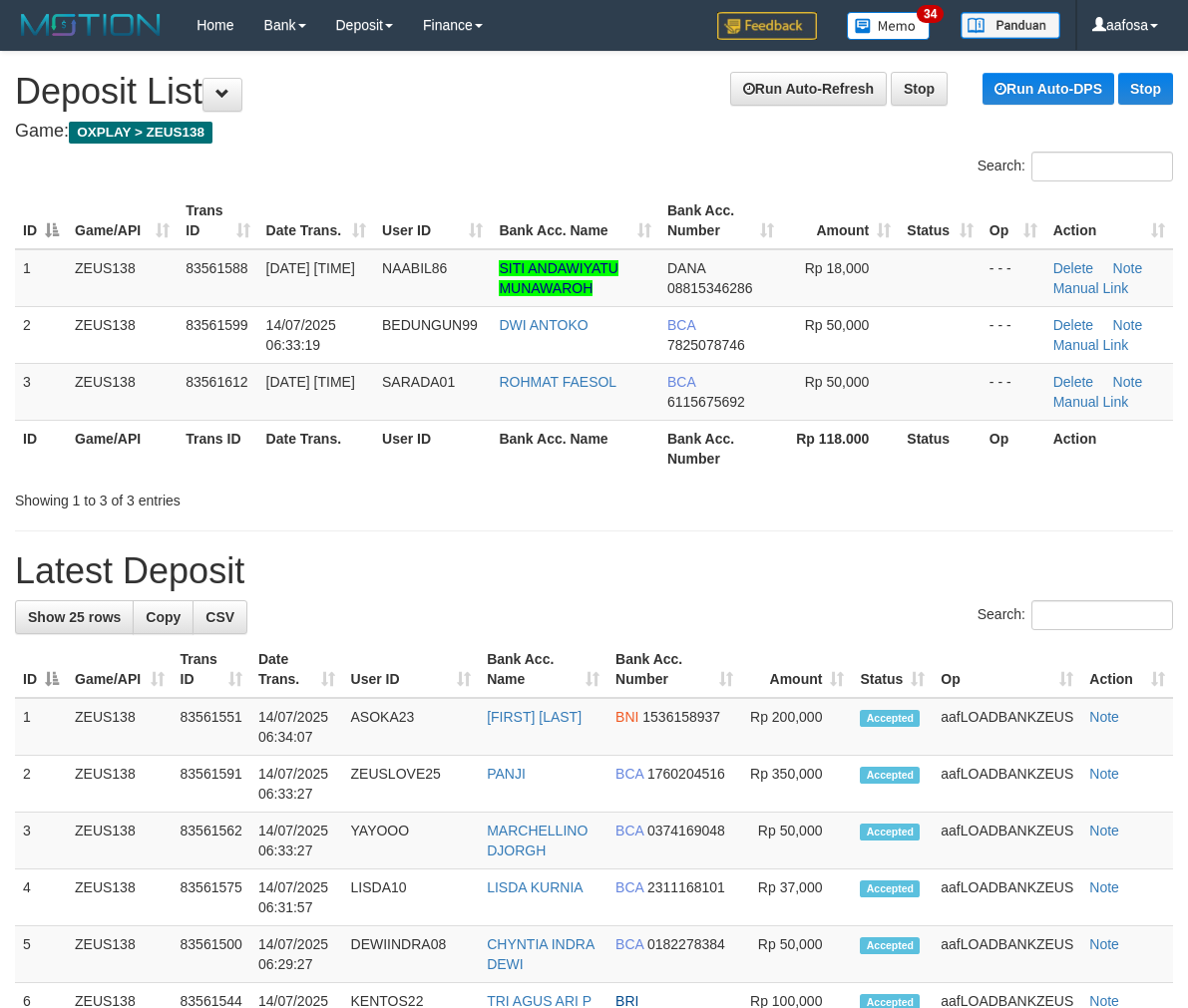 scroll, scrollTop: 0, scrollLeft: 0, axis: both 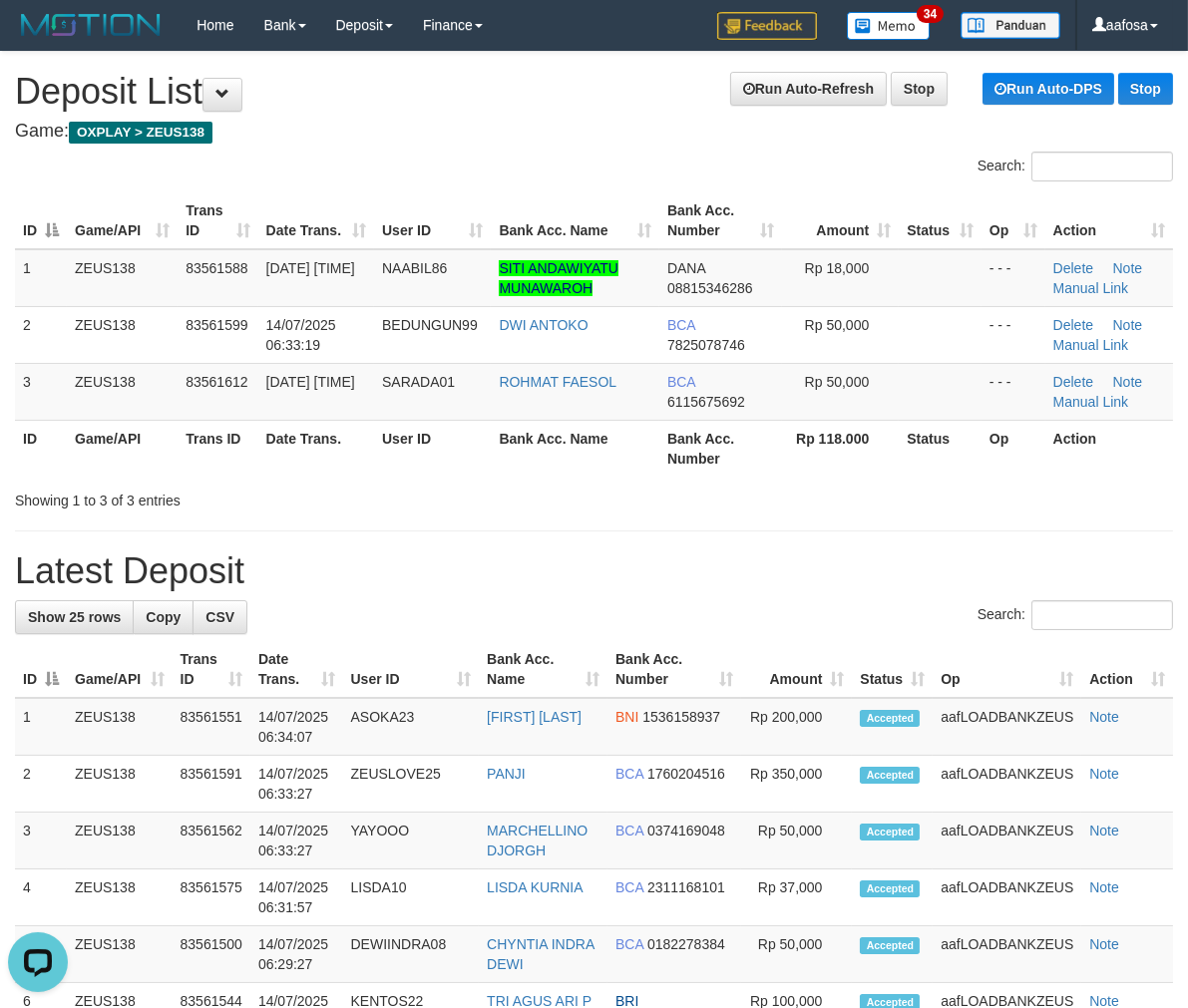 drag, startPoint x: 792, startPoint y: 591, endPoint x: 773, endPoint y: 583, distance: 20.615528 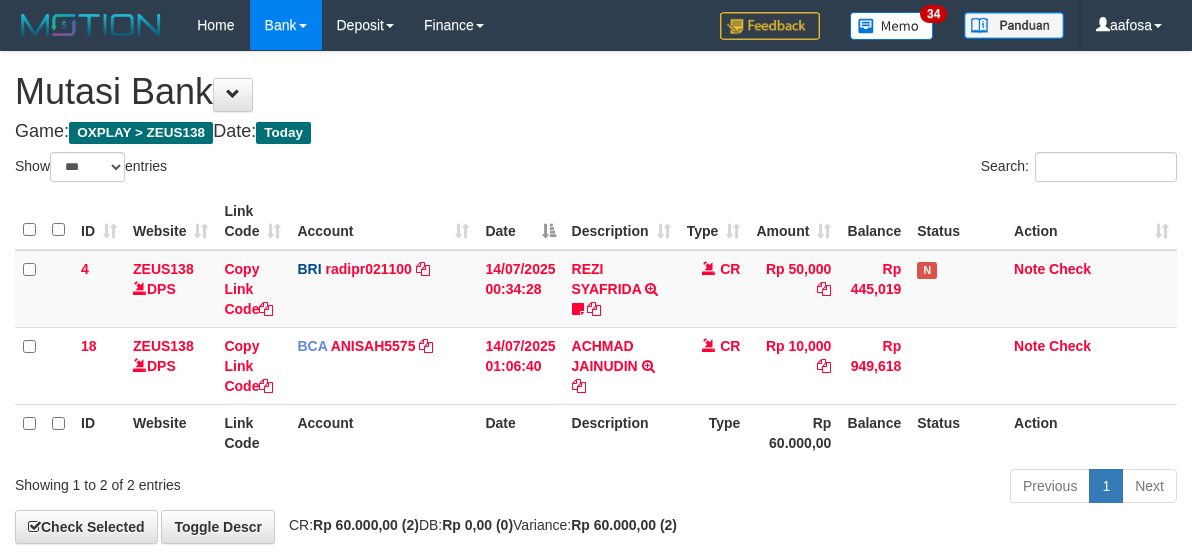 select on "***" 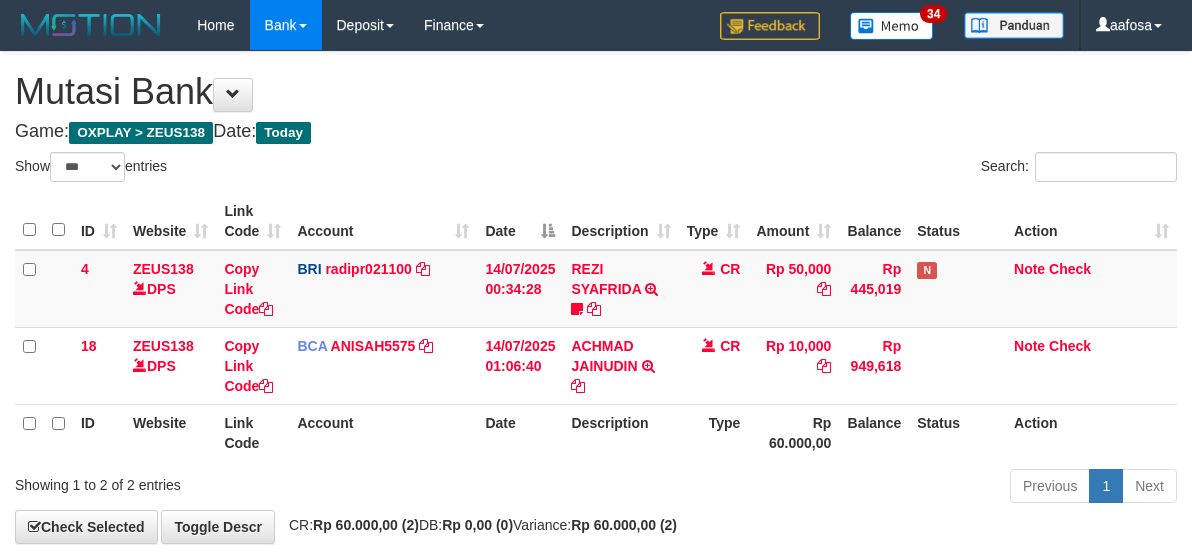 scroll, scrollTop: 100, scrollLeft: 0, axis: vertical 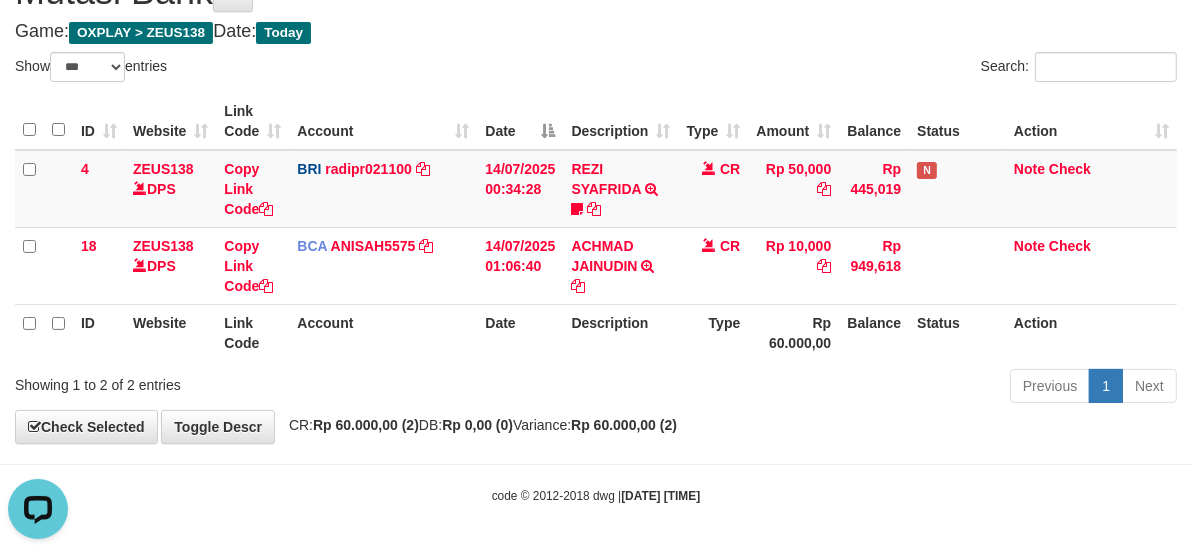 click on "Search:" at bounding box center [894, 69] 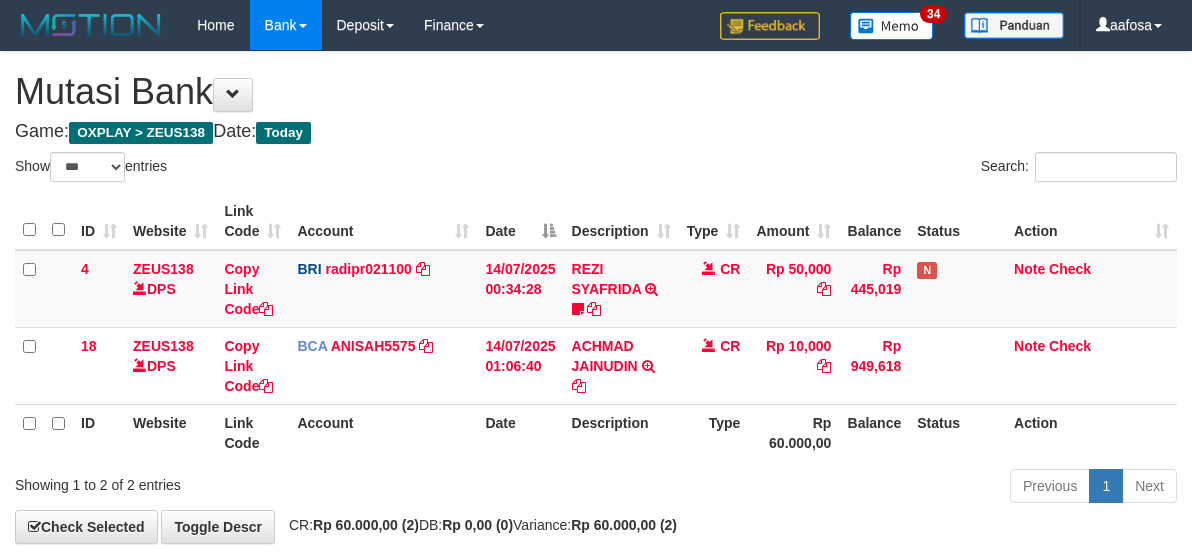 select on "***" 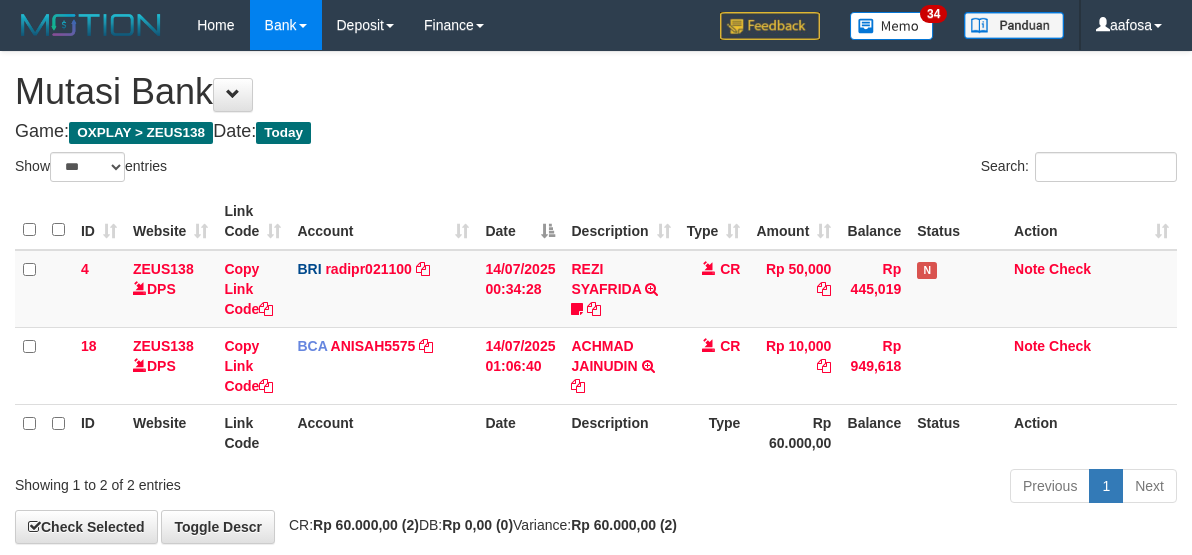 scroll, scrollTop: 100, scrollLeft: 0, axis: vertical 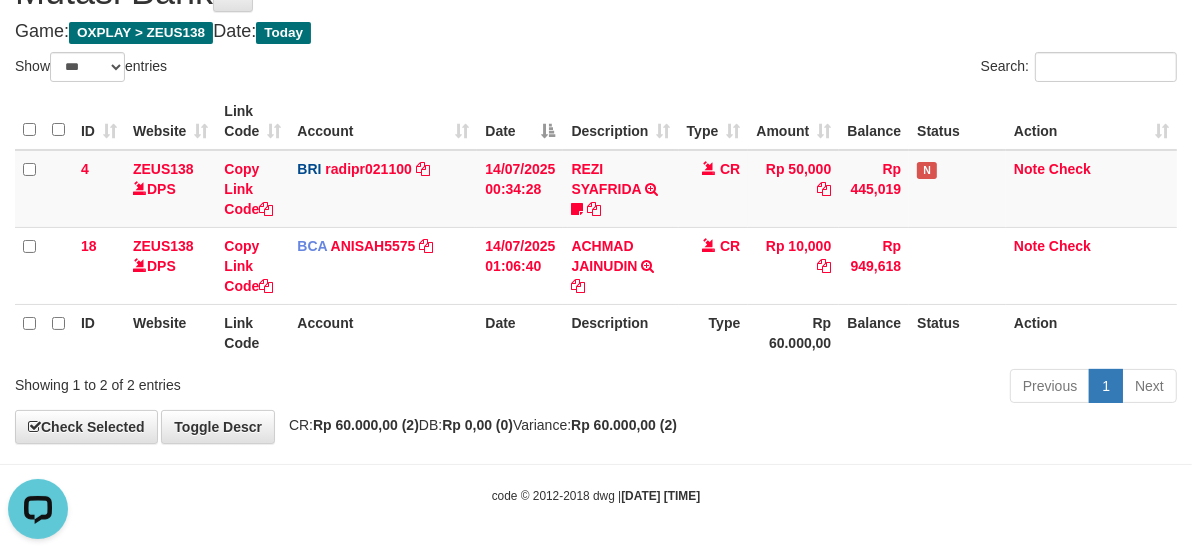 click on "Game:   OXPLAY > ZEUS138    				Date:  Today" at bounding box center [596, 32] 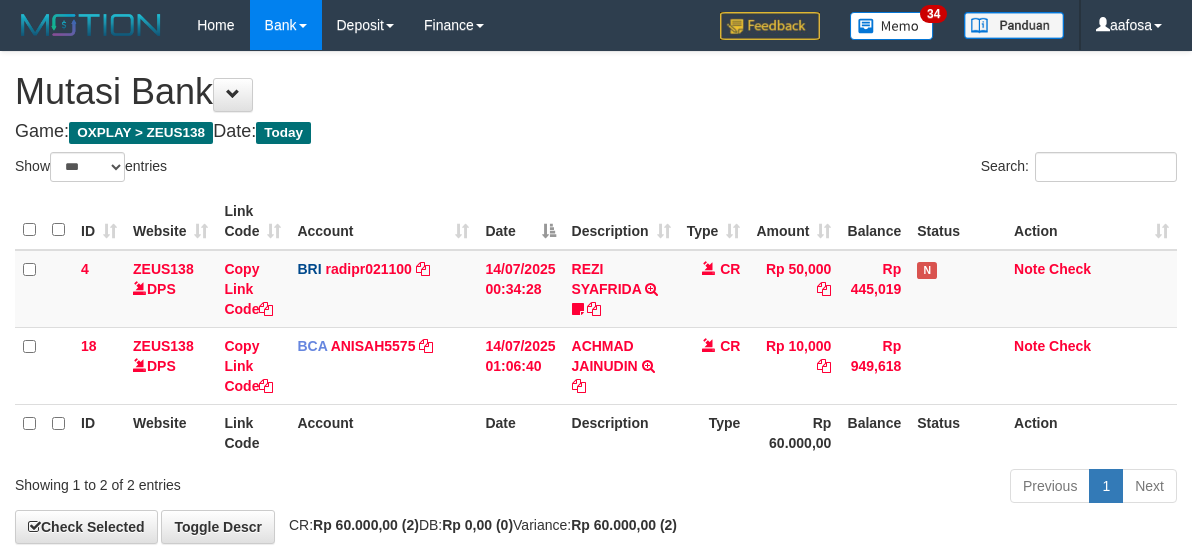 select on "***" 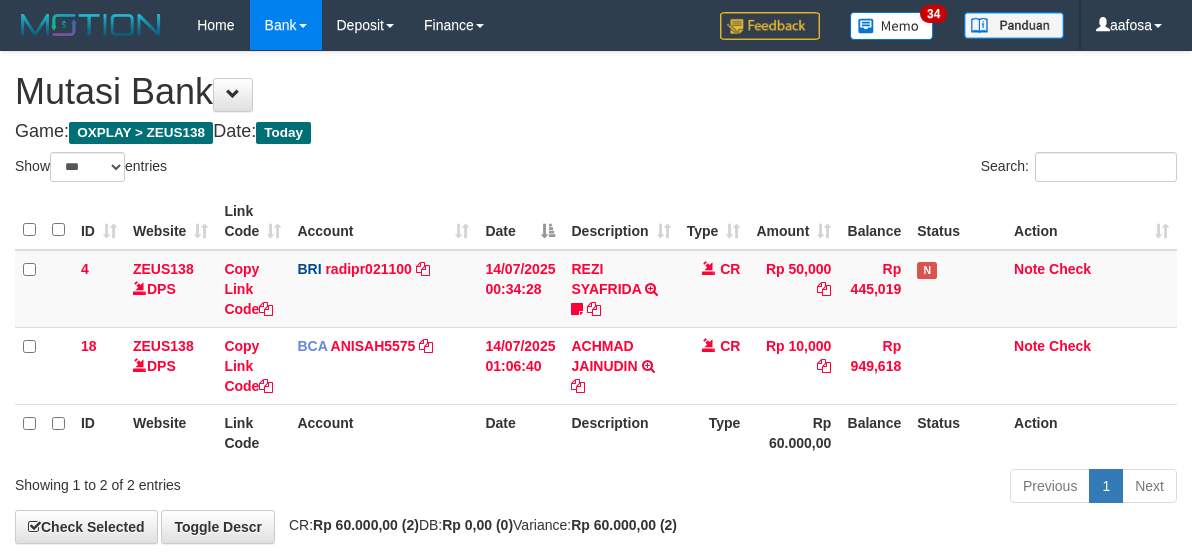 scroll, scrollTop: 100, scrollLeft: 0, axis: vertical 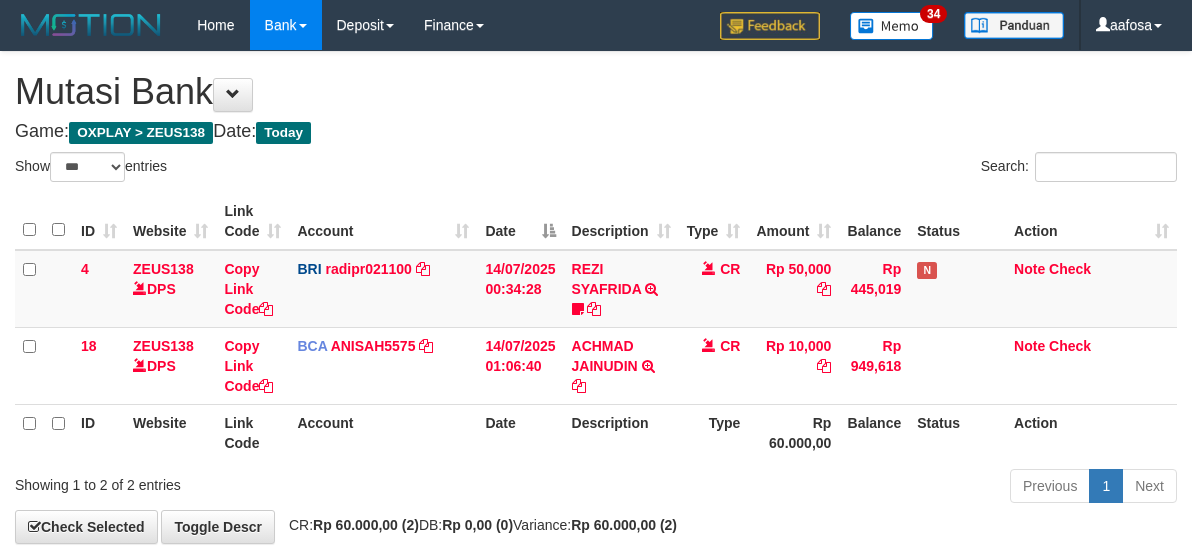 select on "***" 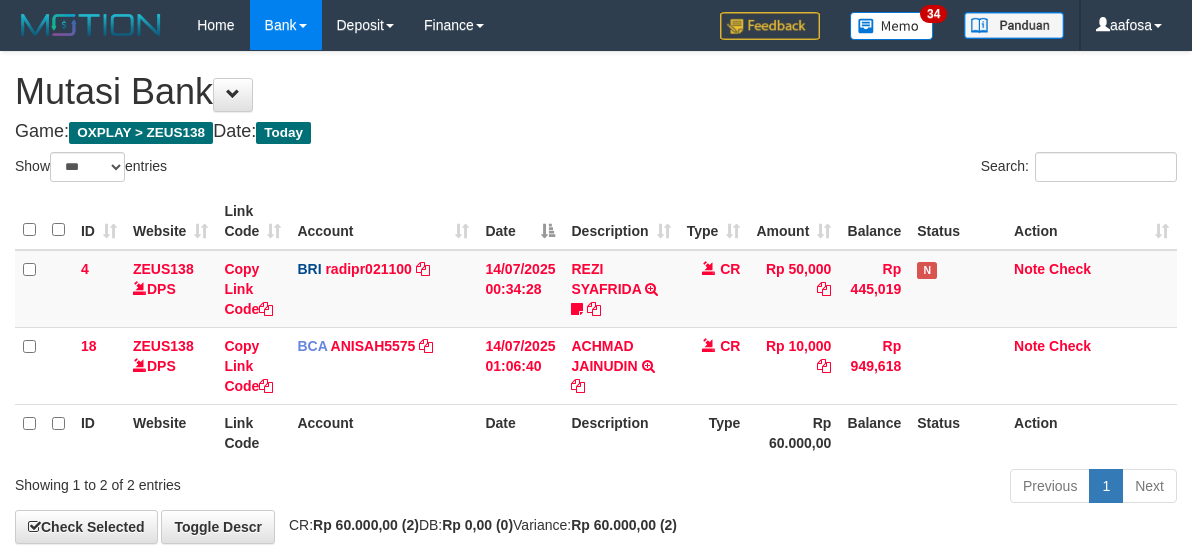 scroll, scrollTop: 100, scrollLeft: 0, axis: vertical 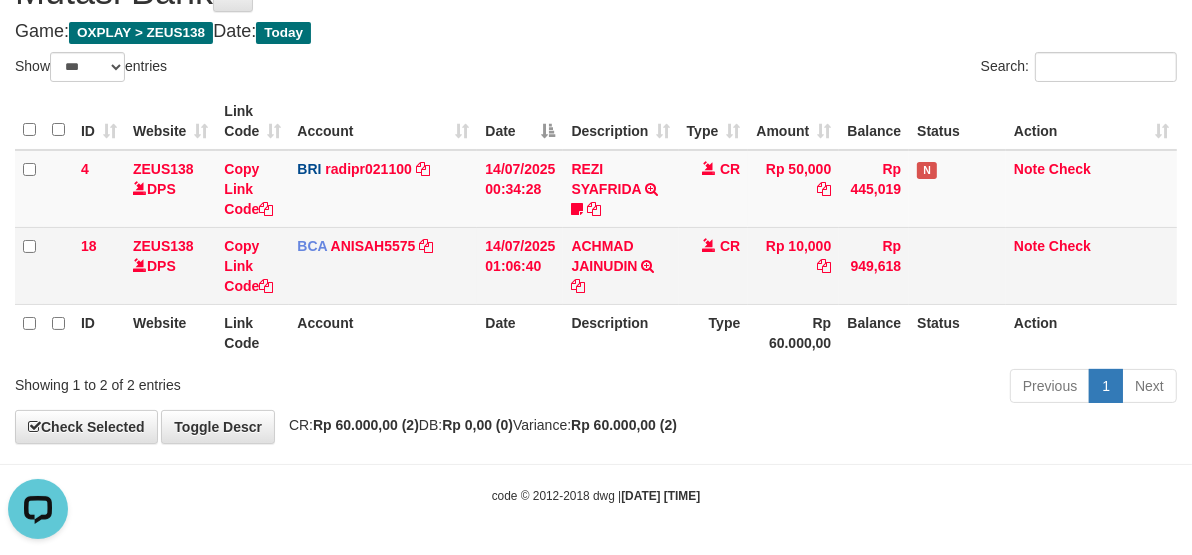 click on "CR" at bounding box center [714, 265] 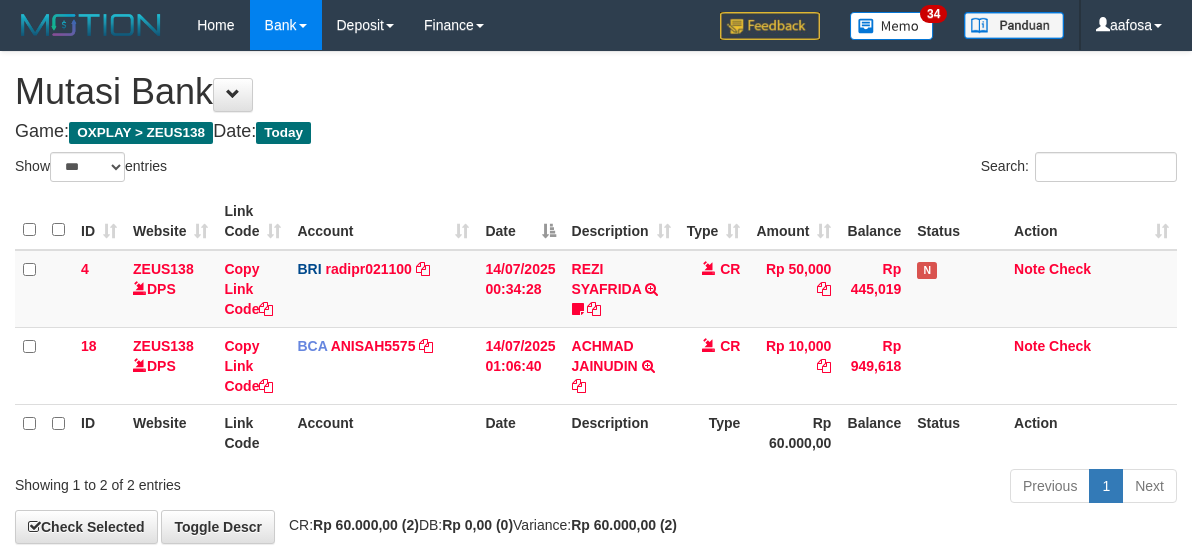 select on "***" 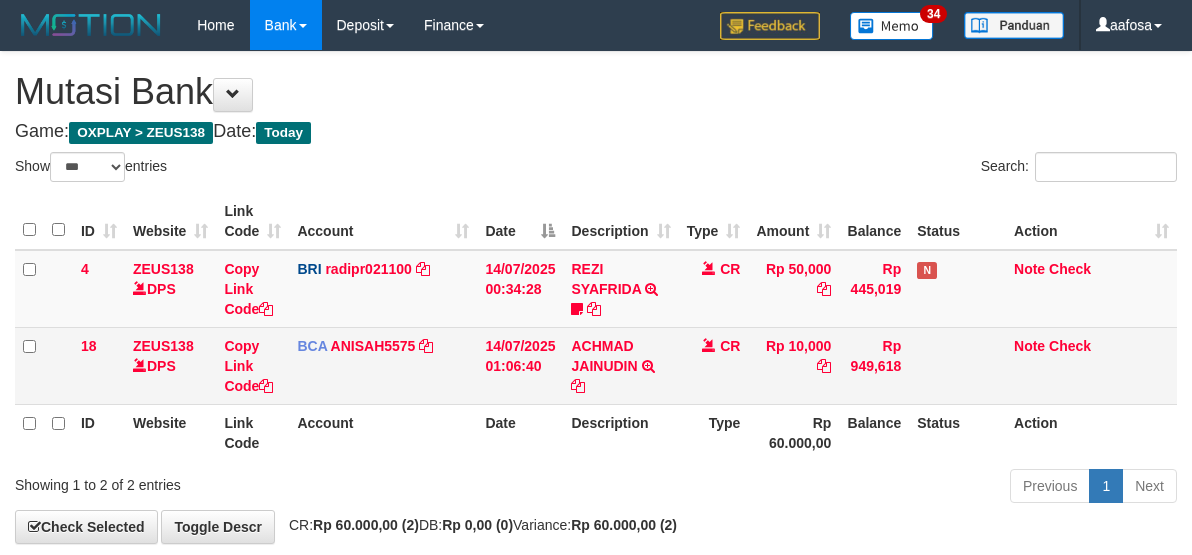 scroll, scrollTop: 100, scrollLeft: 0, axis: vertical 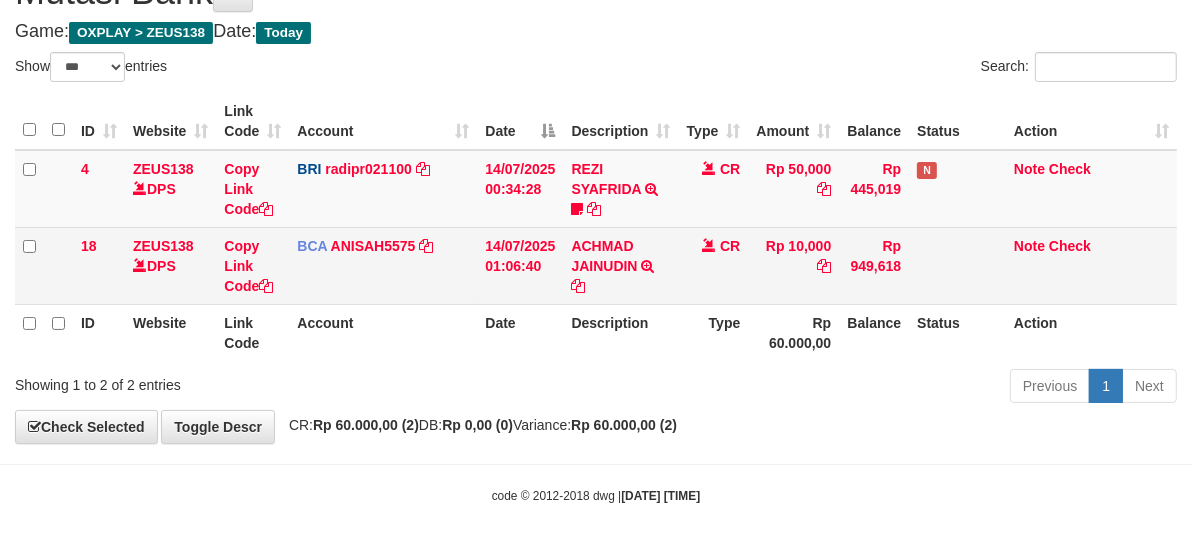 click on "CR" at bounding box center (714, 265) 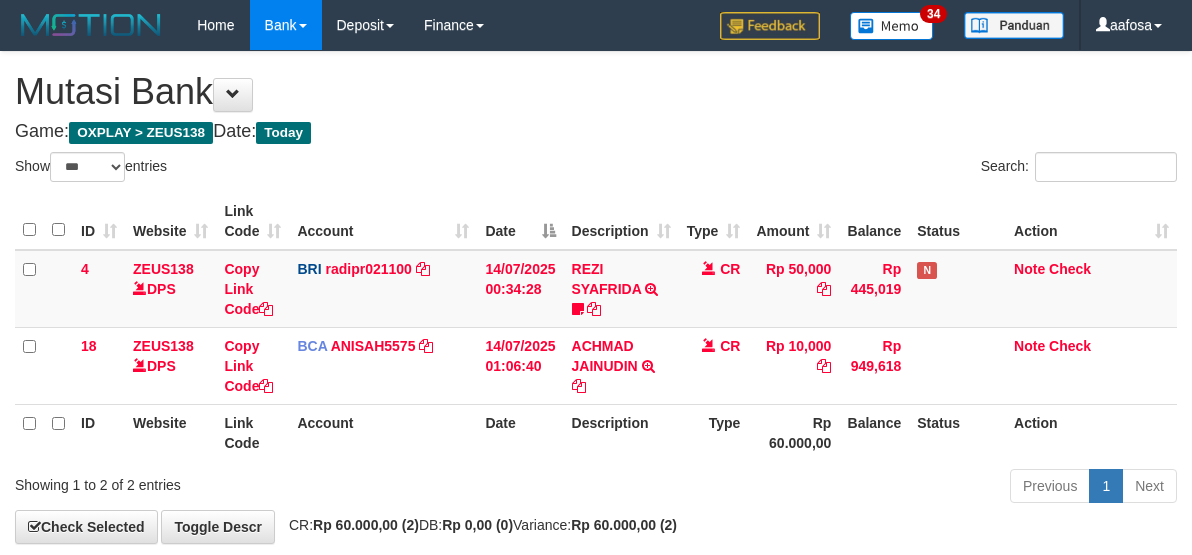select on "***" 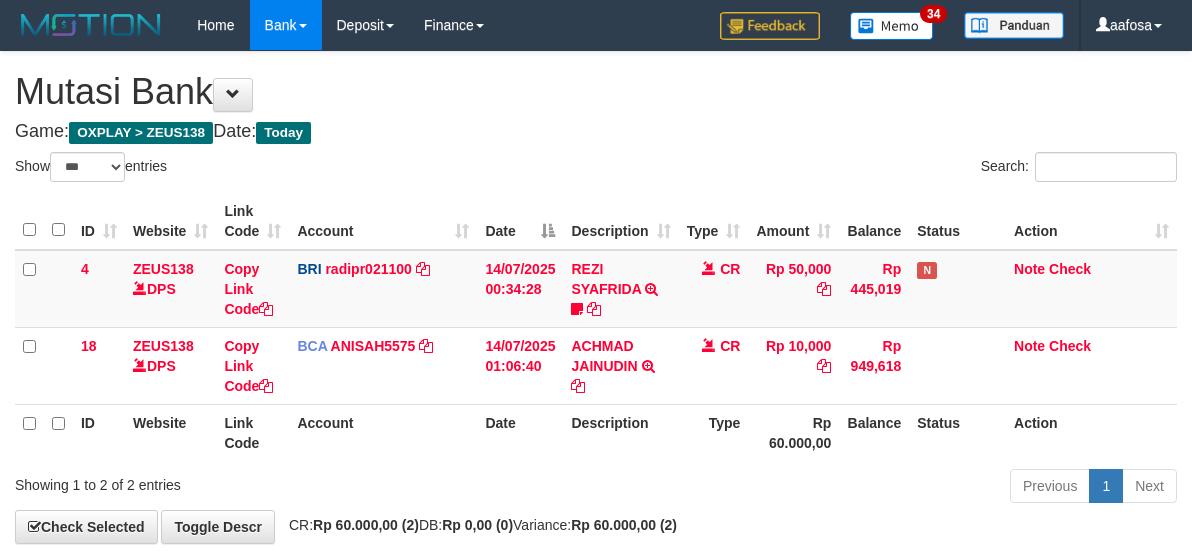 scroll, scrollTop: 100, scrollLeft: 0, axis: vertical 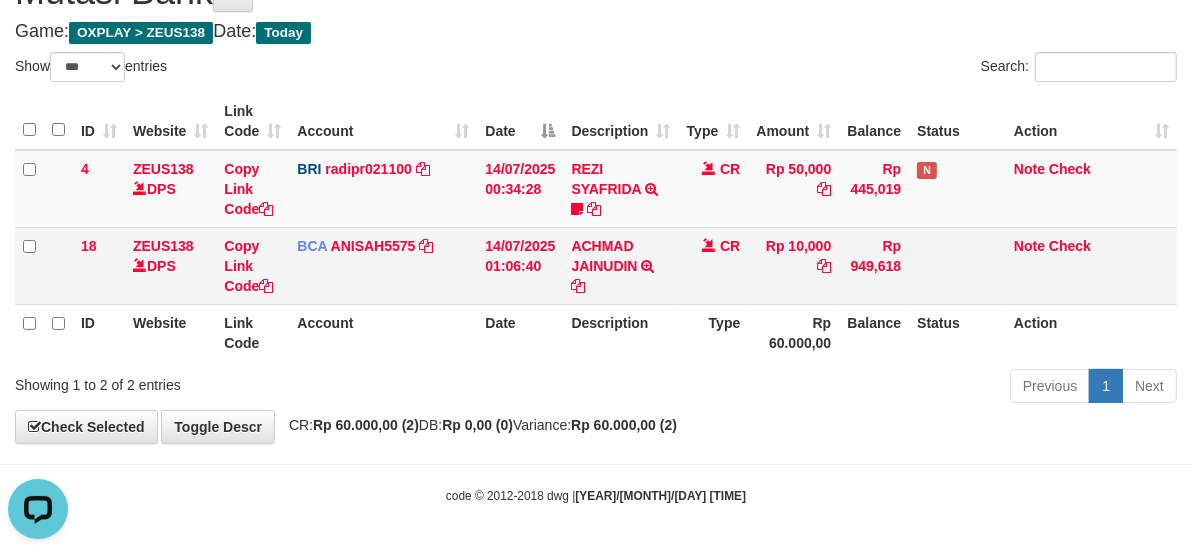 click on "CR" at bounding box center [714, 265] 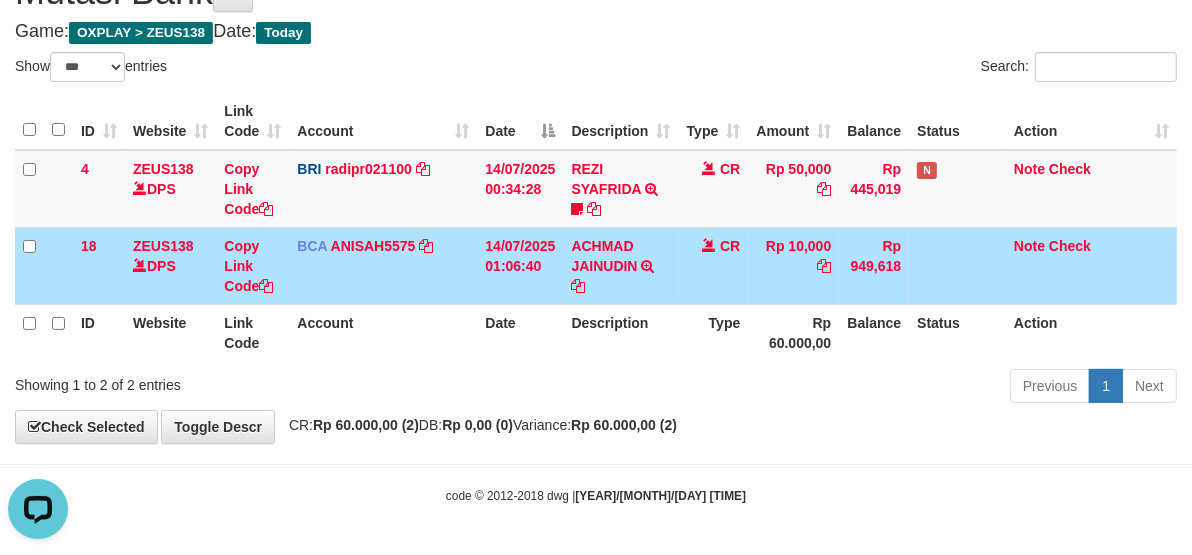 drag, startPoint x: 690, startPoint y: 273, endPoint x: 541, endPoint y: 248, distance: 151.08276 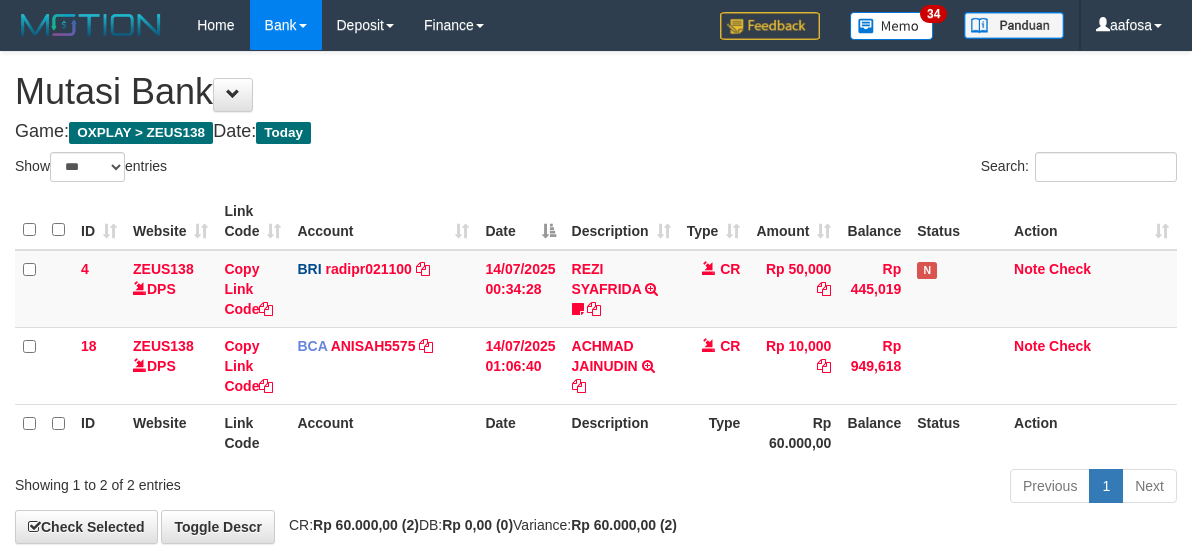 select on "***" 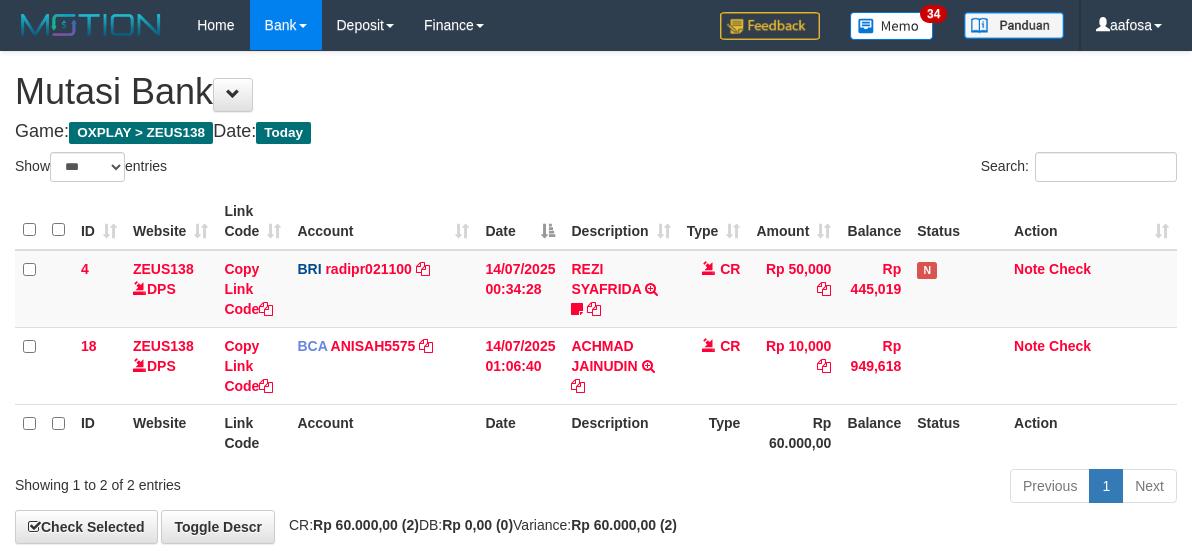 scroll, scrollTop: 100, scrollLeft: 0, axis: vertical 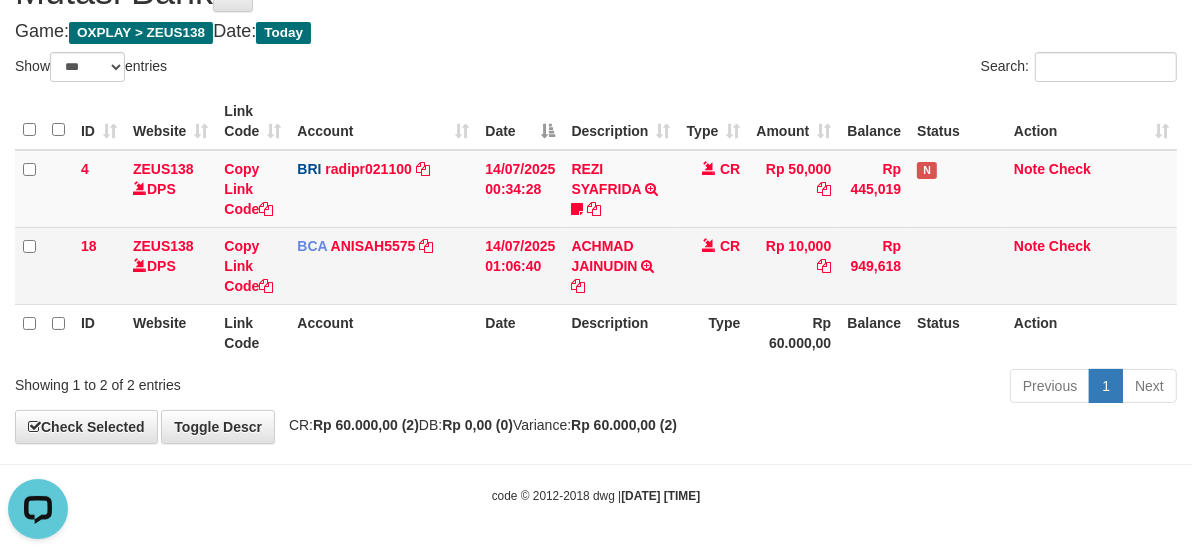 click on "CR" at bounding box center (714, 265) 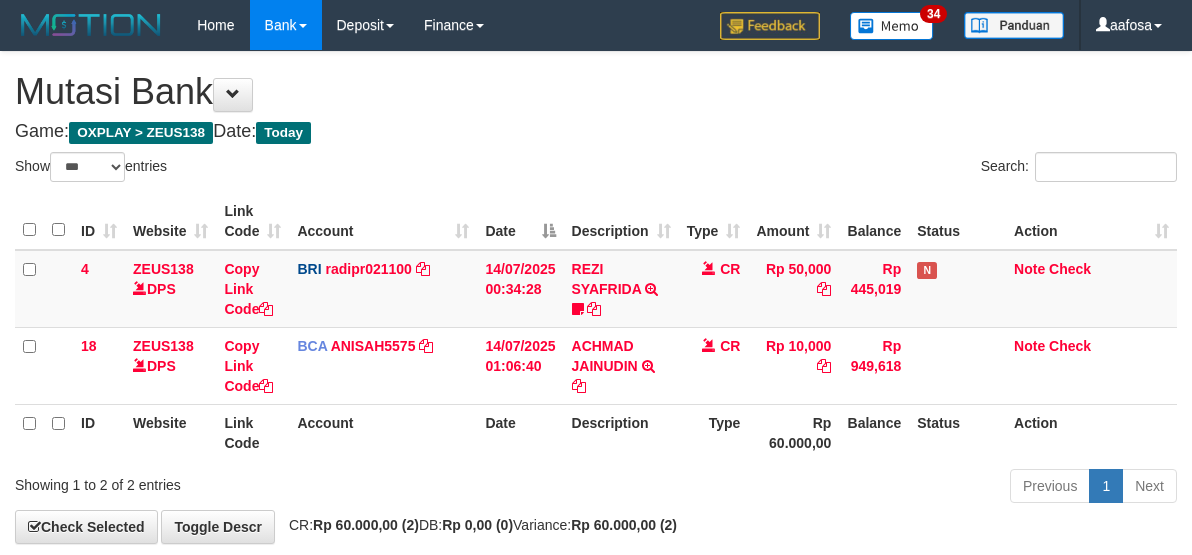 select on "***" 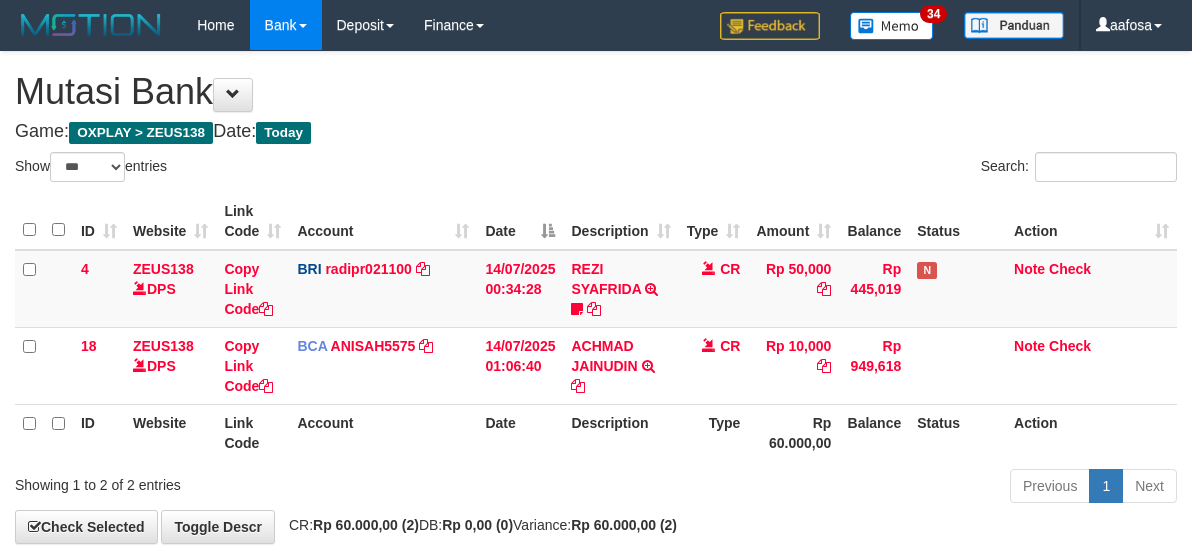scroll, scrollTop: 100, scrollLeft: 0, axis: vertical 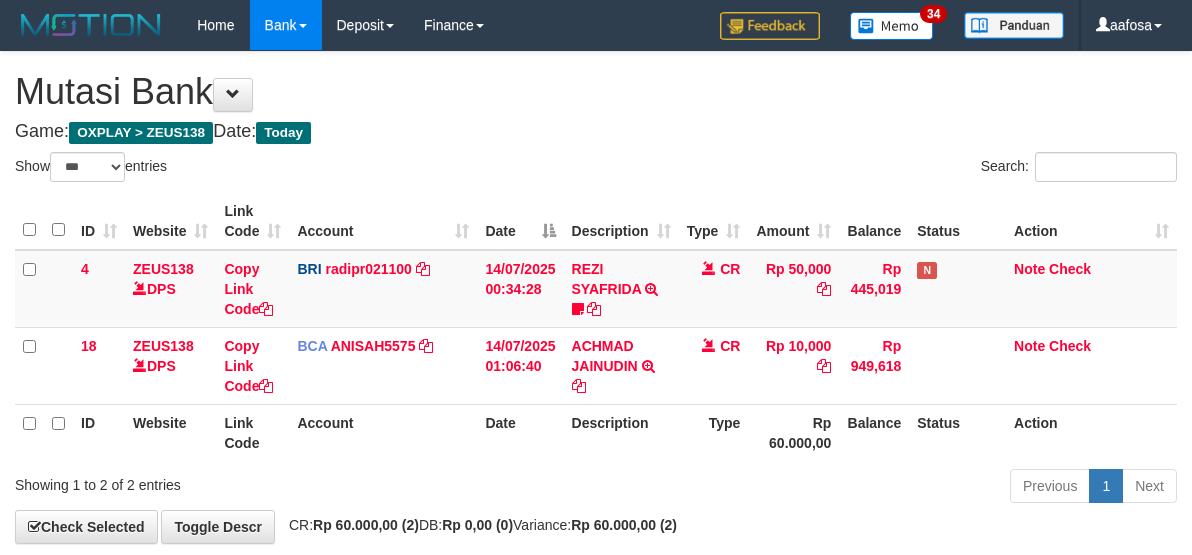 select on "***" 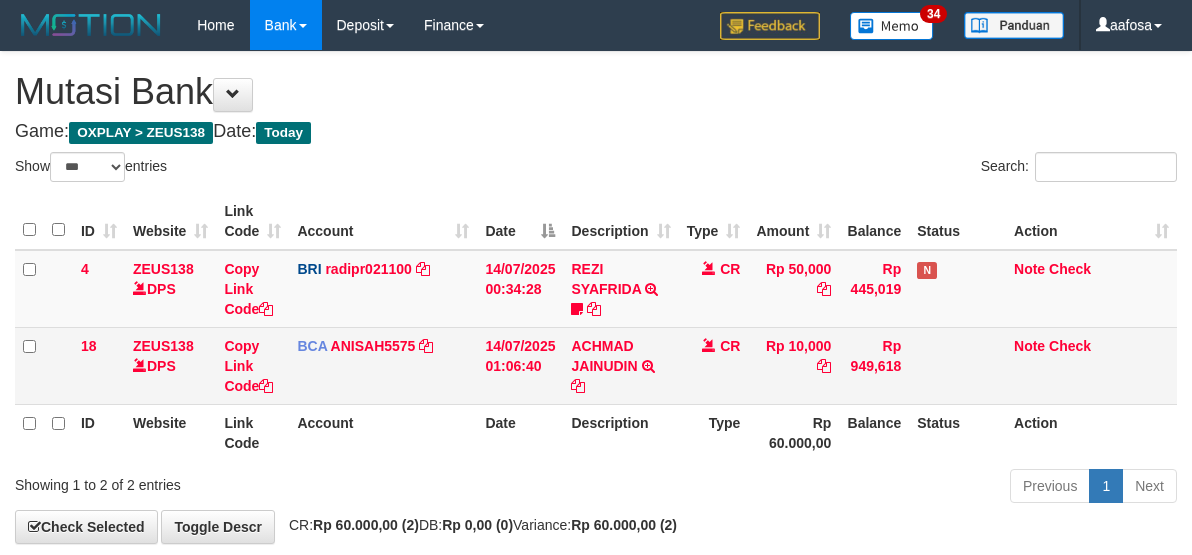 scroll, scrollTop: 100, scrollLeft: 0, axis: vertical 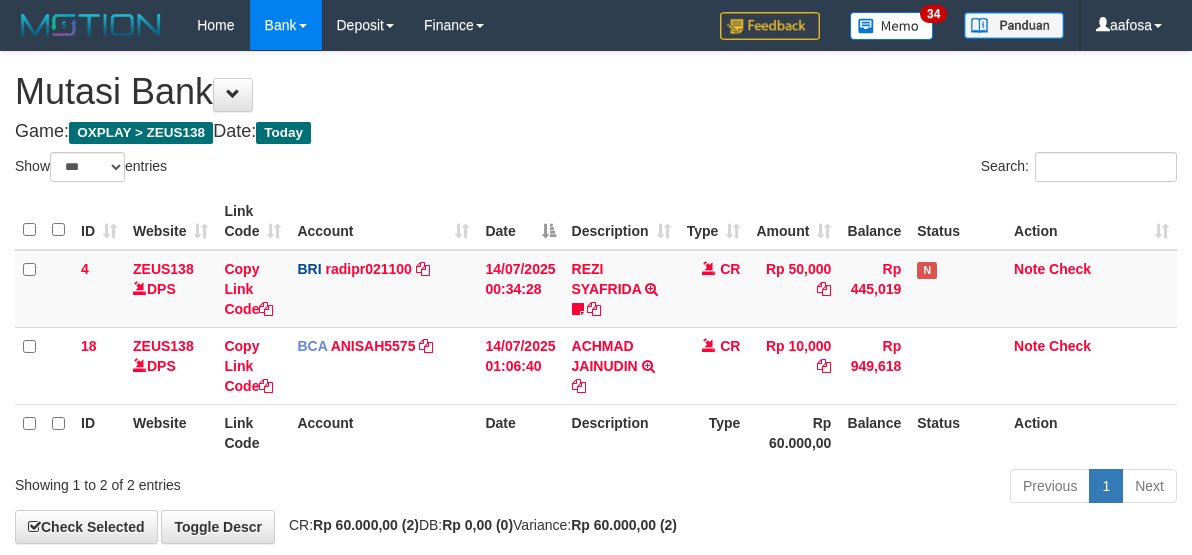 select on "***" 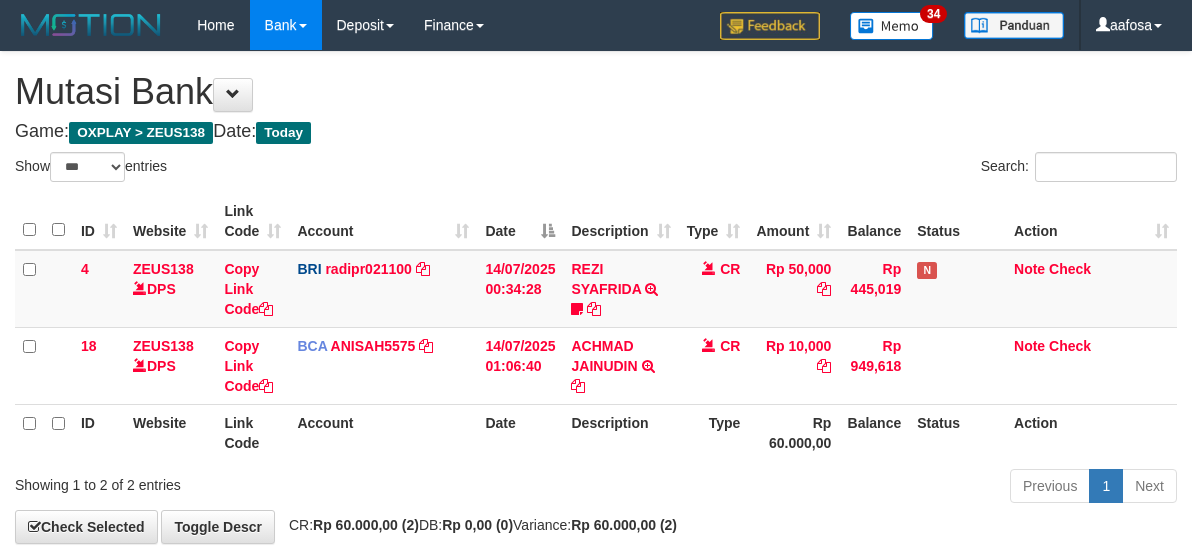 scroll, scrollTop: 100, scrollLeft: 0, axis: vertical 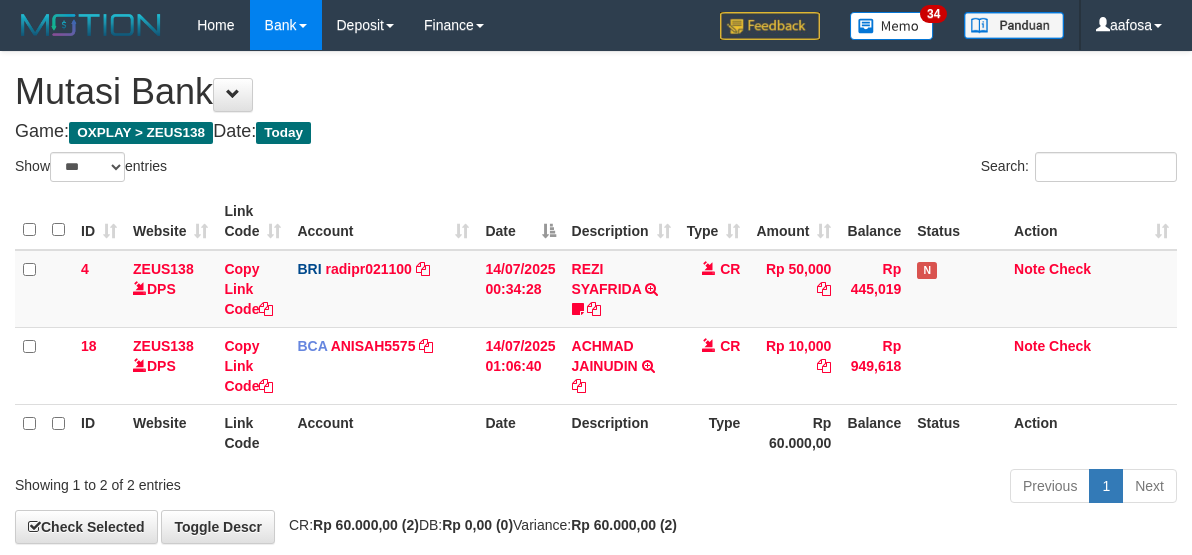 select on "***" 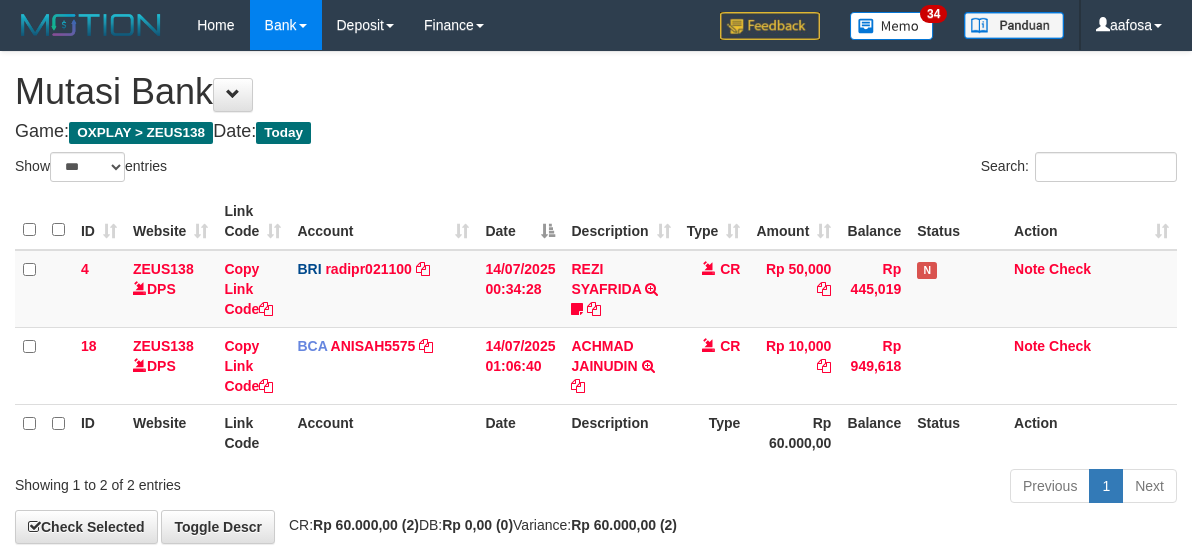 scroll, scrollTop: 100, scrollLeft: 0, axis: vertical 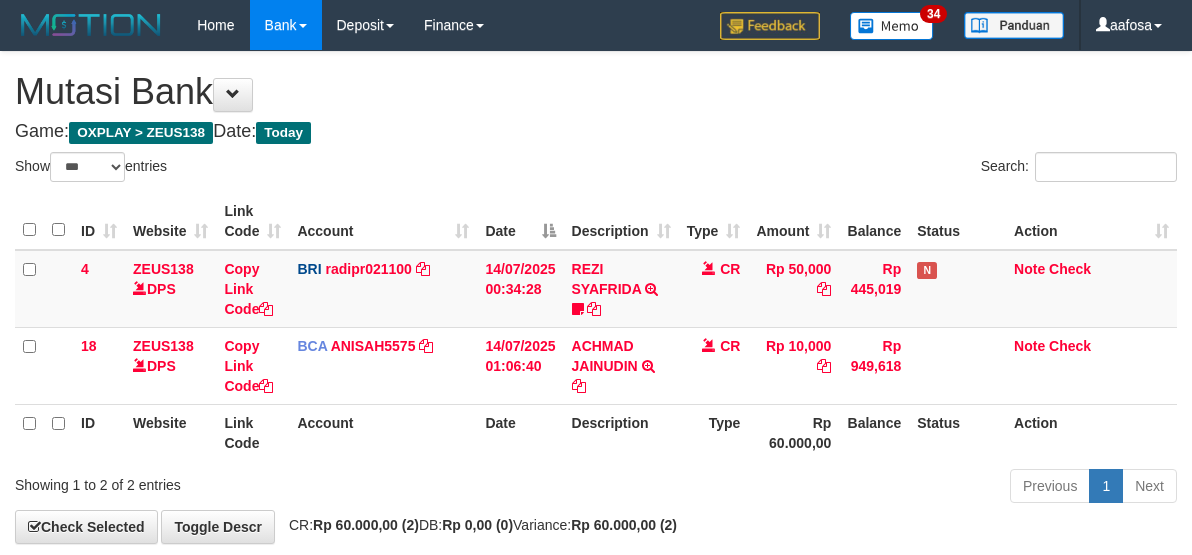 select on "***" 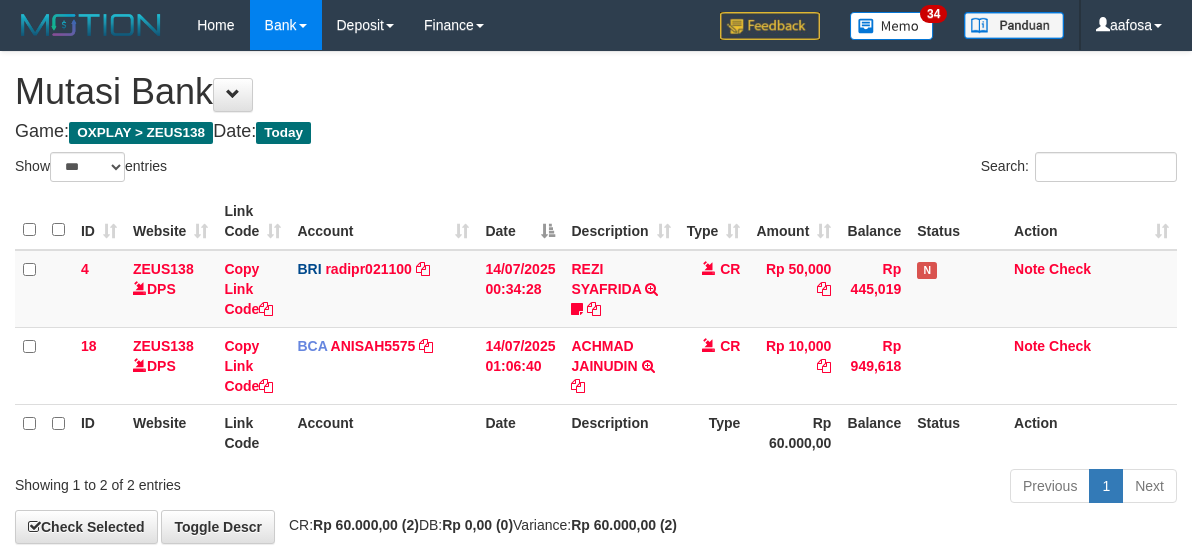 scroll, scrollTop: 100, scrollLeft: 0, axis: vertical 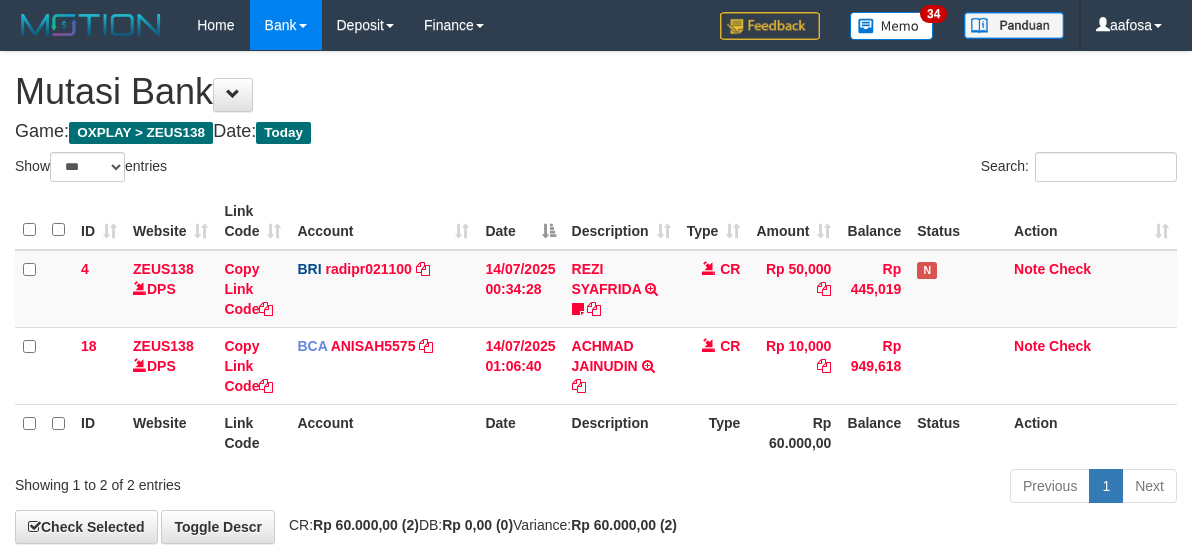 select on "***" 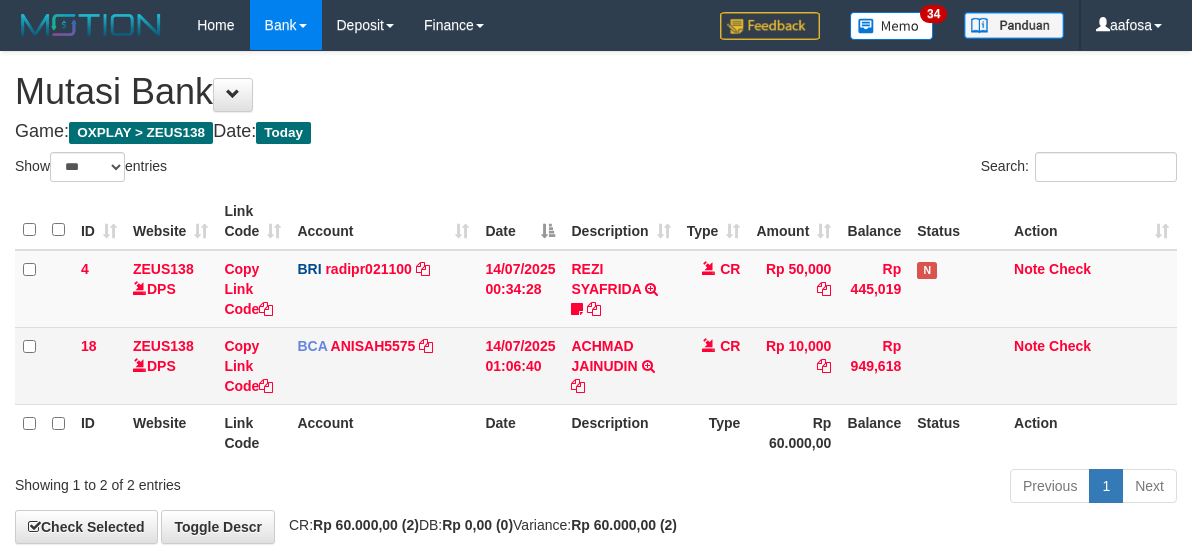 scroll, scrollTop: 100, scrollLeft: 0, axis: vertical 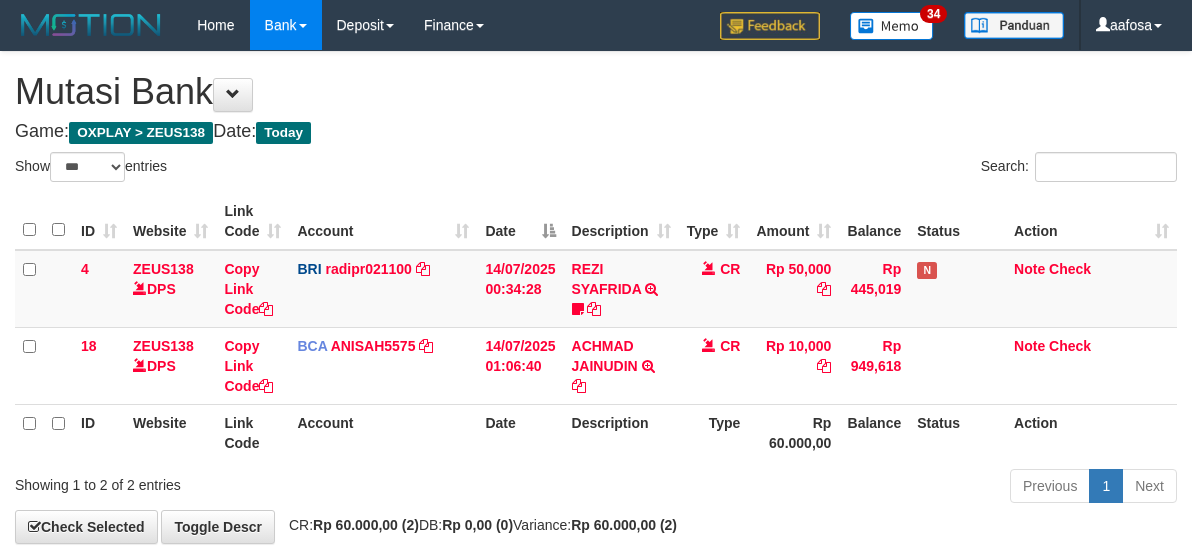 select on "***" 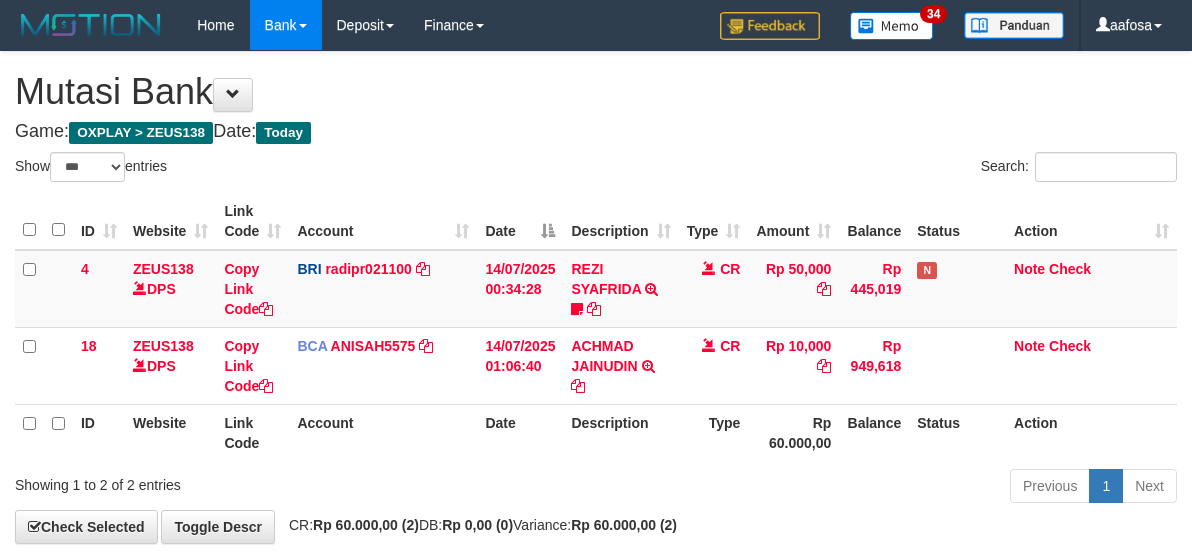scroll, scrollTop: 100, scrollLeft: 0, axis: vertical 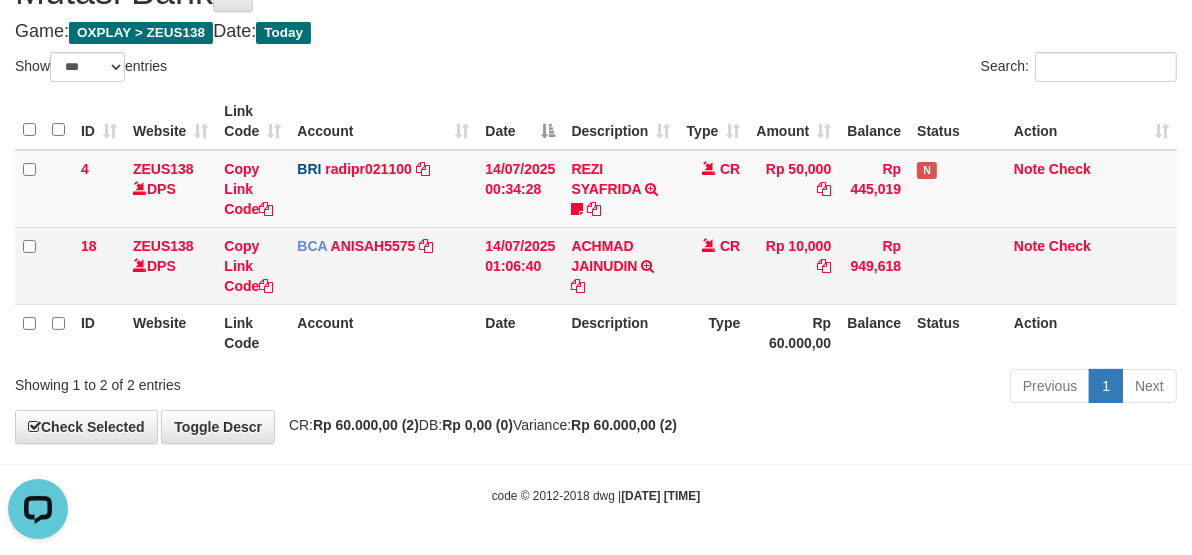 drag, startPoint x: 741, startPoint y: 258, endPoint x: 741, endPoint y: 274, distance: 16 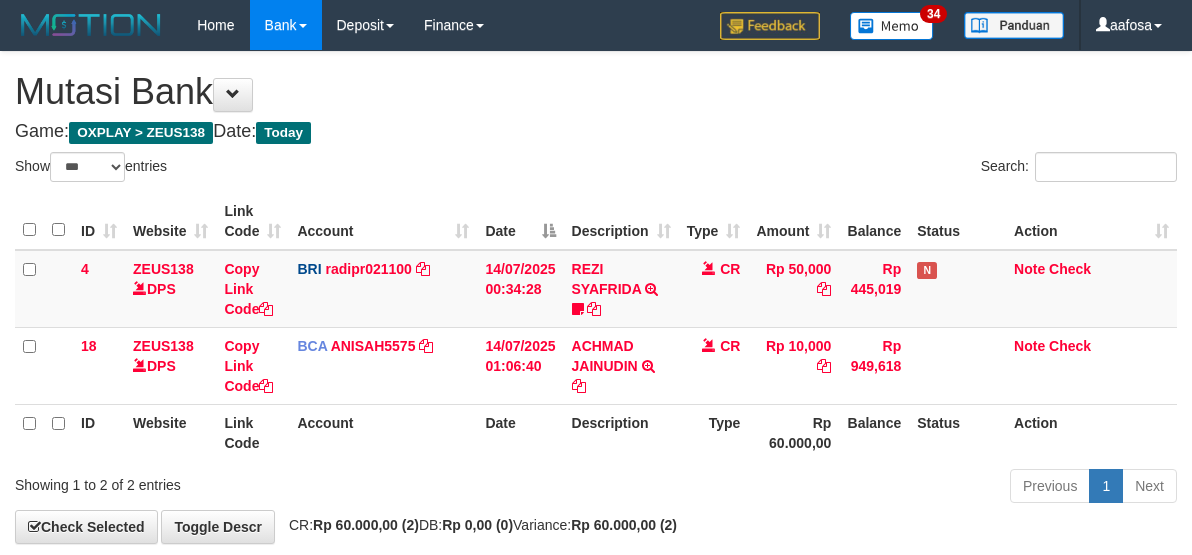 select on "***" 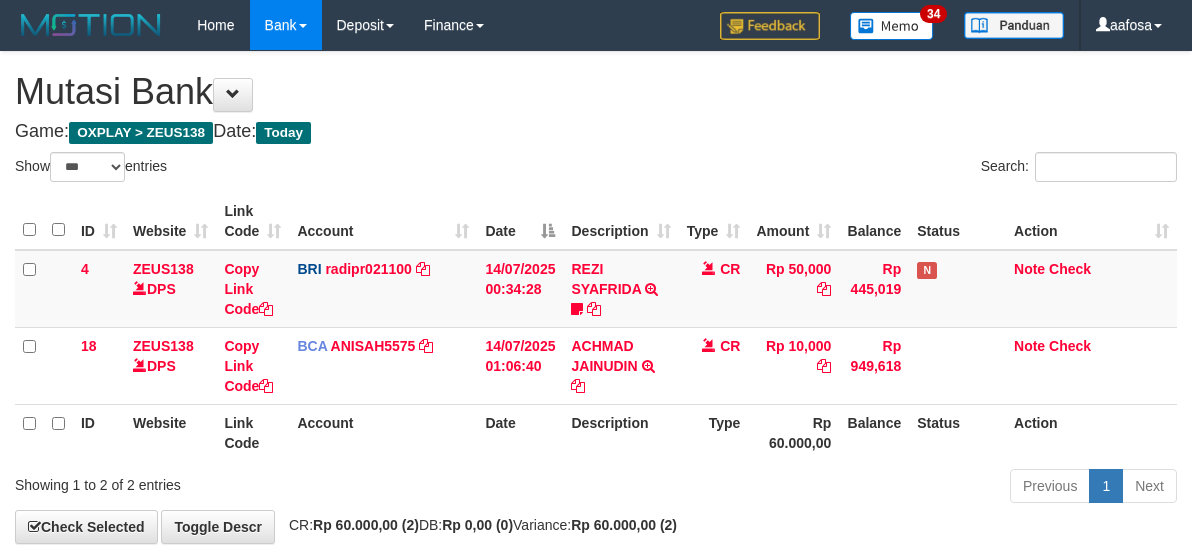 scroll, scrollTop: 100, scrollLeft: 0, axis: vertical 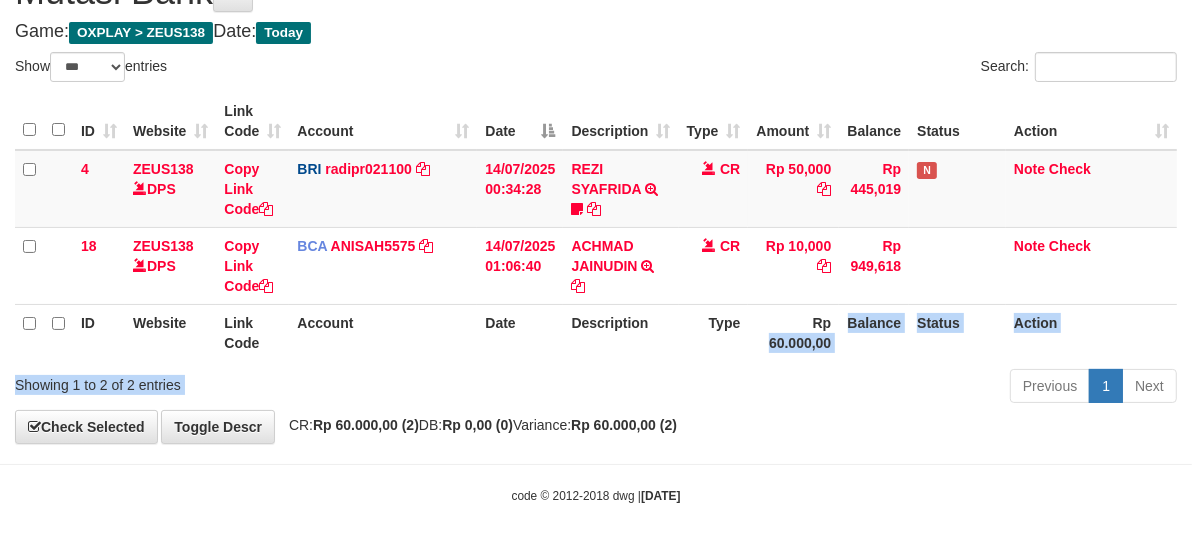 drag, startPoint x: 761, startPoint y: 368, endPoint x: 767, endPoint y: 336, distance: 32.55764 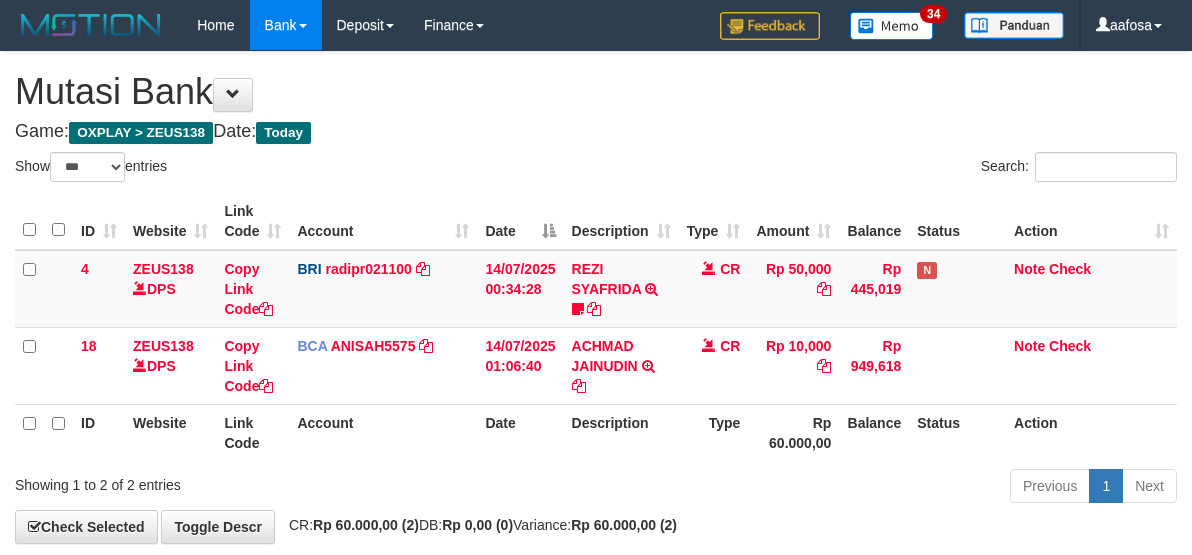 select on "***" 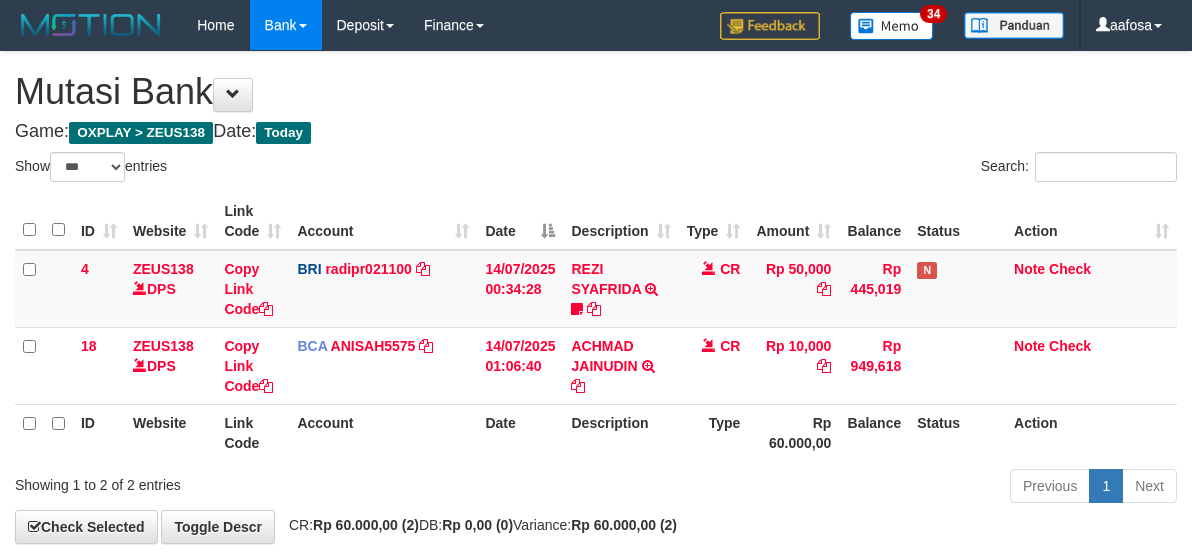 scroll, scrollTop: 100, scrollLeft: 0, axis: vertical 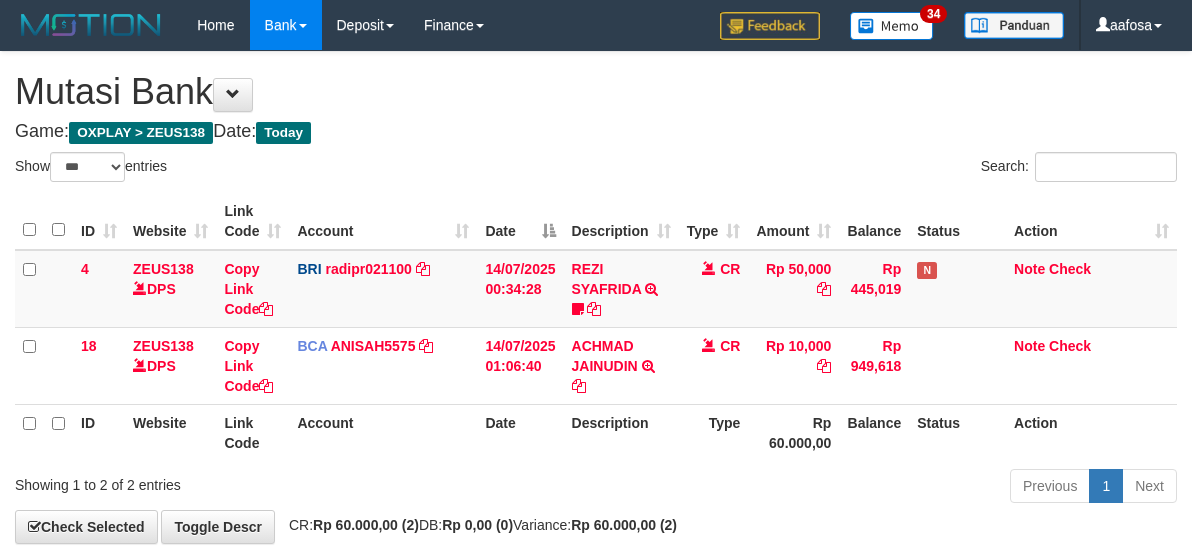 select on "***" 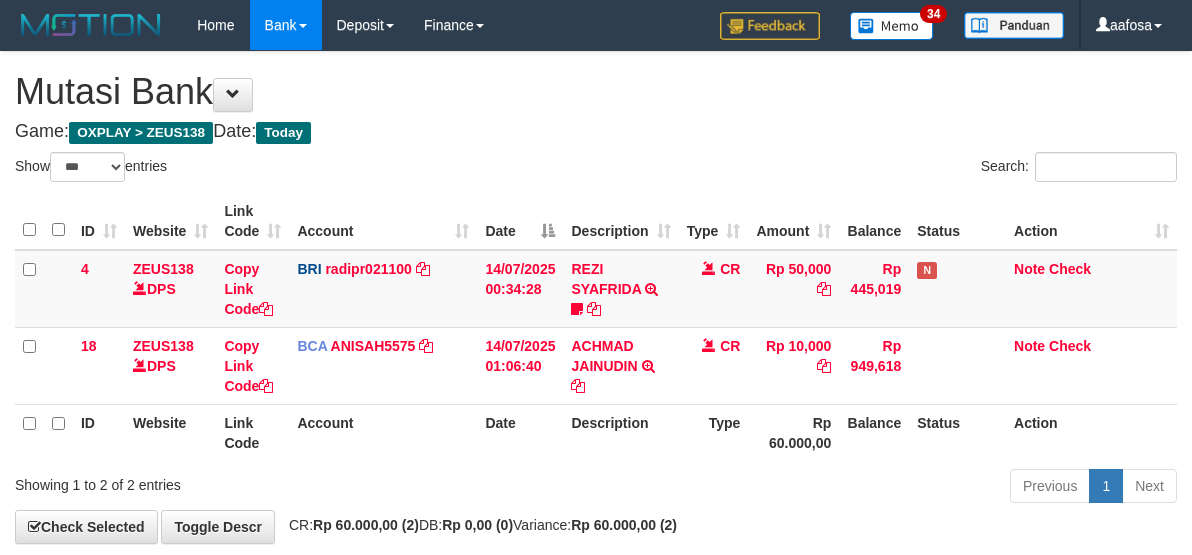 scroll, scrollTop: 100, scrollLeft: 0, axis: vertical 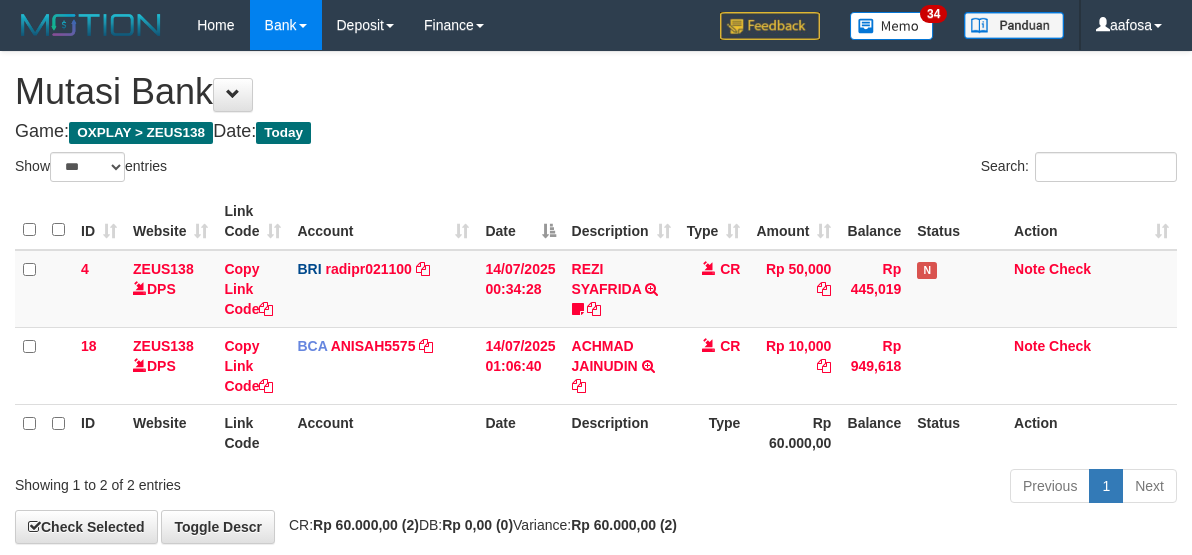 select on "***" 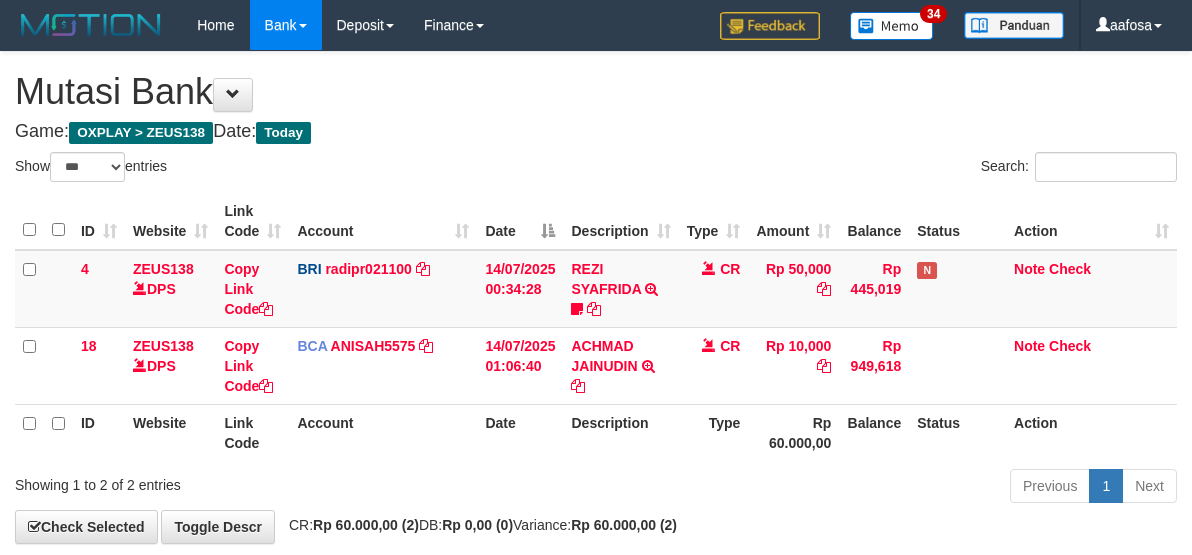 scroll, scrollTop: 100, scrollLeft: 0, axis: vertical 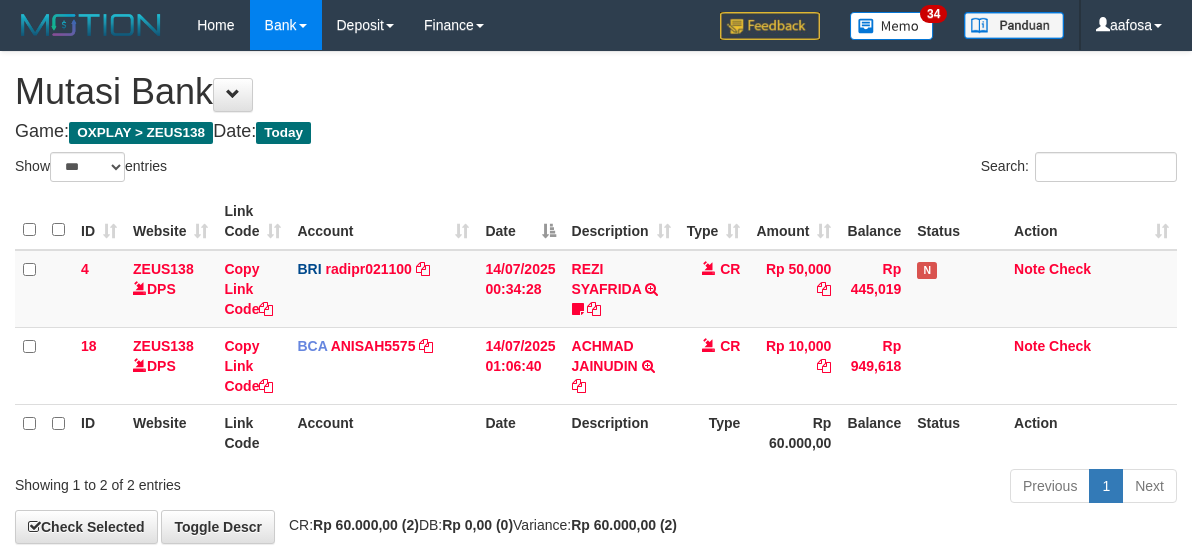 select on "***" 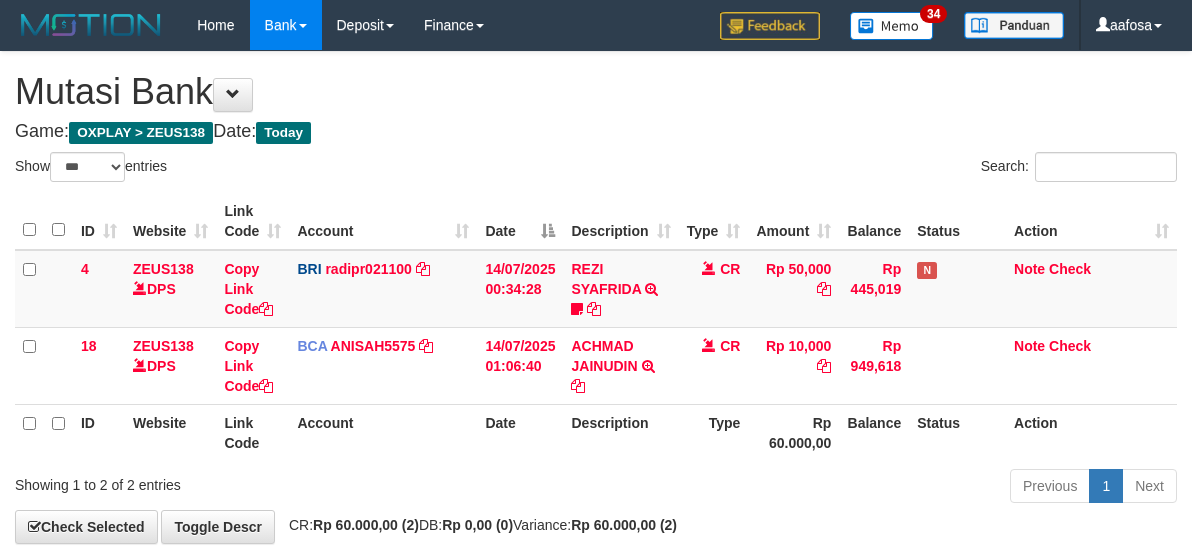 scroll, scrollTop: 100, scrollLeft: 0, axis: vertical 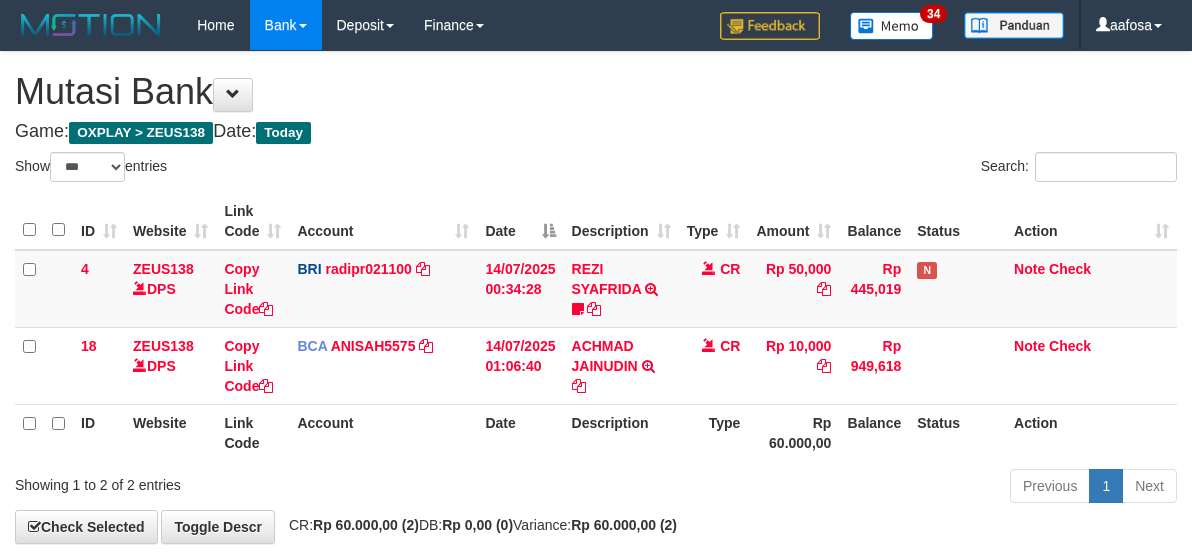 select on "***" 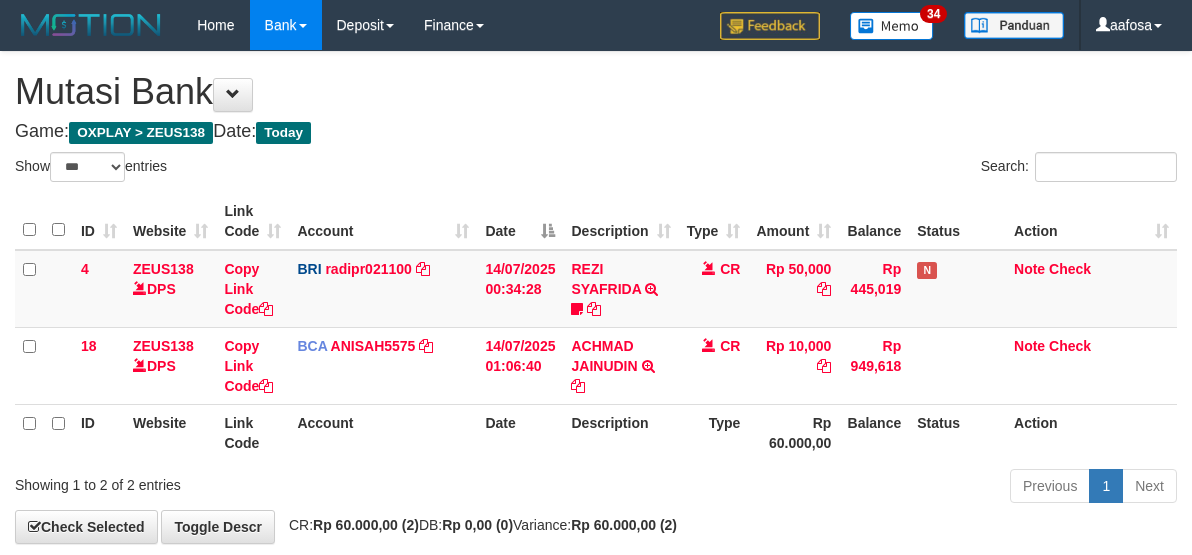 scroll, scrollTop: 100, scrollLeft: 0, axis: vertical 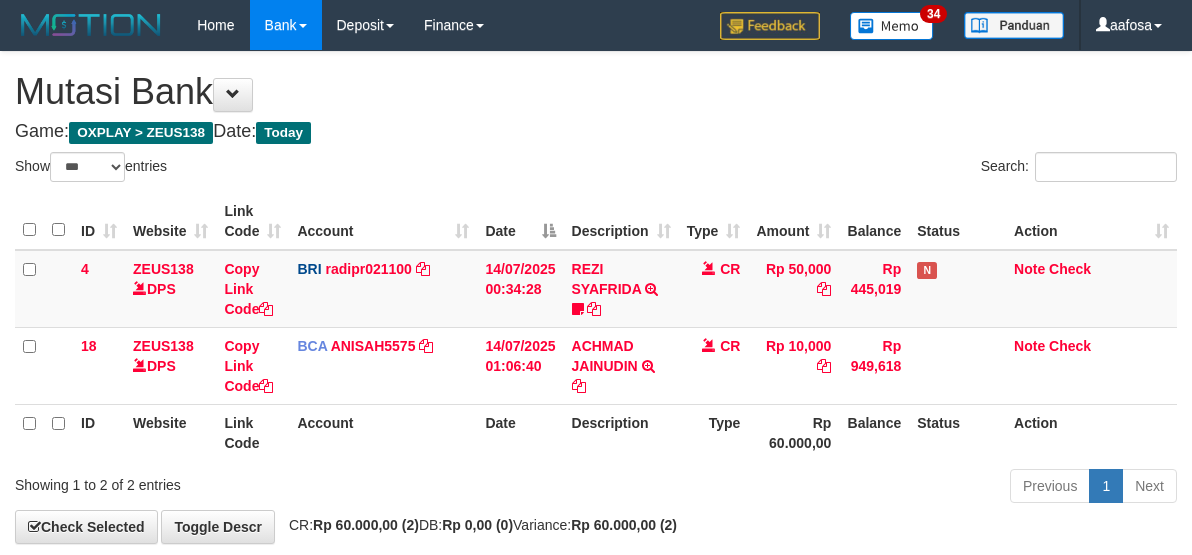 select on "***" 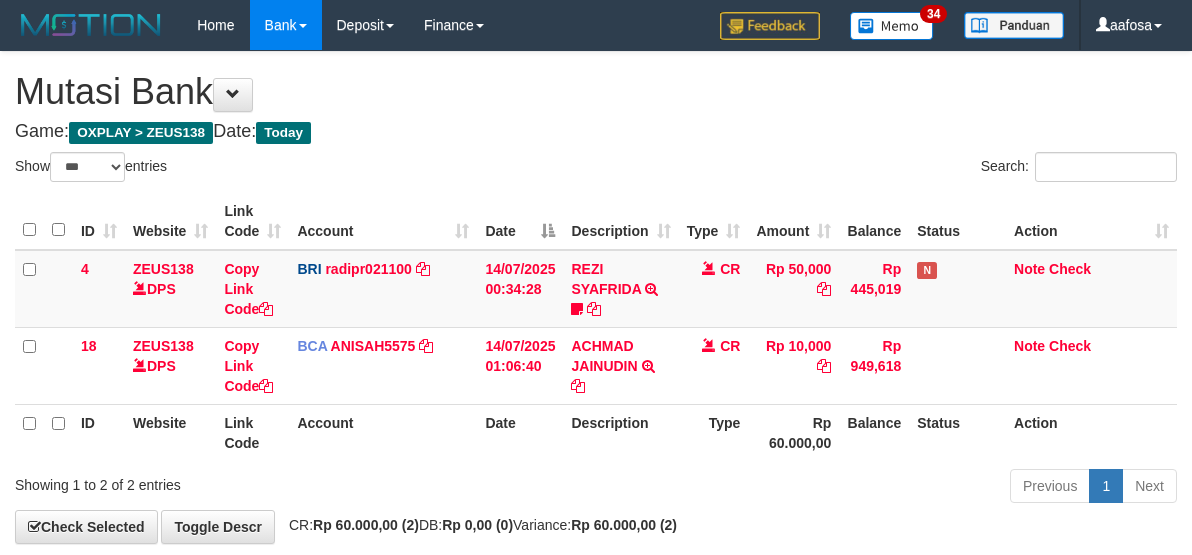 scroll, scrollTop: 100, scrollLeft: 0, axis: vertical 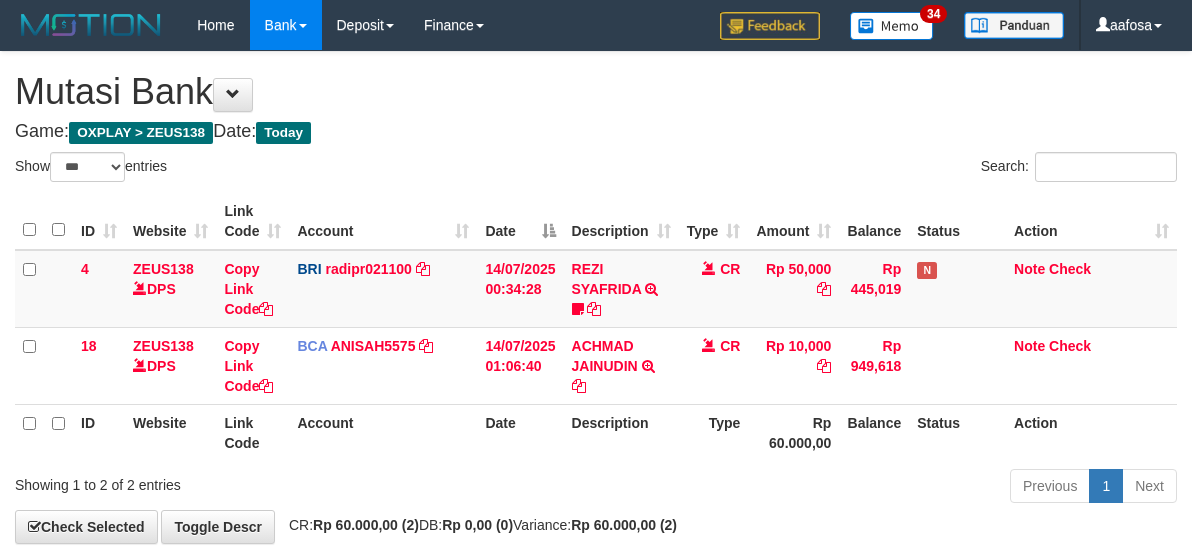 select on "***" 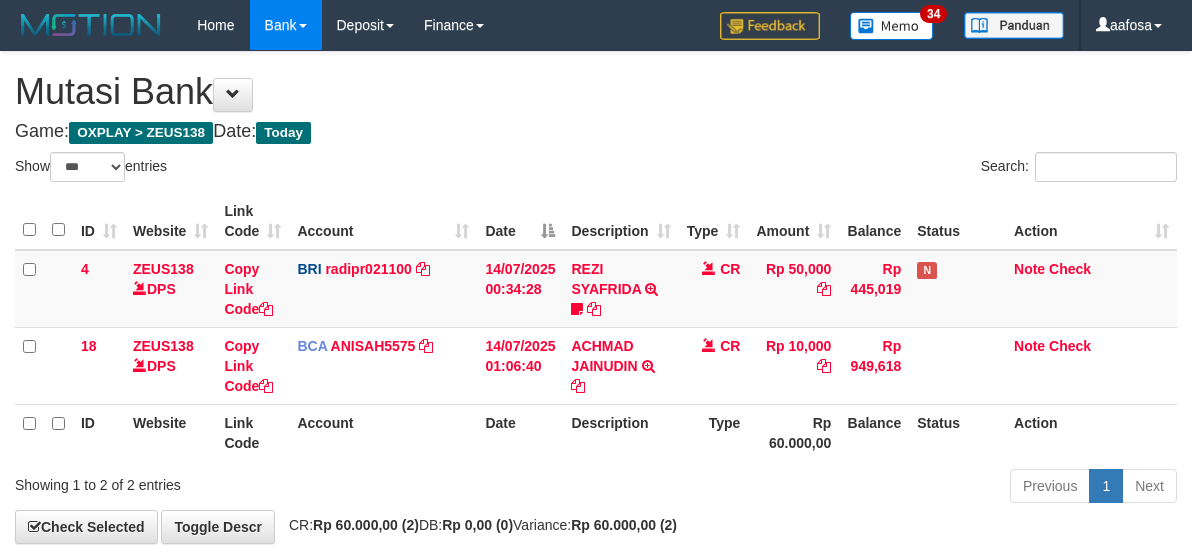 scroll, scrollTop: 100, scrollLeft: 0, axis: vertical 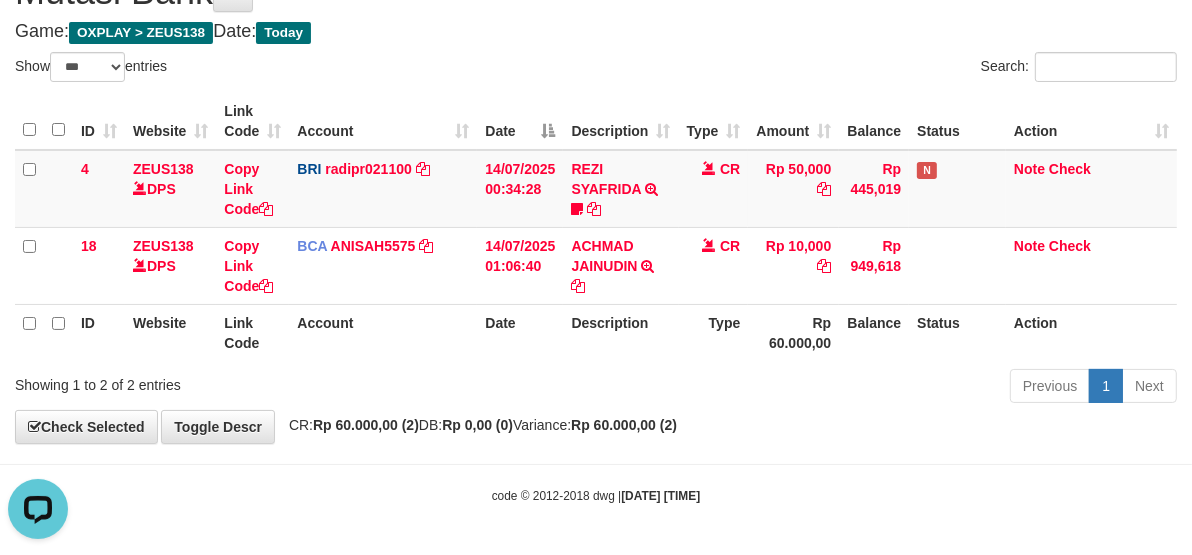 click on "Type" at bounding box center (714, 332) 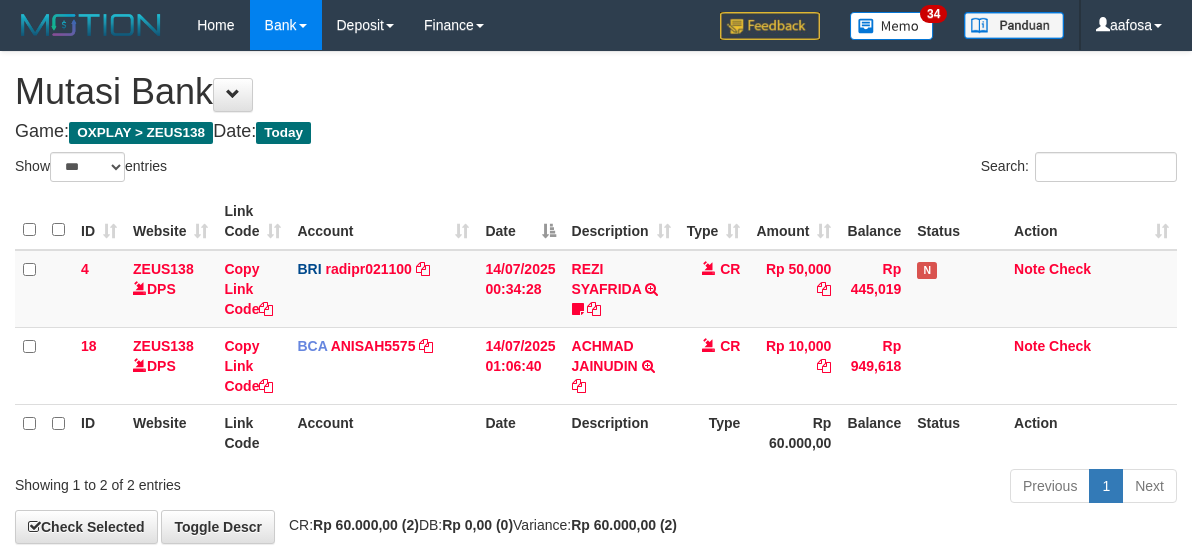 select on "***" 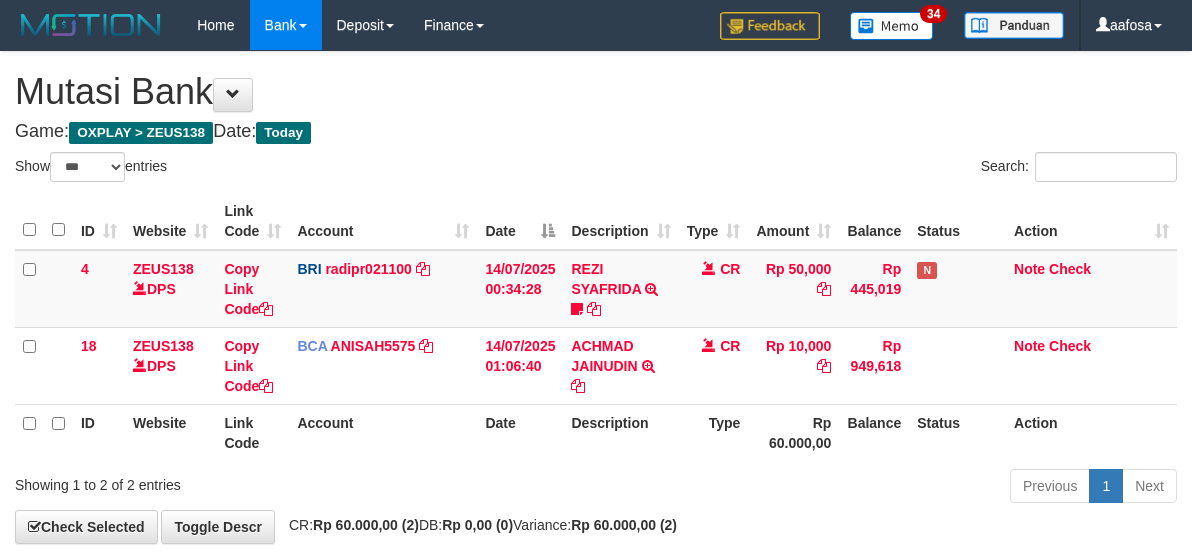scroll, scrollTop: 100, scrollLeft: 0, axis: vertical 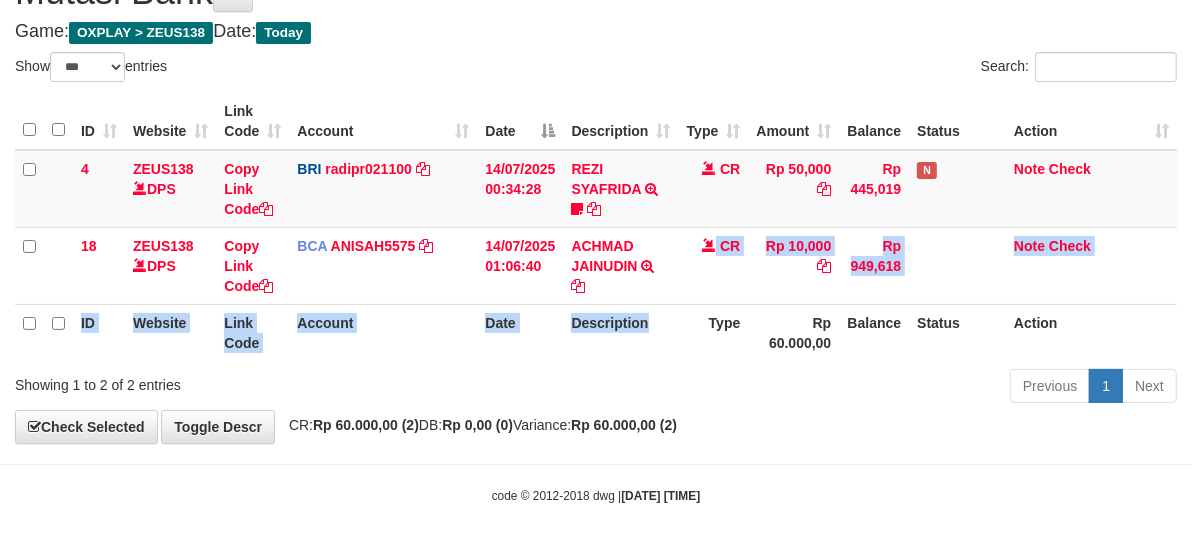 click on "ID Website Link Code Account Date Description Type Amount Balance Status Action
4
ZEUS138    DPS
Copy Link Code
BRI
radipr021100
DPS
REYNALDI ADI PRATAMA
mutasi_20250714_3774 | 4
mutasi_20250714_3774 | 4
14/07/2025 00:34:28
REZI SYAFRIDA            TRANSFER NBMB REZI SYAFRIDA TO REYNALDI ADI PRATAMA    808801023311535
CR
Rp 50,000
Rp 445,019
N
Note
Check
18
ZEUS138    DPS
Copy Link Code
BCA
ANISAH5575
DPS
ANISAH" at bounding box center (596, 227) 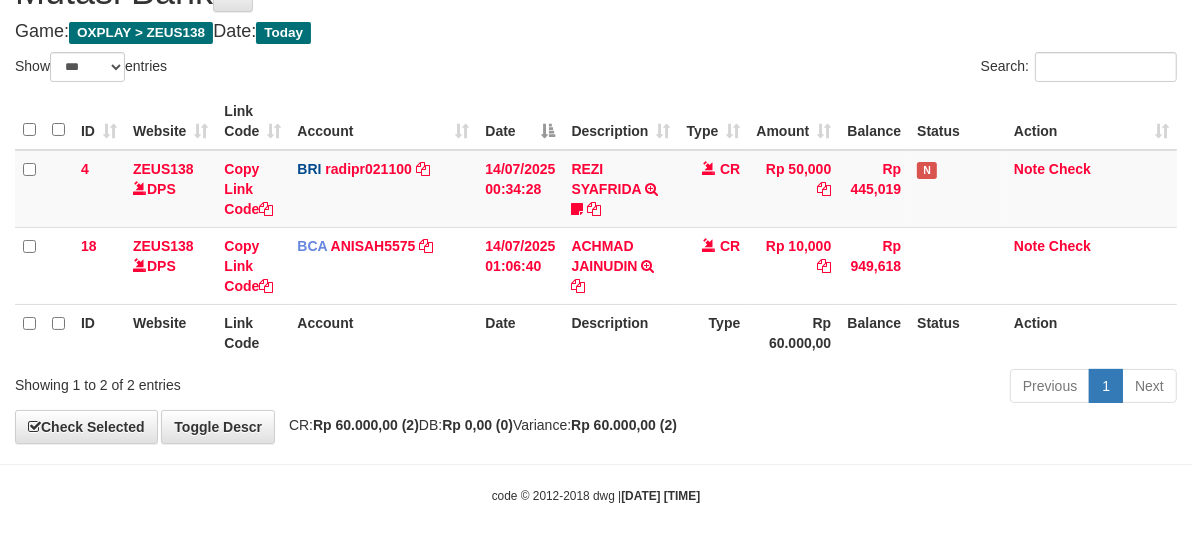 click on "ID Website Link Code Account Date Description Type Amount Balance Status Action
4
ZEUS138    DPS
Copy Link Code
BRI
radipr021100
DPS
REYNALDI ADI PRATAMA
mutasi_20250714_3774 | 4
mutasi_20250714_3774 | 4
14/07/2025 00:34:28
REZI SYAFRIDA            TRANSFER NBMB REZI SYAFRIDA TO REYNALDI ADI PRATAMA    808801023311535
CR
Rp 50,000
Rp 445,019
N
Note
Check
18
ZEUS138    DPS
Copy Link Code
BCA
ANISAH5575
DPS
ANISAH" at bounding box center (596, 227) 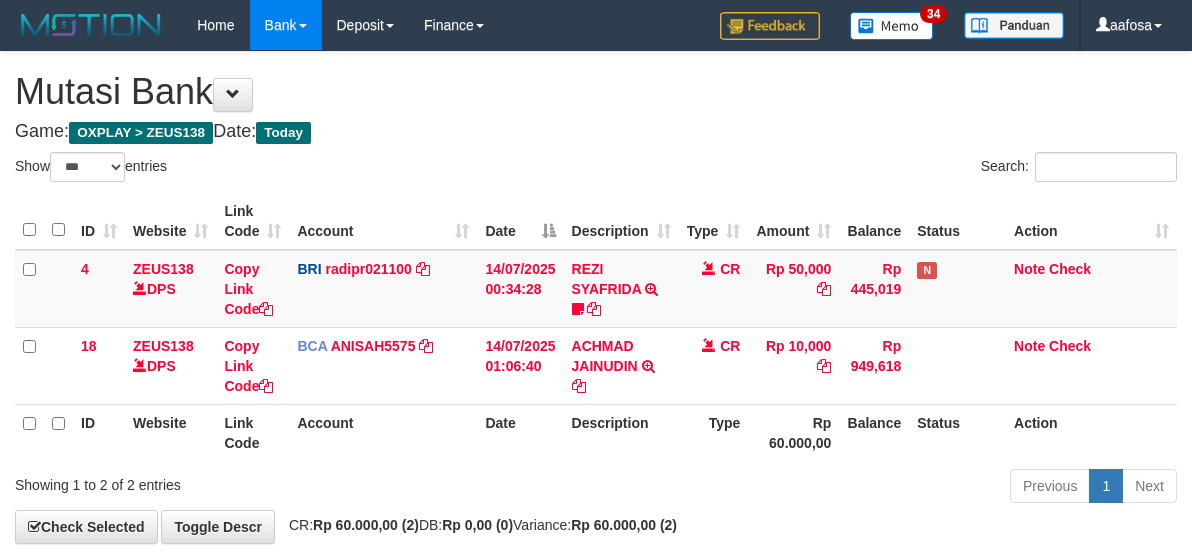 select on "***" 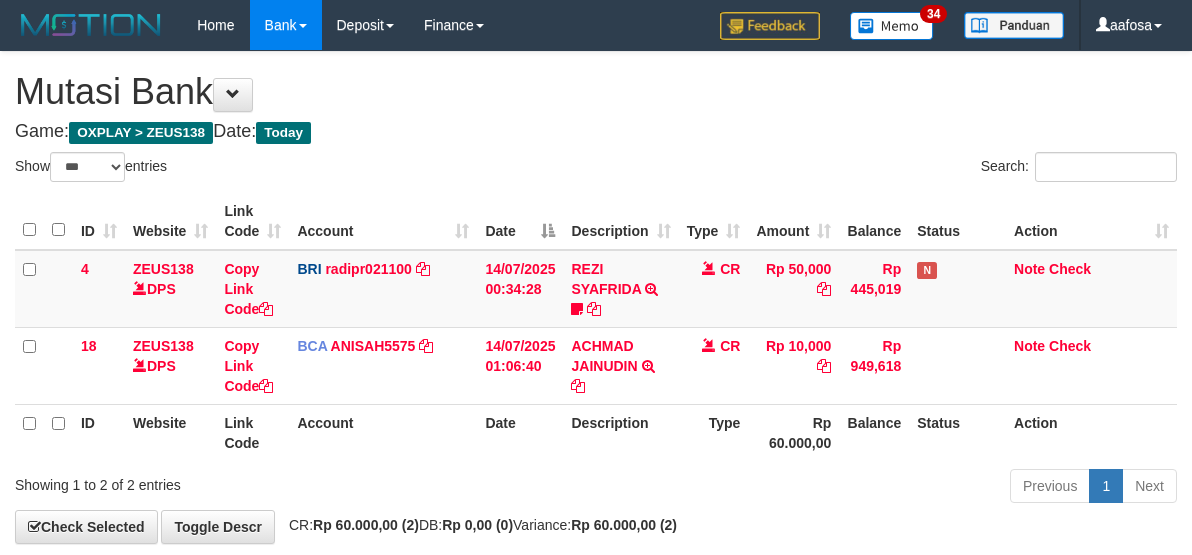 scroll, scrollTop: 100, scrollLeft: 0, axis: vertical 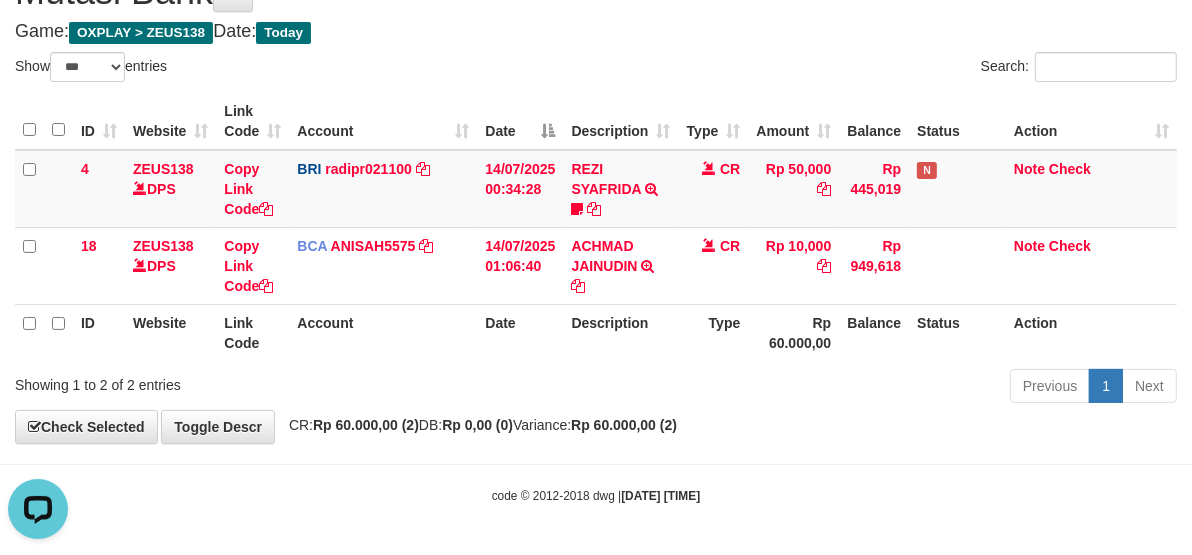 click on "Type" at bounding box center [714, 332] 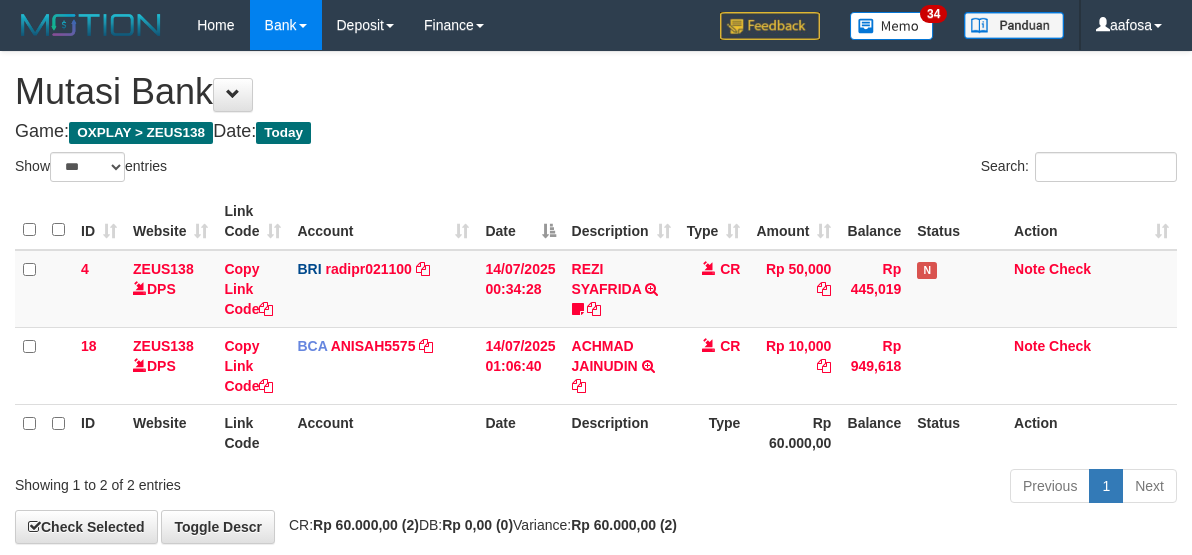select on "***" 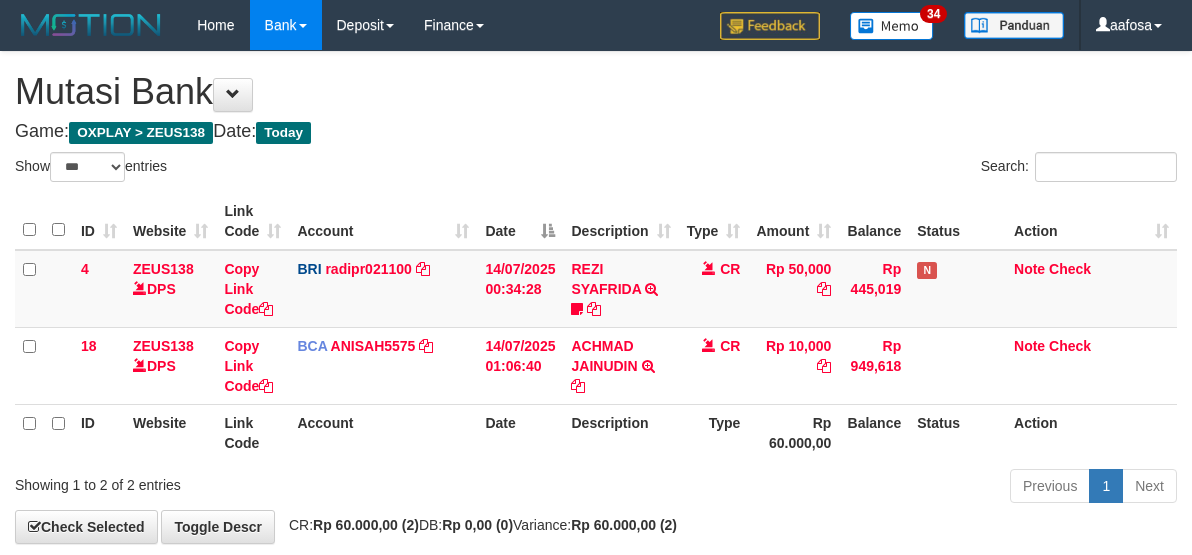 scroll, scrollTop: 100, scrollLeft: 0, axis: vertical 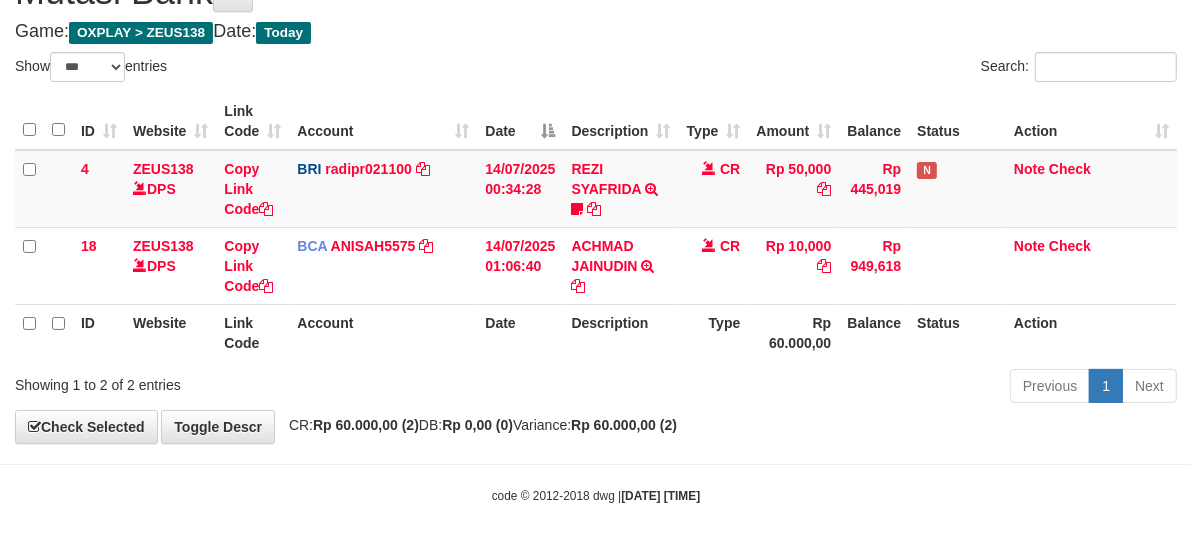 click on "Previous 1 Next" at bounding box center [844, 388] 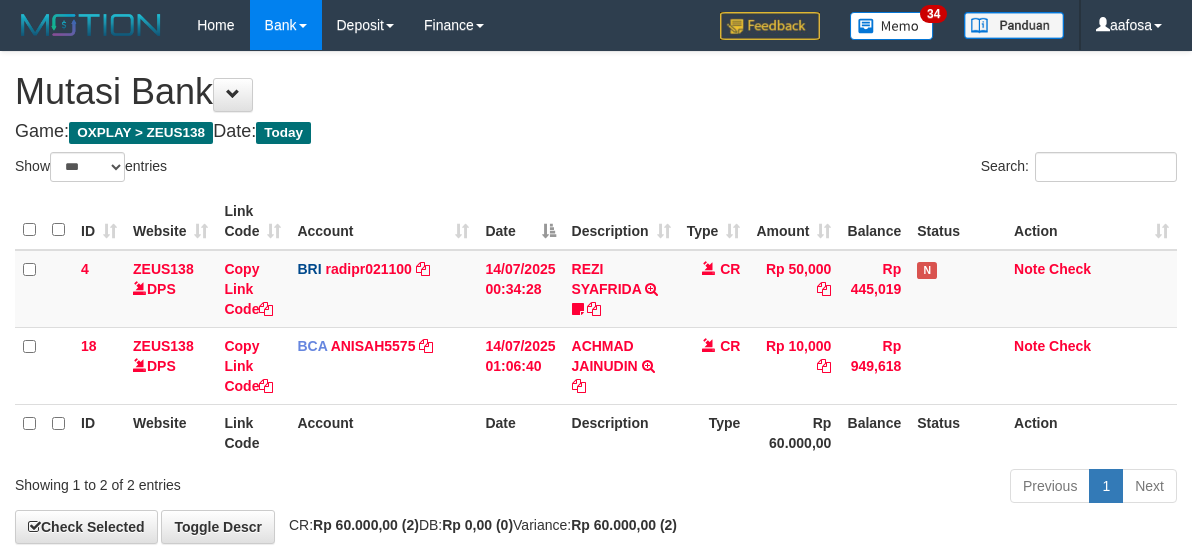 select on "***" 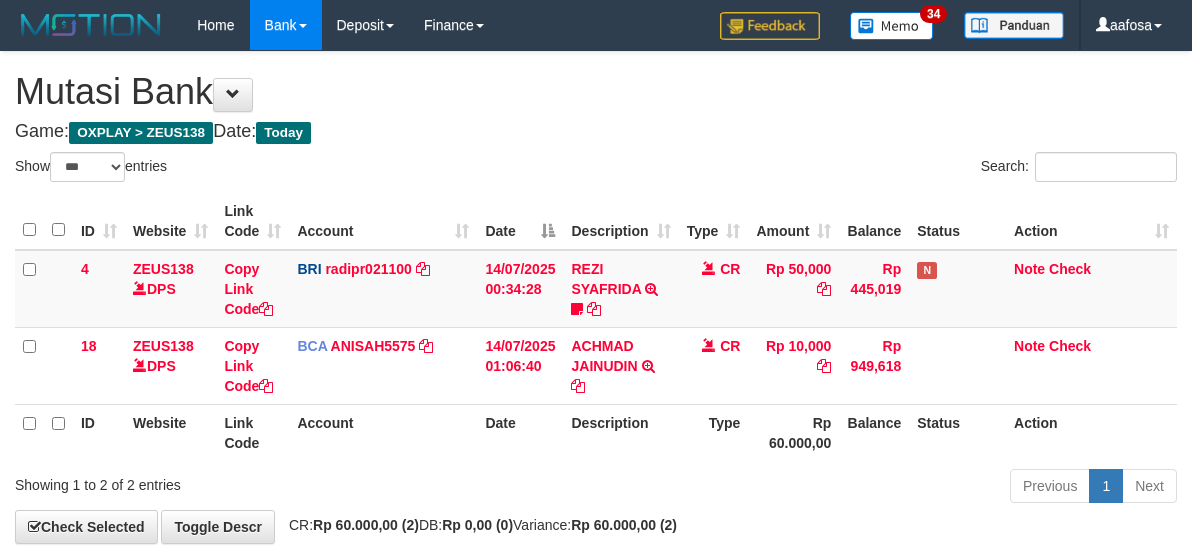 scroll, scrollTop: 100, scrollLeft: 0, axis: vertical 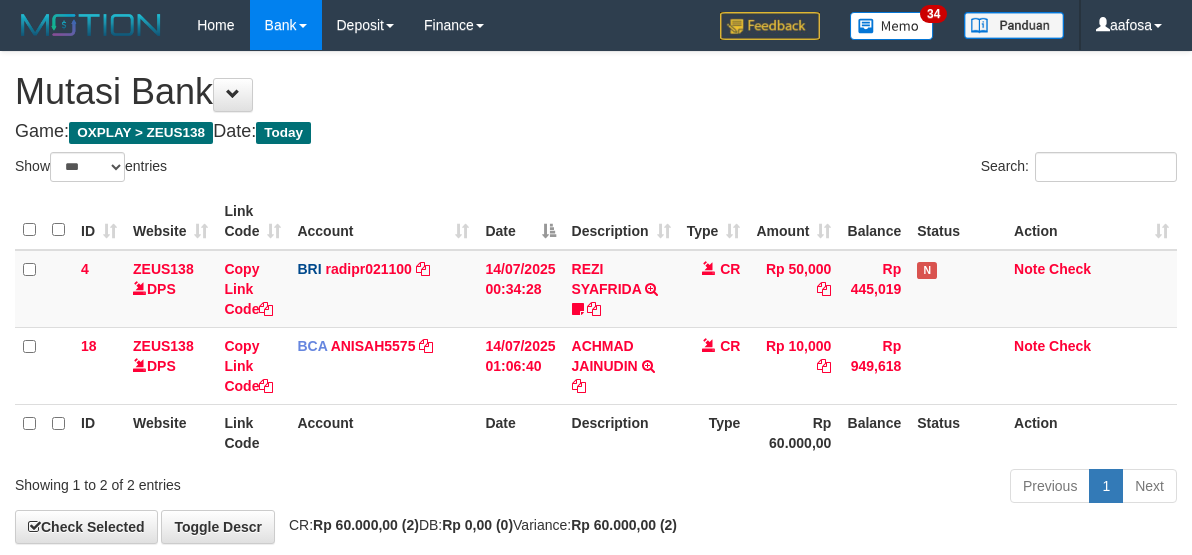 select on "***" 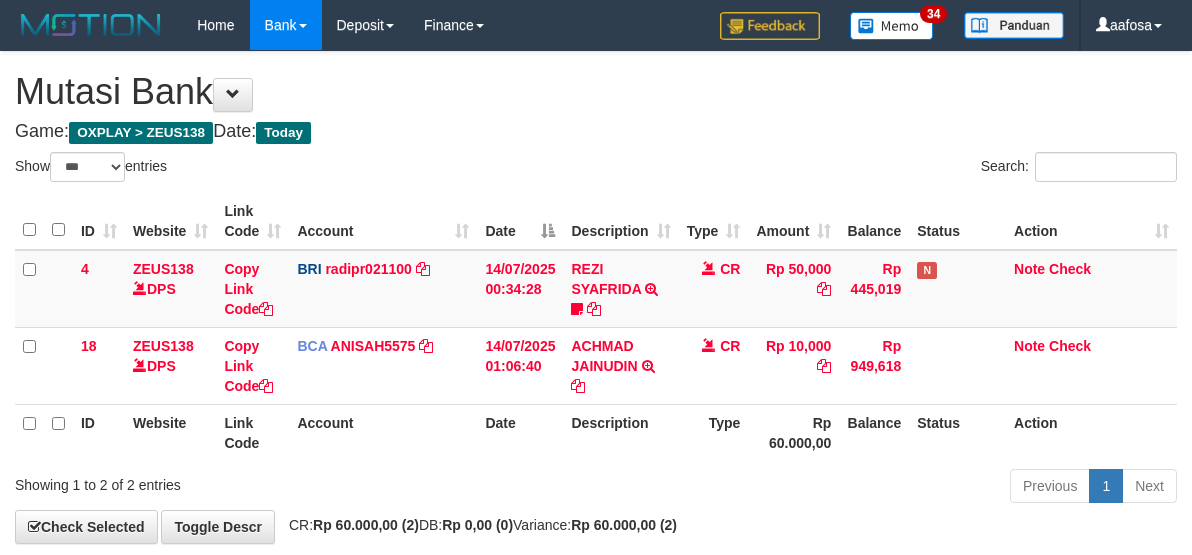 scroll, scrollTop: 100, scrollLeft: 0, axis: vertical 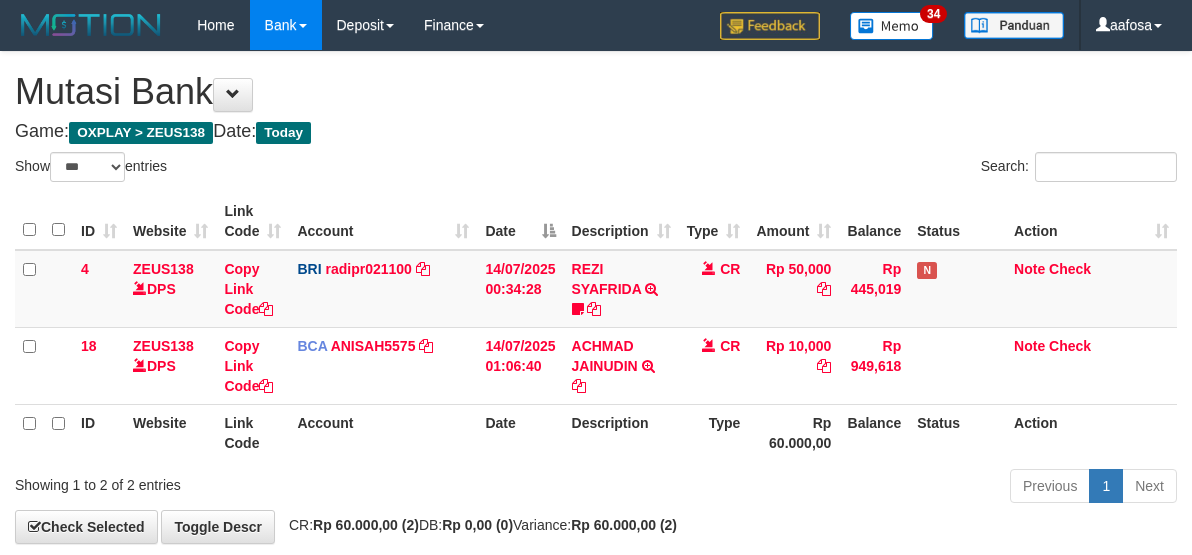 select on "***" 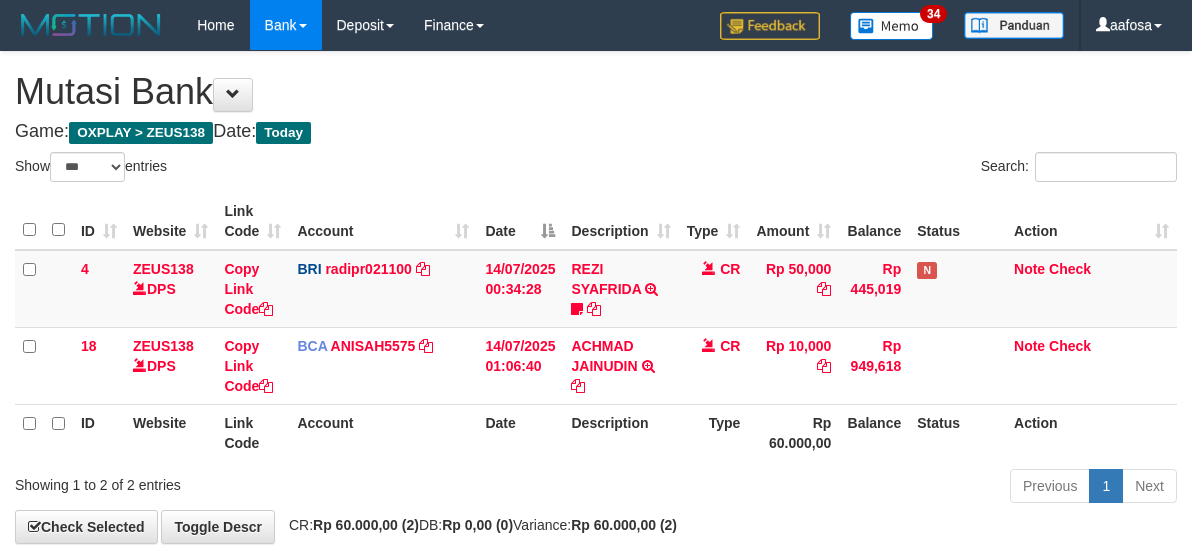 scroll, scrollTop: 100, scrollLeft: 0, axis: vertical 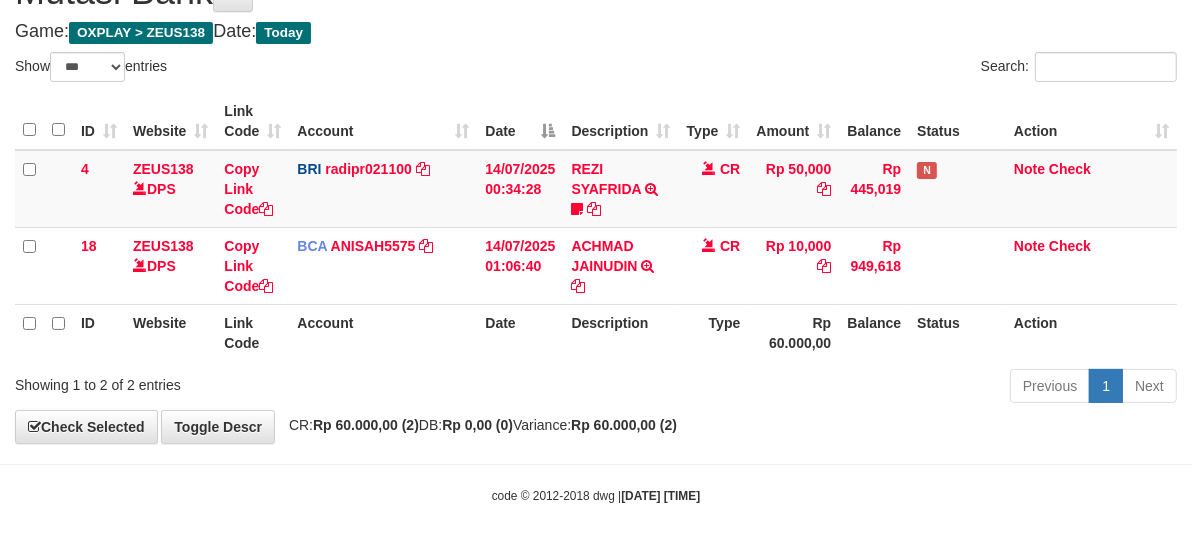 drag, startPoint x: 597, startPoint y: 430, endPoint x: 580, endPoint y: 432, distance: 17.117243 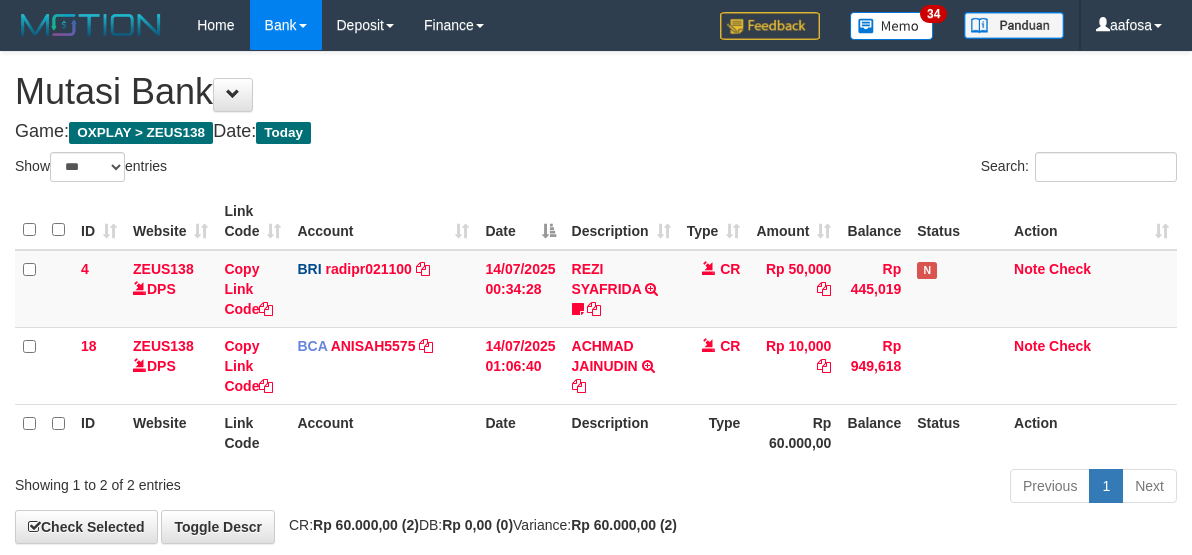 select on "***" 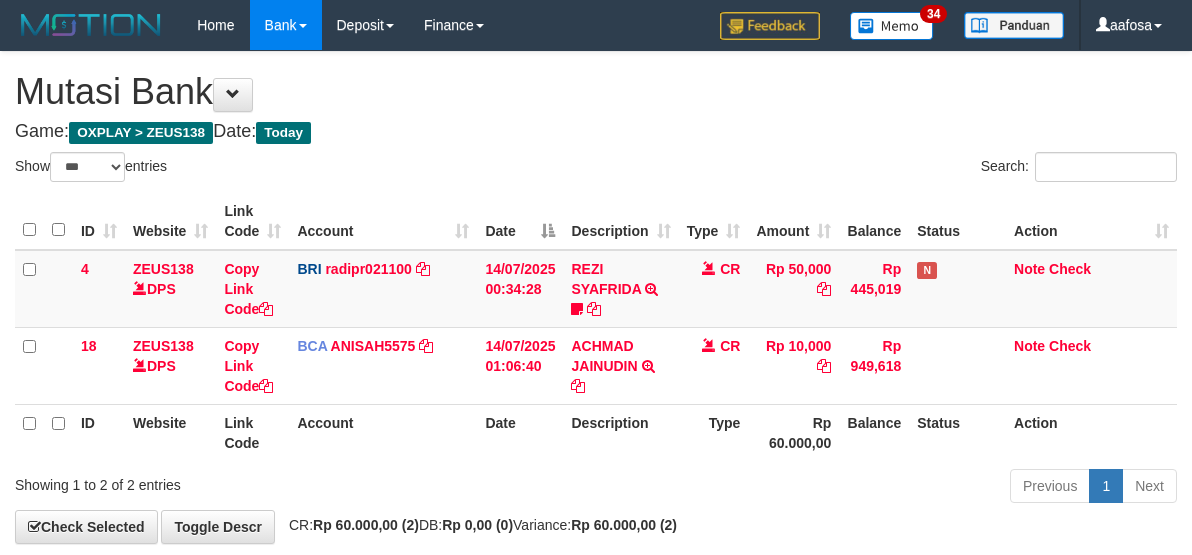 scroll, scrollTop: 100, scrollLeft: 0, axis: vertical 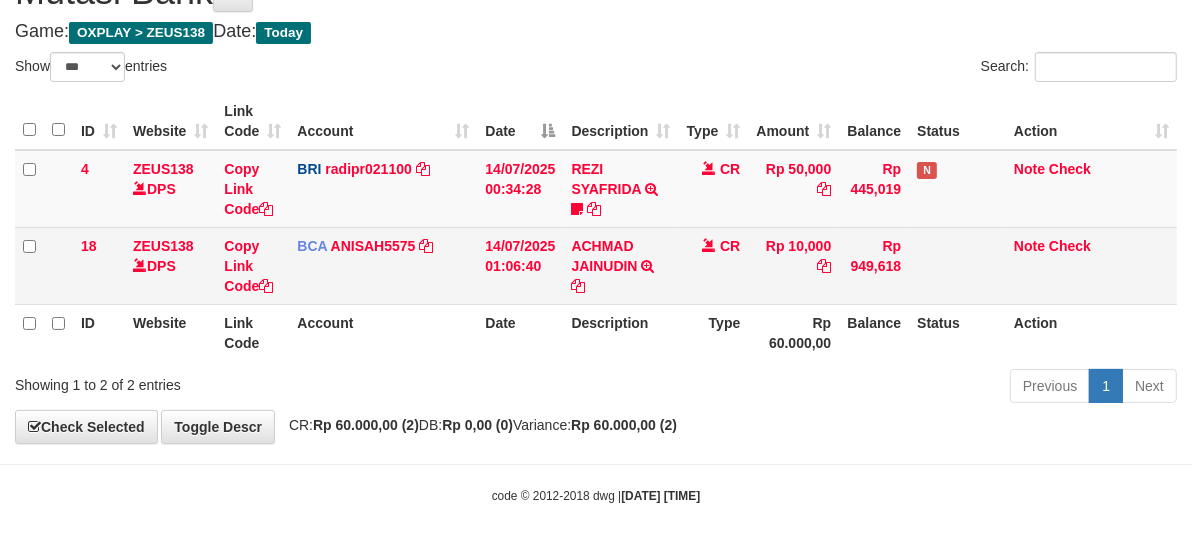click on "CR" at bounding box center [714, 265] 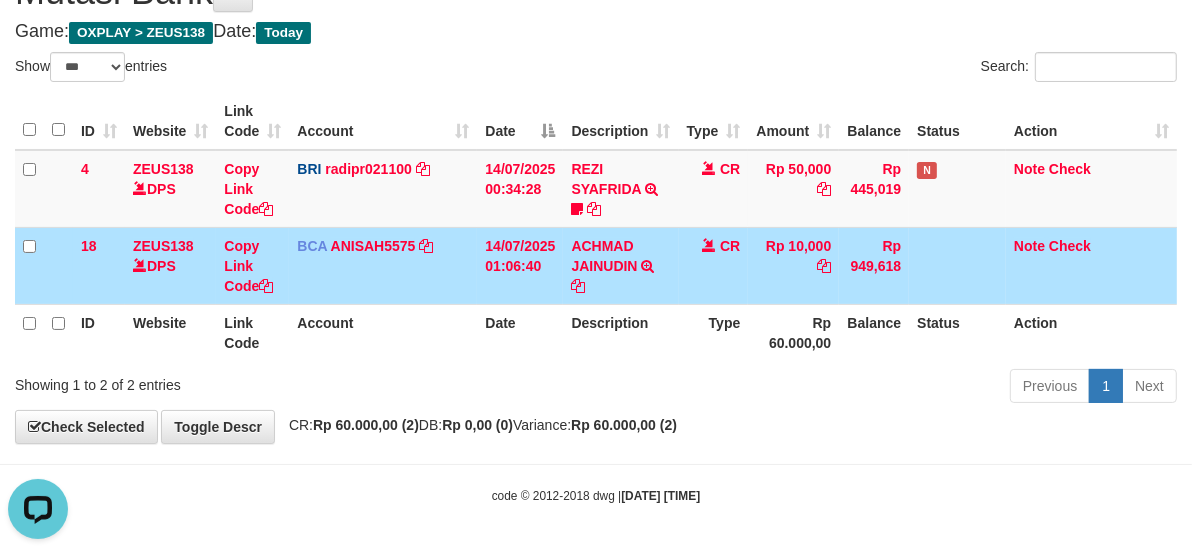 scroll, scrollTop: 0, scrollLeft: 0, axis: both 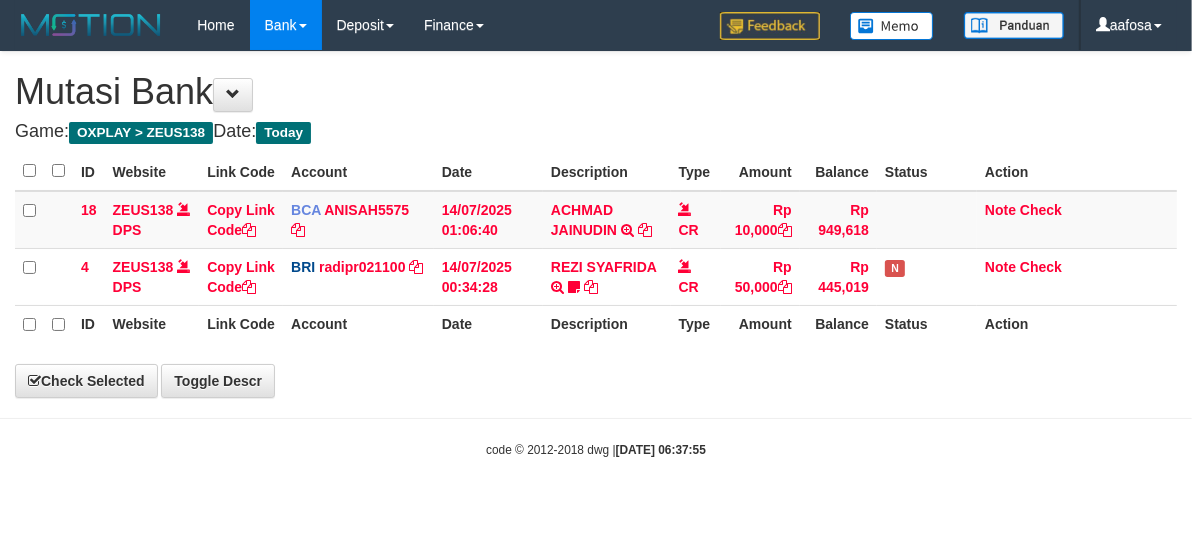 select on "***" 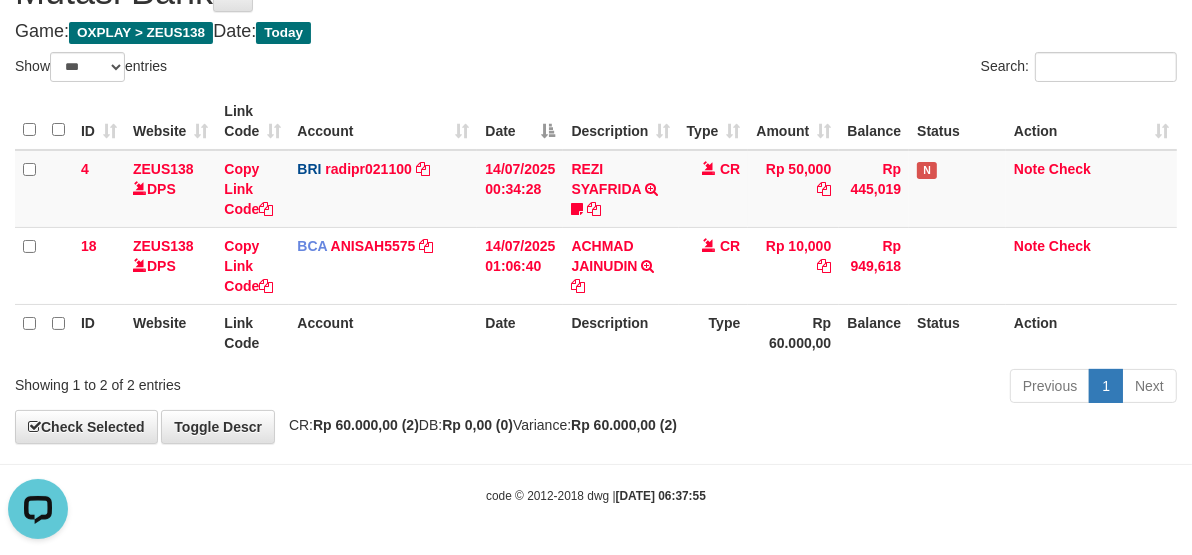 scroll, scrollTop: 0, scrollLeft: 0, axis: both 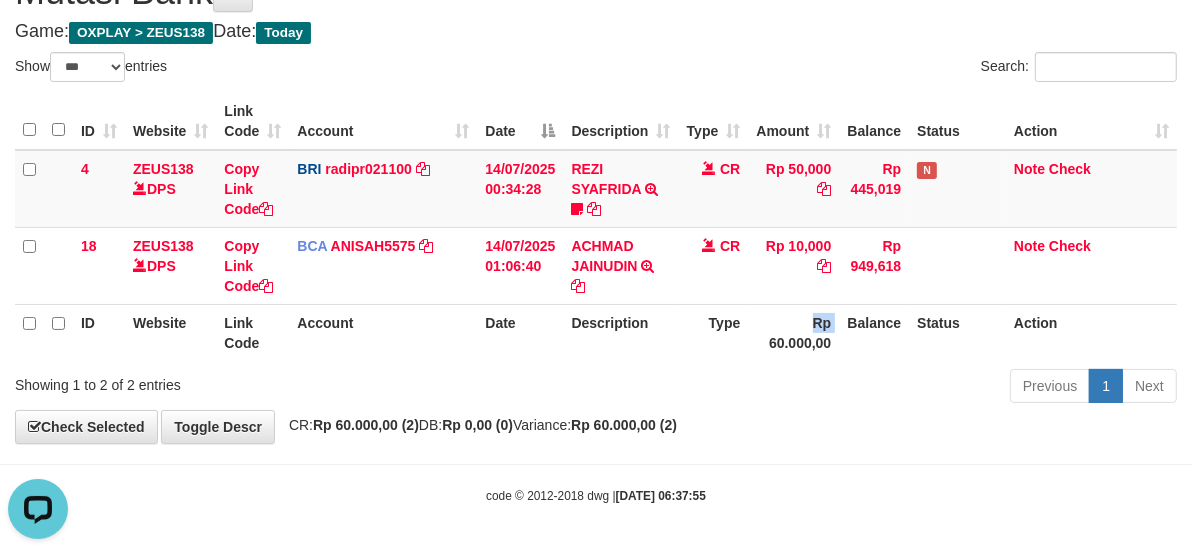 drag, startPoint x: 746, startPoint y: 345, endPoint x: 776, endPoint y: 370, distance: 39.051247 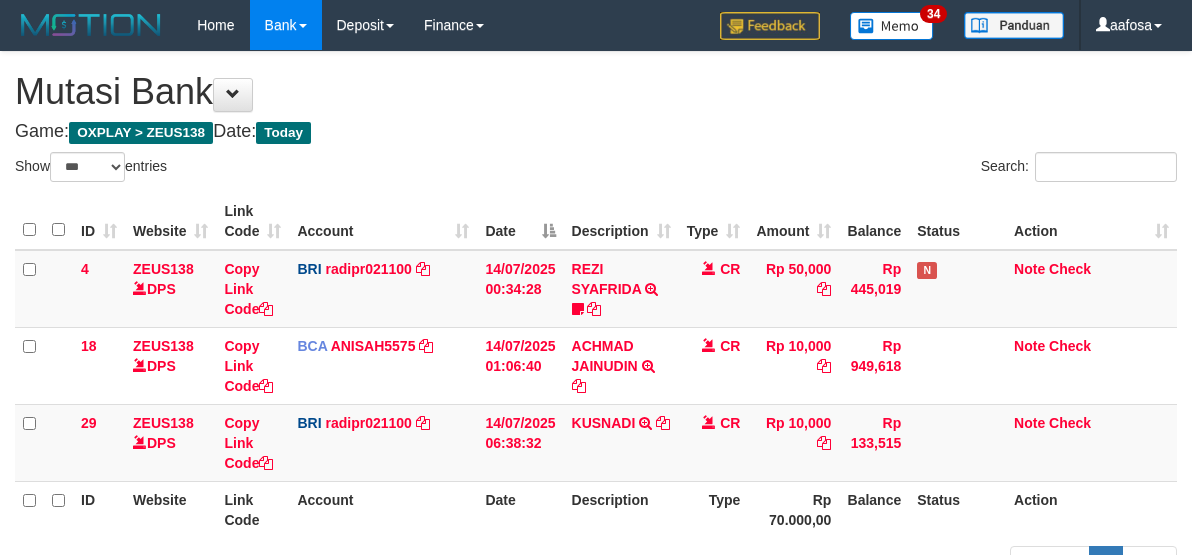 select on "***" 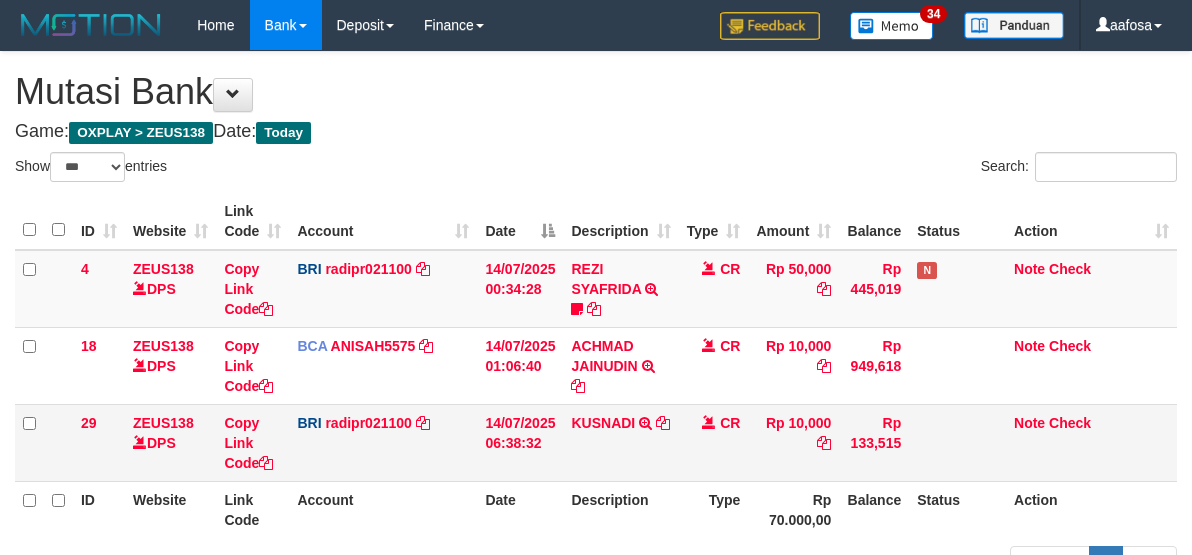 scroll, scrollTop: 101, scrollLeft: 0, axis: vertical 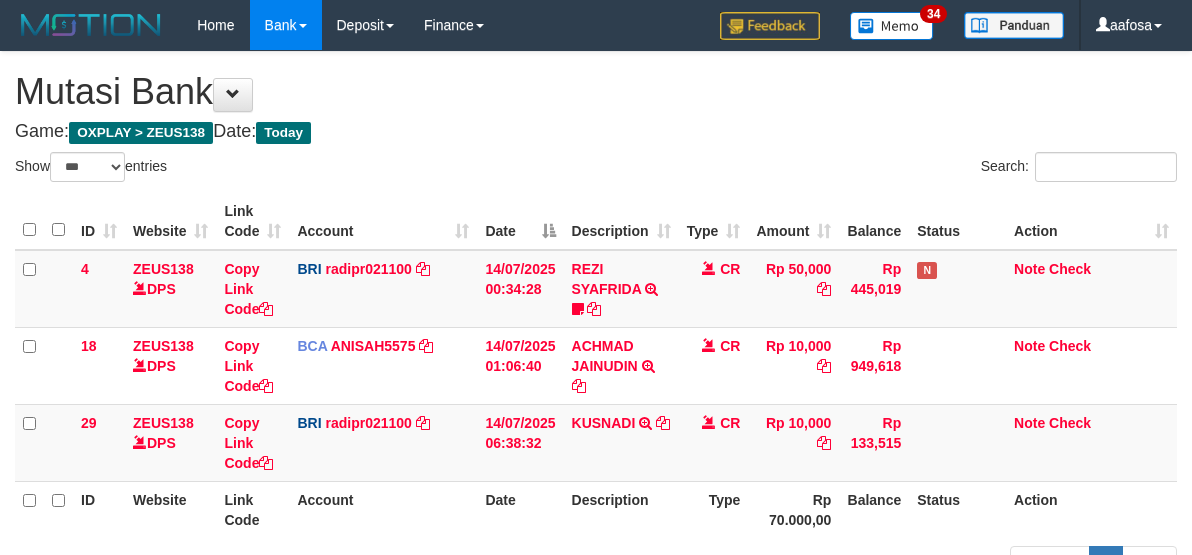 select on "***" 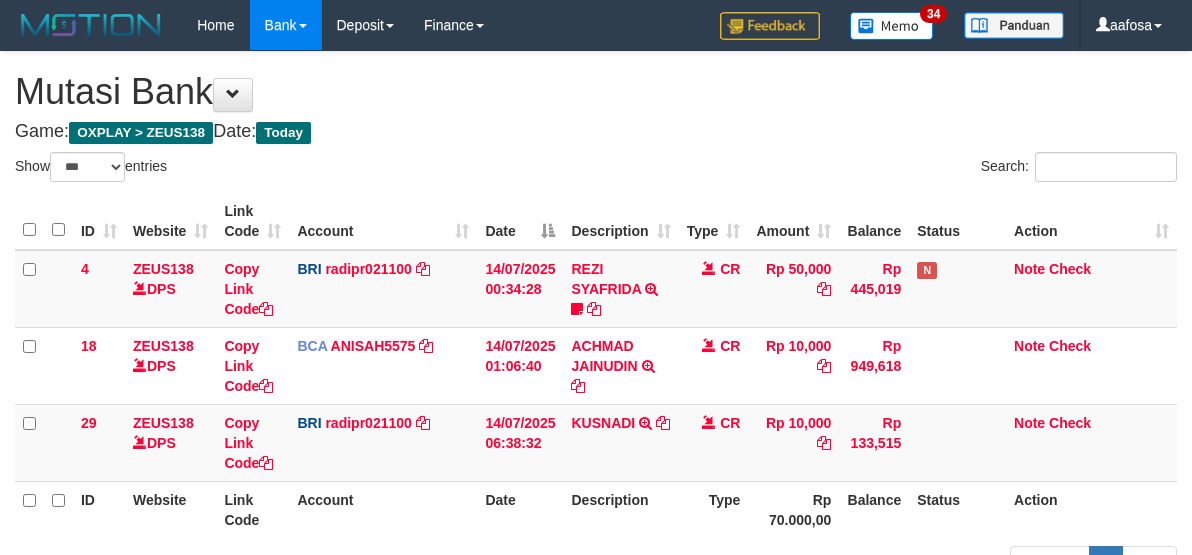 scroll, scrollTop: 102, scrollLeft: 0, axis: vertical 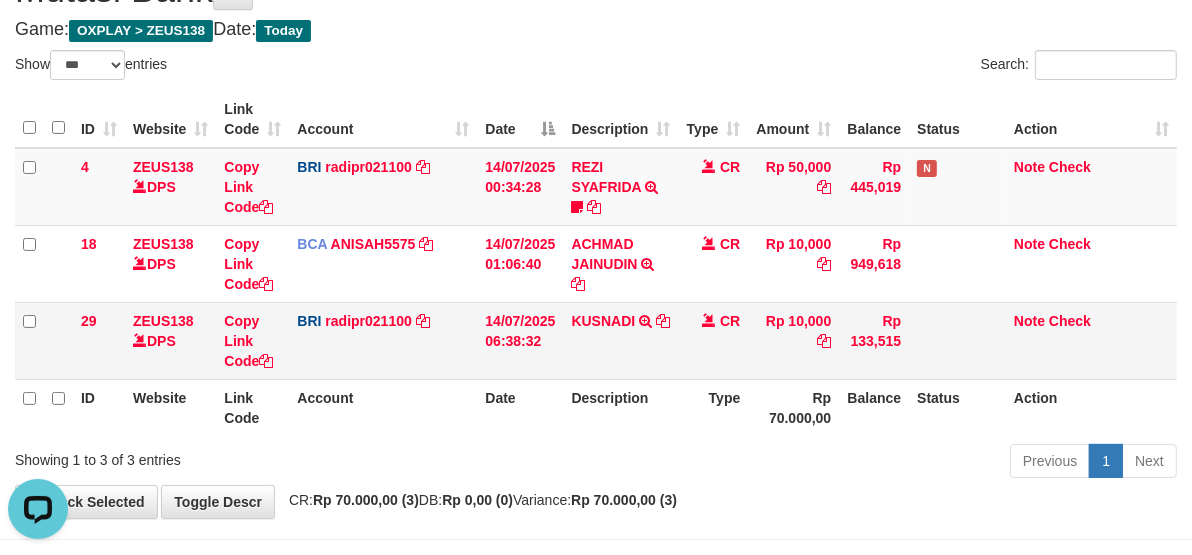 drag, startPoint x: 961, startPoint y: 332, endPoint x: 950, endPoint y: 336, distance: 11.7046995 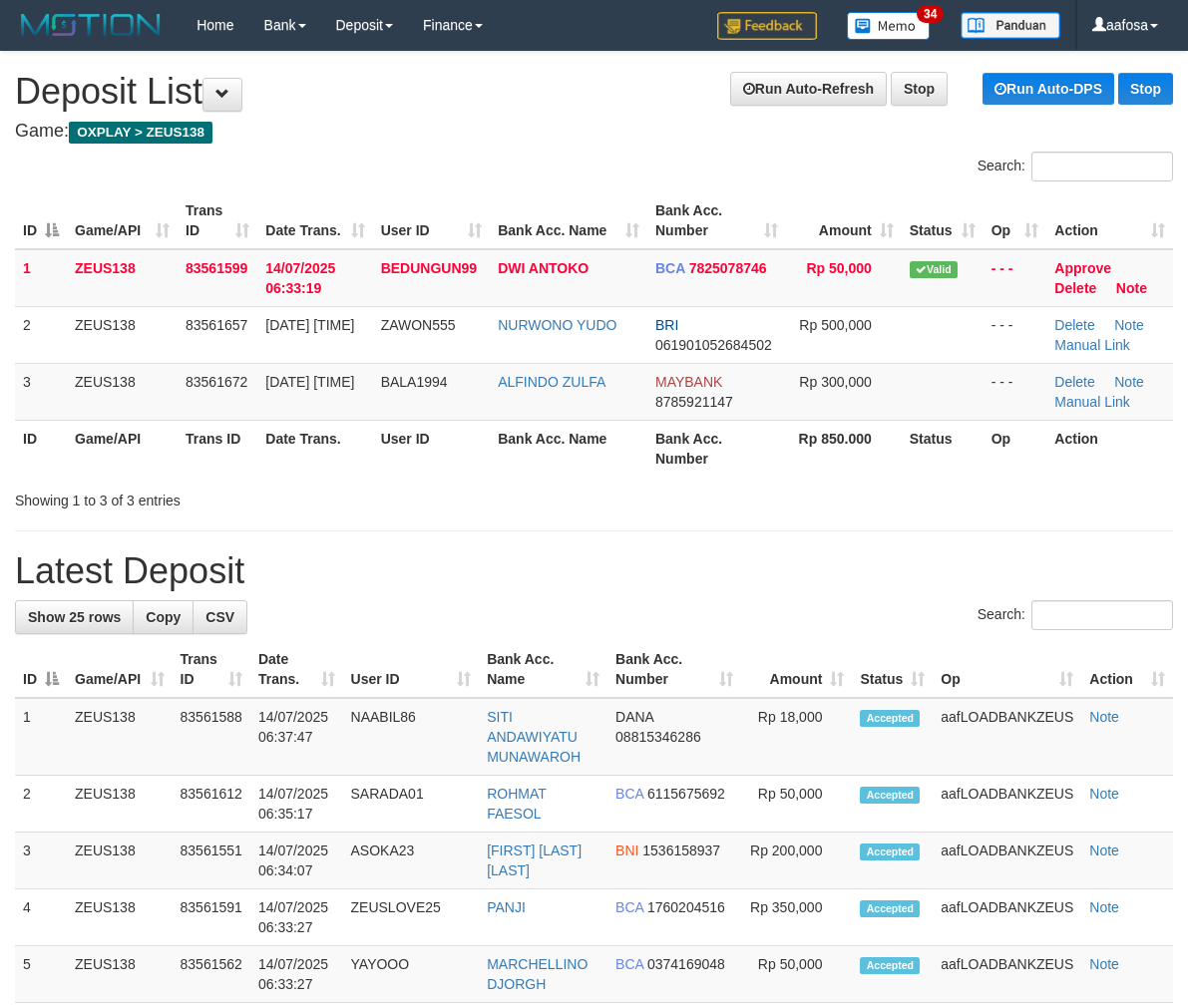 scroll, scrollTop: 0, scrollLeft: 0, axis: both 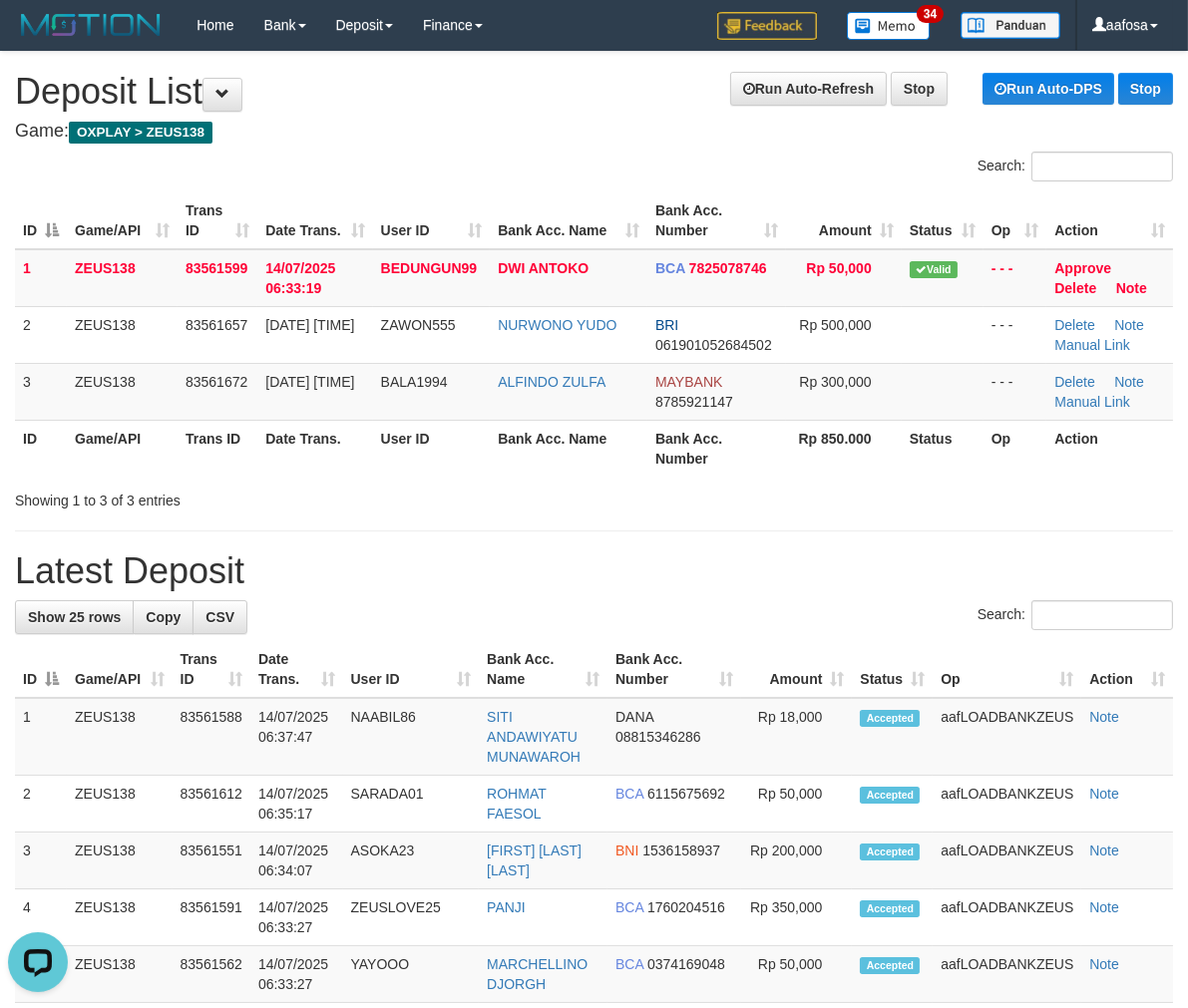 drag, startPoint x: 763, startPoint y: 532, endPoint x: 673, endPoint y: 512, distance: 92.19544 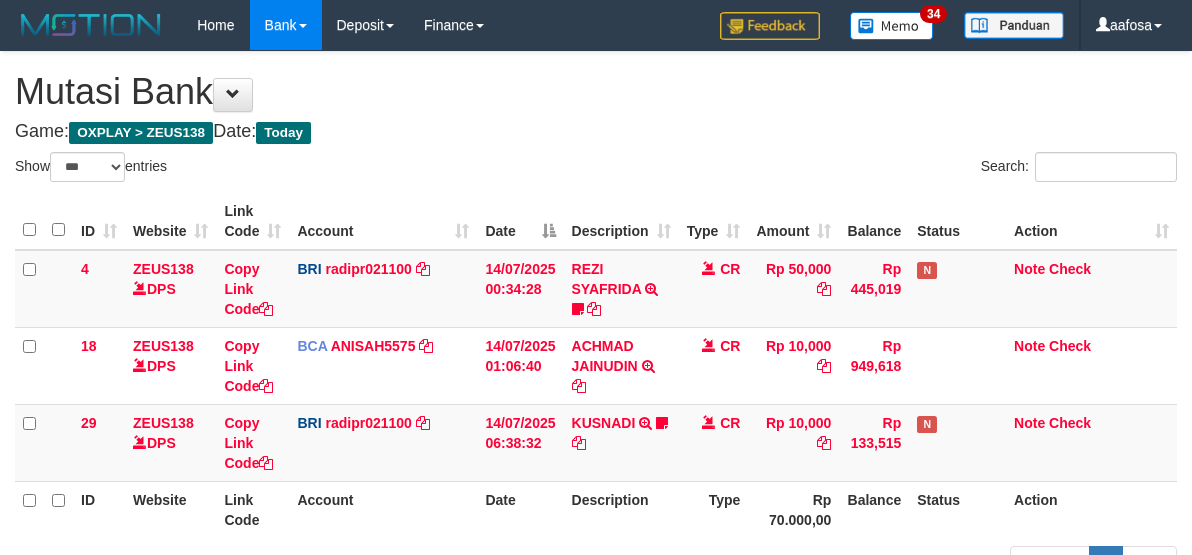 select on "***" 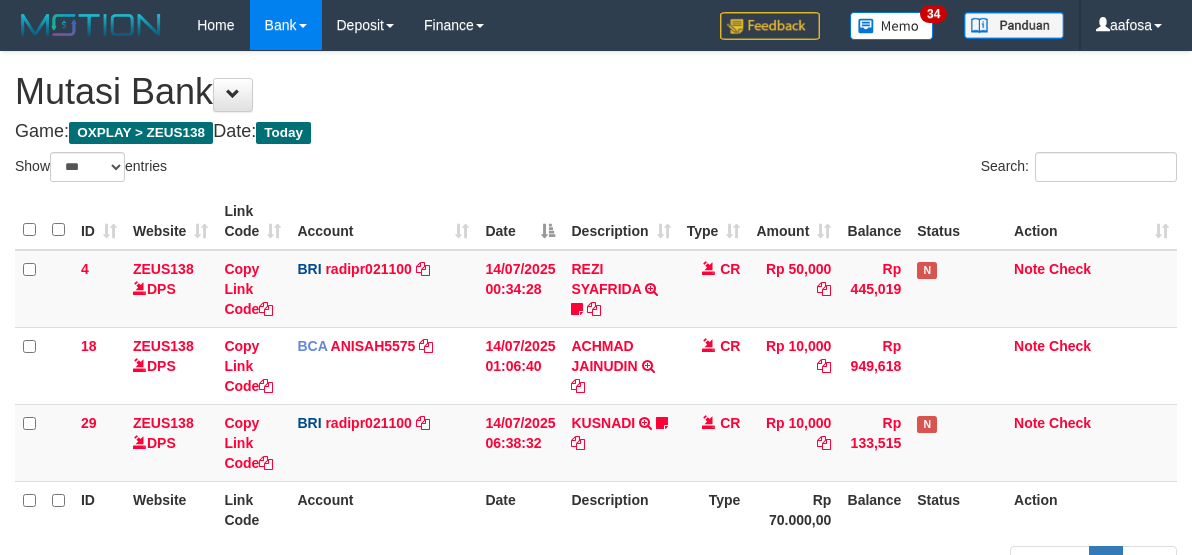 scroll, scrollTop: 103, scrollLeft: 0, axis: vertical 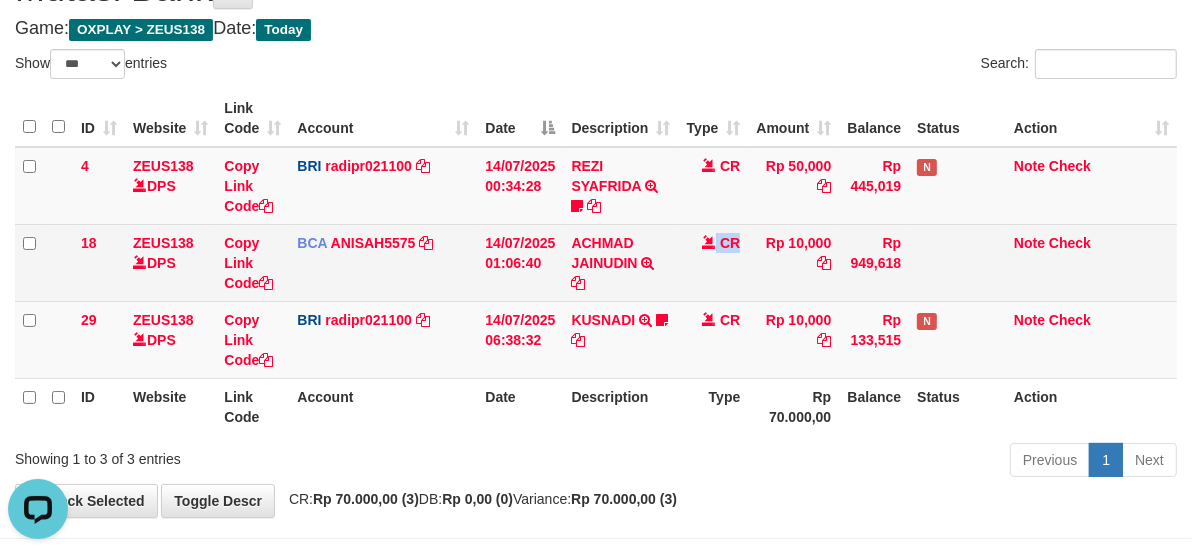 drag, startPoint x: 726, startPoint y: 232, endPoint x: 704, endPoint y: 277, distance: 50.08992 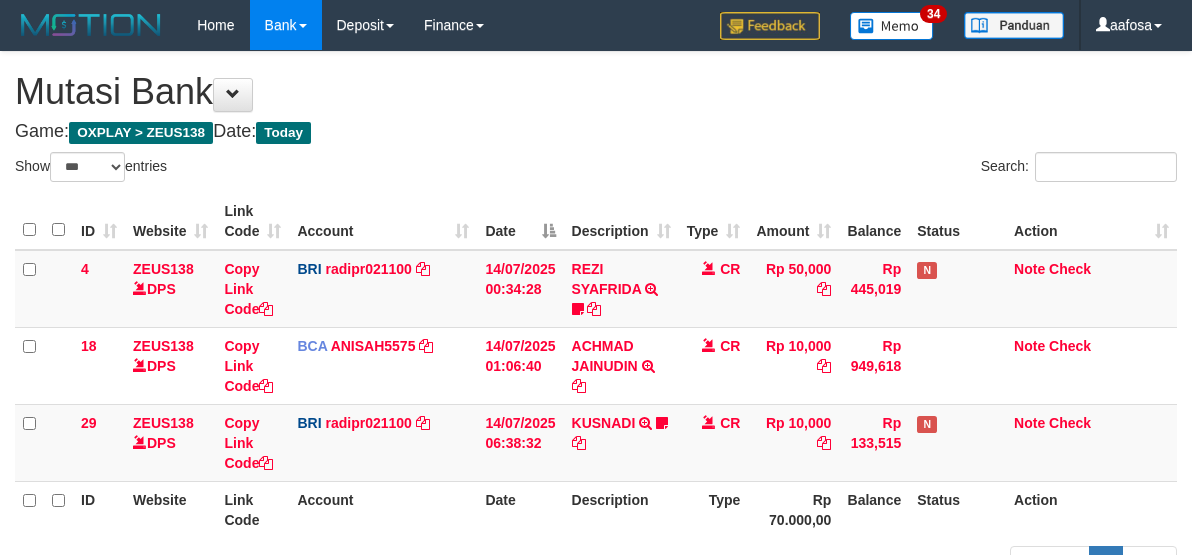 select on "***" 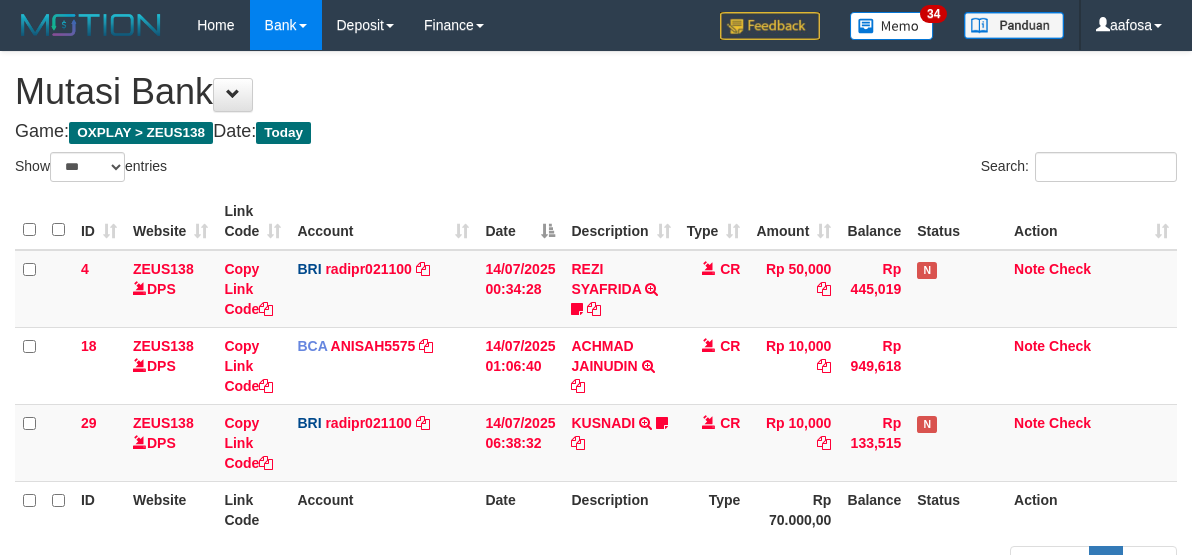 scroll, scrollTop: 104, scrollLeft: 0, axis: vertical 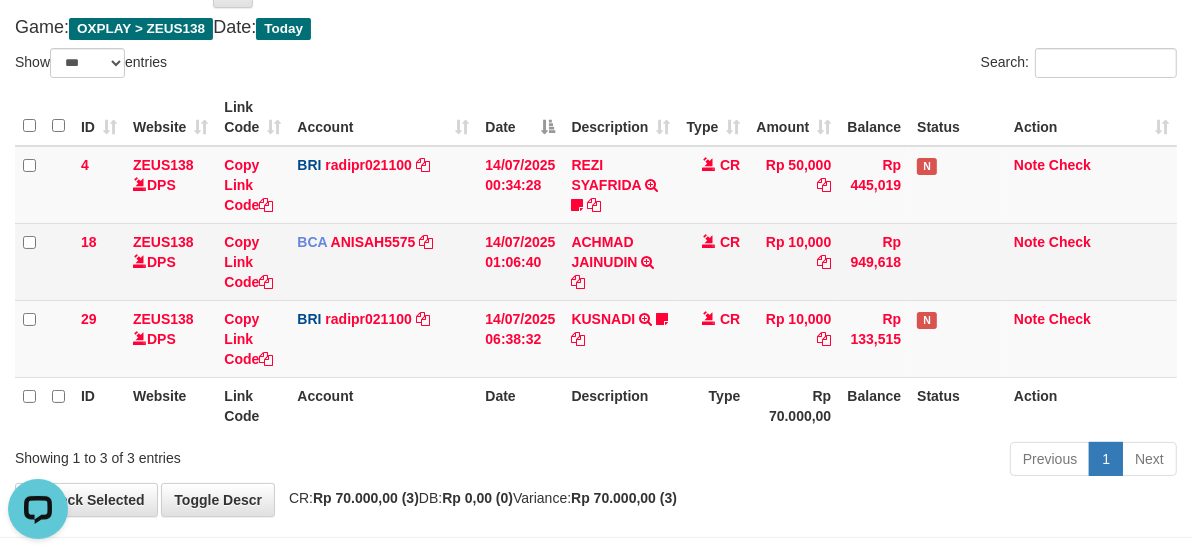 click on "CR" at bounding box center (714, 261) 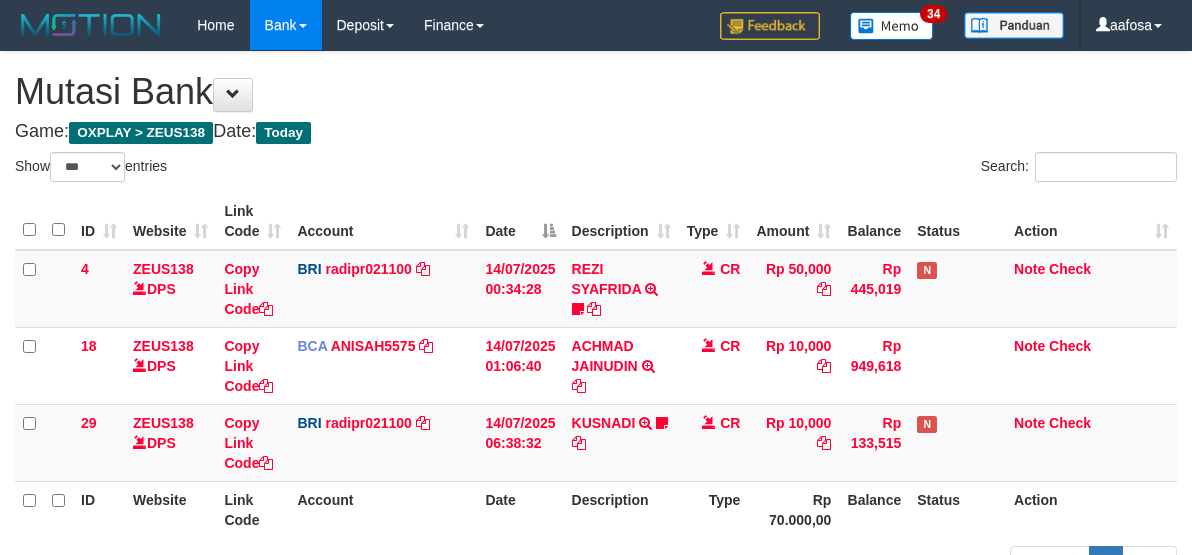 select on "***" 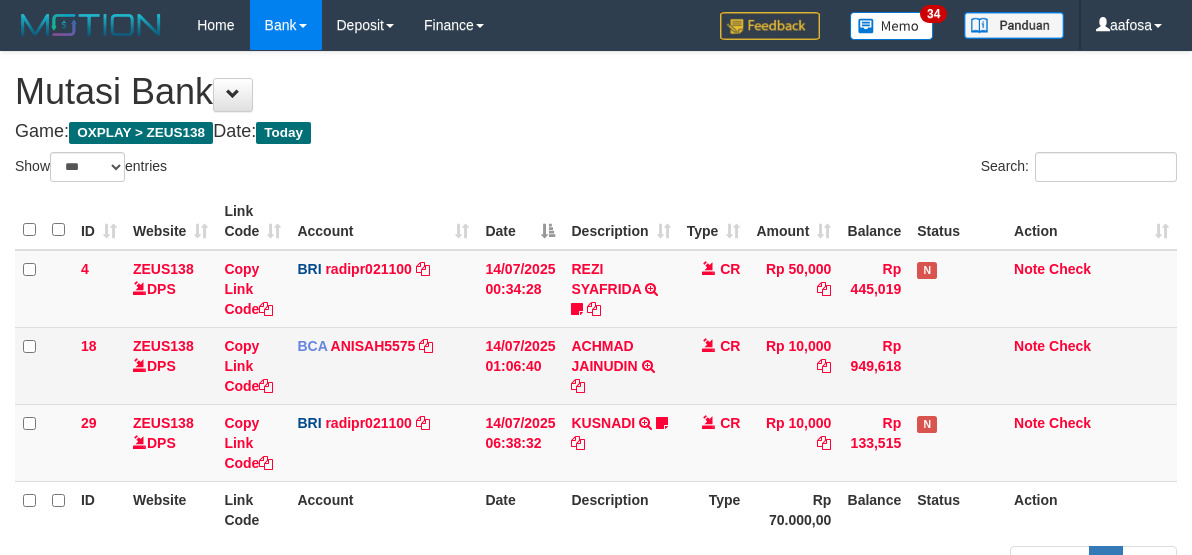 scroll, scrollTop: 106, scrollLeft: 0, axis: vertical 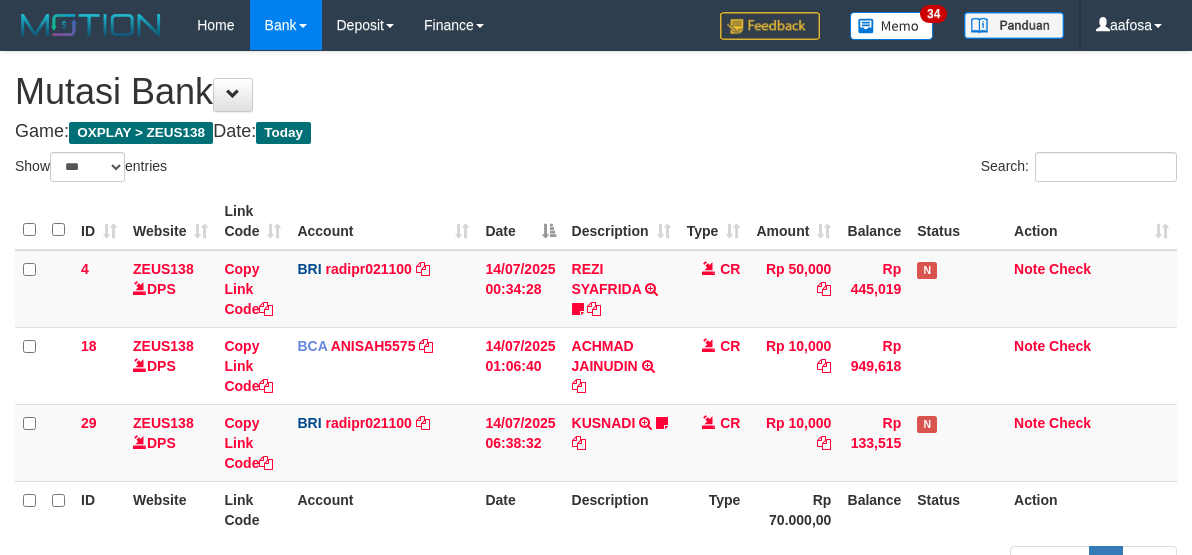 select on "***" 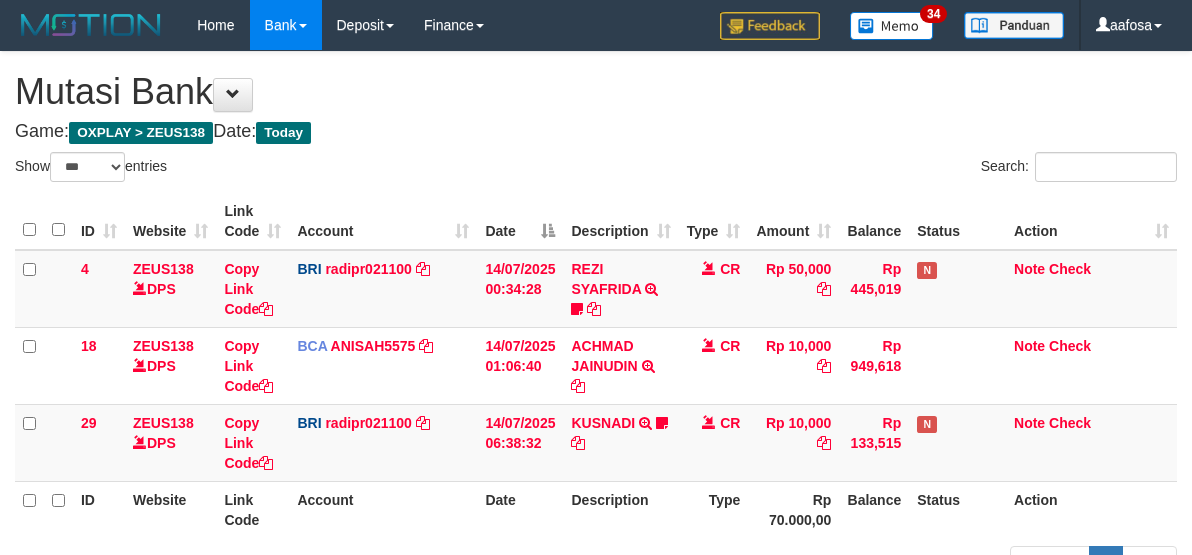 scroll, scrollTop: 106, scrollLeft: 0, axis: vertical 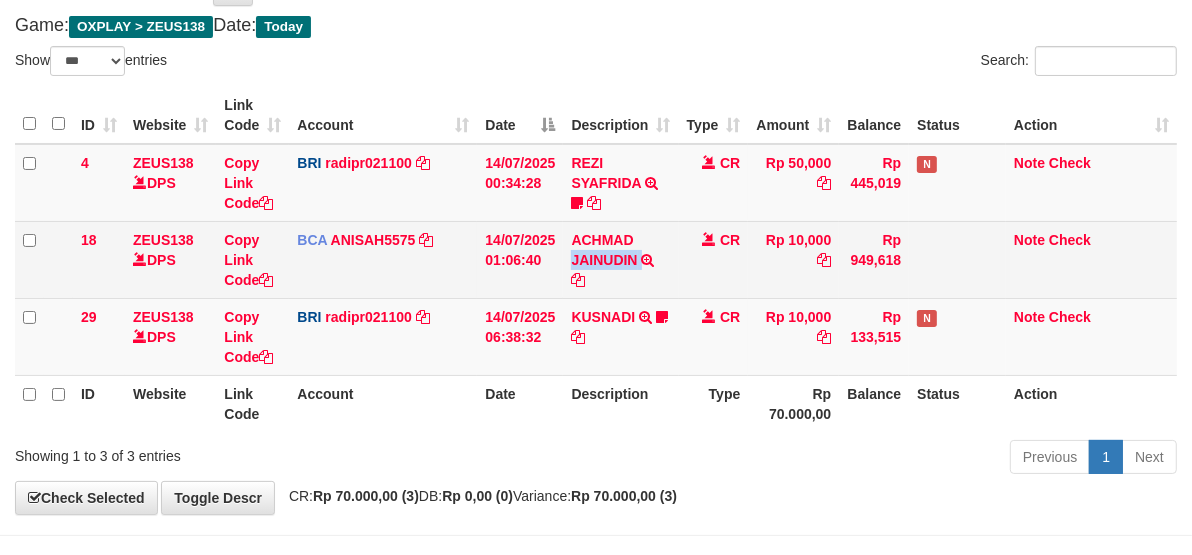 drag, startPoint x: 661, startPoint y: 236, endPoint x: 670, endPoint y: 280, distance: 44.911022 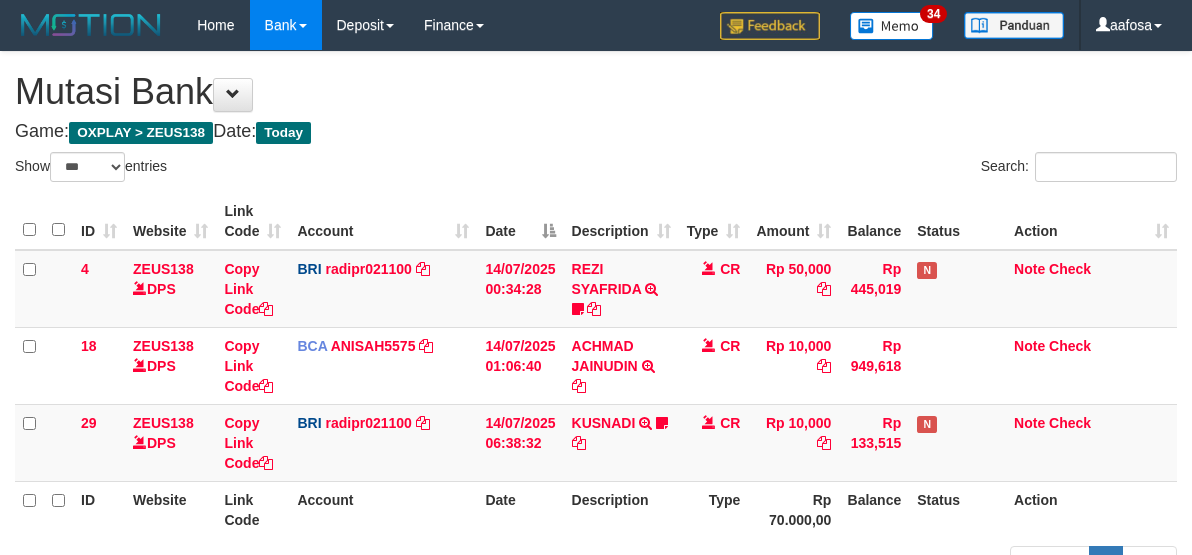 select on "***" 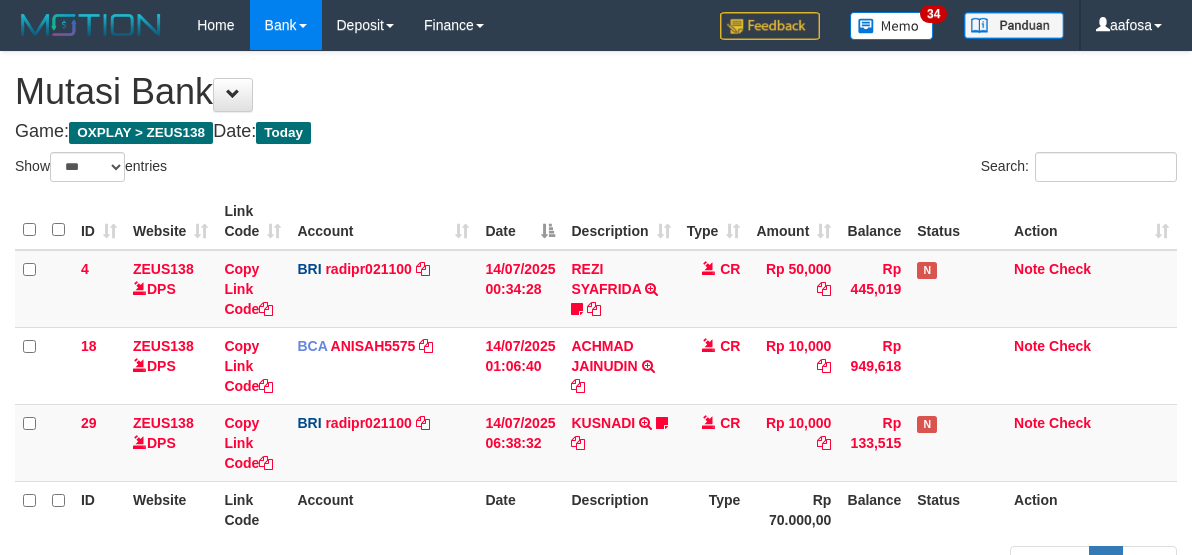 scroll, scrollTop: 107, scrollLeft: 0, axis: vertical 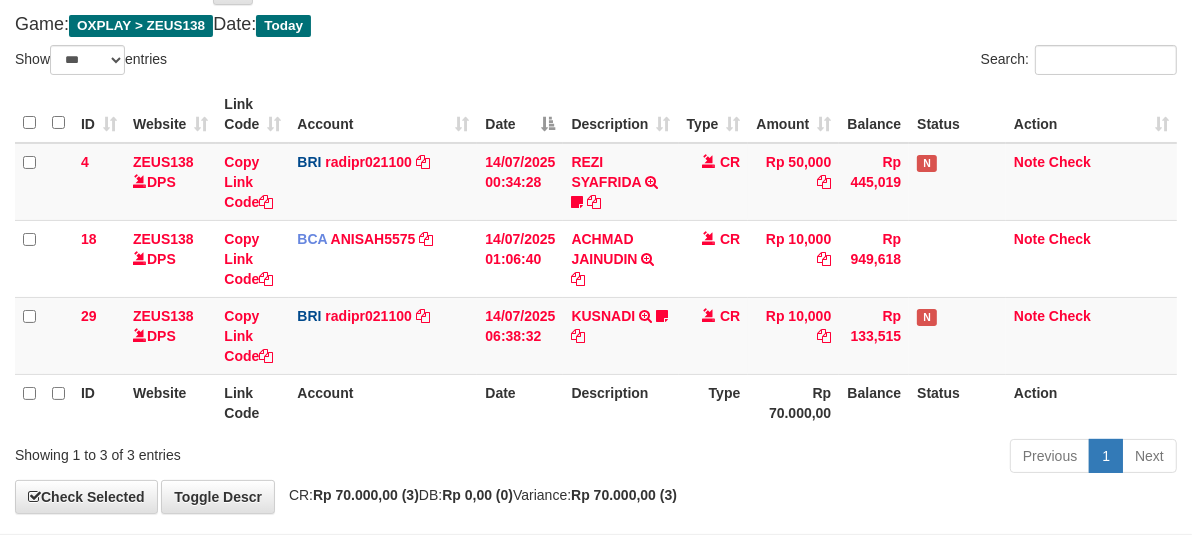 click on "Previous 1 Next" at bounding box center (844, 458) 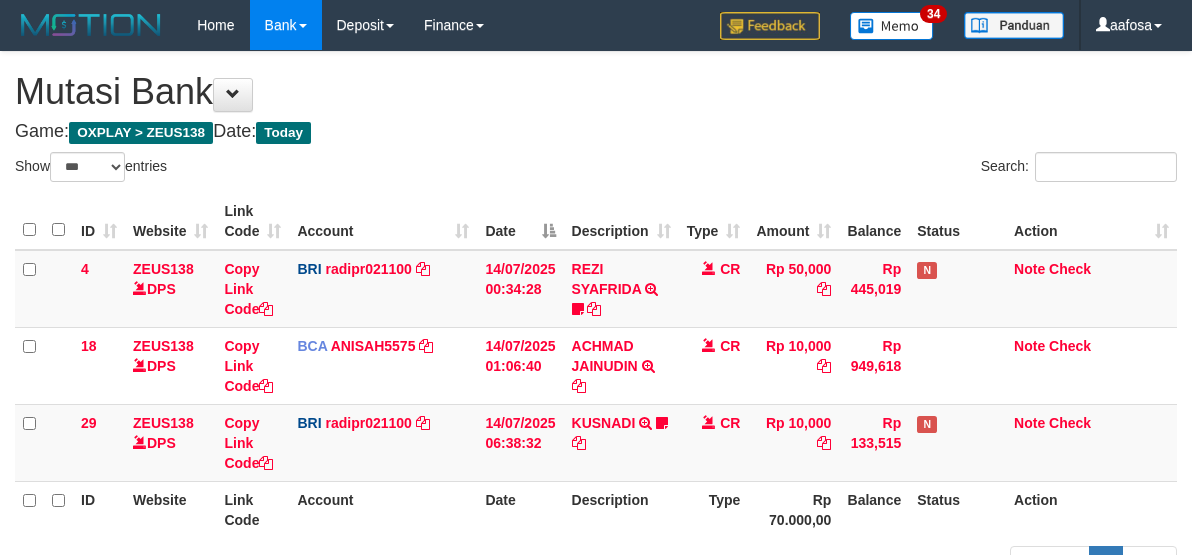 select on "***" 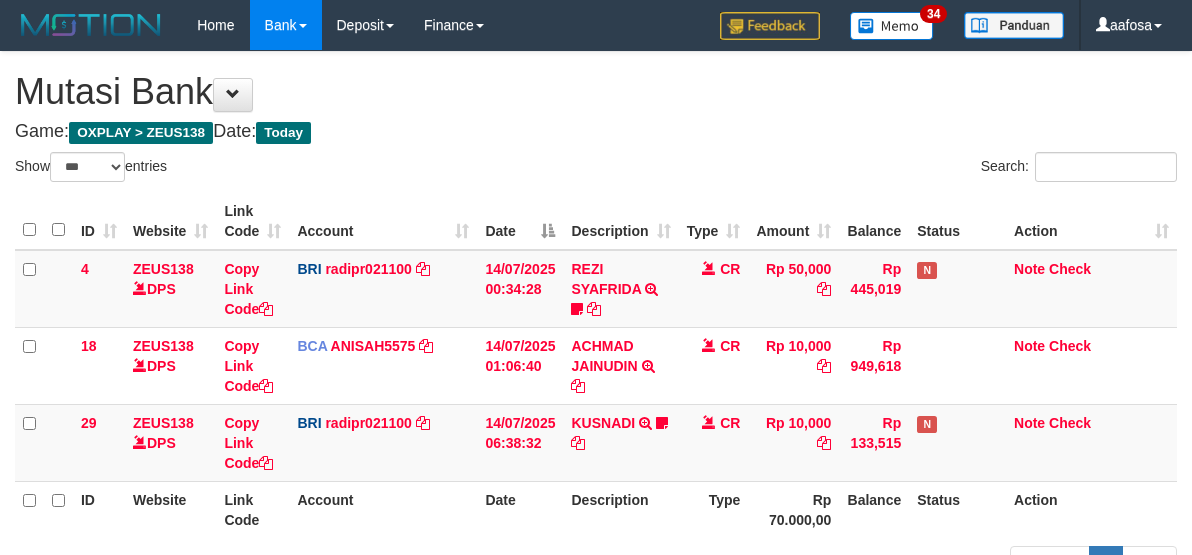 scroll, scrollTop: 108, scrollLeft: 0, axis: vertical 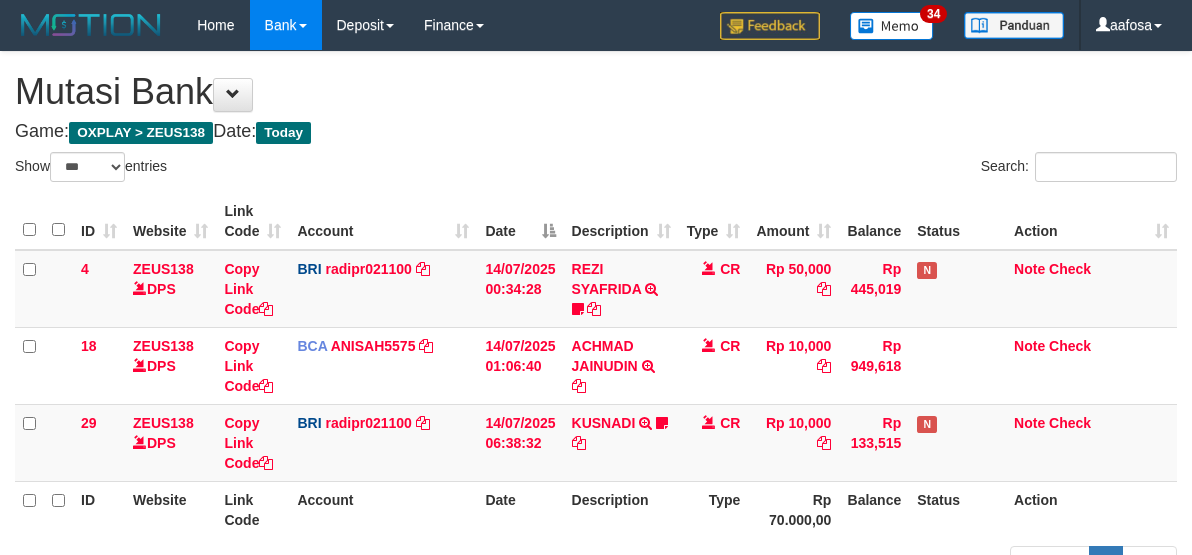 select on "***" 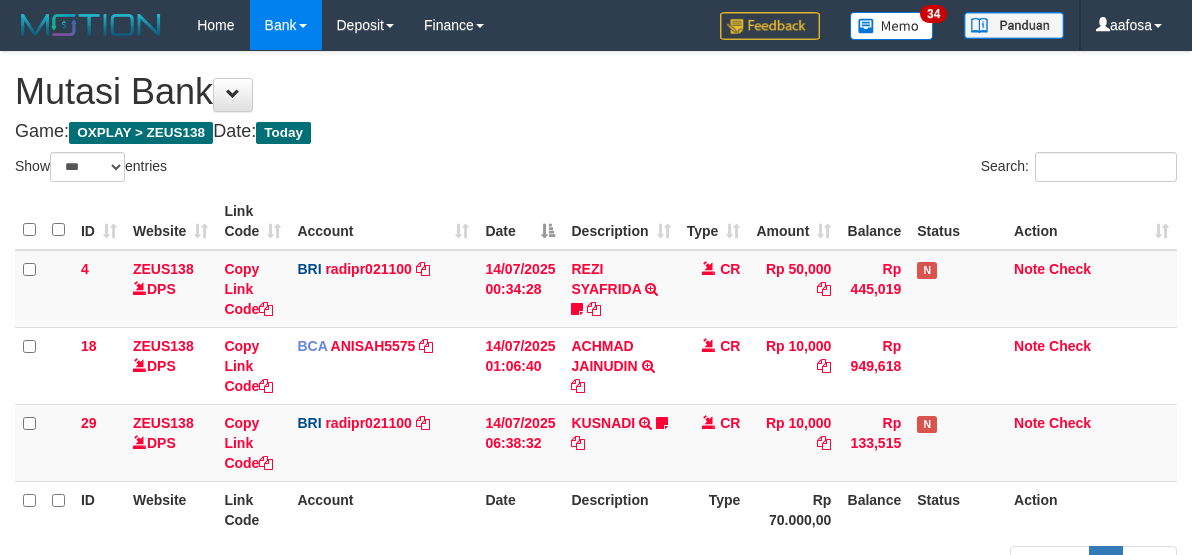 scroll, scrollTop: 108, scrollLeft: 0, axis: vertical 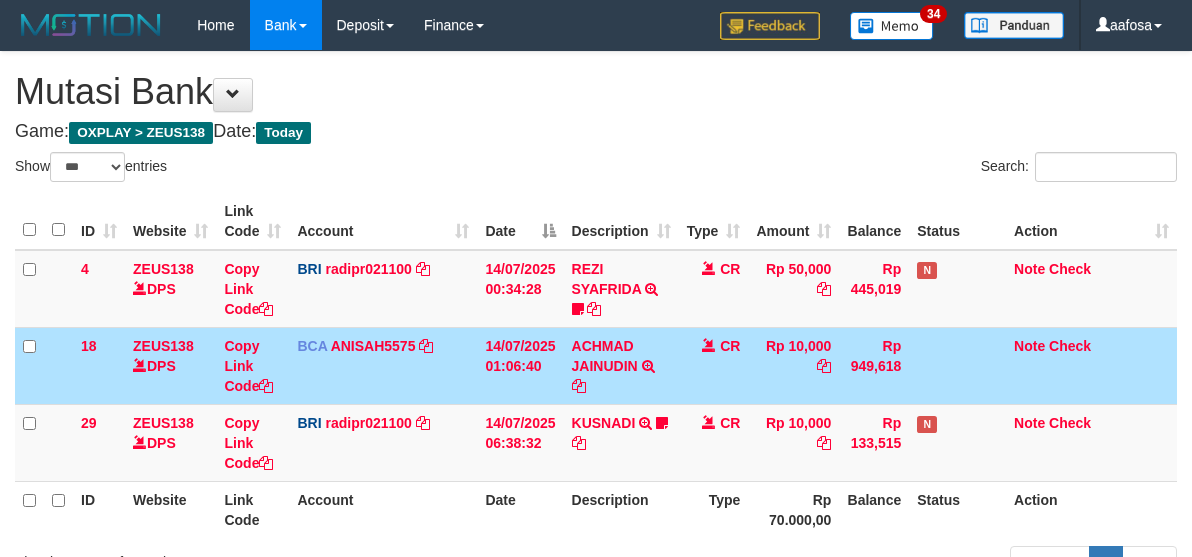 select on "***" 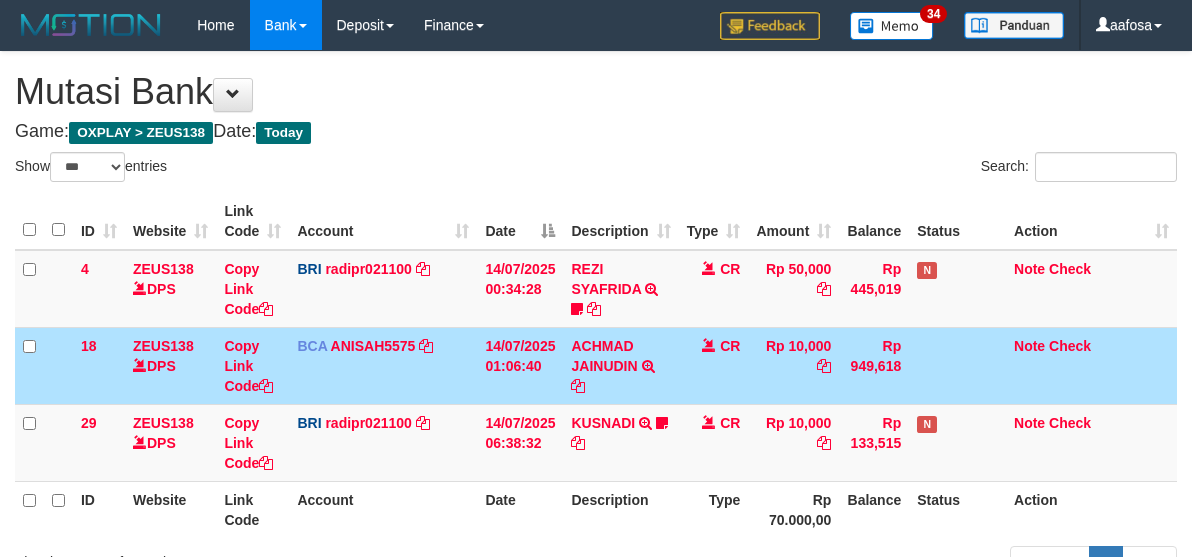 scroll, scrollTop: 110, scrollLeft: 0, axis: vertical 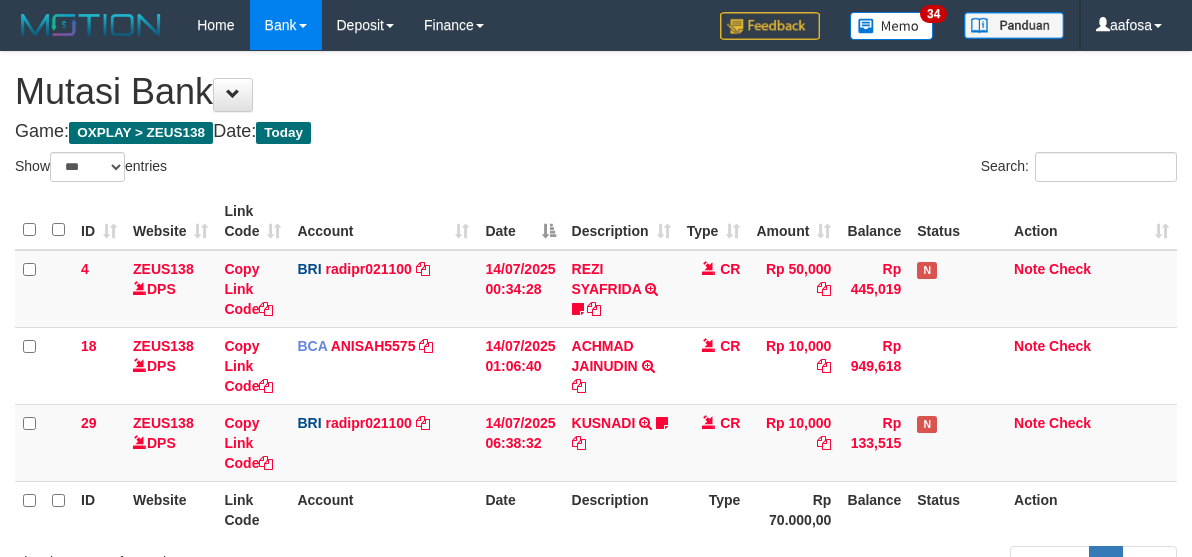 select on "***" 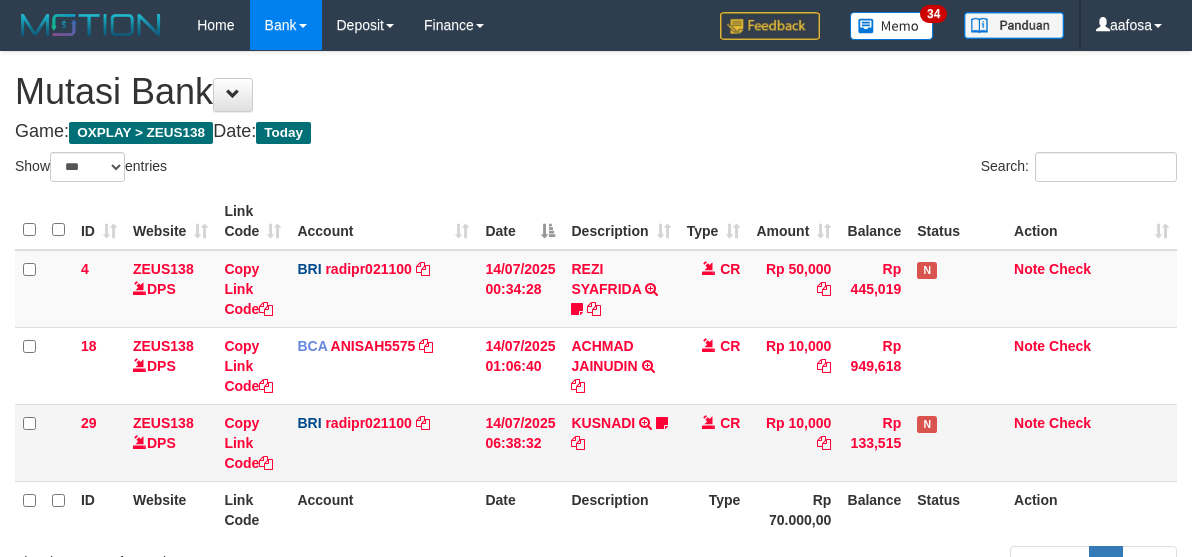 scroll, scrollTop: 110, scrollLeft: 0, axis: vertical 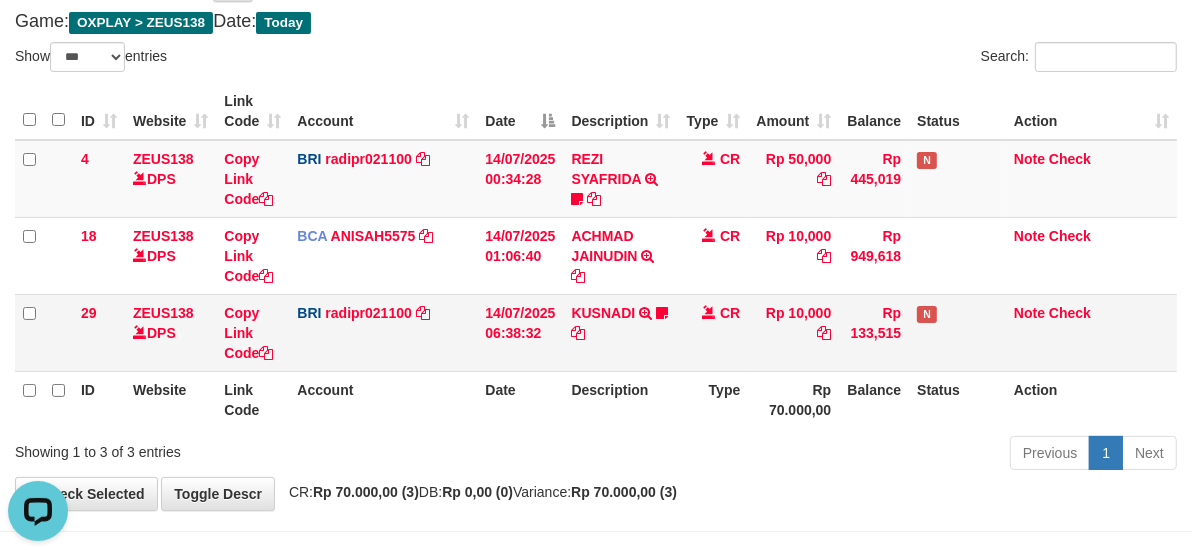 drag, startPoint x: 660, startPoint y: 420, endPoint x: 716, endPoint y: 348, distance: 91.214035 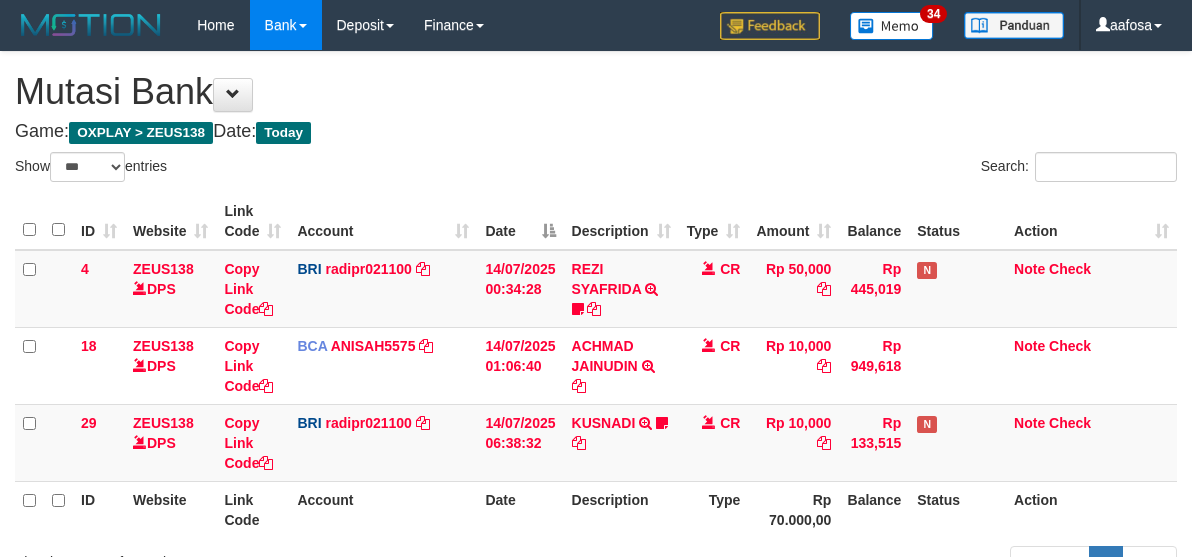 select on "***" 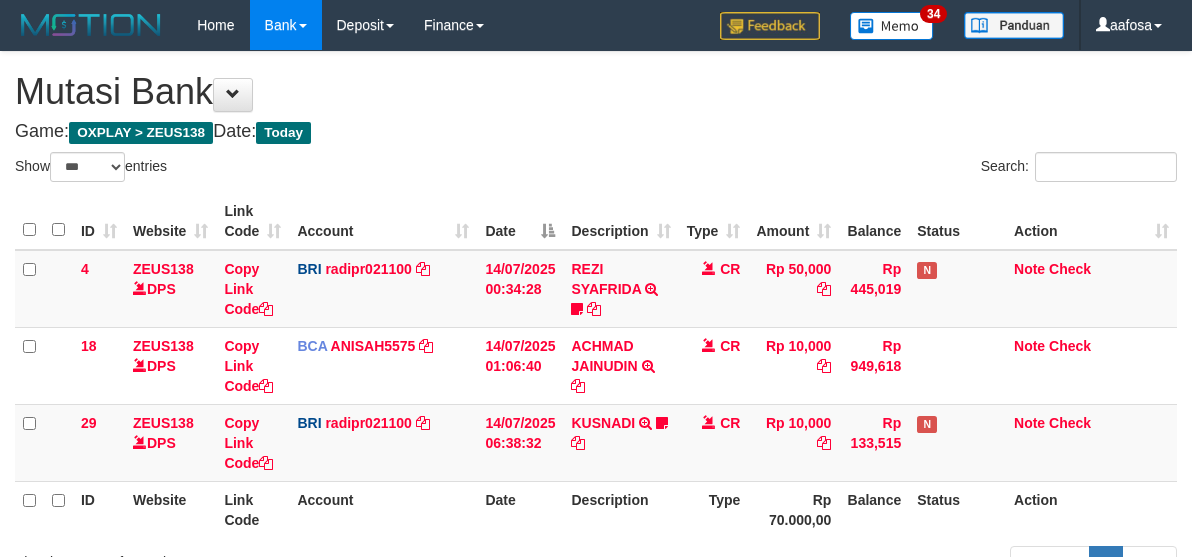 scroll, scrollTop: 111, scrollLeft: 0, axis: vertical 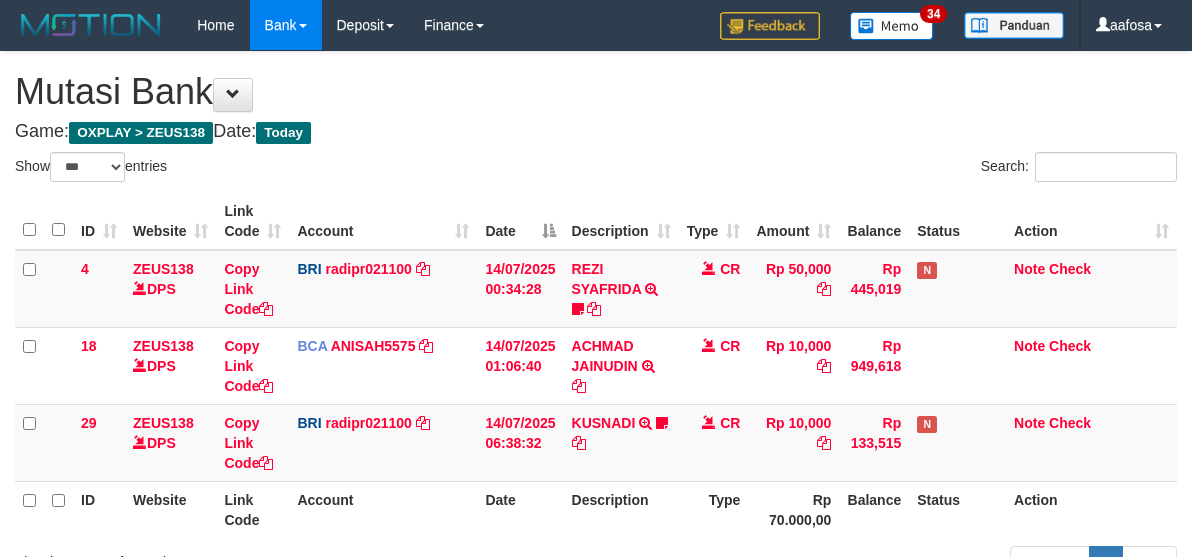 select on "***" 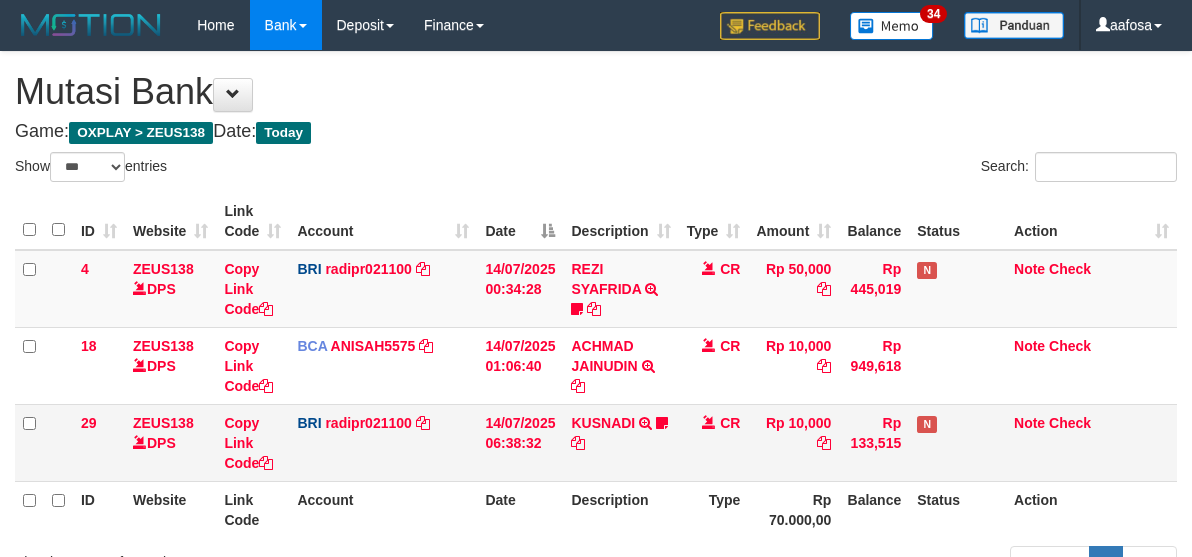 scroll, scrollTop: 111, scrollLeft: 0, axis: vertical 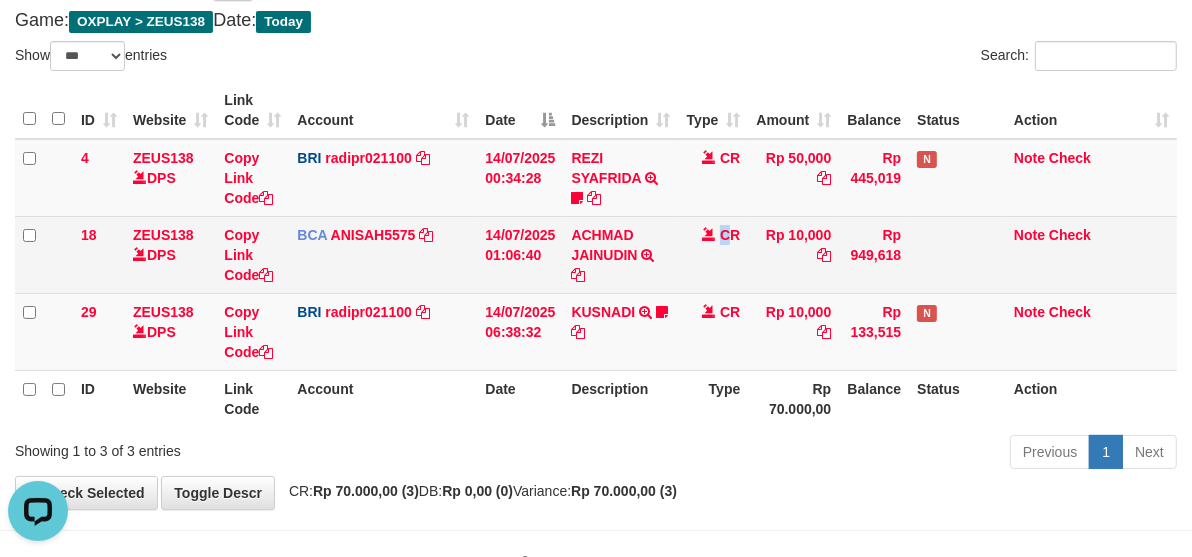 drag, startPoint x: 724, startPoint y: 264, endPoint x: 700, endPoint y: 251, distance: 27.294687 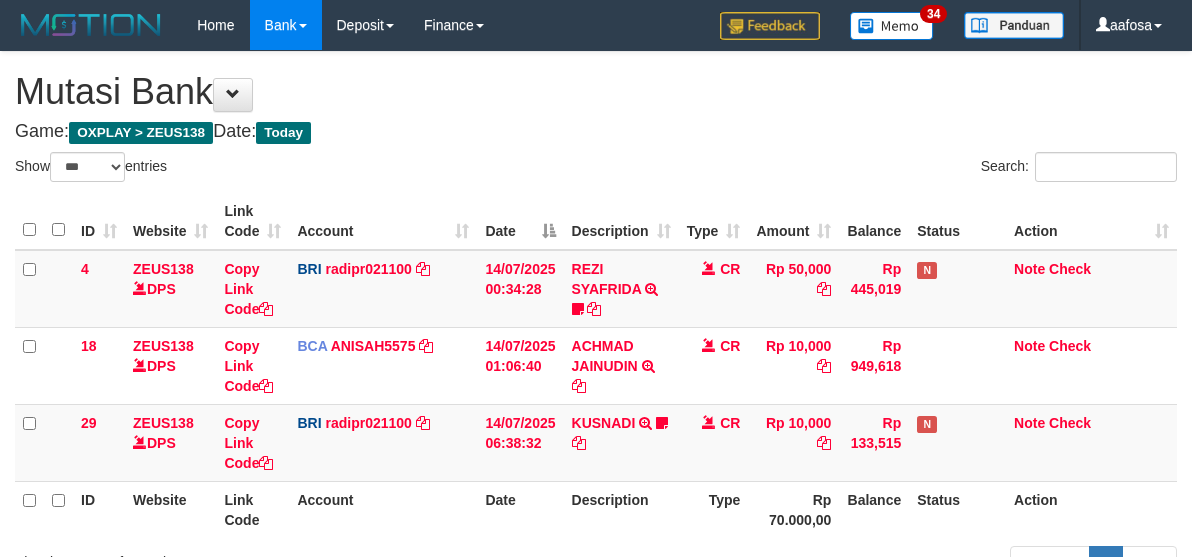 select on "***" 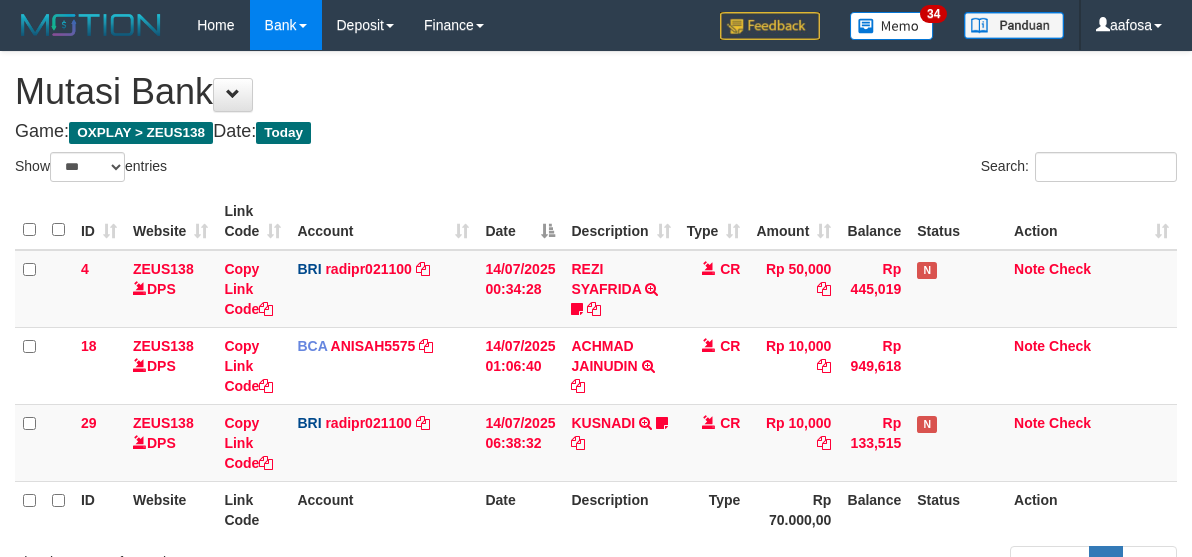 scroll, scrollTop: 112, scrollLeft: 0, axis: vertical 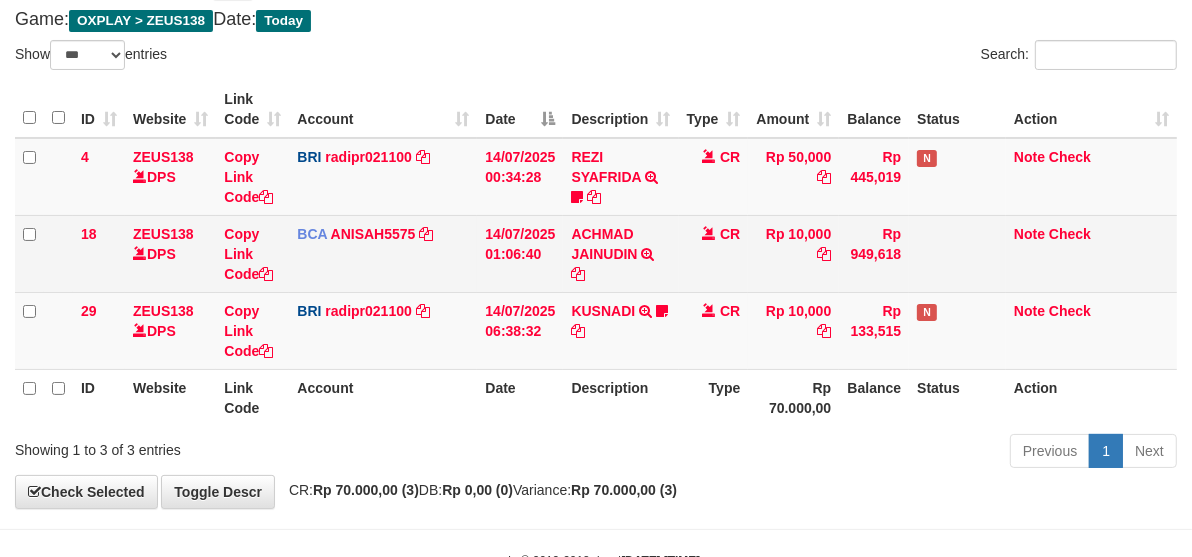 click on "CR" at bounding box center [714, 253] 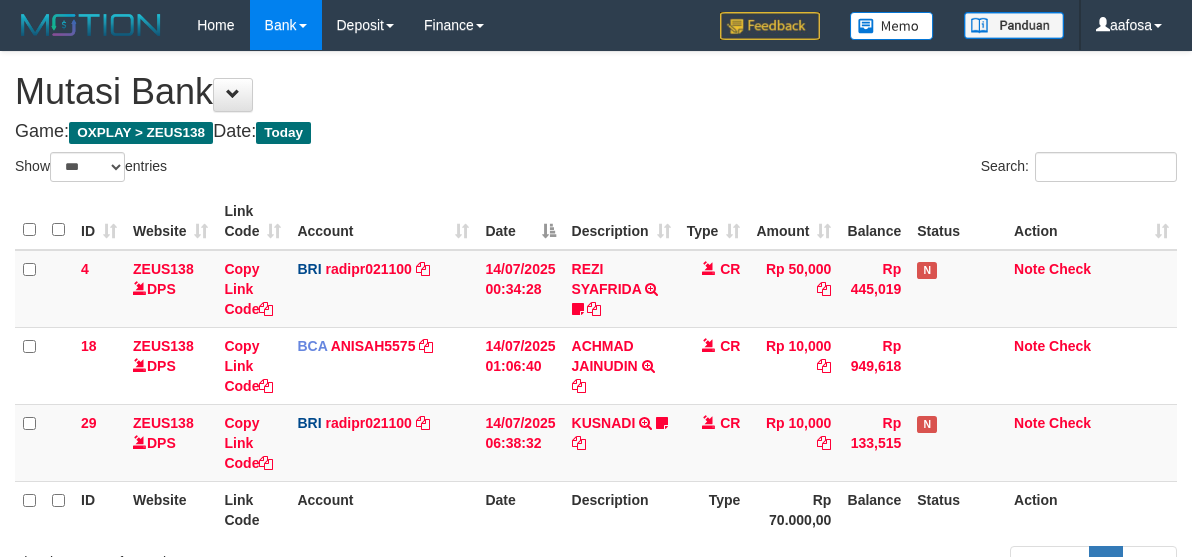 select on "***" 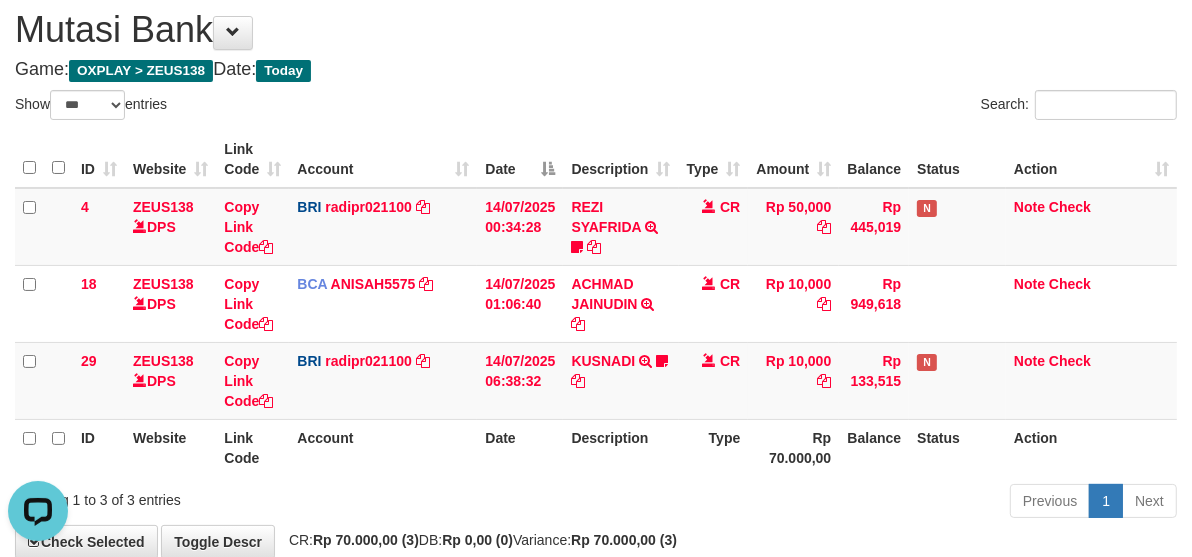 scroll, scrollTop: 0, scrollLeft: 0, axis: both 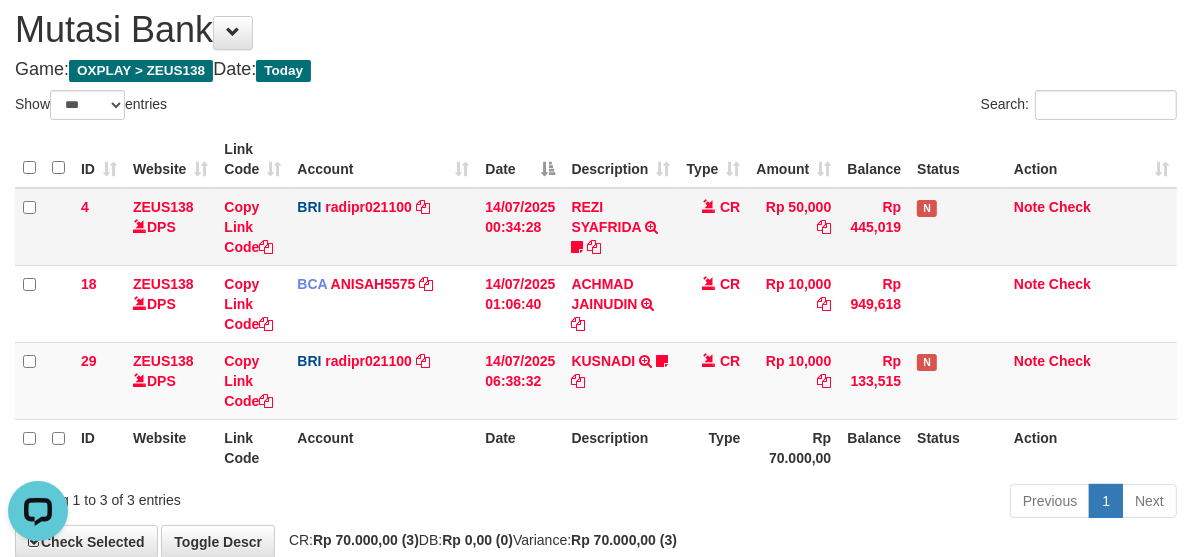 drag, startPoint x: 691, startPoint y: 242, endPoint x: 703, endPoint y: 244, distance: 12.165525 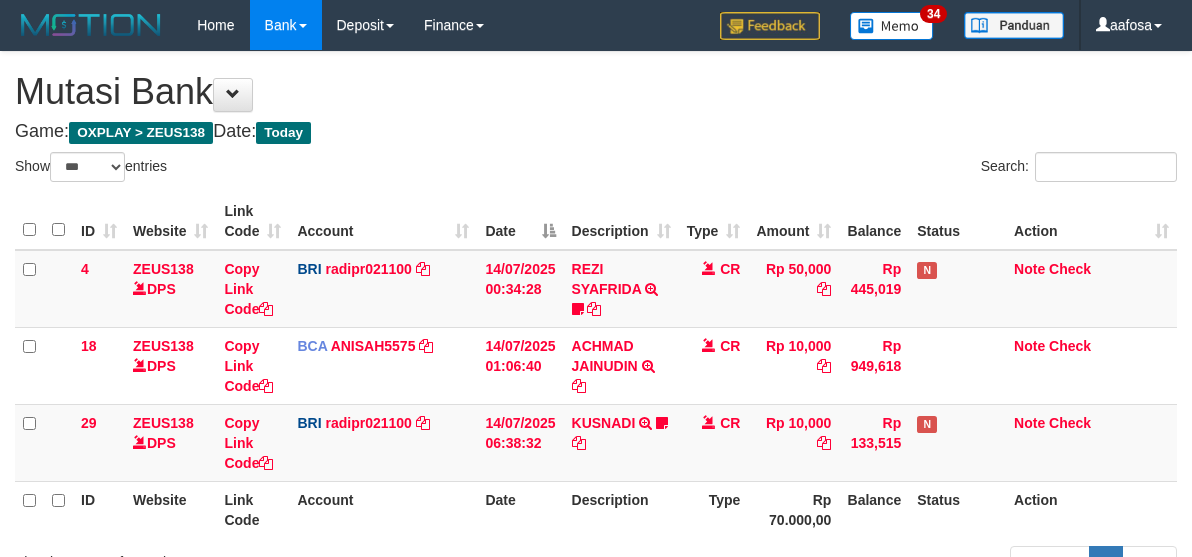 select on "***" 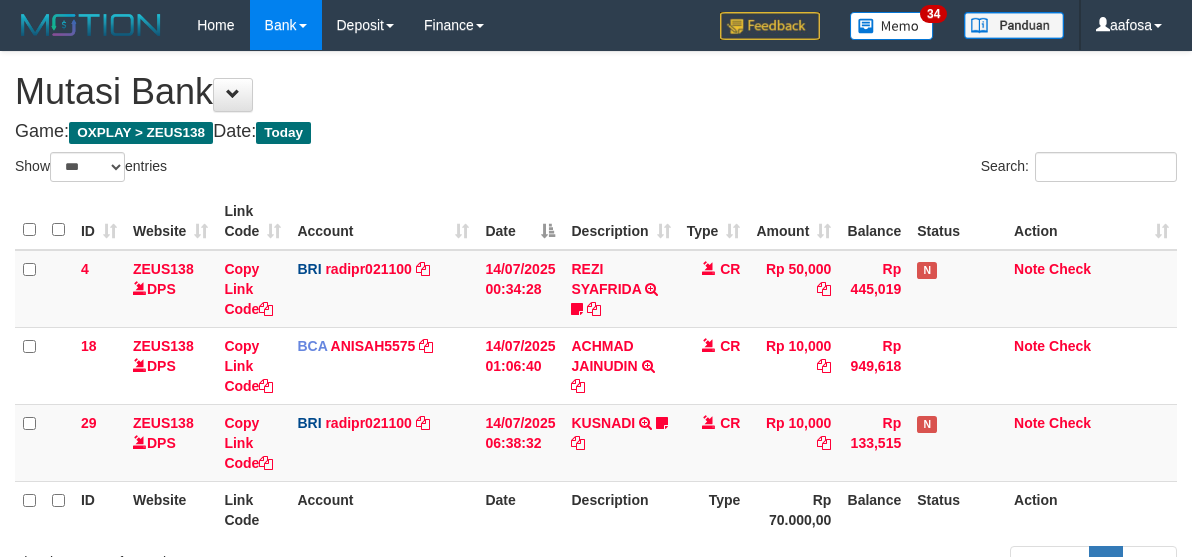 scroll, scrollTop: 62, scrollLeft: 0, axis: vertical 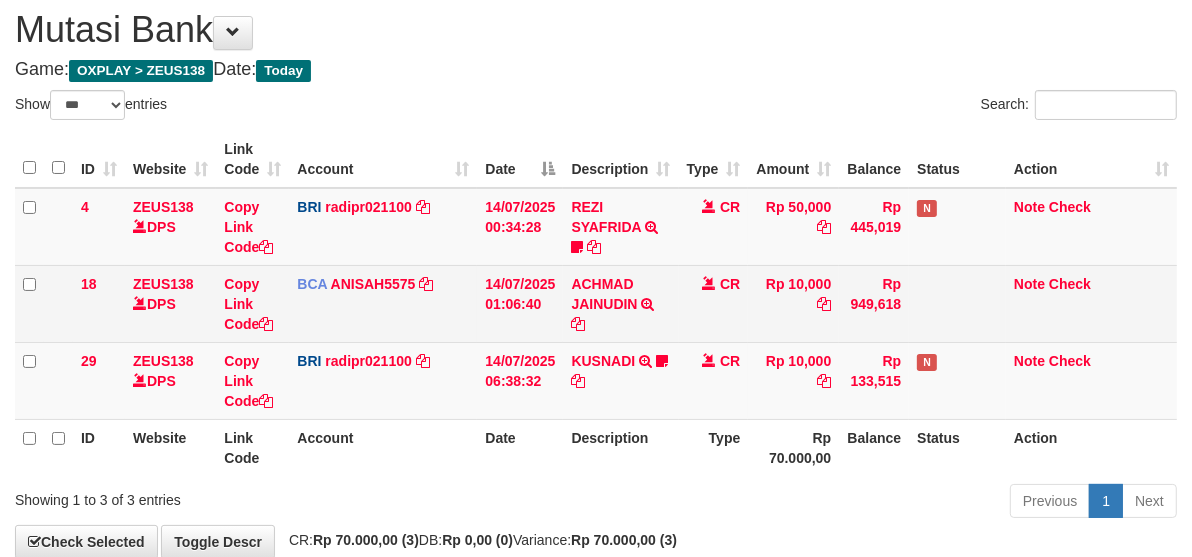 click on "CR" at bounding box center [714, 303] 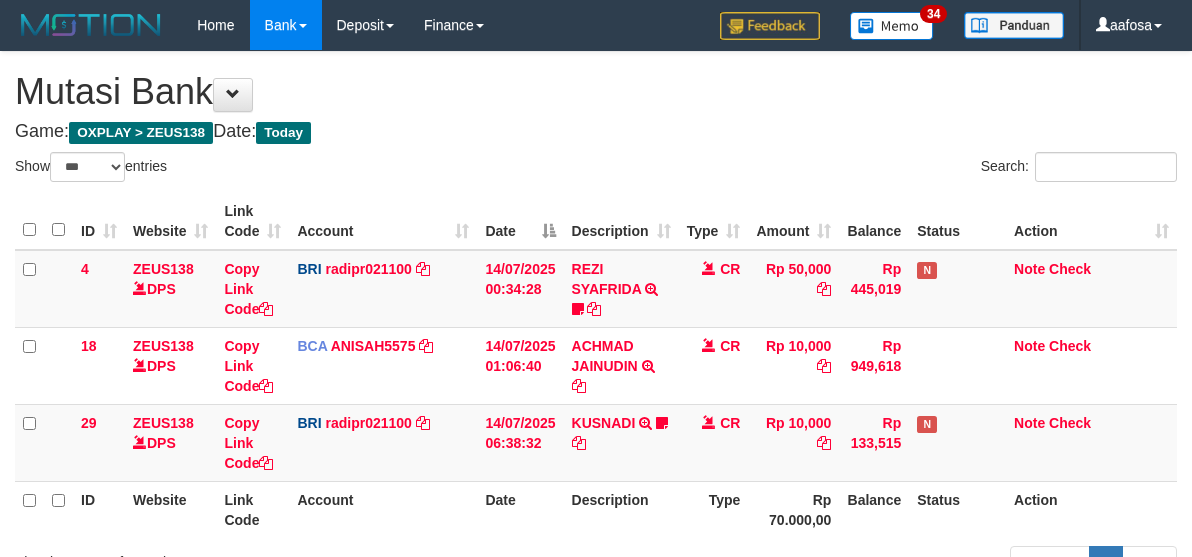 select on "***" 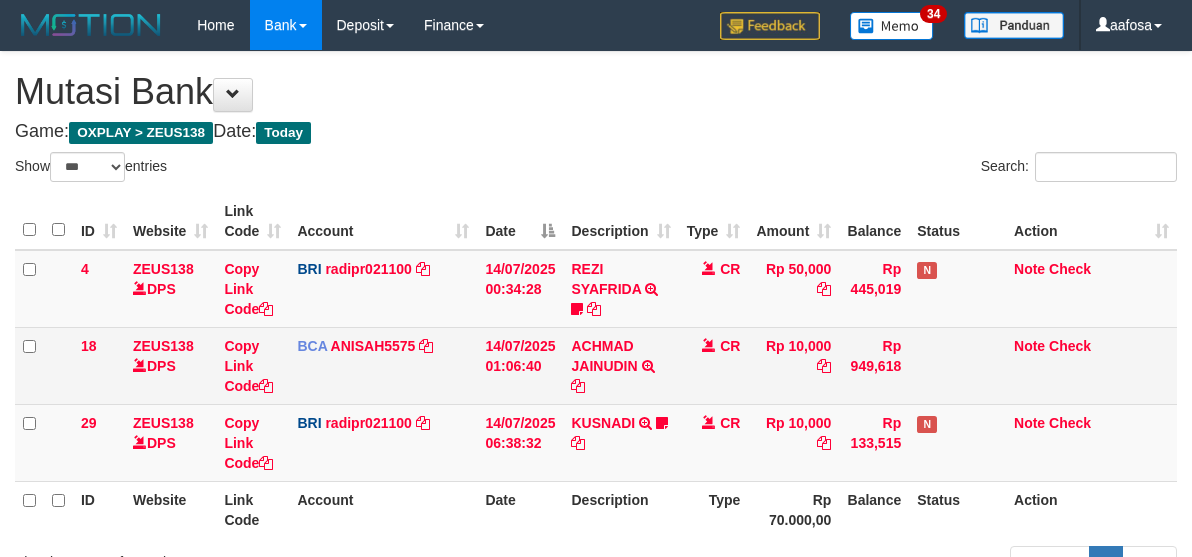 scroll, scrollTop: 62, scrollLeft: 0, axis: vertical 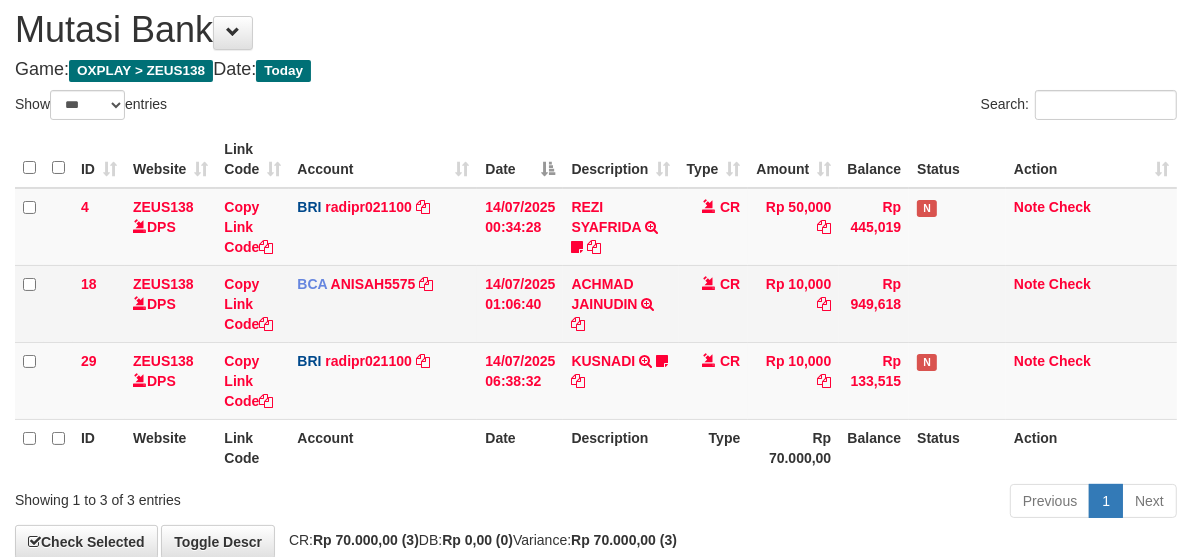 click on "Rp 10,000" at bounding box center (793, 303) 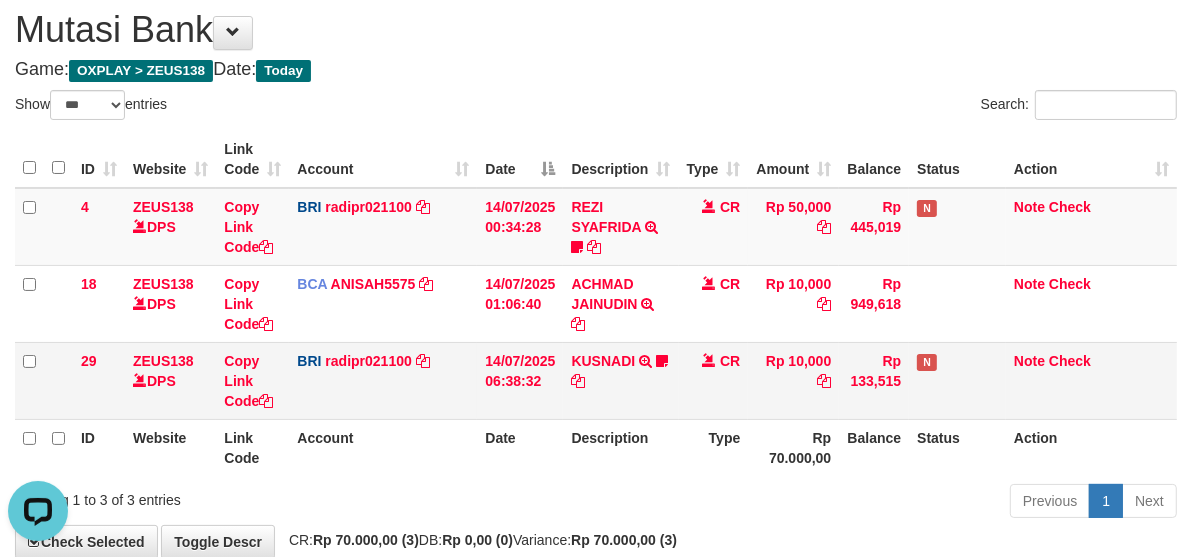 scroll, scrollTop: 0, scrollLeft: 0, axis: both 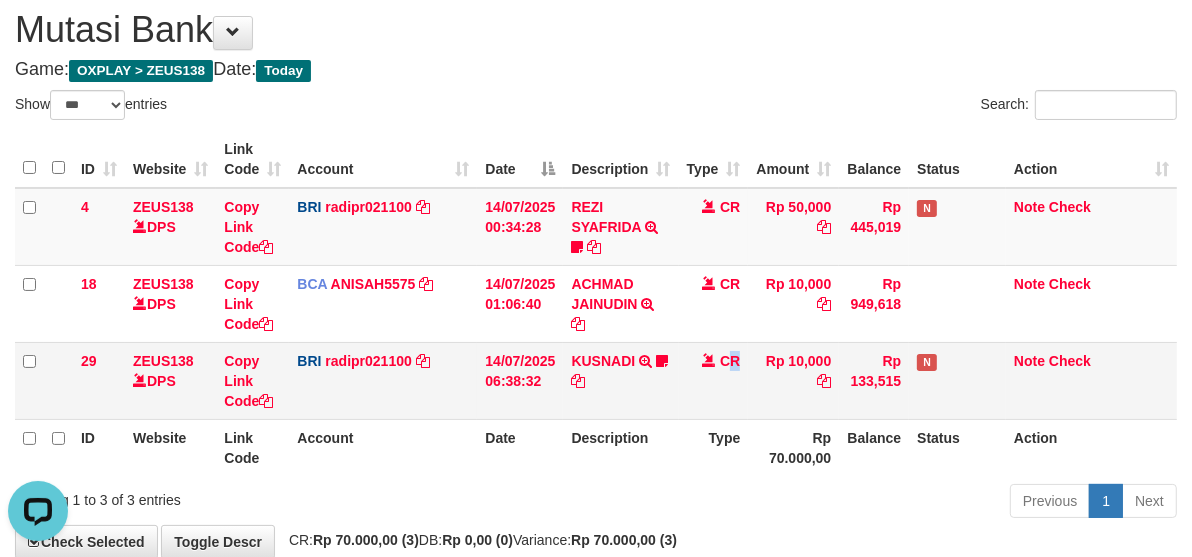 click on "CR" at bounding box center (714, 380) 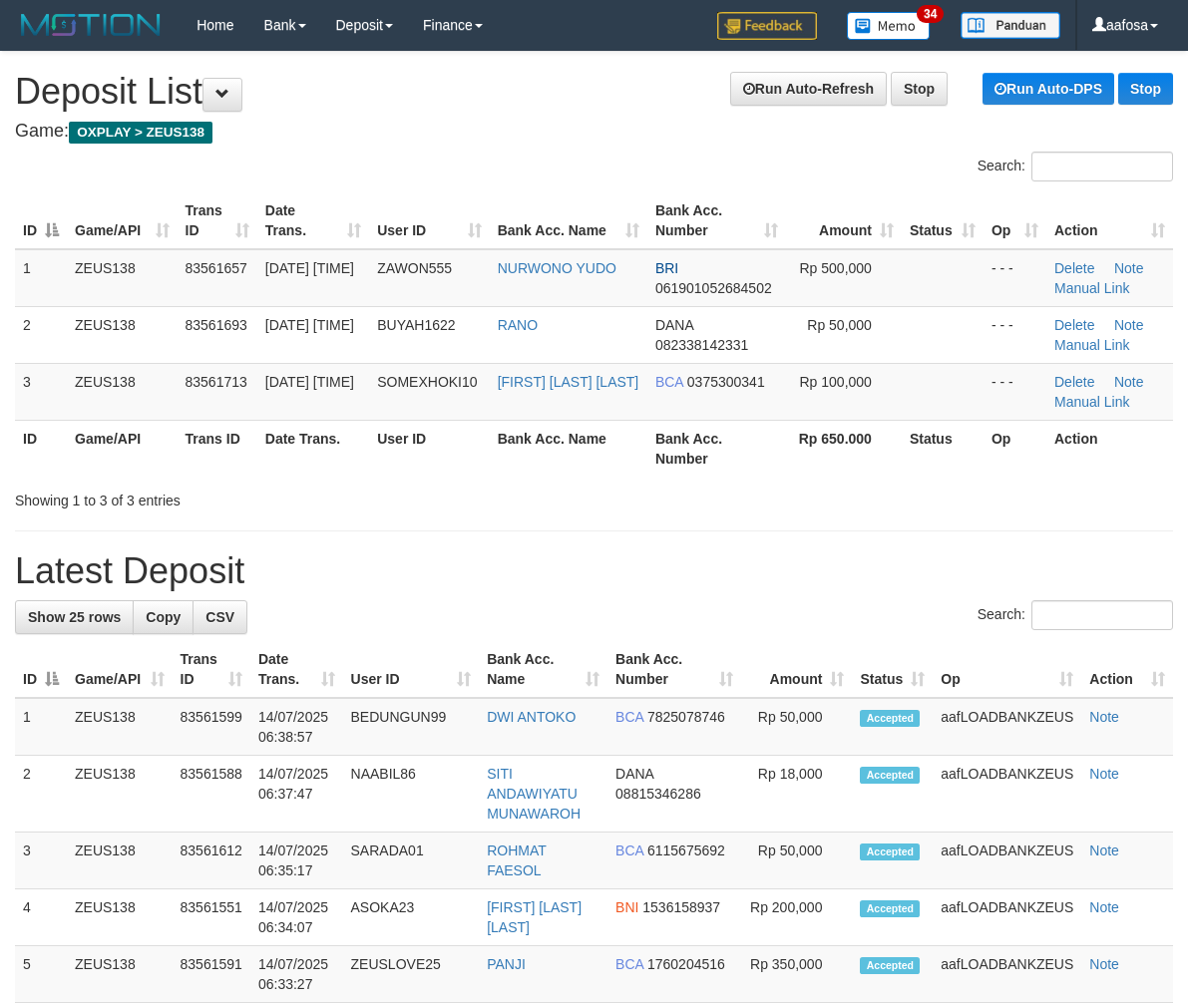scroll, scrollTop: 0, scrollLeft: 0, axis: both 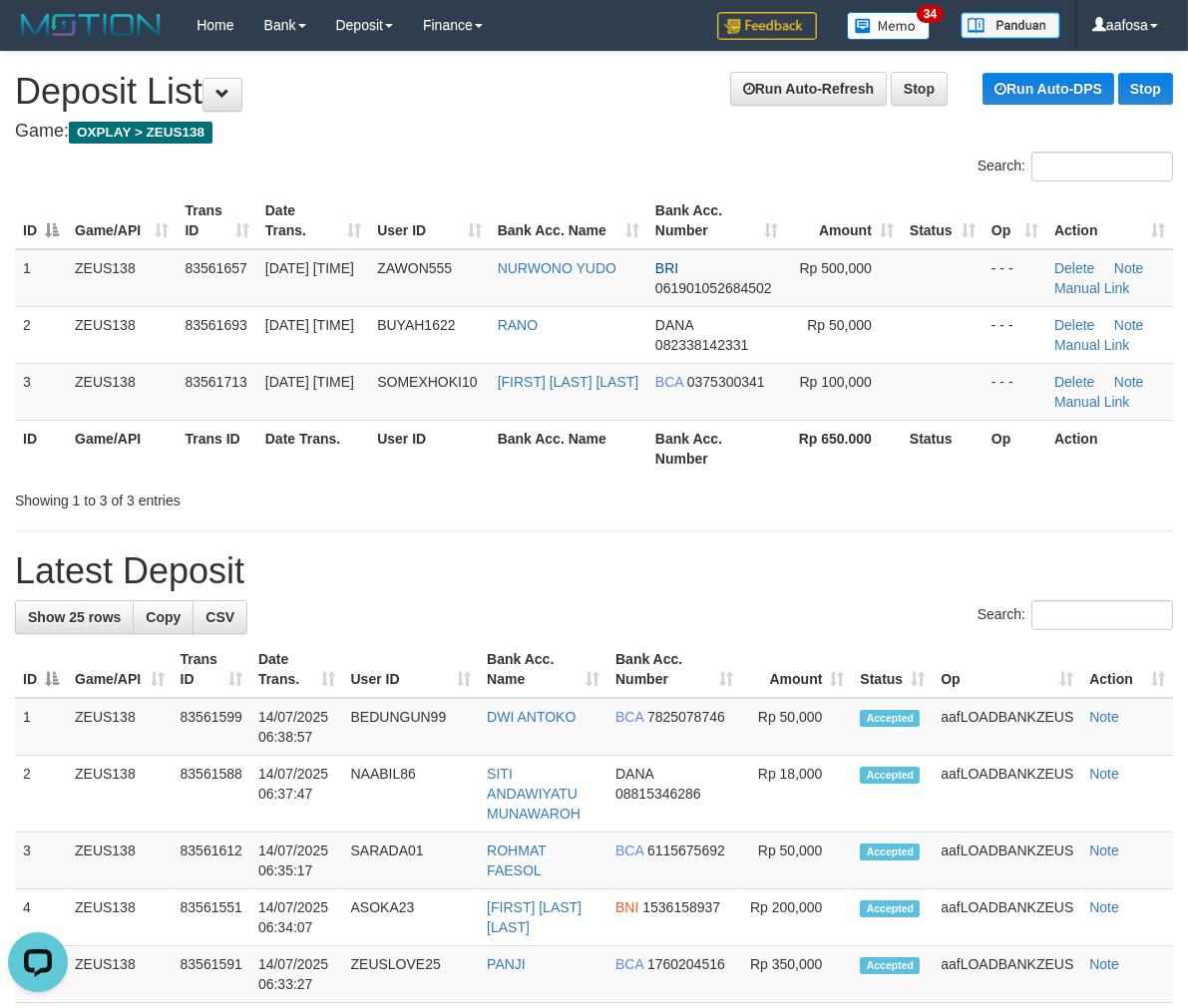 click on "Latest Deposit" at bounding box center (594, 571) 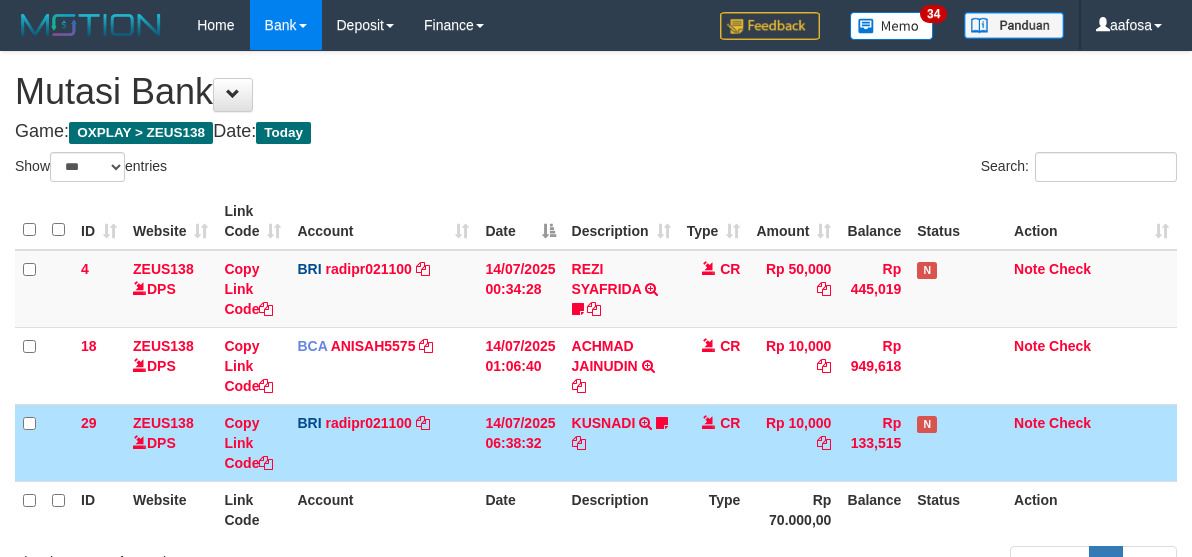 select on "***" 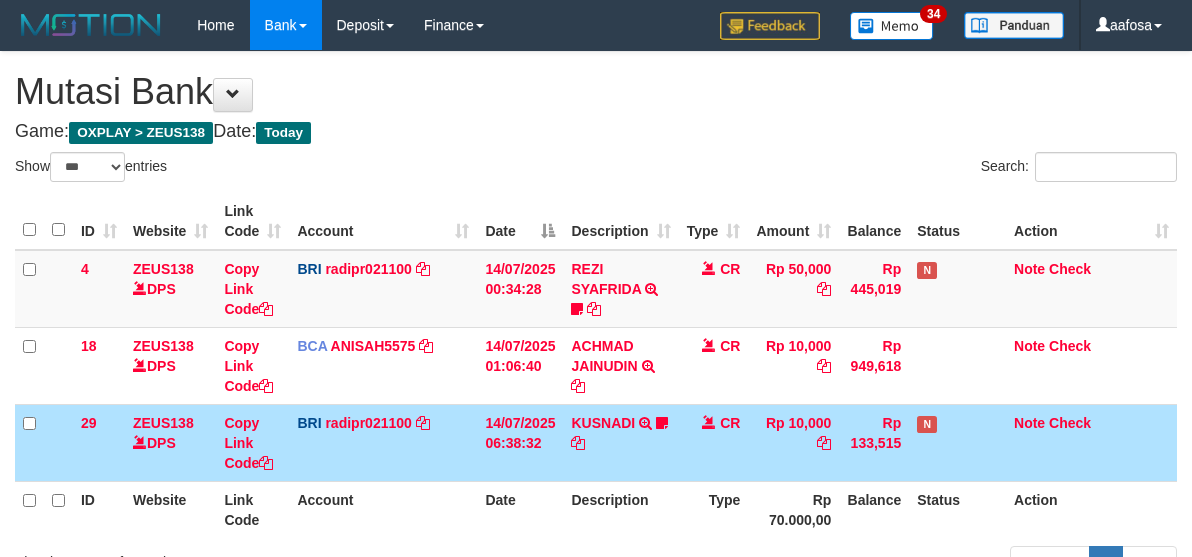 scroll, scrollTop: 62, scrollLeft: 0, axis: vertical 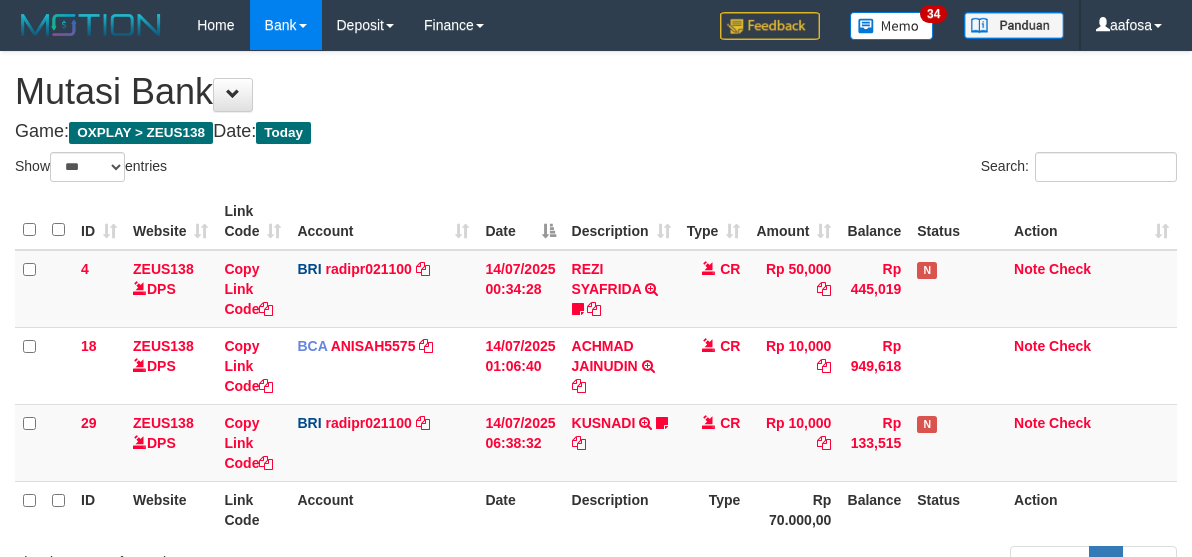 select on "***" 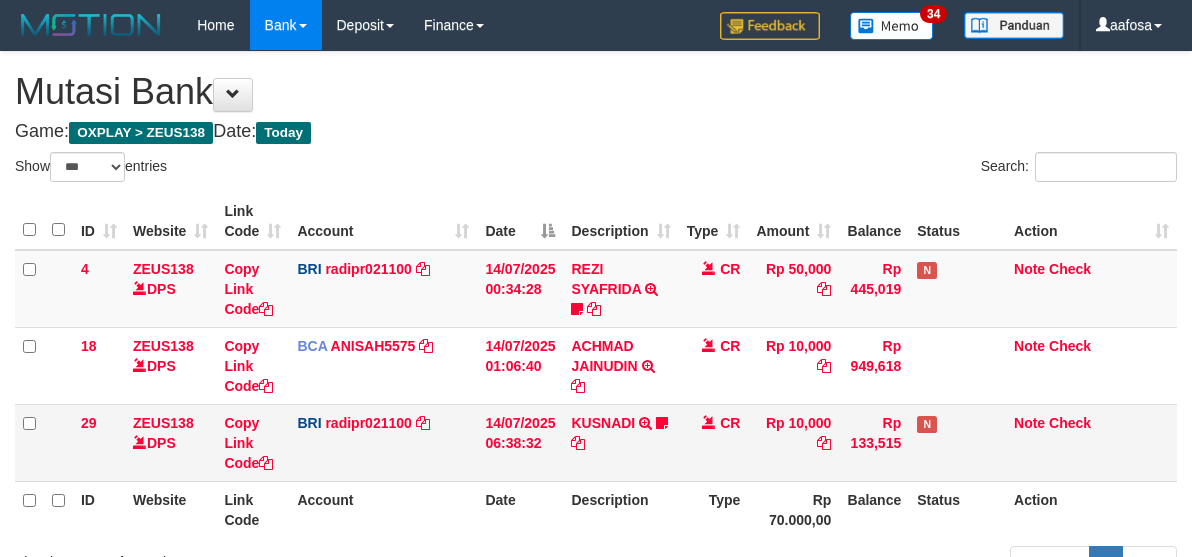 scroll, scrollTop: 62, scrollLeft: 0, axis: vertical 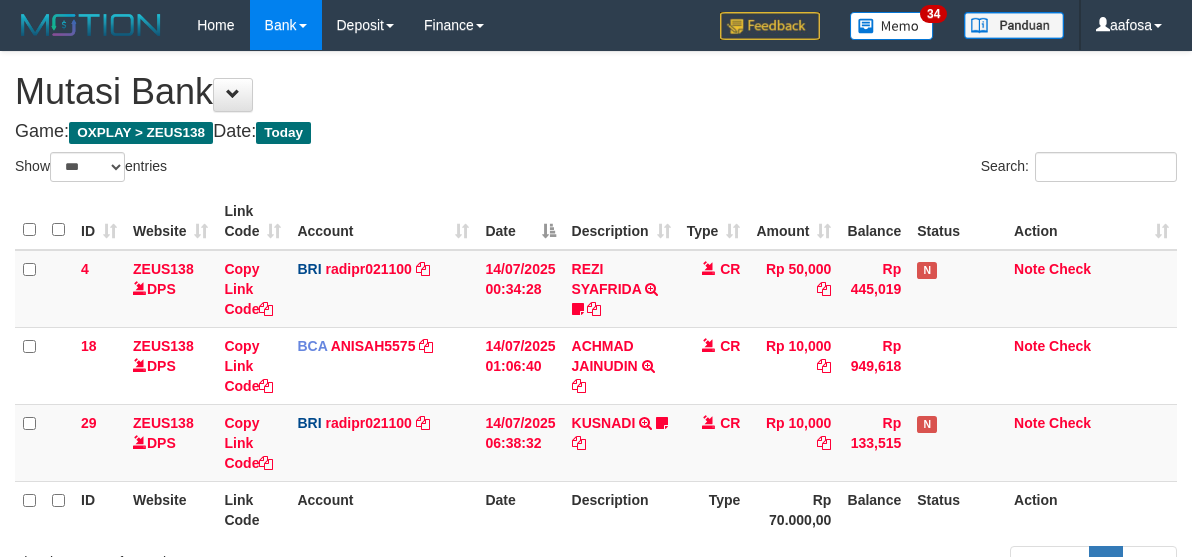 select on "***" 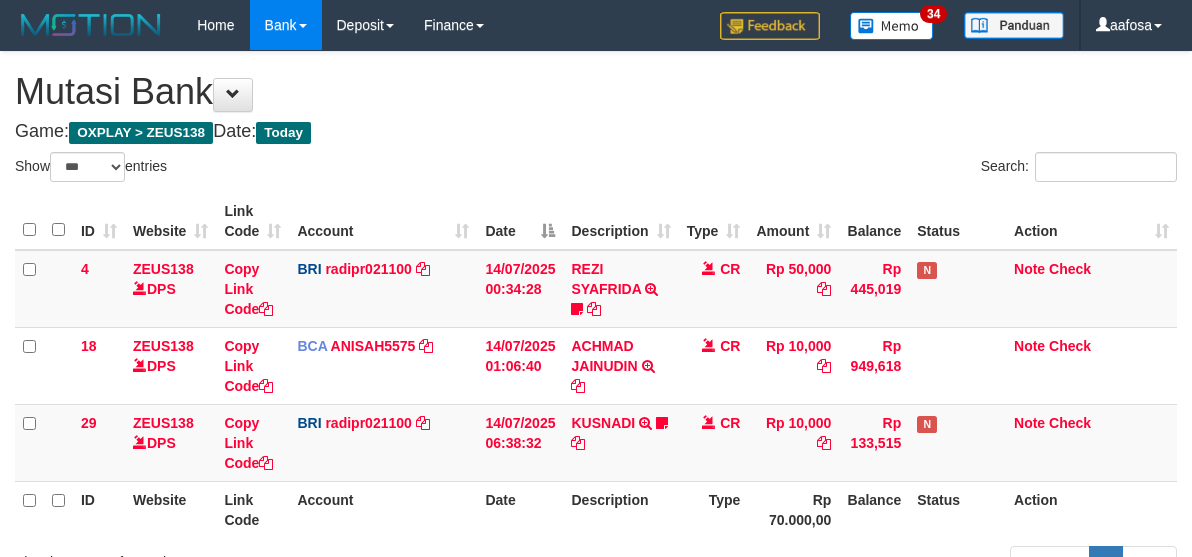 scroll, scrollTop: 62, scrollLeft: 0, axis: vertical 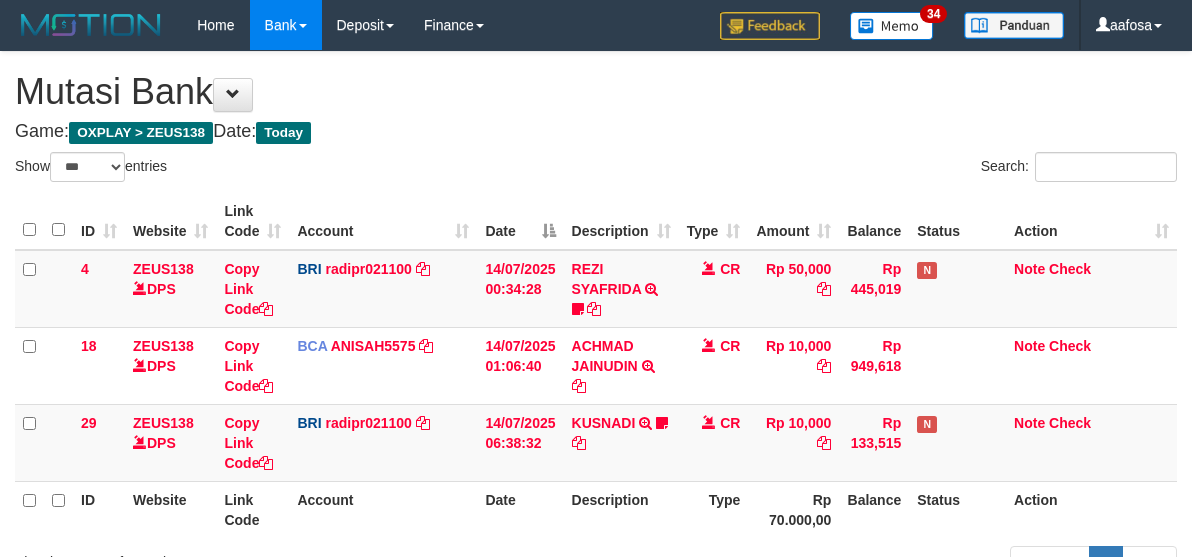 select on "***" 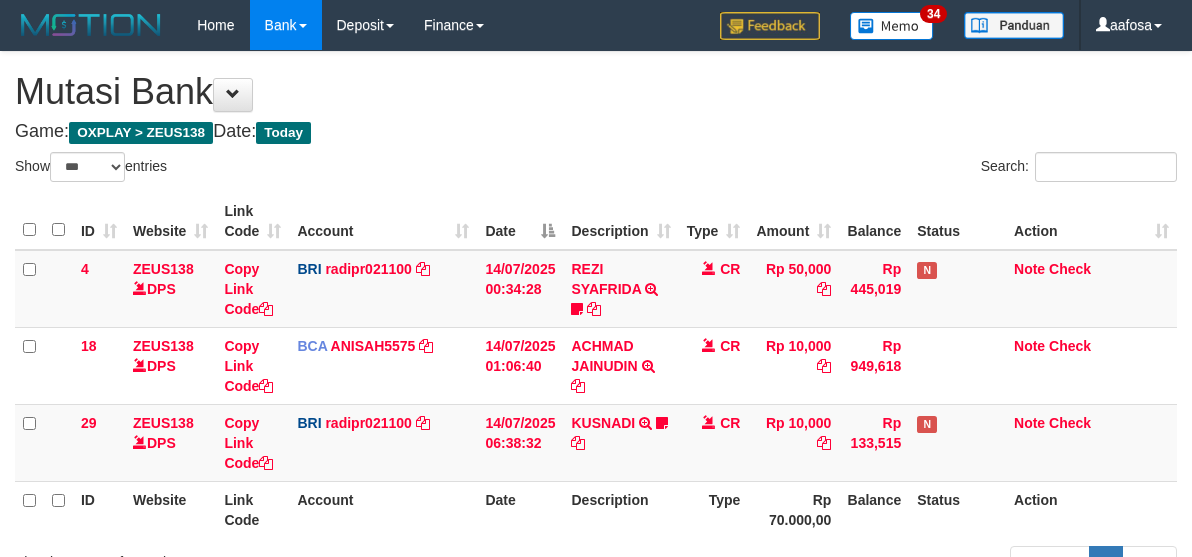 click on "CR" at bounding box center [714, 442] 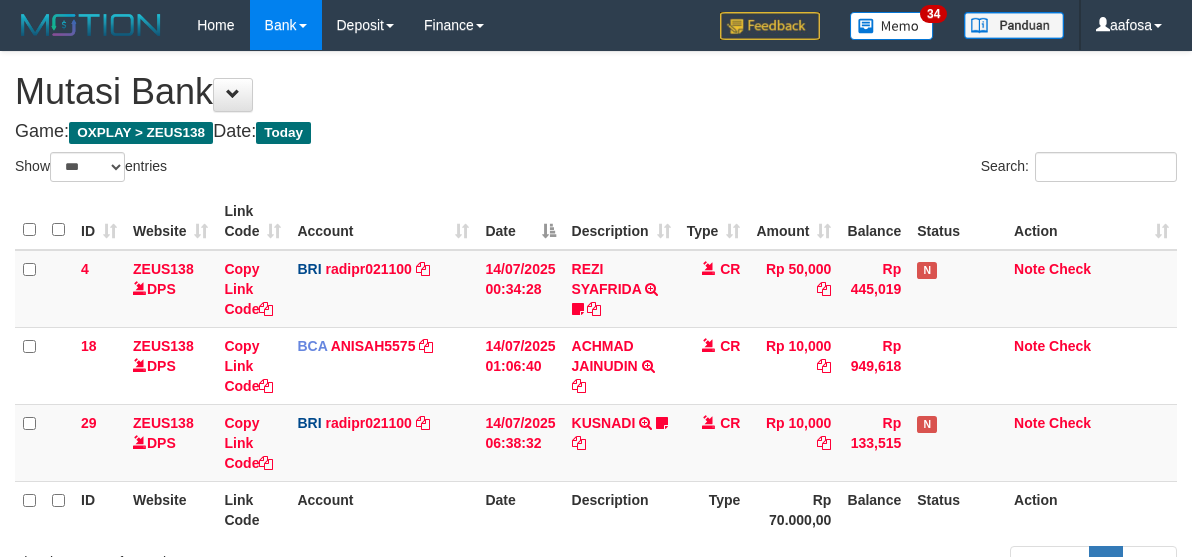 select on "***" 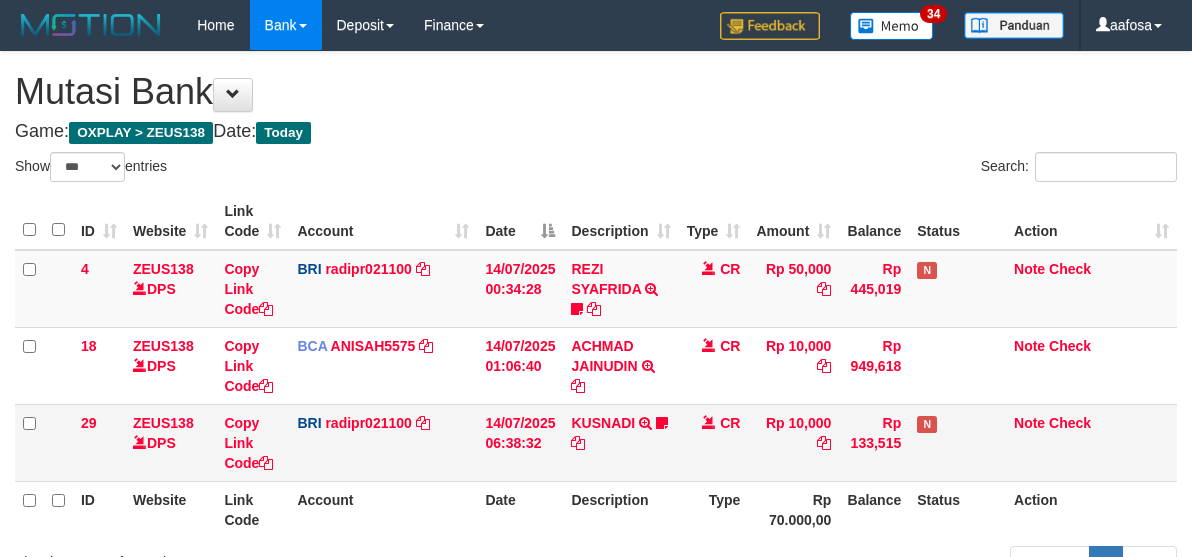 scroll, scrollTop: 62, scrollLeft: 0, axis: vertical 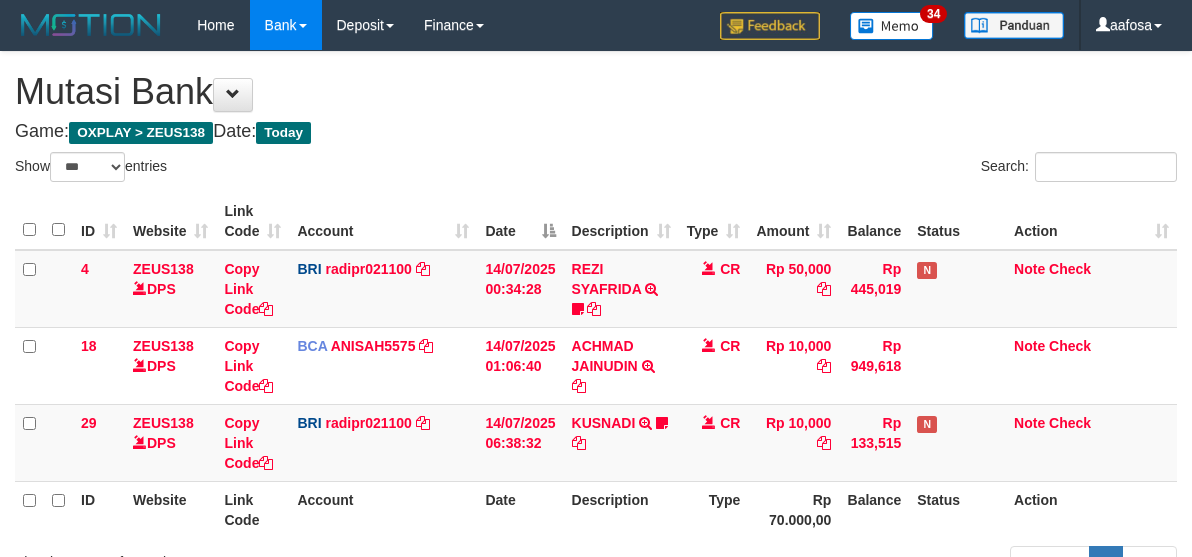 select on "***" 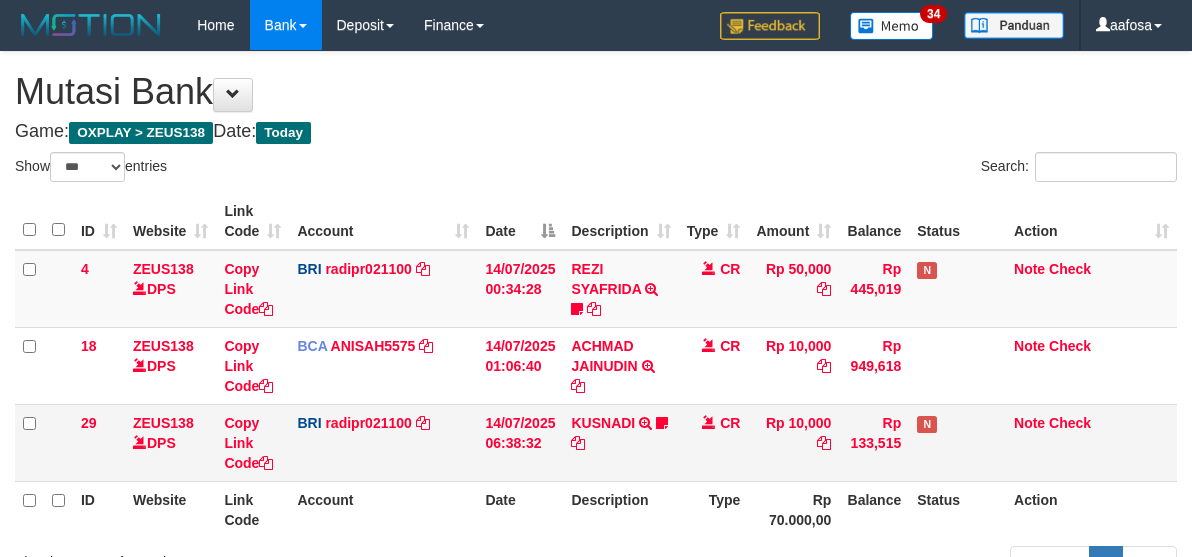 scroll, scrollTop: 62, scrollLeft: 0, axis: vertical 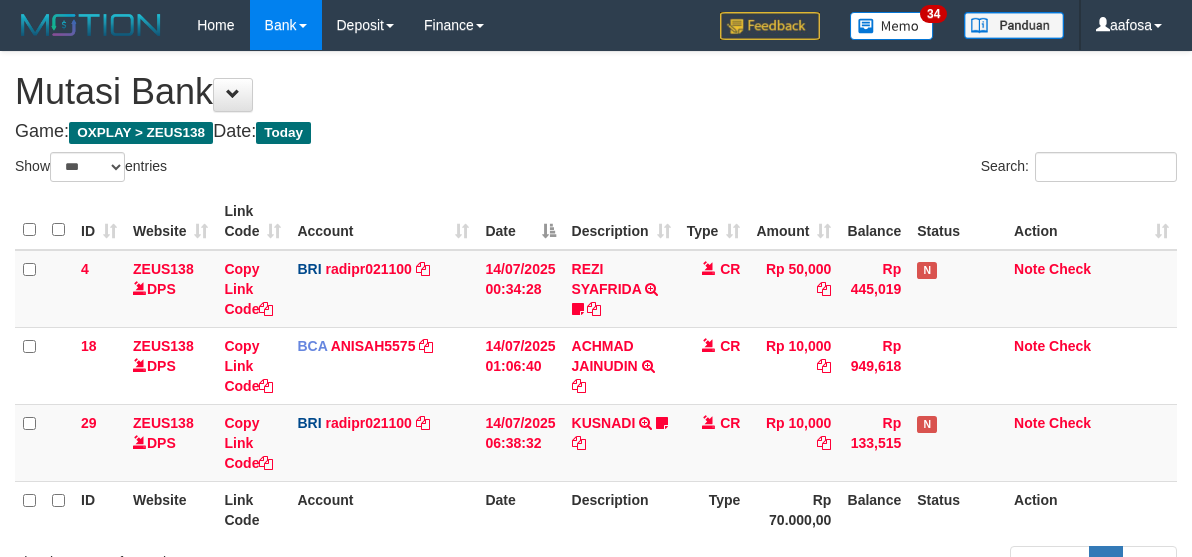 select on "***" 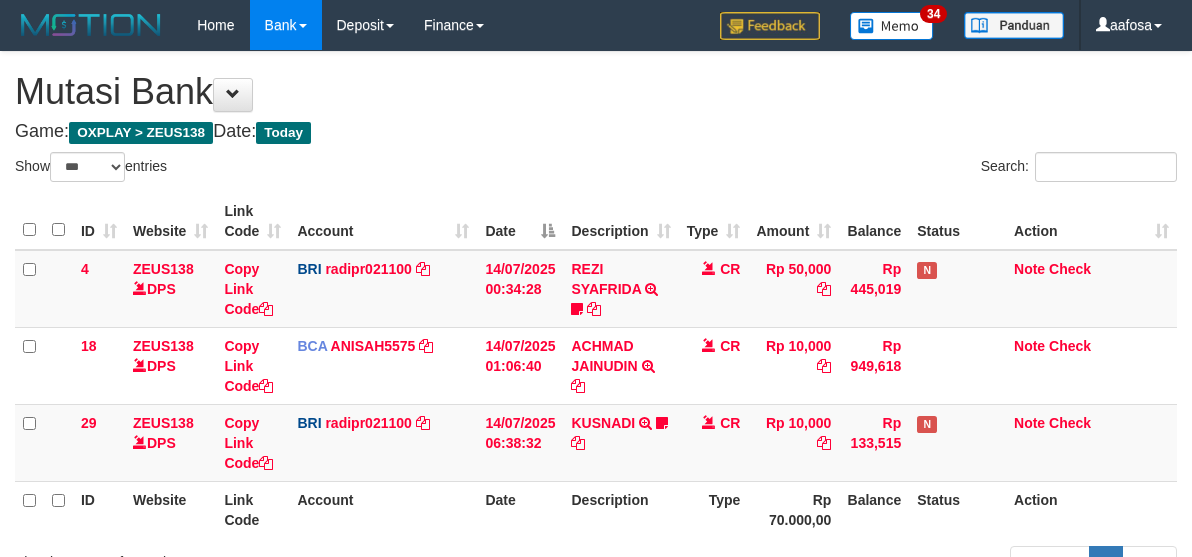 scroll, scrollTop: 62, scrollLeft: 0, axis: vertical 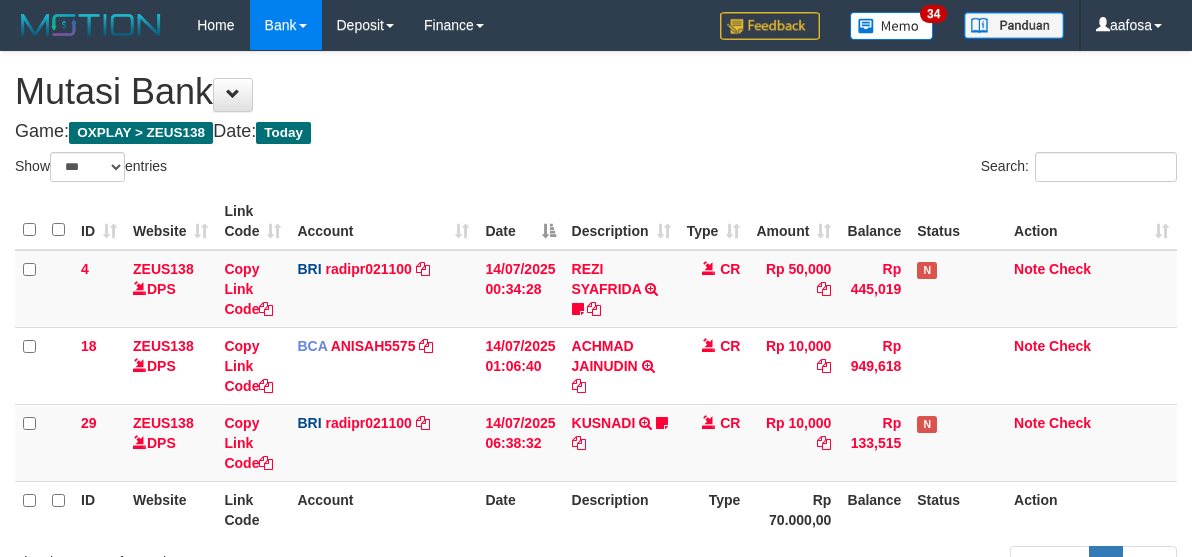 select on "***" 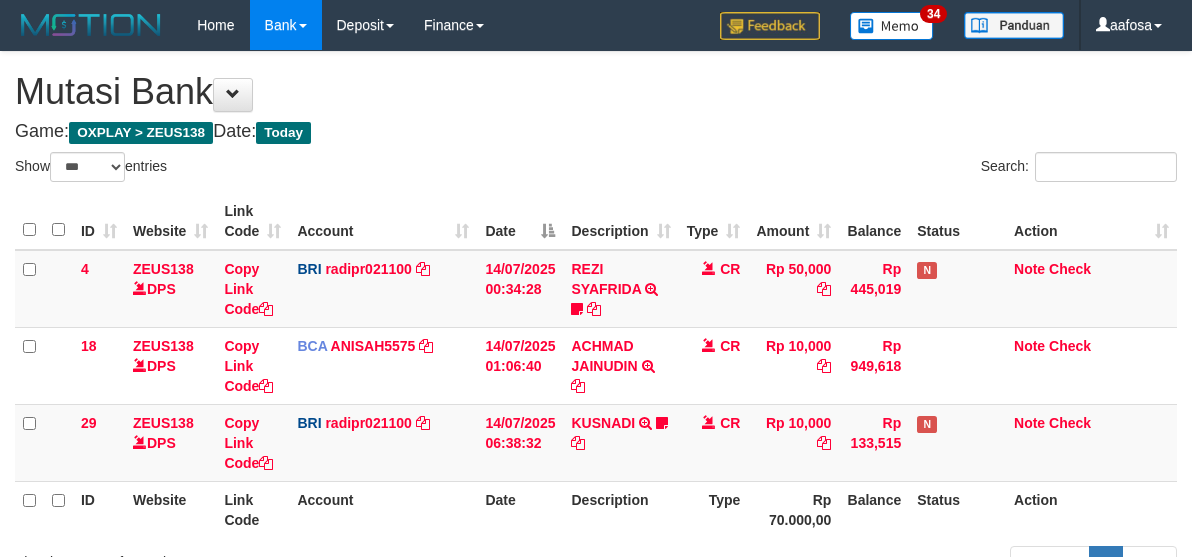 scroll, scrollTop: 62, scrollLeft: 0, axis: vertical 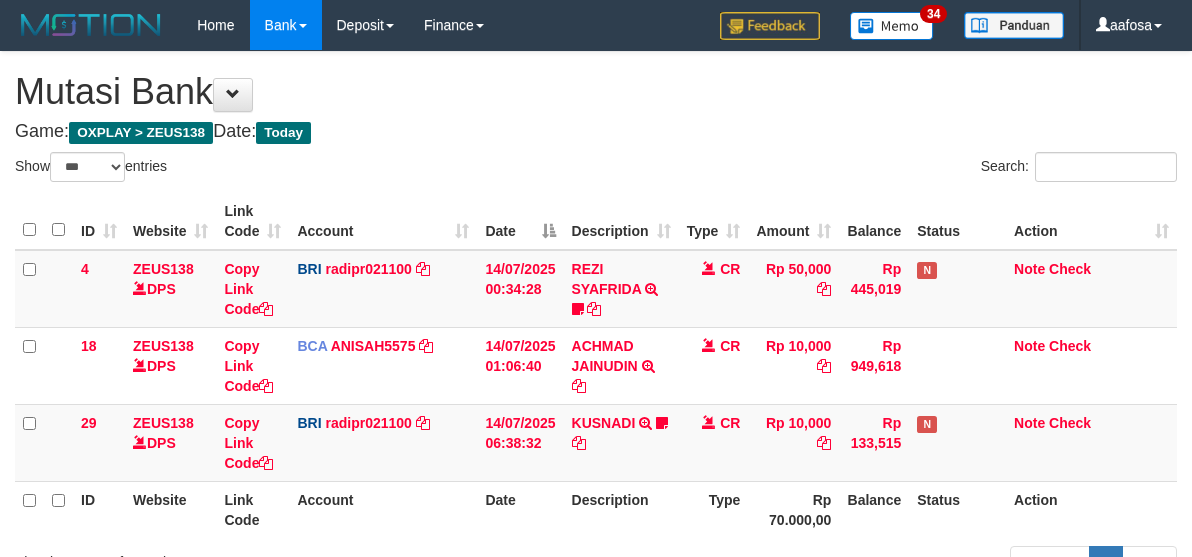 select on "***" 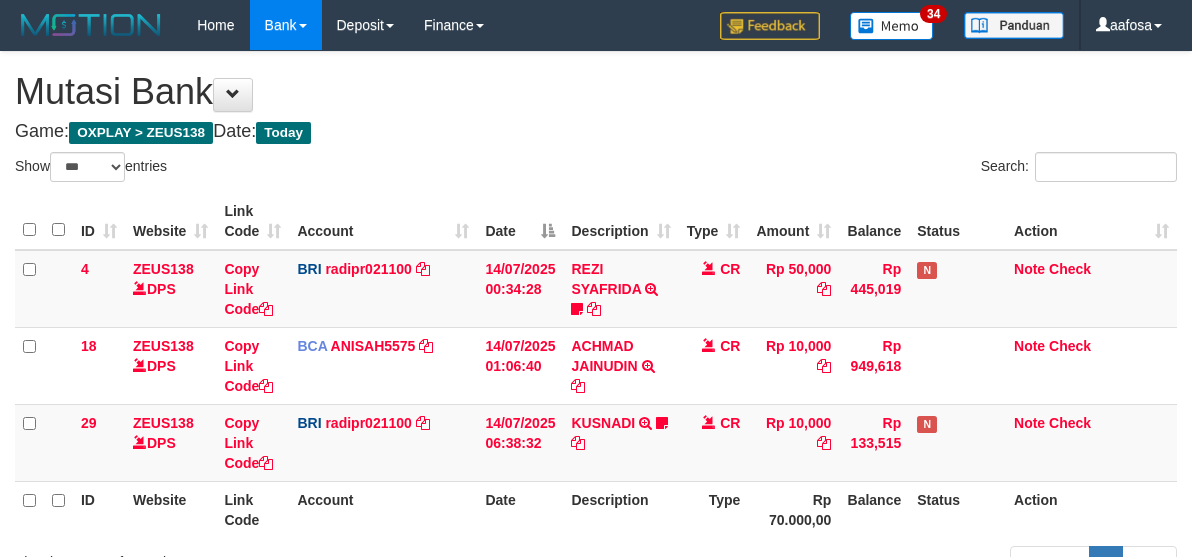 scroll, scrollTop: 62, scrollLeft: 0, axis: vertical 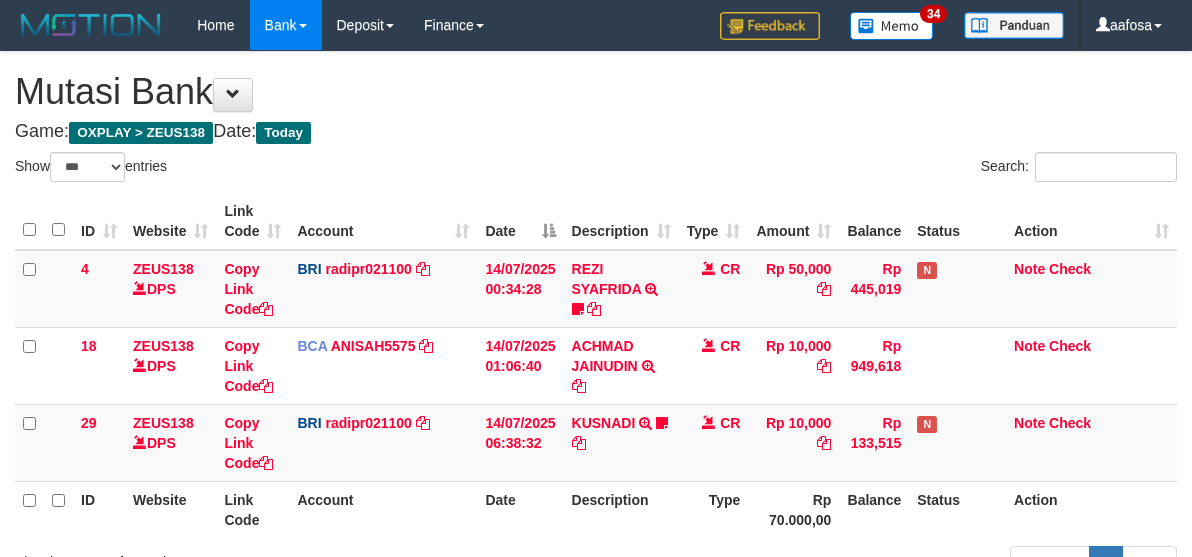 select on "***" 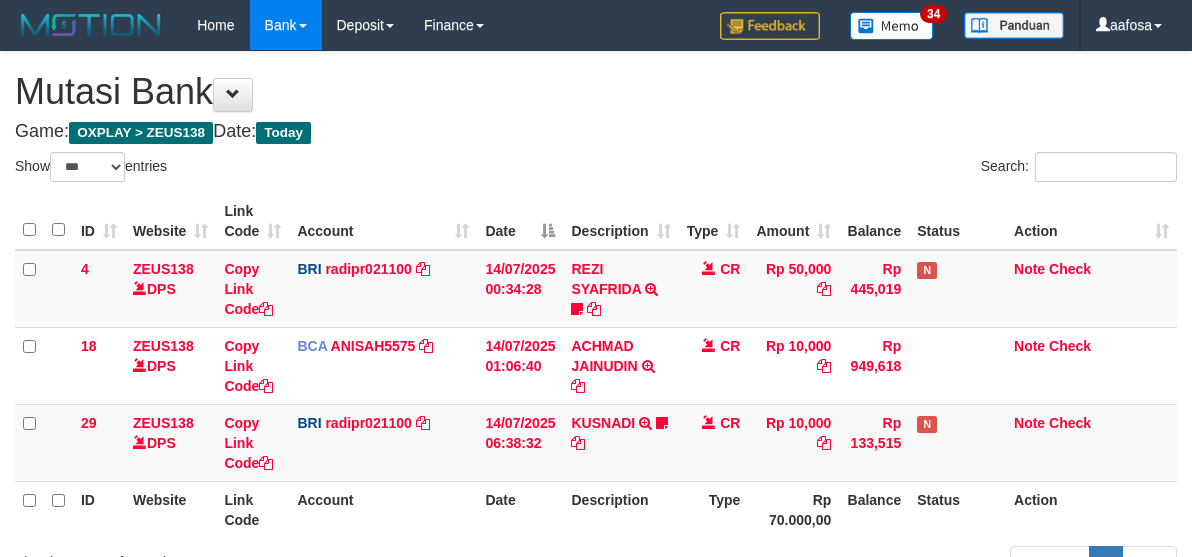 scroll, scrollTop: 62, scrollLeft: 0, axis: vertical 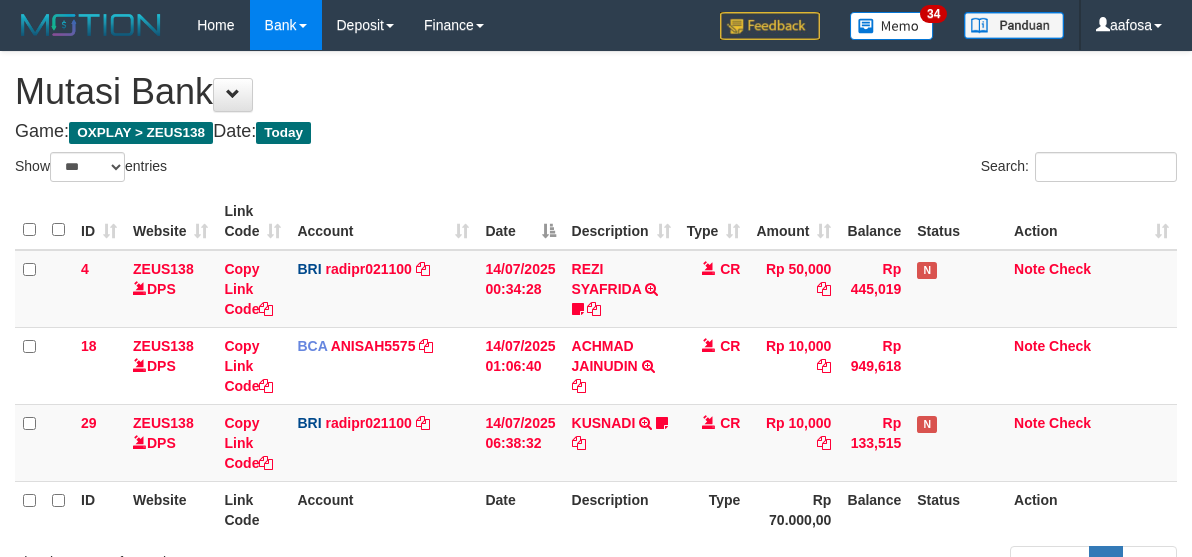 select on "***" 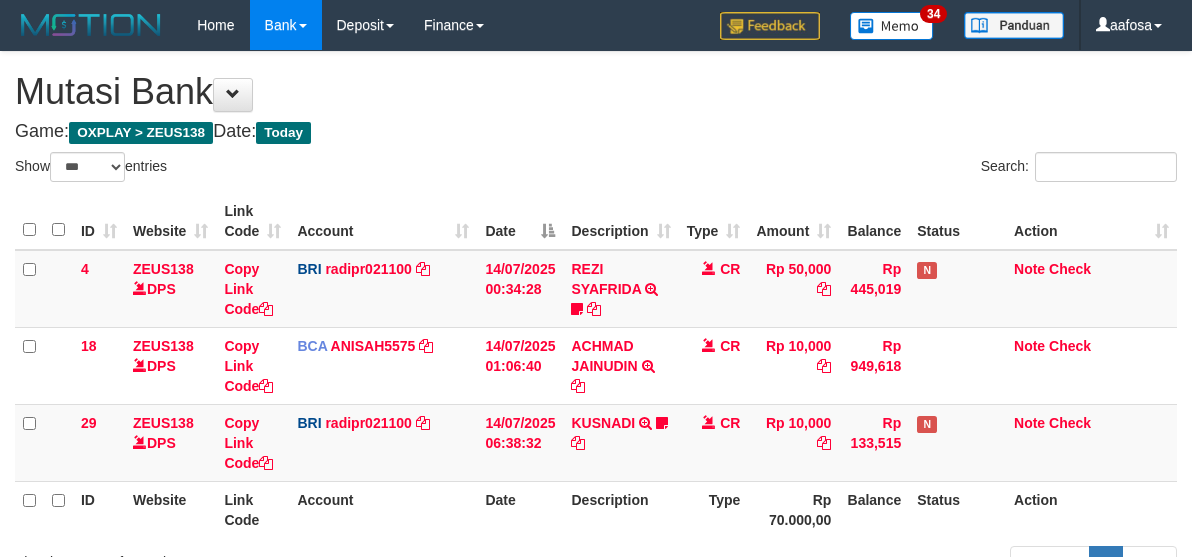 scroll, scrollTop: 62, scrollLeft: 0, axis: vertical 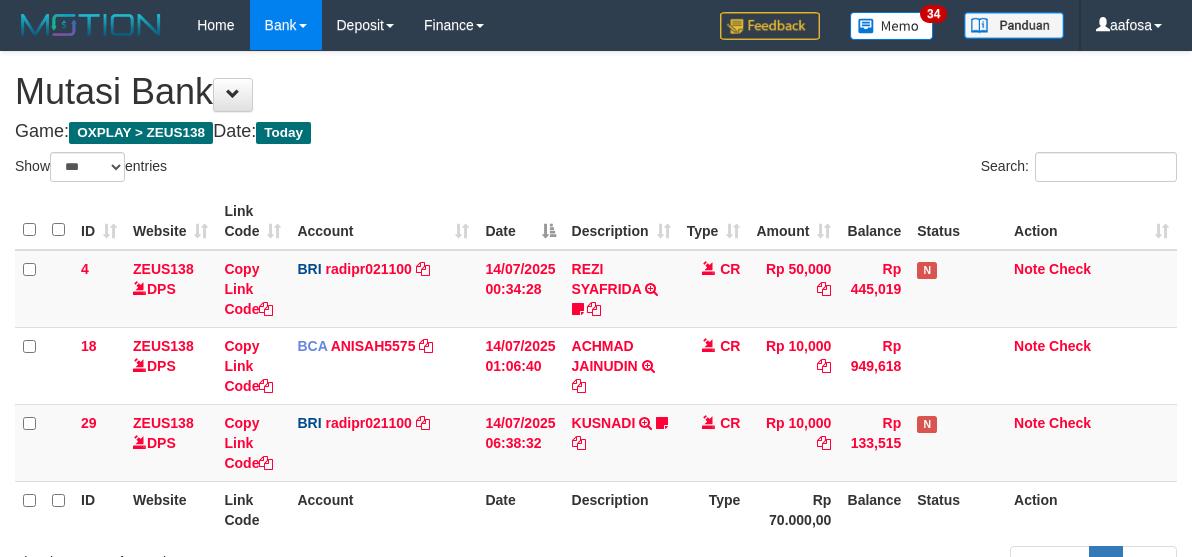 select on "***" 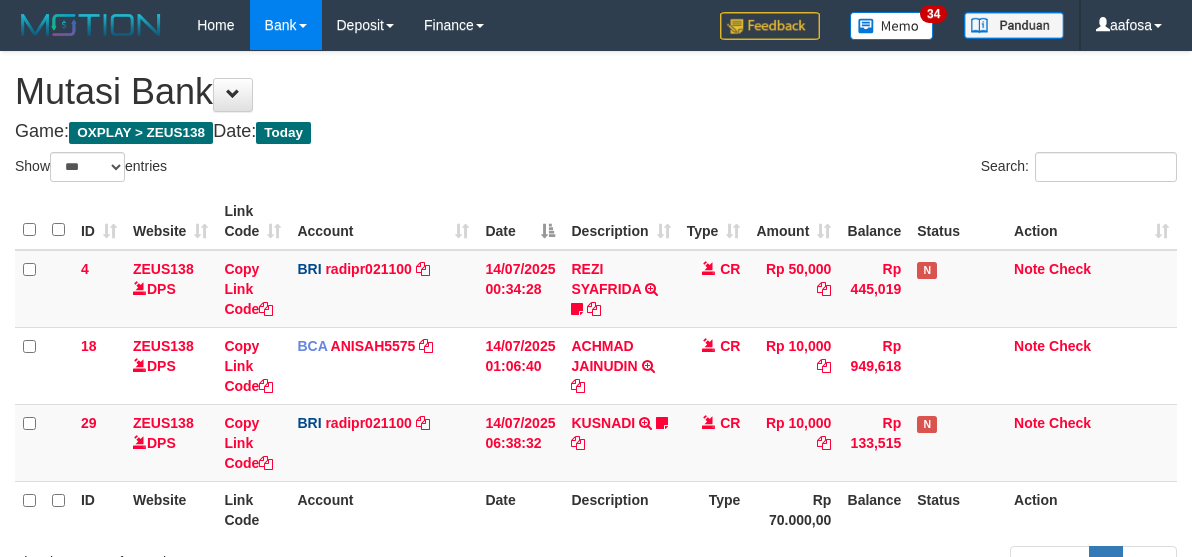 scroll, scrollTop: 62, scrollLeft: 0, axis: vertical 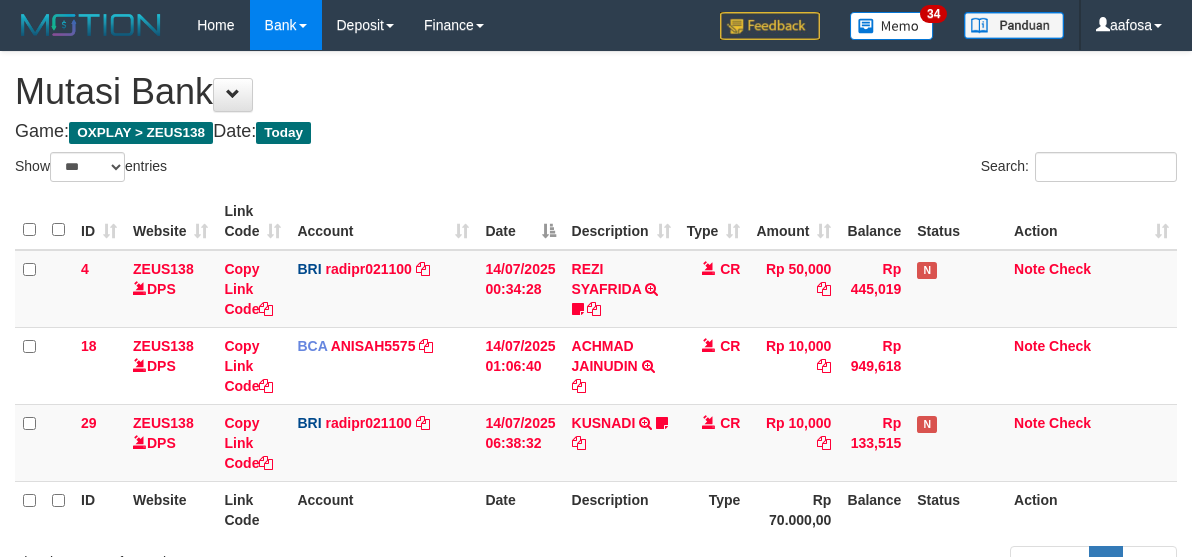 select on "***" 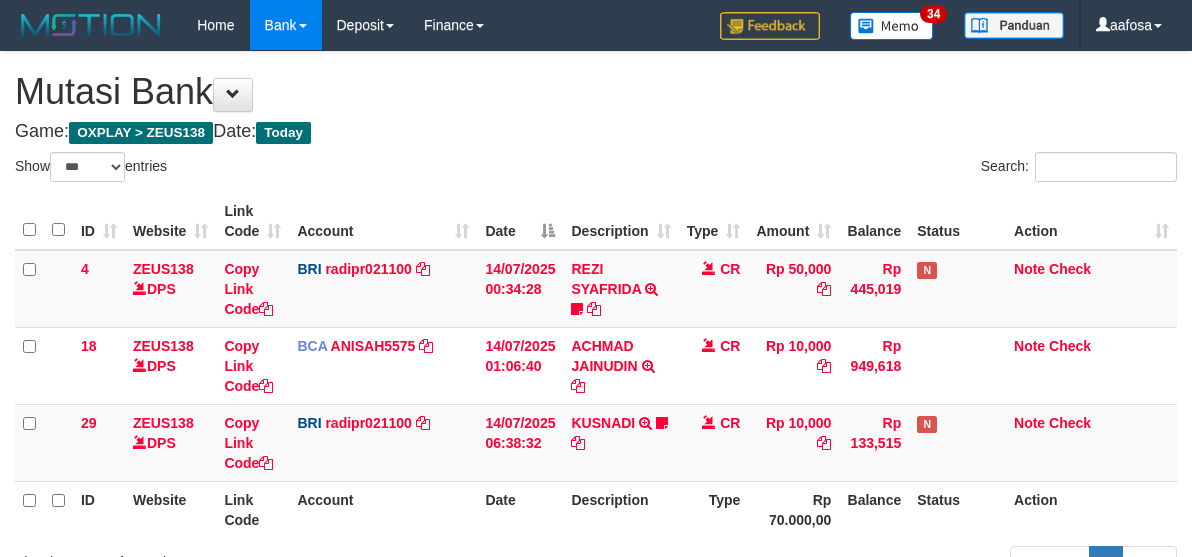 scroll, scrollTop: 62, scrollLeft: 0, axis: vertical 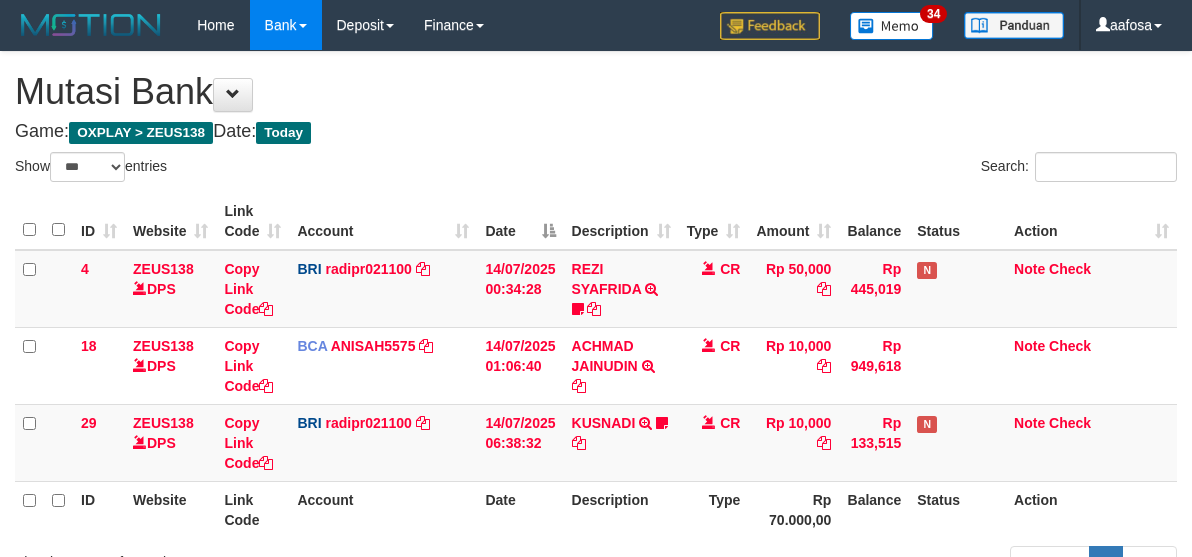 select on "***" 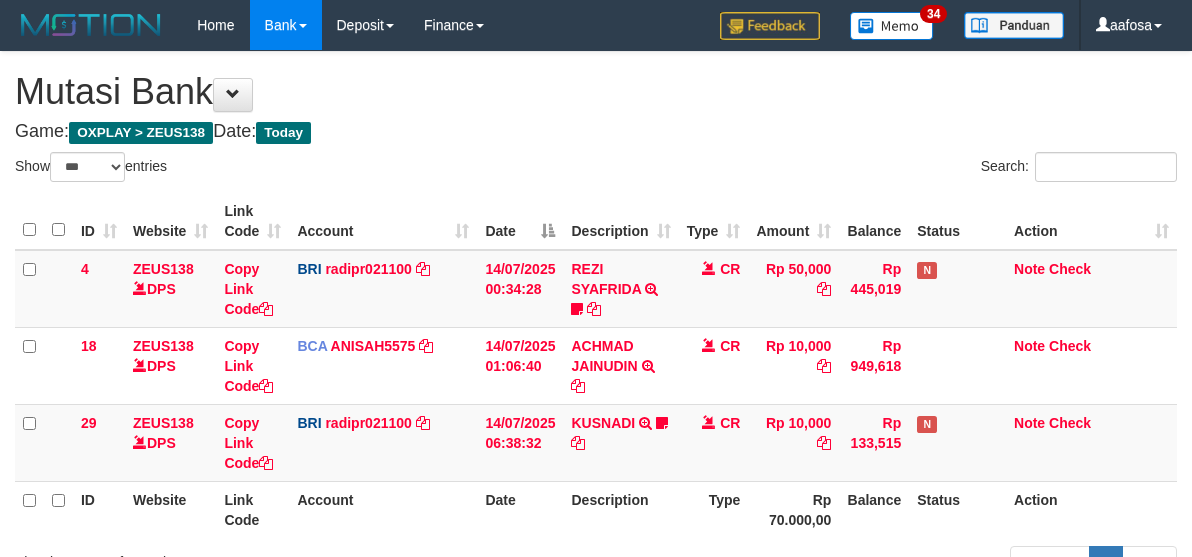 scroll, scrollTop: 62, scrollLeft: 0, axis: vertical 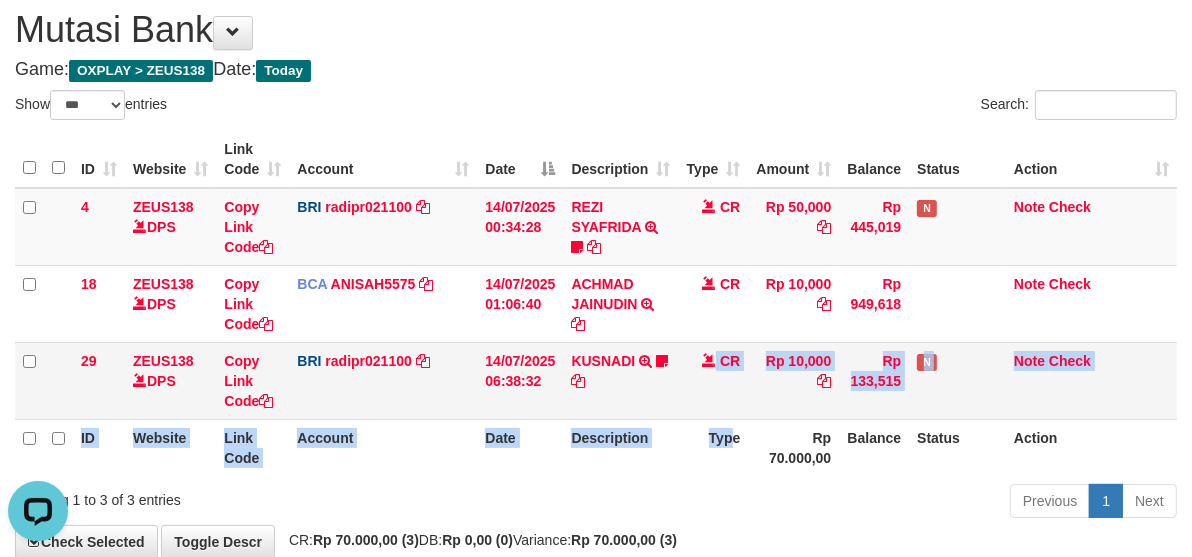 drag, startPoint x: 730, startPoint y: 432, endPoint x: 703, endPoint y: 380, distance: 58.59181 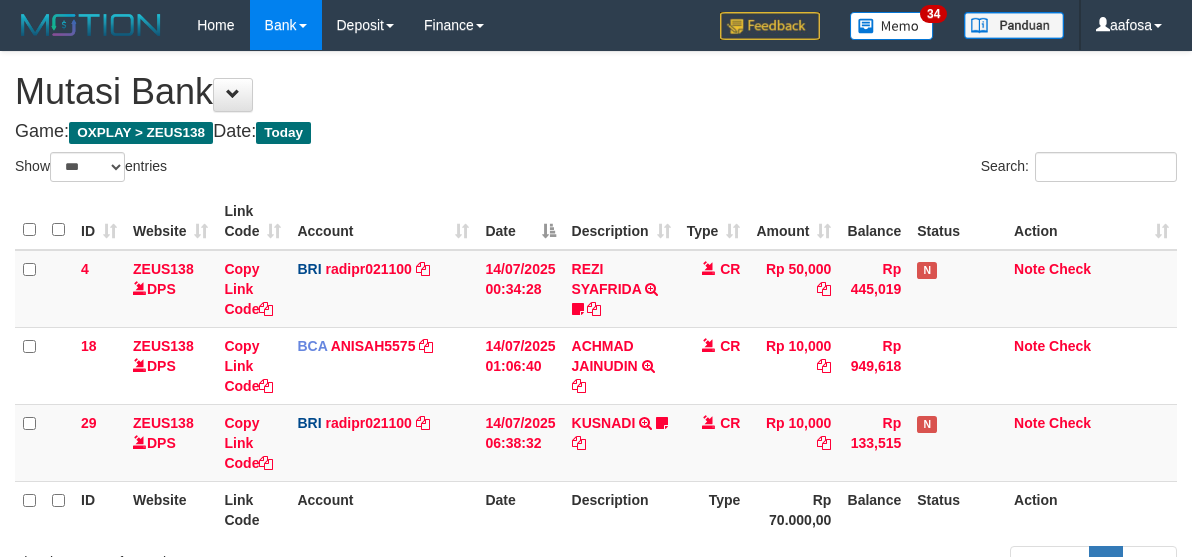 select on "***" 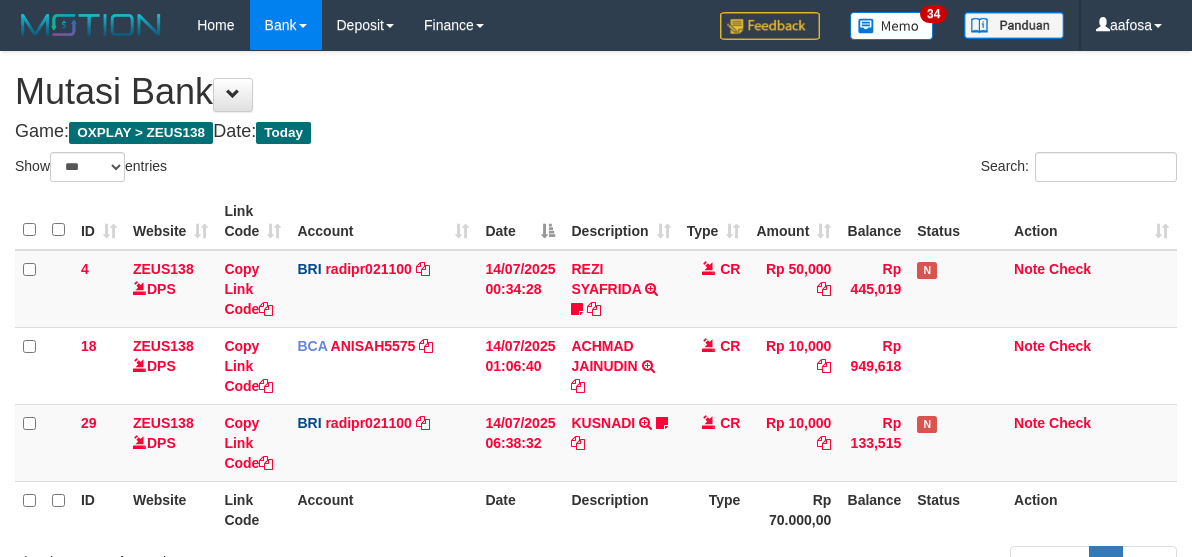 scroll, scrollTop: 62, scrollLeft: 0, axis: vertical 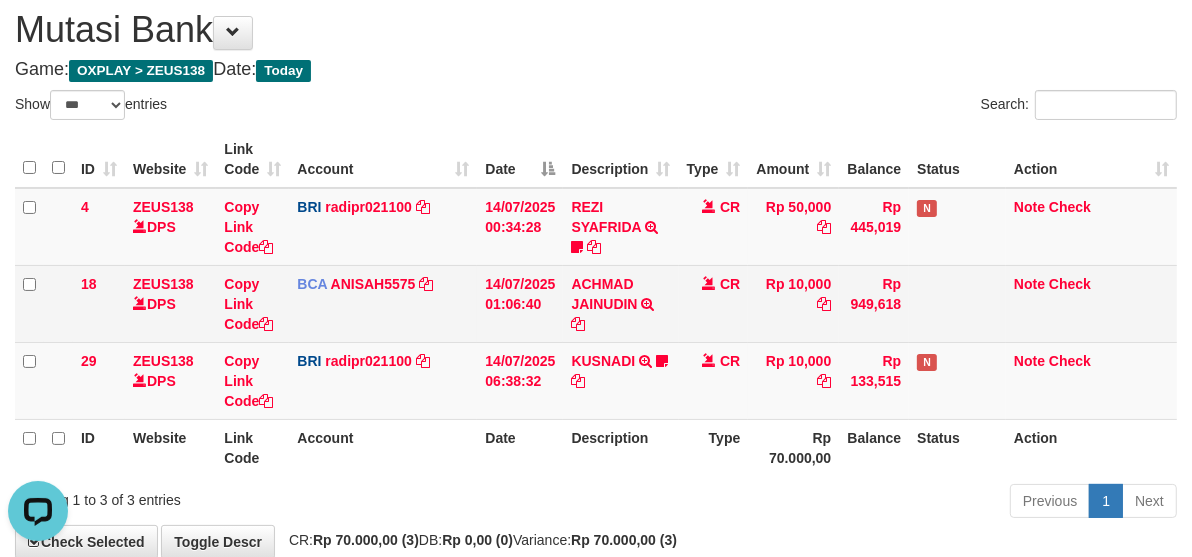 click on "CR" at bounding box center (714, 303) 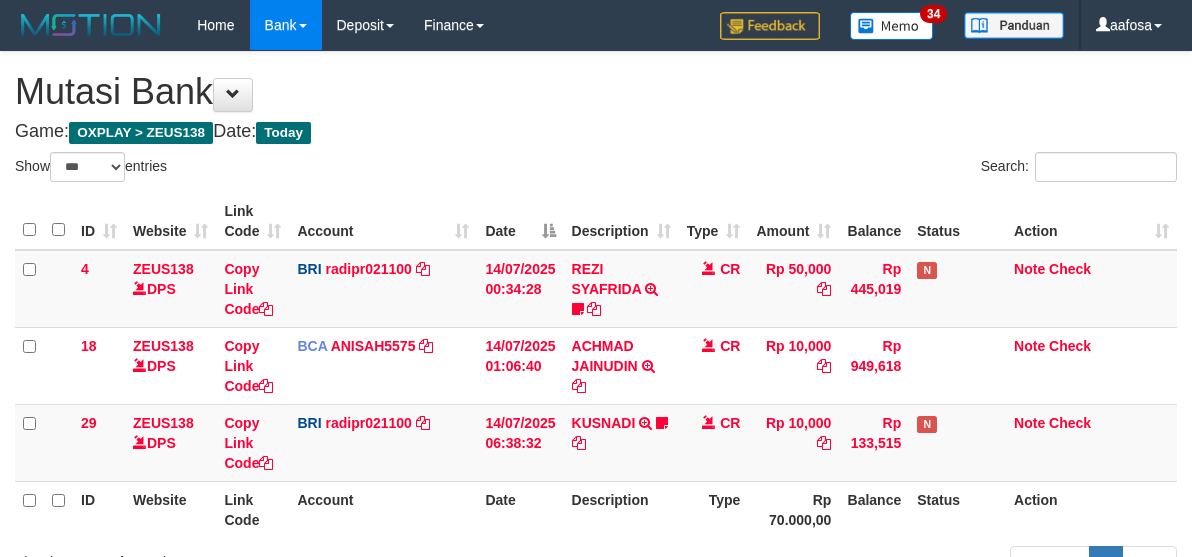 select on "***" 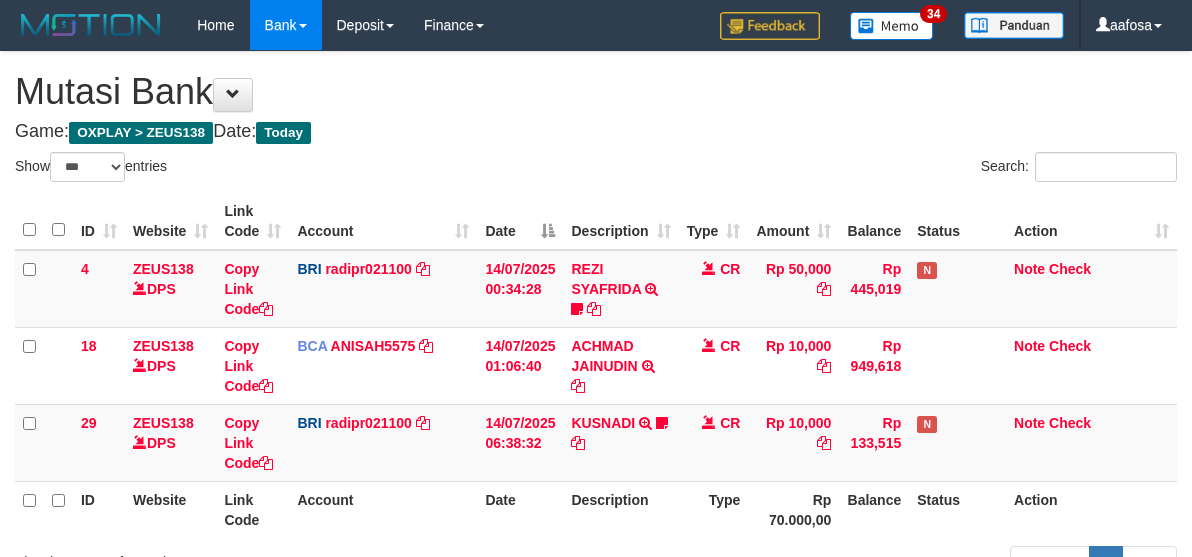 scroll, scrollTop: 62, scrollLeft: 0, axis: vertical 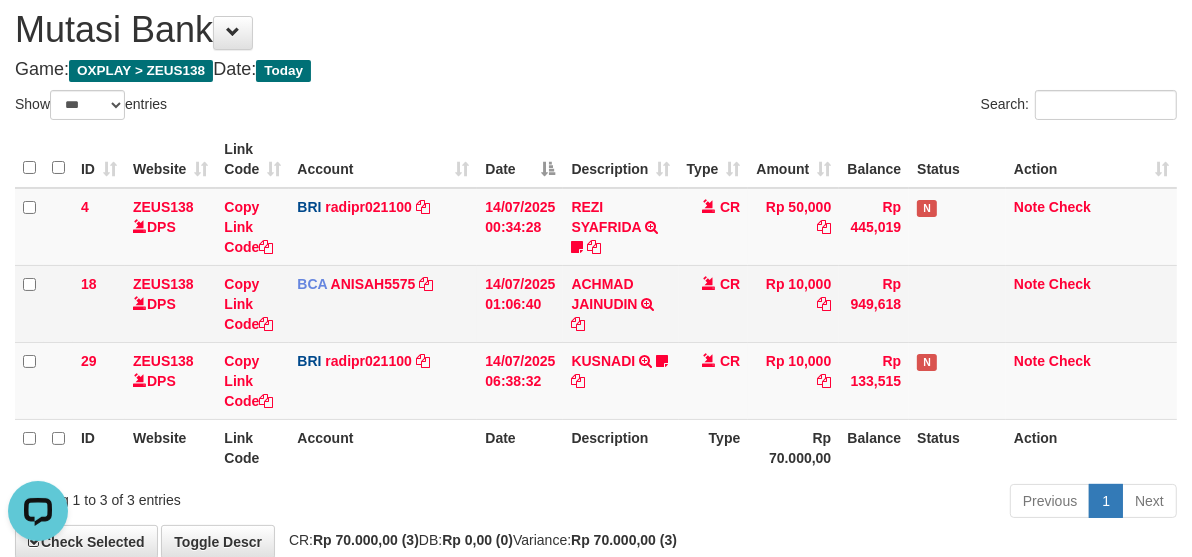 click on "CR" at bounding box center [714, 303] 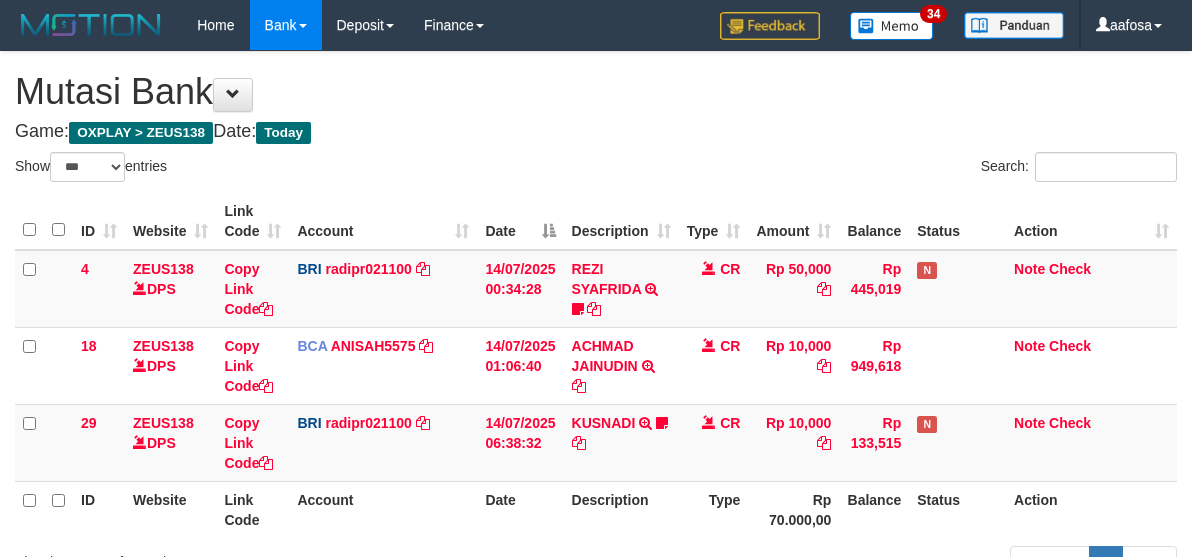 select on "***" 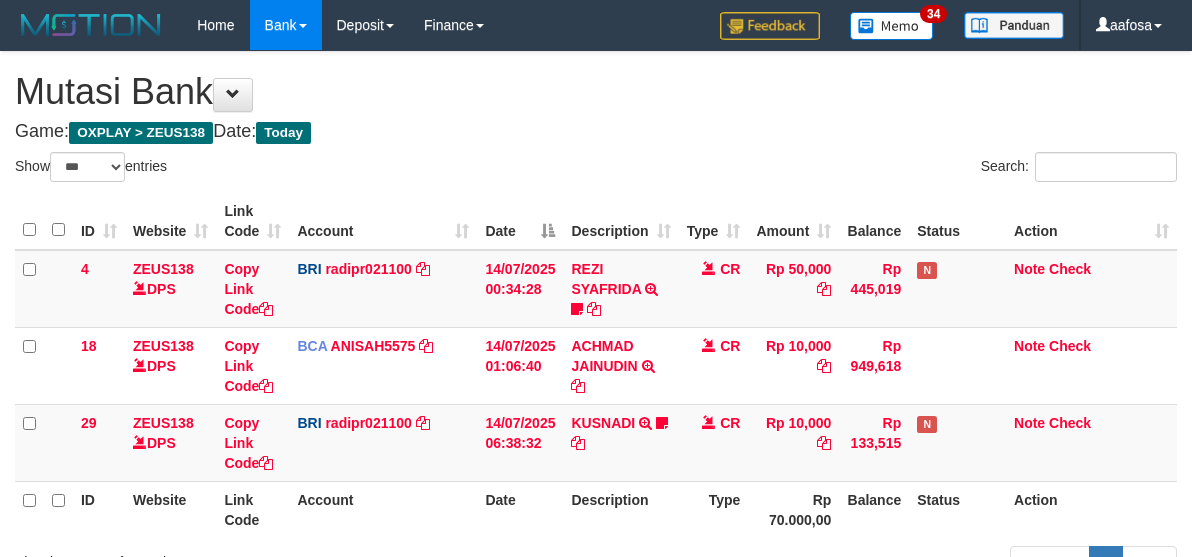 scroll, scrollTop: 62, scrollLeft: 0, axis: vertical 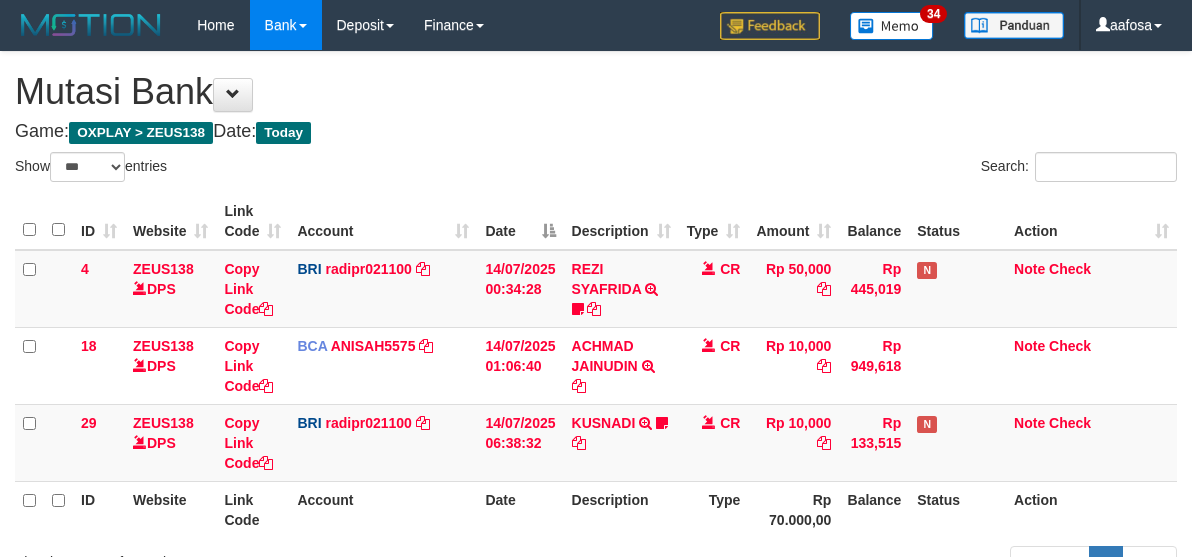 select on "***" 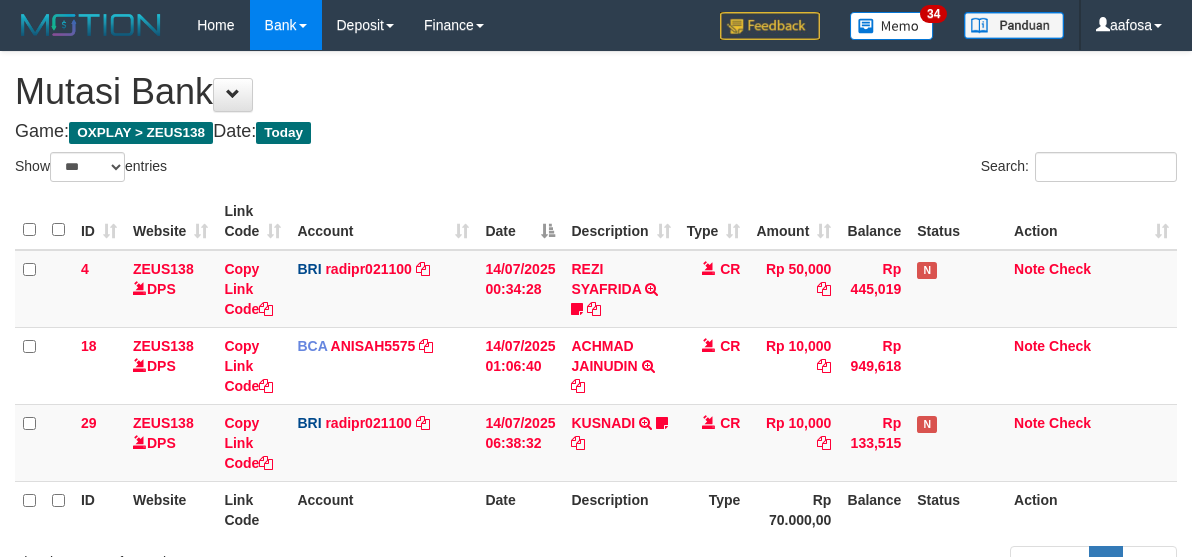 scroll, scrollTop: 62, scrollLeft: 0, axis: vertical 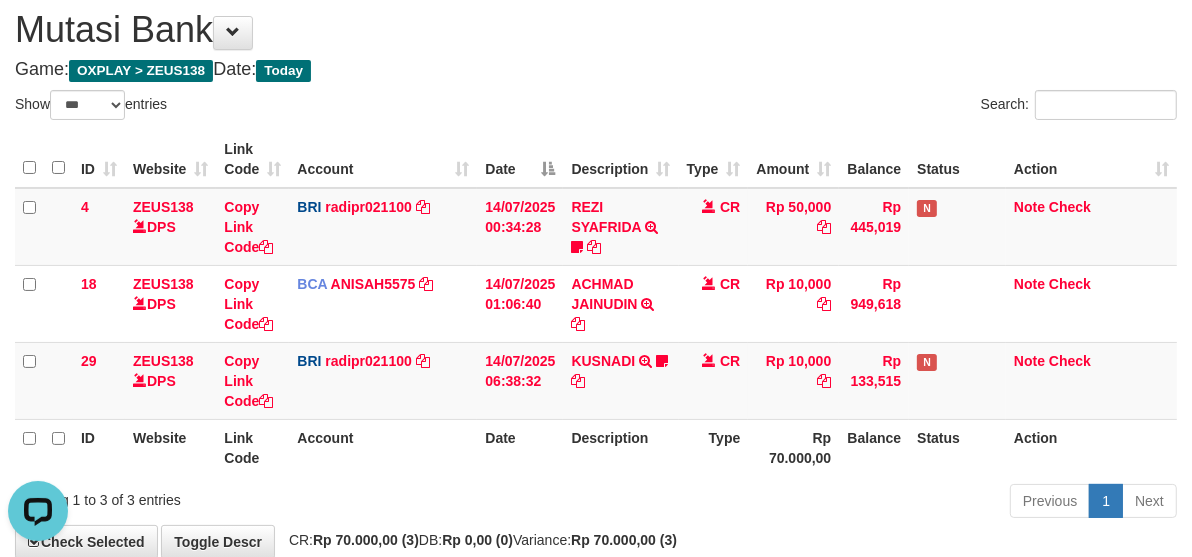 click on "Search:" at bounding box center [894, 107] 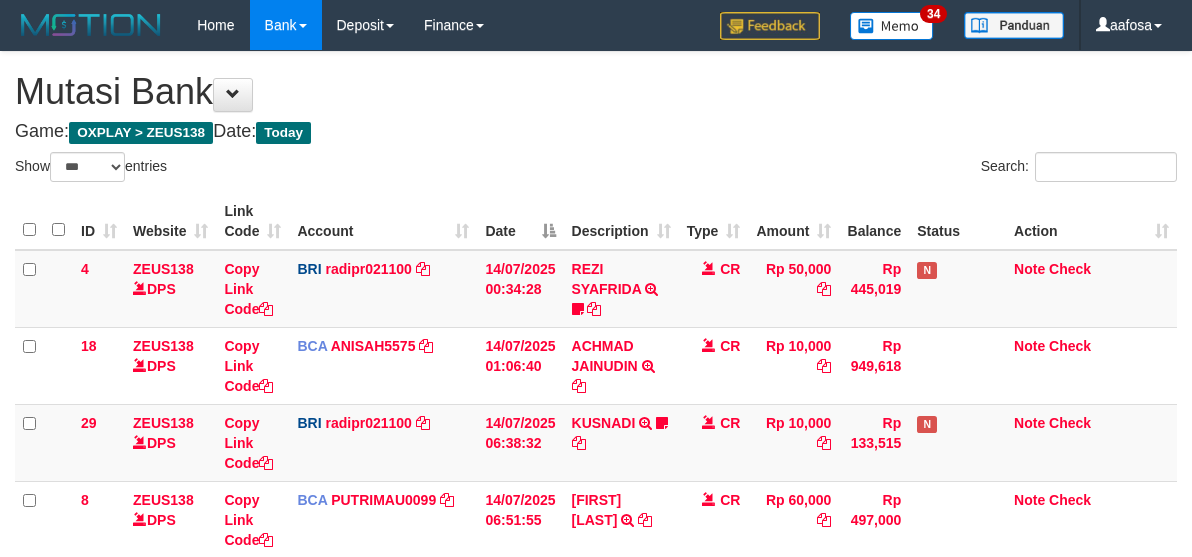 select on "***" 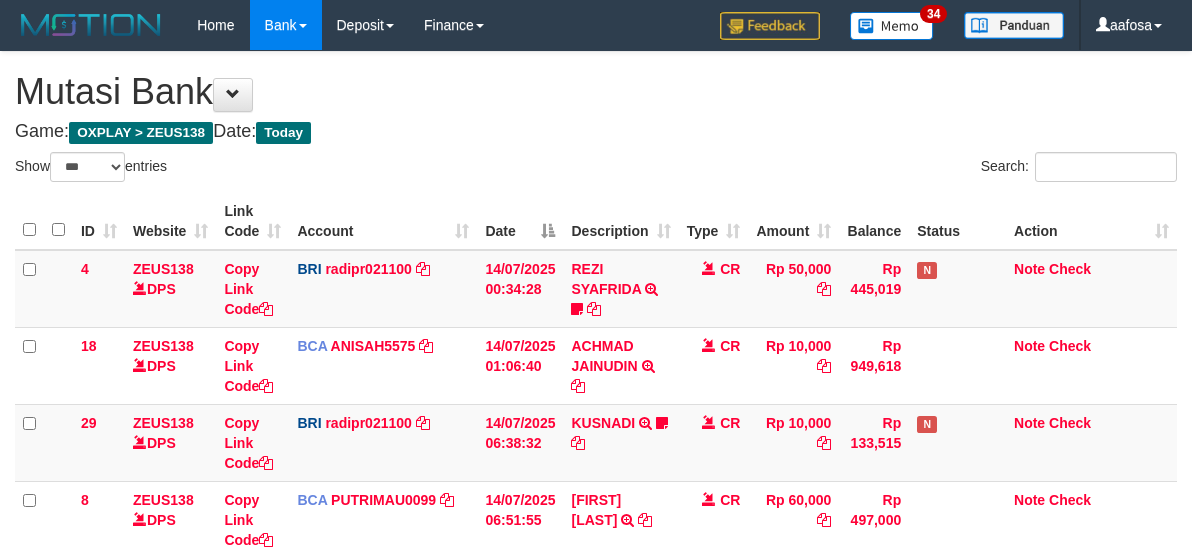 scroll, scrollTop: 62, scrollLeft: 0, axis: vertical 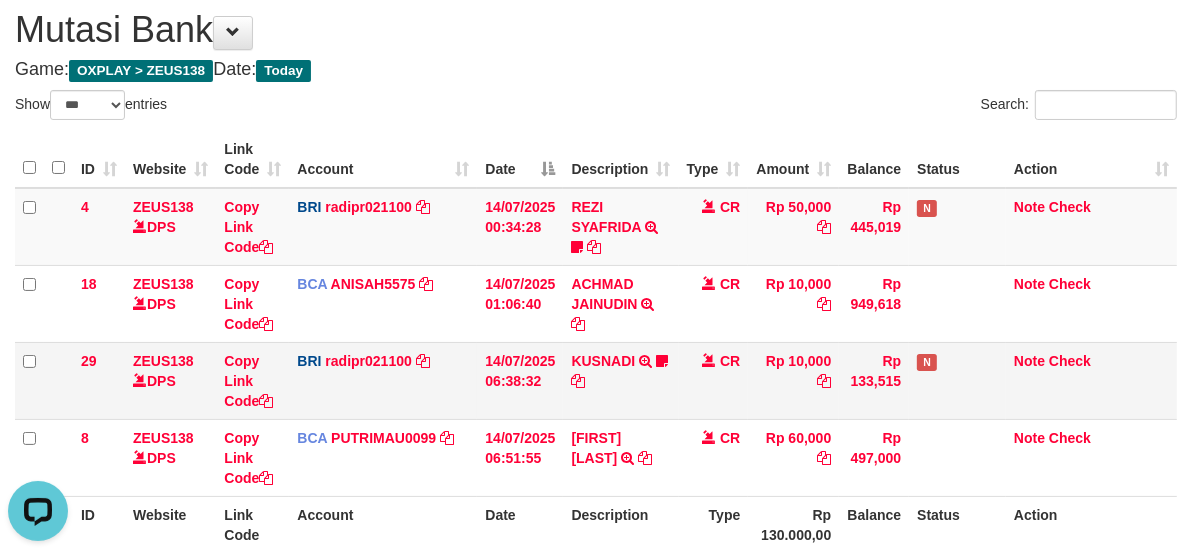 click on "KUSNADI            TRANSFER NBMB KUSNADI TO REYNALDI ADI PRATAMA    Aldimaulana7" at bounding box center [620, 380] 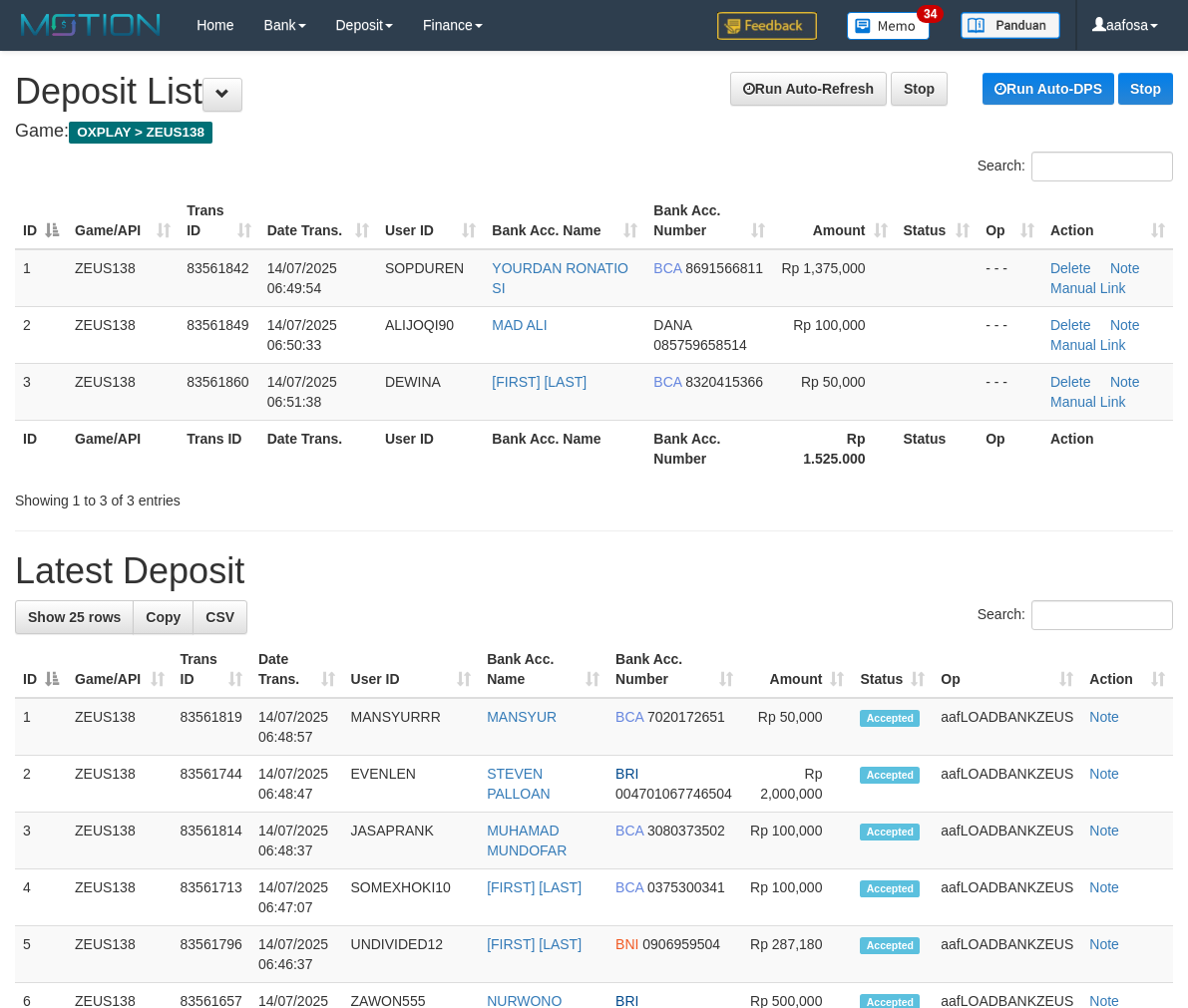 scroll, scrollTop: 0, scrollLeft: 0, axis: both 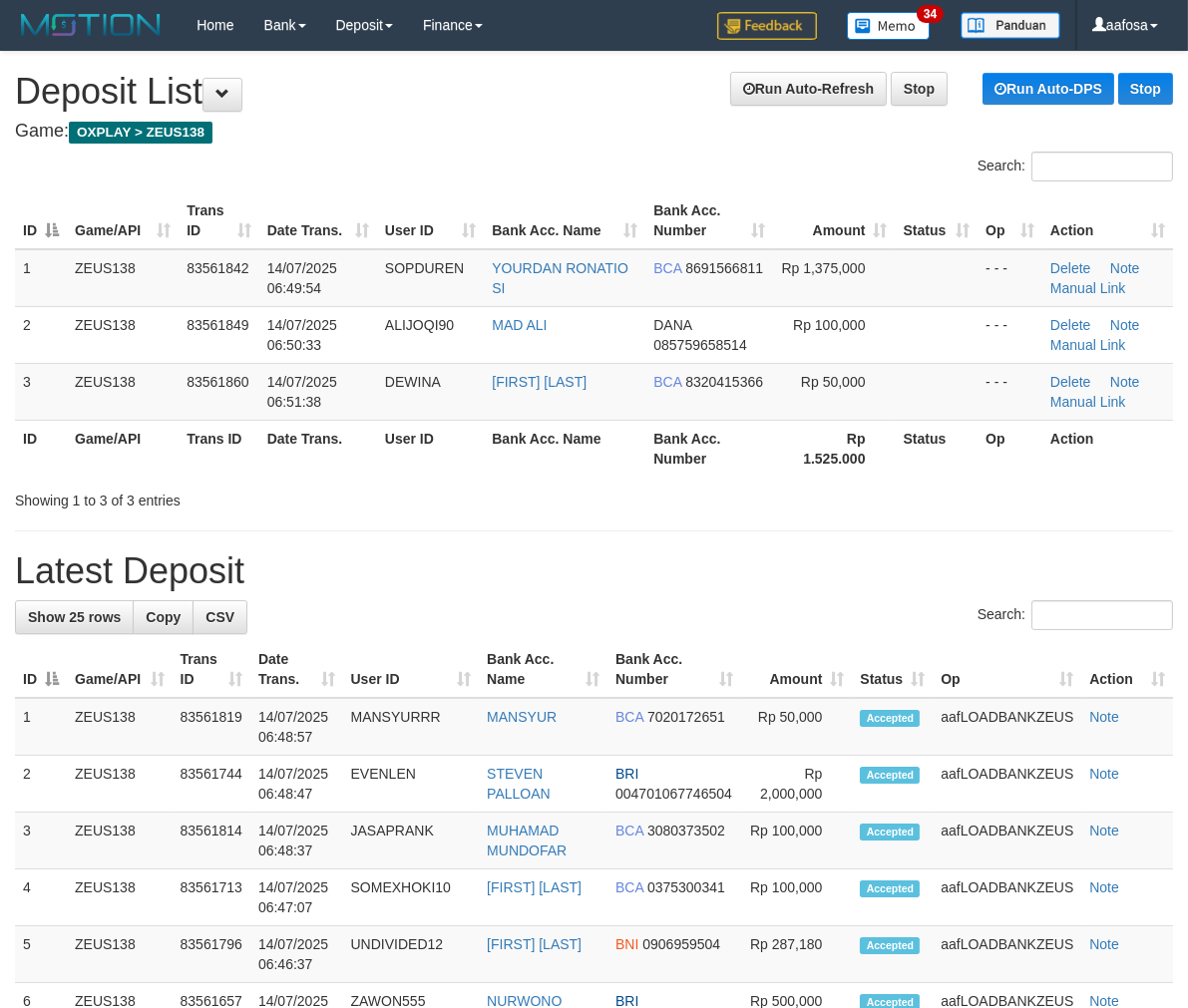 click on "Latest Deposit" at bounding box center (594, 571) 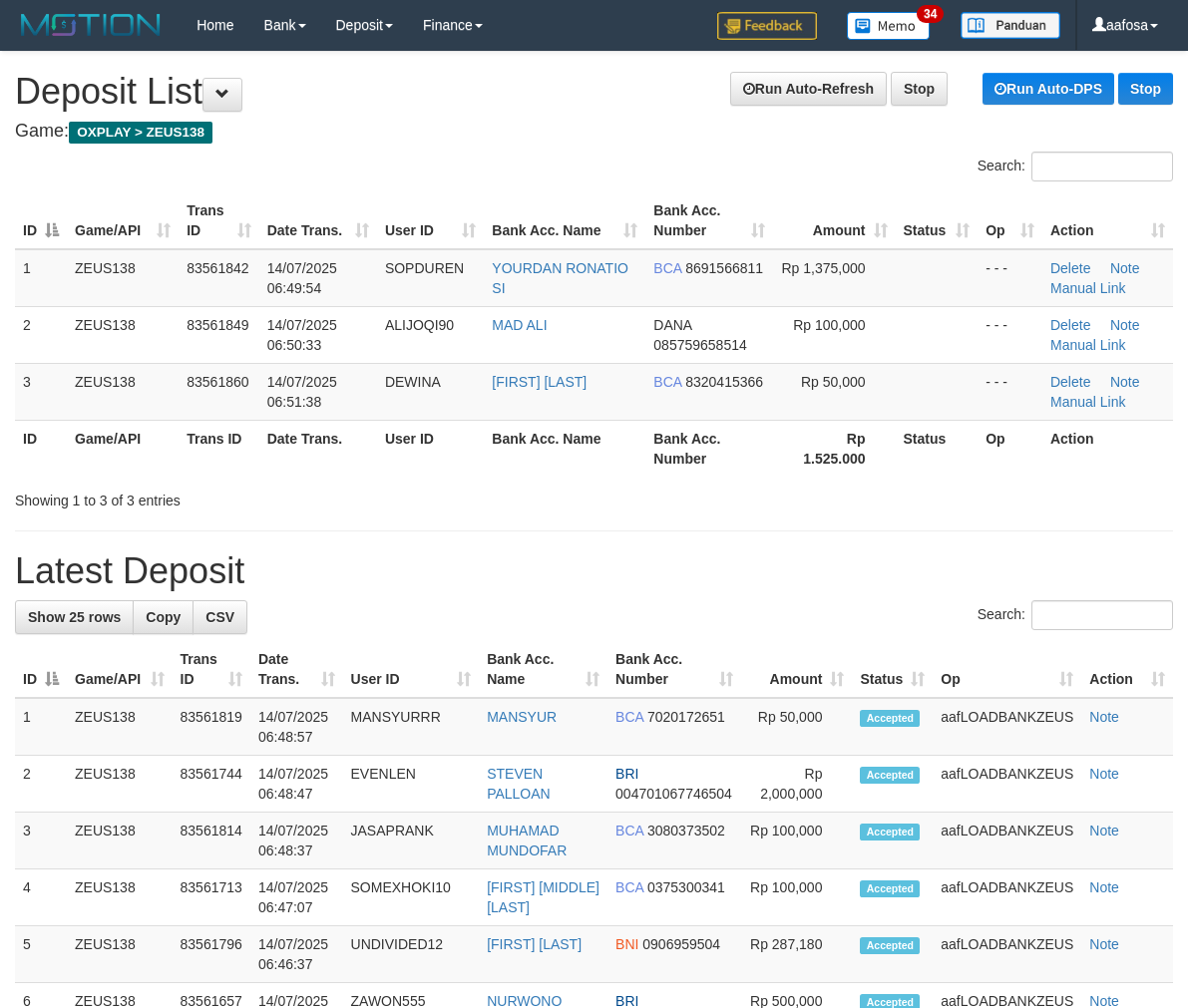 scroll, scrollTop: 0, scrollLeft: 0, axis: both 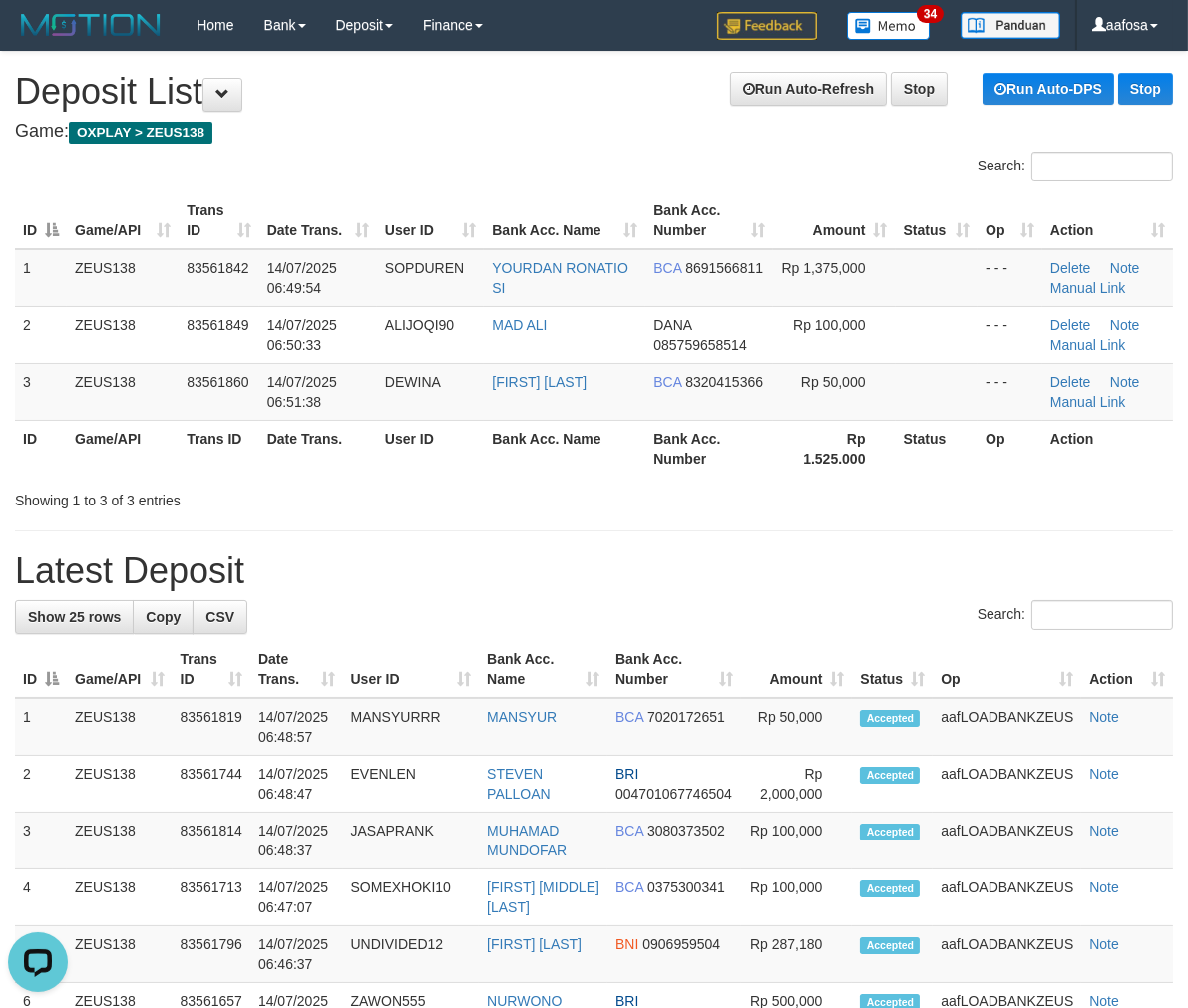 click on "Bank Acc. Name" at bounding box center [565, 448] 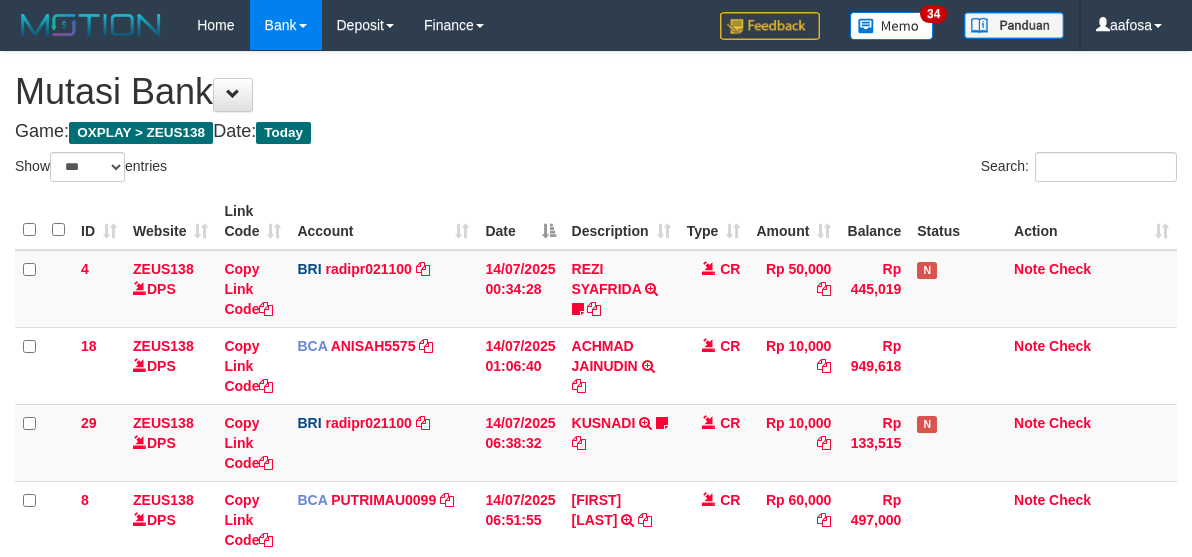 select on "***" 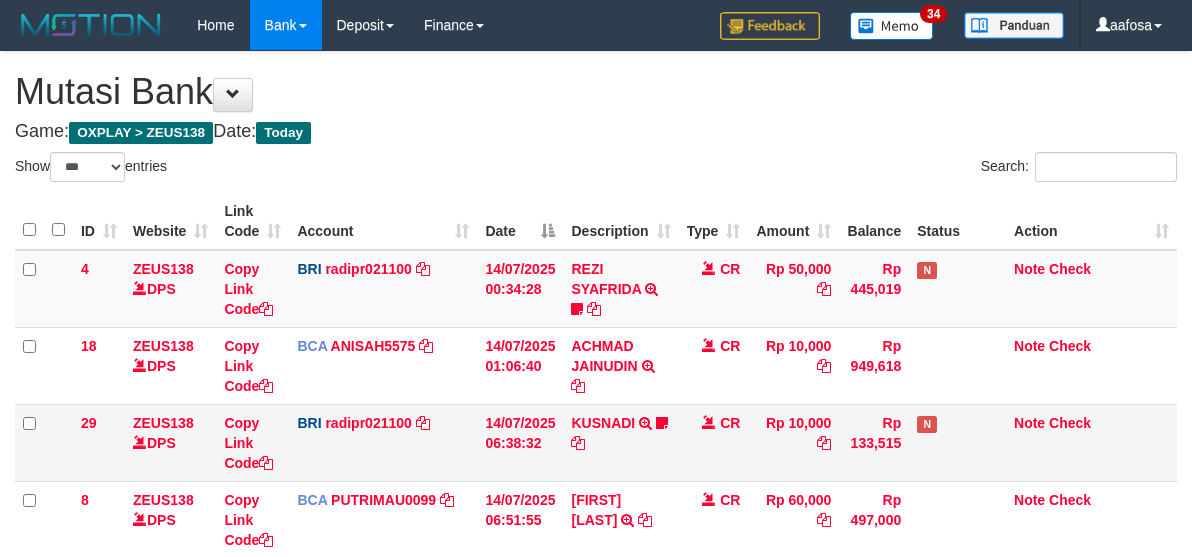 click on "KUSNADI            TRANSFER NBMB KUSNADI TO REYNALDI ADI PRATAMA    Aldimaulana7" at bounding box center [620, 442] 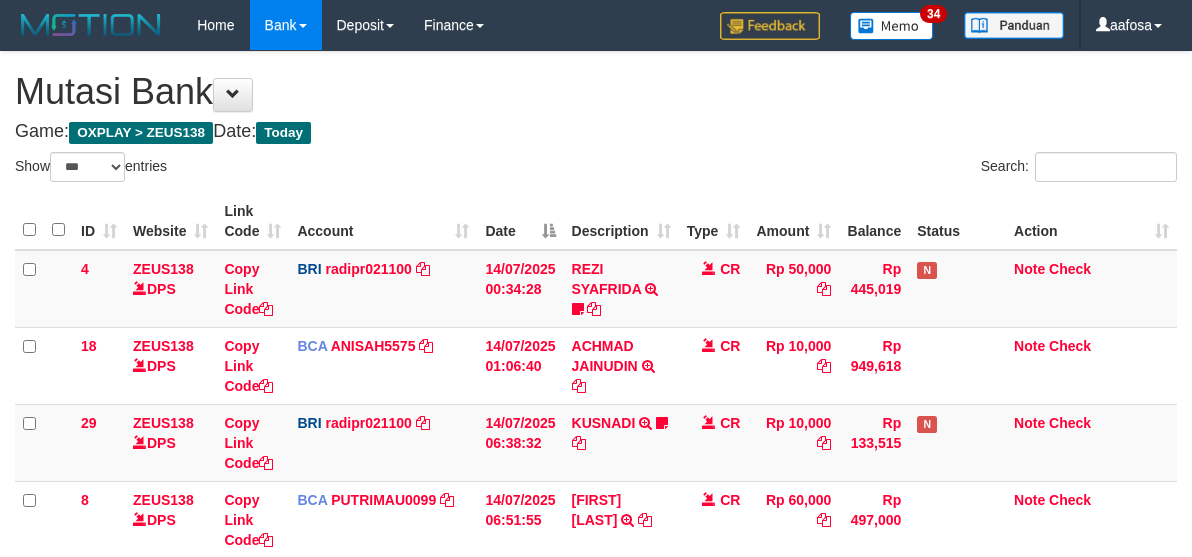 select on "***" 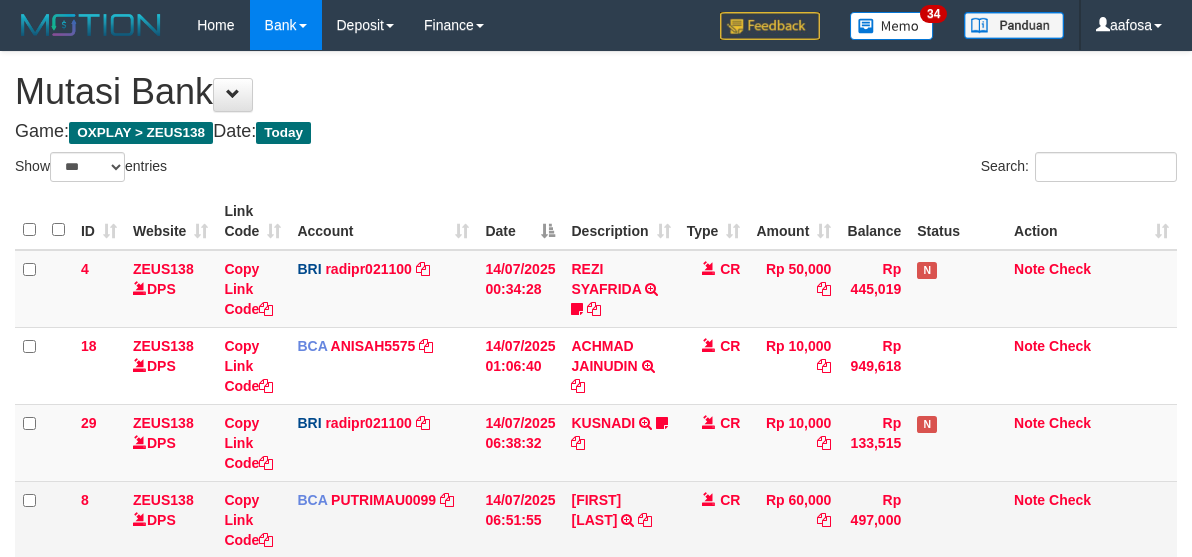 scroll, scrollTop: 62, scrollLeft: 0, axis: vertical 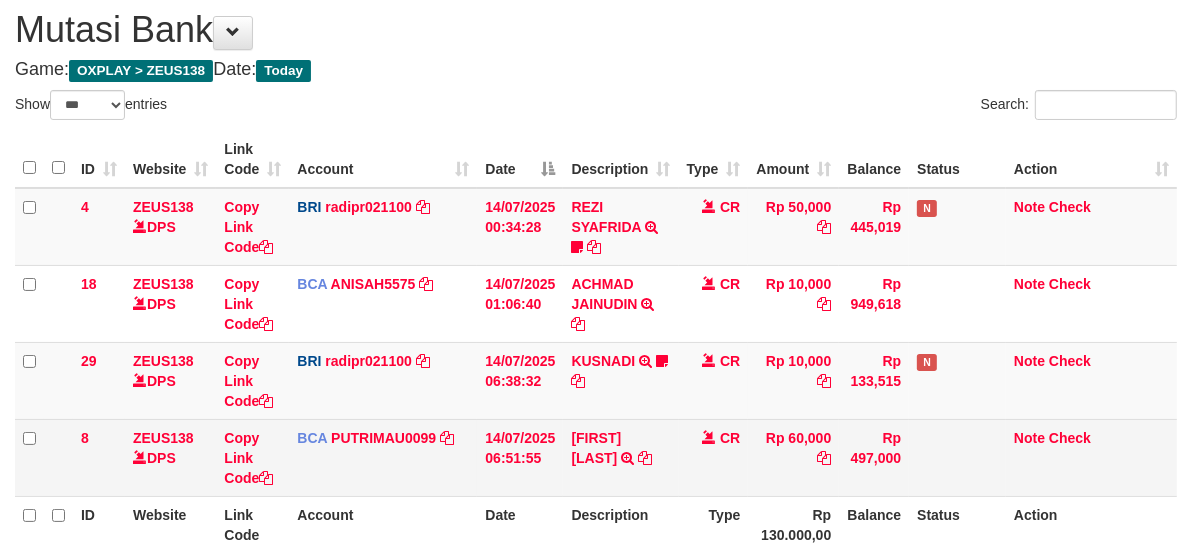 click on "ABDUL GAFUR         TRSF E-BANKING CR 07/14 Z3QA1
ABDUL GAFUR" at bounding box center (620, 457) 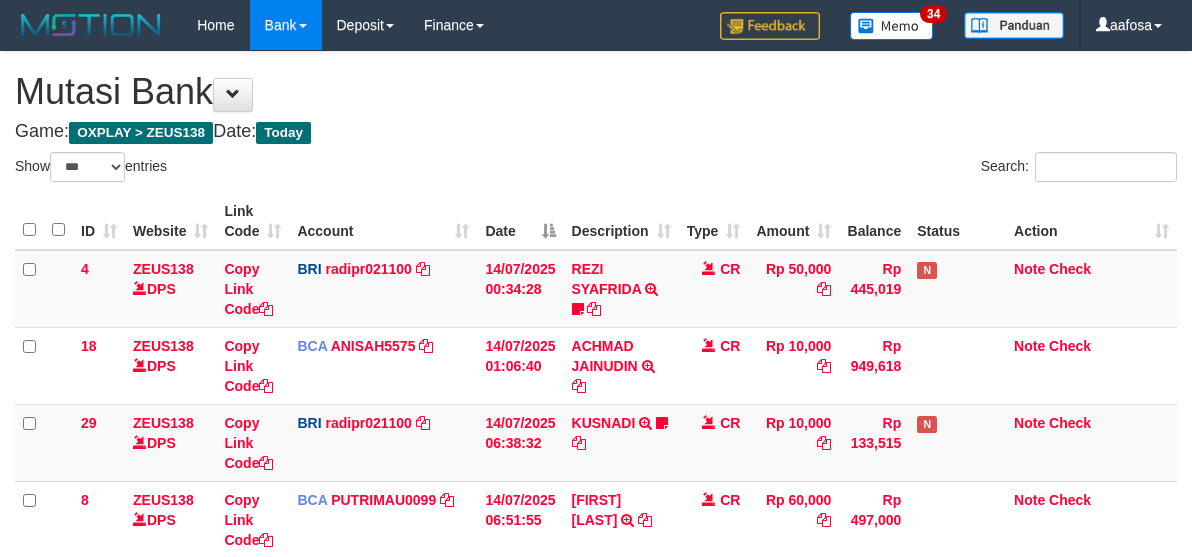 select on "***" 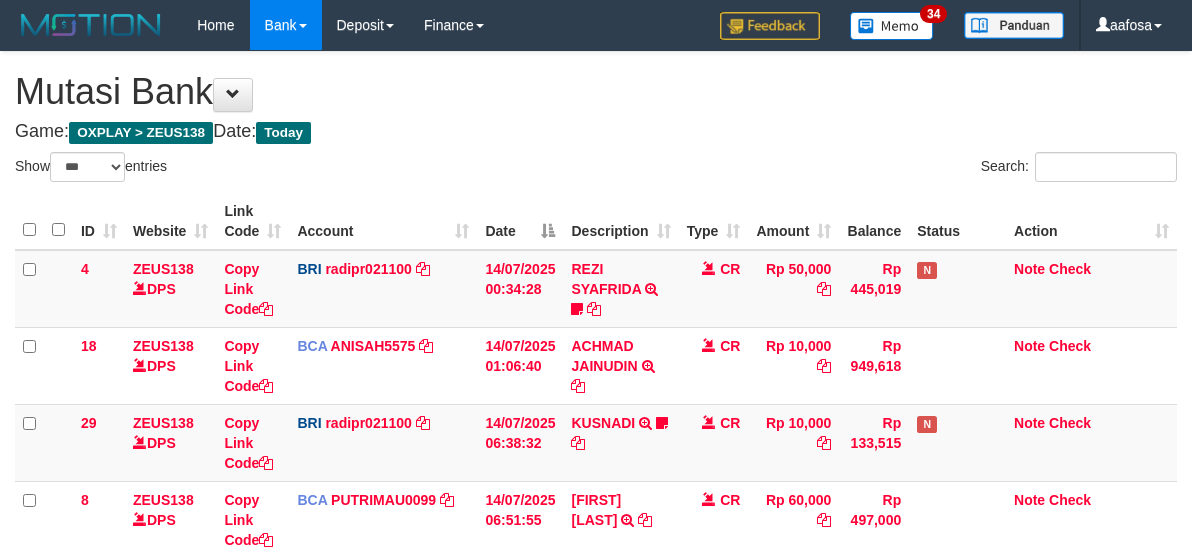 scroll, scrollTop: 62, scrollLeft: 0, axis: vertical 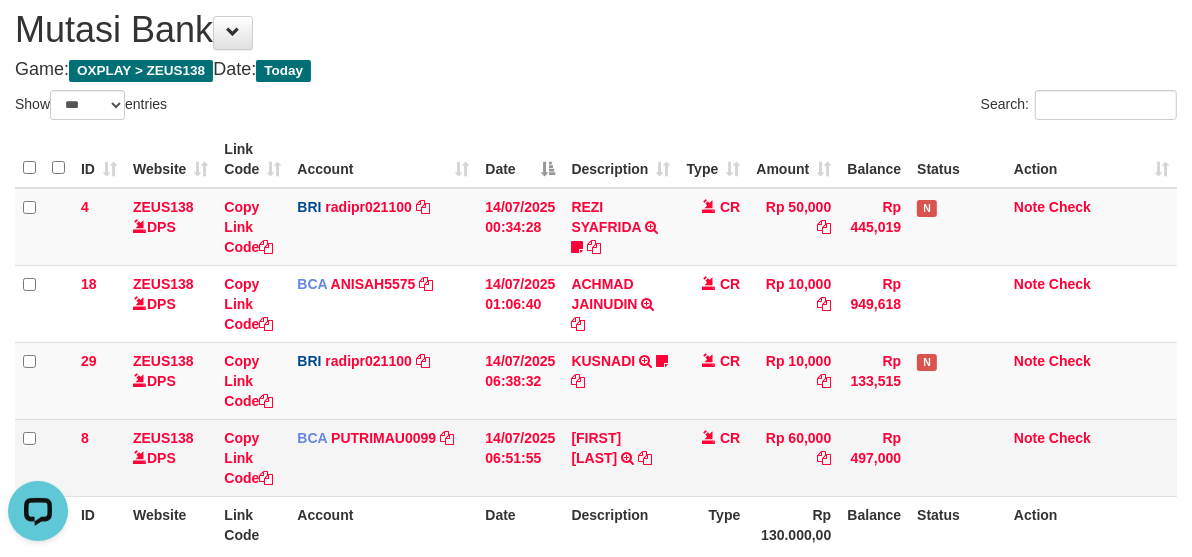 drag, startPoint x: 0, startPoint y: 0, endPoint x: 666, endPoint y: 433, distance: 794.3834 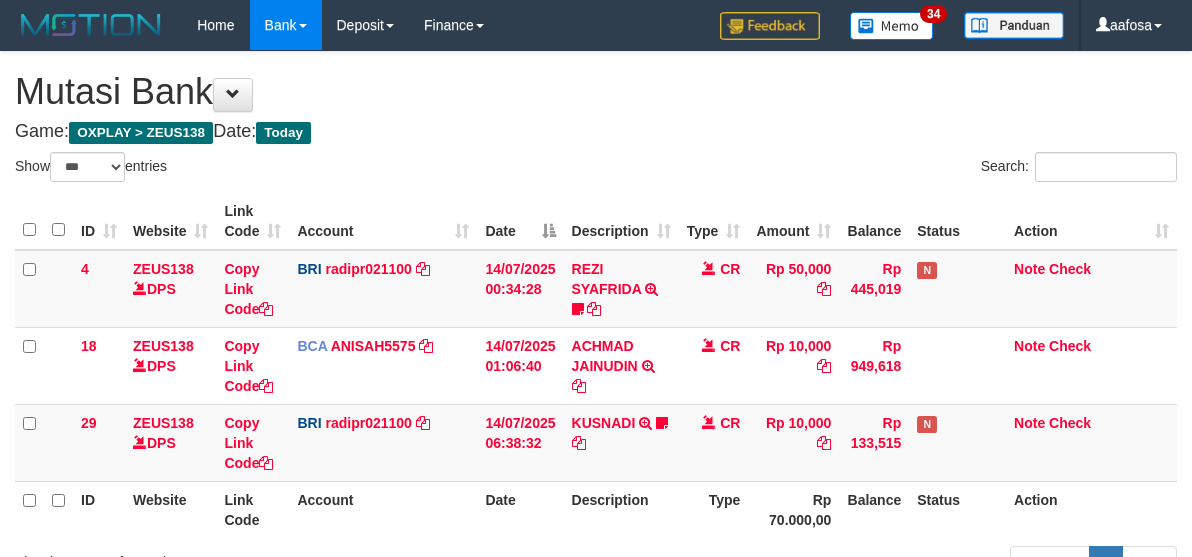 select on "***" 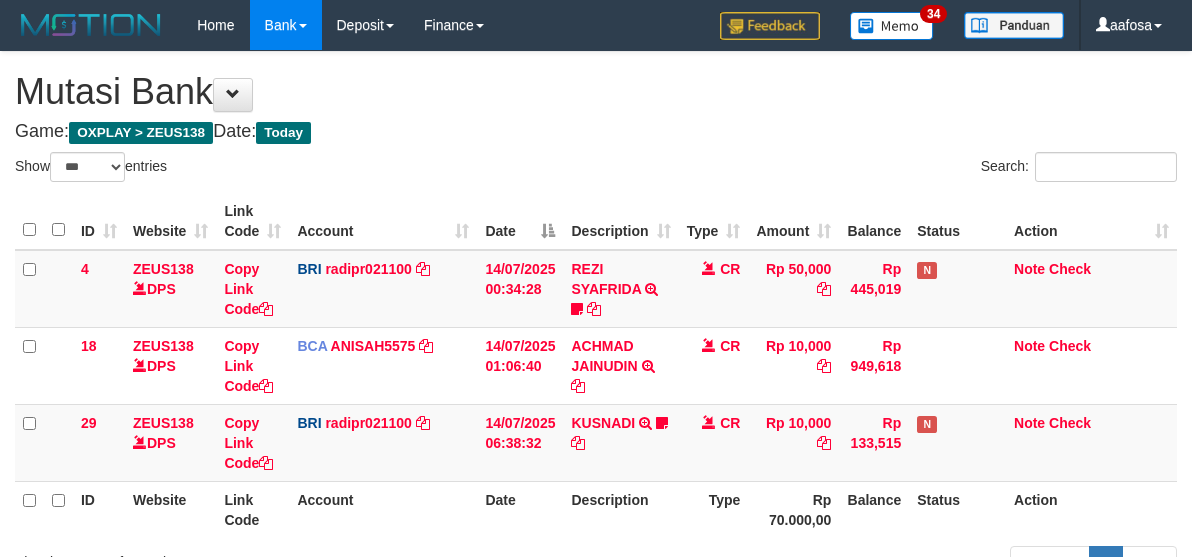 scroll, scrollTop: 62, scrollLeft: 0, axis: vertical 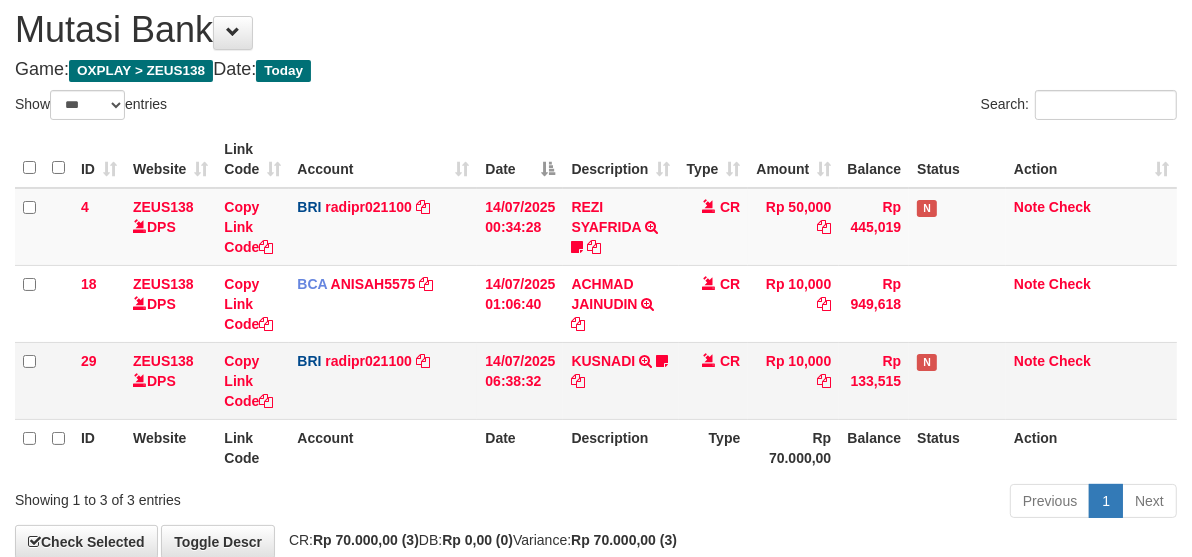 click on "CR" at bounding box center (714, 380) 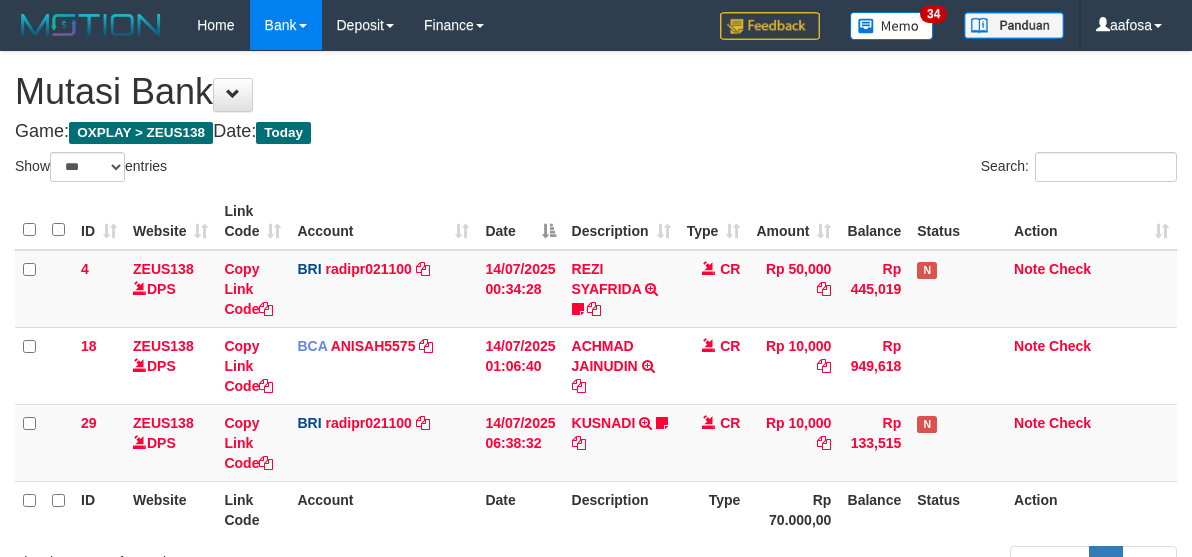 select on "***" 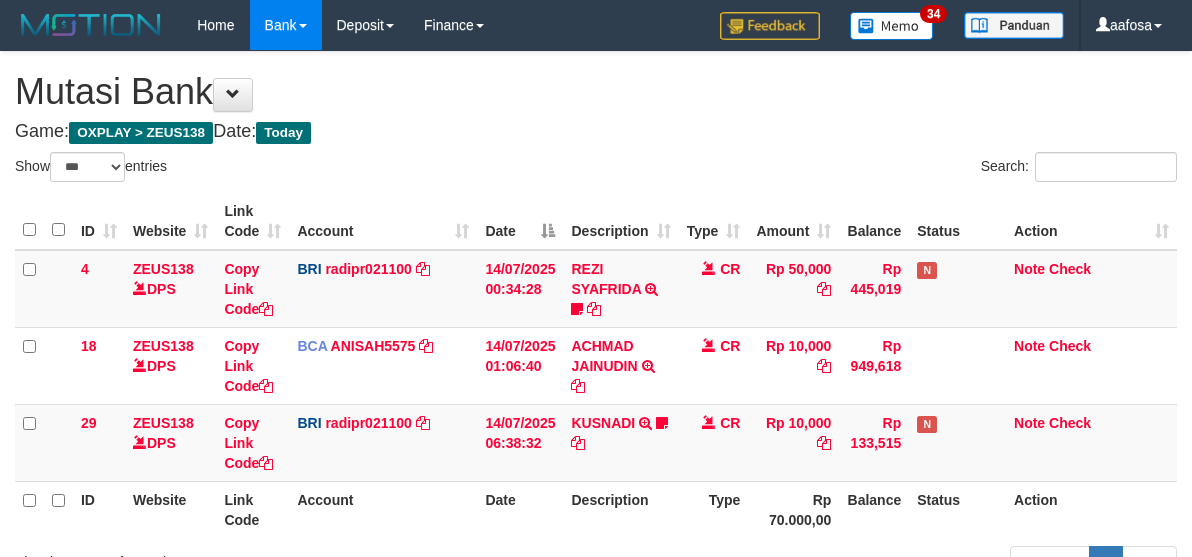 scroll, scrollTop: 62, scrollLeft: 0, axis: vertical 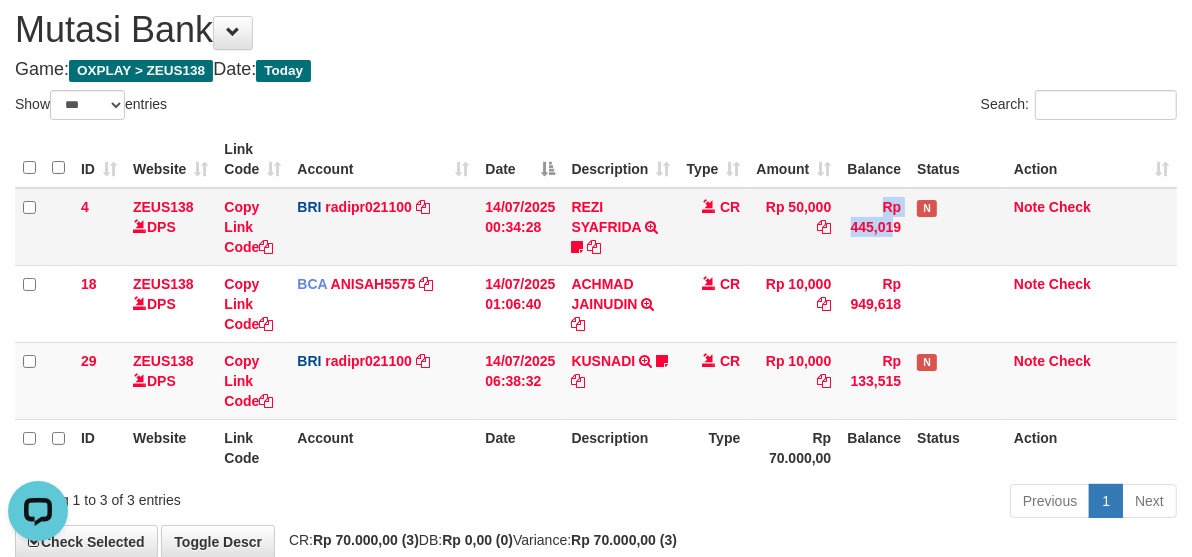 drag, startPoint x: 837, startPoint y: 243, endPoint x: 967, endPoint y: 260, distance: 131.10683 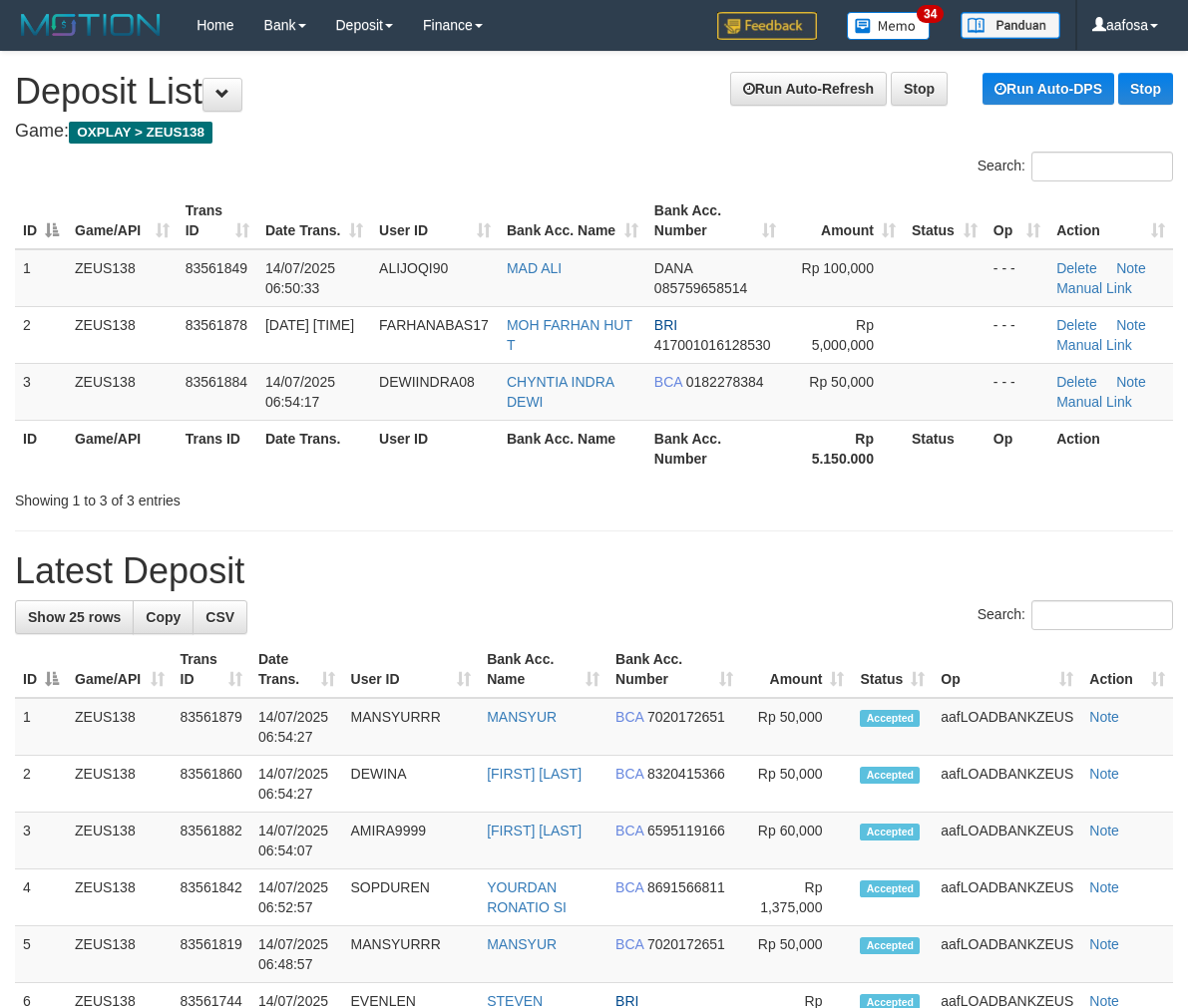 scroll, scrollTop: 0, scrollLeft: 0, axis: both 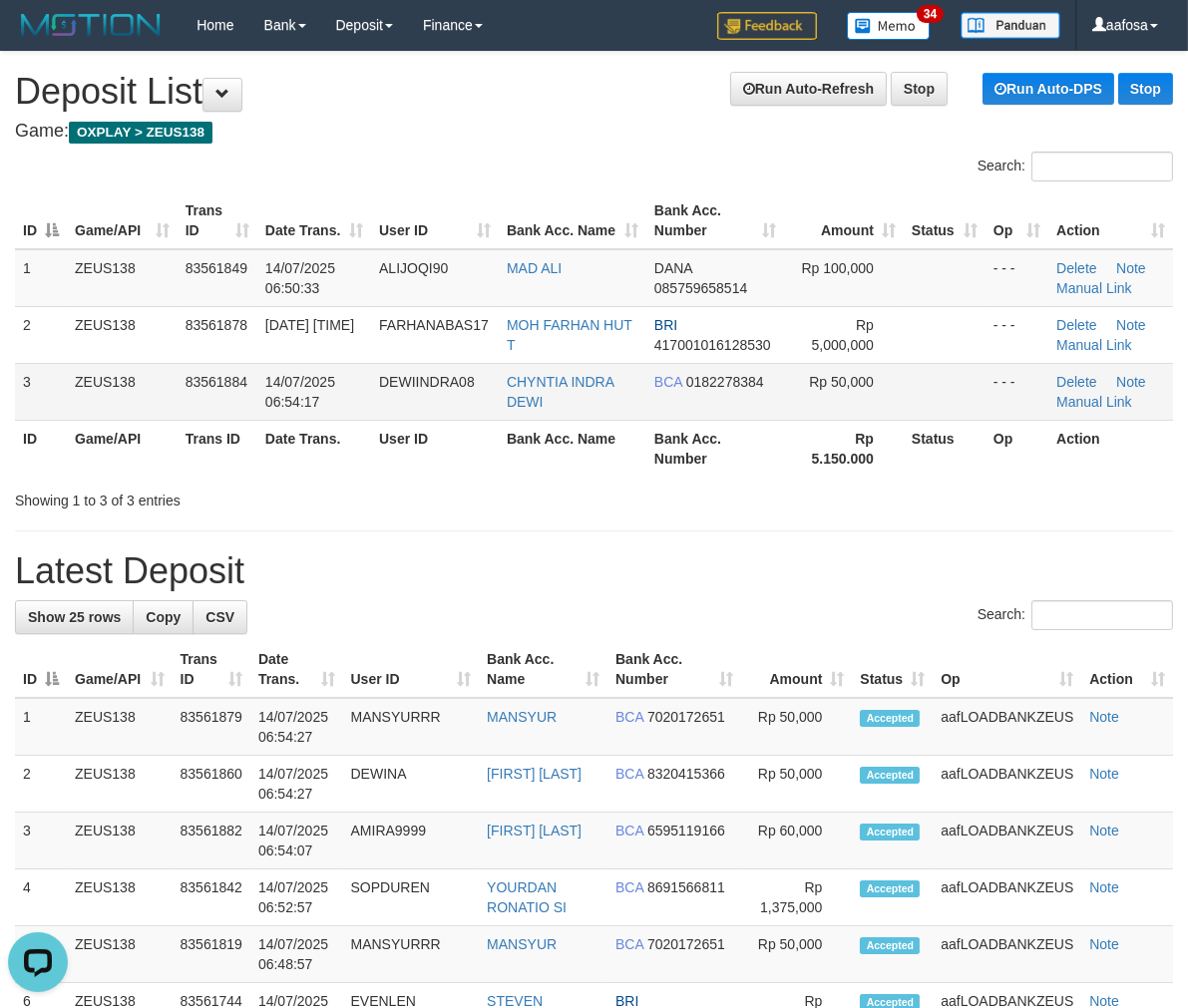 click on "CHYNTIA INDRA DEWI" at bounding box center (573, 391) 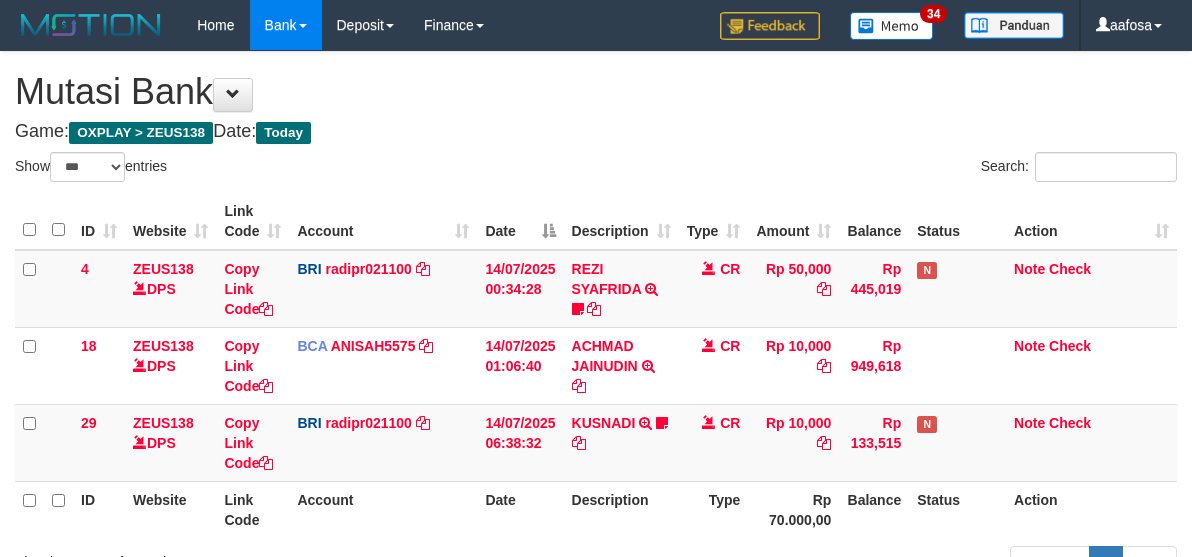 select on "***" 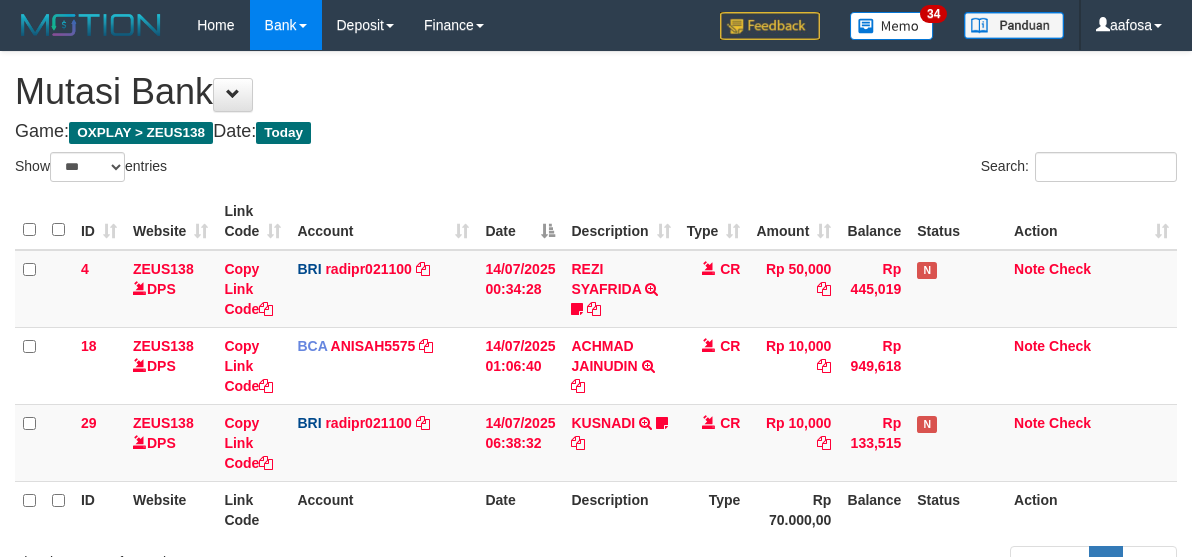 scroll, scrollTop: 62, scrollLeft: 0, axis: vertical 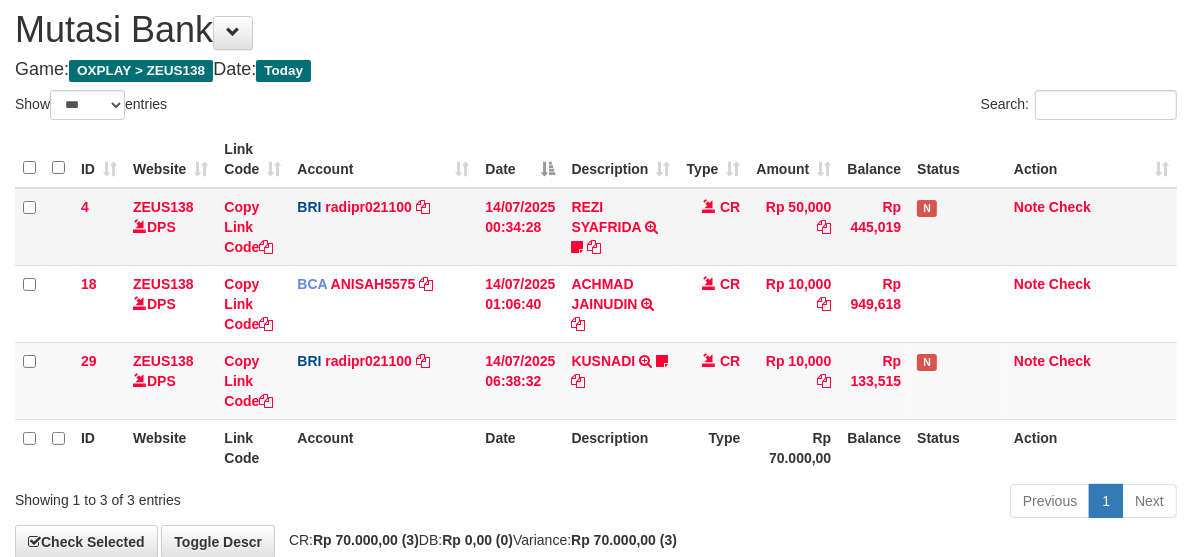 click on "REZI SYAFRIDA            TRANSFER NBMB REZI SYAFRIDA TO REYNALDI ADI PRATAMA    808801023311535" at bounding box center (620, 227) 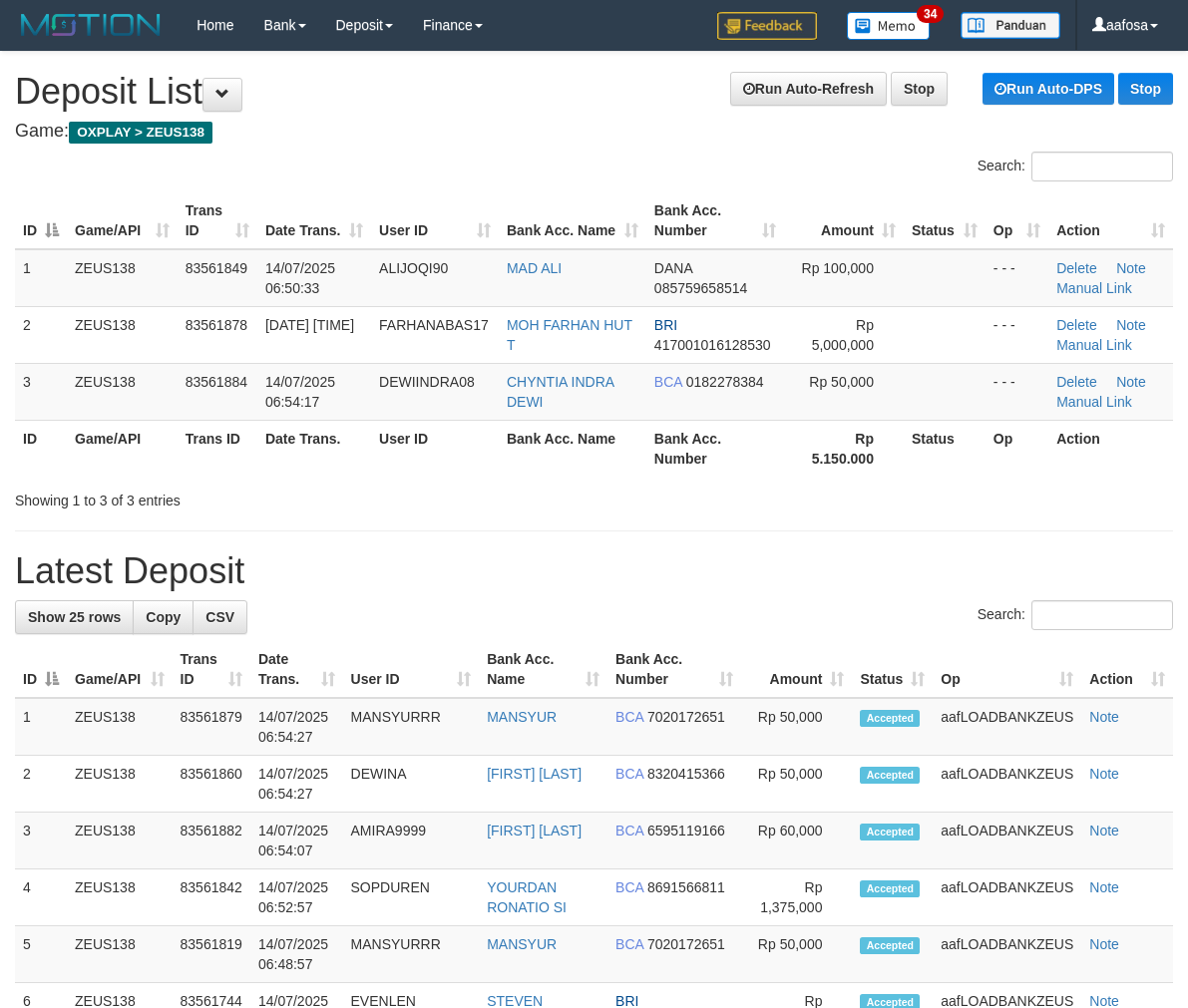 scroll, scrollTop: 0, scrollLeft: 0, axis: both 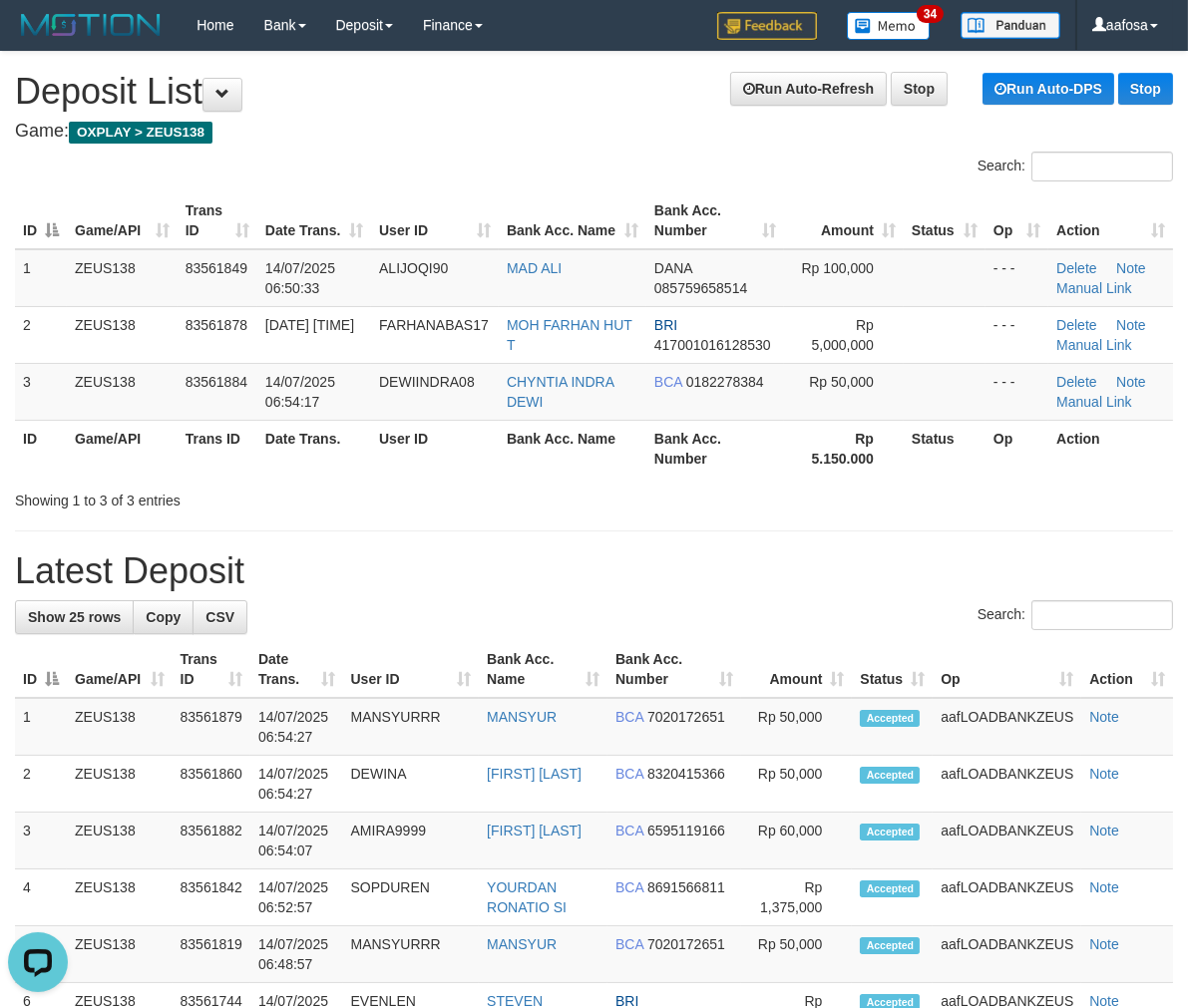 click on "Bank Acc. Name" at bounding box center [573, 448] 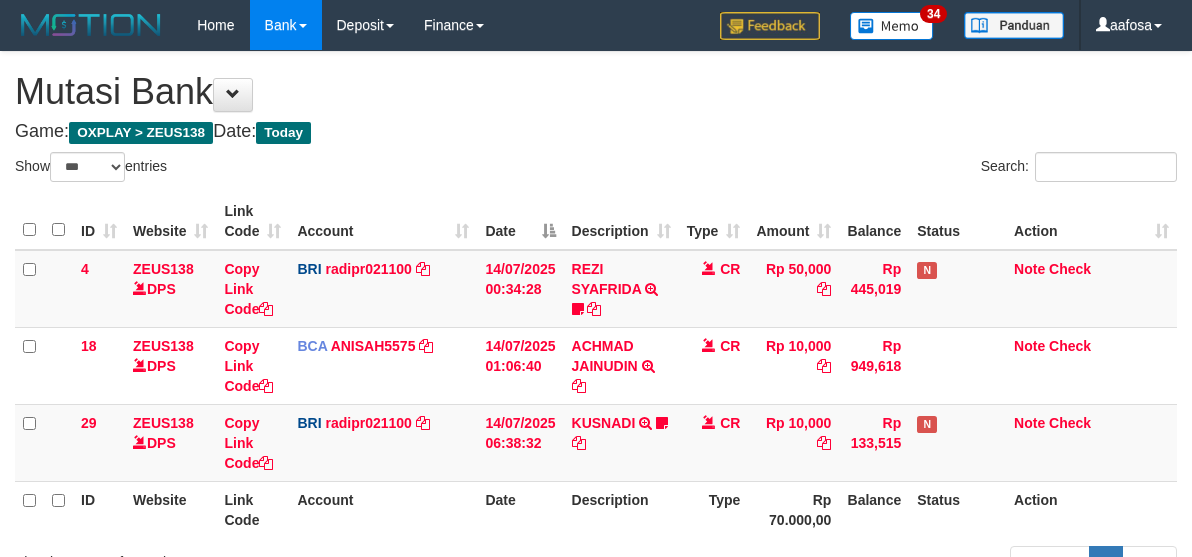 select on "***" 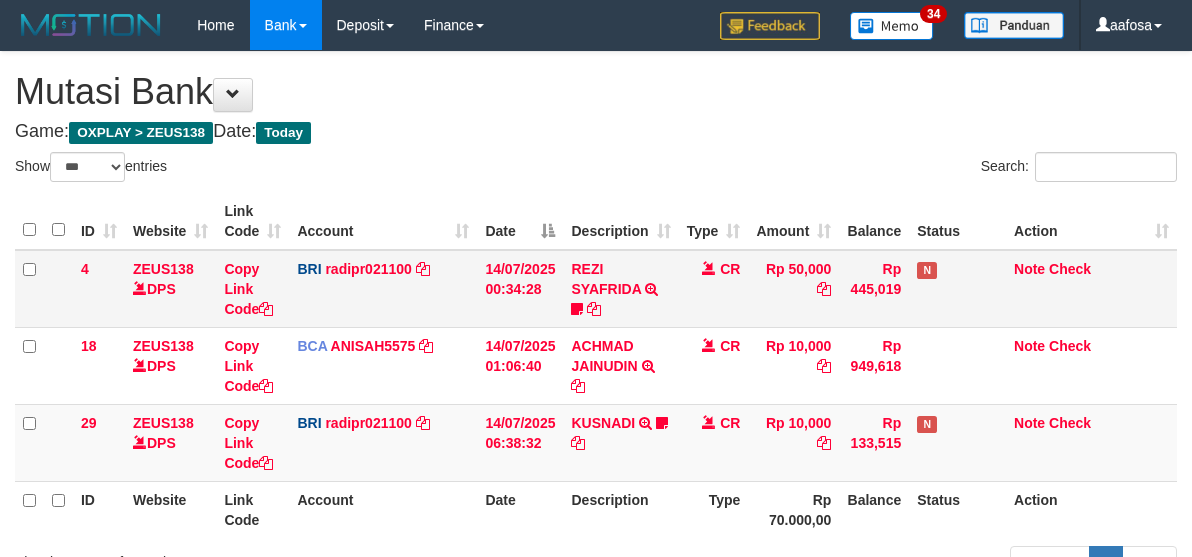 scroll, scrollTop: 62, scrollLeft: 0, axis: vertical 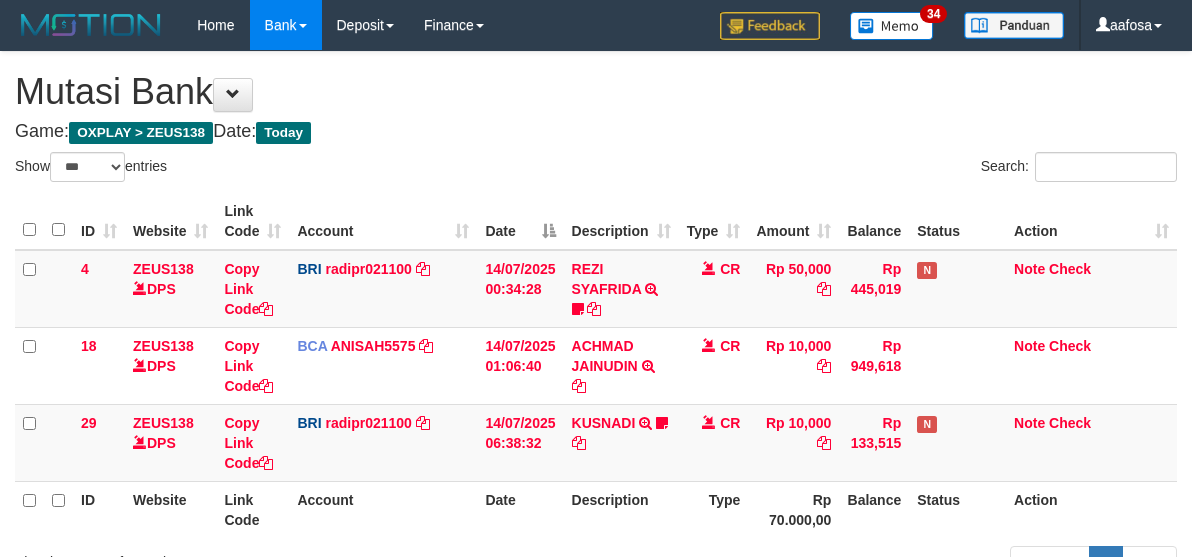 select on "***" 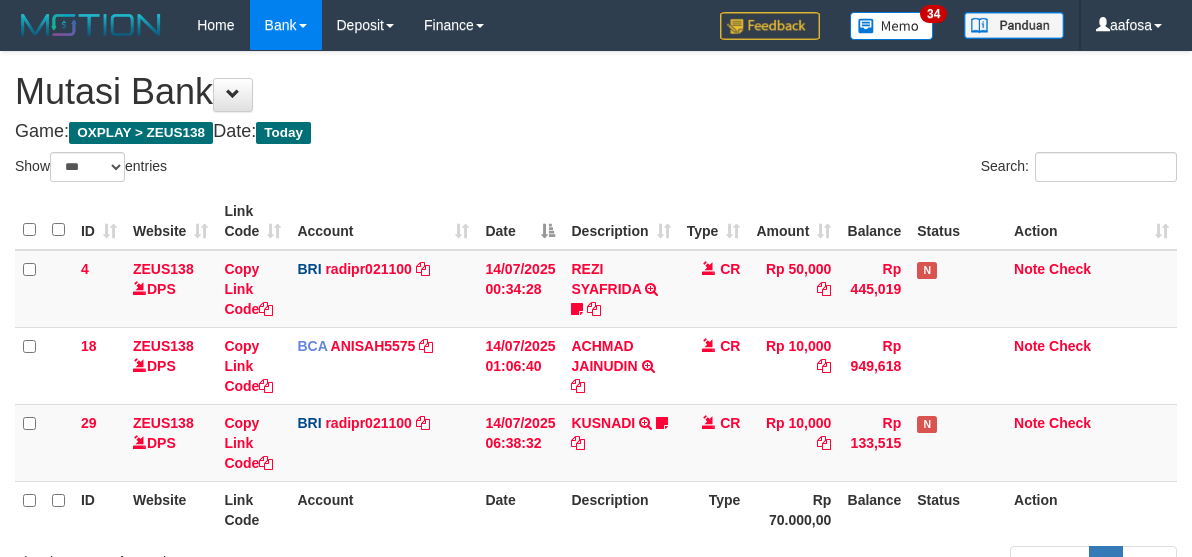 scroll, scrollTop: 62, scrollLeft: 0, axis: vertical 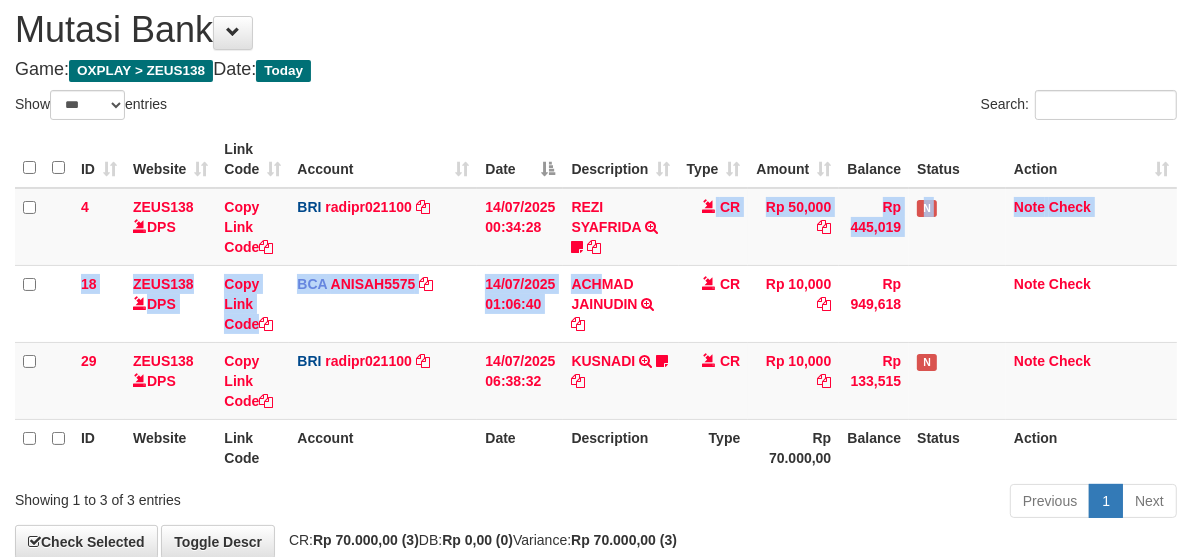 click on "4
ZEUS138    DPS
Copy Link Code
BRI
radipr021100
DPS
REYNALDI ADI PRATAMA
mutasi_20250714_3774 | 4
mutasi_20250714_3774 | 4
14/07/2025 00:34:28
REZI SYAFRIDA            TRANSFER NBMB REZI SYAFRIDA TO REYNALDI ADI PRATAMA    808801023311535
CR
Rp 50,000
Rp 445,019
N
Note
Check
18
ZEUS138    DPS
Copy Link Code
BCA
ANISAH5575
DPS
ANISAH
mutasi_20250714_3827 | 18
mutasi_20250714_3827 | 18" at bounding box center [596, 304] 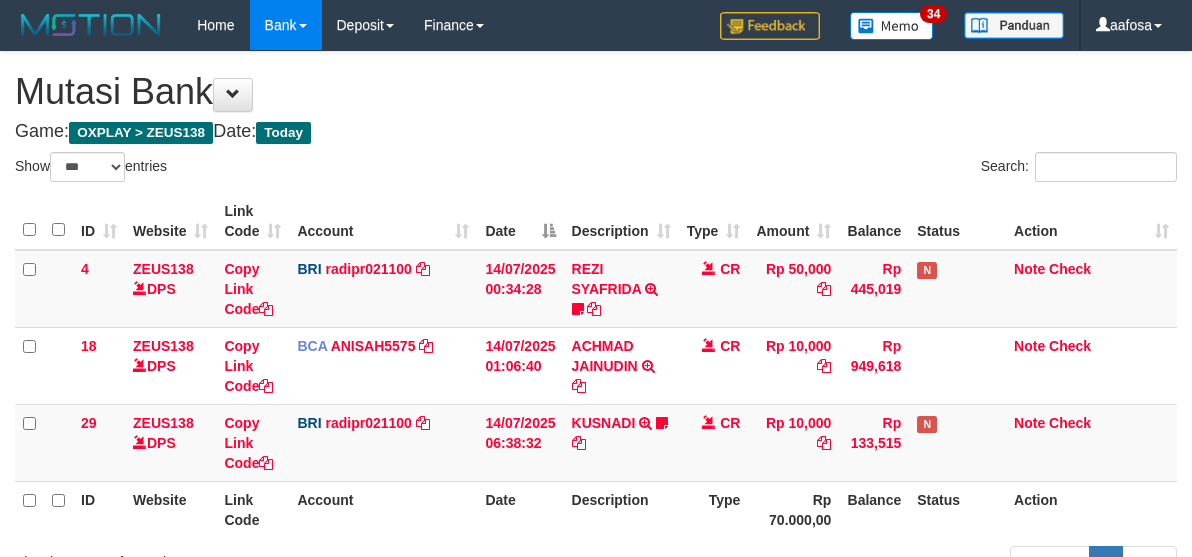 select on "***" 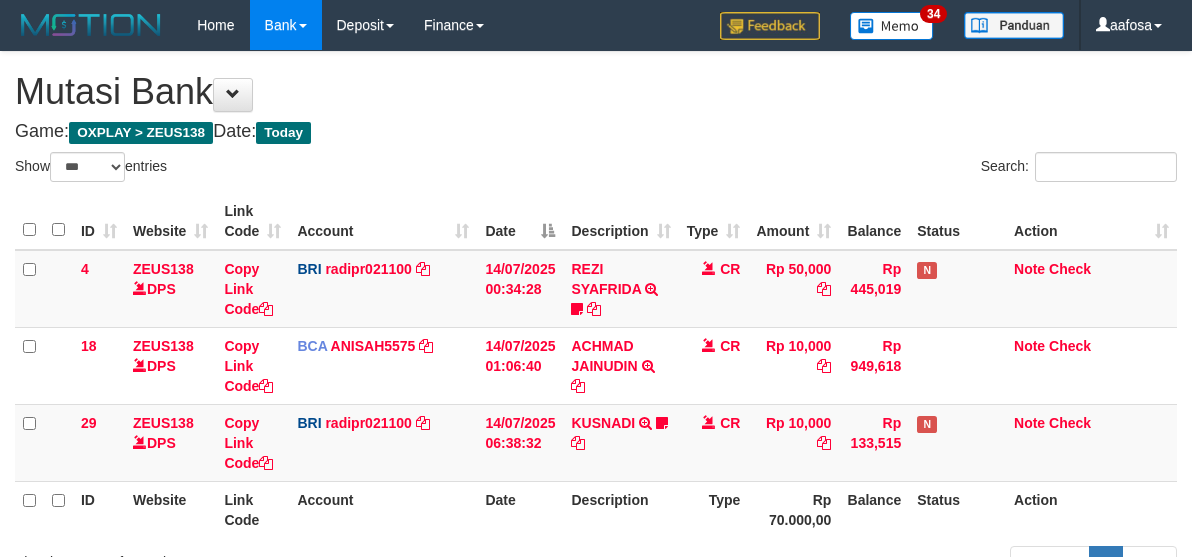 scroll, scrollTop: 62, scrollLeft: 0, axis: vertical 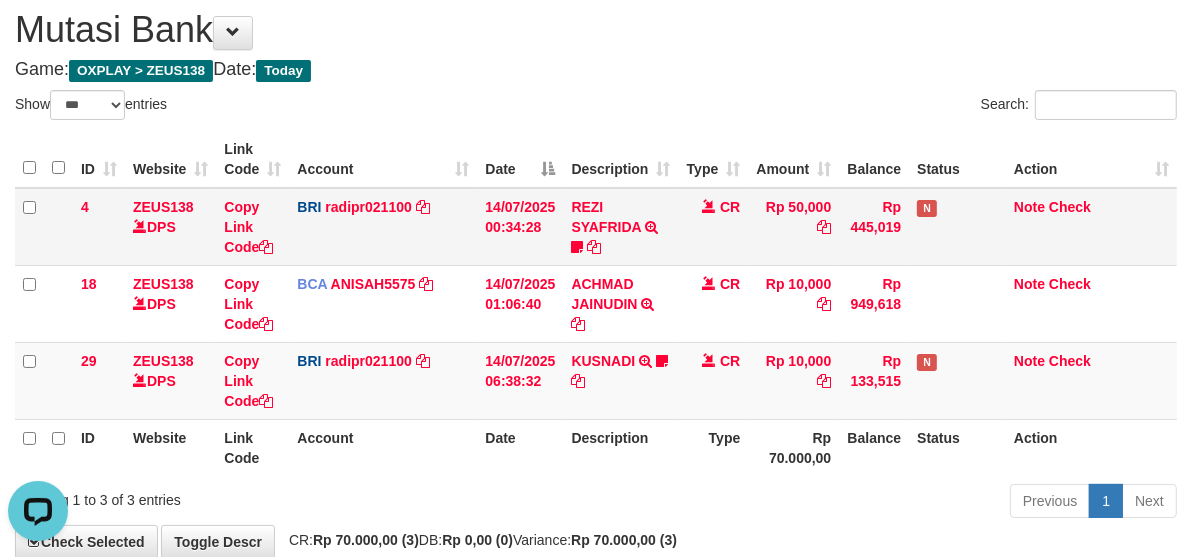 click on "REZI SYAFRIDA            TRANSFER NBMB REZI SYAFRIDA TO REYNALDI ADI PRATAMA    808801023311535" at bounding box center [620, 227] 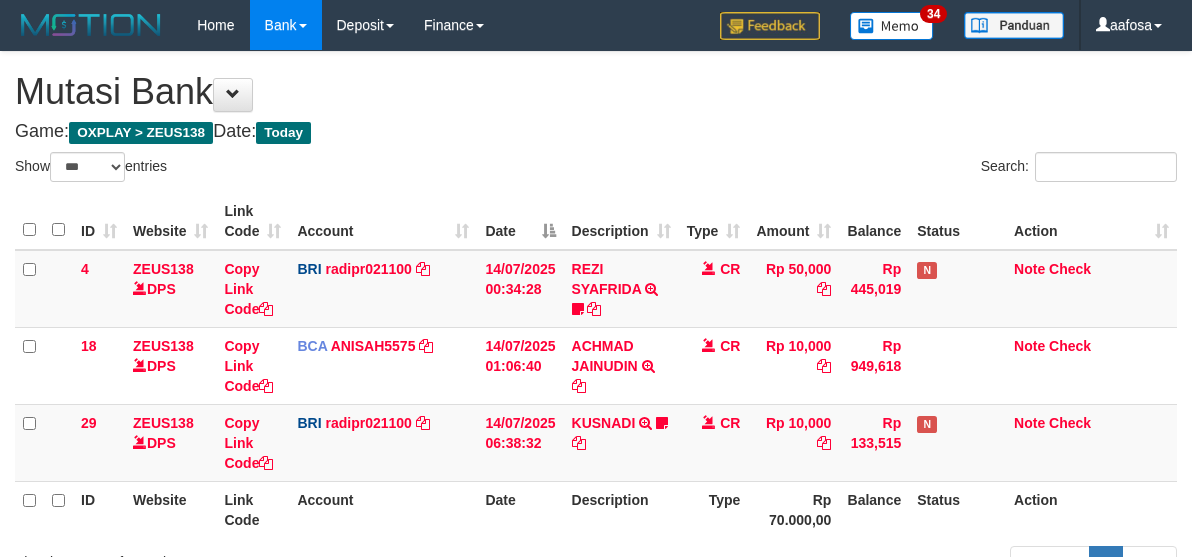 select on "***" 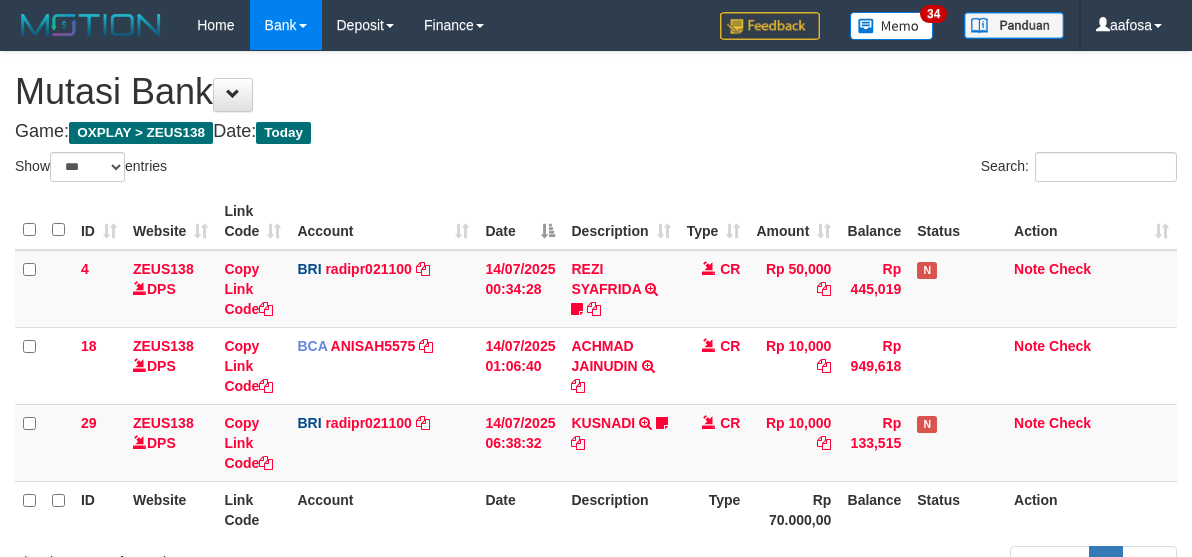 scroll, scrollTop: 62, scrollLeft: 0, axis: vertical 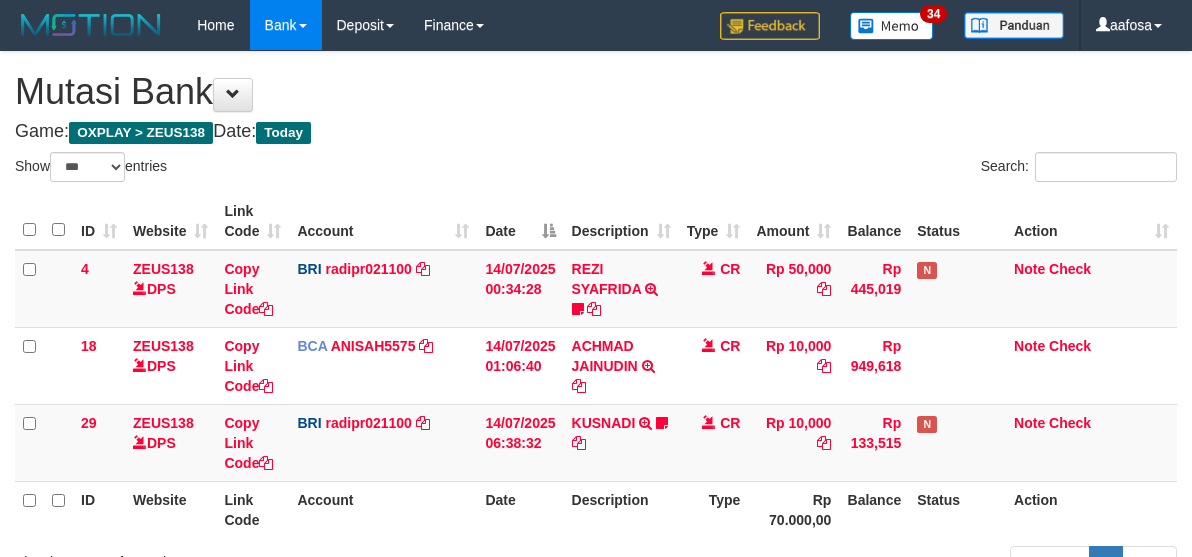 select on "***" 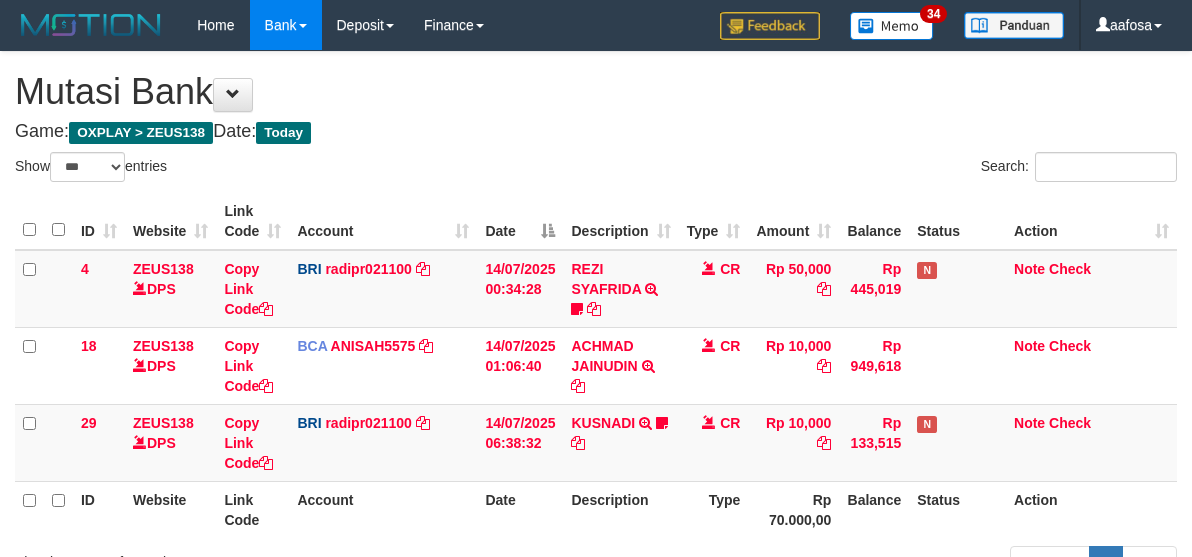 scroll, scrollTop: 62, scrollLeft: 0, axis: vertical 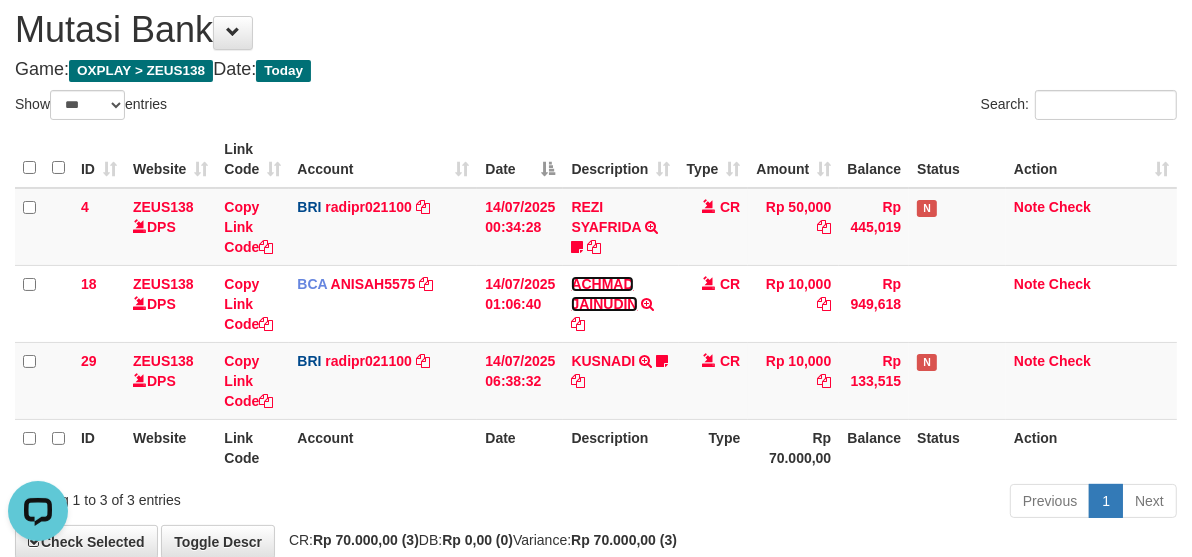 click on "ACHMAD JAINUDIN" at bounding box center [604, 294] 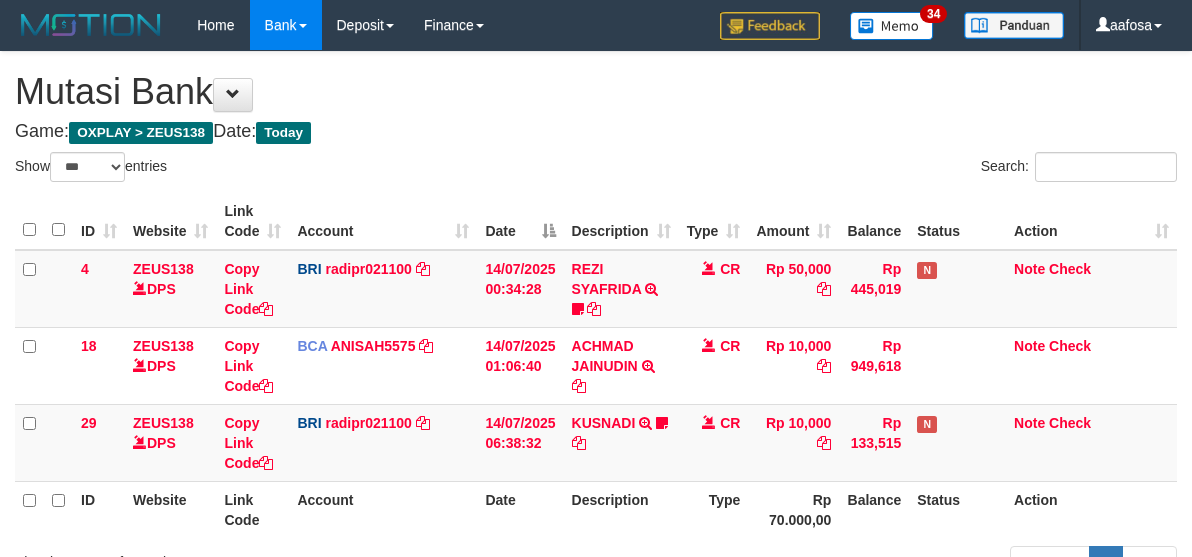 select on "***" 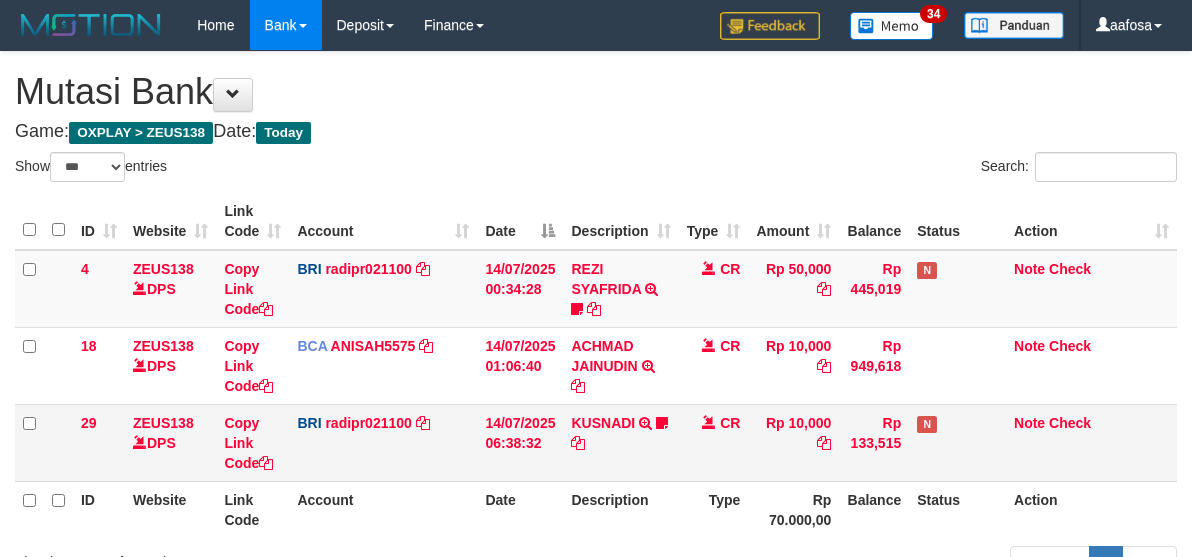 scroll, scrollTop: 62, scrollLeft: 0, axis: vertical 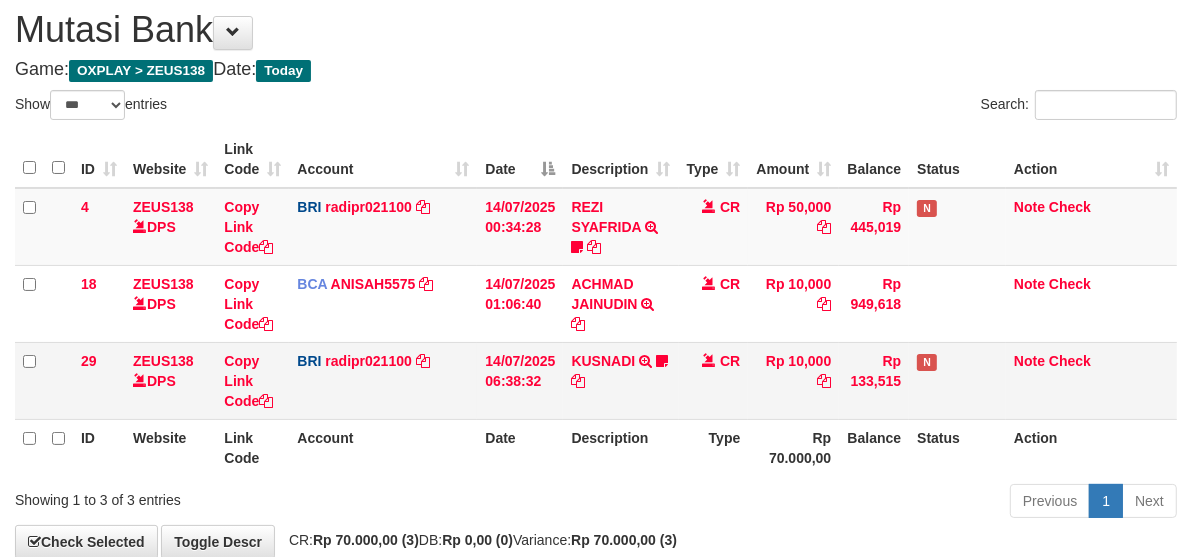 click on "CR" at bounding box center [714, 380] 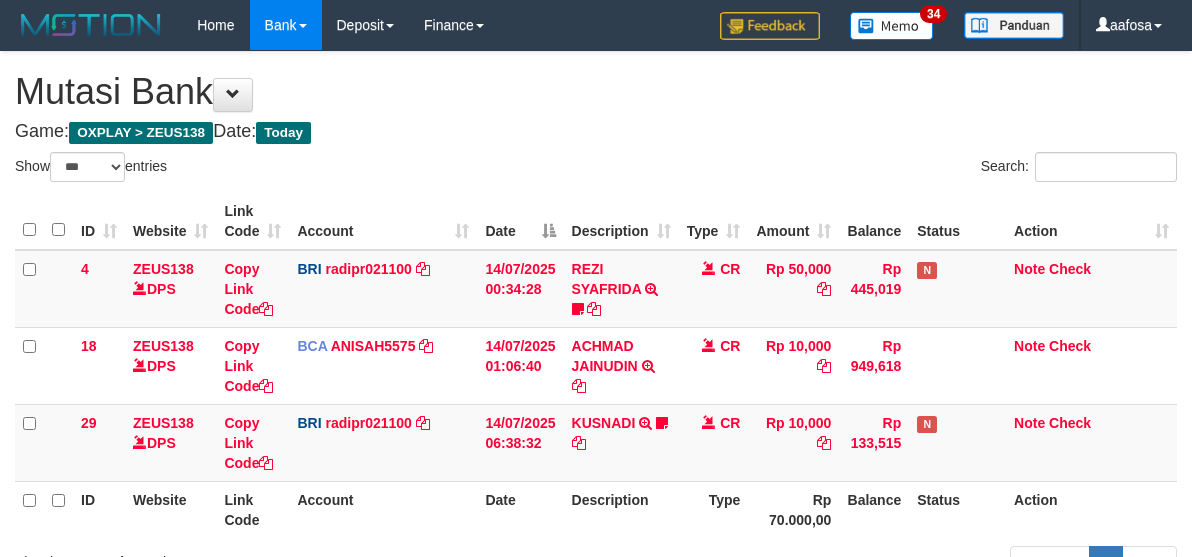 select on "***" 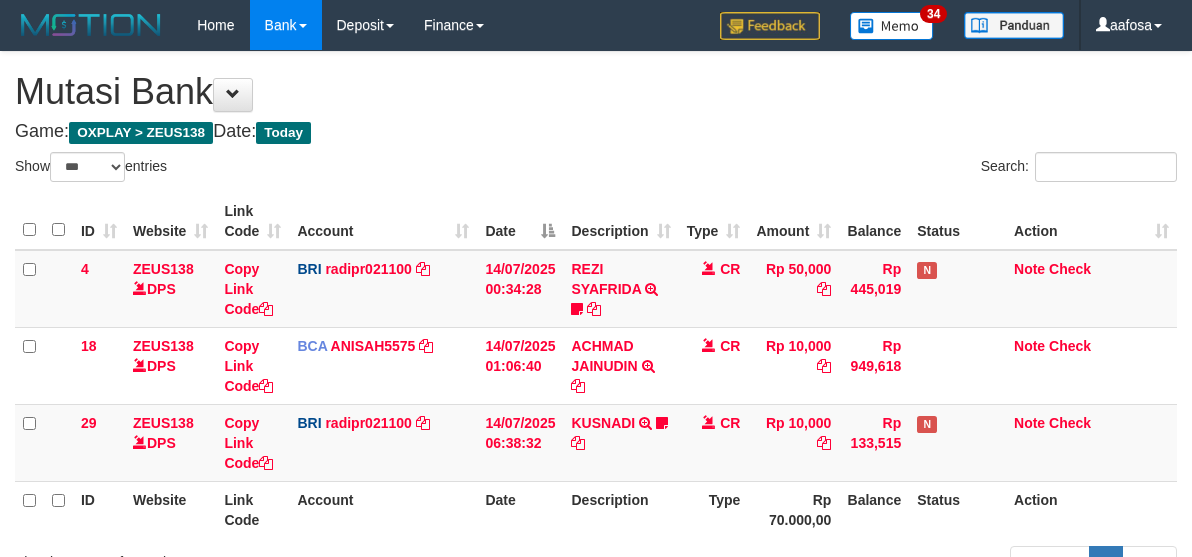 scroll, scrollTop: 62, scrollLeft: 0, axis: vertical 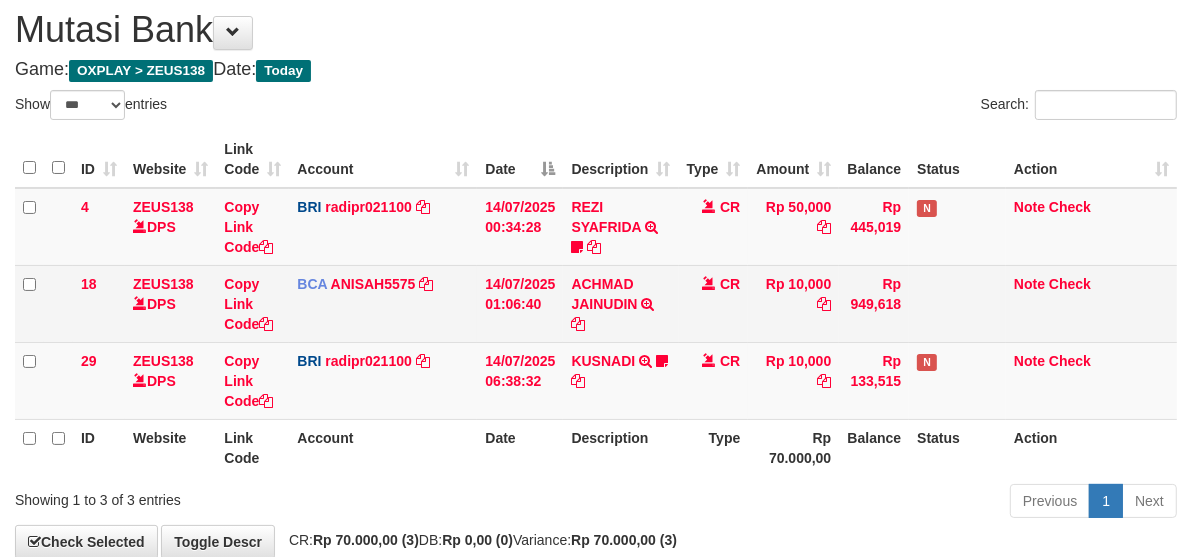 click on "14/07/2025 01:06:40" at bounding box center [520, 303] 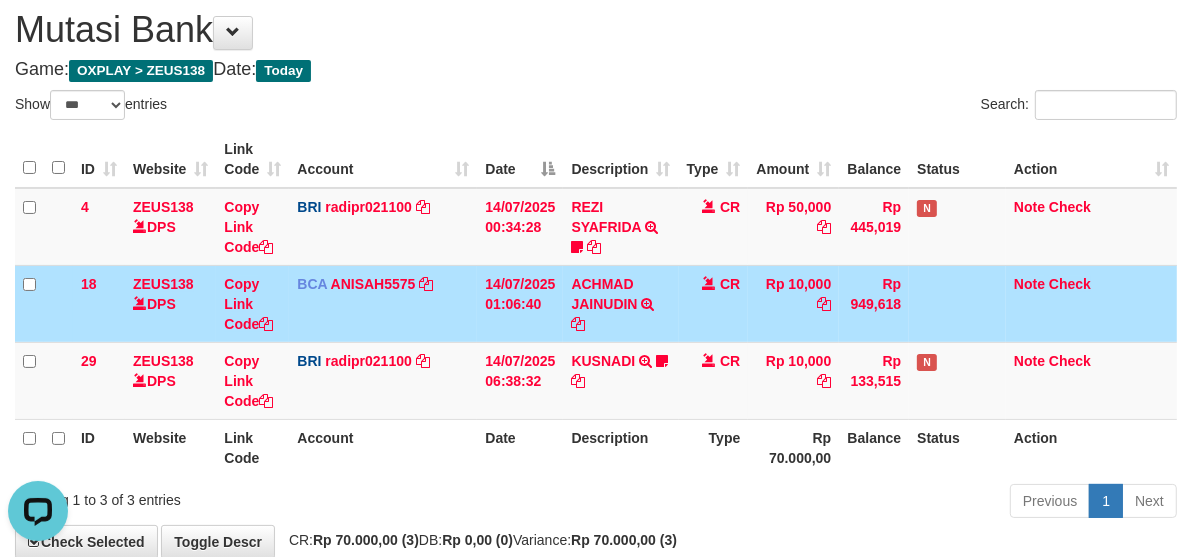 scroll, scrollTop: 0, scrollLeft: 0, axis: both 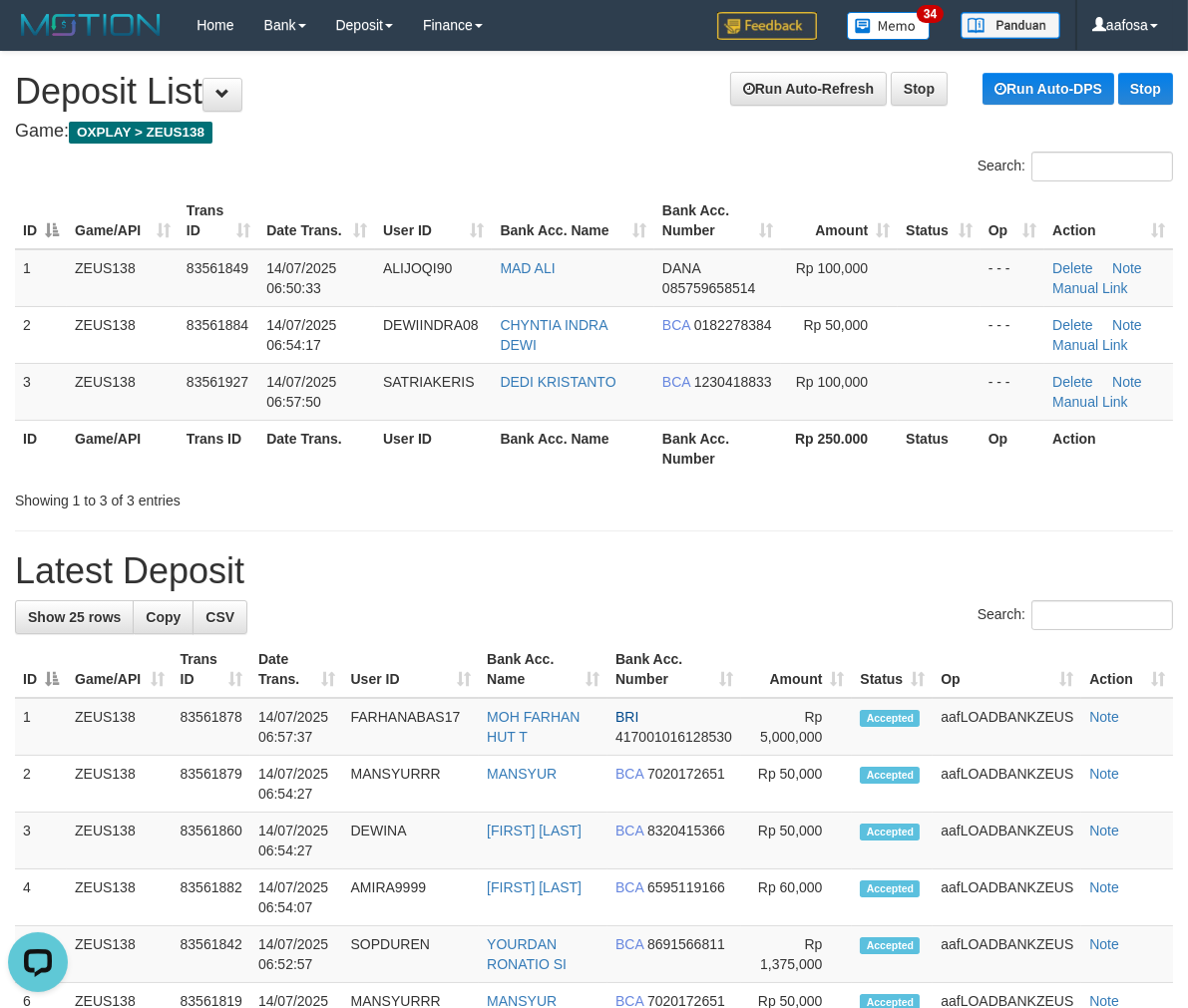drag, startPoint x: 613, startPoint y: 171, endPoint x: 4, endPoint y: 191, distance: 609.3283 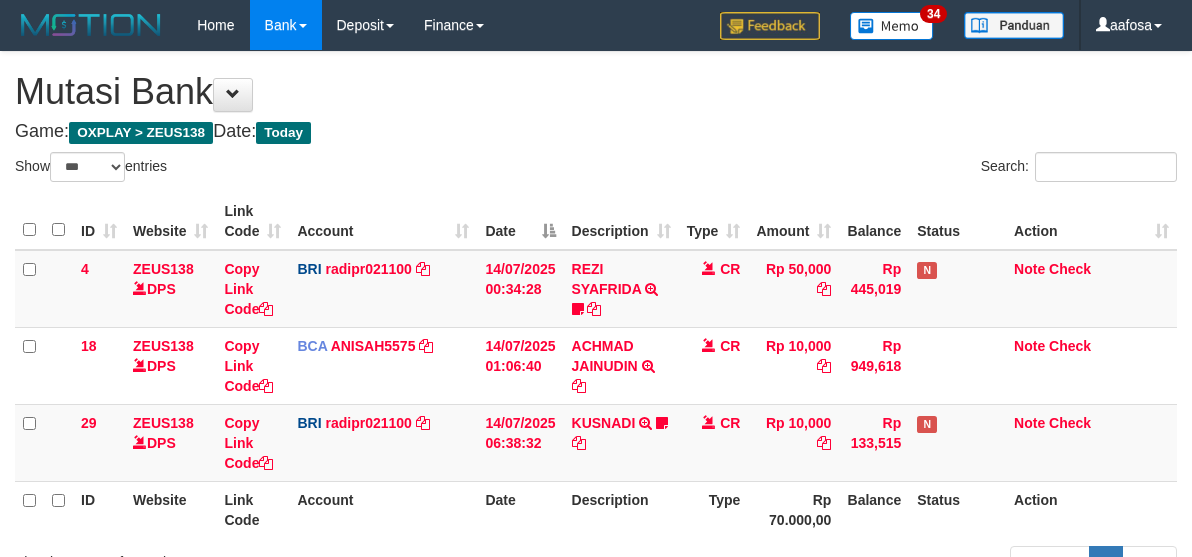 select on "***" 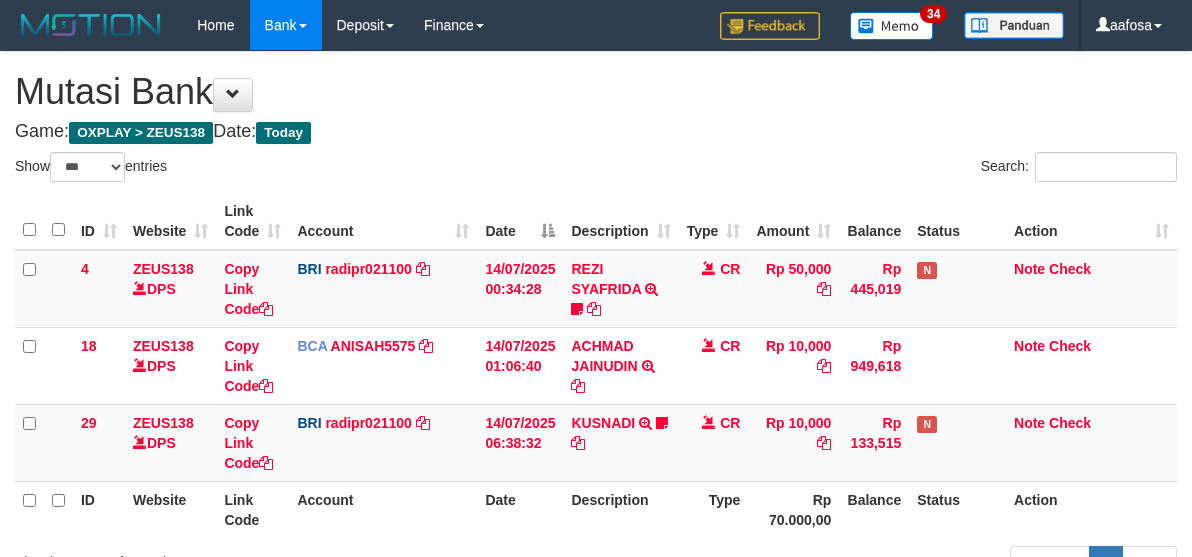 scroll, scrollTop: 62, scrollLeft: 0, axis: vertical 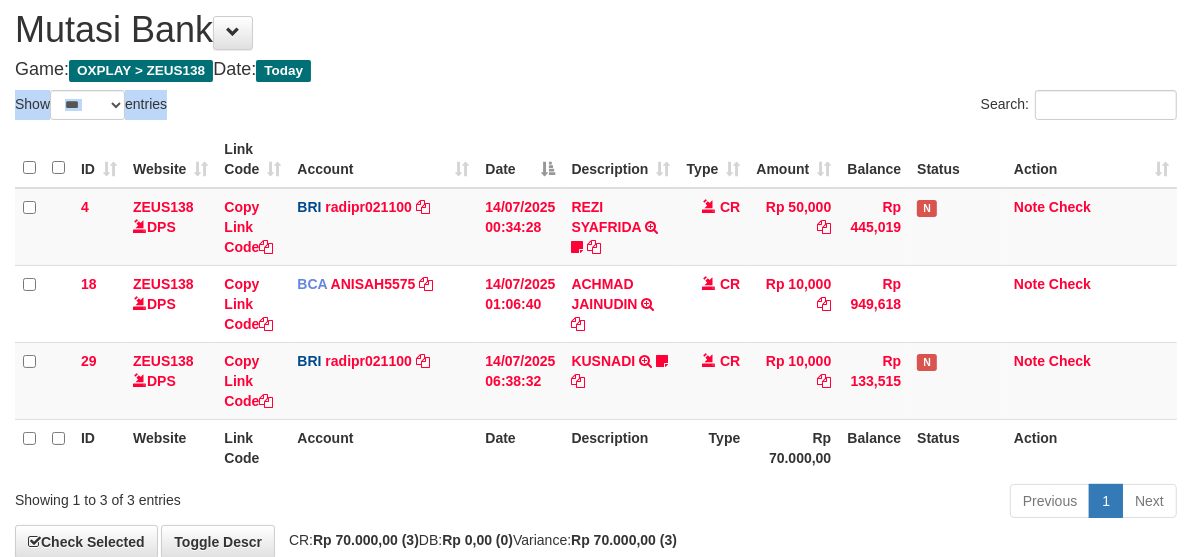 drag, startPoint x: 606, startPoint y: 73, endPoint x: 603, endPoint y: 96, distance: 23.194826 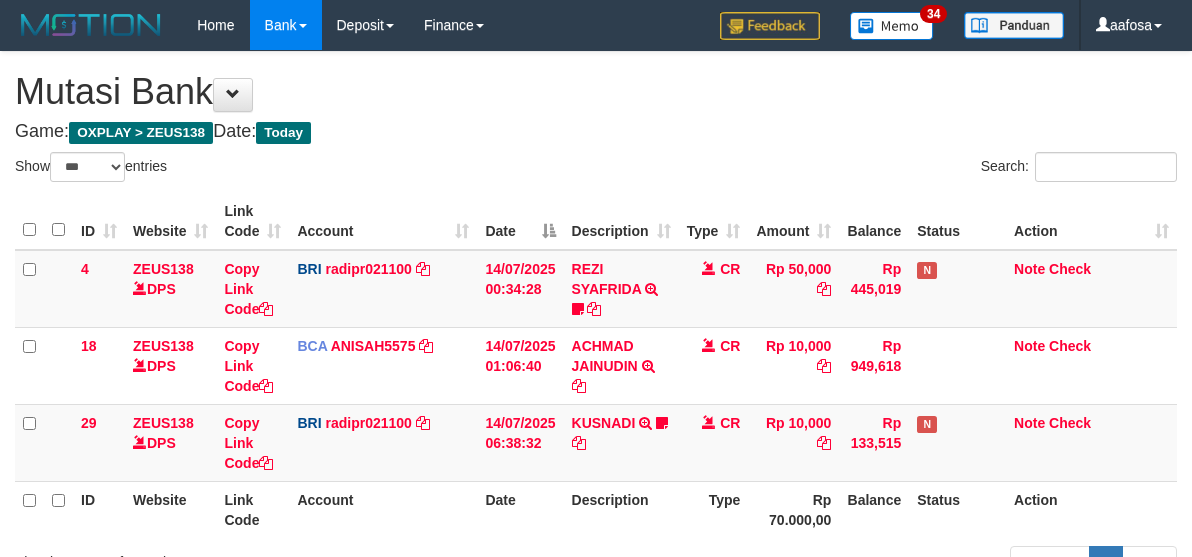 select on "***" 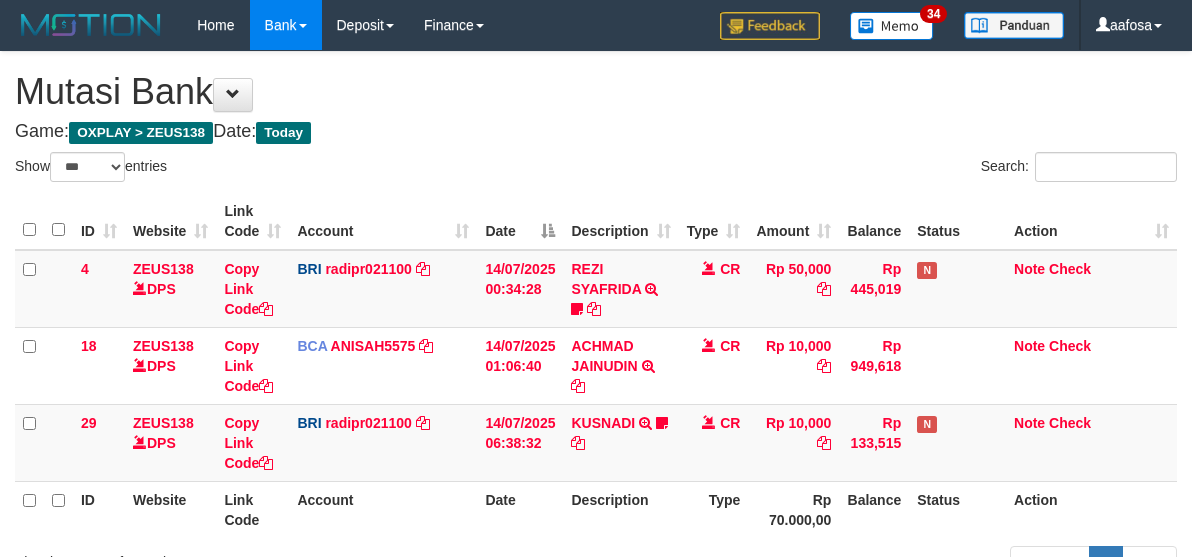 scroll, scrollTop: 62, scrollLeft: 0, axis: vertical 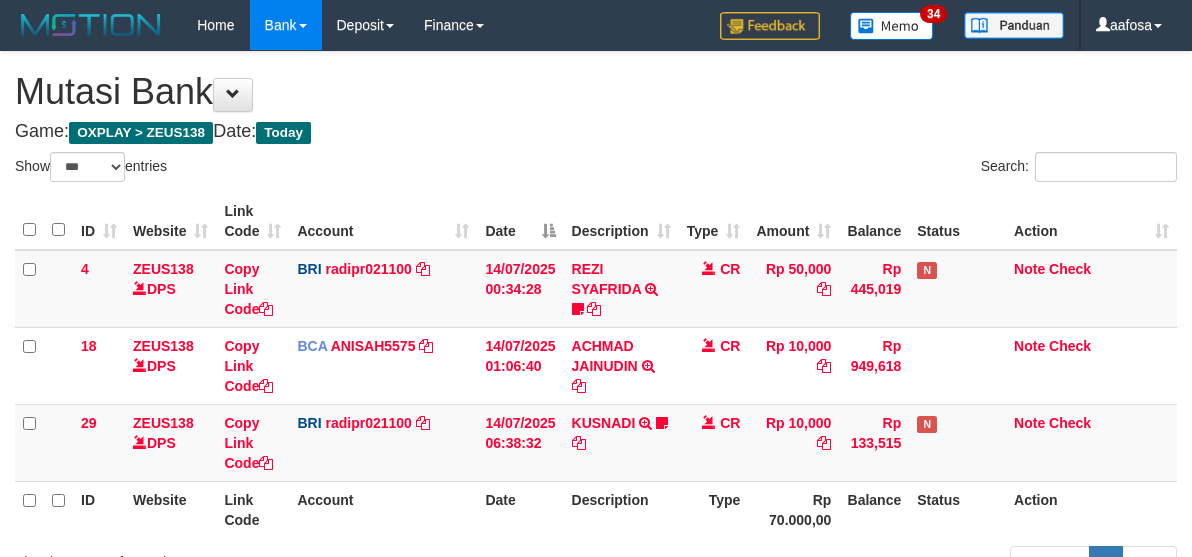 select on "***" 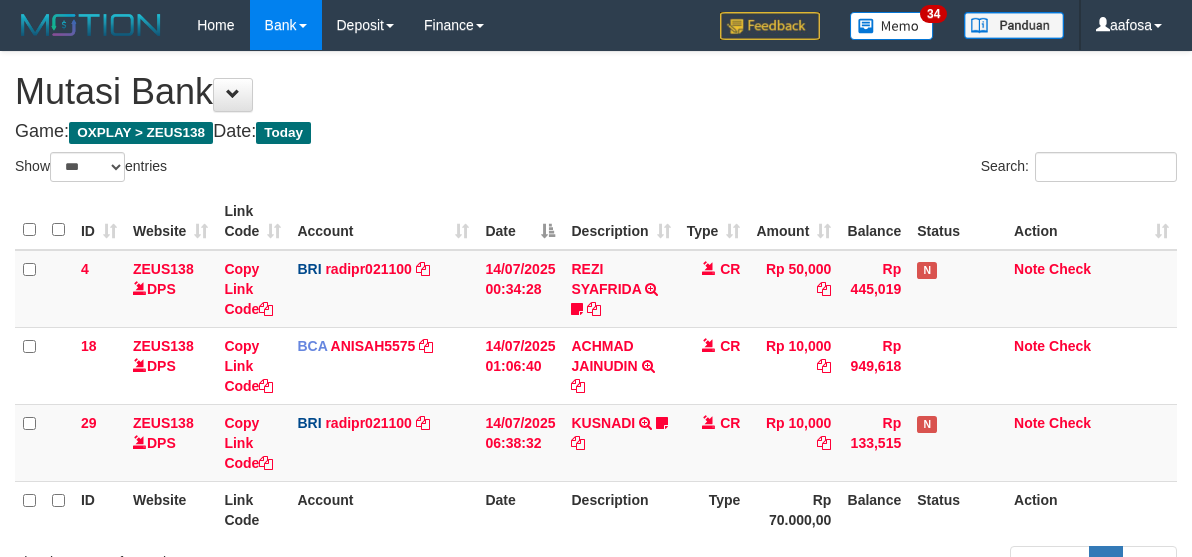 scroll, scrollTop: 62, scrollLeft: 0, axis: vertical 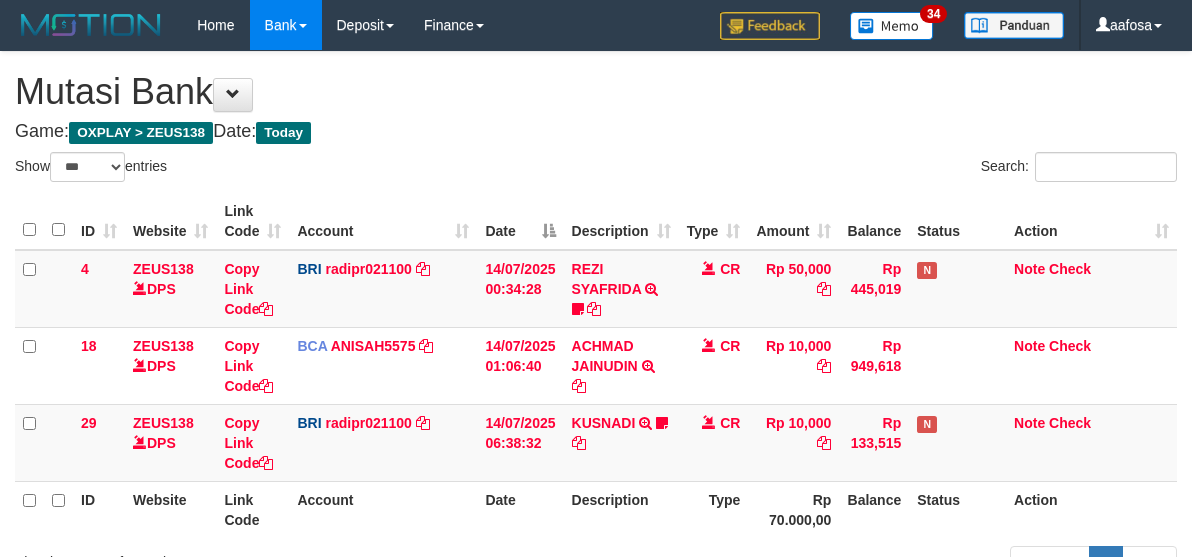 select on "***" 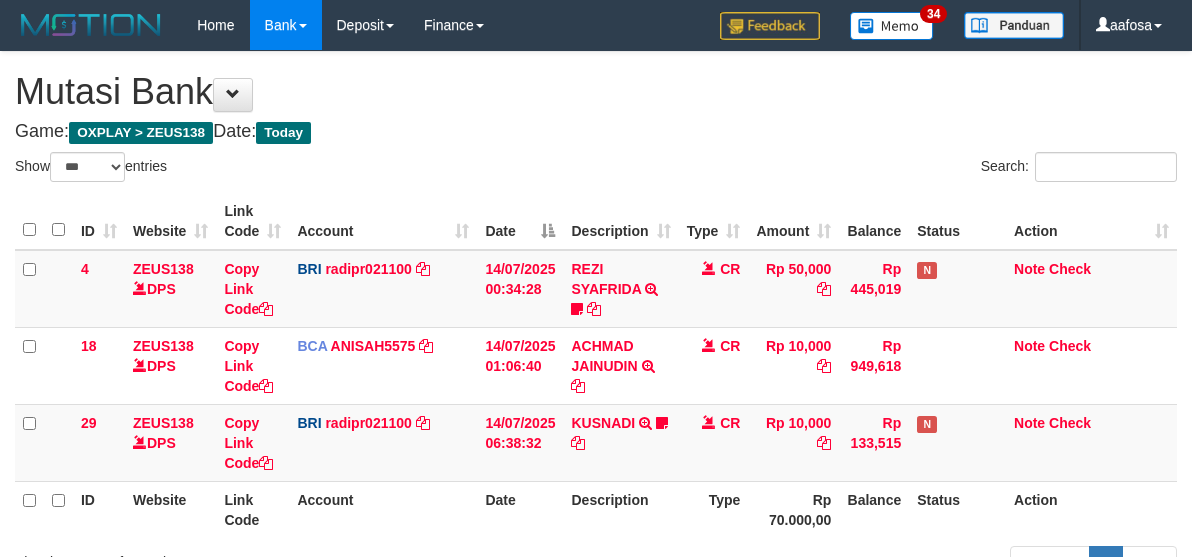scroll, scrollTop: 62, scrollLeft: 0, axis: vertical 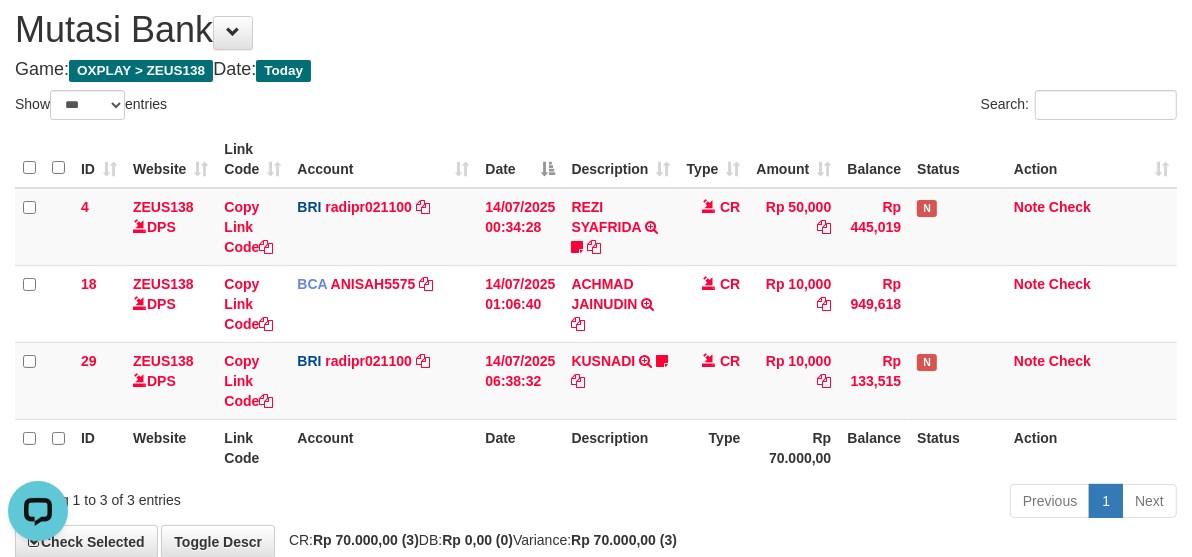 drag, startPoint x: 0, startPoint y: 0, endPoint x: 615, endPoint y: 113, distance: 625.2951 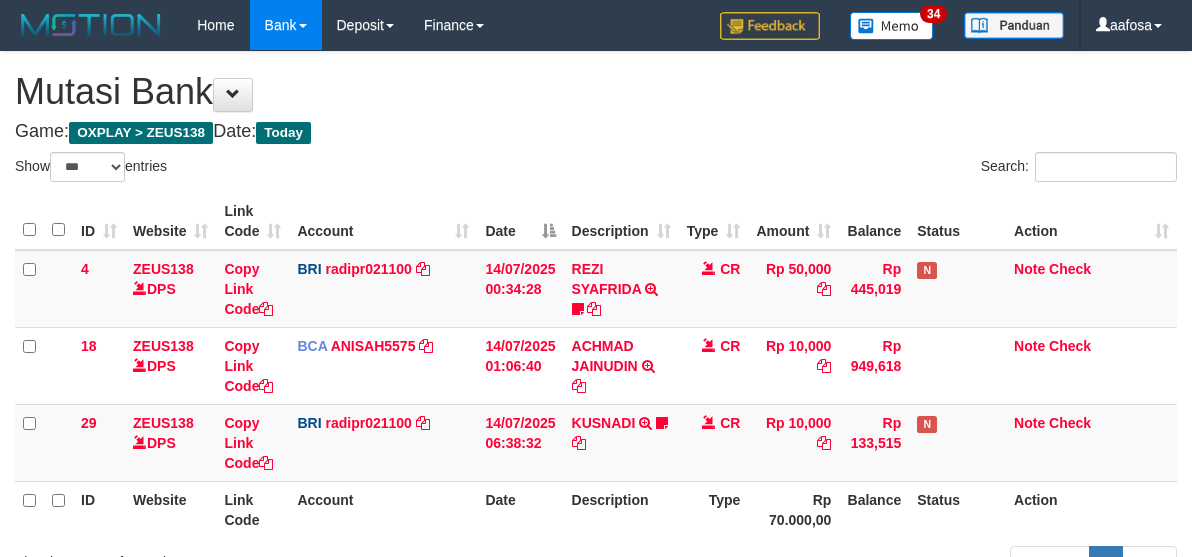 select on "***" 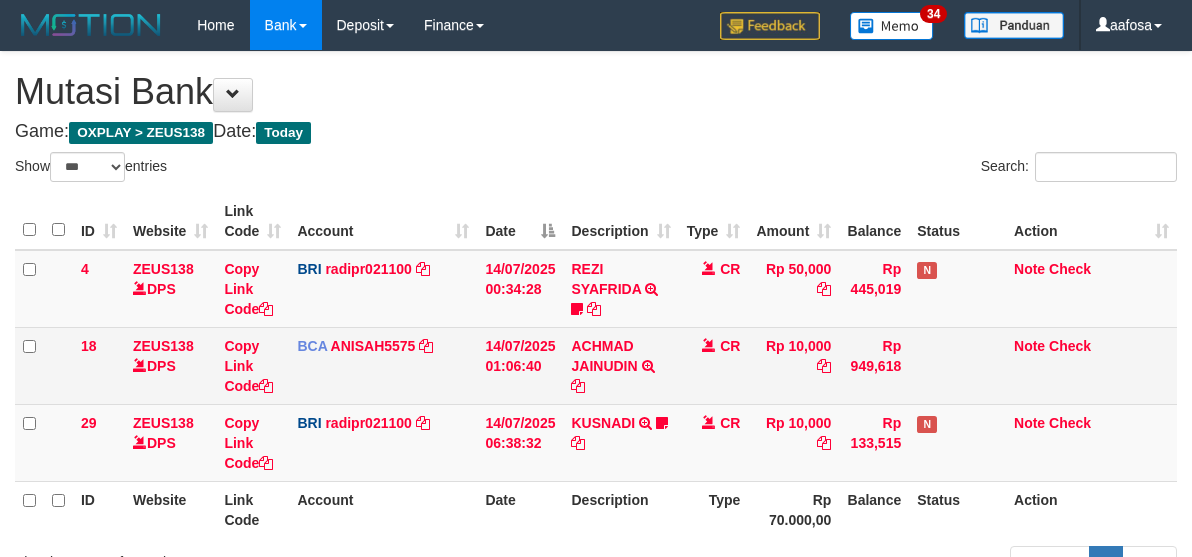scroll, scrollTop: 62, scrollLeft: 0, axis: vertical 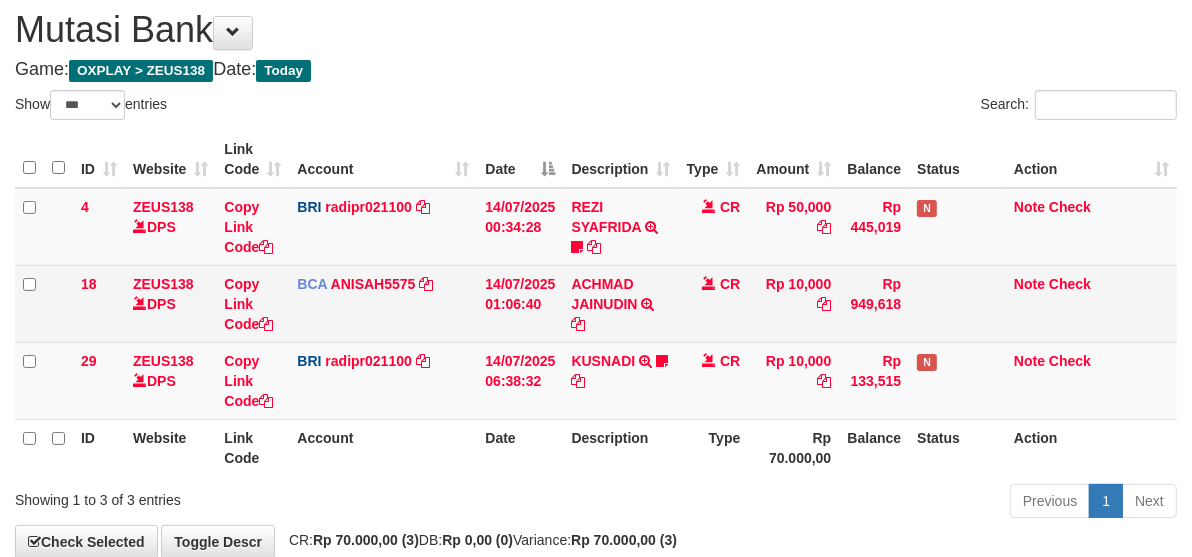 click on "Rp 10,000" at bounding box center (793, 303) 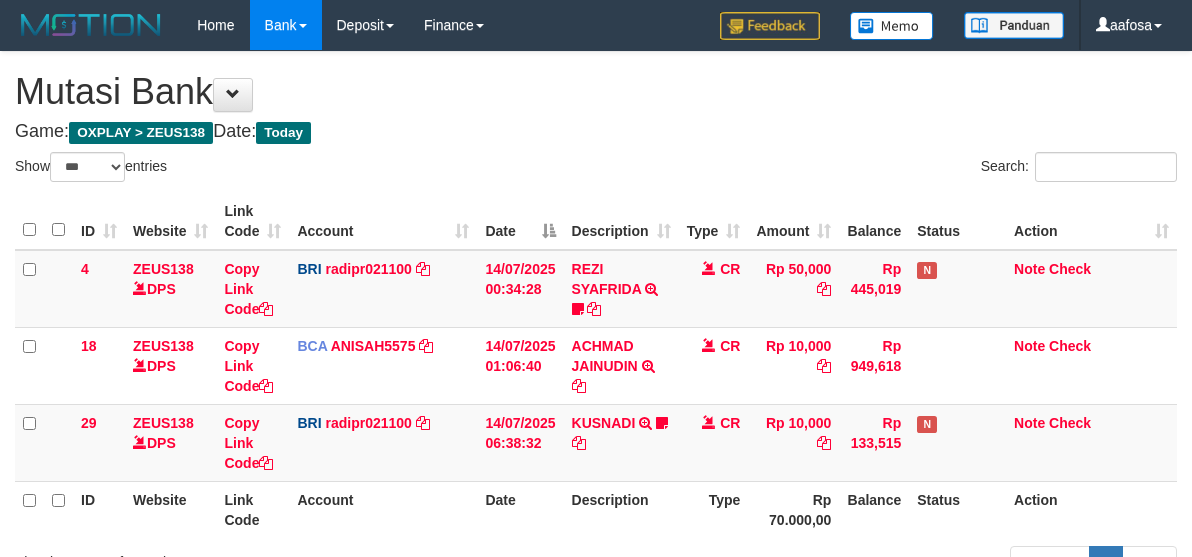 select on "***" 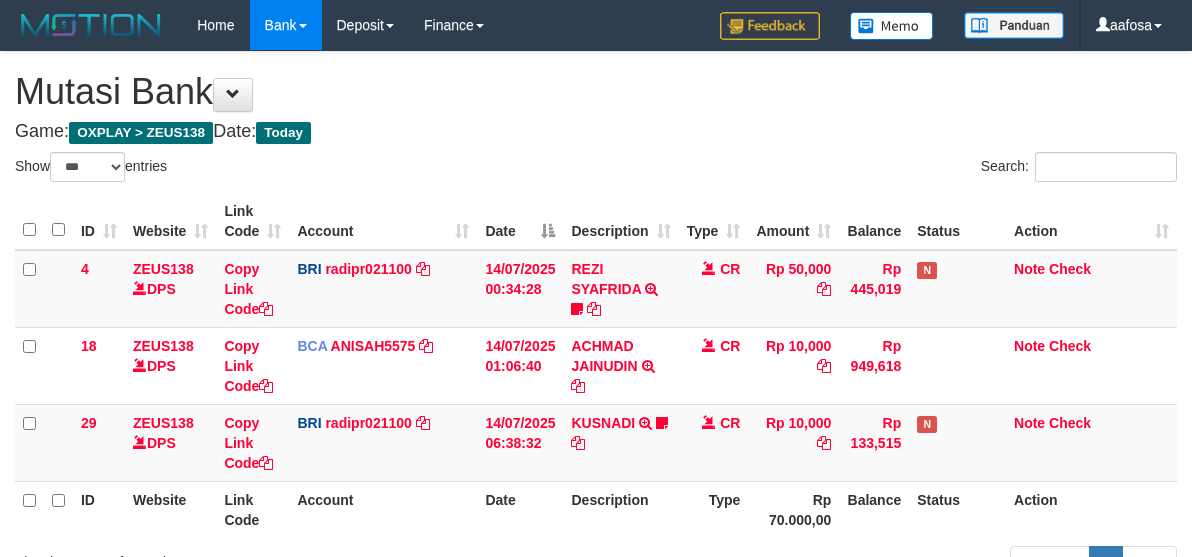 scroll, scrollTop: 62, scrollLeft: 0, axis: vertical 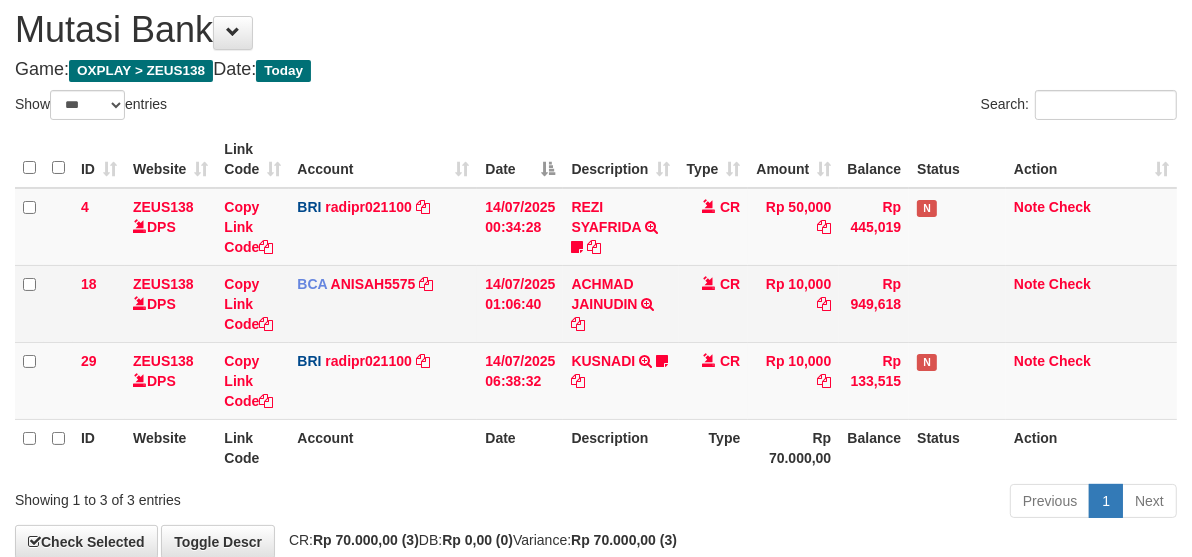 click on "CR" at bounding box center [714, 303] 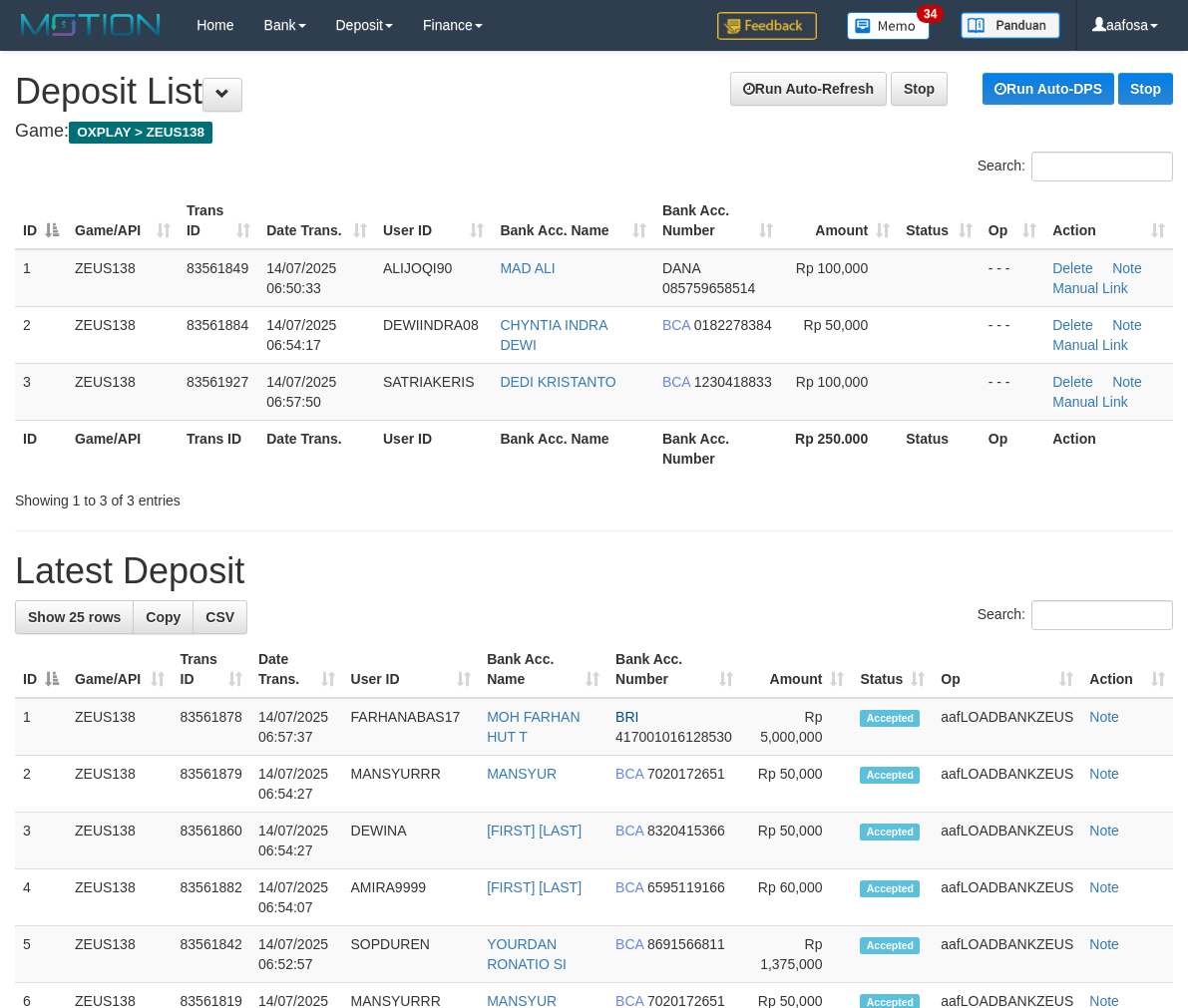 scroll, scrollTop: 0, scrollLeft: 0, axis: both 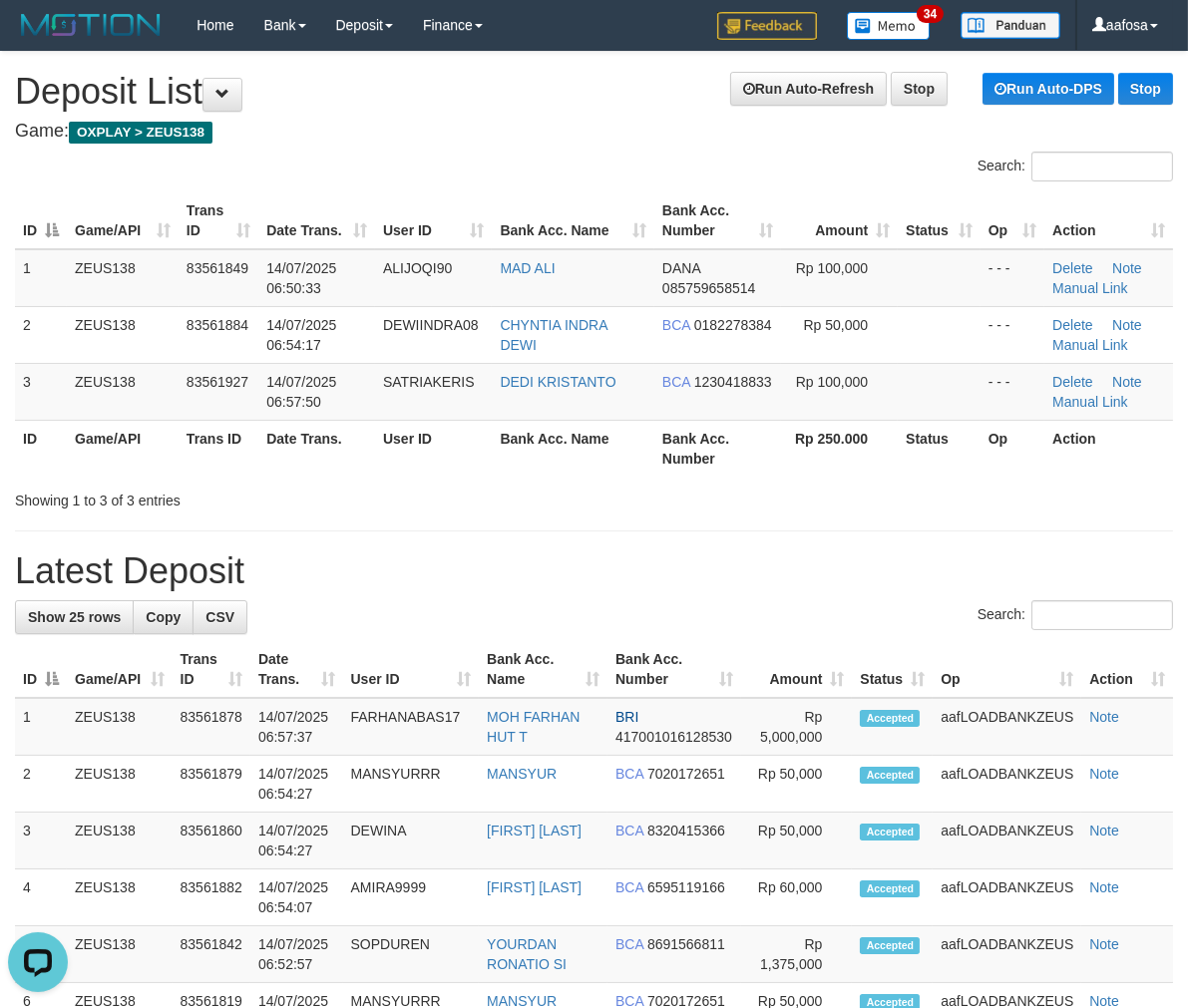 click on "**********" at bounding box center [594, 1162] 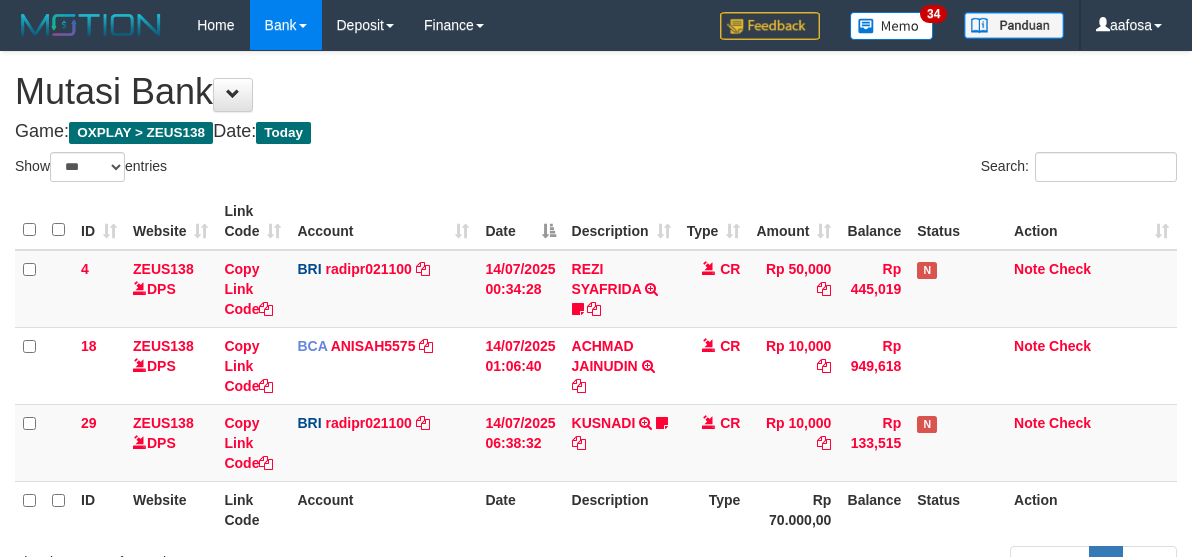 select on "***" 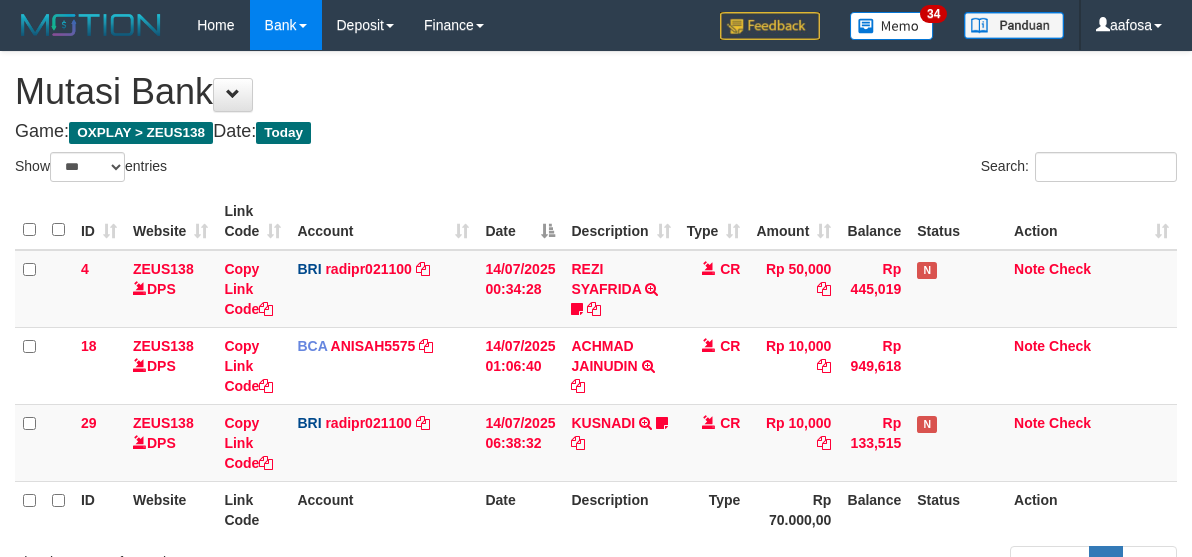 scroll, scrollTop: 62, scrollLeft: 0, axis: vertical 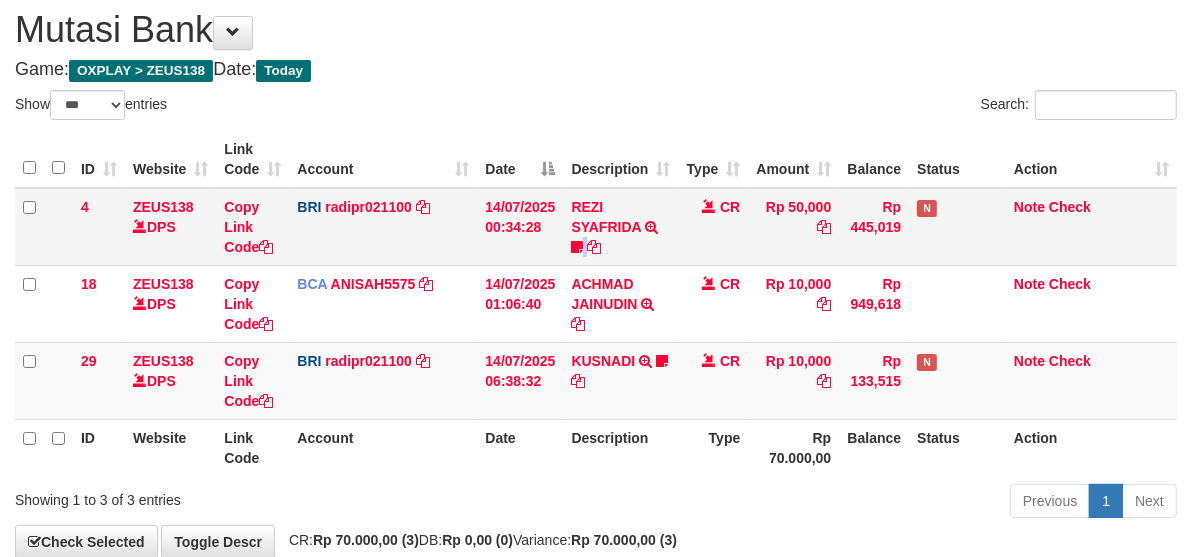 click on "4
ZEUS138    DPS
Copy Link Code
BRI
radipr021100
DPS
REYNALDI ADI PRATAMA
mutasi_20250714_3774 | 4
mutasi_20250714_3774 | 4
14/07/2025 00:34:28
REZI SYAFRIDA            TRANSFER NBMB REZI SYAFRIDA TO REYNALDI ADI PRATAMA    808801023311535
CR
Rp 50,000
Rp 445,019
N
Note
Check" at bounding box center (596, 227) 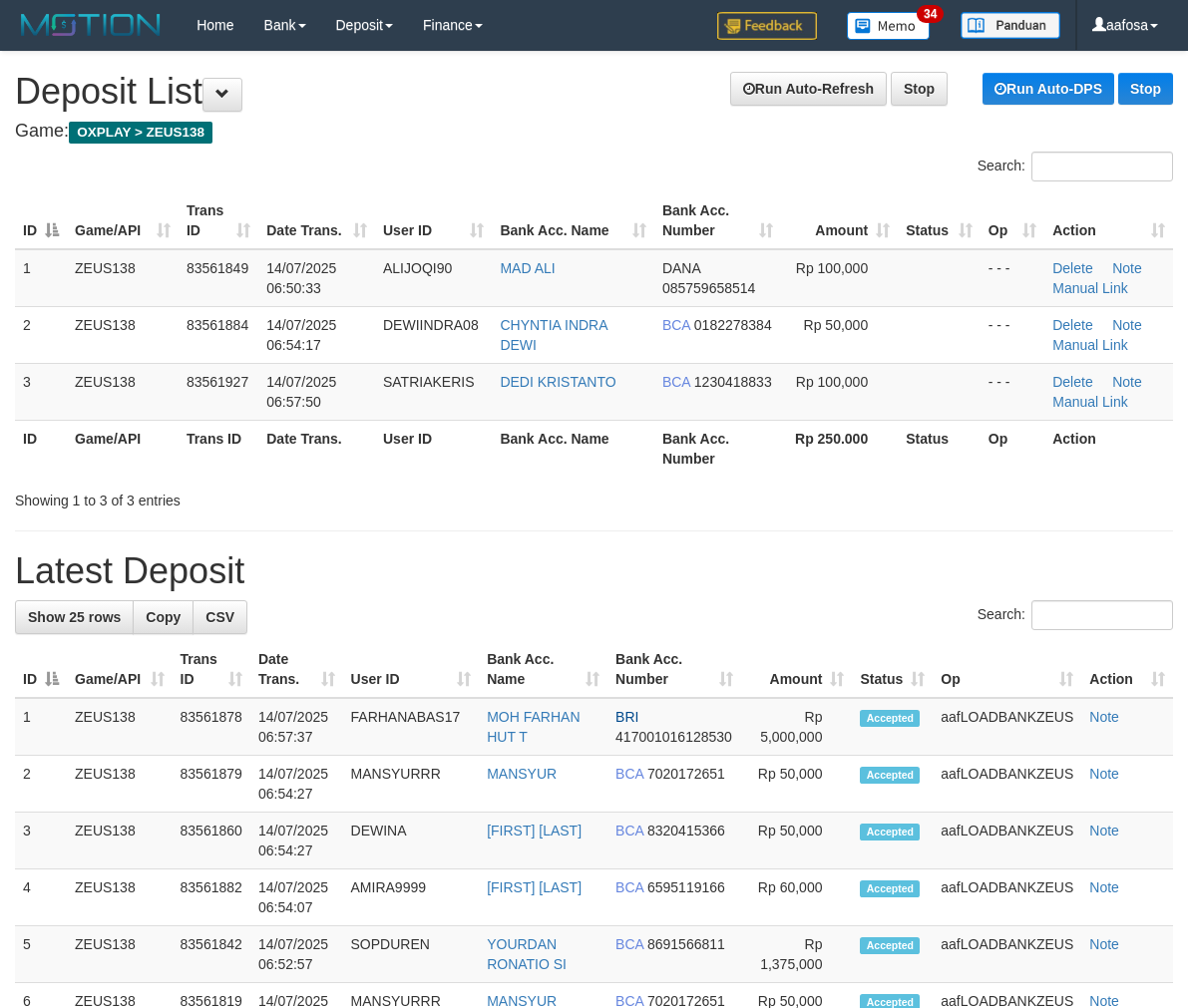 scroll, scrollTop: 0, scrollLeft: 0, axis: both 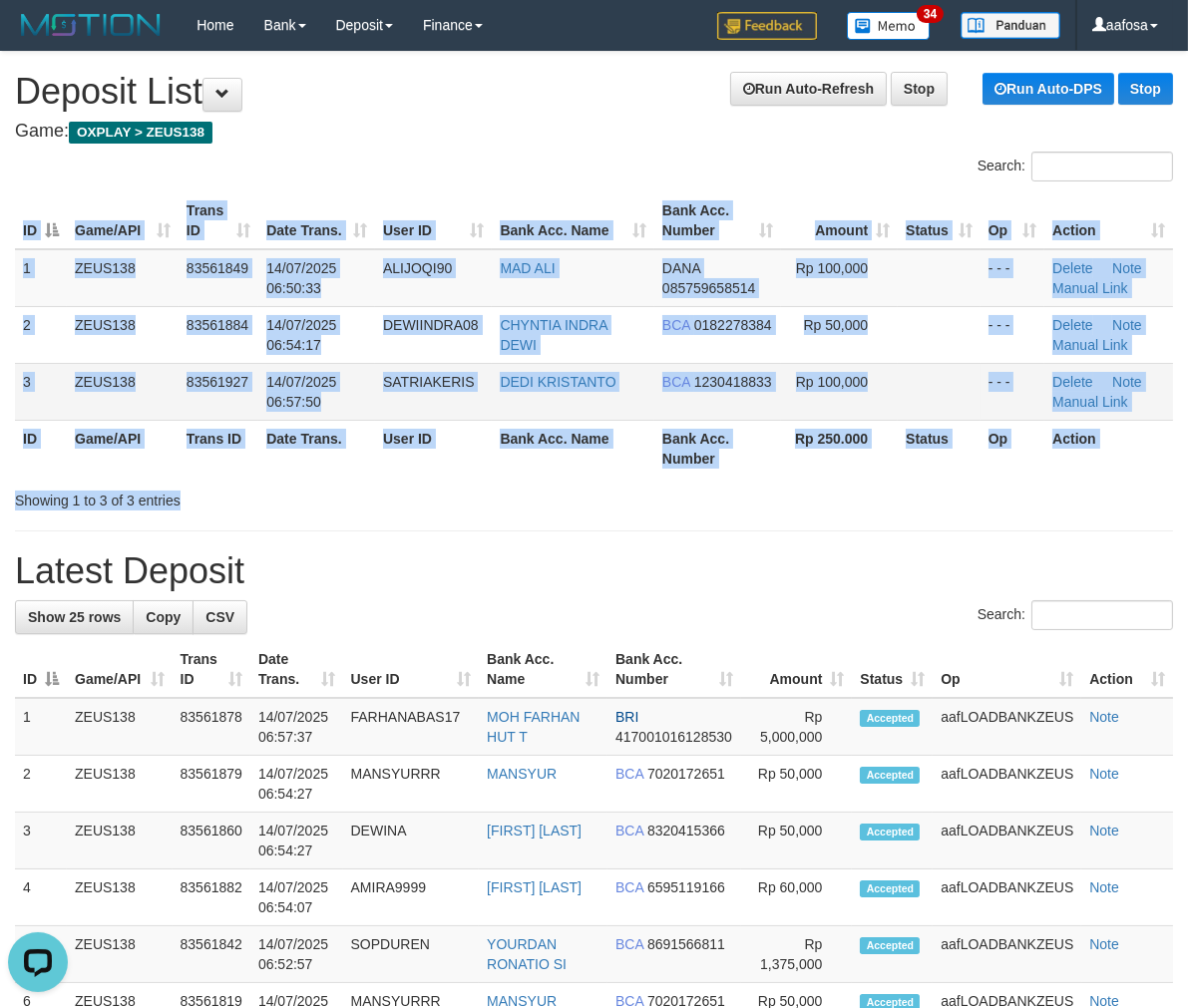 drag, startPoint x: 670, startPoint y: 484, endPoint x: 199, endPoint y: 395, distance: 479.335 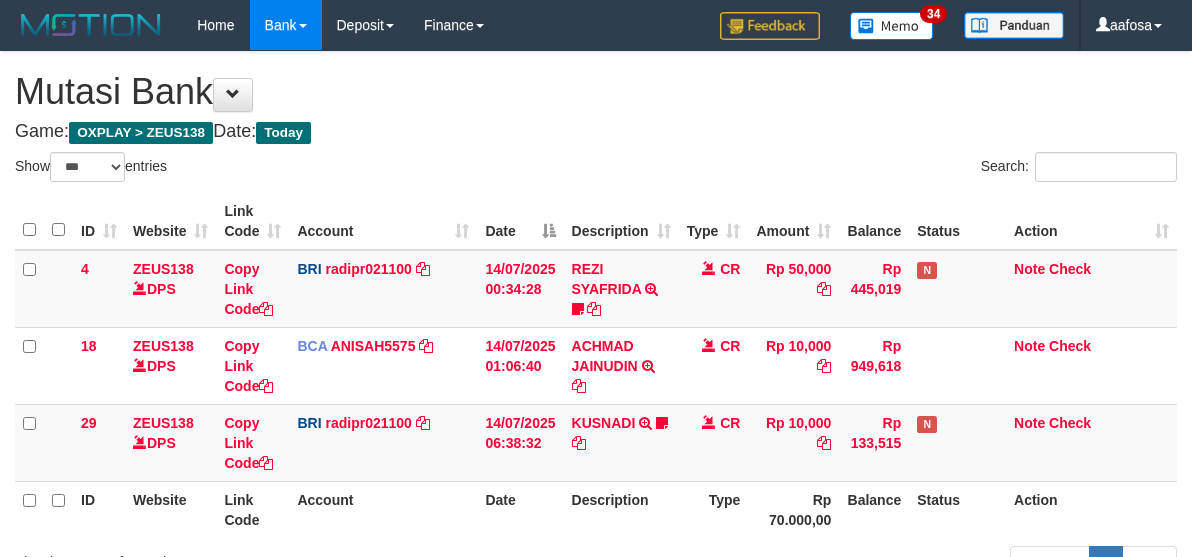 select on "***" 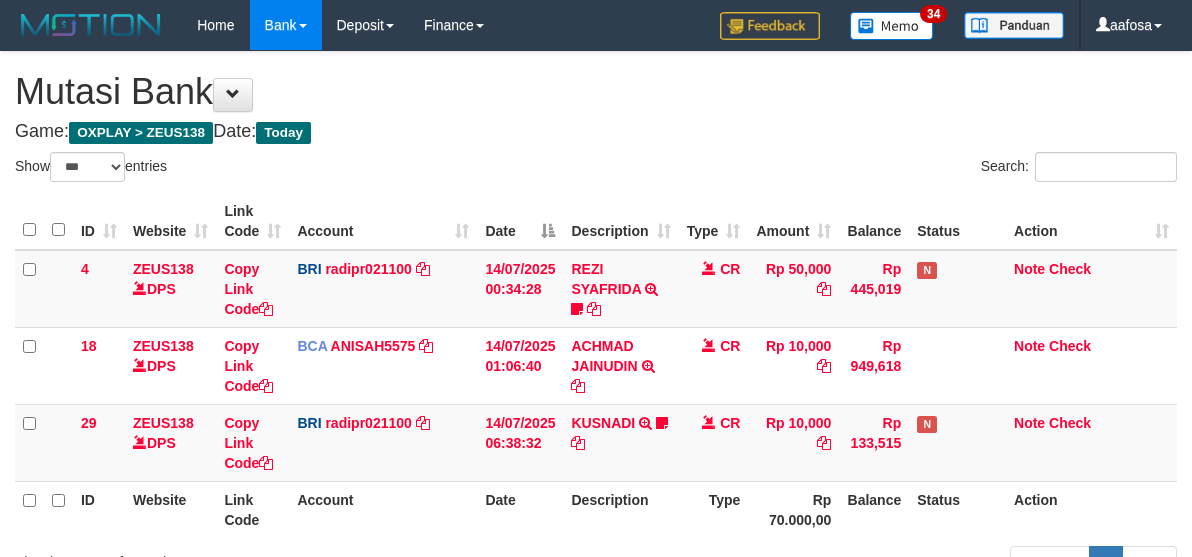scroll, scrollTop: 62, scrollLeft: 0, axis: vertical 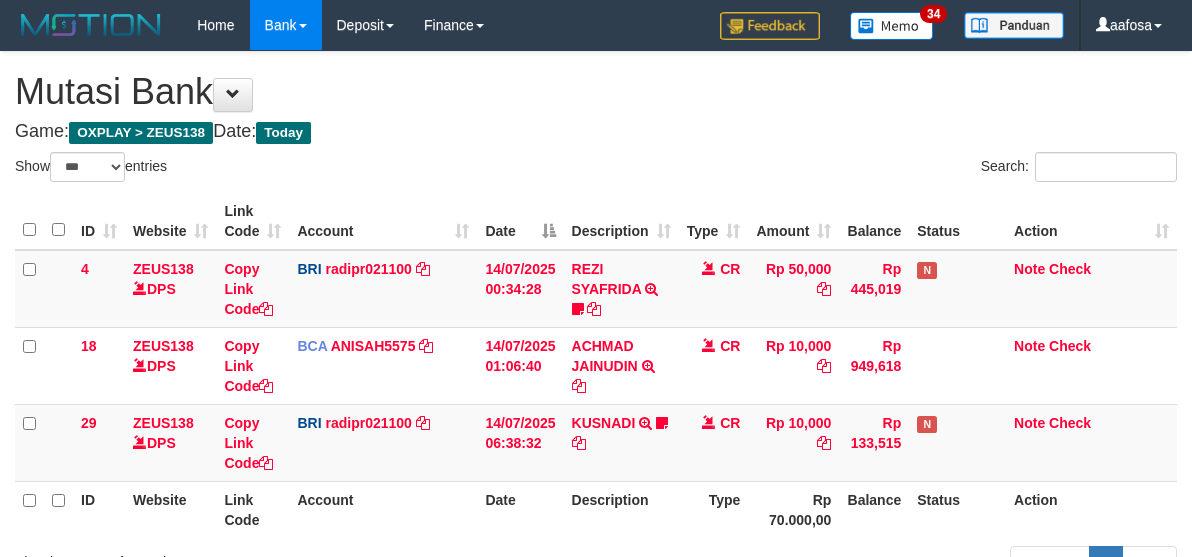 select on "***" 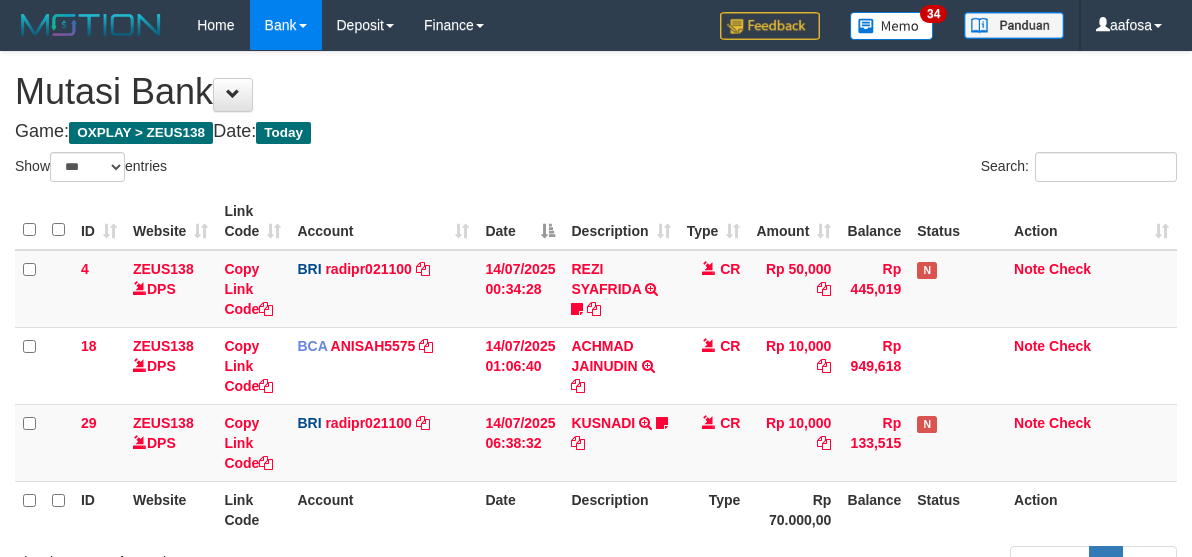 scroll, scrollTop: 62, scrollLeft: 0, axis: vertical 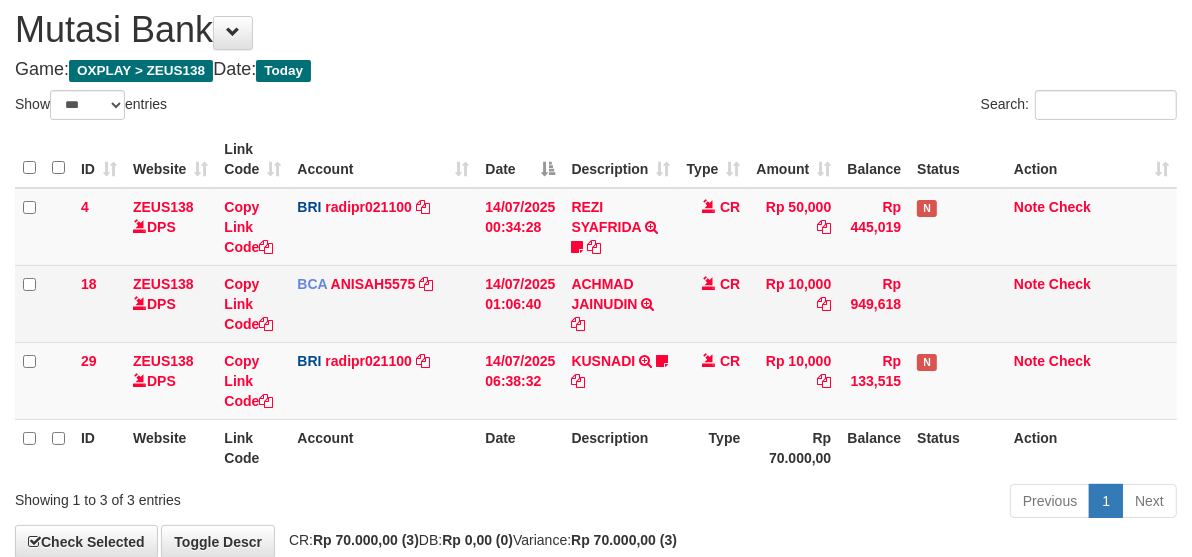 click on "ACHMAD JAINUDIN         TRSF E-BANKING CR 1407/FTSCY/WS95031
10000.00ACHMAD JAINUDIN" at bounding box center [620, 303] 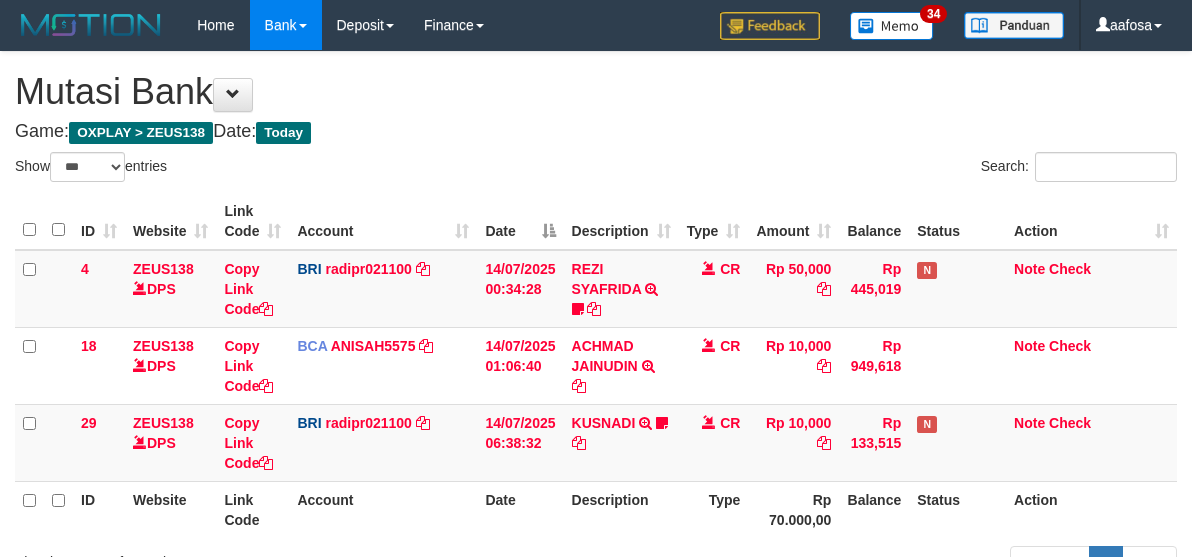 select on "***" 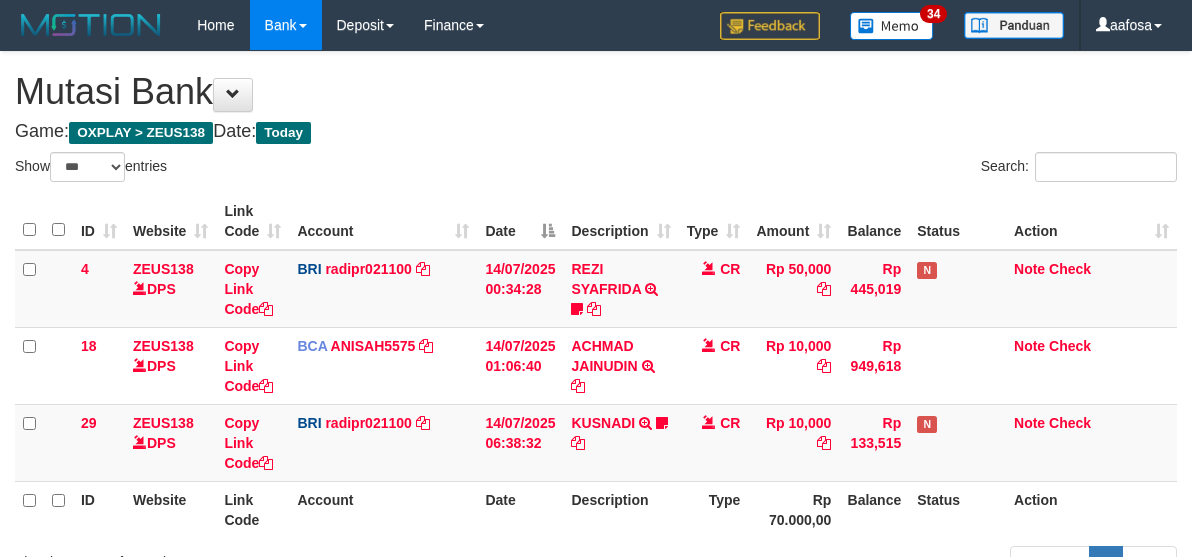 scroll, scrollTop: 62, scrollLeft: 0, axis: vertical 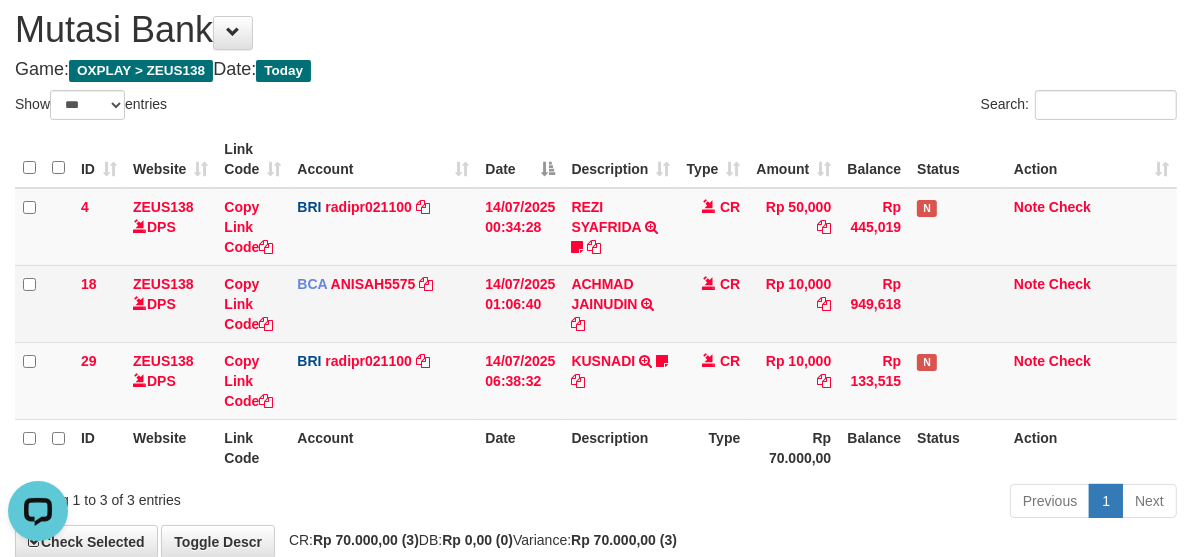 click on "ACHMAD JAINUDIN         TRSF E-BANKING CR 1407/FTSCY/WS95031
10000.00ACHMAD JAINUDIN" at bounding box center (620, 303) 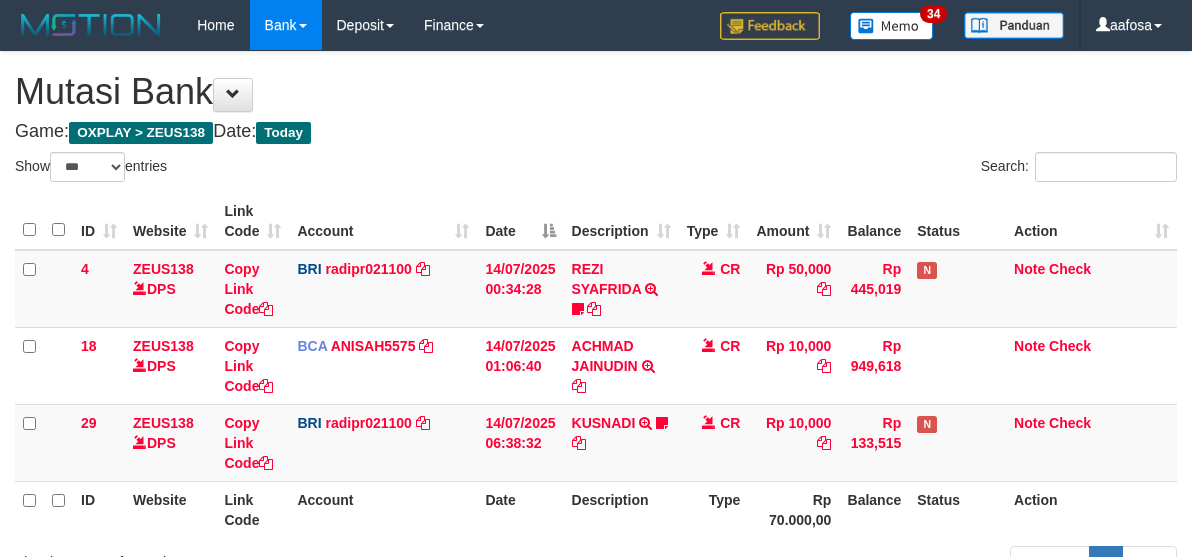 select on "***" 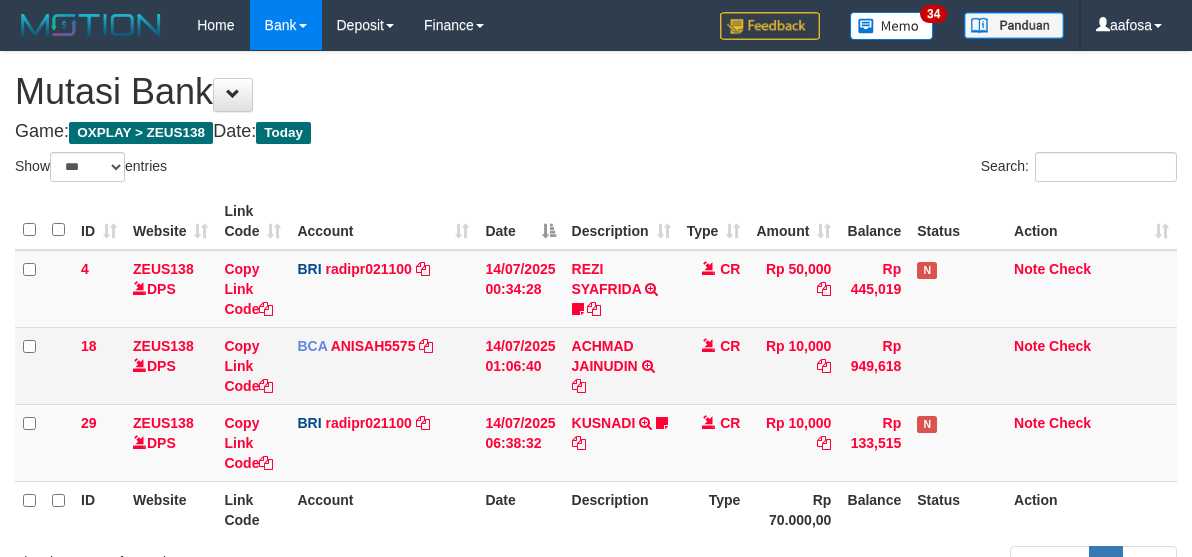 click on "4
ZEUS138    DPS
Copy Link Code
BRI
radipr021100
DPS
REYNALDI ADI PRATAMA
mutasi_20250714_3774 | 4
mutasi_20250714_3774 | 4
14/07/2025 00:34:28
REZI SYAFRIDA            TRANSFER NBMB REZI SYAFRIDA TO REYNALDI ADI PRATAMA    808801023311535
CR
Rp 50,000
Rp 445,019
N
Note
Check
18
ZEUS138    DPS
Copy Link Code
BCA
ANISAH5575
DPS
ANISAH
mutasi_20250714_3827 | 18
mutasi_20250714_3827 | 18" at bounding box center (596, 366) 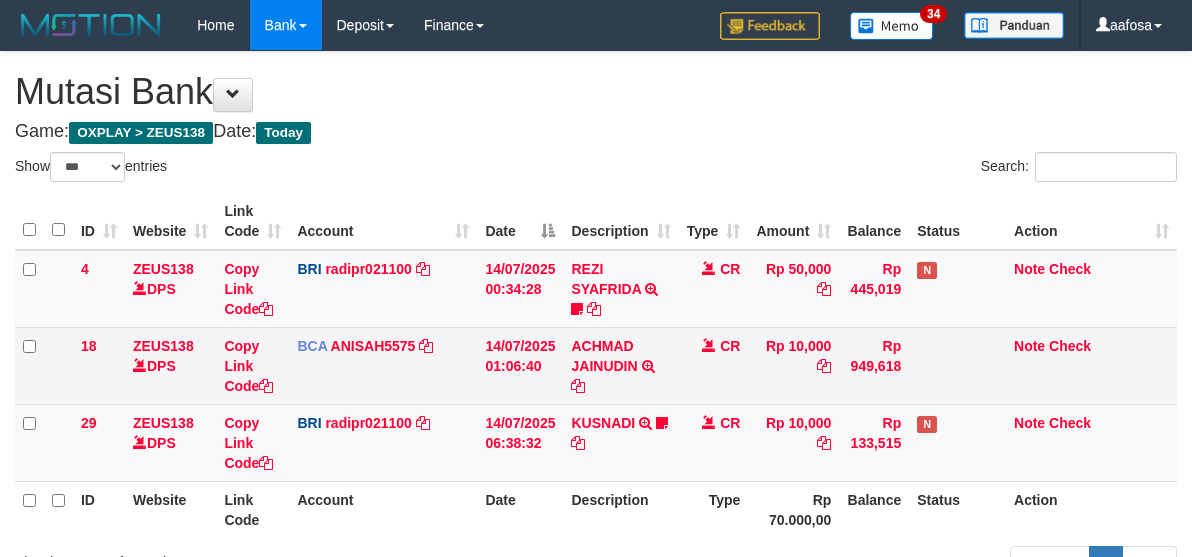 scroll, scrollTop: 62, scrollLeft: 0, axis: vertical 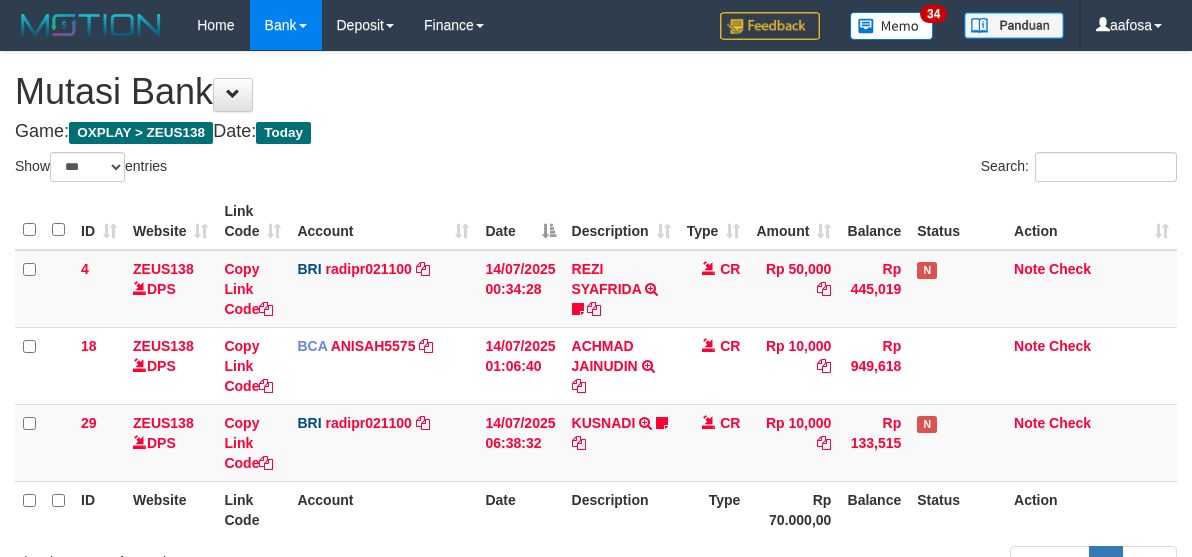 select on "***" 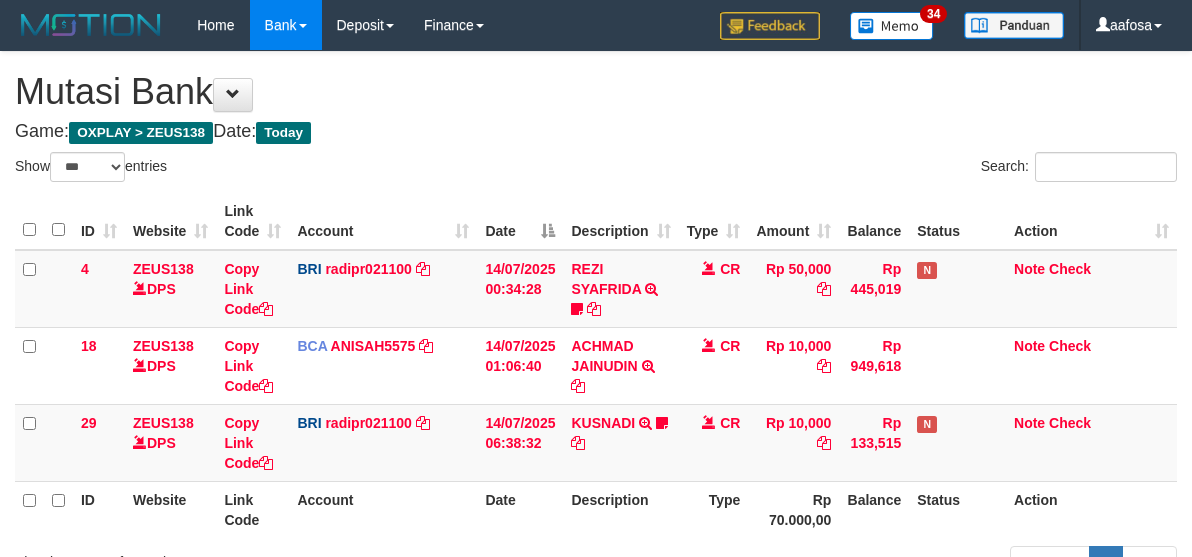scroll, scrollTop: 62, scrollLeft: 0, axis: vertical 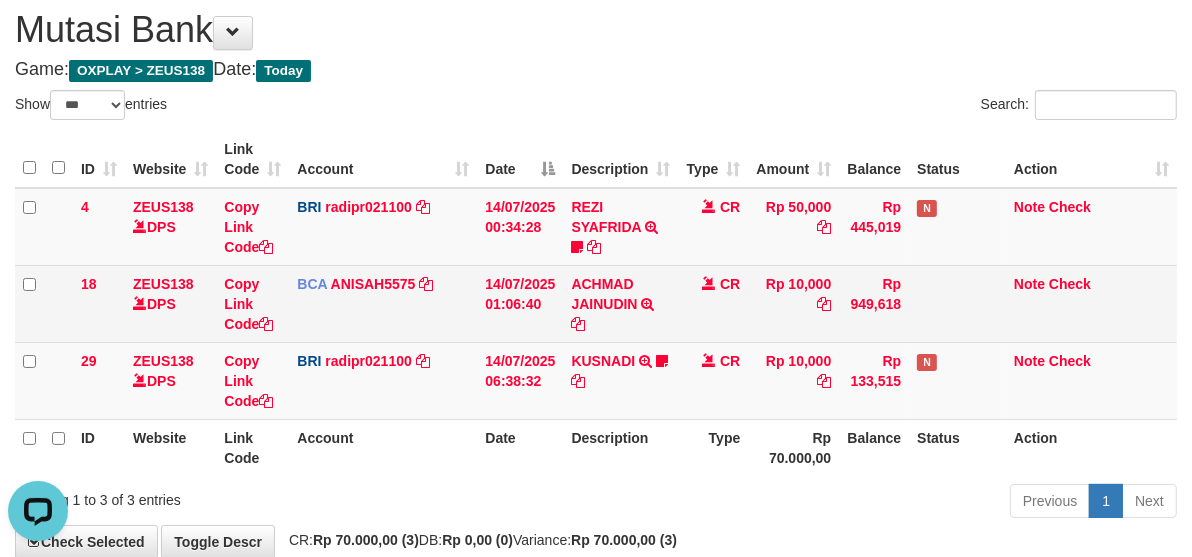 click on "ACHMAD JAINUDIN         TRSF E-BANKING CR 1407/FTSCY/WS95031
10000.00ACHMAD JAINUDIN" at bounding box center (620, 303) 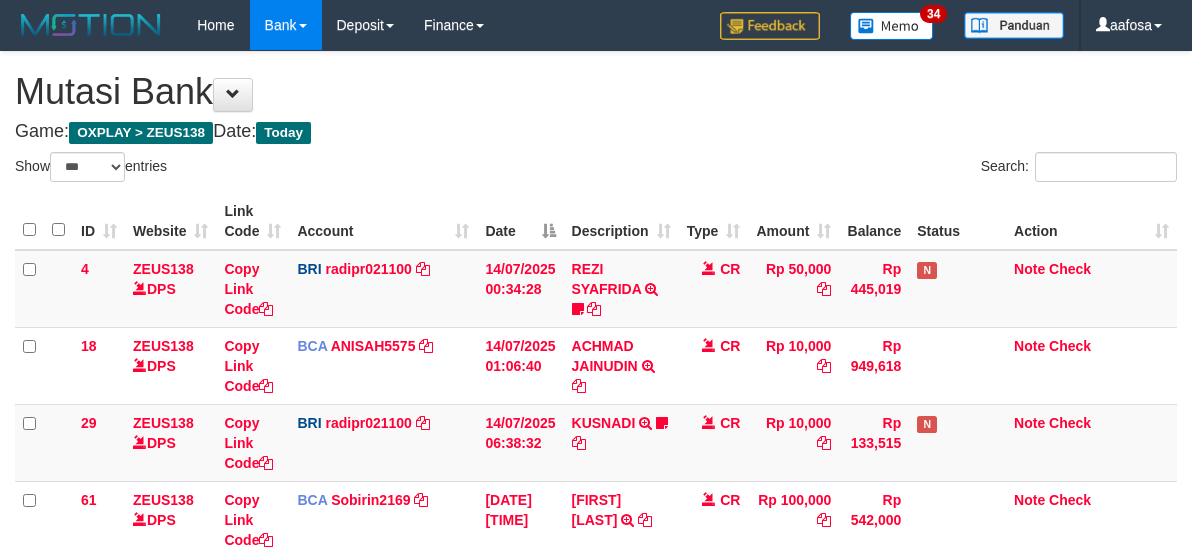 select on "***" 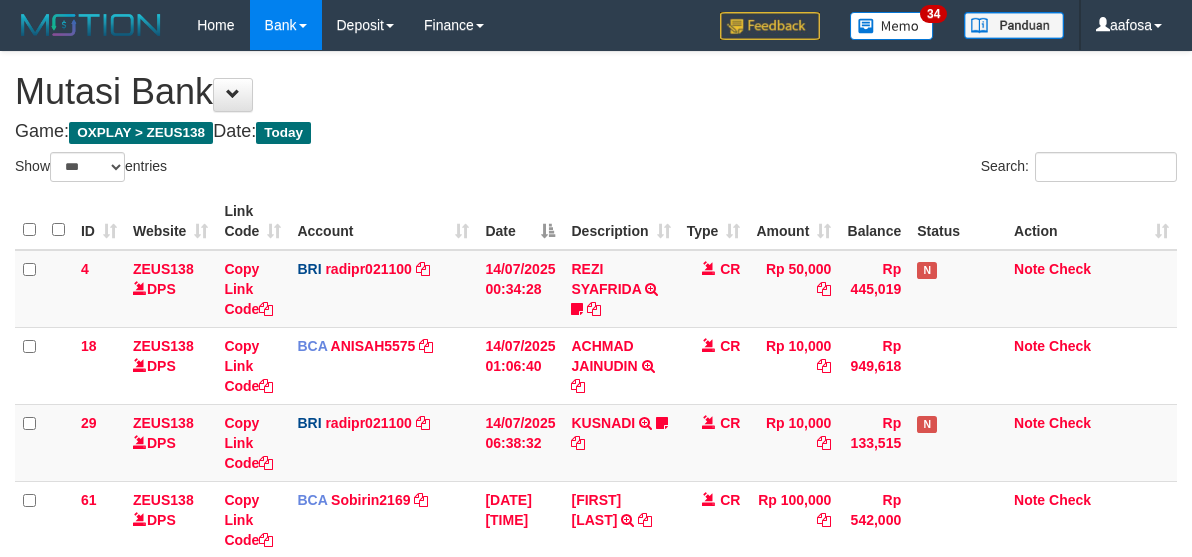 scroll, scrollTop: 62, scrollLeft: 0, axis: vertical 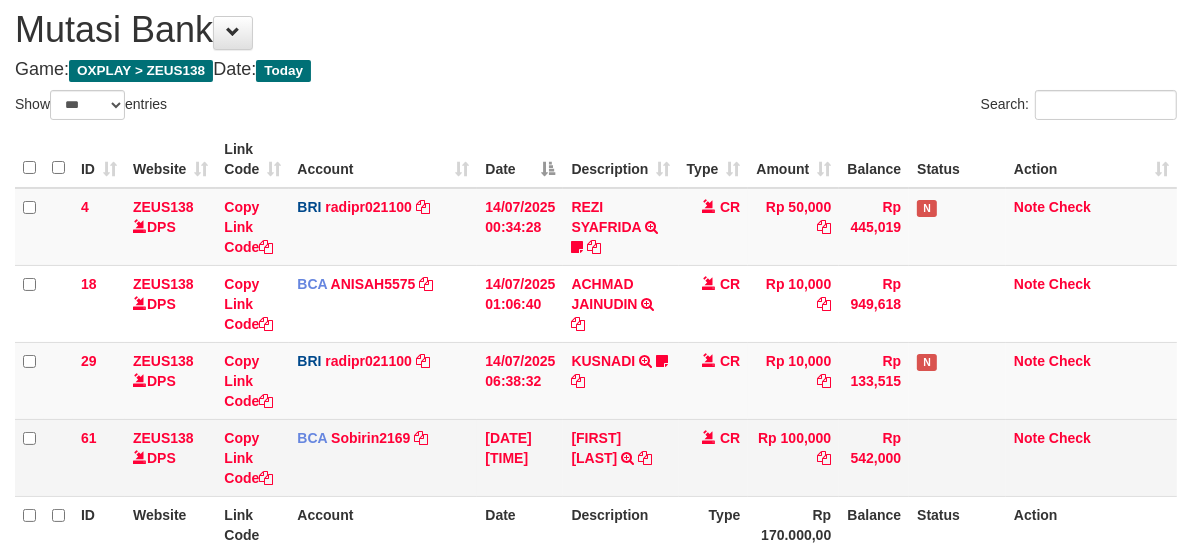 click on "[NAME] [NAME]         TRSF E-BANKING CR 1407/FTSCY/WS95031
100000.00[NAME] [NAME]" at bounding box center [620, 457] 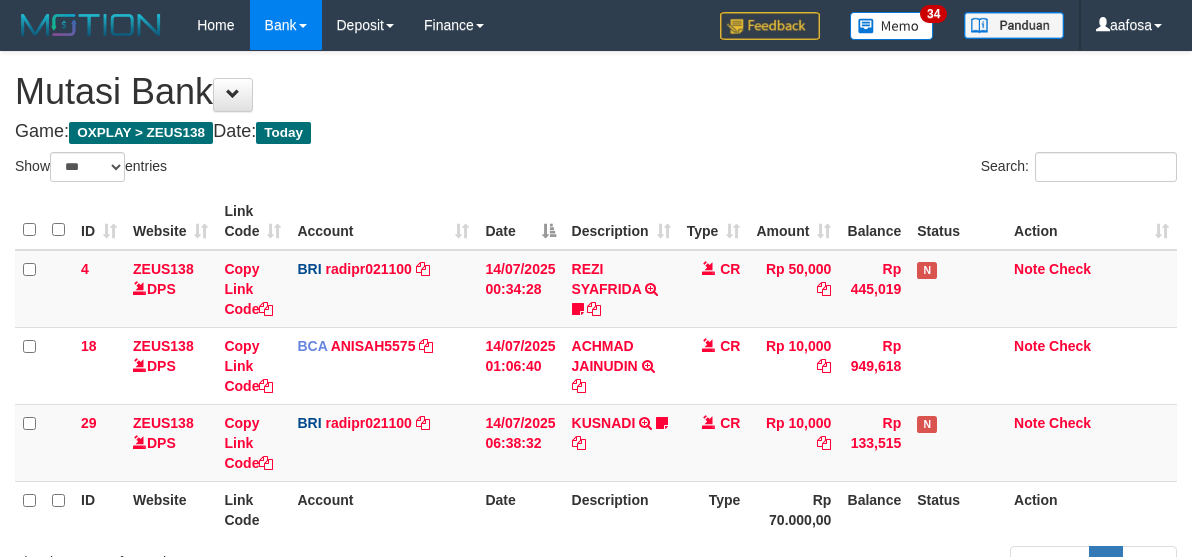 select on "***" 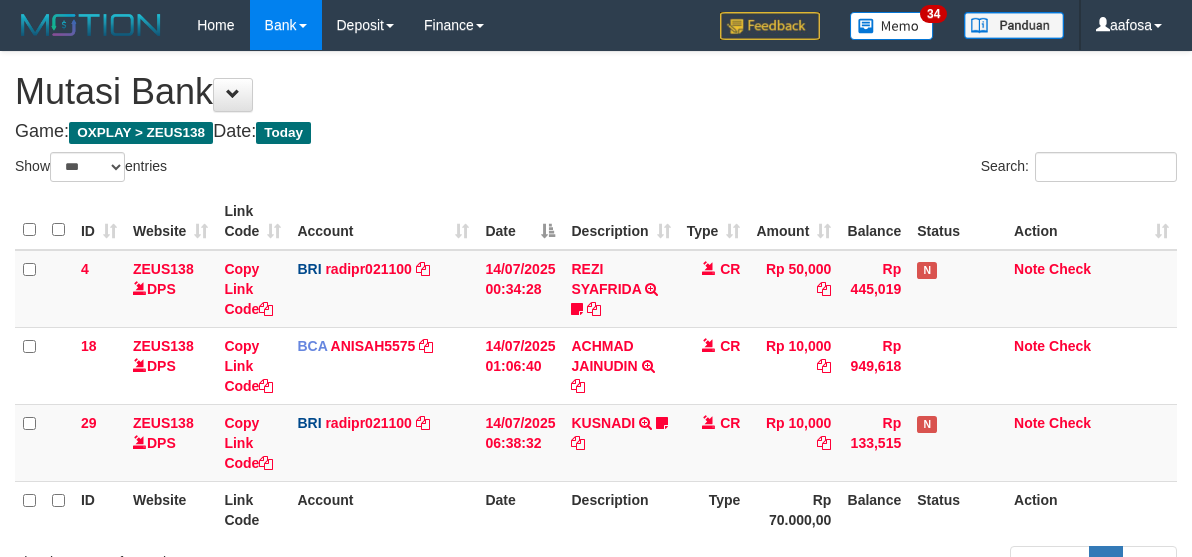 scroll, scrollTop: 62, scrollLeft: 0, axis: vertical 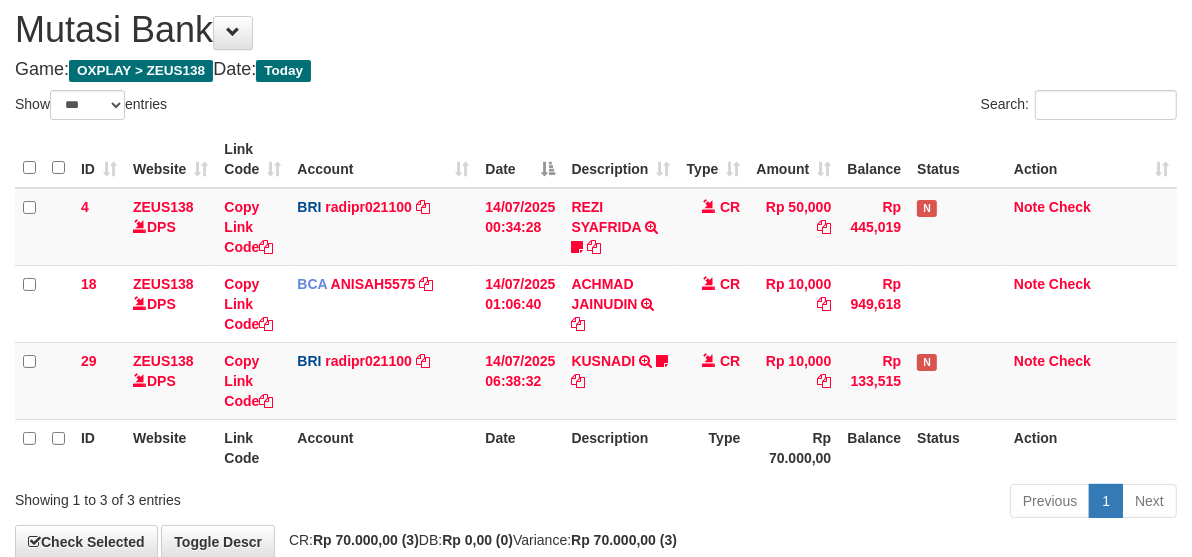 click on "Type" at bounding box center (714, 447) 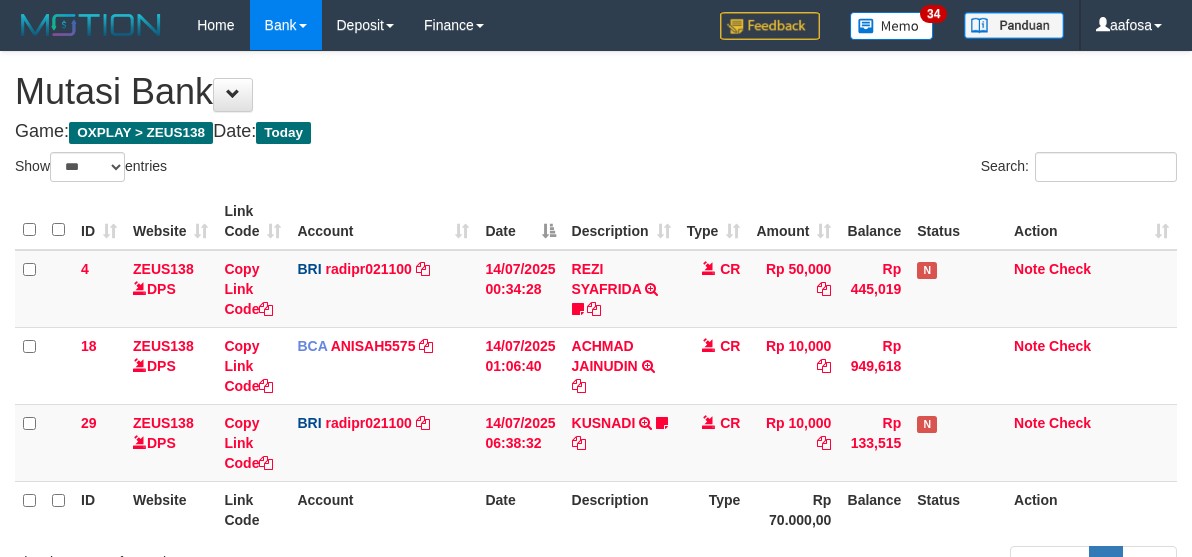 select on "***" 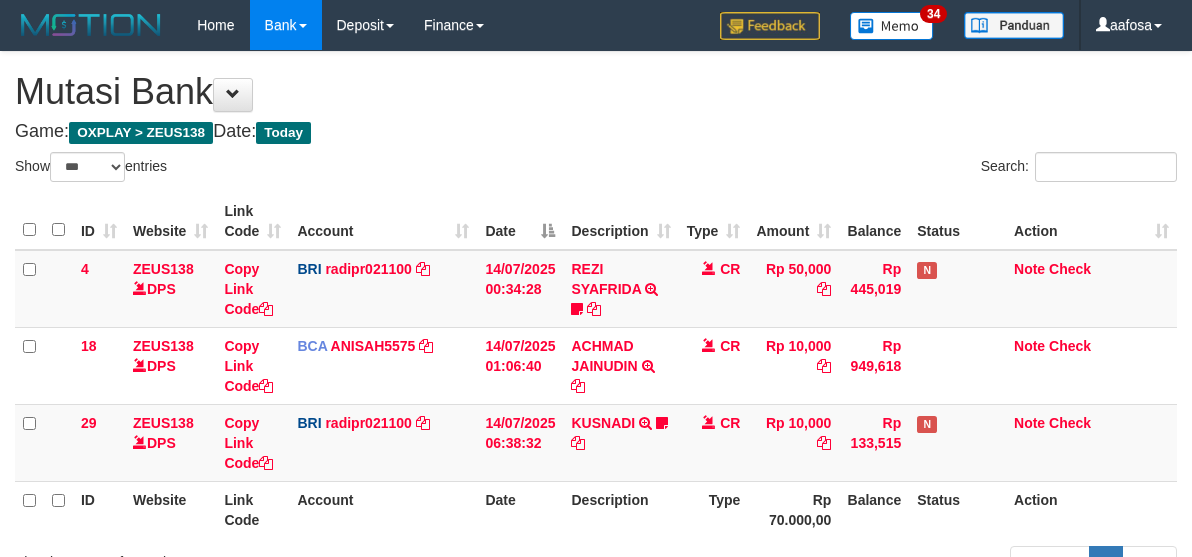 scroll, scrollTop: 62, scrollLeft: 0, axis: vertical 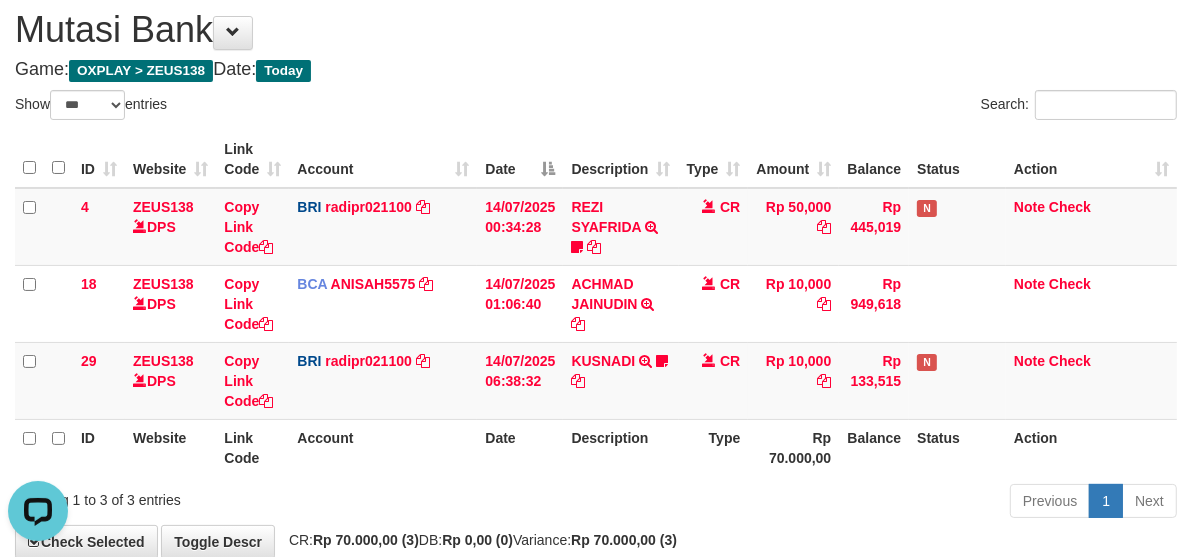 drag, startPoint x: 722, startPoint y: 95, endPoint x: 713, endPoint y: 104, distance: 12.727922 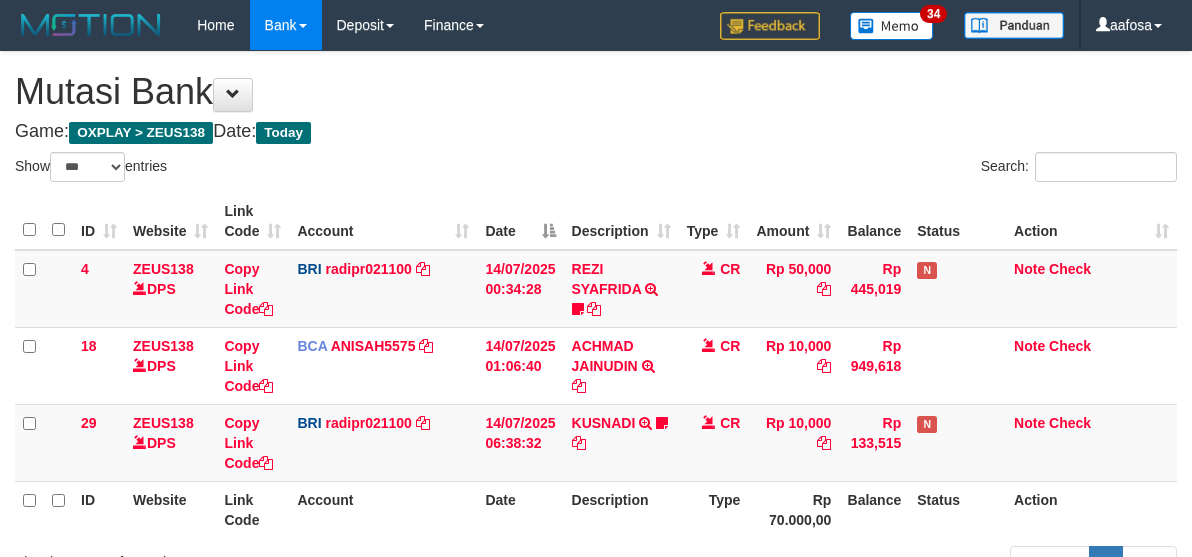 select on "***" 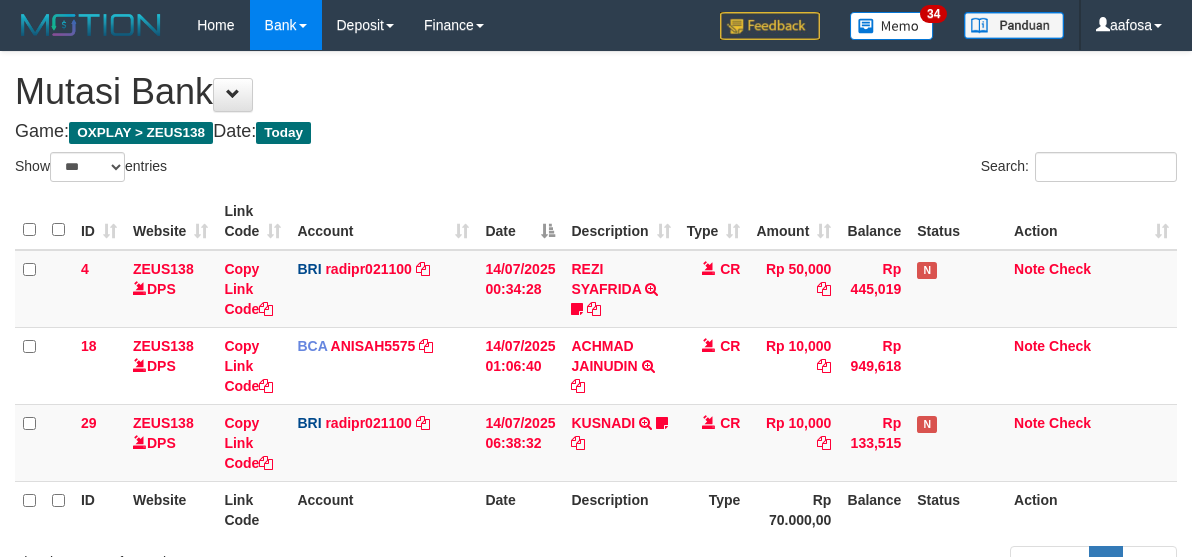scroll, scrollTop: 62, scrollLeft: 0, axis: vertical 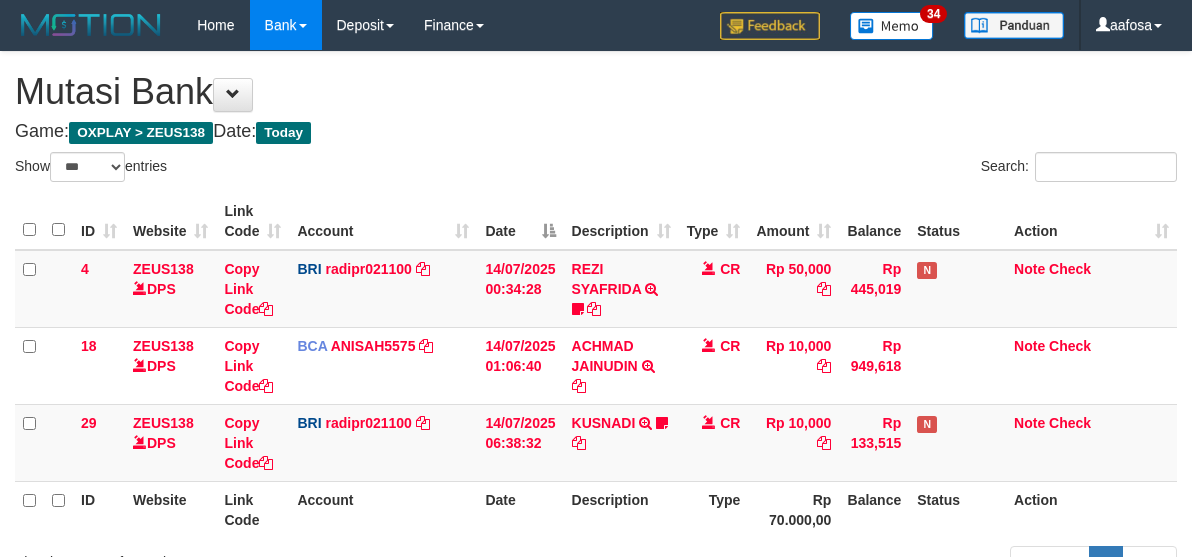 select on "***" 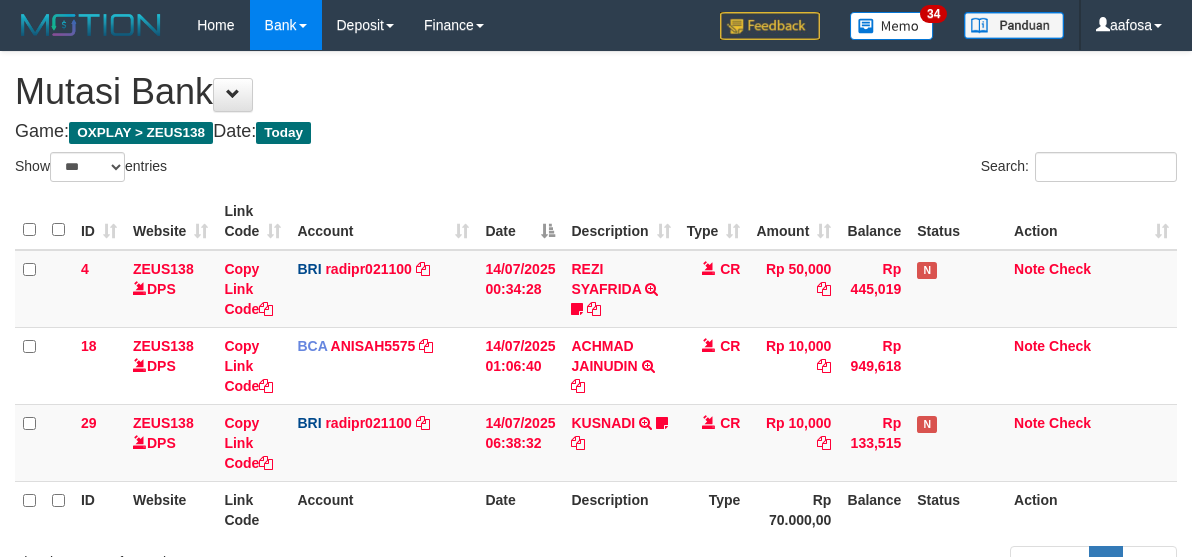 scroll, scrollTop: 62, scrollLeft: 0, axis: vertical 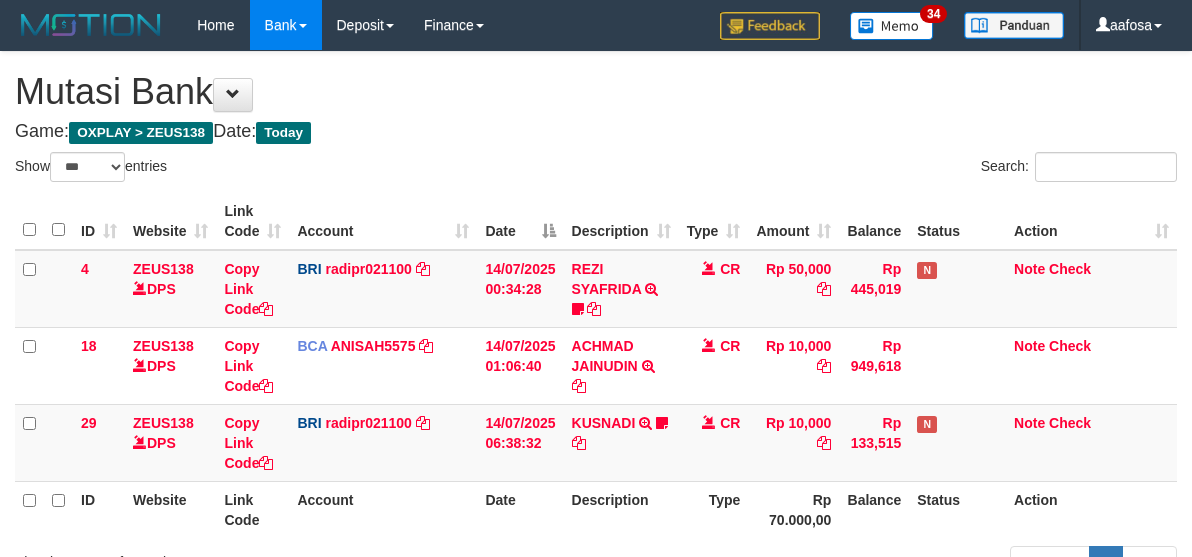 select on "***" 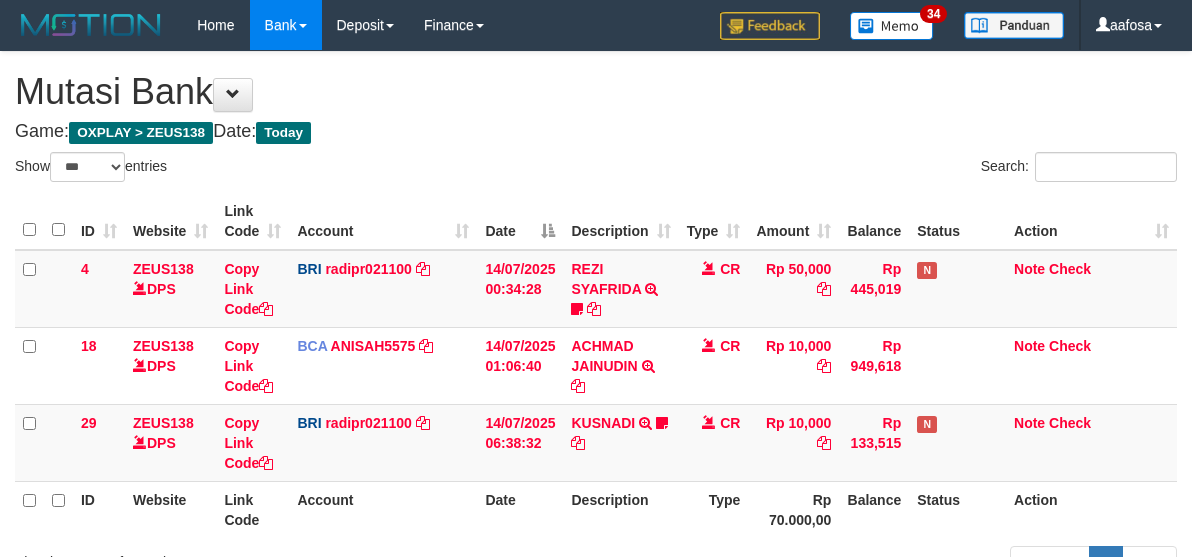 scroll, scrollTop: 62, scrollLeft: 0, axis: vertical 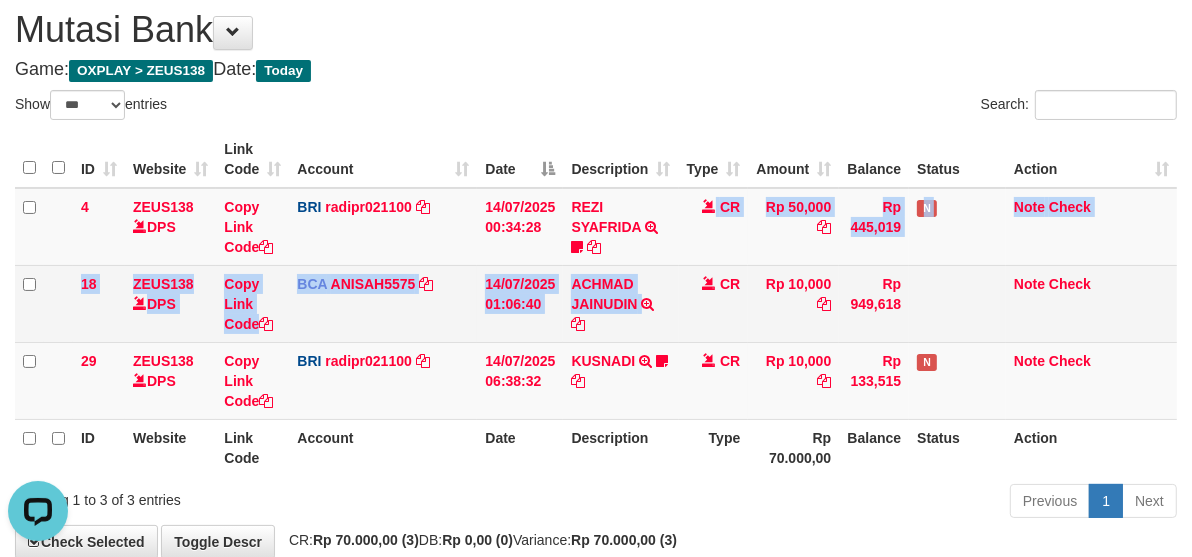 drag, startPoint x: 683, startPoint y: 218, endPoint x: 686, endPoint y: 270, distance: 52.086468 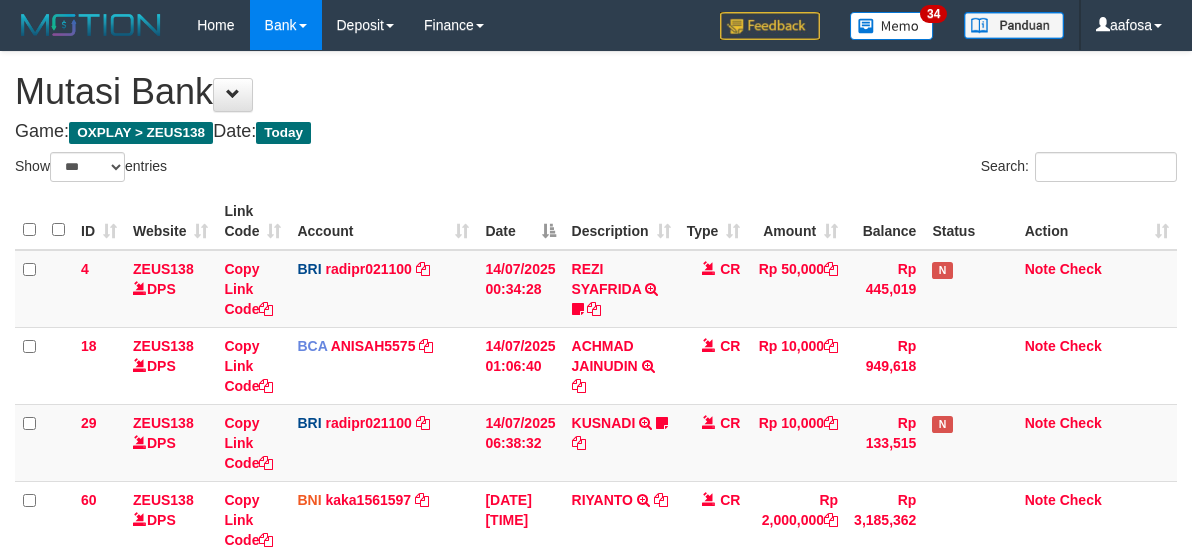 select on "***" 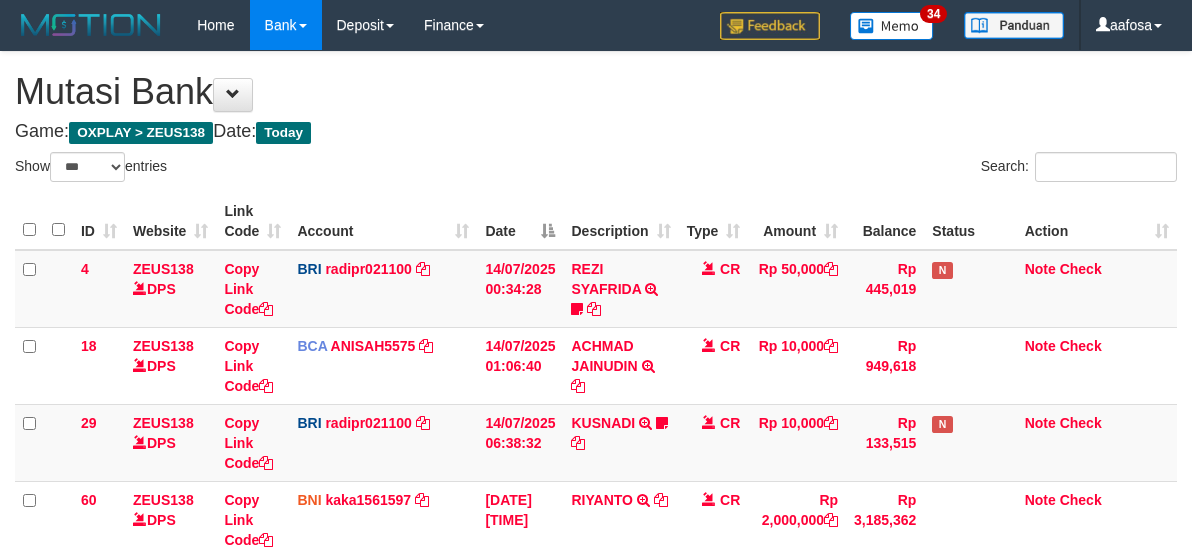scroll, scrollTop: 62, scrollLeft: 0, axis: vertical 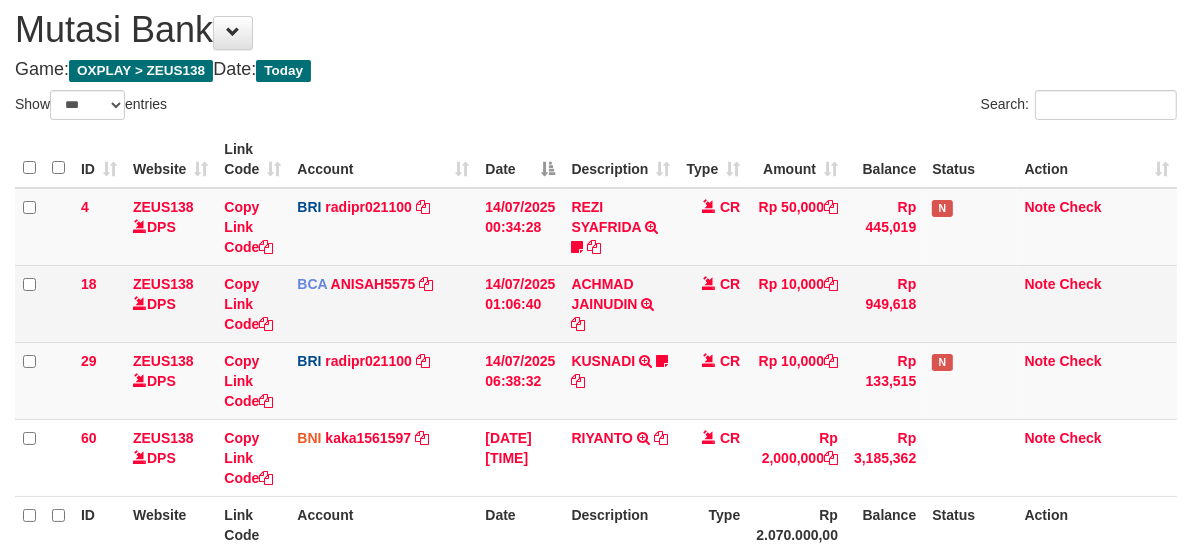 click on "CR" at bounding box center (714, 303) 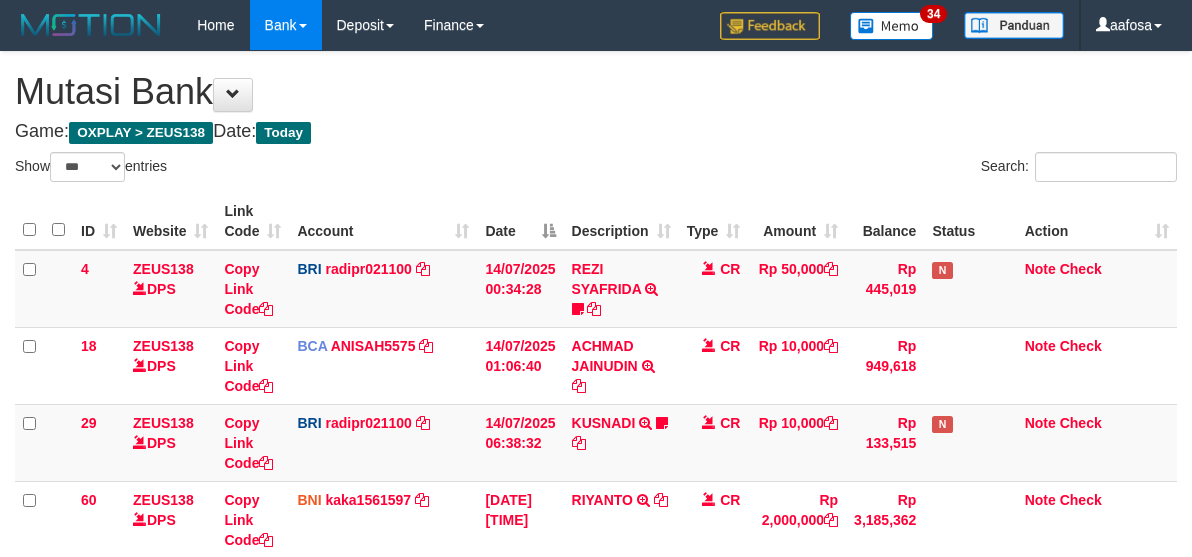 select on "***" 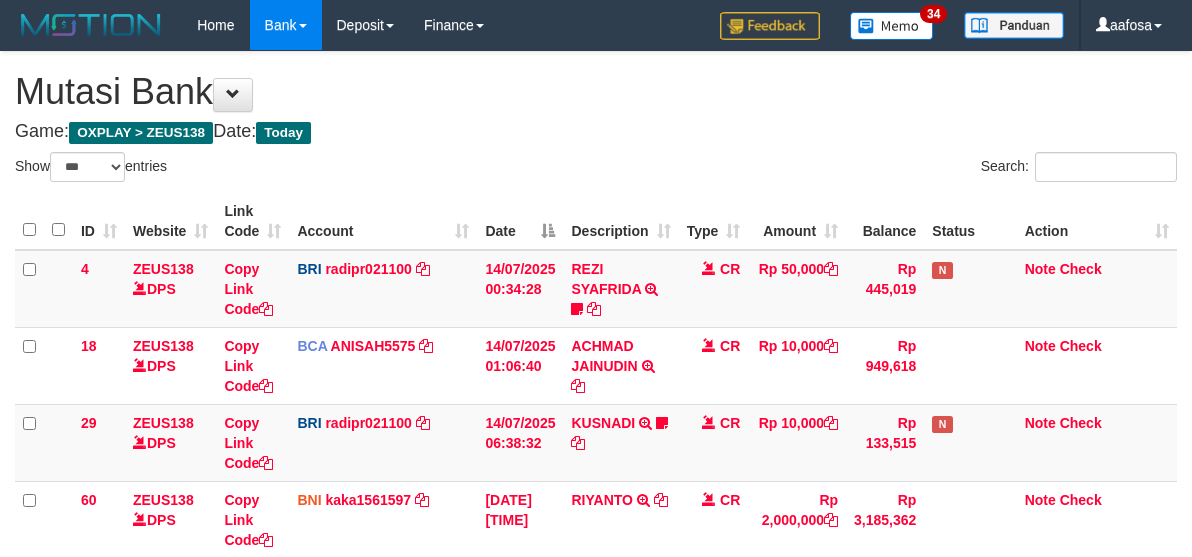 scroll, scrollTop: 62, scrollLeft: 0, axis: vertical 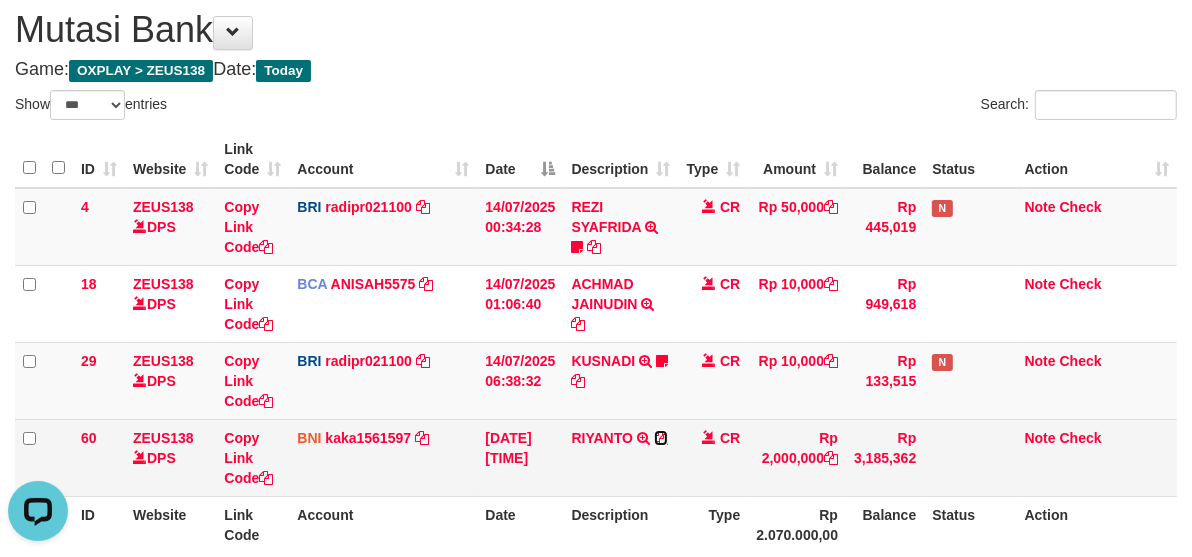 drag, startPoint x: 664, startPoint y: 427, endPoint x: 372, endPoint y: 464, distance: 294.33484 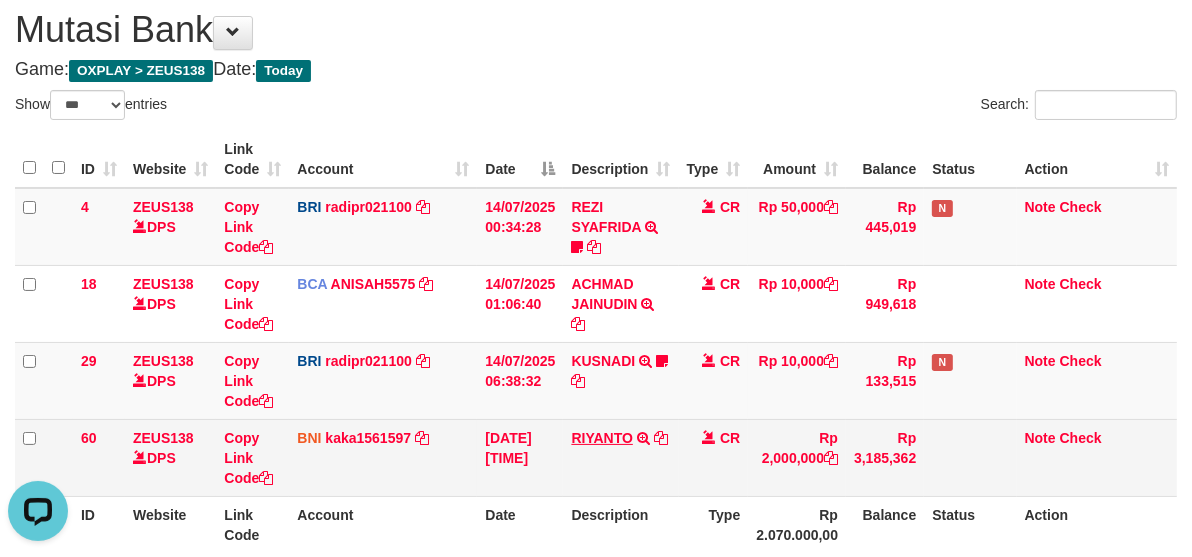 click on "RIYANTO" at bounding box center [601, 438] 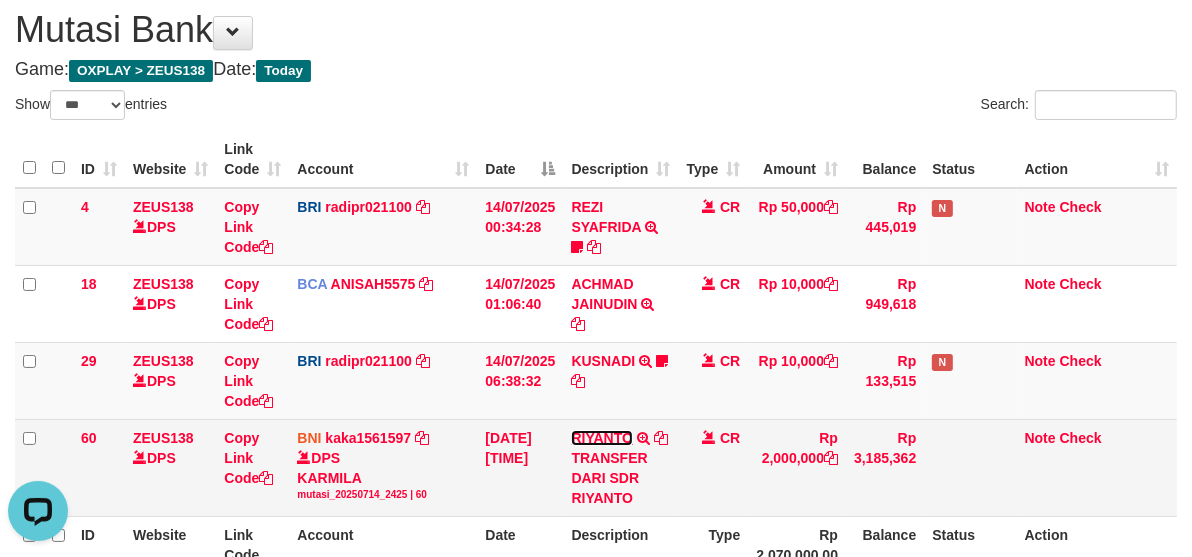 click on "RIYANTO" at bounding box center [601, 438] 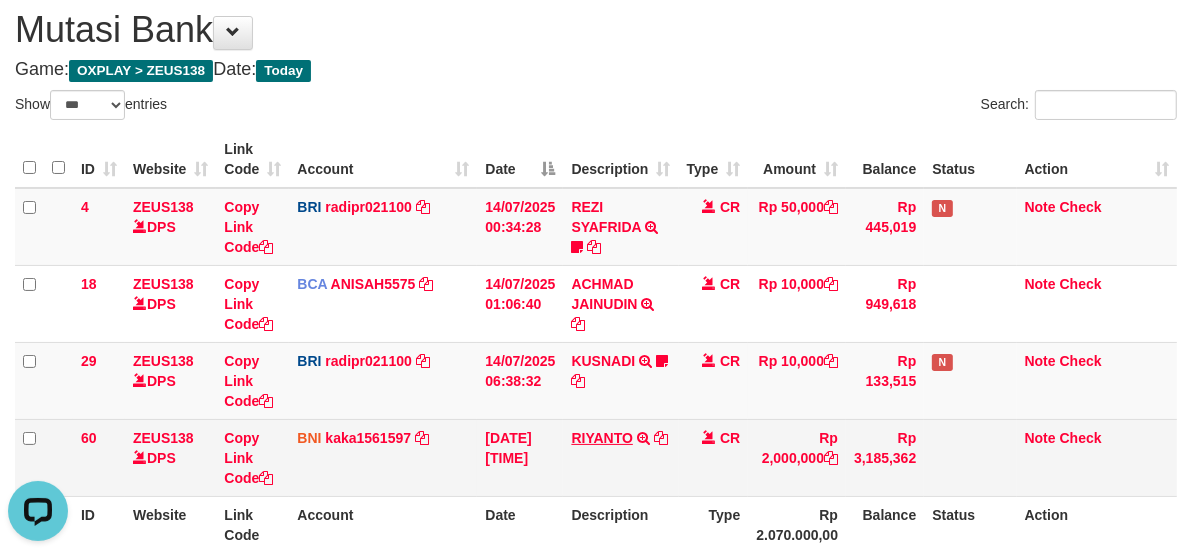 click on "RIYANTO" at bounding box center [601, 438] 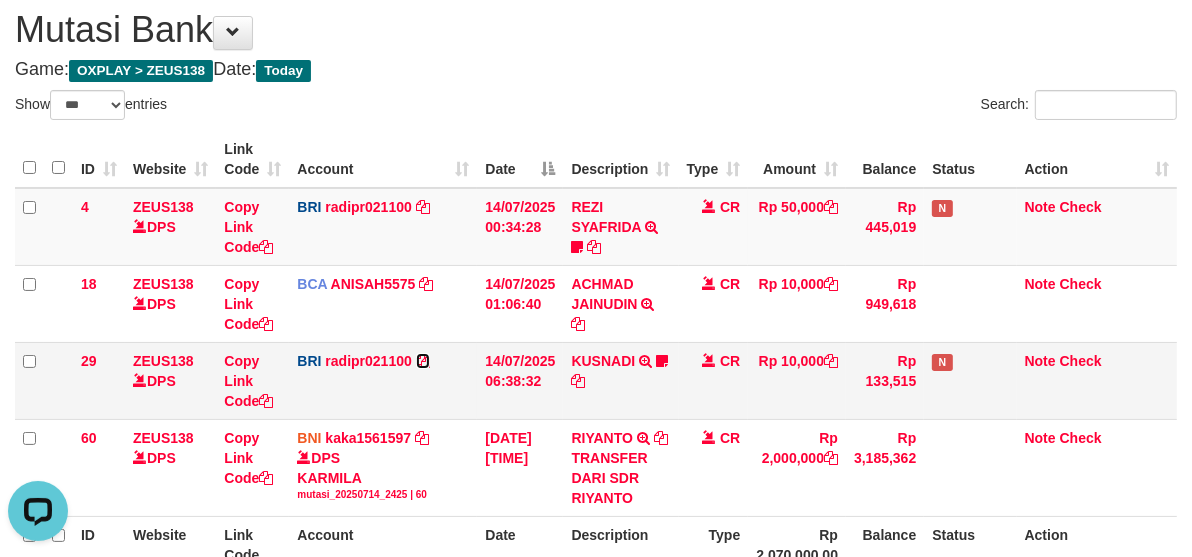 click on "BRI
radipr021100
DPS
REYNALDI ADI PRATAMA
mutasi_20250714_3774 | 29
mutasi_20250714_3774 | 29" at bounding box center [383, 380] 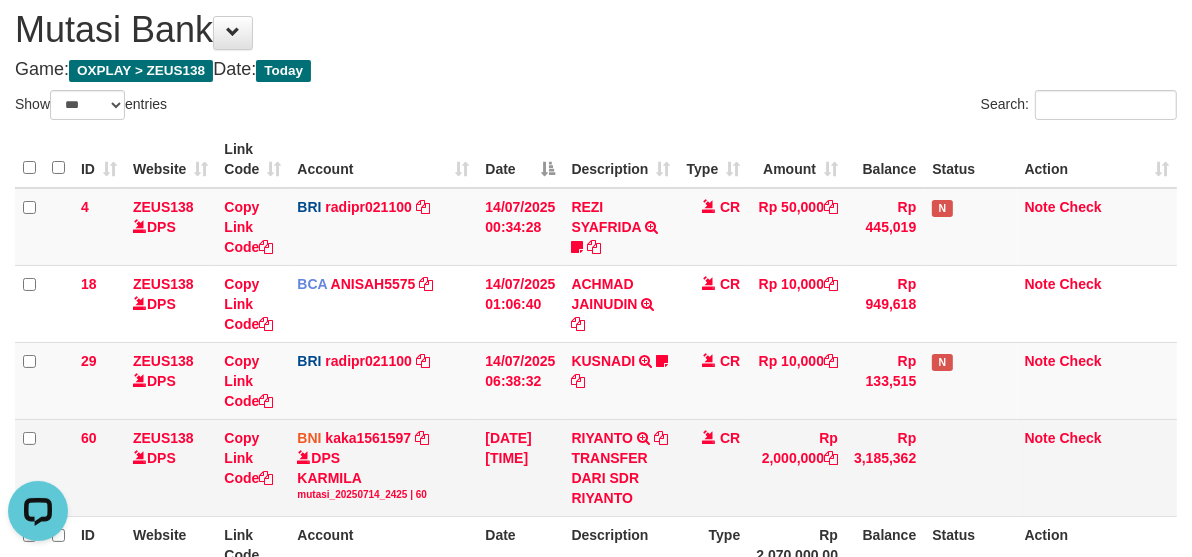click on "TRANSFER DARI SDR RIYANTO" at bounding box center [620, 478] 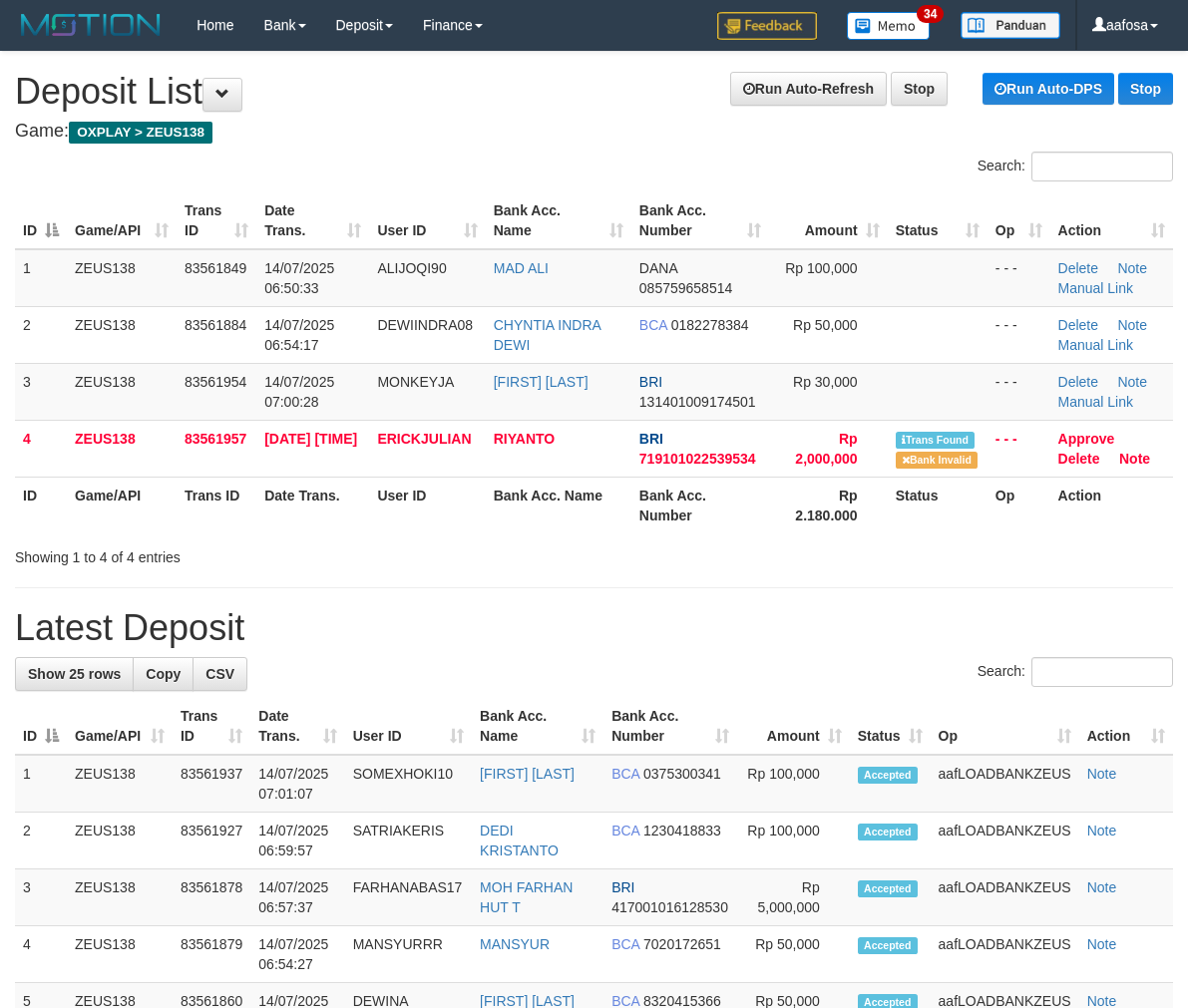 scroll, scrollTop: 0, scrollLeft: 0, axis: both 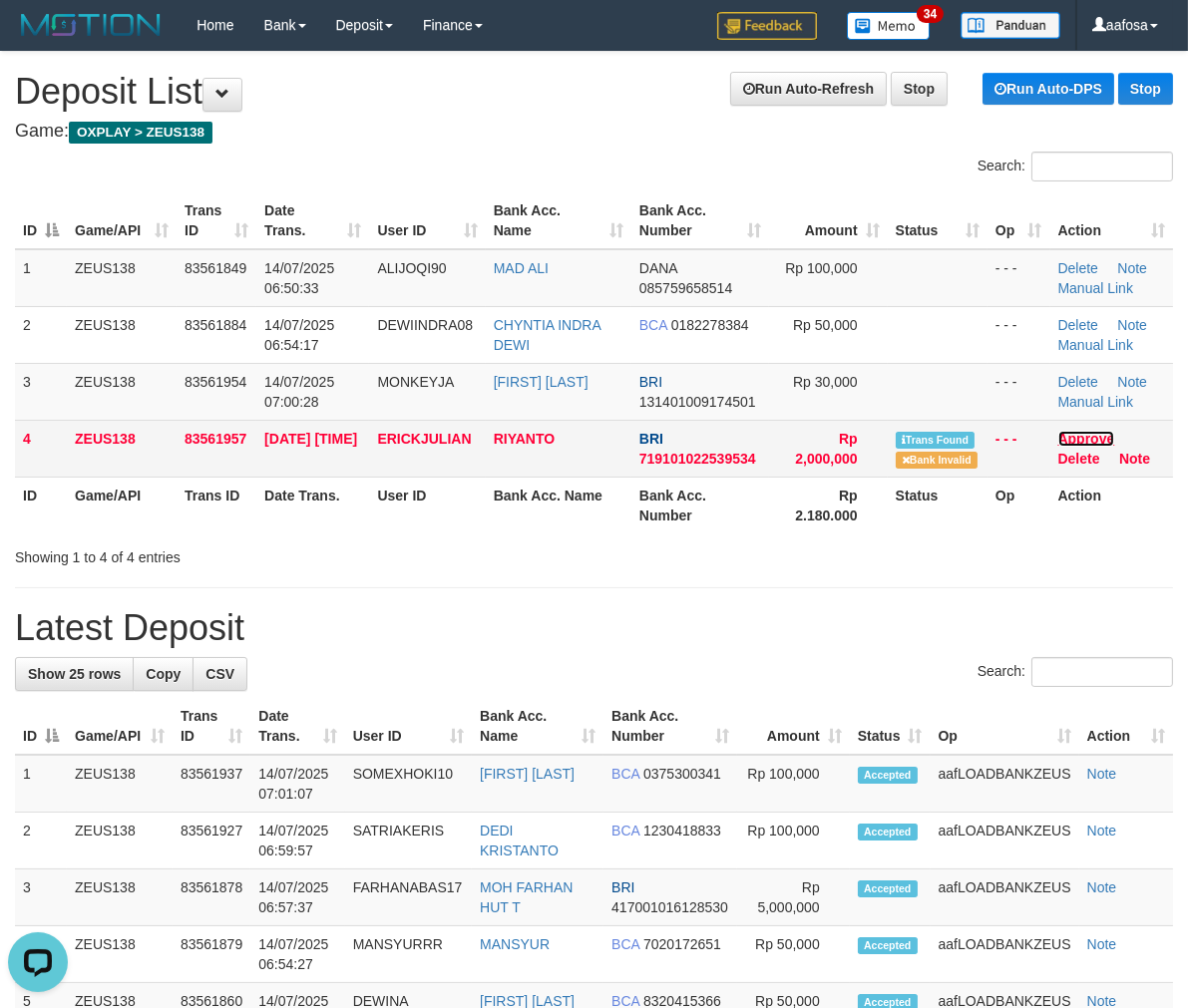 click on "Approve" at bounding box center [1086, 439] 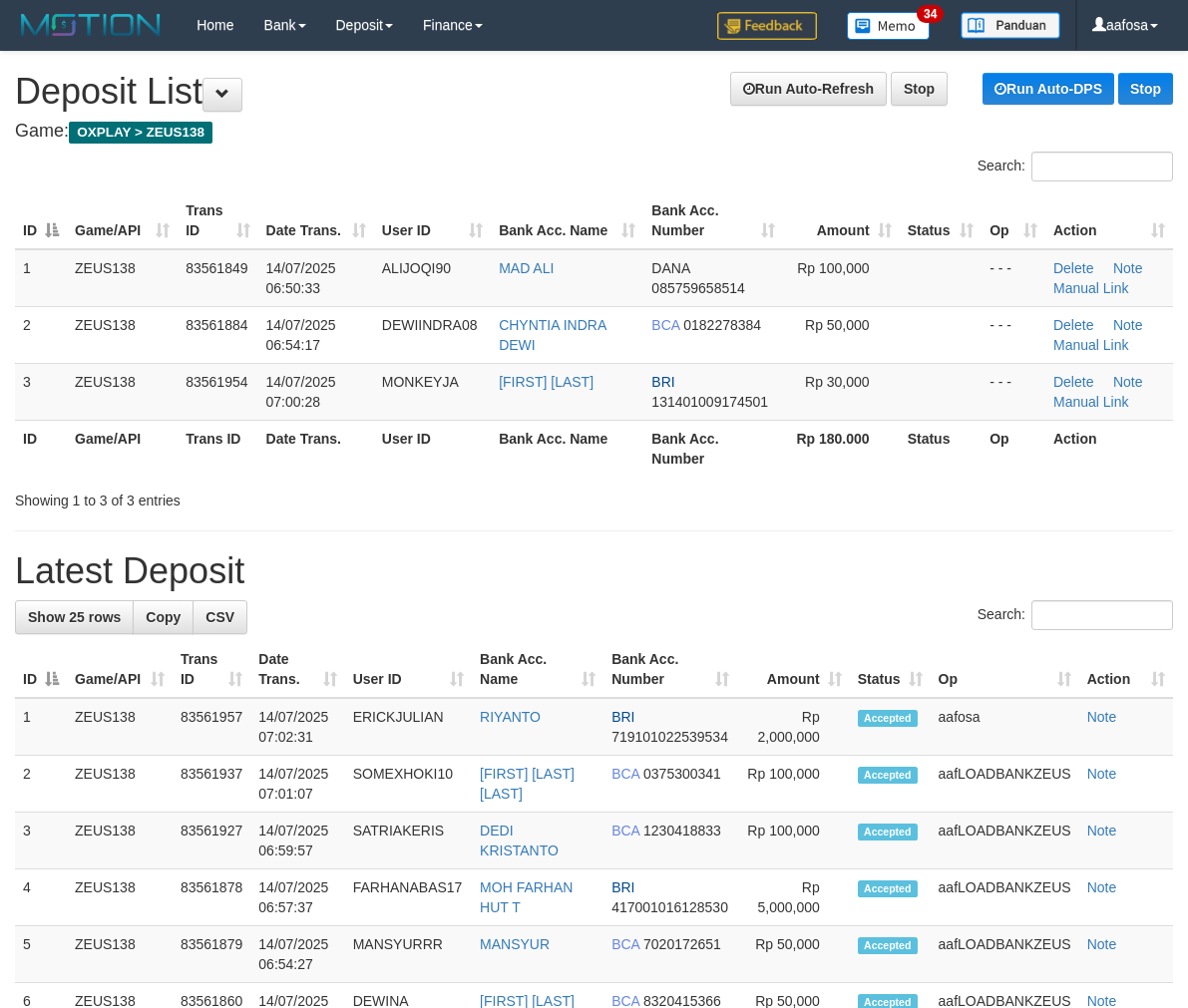 scroll, scrollTop: 0, scrollLeft: 0, axis: both 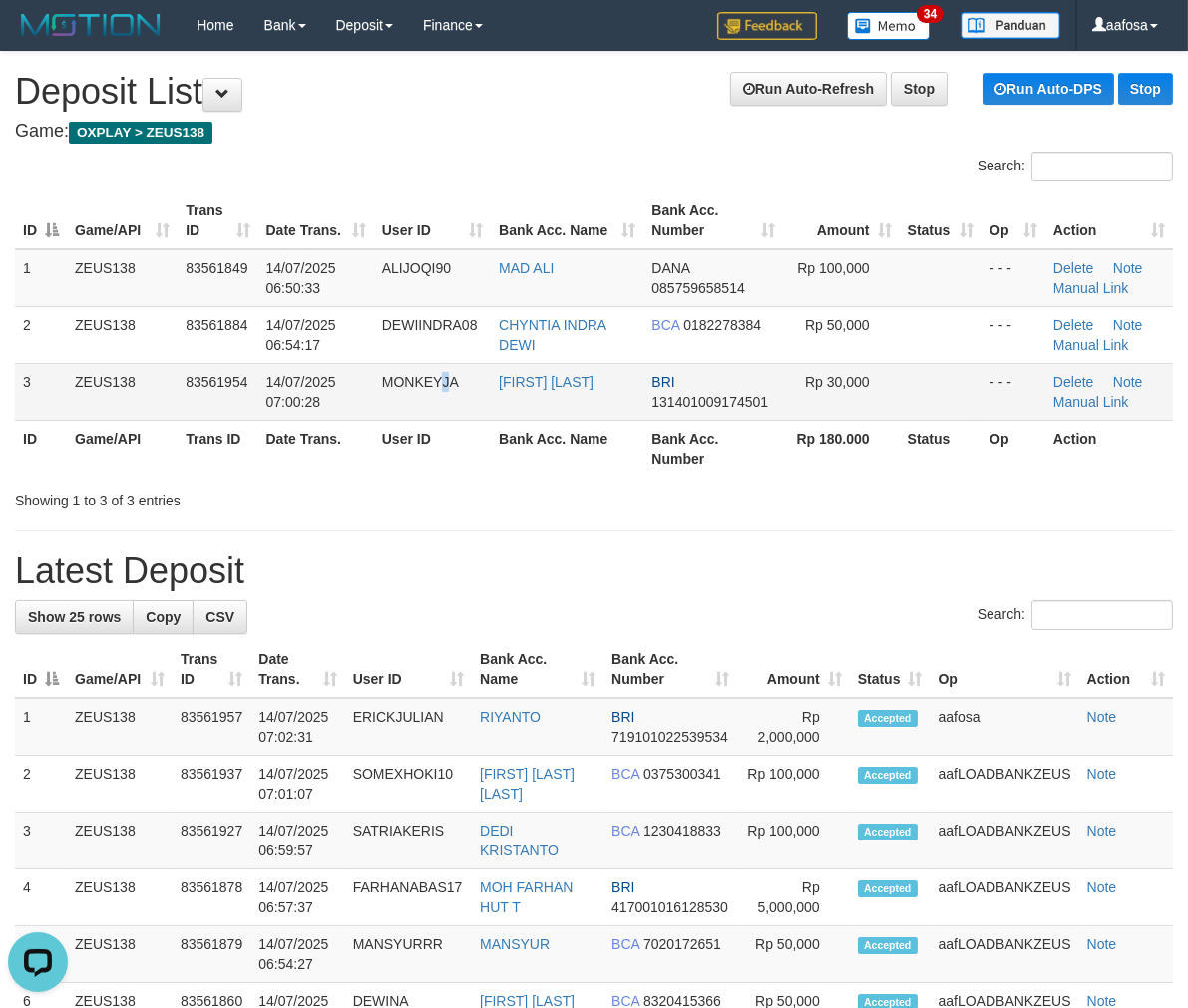 click on "MONKEYJA" at bounding box center [432, 391] 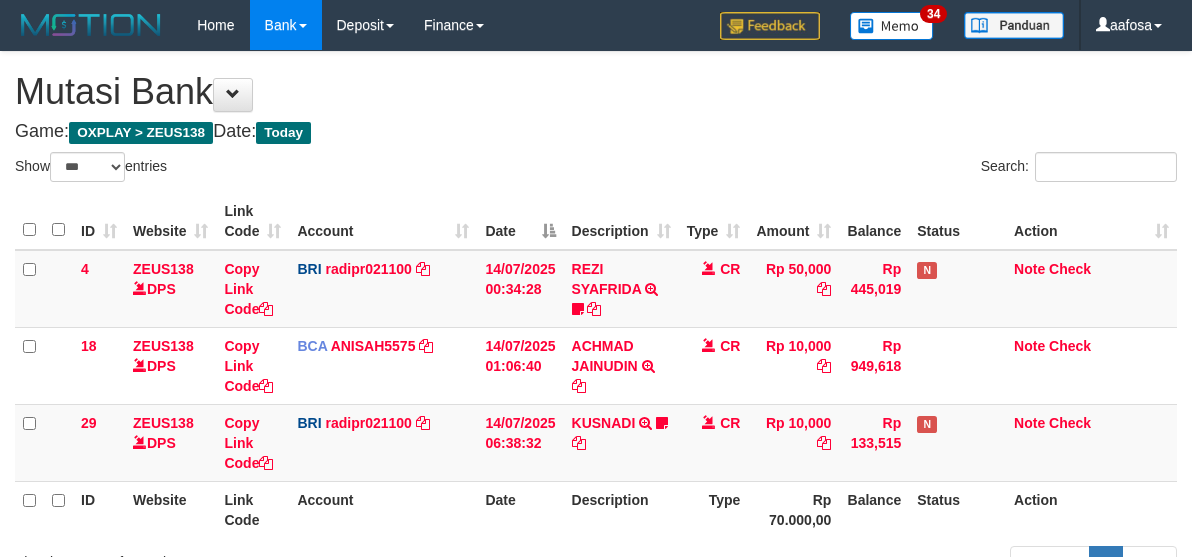 select on "***" 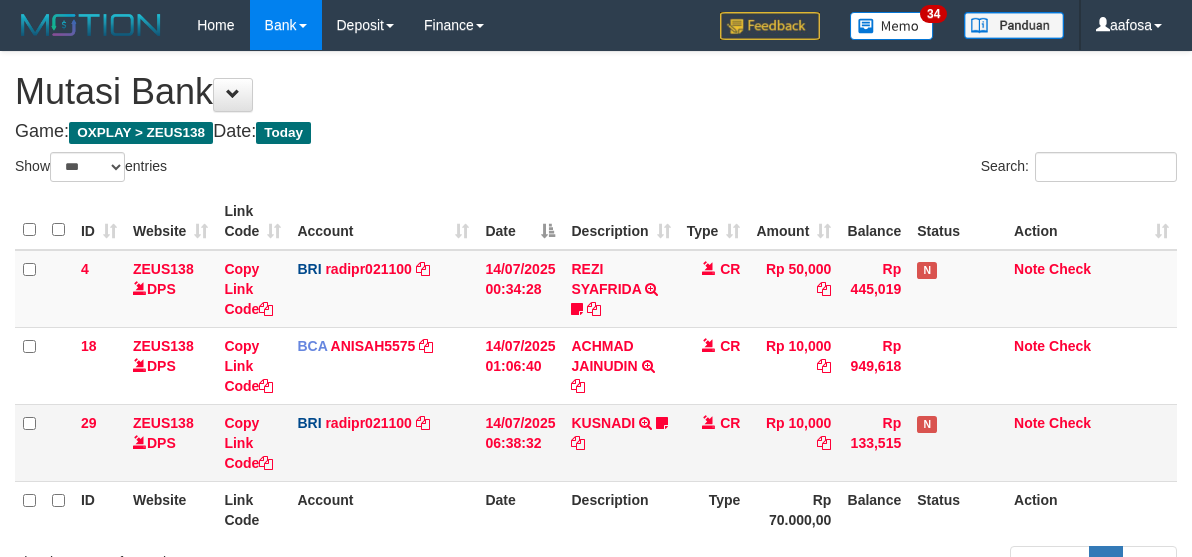 scroll, scrollTop: 62, scrollLeft: 0, axis: vertical 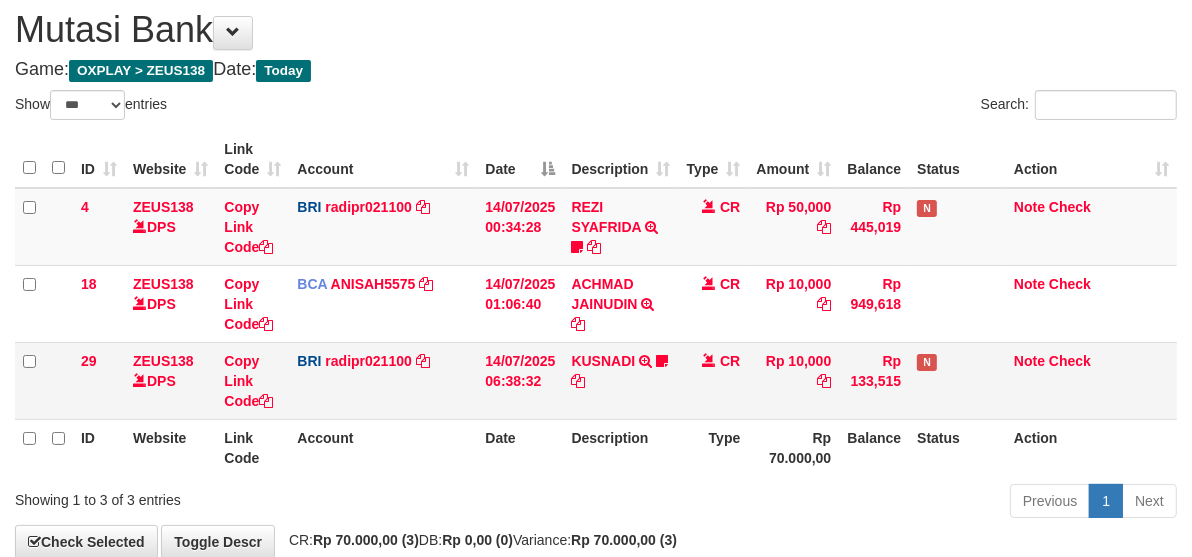 click on "CR" at bounding box center (714, 380) 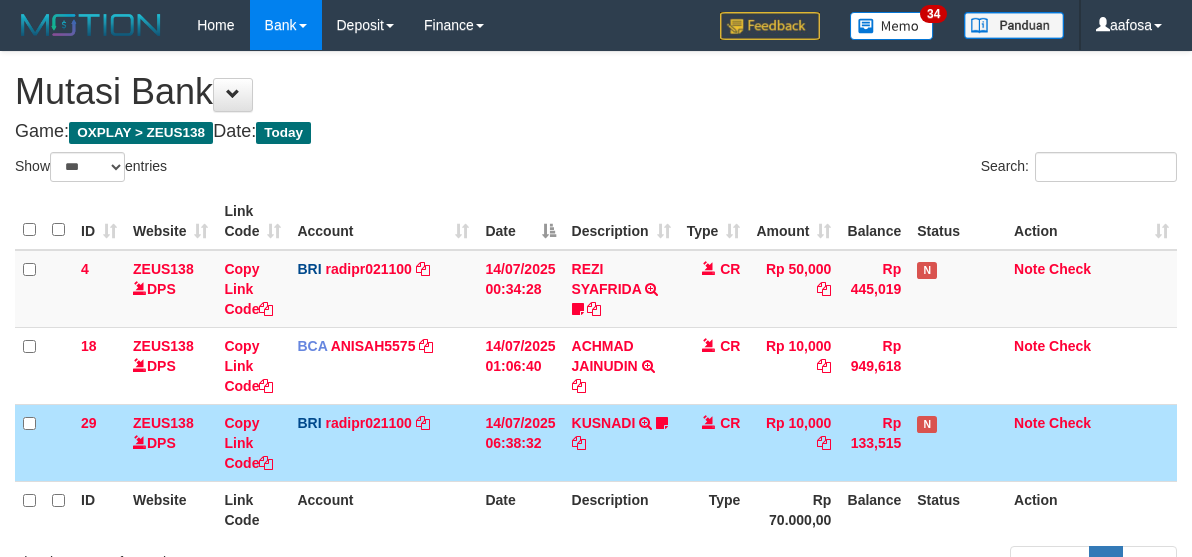 select on "***" 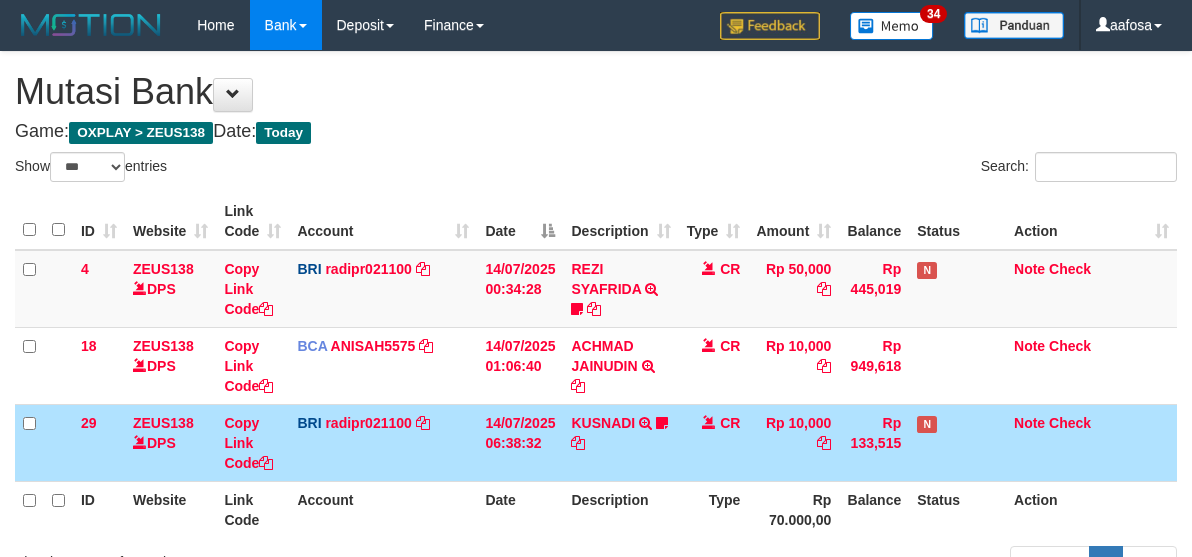 scroll, scrollTop: 62, scrollLeft: 0, axis: vertical 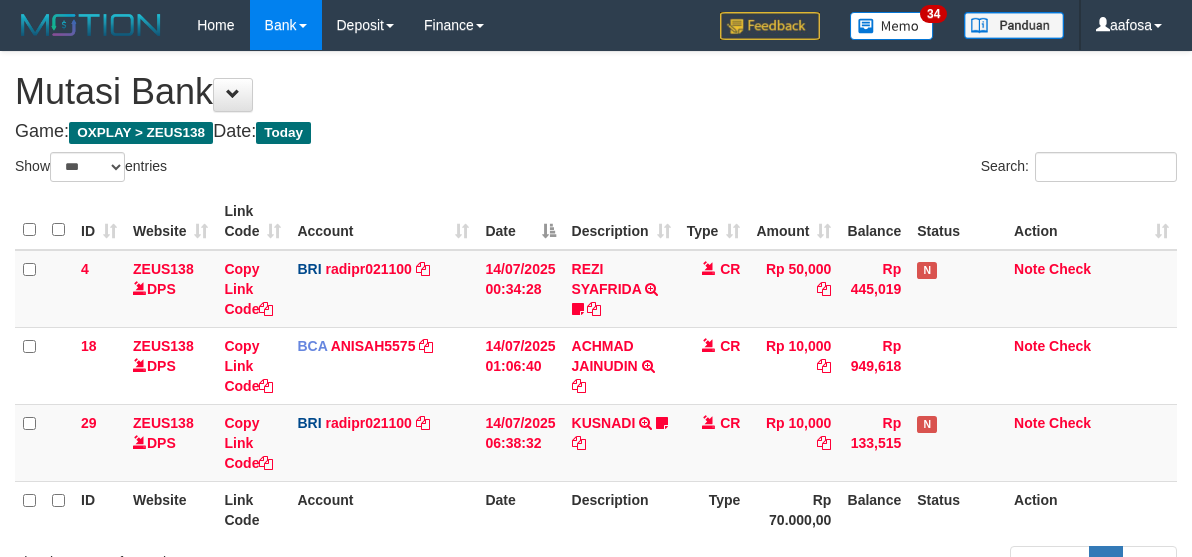 select on "***" 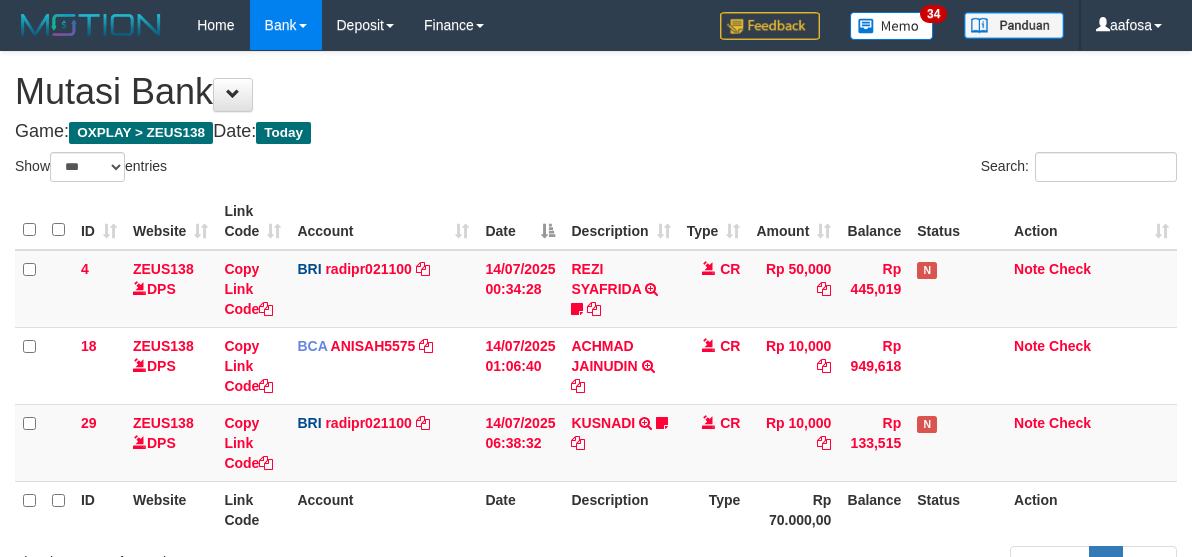 scroll, scrollTop: 62, scrollLeft: 0, axis: vertical 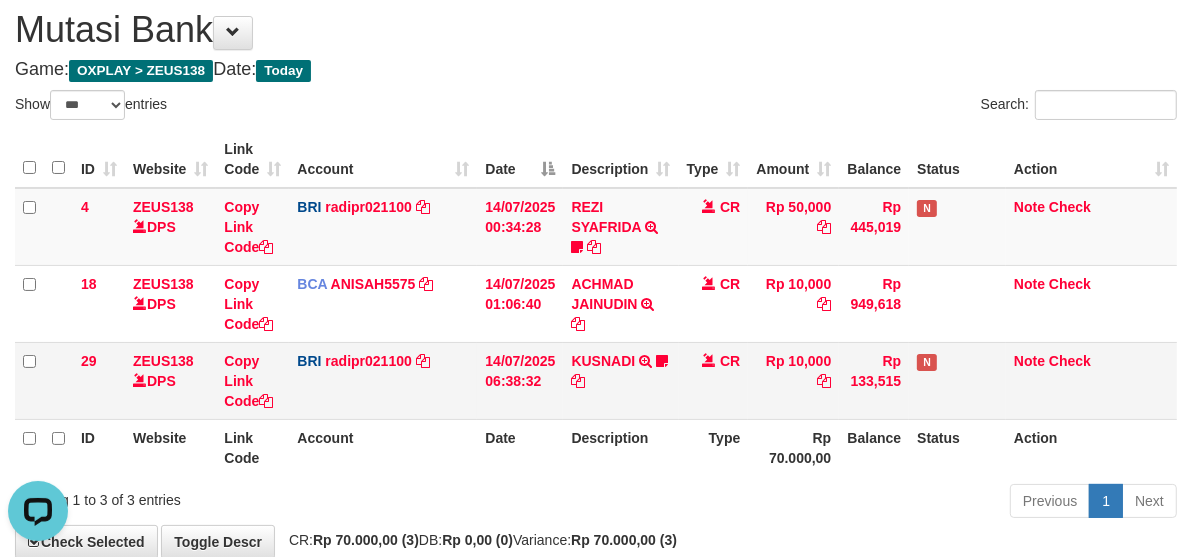 click on "CR" at bounding box center [714, 380] 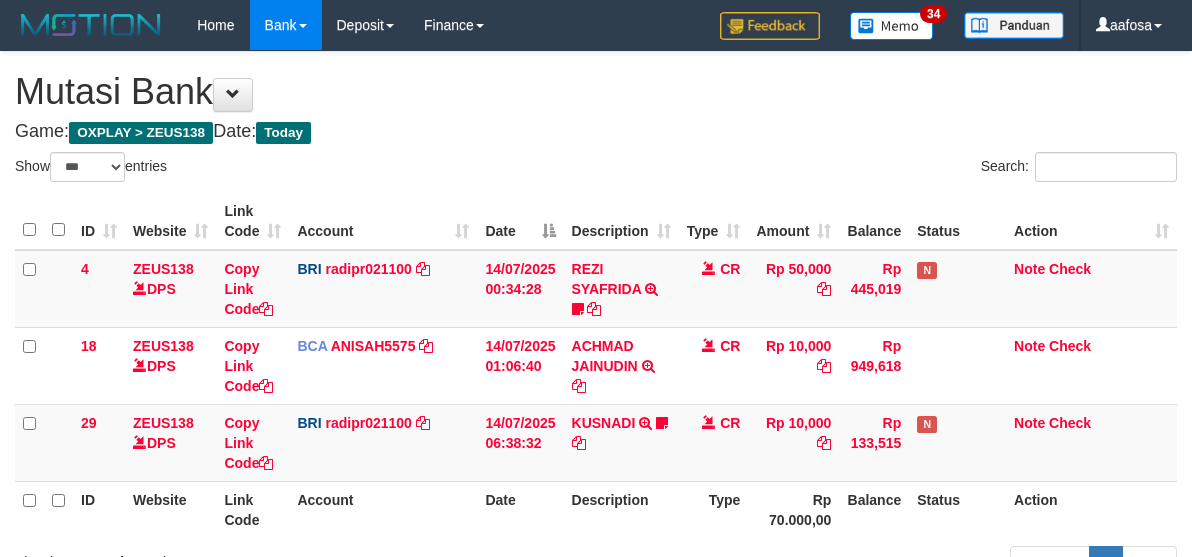 select on "***" 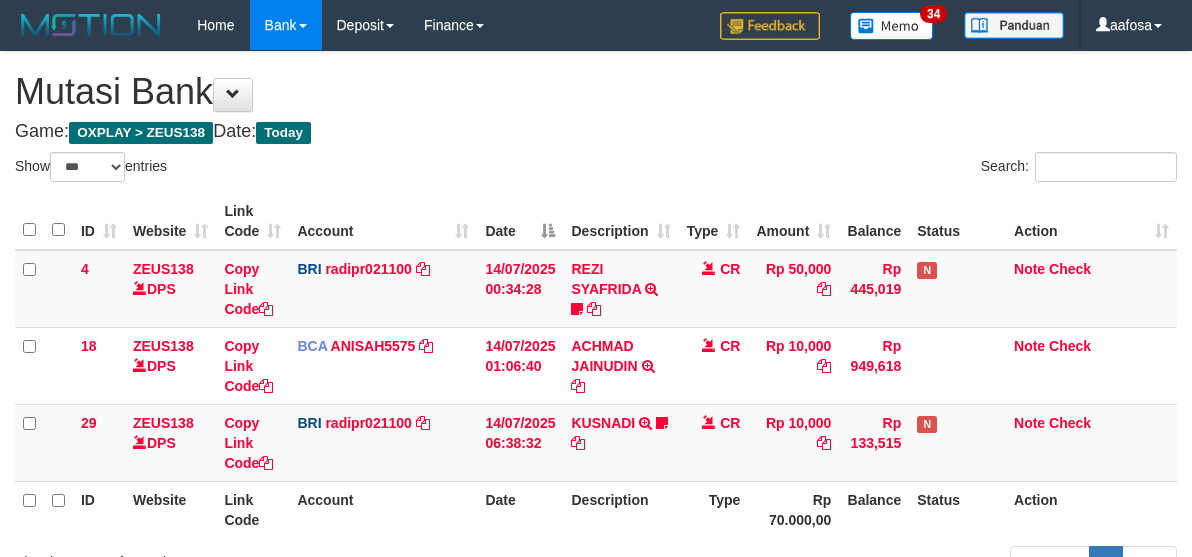 scroll, scrollTop: 62, scrollLeft: 0, axis: vertical 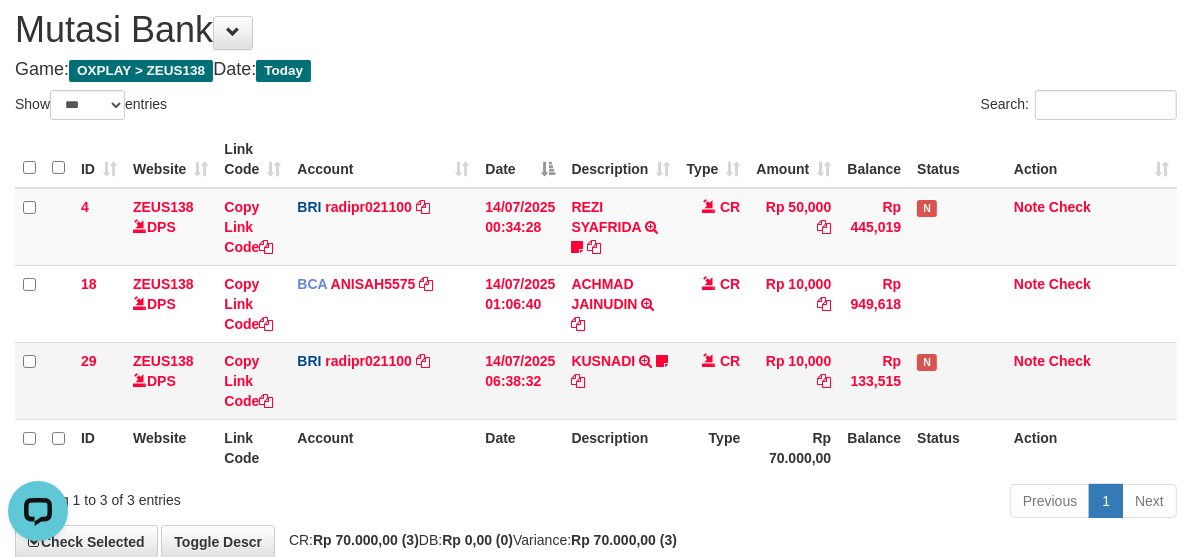 click on "CR" at bounding box center [714, 380] 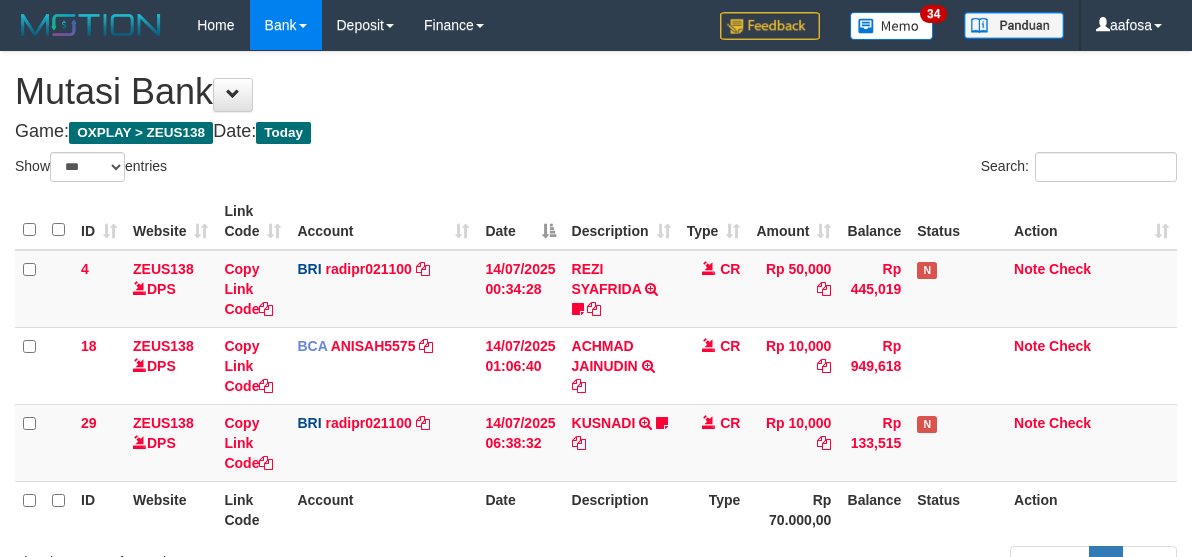 select on "***" 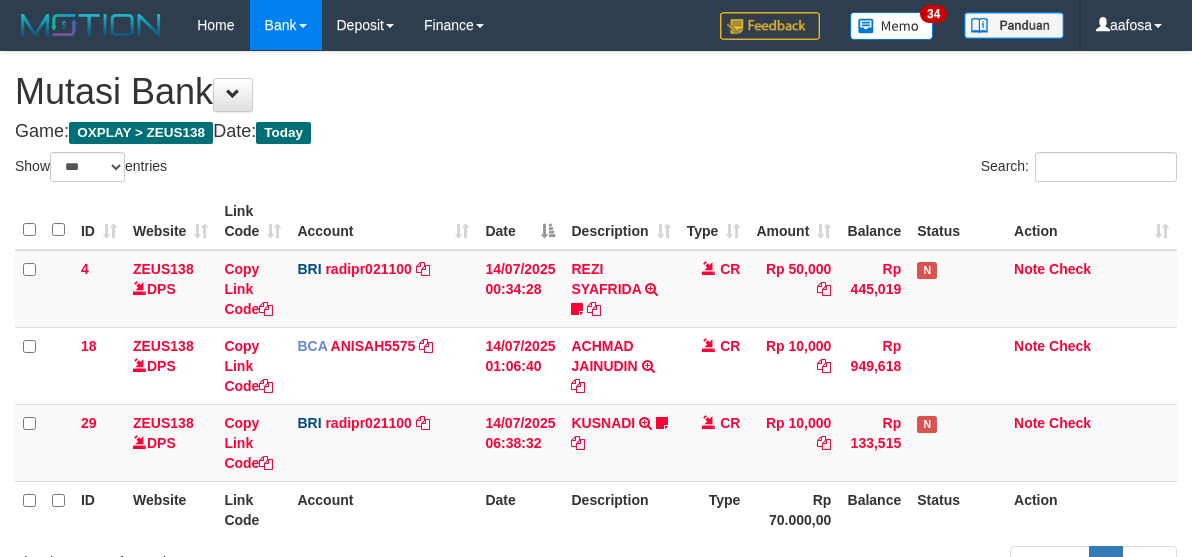 scroll, scrollTop: 62, scrollLeft: 0, axis: vertical 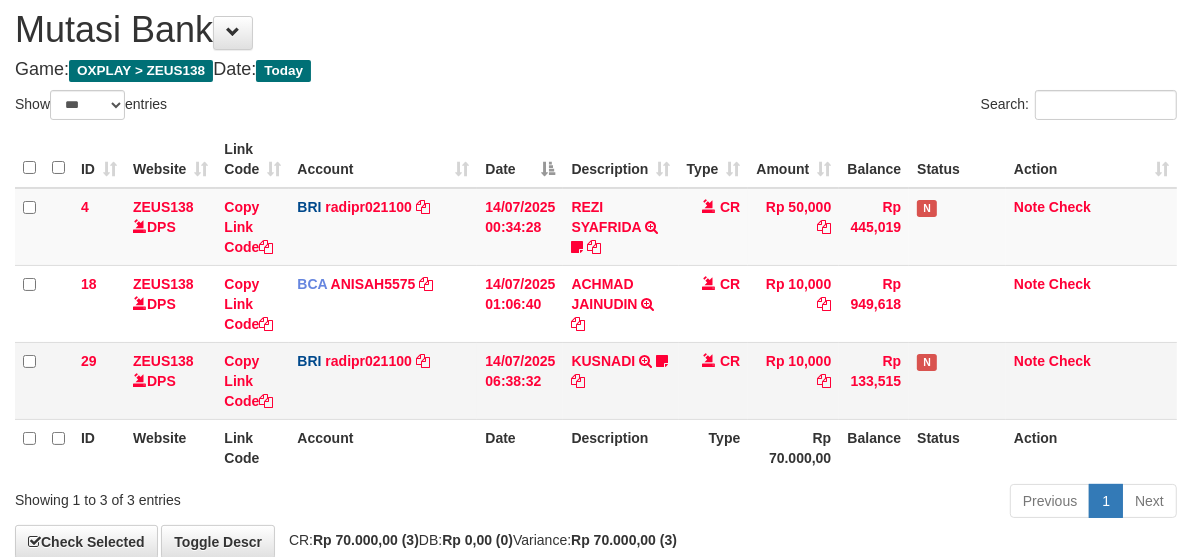 click on "KUSNADI            TRANSFER NBMB KUSNADI TO REYNALDI ADI PRATAMA    Aldimaulana7" at bounding box center [620, 380] 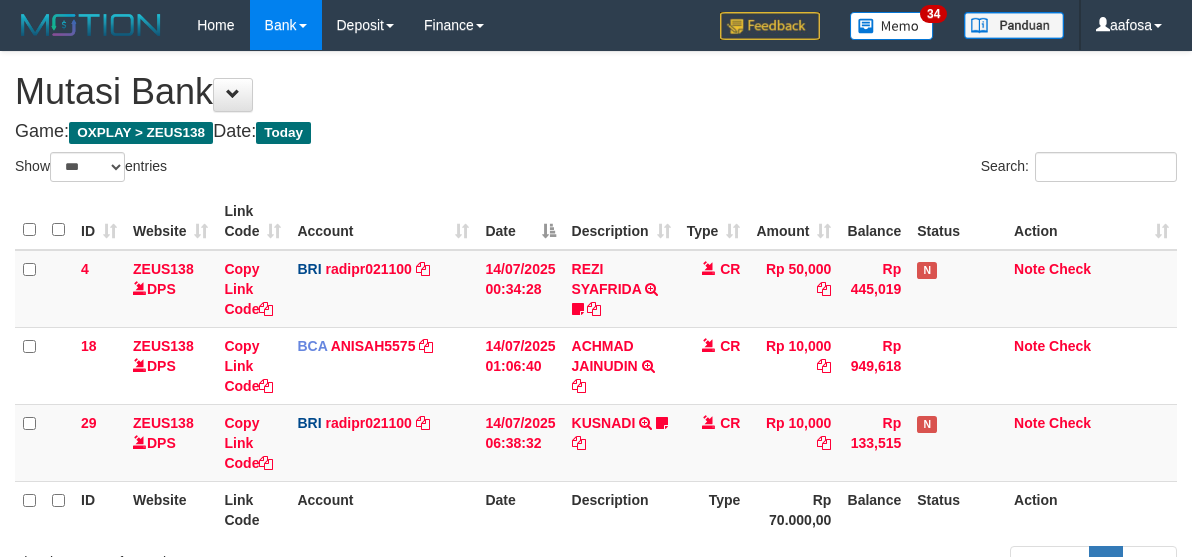 select on "***" 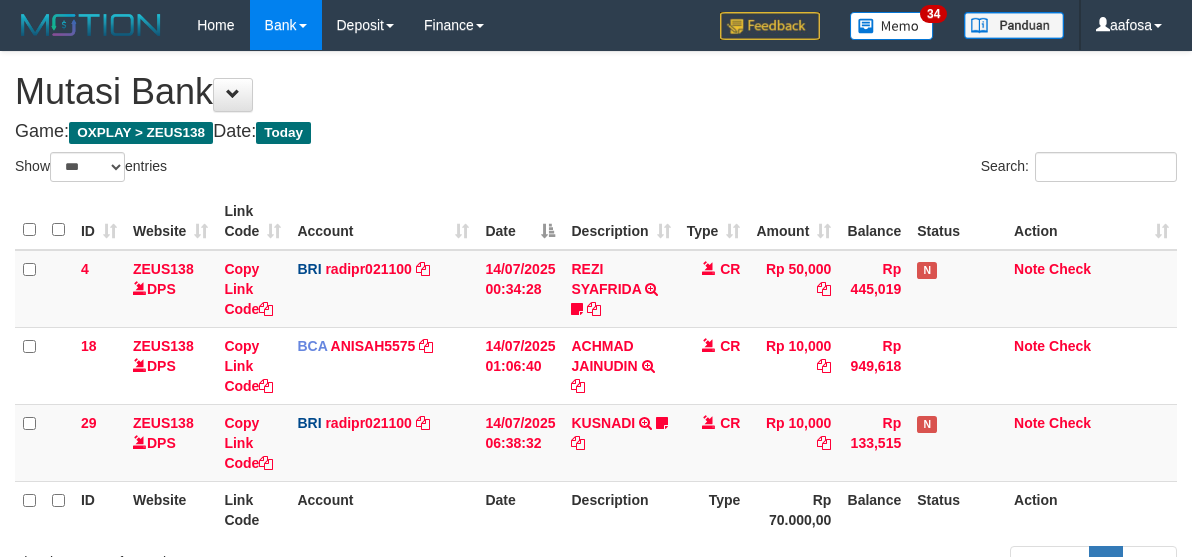 scroll, scrollTop: 62, scrollLeft: 0, axis: vertical 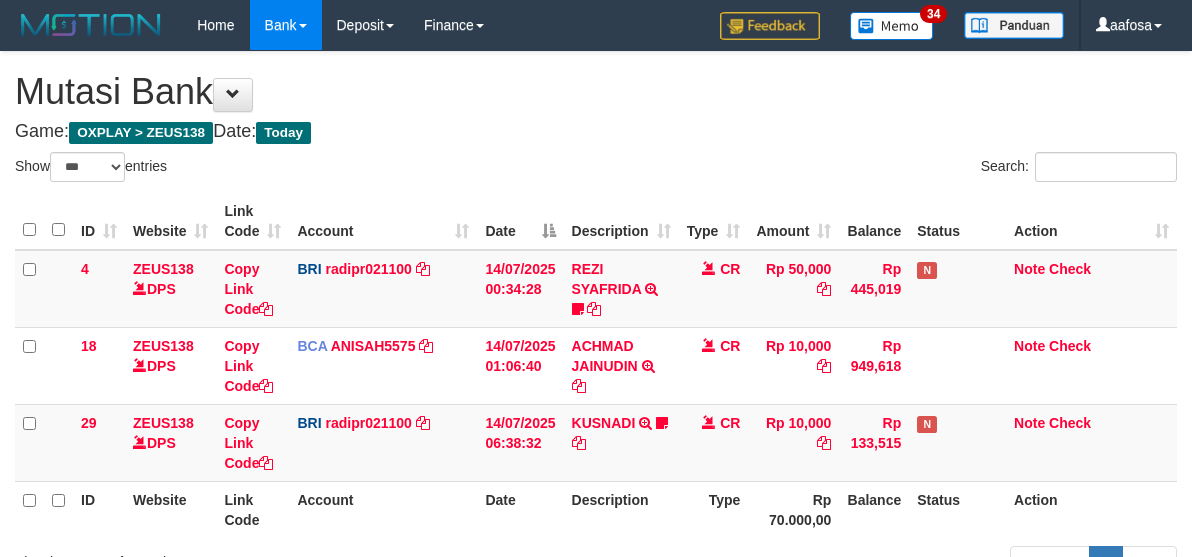 select on "***" 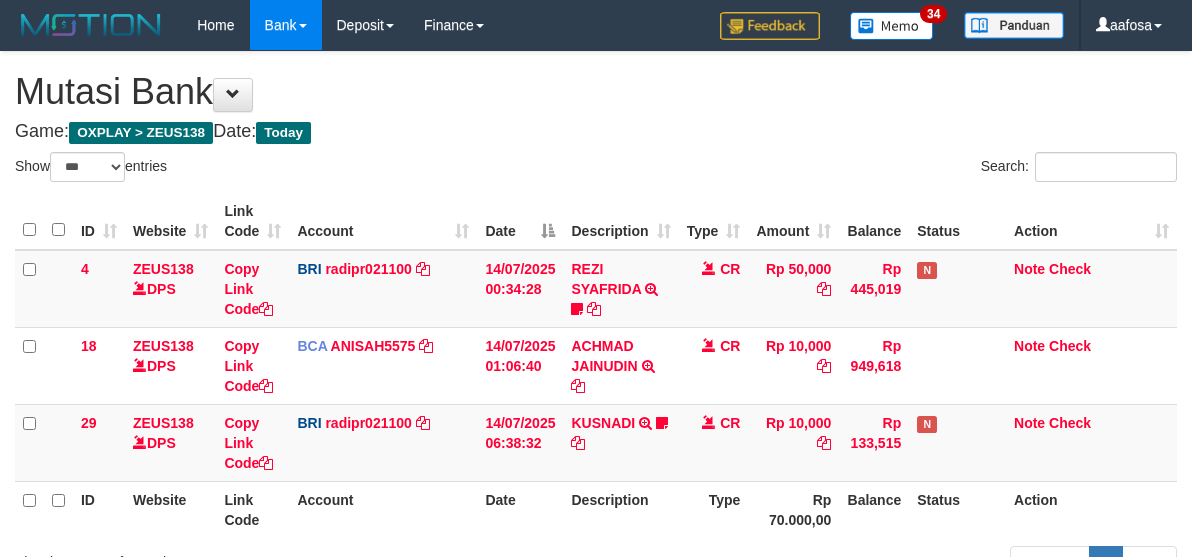 scroll, scrollTop: 62, scrollLeft: 0, axis: vertical 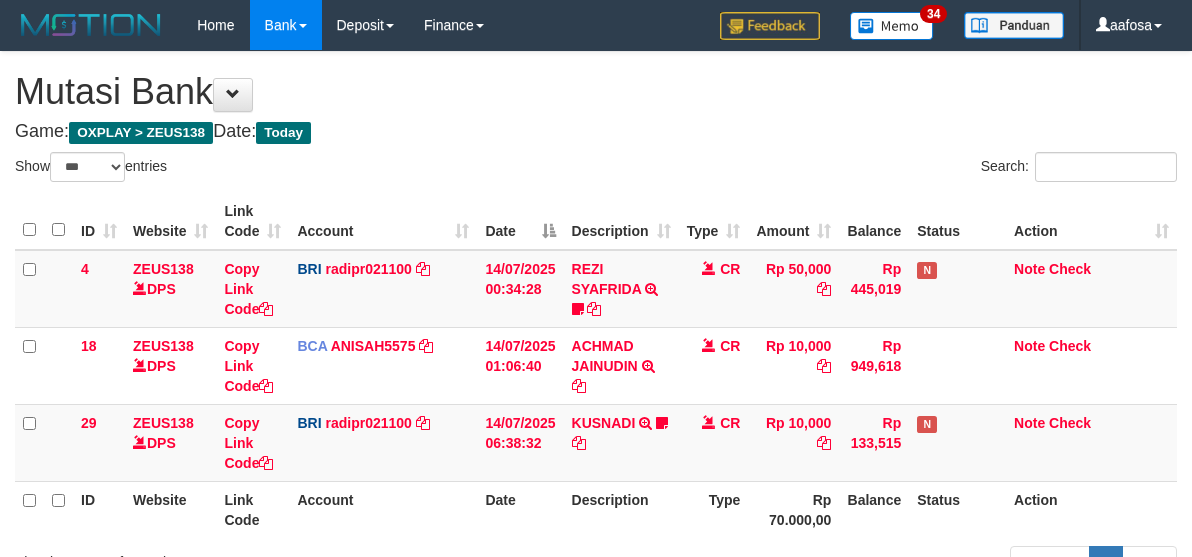select on "***" 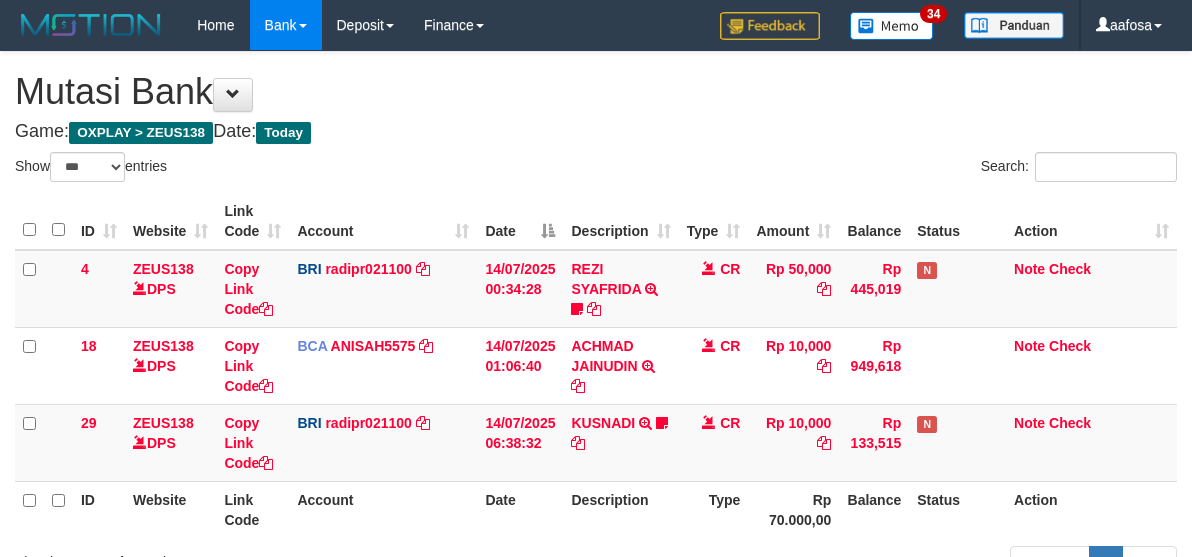 scroll, scrollTop: 62, scrollLeft: 0, axis: vertical 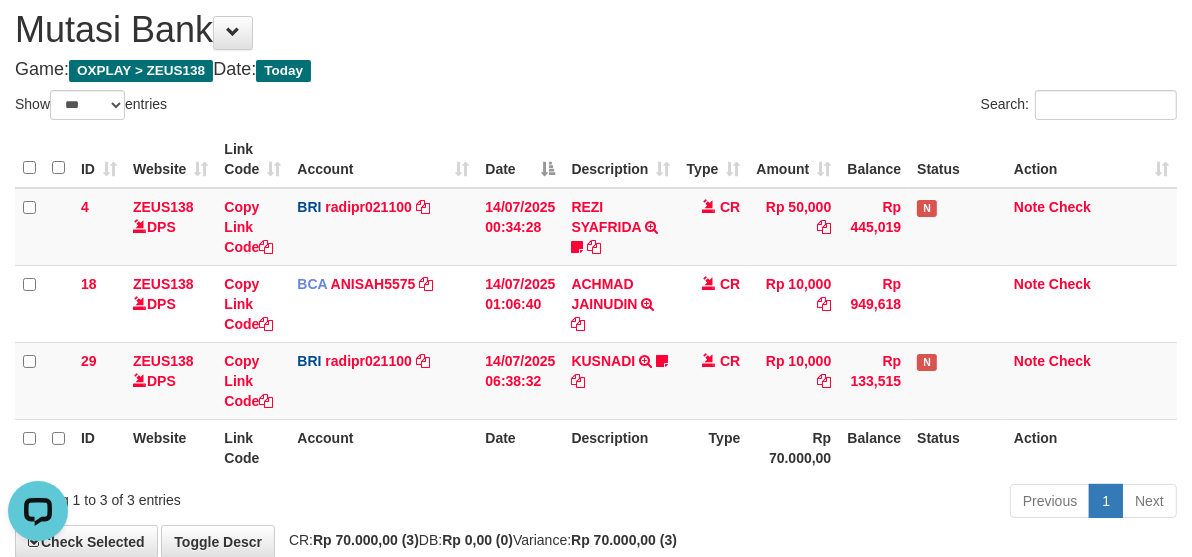 click on "Description" at bounding box center [620, 447] 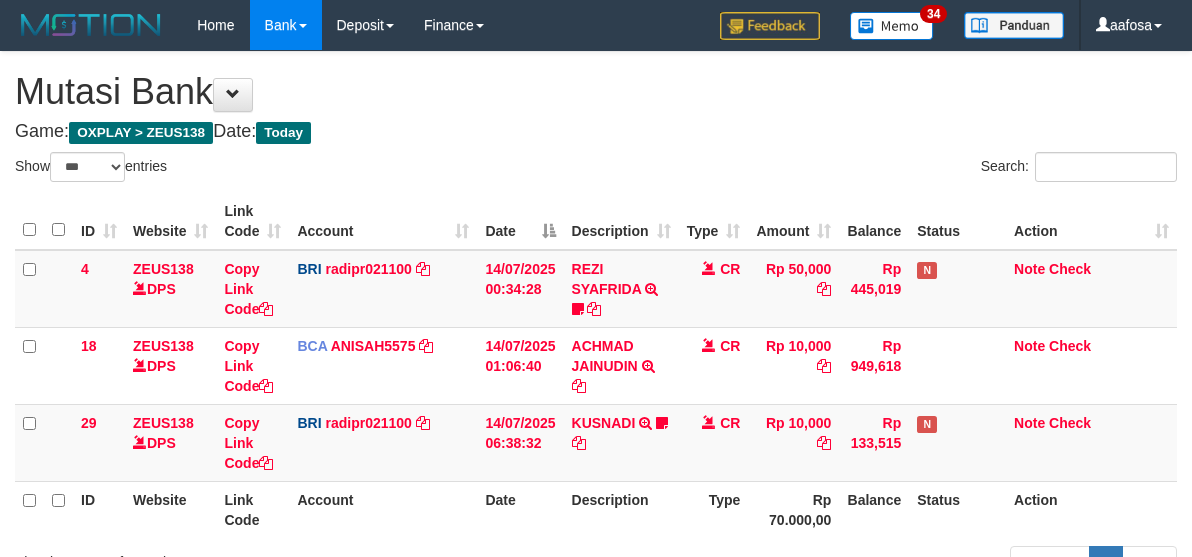select on "***" 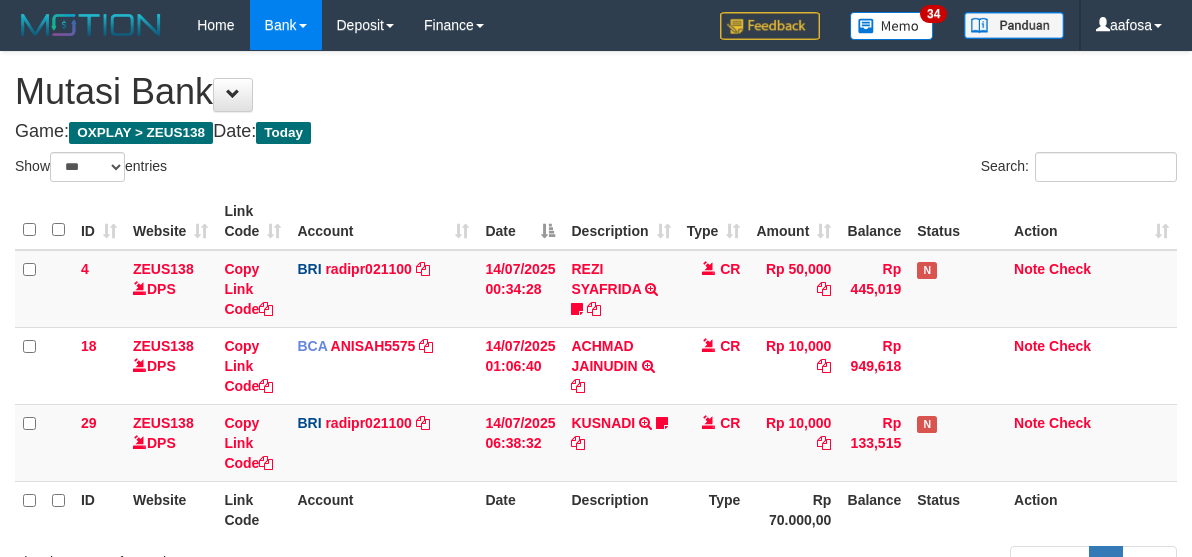 scroll, scrollTop: 62, scrollLeft: 0, axis: vertical 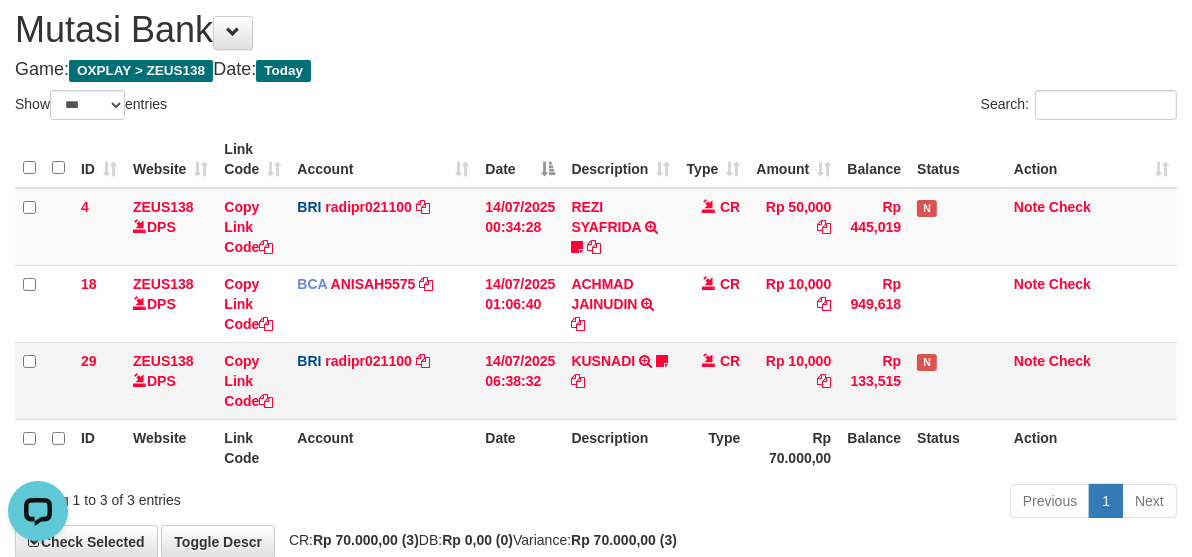 click on "CR" at bounding box center (730, 361) 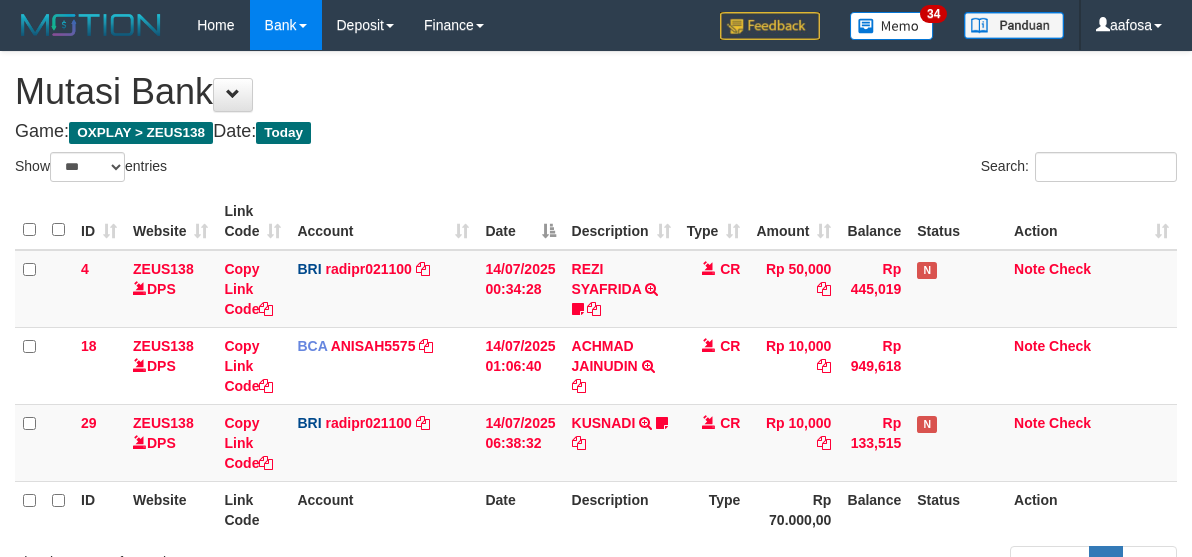 select on "***" 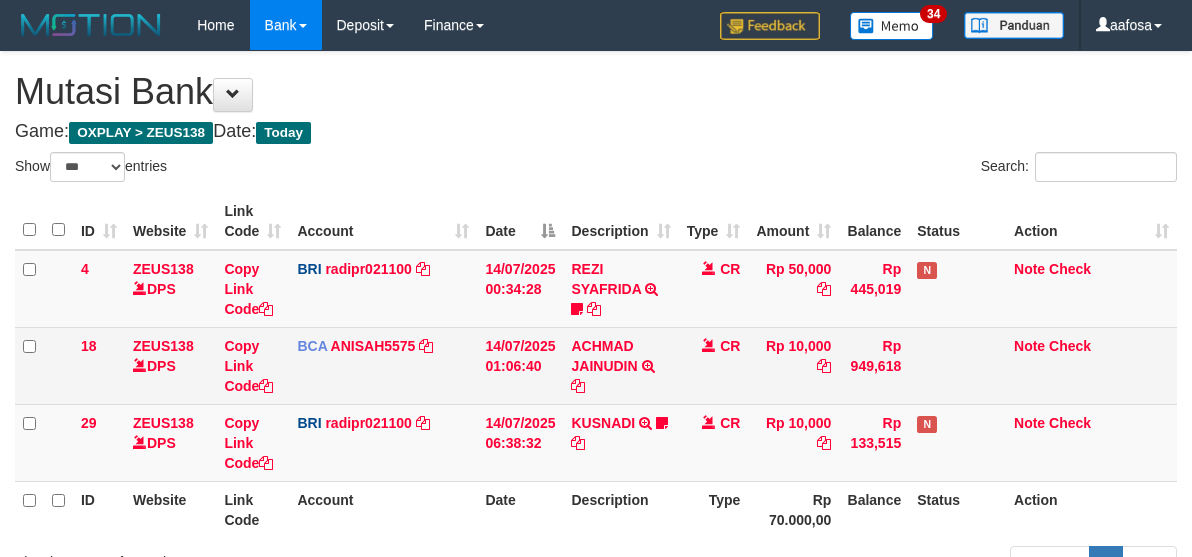 scroll, scrollTop: 62, scrollLeft: 0, axis: vertical 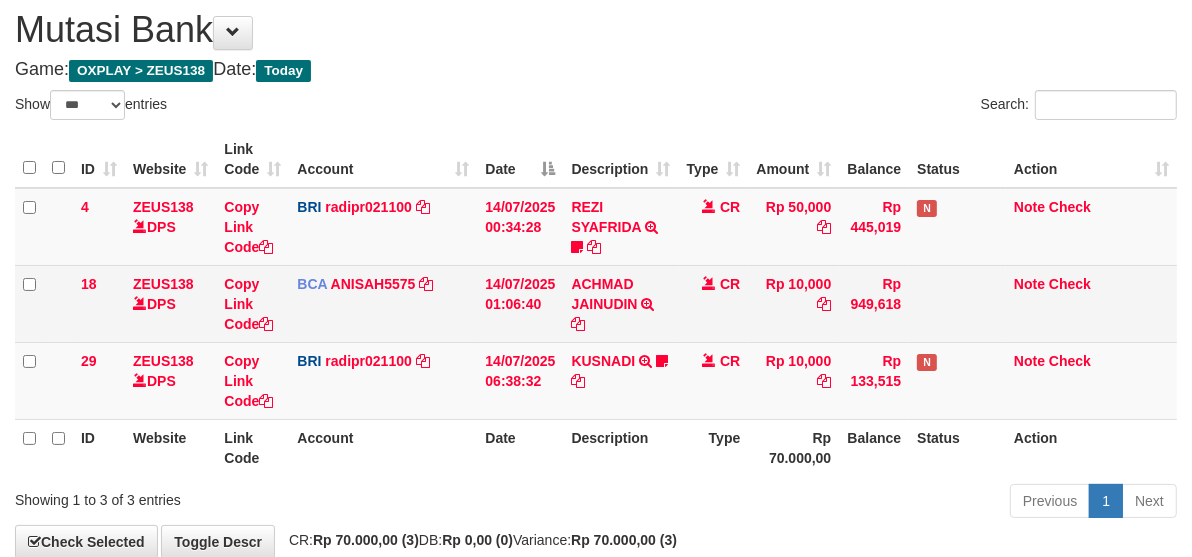 click on "ACHMAD JAINUDIN         TRSF E-BANKING CR 1407/FTSCY/WS95031
10000.00ACHMAD JAINUDIN" at bounding box center [620, 303] 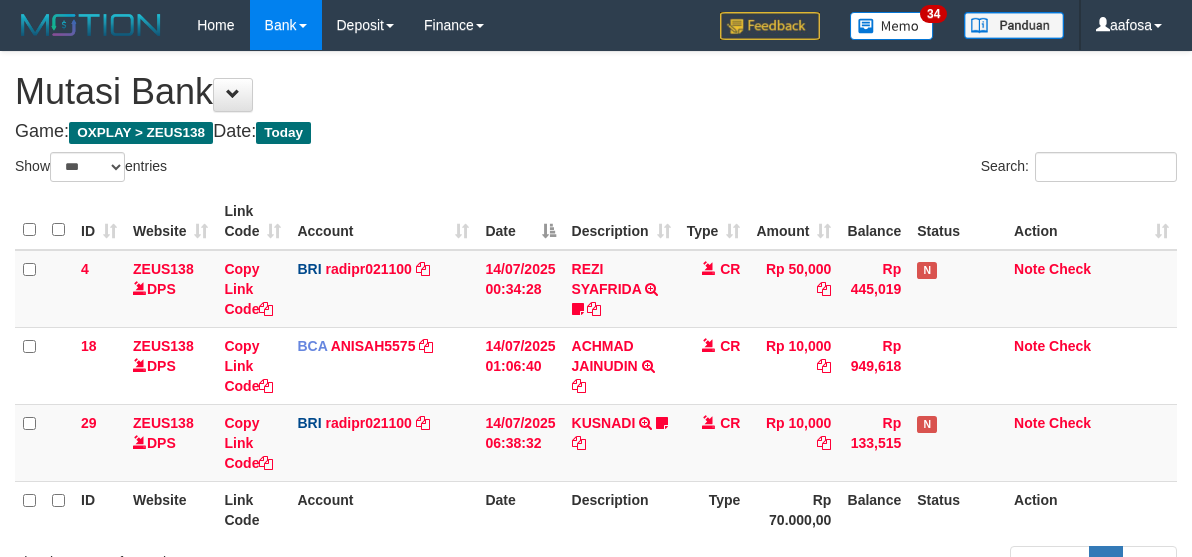 select on "***" 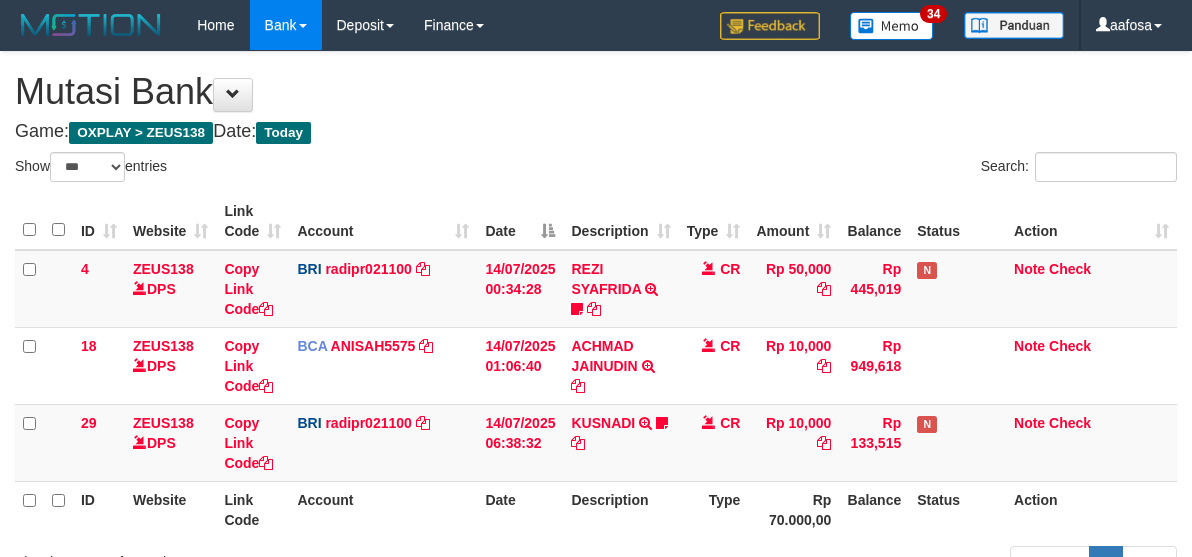 scroll, scrollTop: 62, scrollLeft: 0, axis: vertical 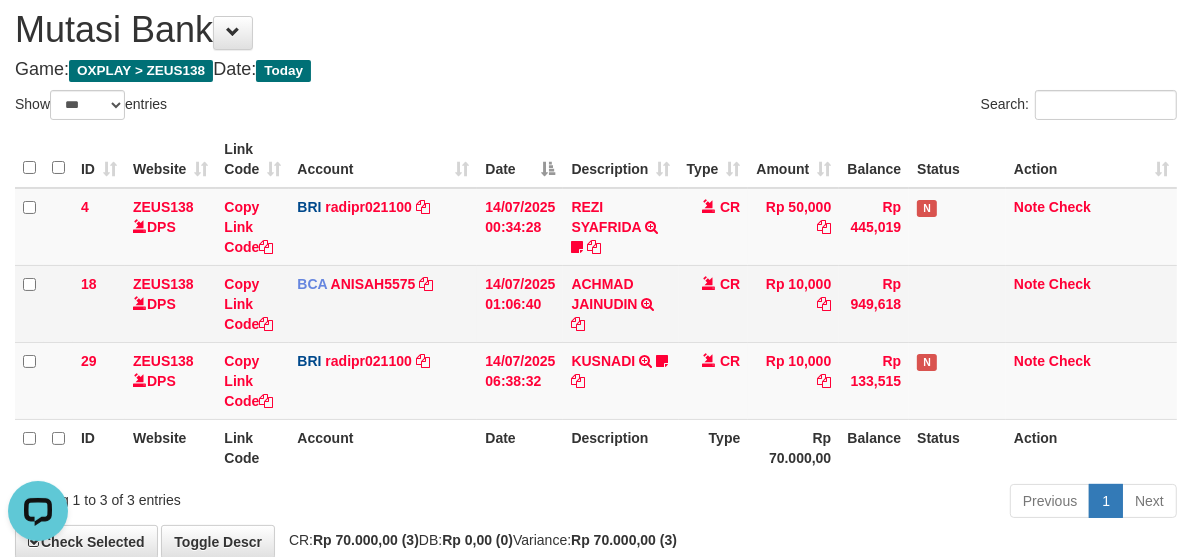 click on "ACHMAD JAINUDIN         TRSF E-BANKING CR 1407/FTSCY/WS95031
10000.00ACHMAD JAINUDIN" at bounding box center [620, 303] 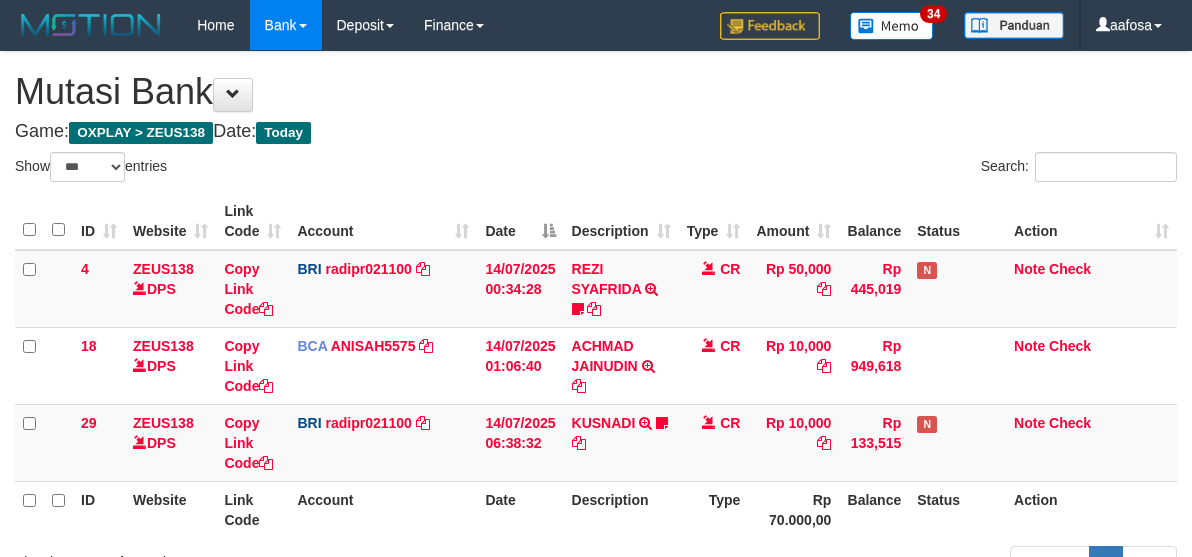 select on "***" 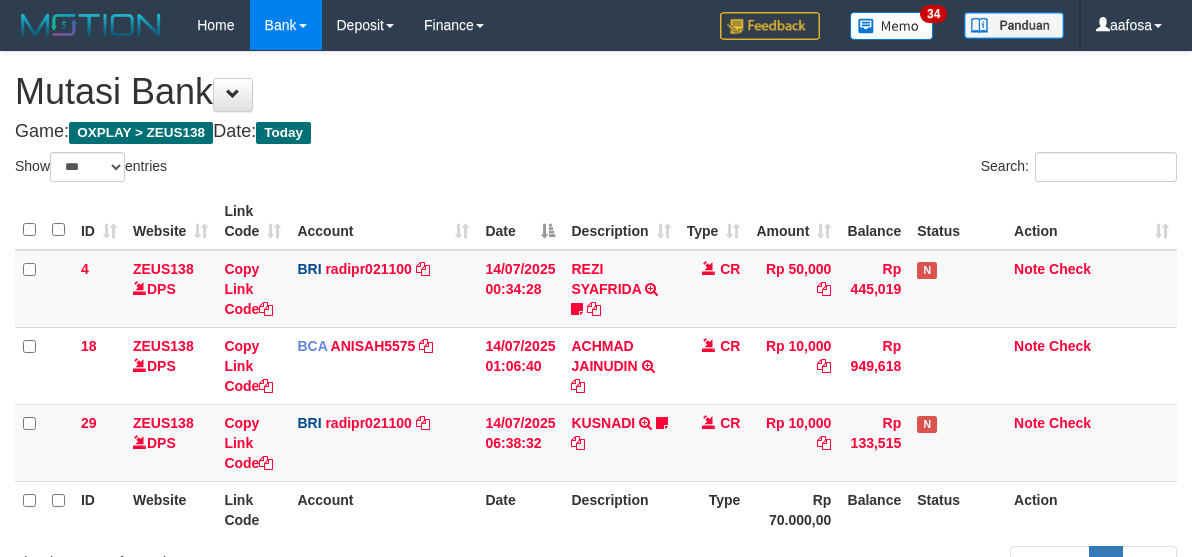 scroll, scrollTop: 62, scrollLeft: 0, axis: vertical 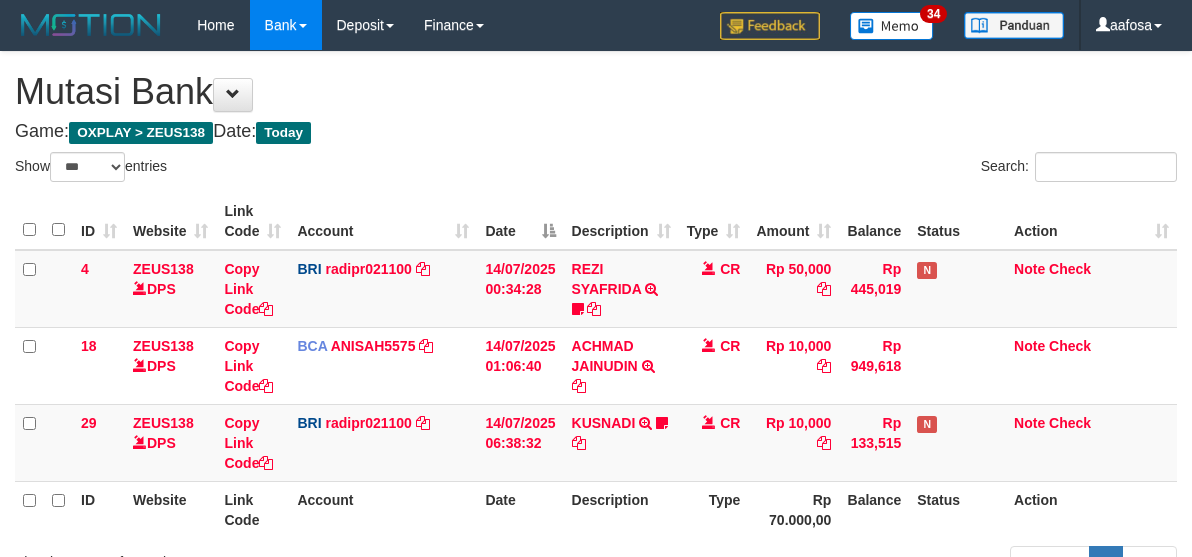 select on "***" 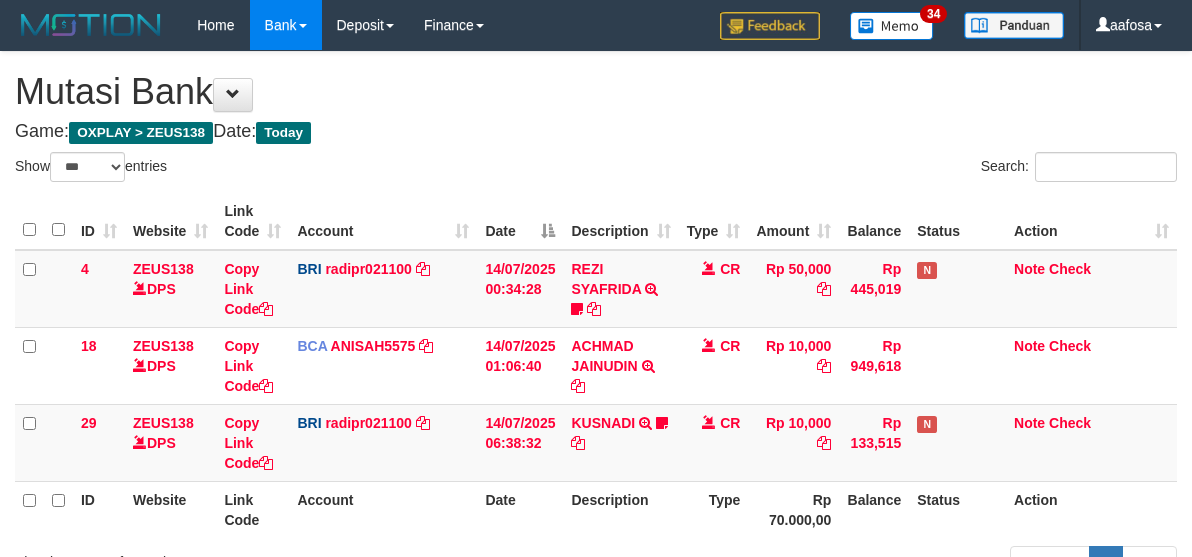 scroll, scrollTop: 62, scrollLeft: 0, axis: vertical 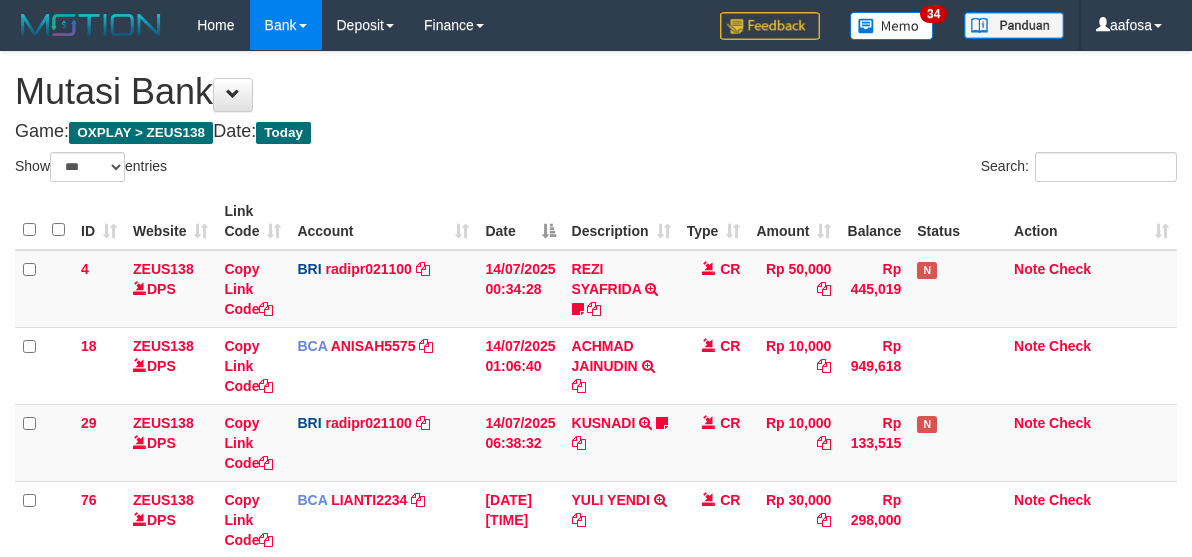 select on "***" 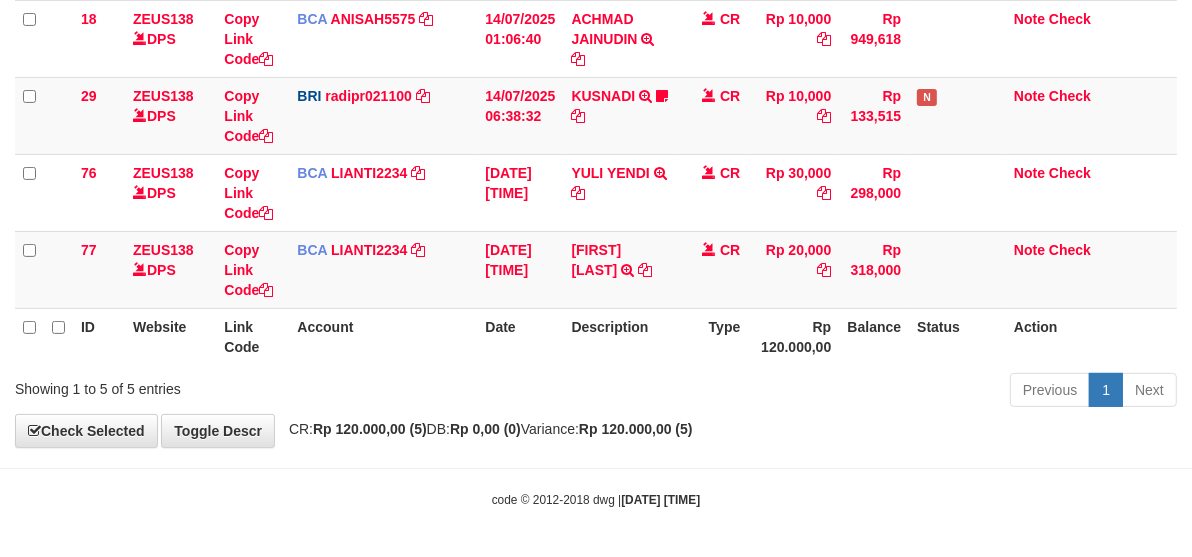 scroll, scrollTop: 328, scrollLeft: 0, axis: vertical 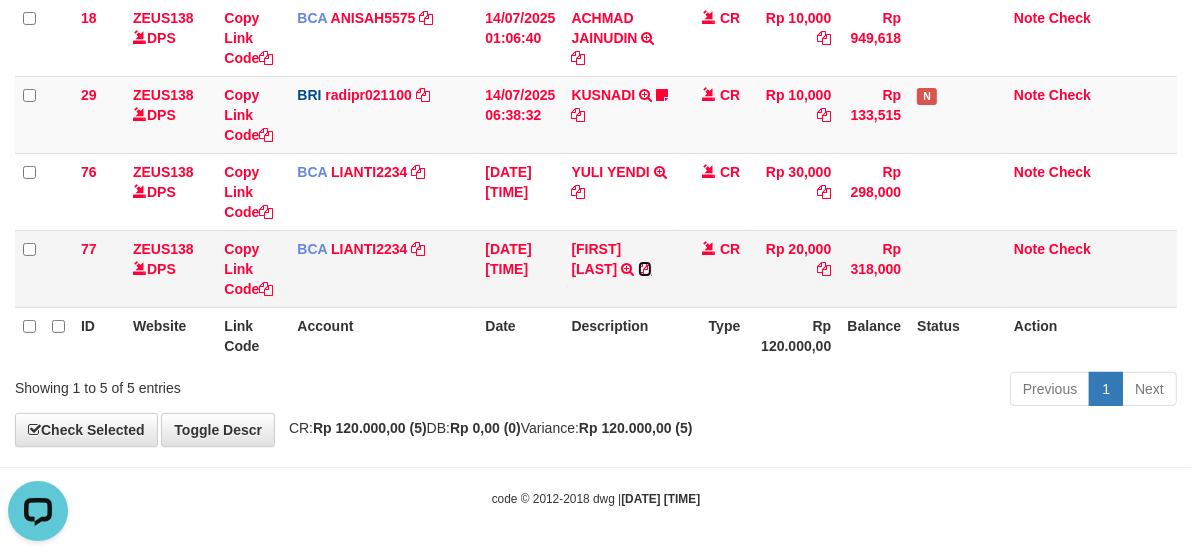 click at bounding box center [645, 269] 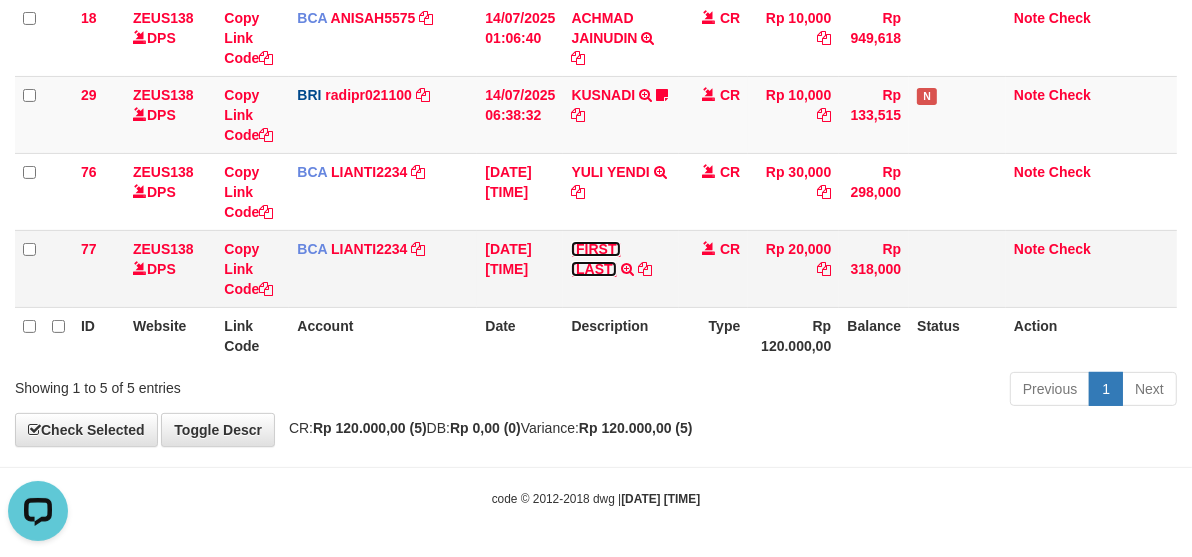 click on "[FIRST] [LAST]" at bounding box center [596, 259] 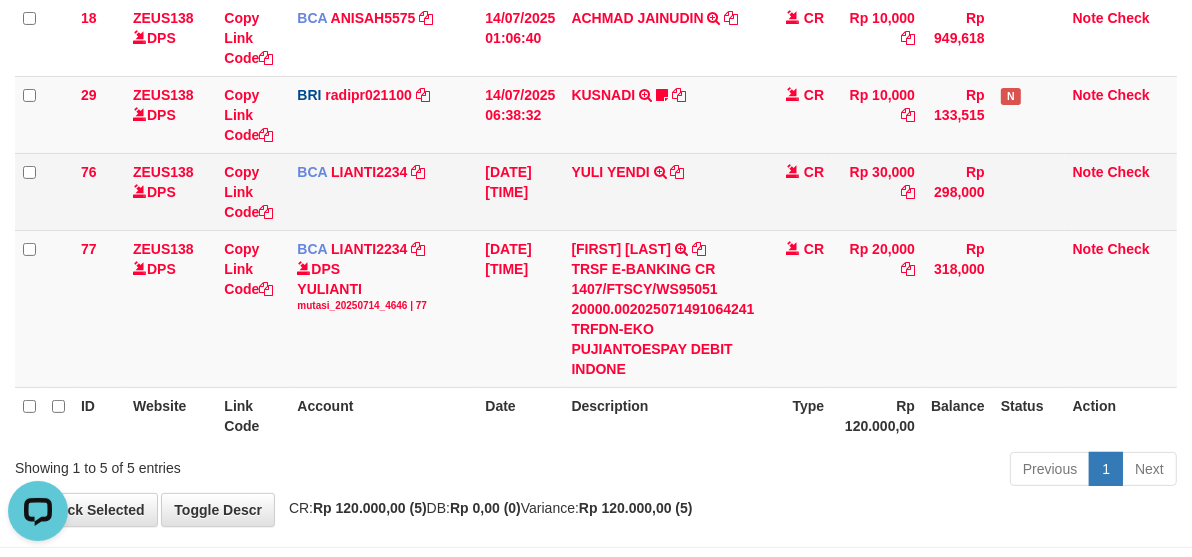 click on "[NAME]         TRSF E-BANKING CR 1407/FTSCY/WS95051
30000.00[DATE][NUMBER] TRFDN-[NAME] ESPAY DEBIT INDONE" at bounding box center [662, 191] 